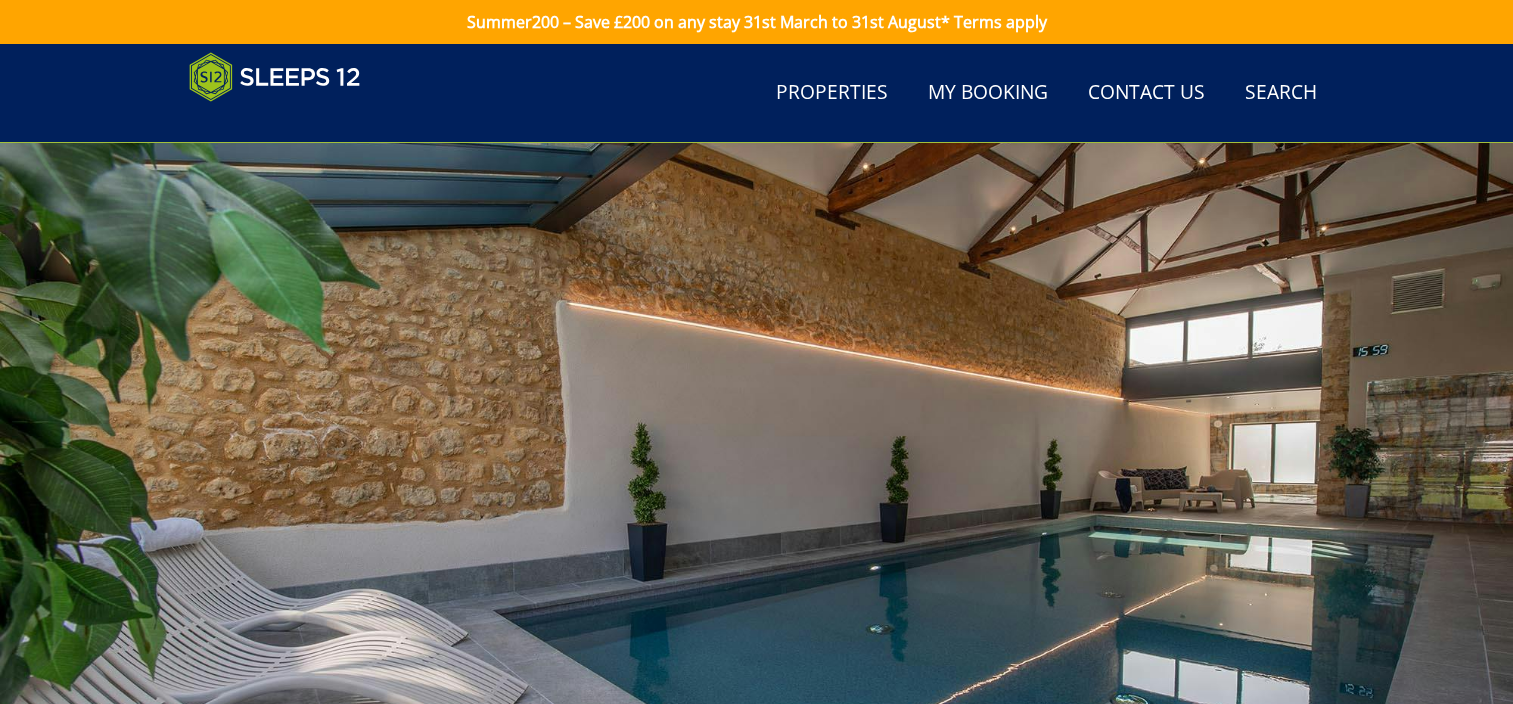 scroll, scrollTop: 859, scrollLeft: 0, axis: vertical 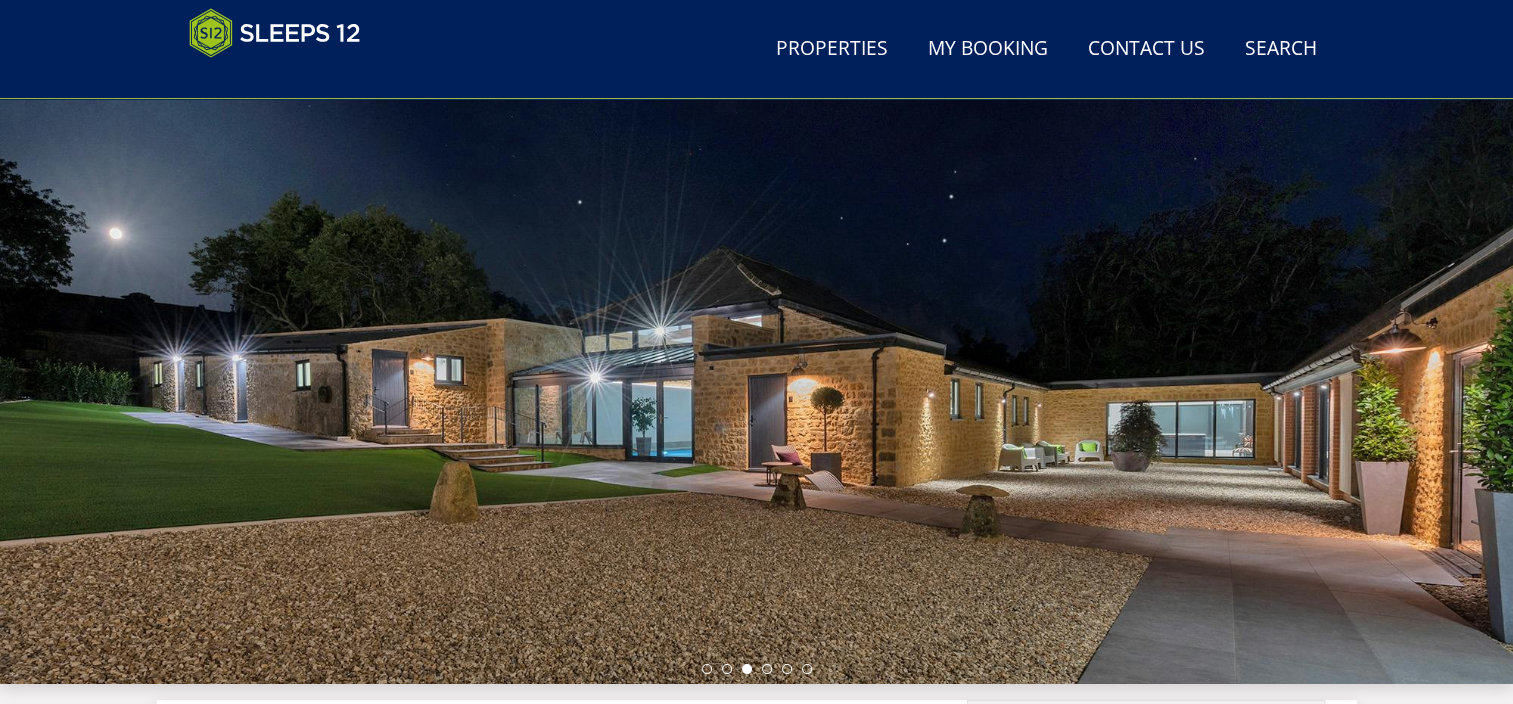 click at bounding box center (756, 334) 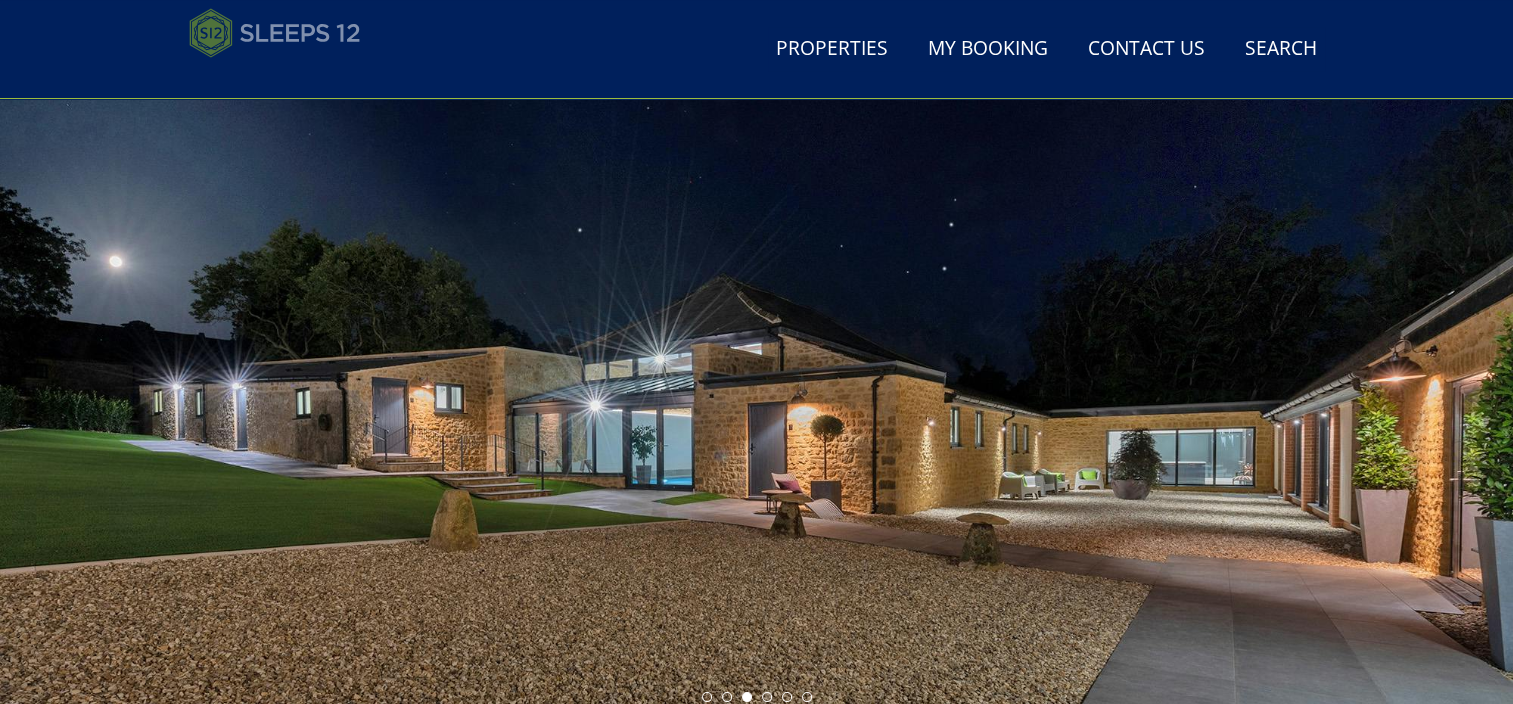 scroll, scrollTop: 318, scrollLeft: 0, axis: vertical 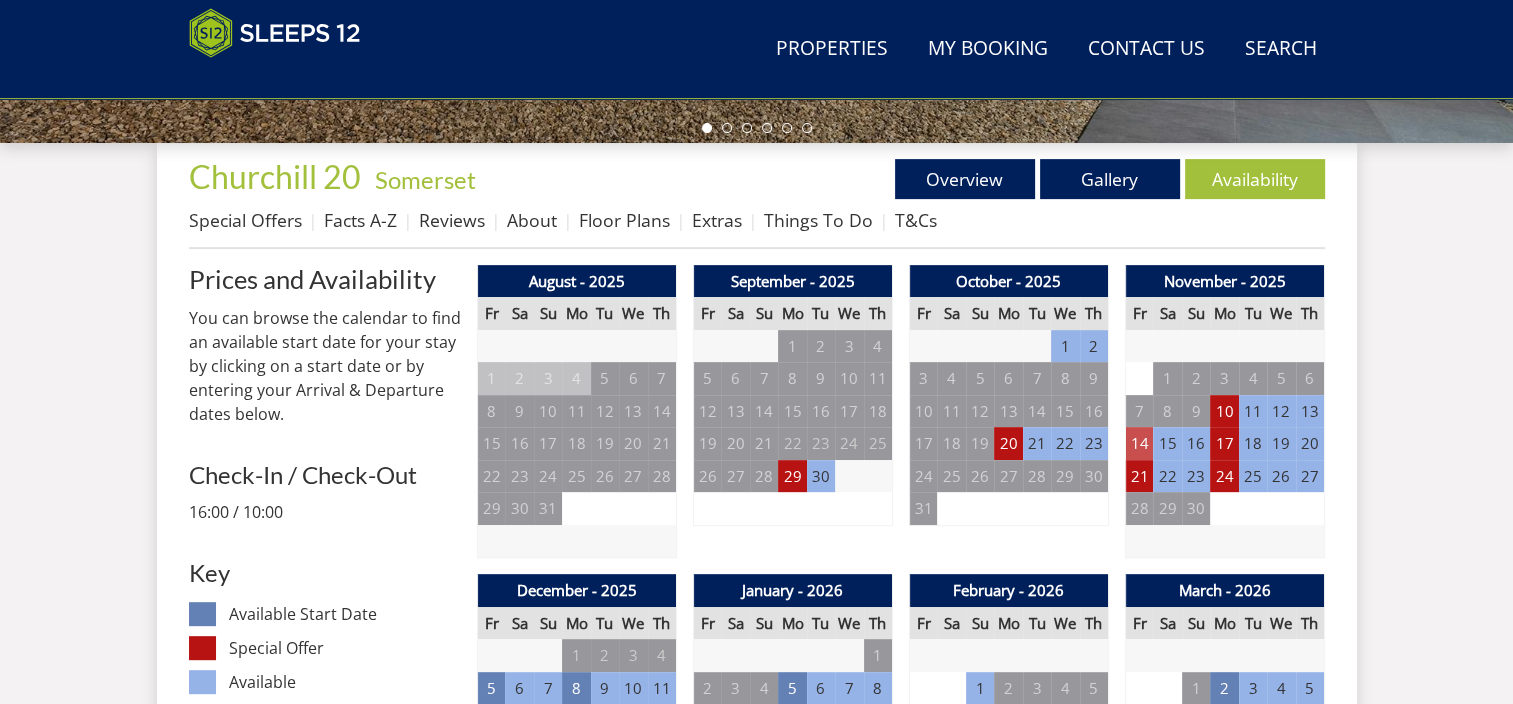 click on "14" at bounding box center (1139, 443) 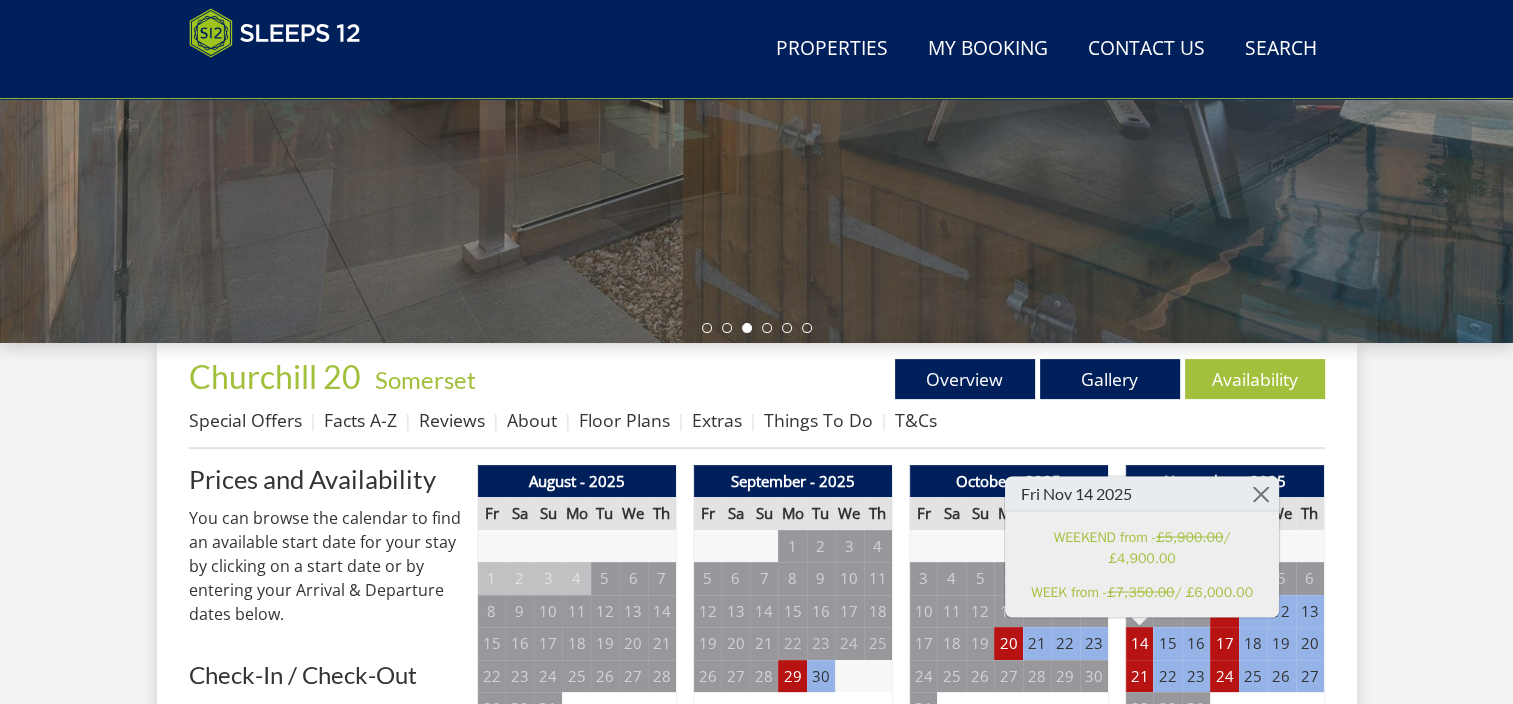 click on "Search
Menu
Properties
My Booking
Contact Us  0333 270 6704
Search  Check Availability
Guests
1
2
3
4
5
6
7
8
9
10
11
12
13
14
15
16
17
18
19
20
21
22
23
24
25
26
27
28
29
30
31
32
Date
04/08/2025
Search
Properties" at bounding box center (756, 1543) 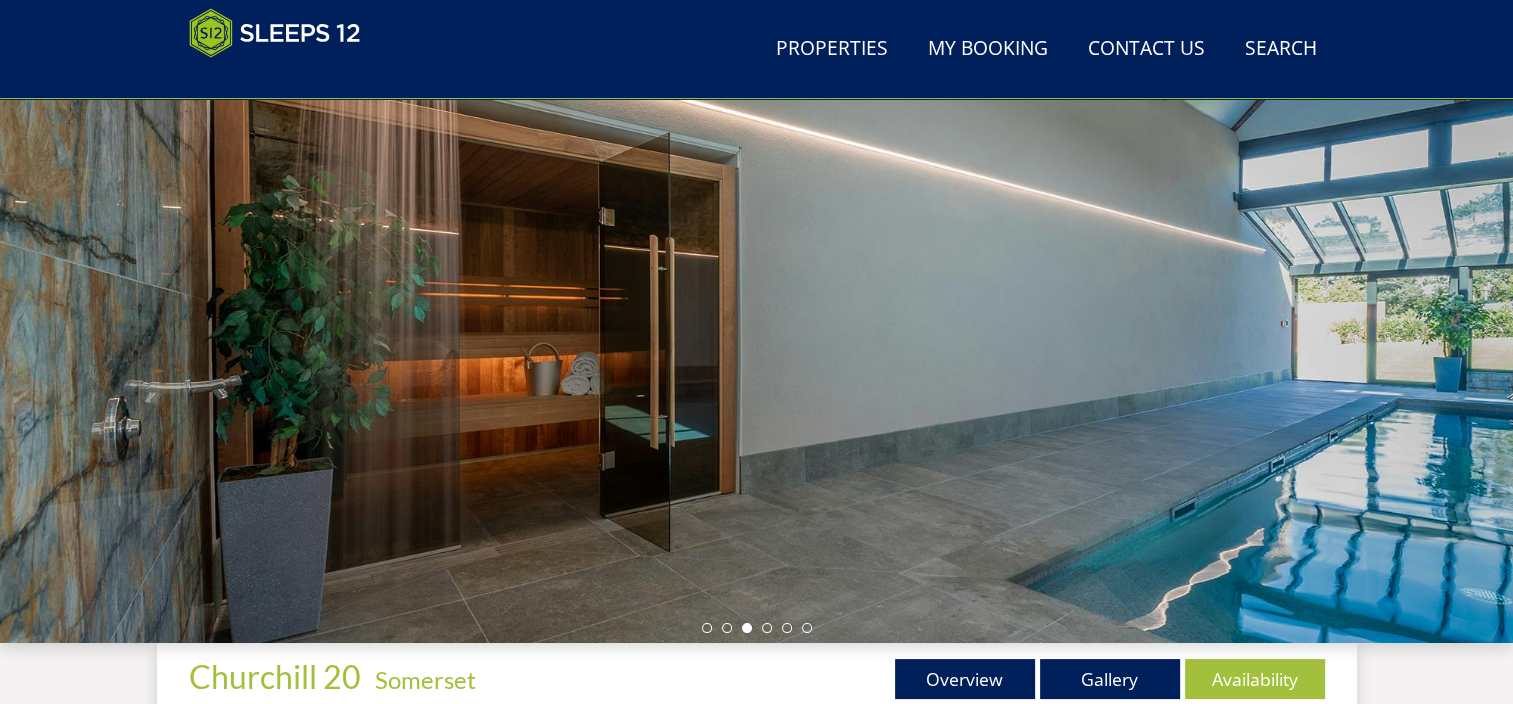 scroll, scrollTop: 600, scrollLeft: 0, axis: vertical 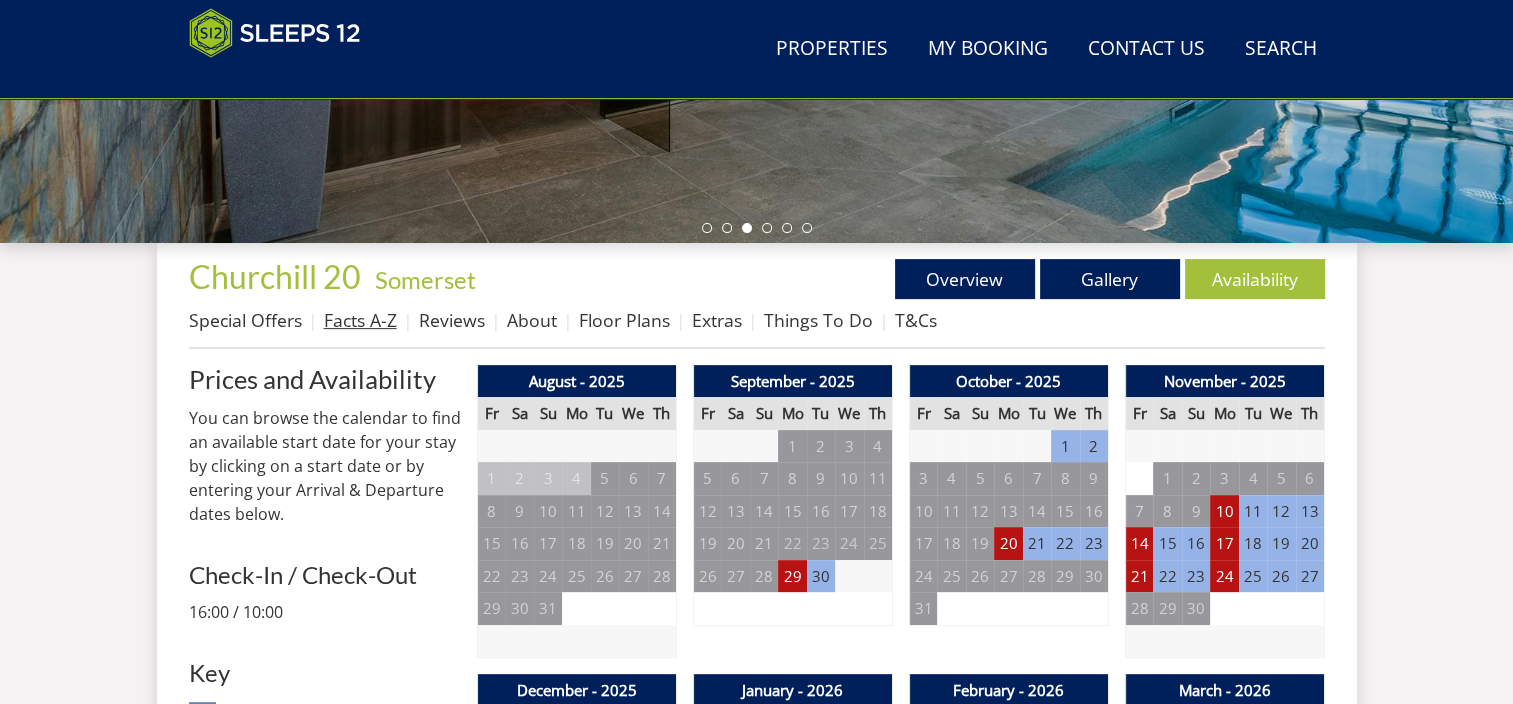 click on "Facts A-Z" at bounding box center (360, 320) 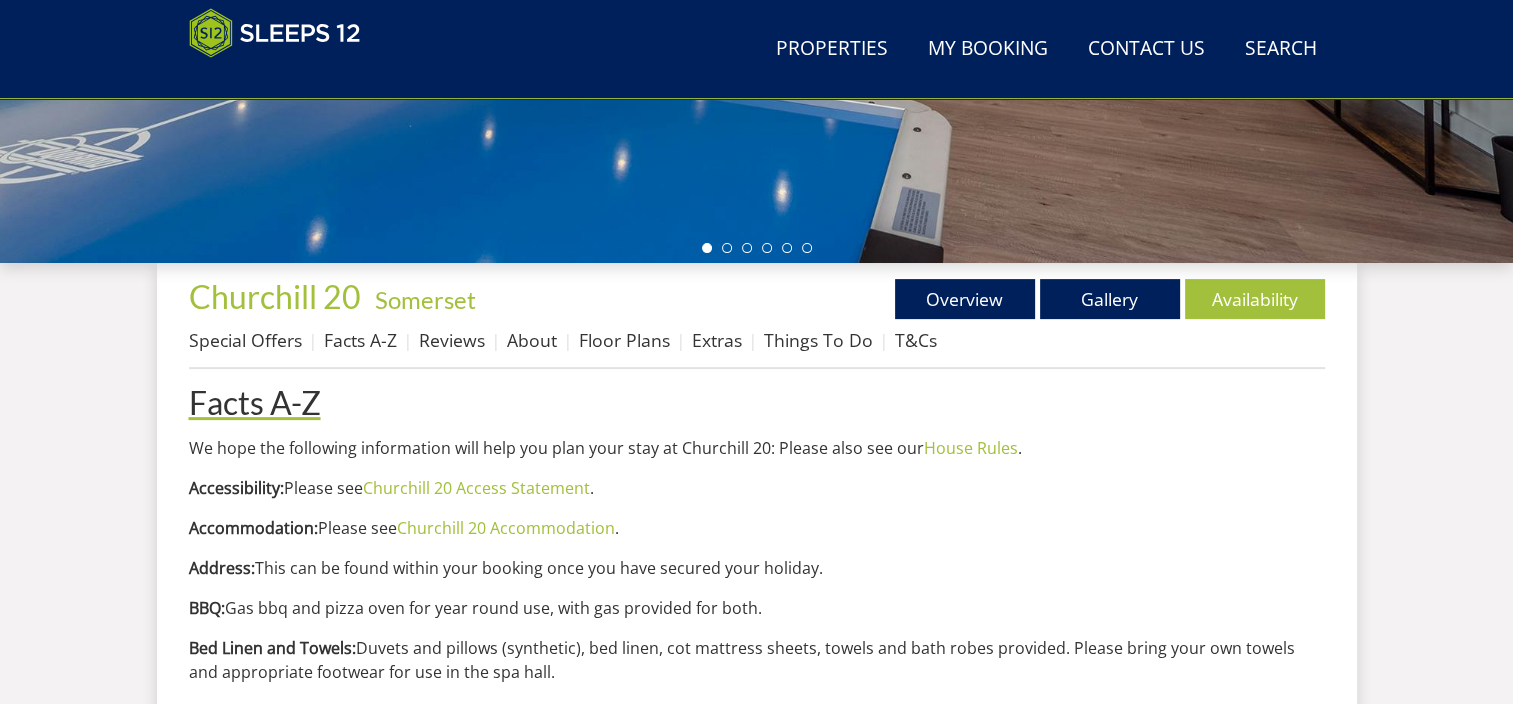 scroll, scrollTop: 683, scrollLeft: 0, axis: vertical 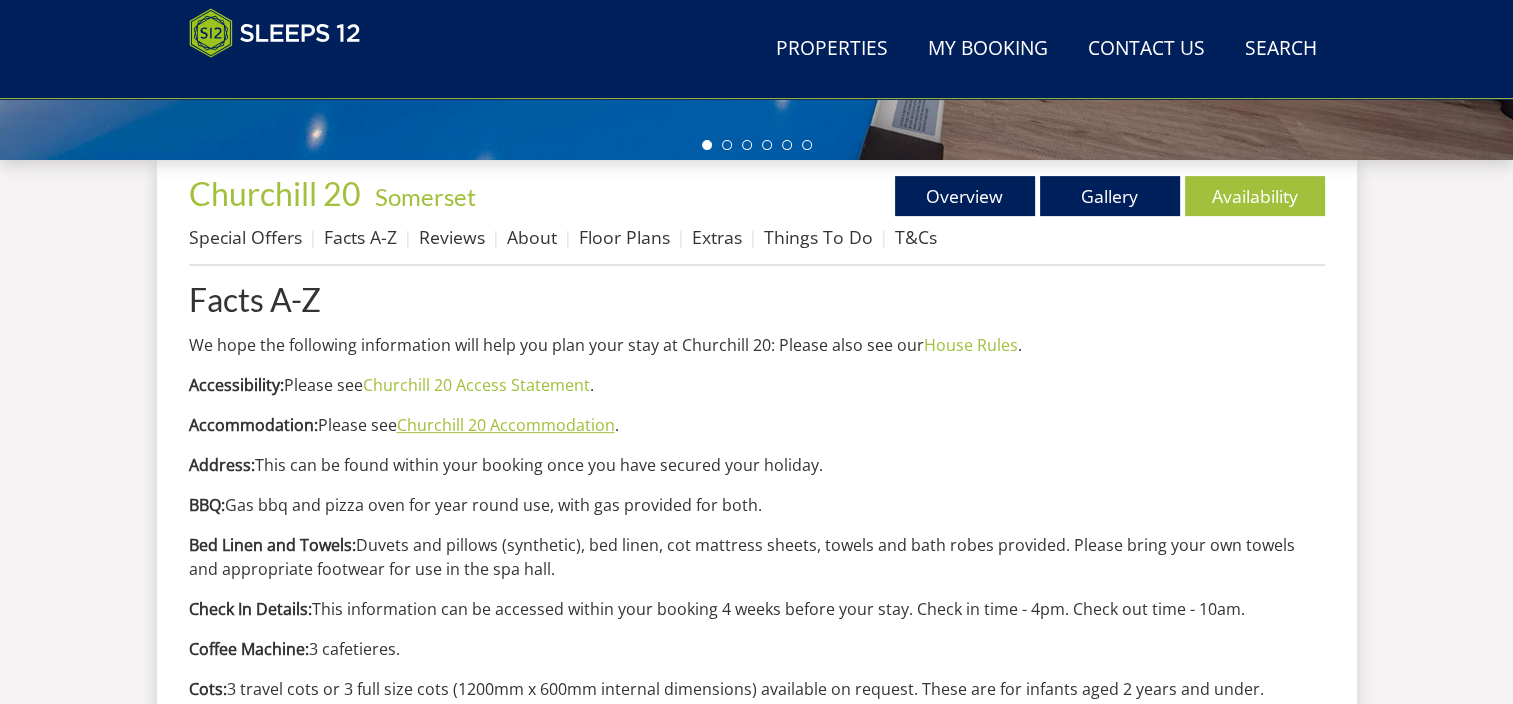 click on "Churchill 20 Accommodation" at bounding box center [506, 425] 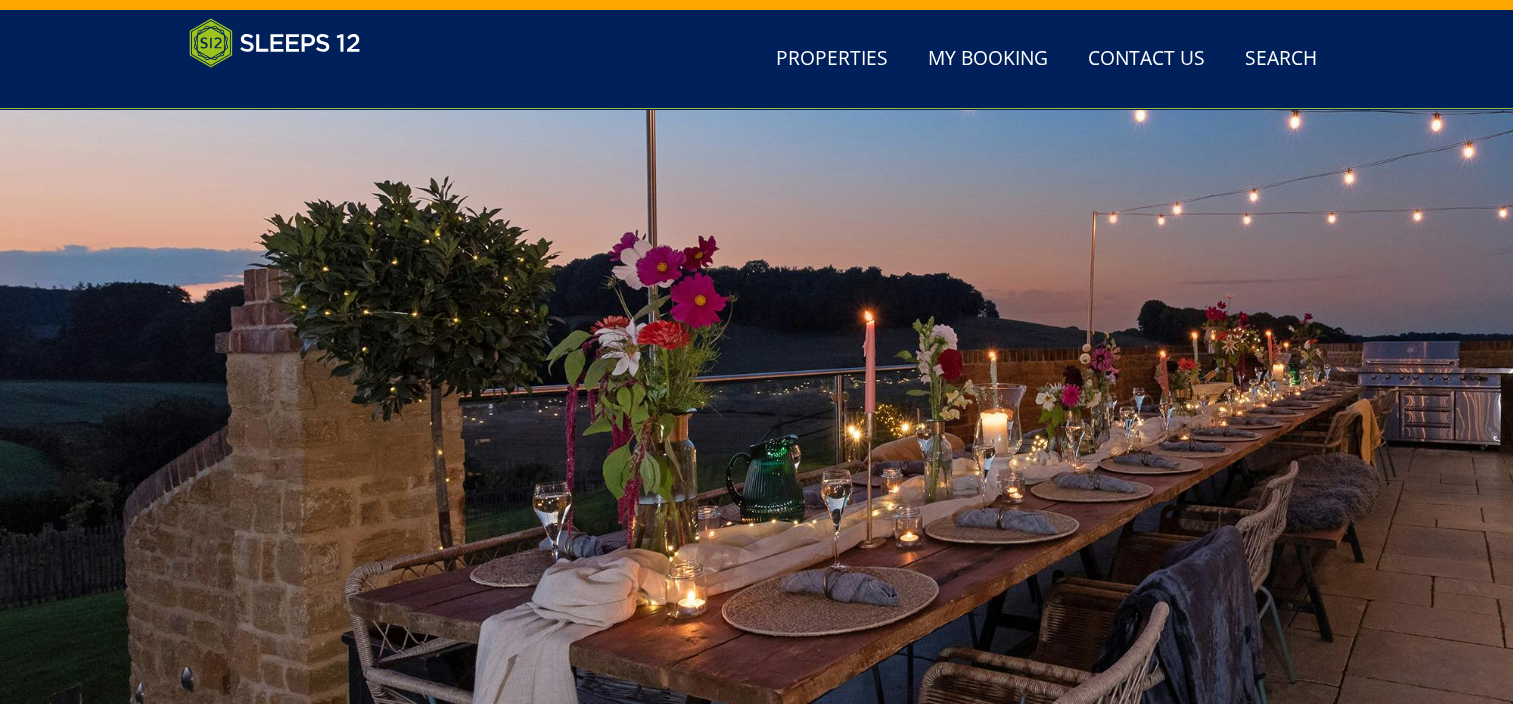 scroll, scrollTop: 0, scrollLeft: 0, axis: both 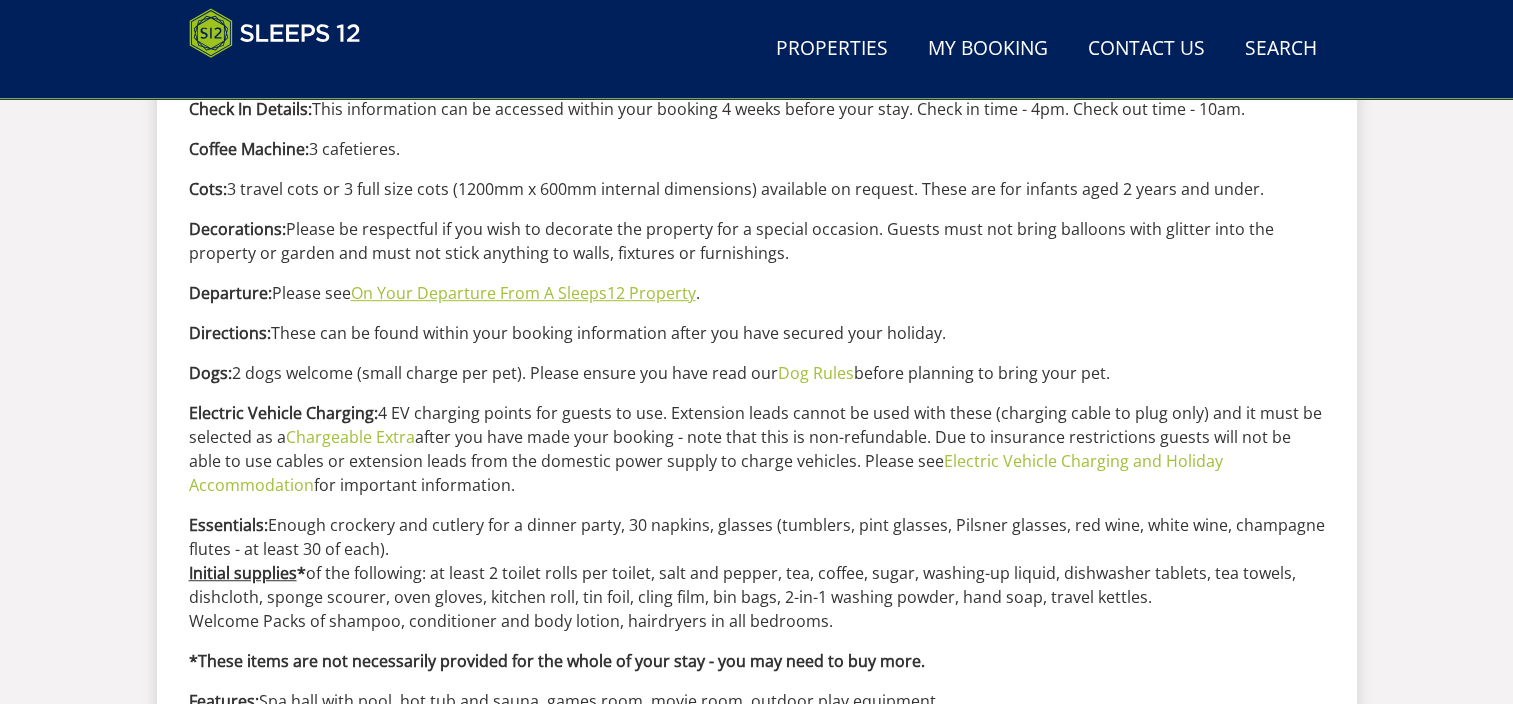 click on "On Your Departure From A Sleeps12 Property" at bounding box center (523, 293) 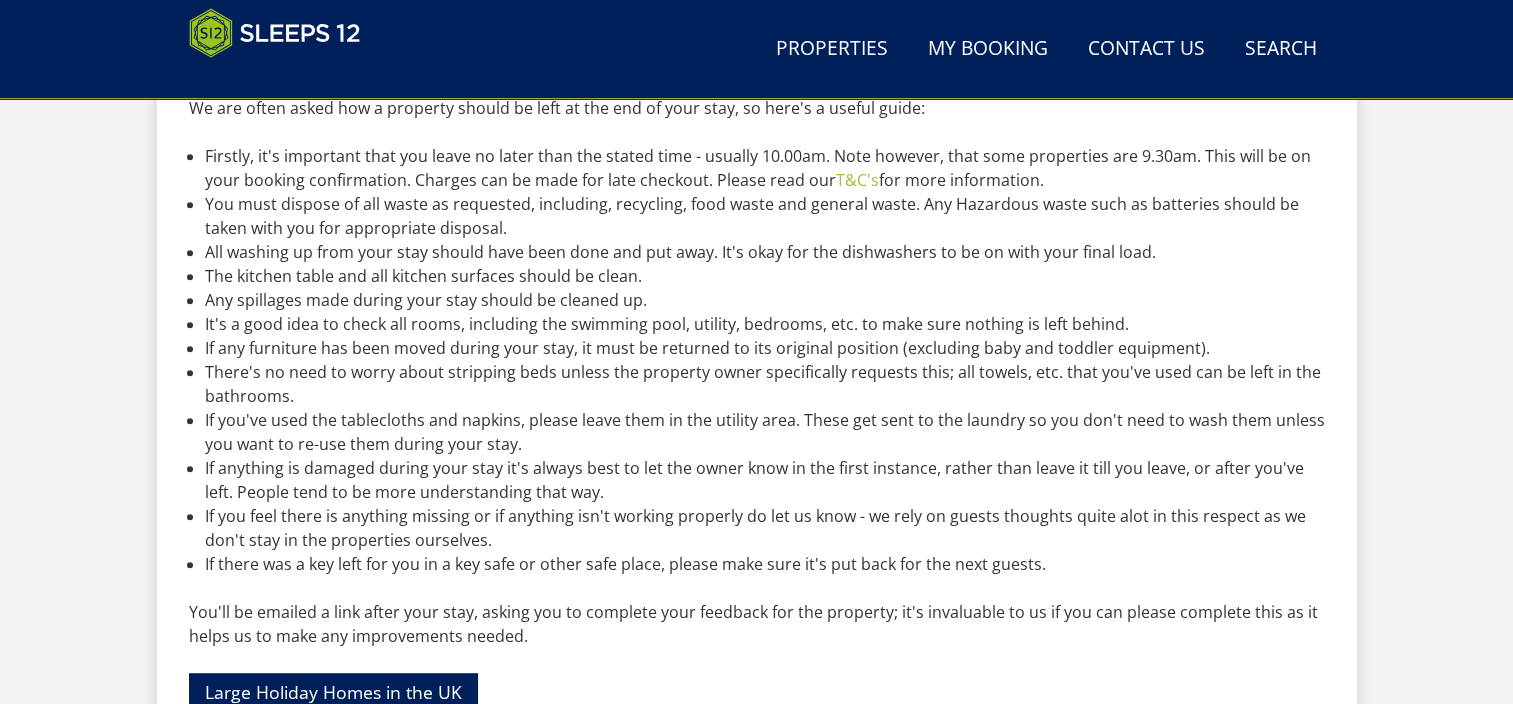 scroll, scrollTop: 900, scrollLeft: 0, axis: vertical 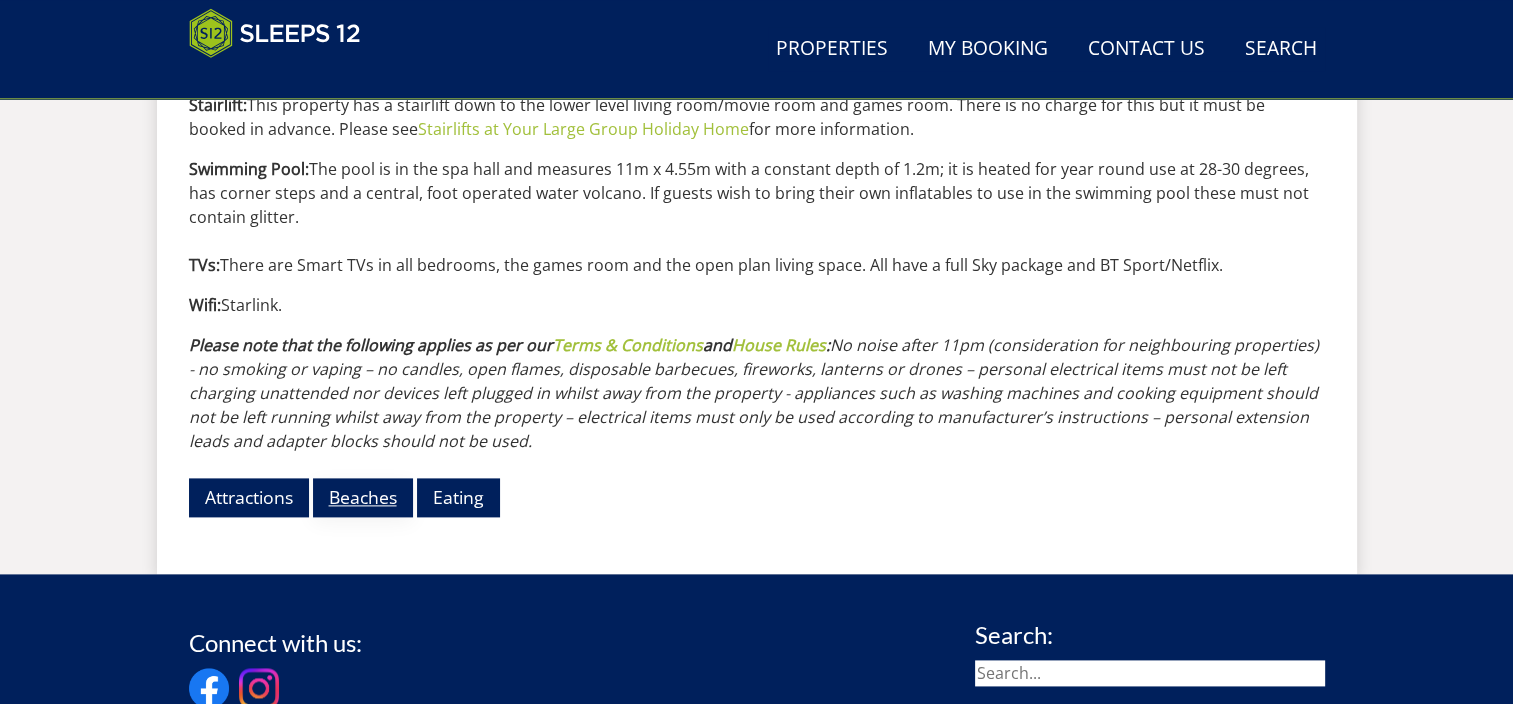 click on "Beaches" at bounding box center [363, 497] 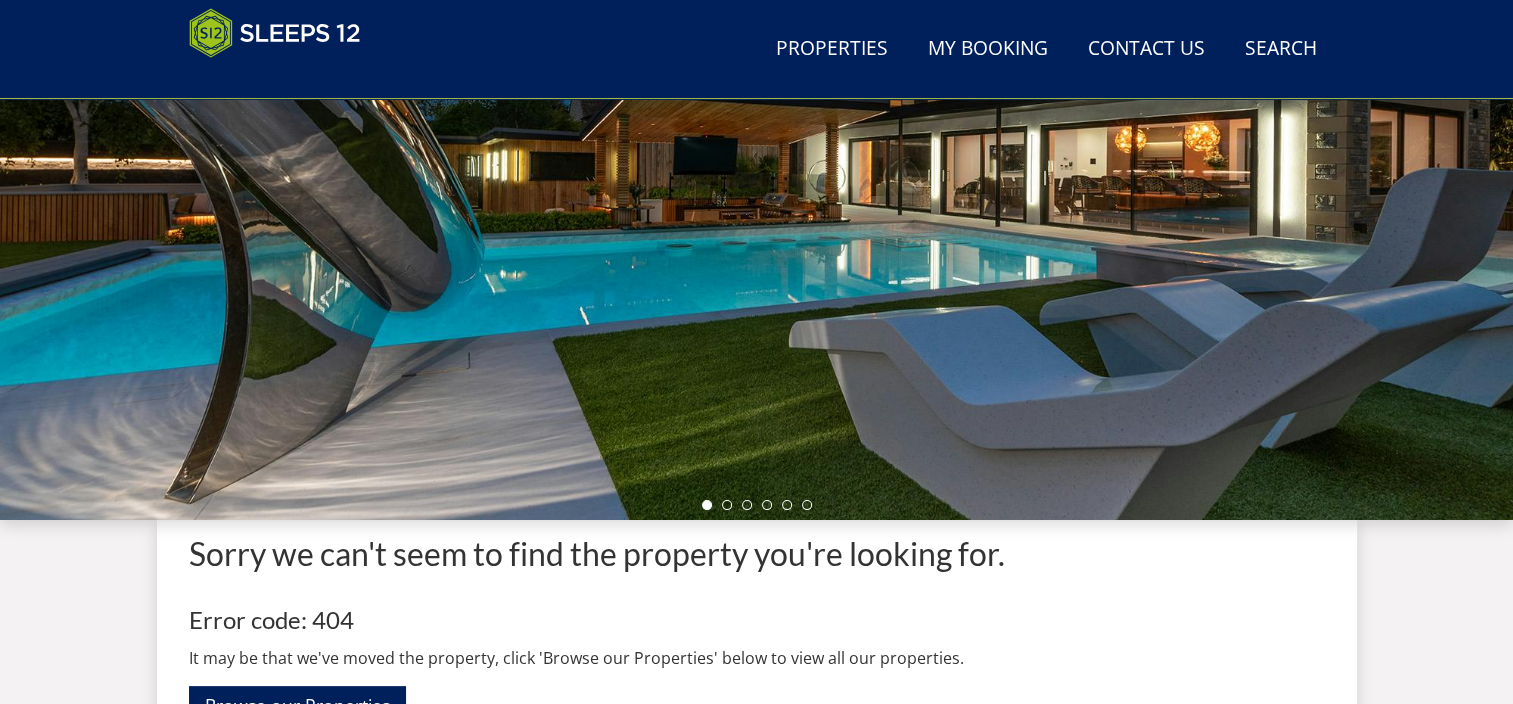 scroll, scrollTop: 299, scrollLeft: 0, axis: vertical 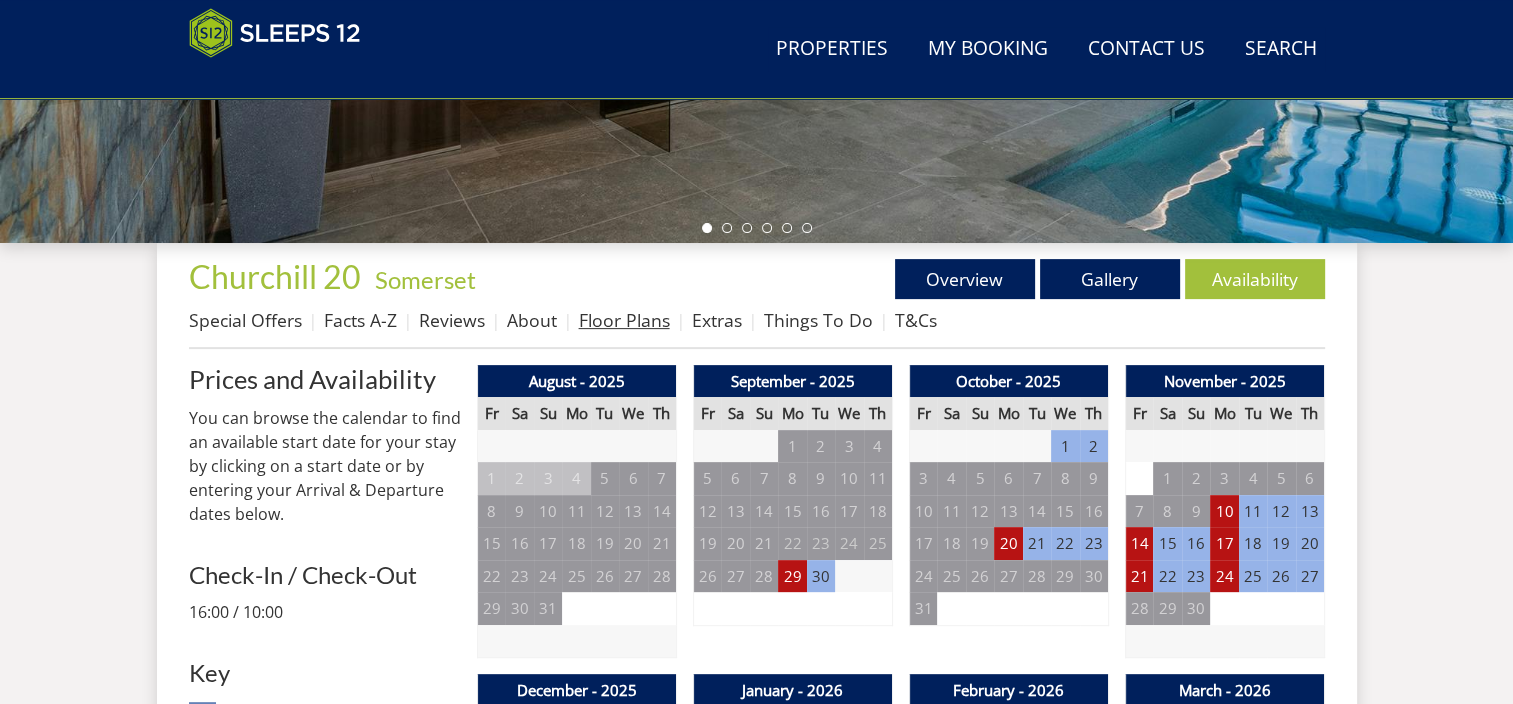 click on "Floor Plans" at bounding box center [624, 320] 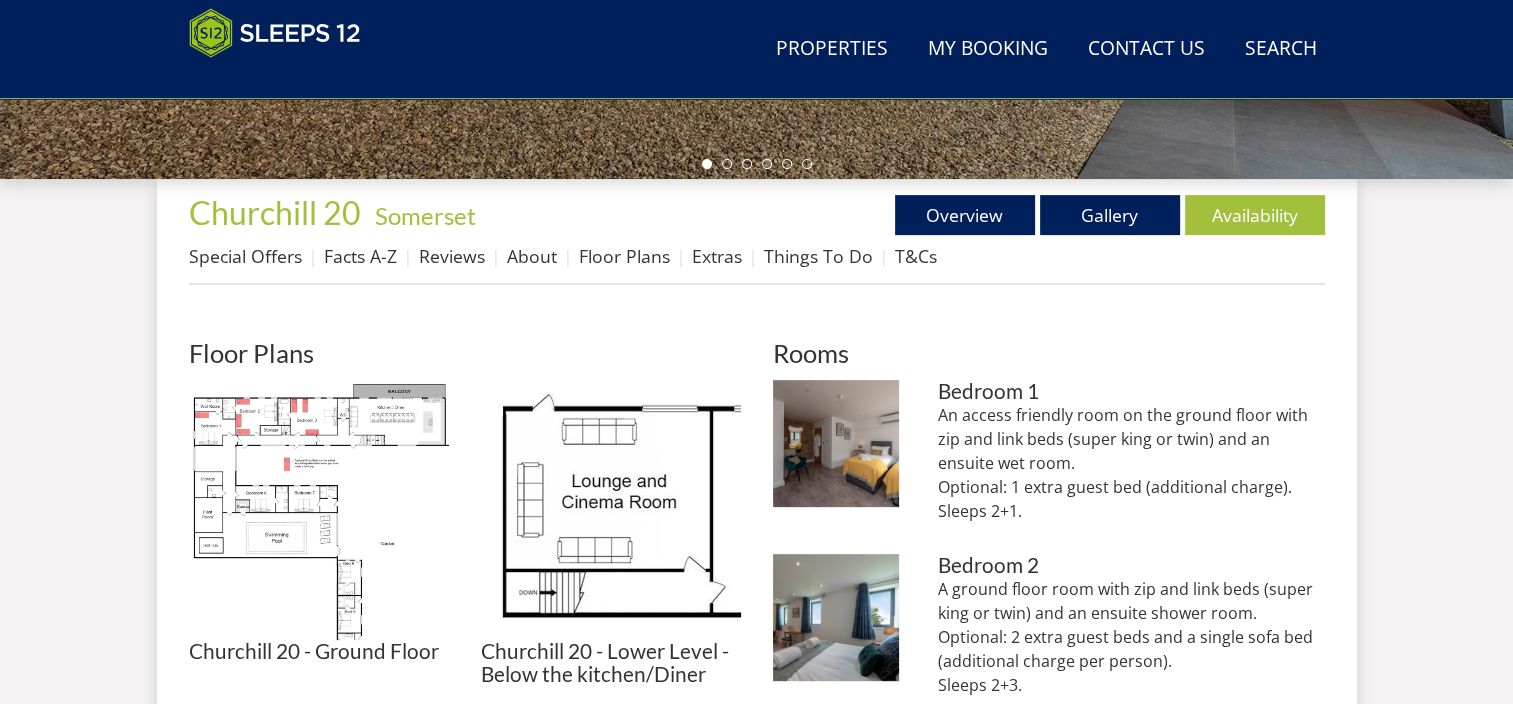 scroll, scrollTop: 700, scrollLeft: 0, axis: vertical 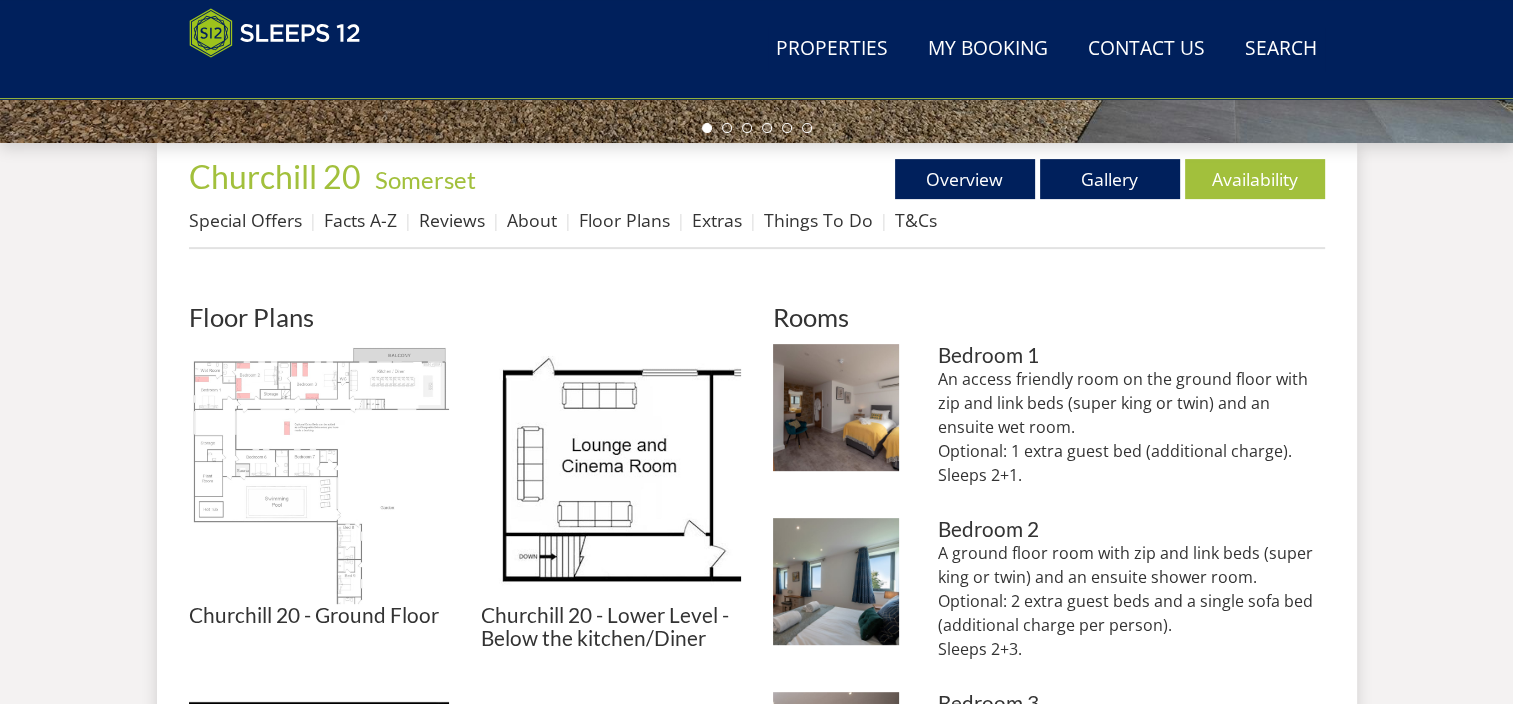 click at bounding box center (319, 474) 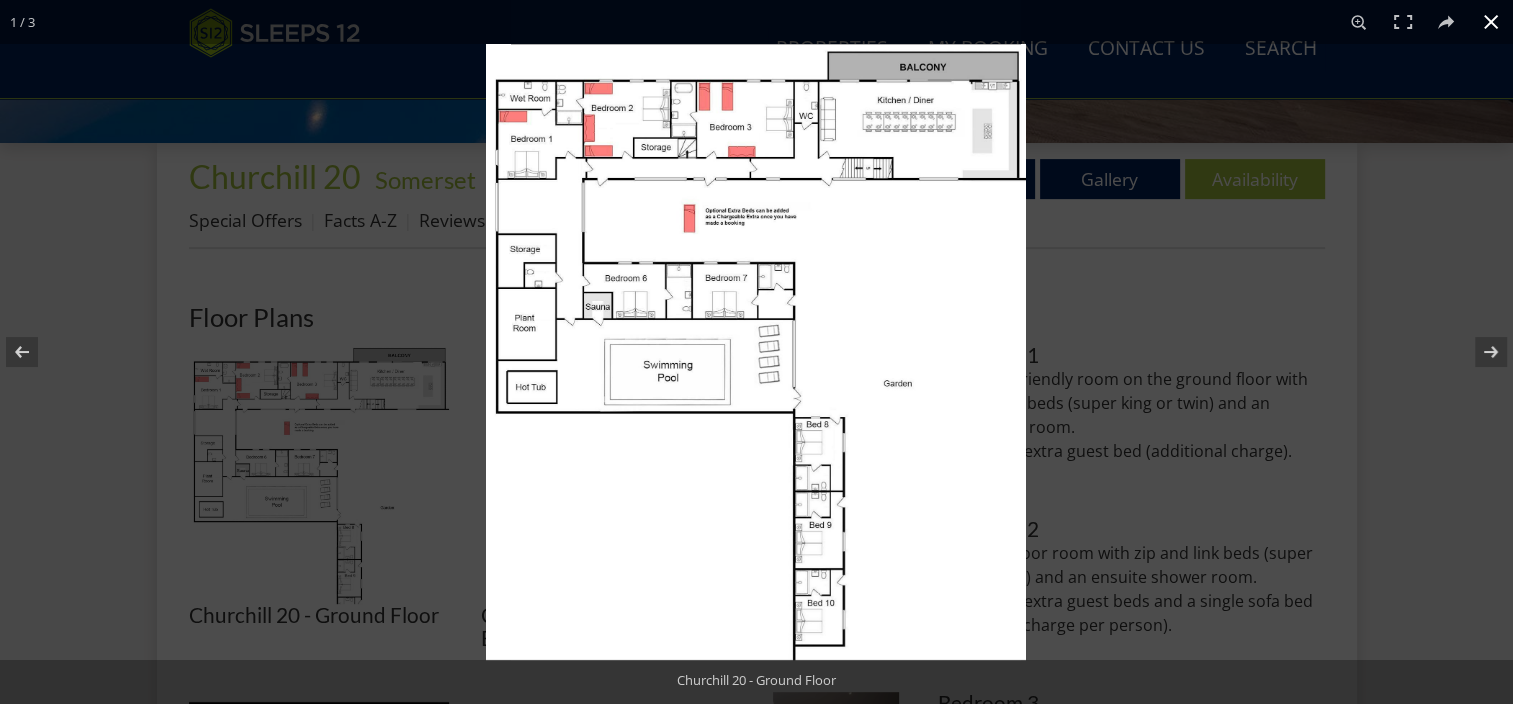click at bounding box center (1491, 22) 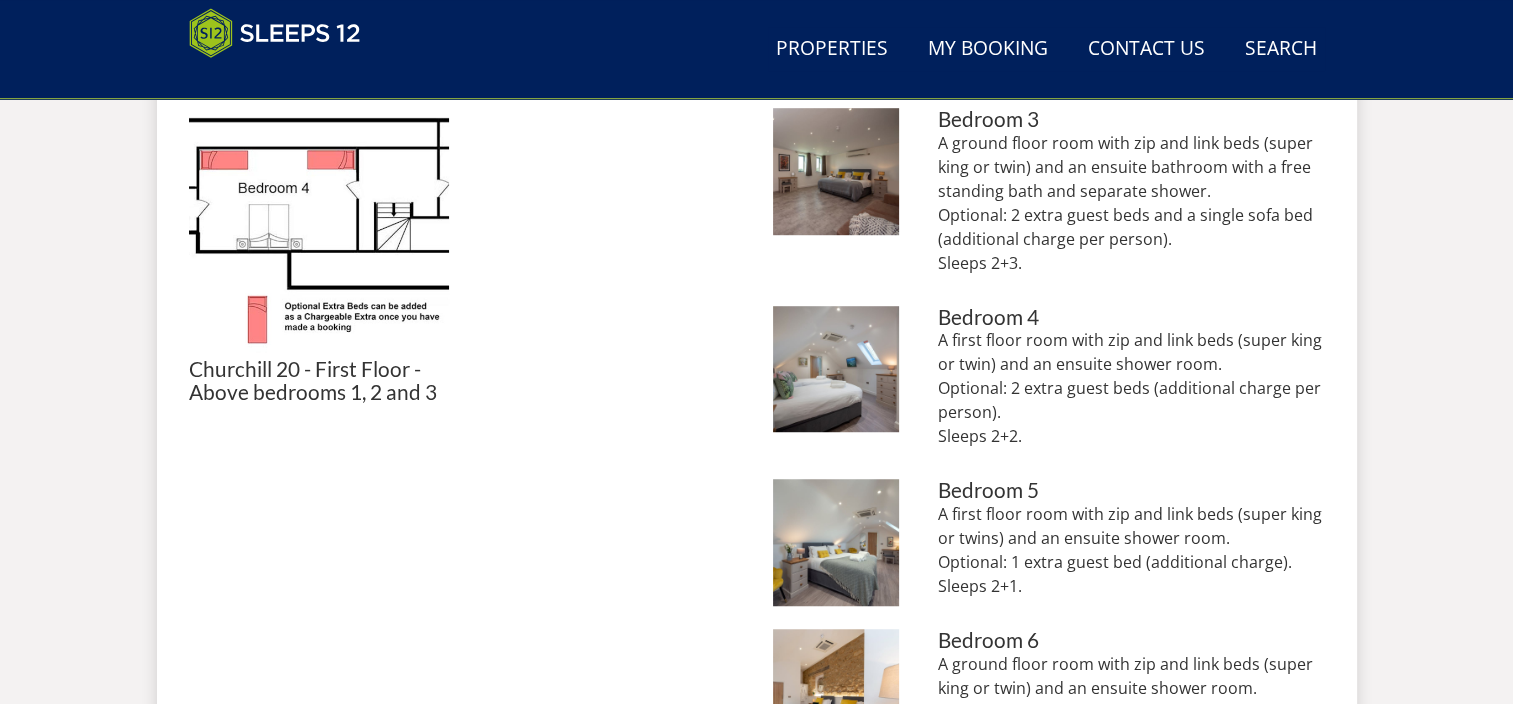 scroll, scrollTop: 1200, scrollLeft: 0, axis: vertical 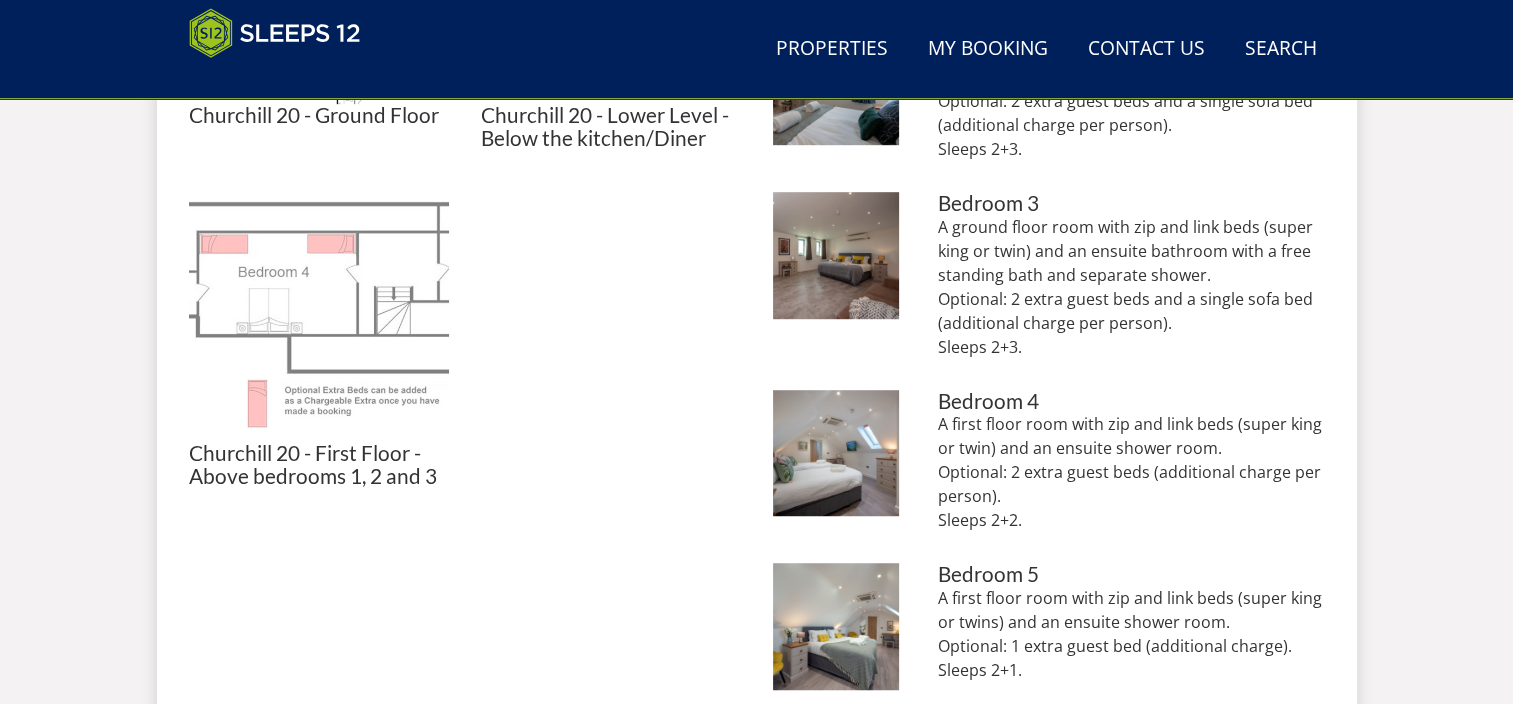 click at bounding box center (319, 312) 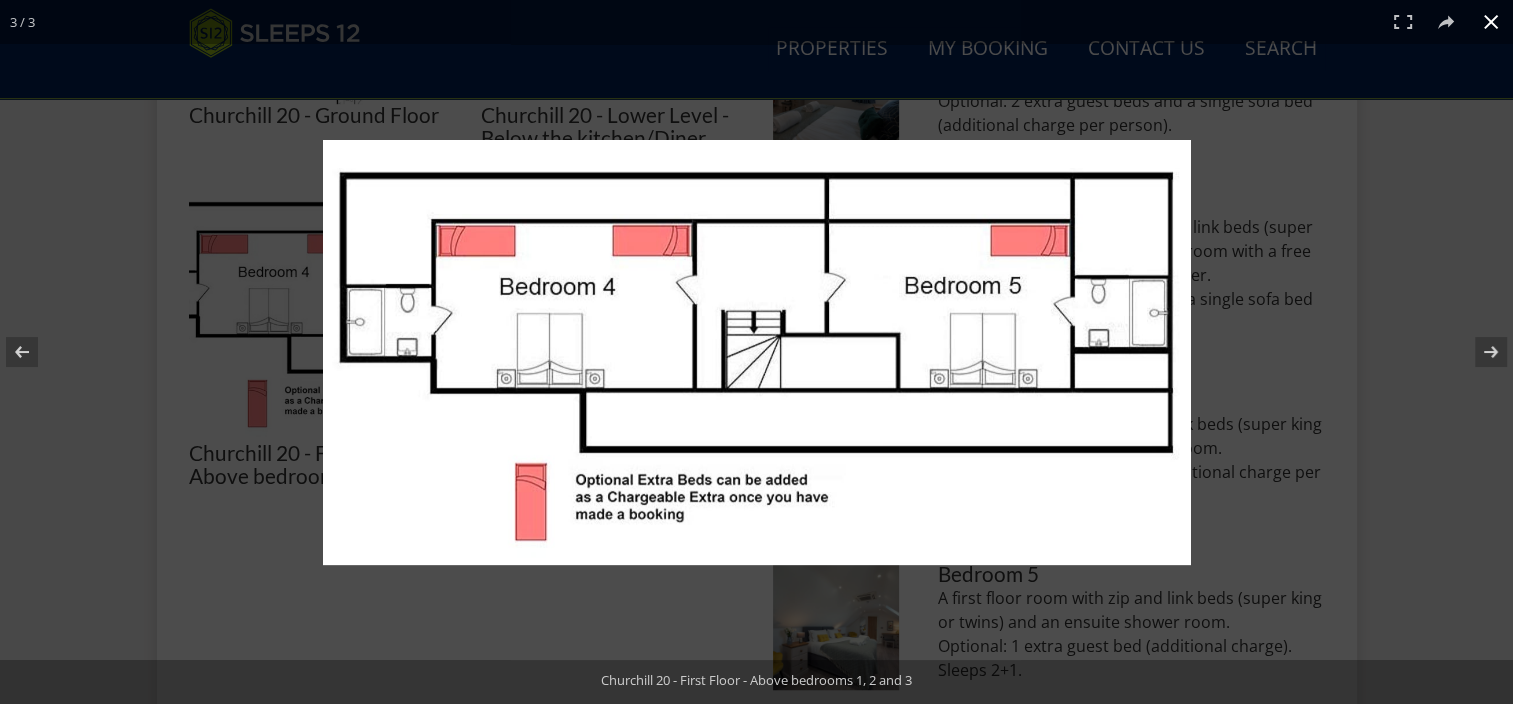 click at bounding box center (756, 352) 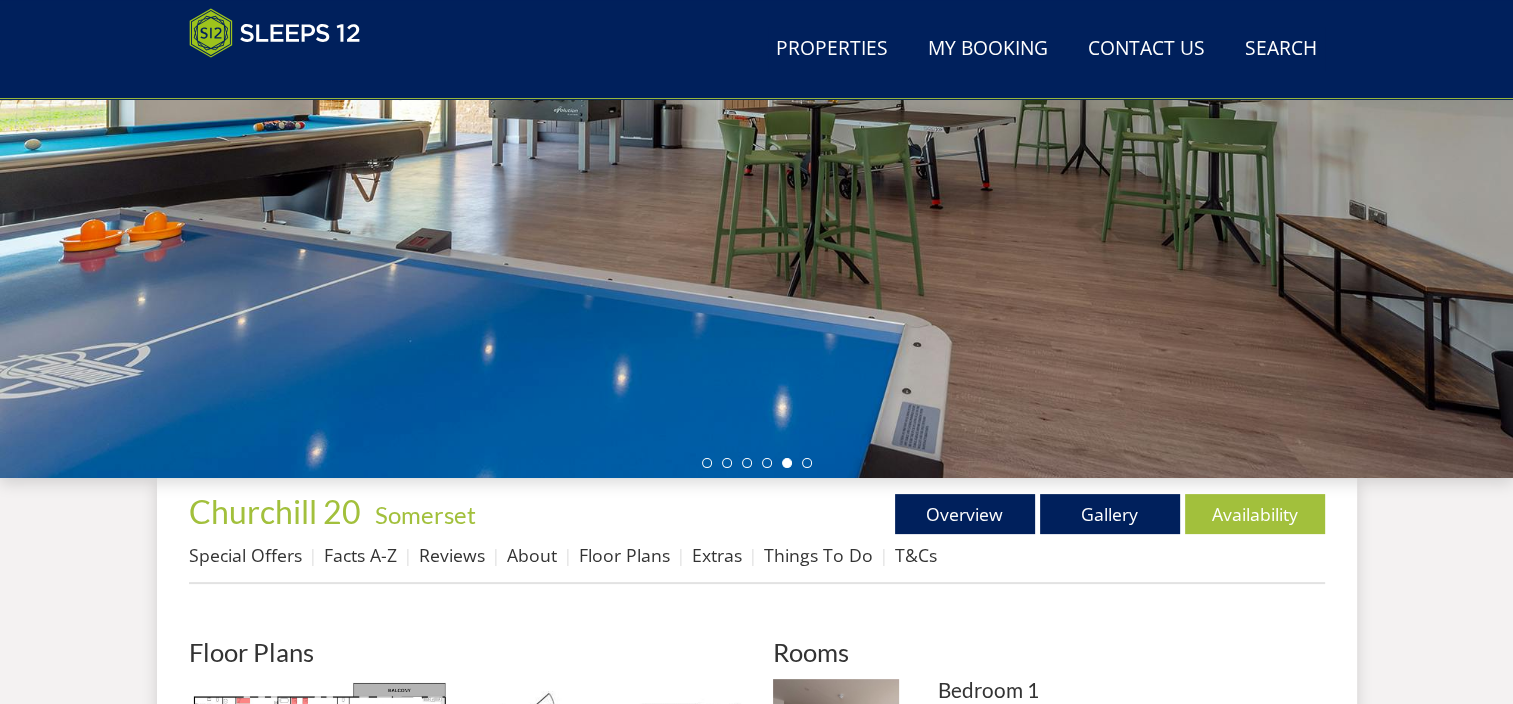 scroll, scrollTop: 400, scrollLeft: 0, axis: vertical 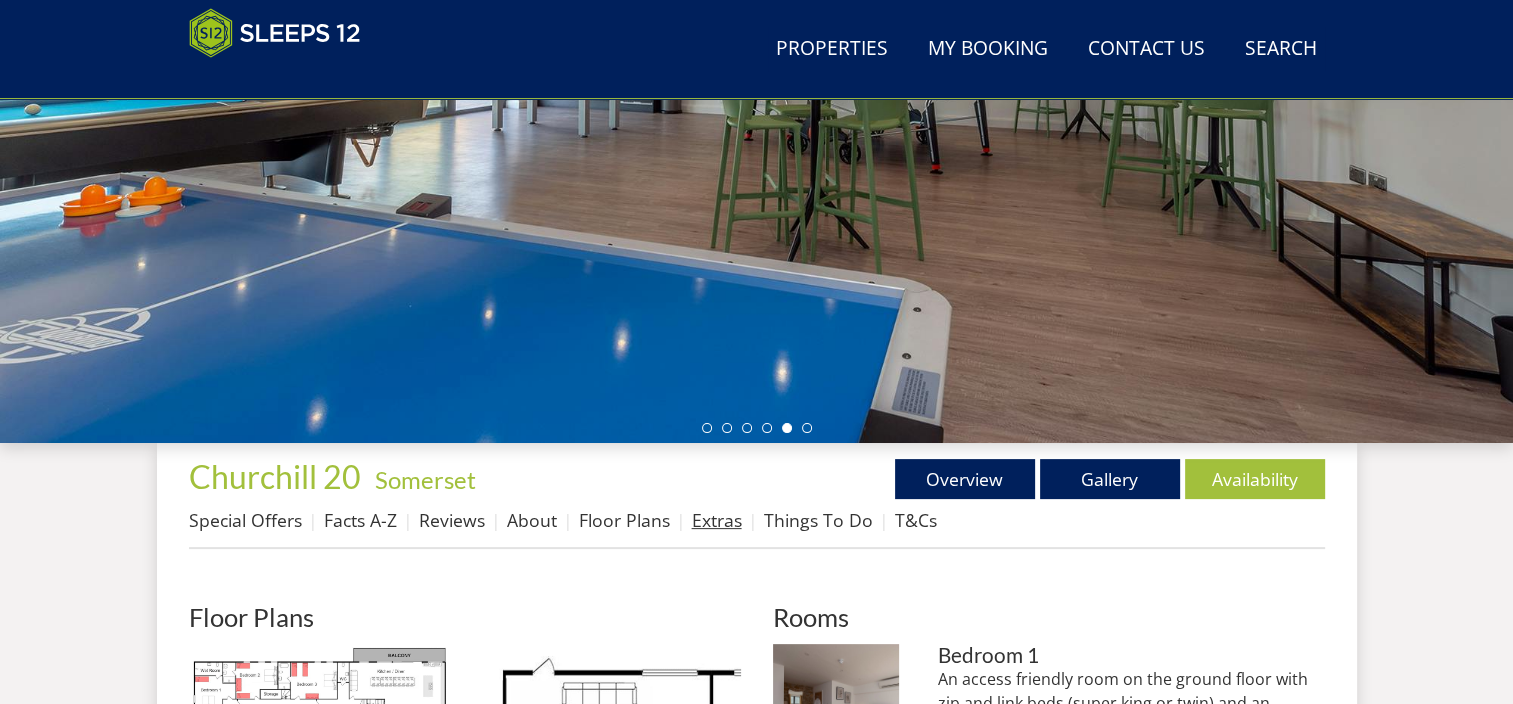 click on "Extras" at bounding box center [717, 520] 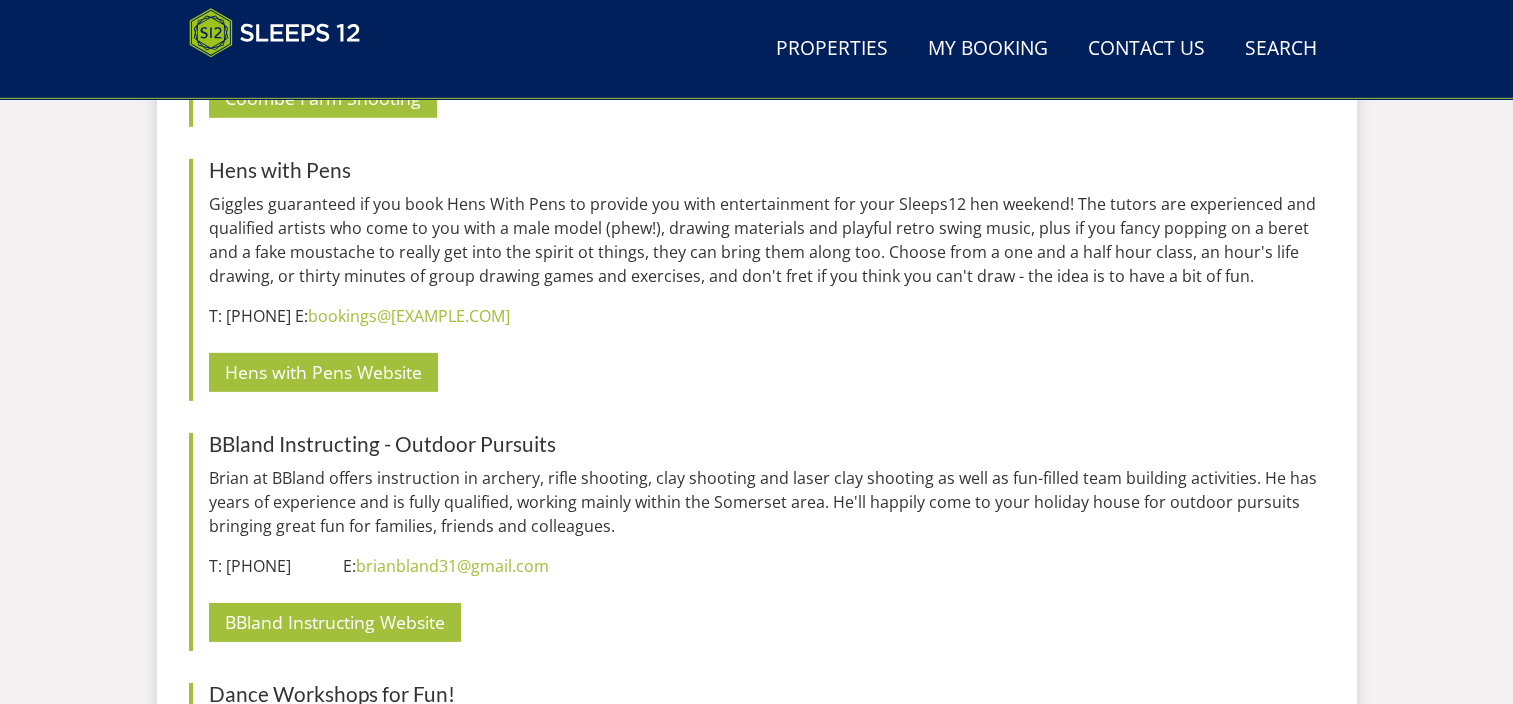 scroll, scrollTop: 6200, scrollLeft: 0, axis: vertical 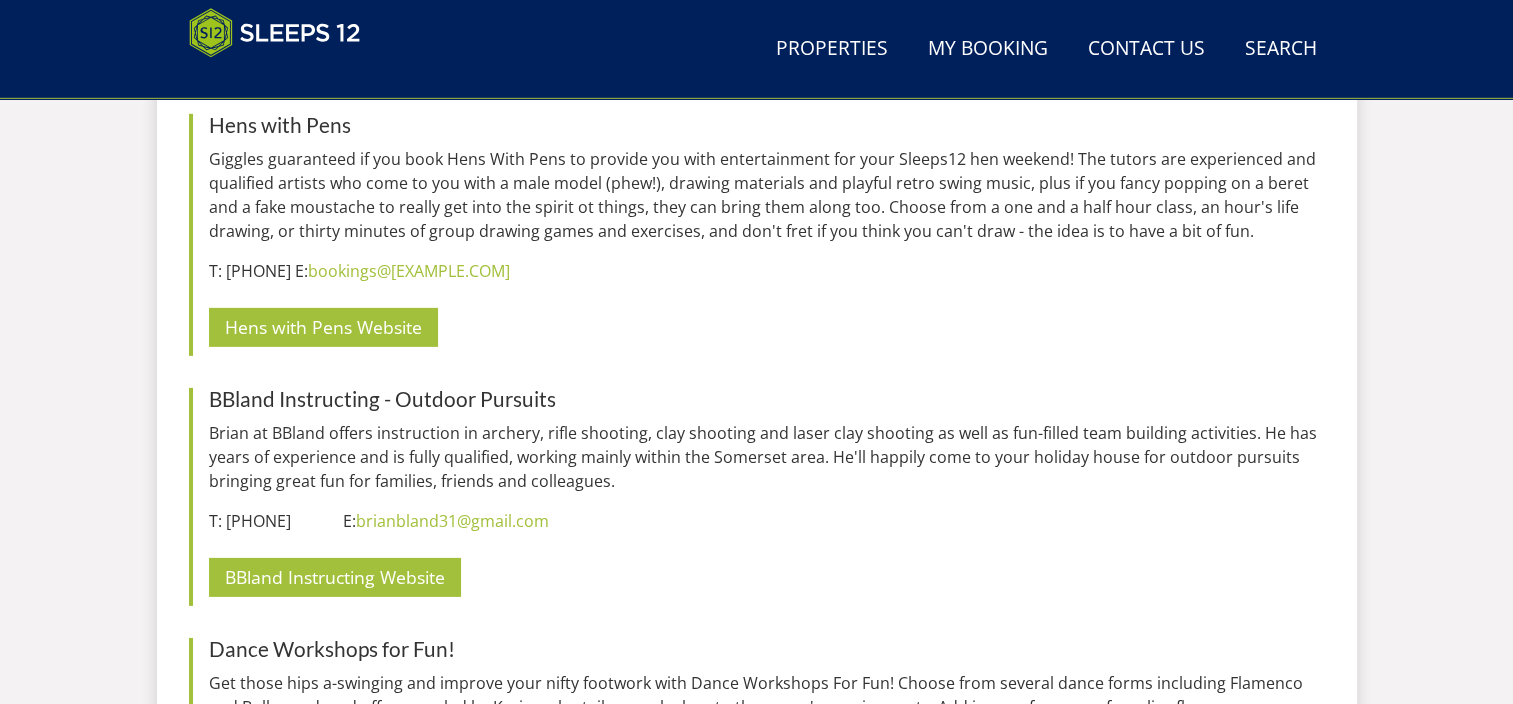 click on "BBland Instructing Website" at bounding box center [767, 577] 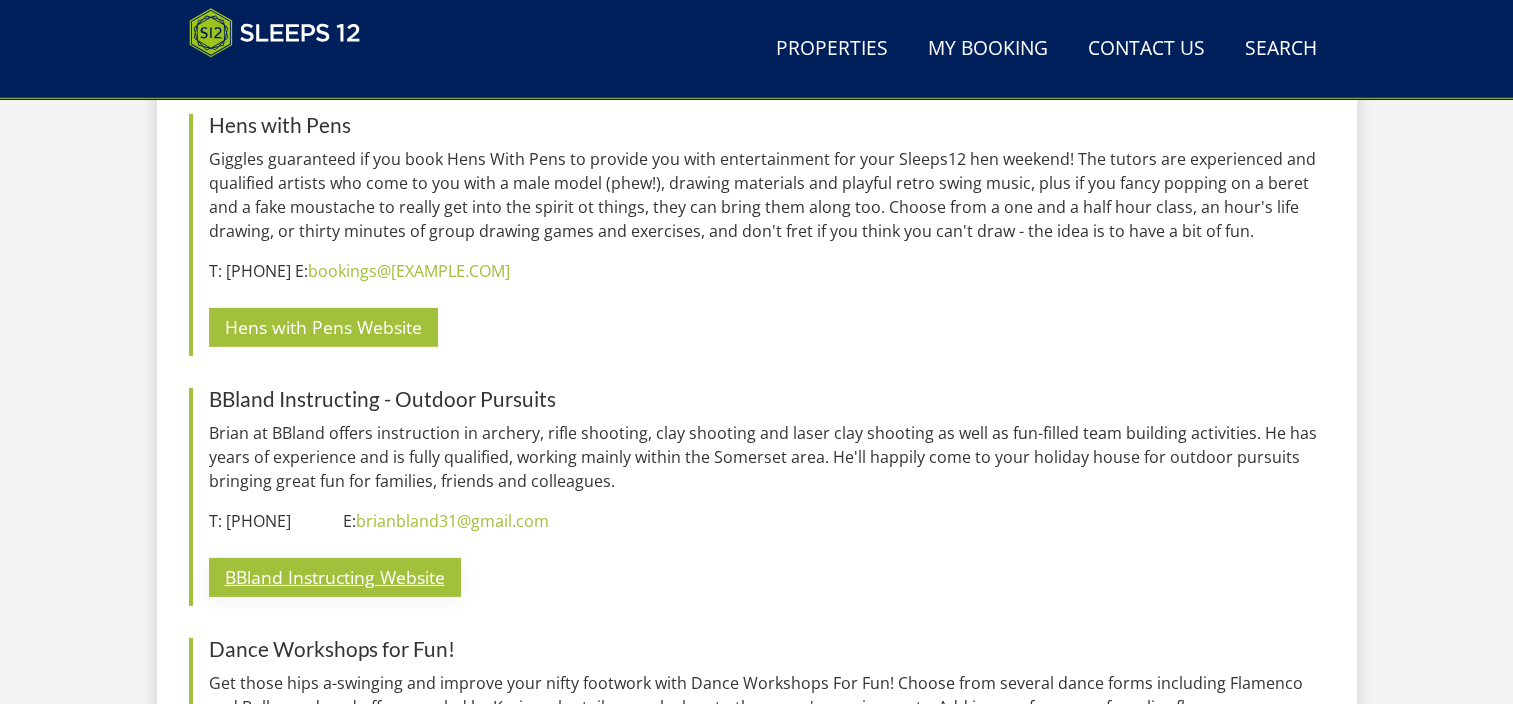 click on "BBland Instructing Website" at bounding box center (335, 577) 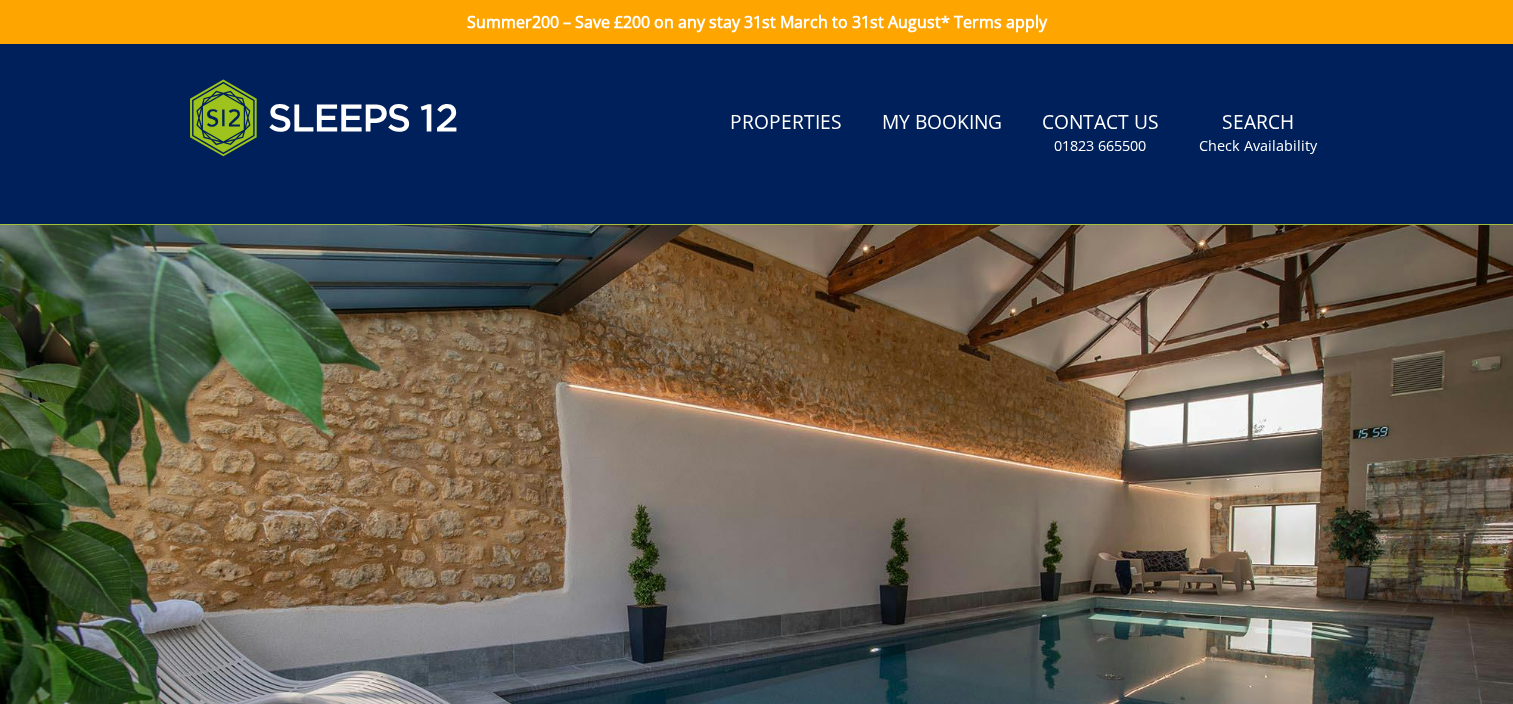 scroll, scrollTop: 318, scrollLeft: 0, axis: vertical 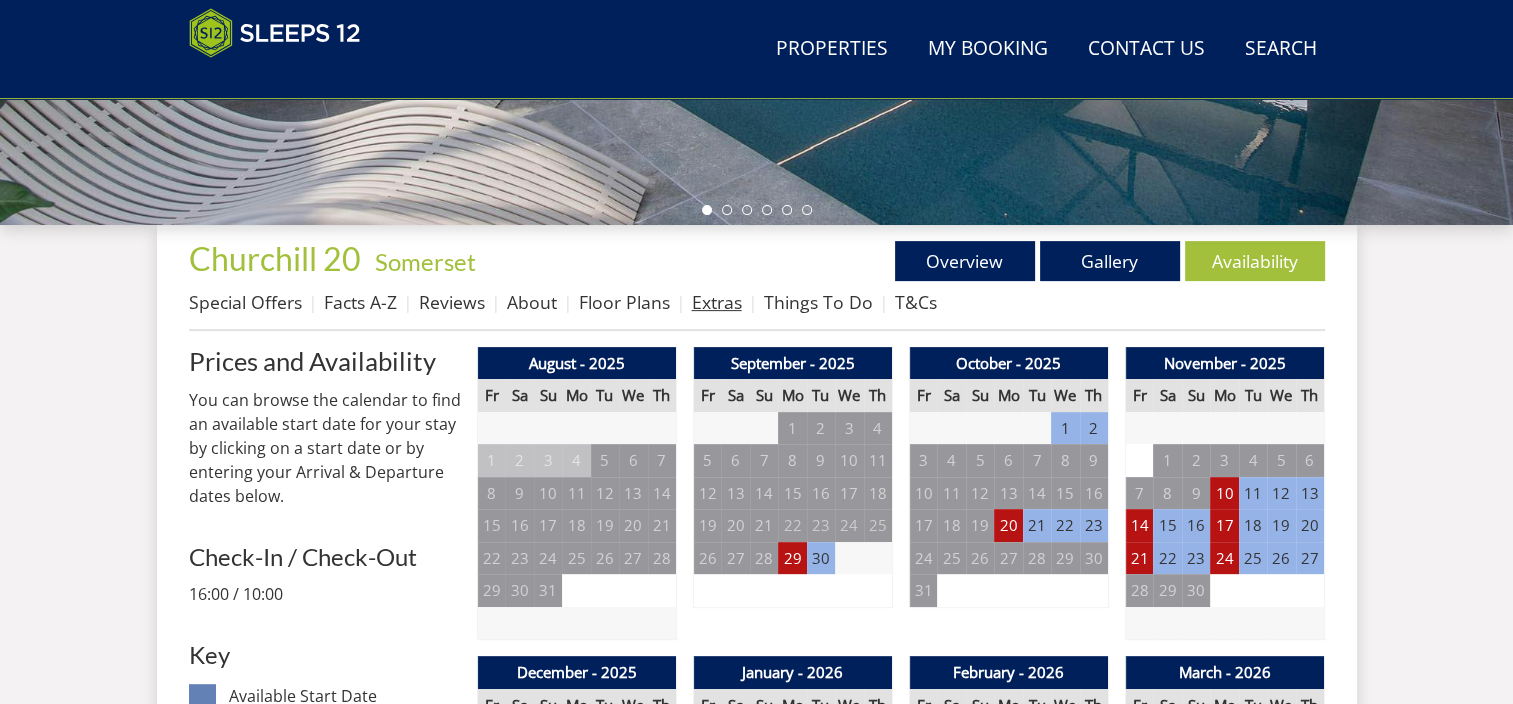 click on "Extras" at bounding box center (717, 302) 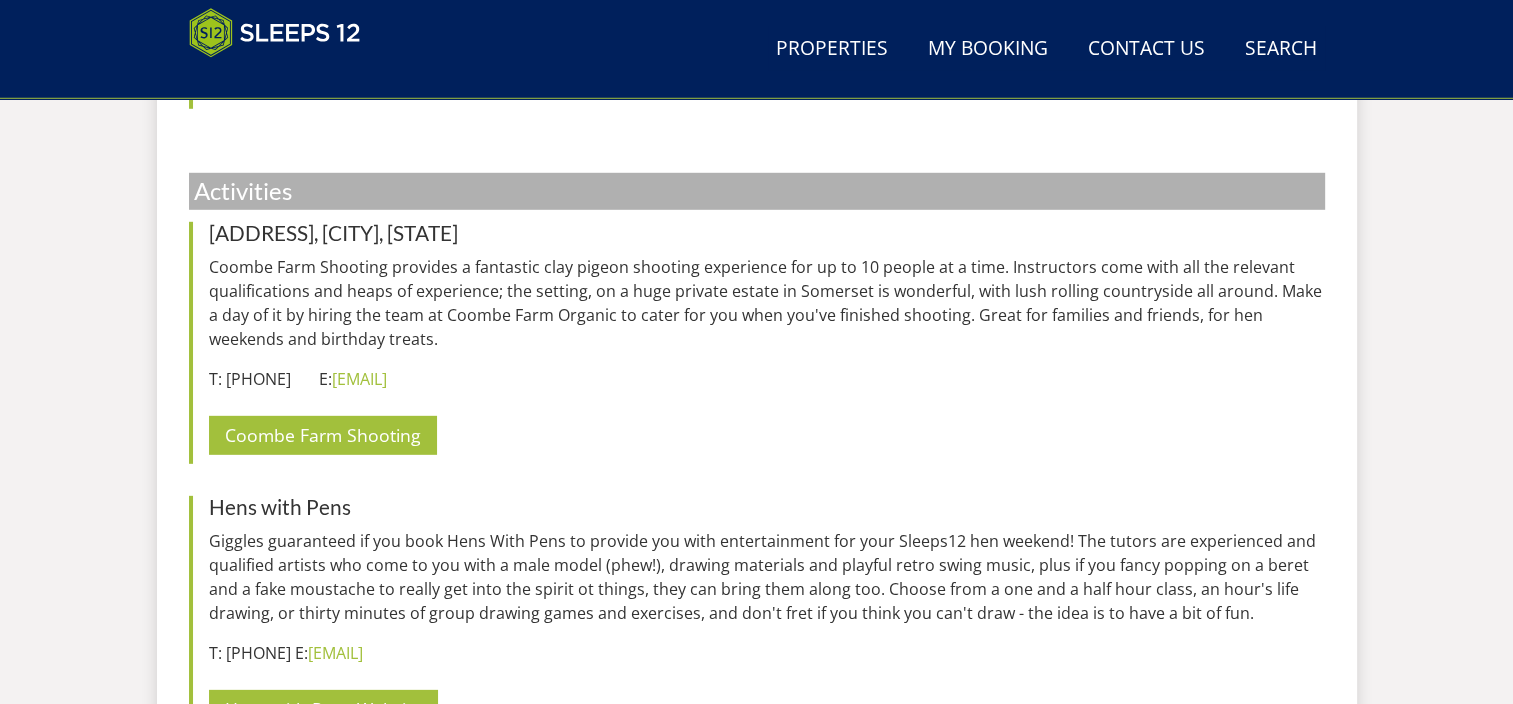 scroll, scrollTop: 5813, scrollLeft: 0, axis: vertical 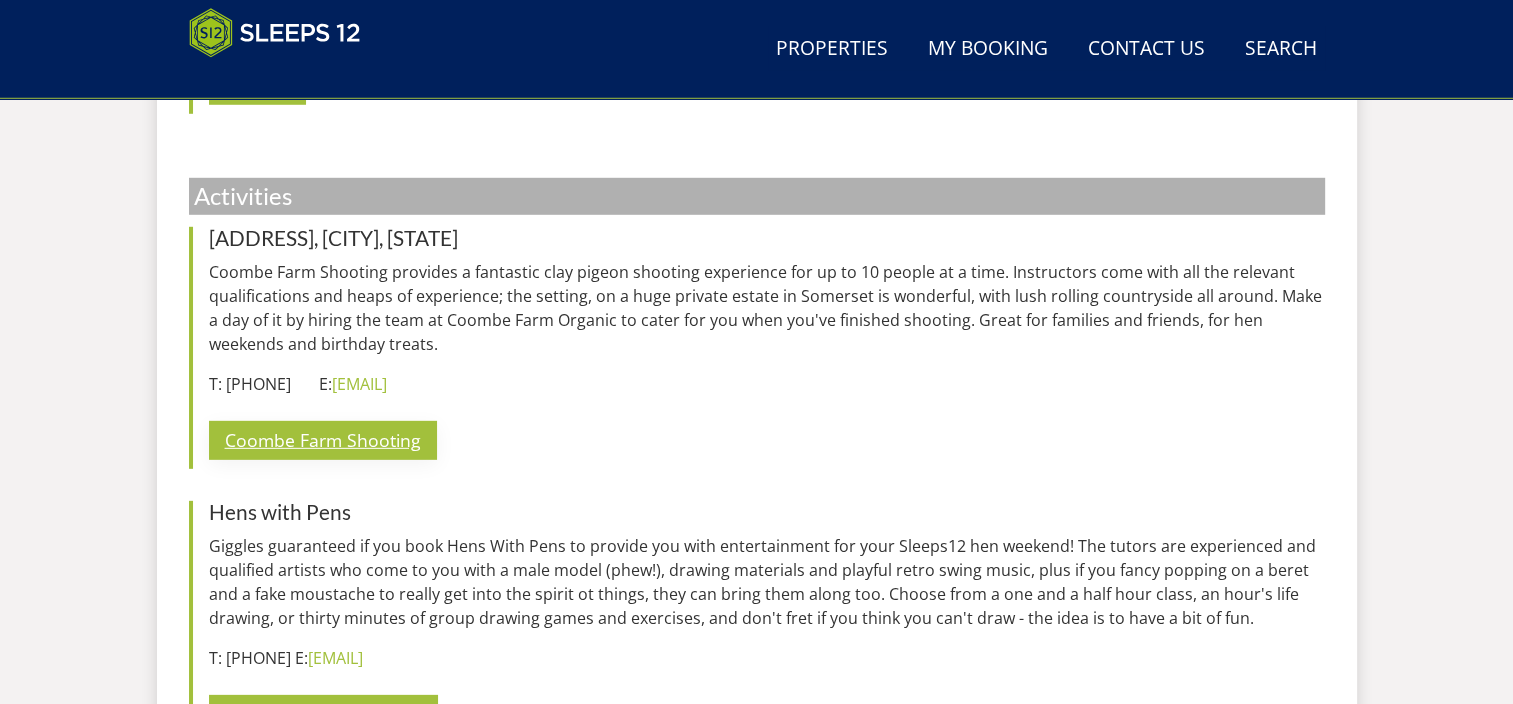 click on "Coombe Farm Shooting" at bounding box center (323, 440) 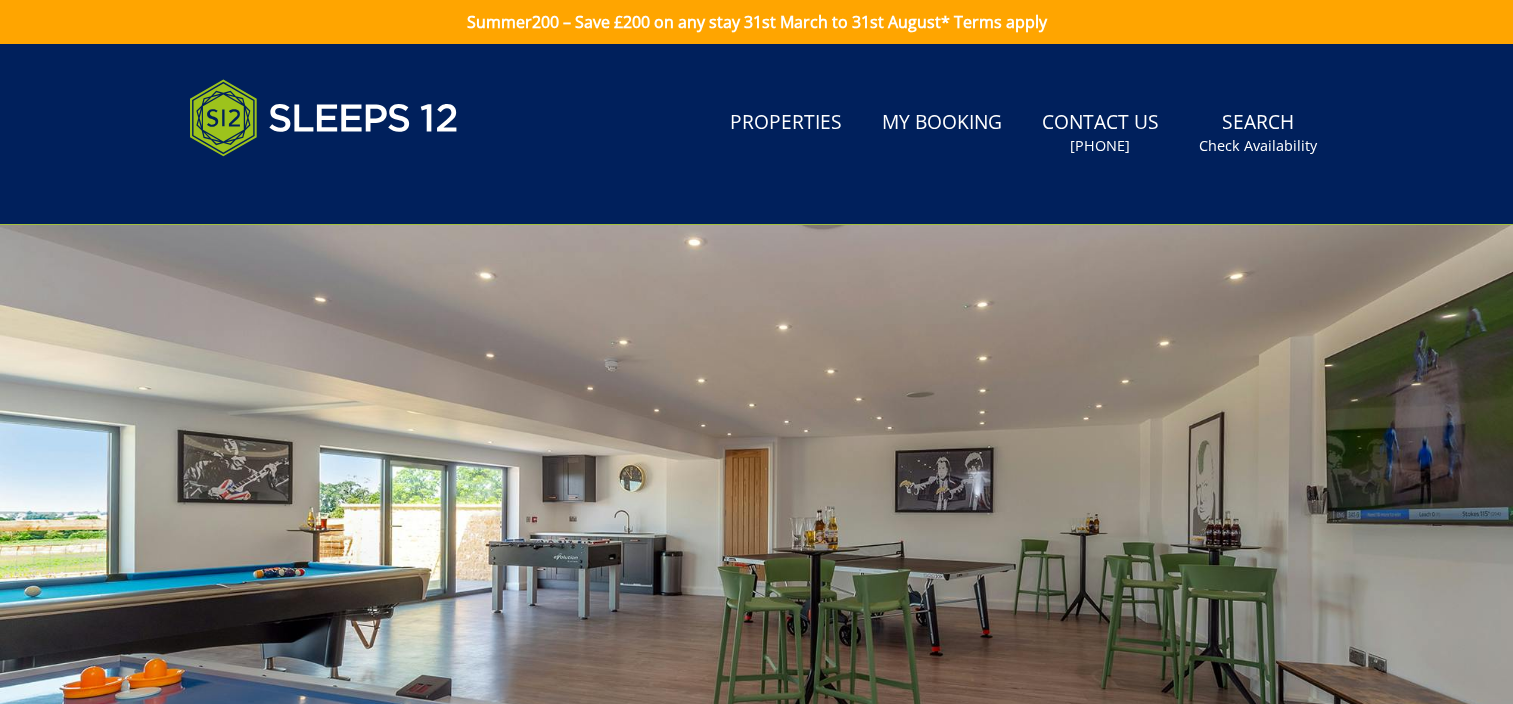 scroll, scrollTop: 0, scrollLeft: 0, axis: both 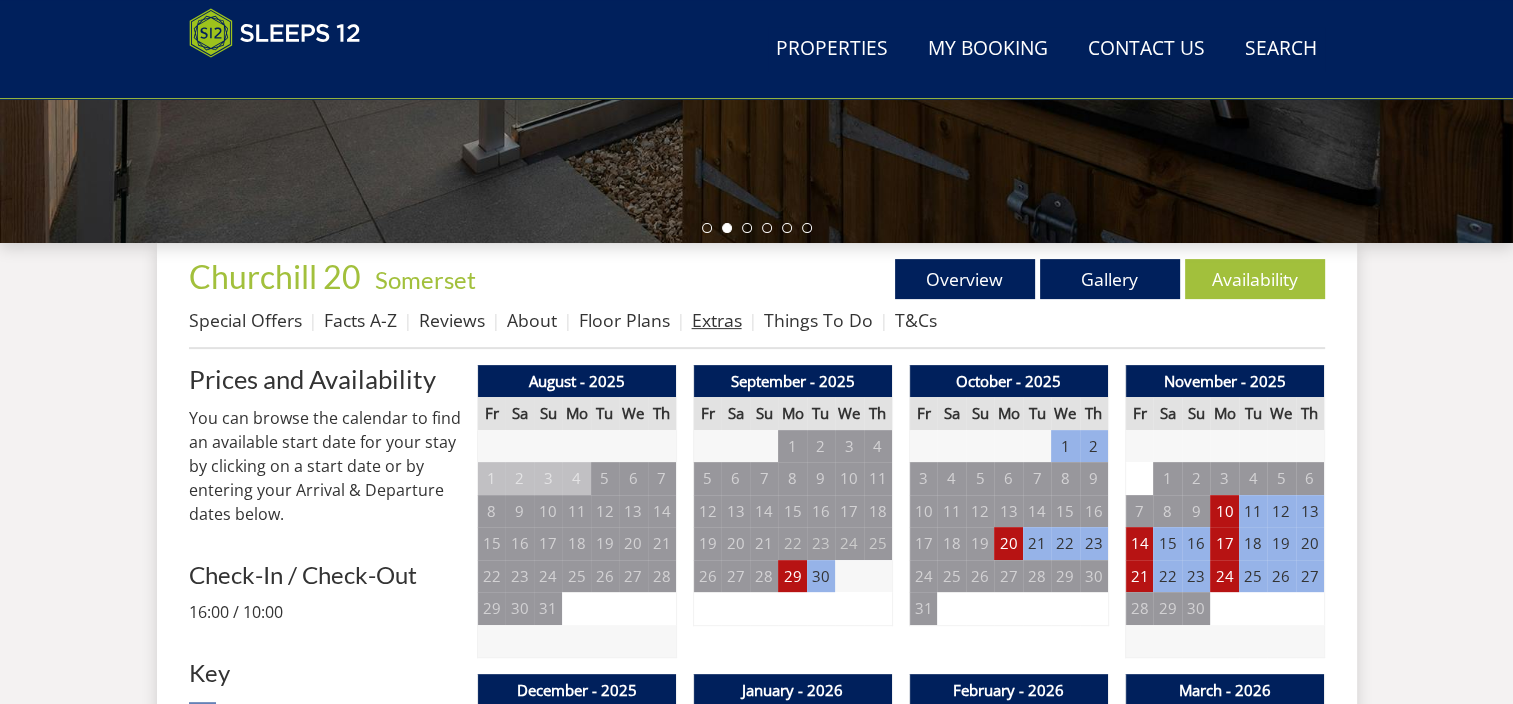 click on "Extras" at bounding box center [717, 320] 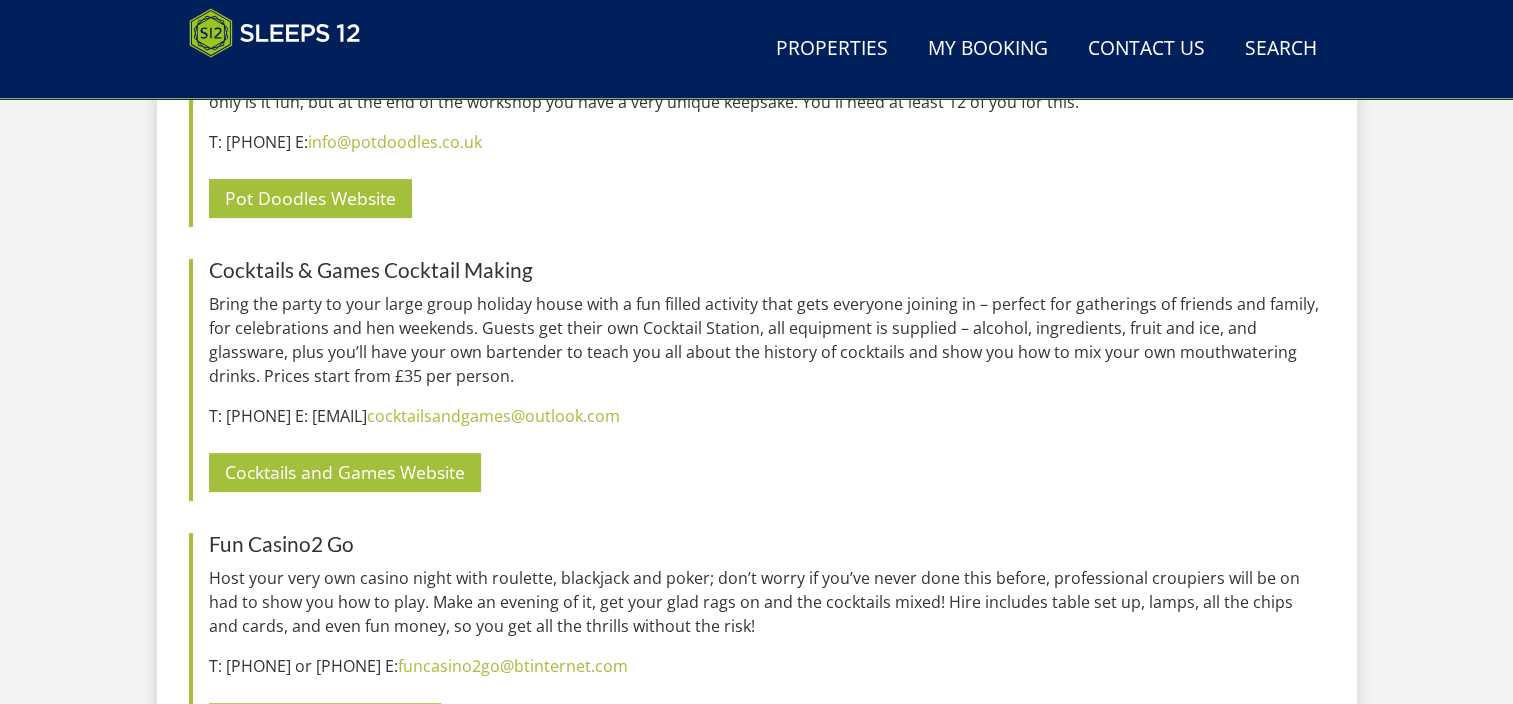 scroll, scrollTop: 8114, scrollLeft: 0, axis: vertical 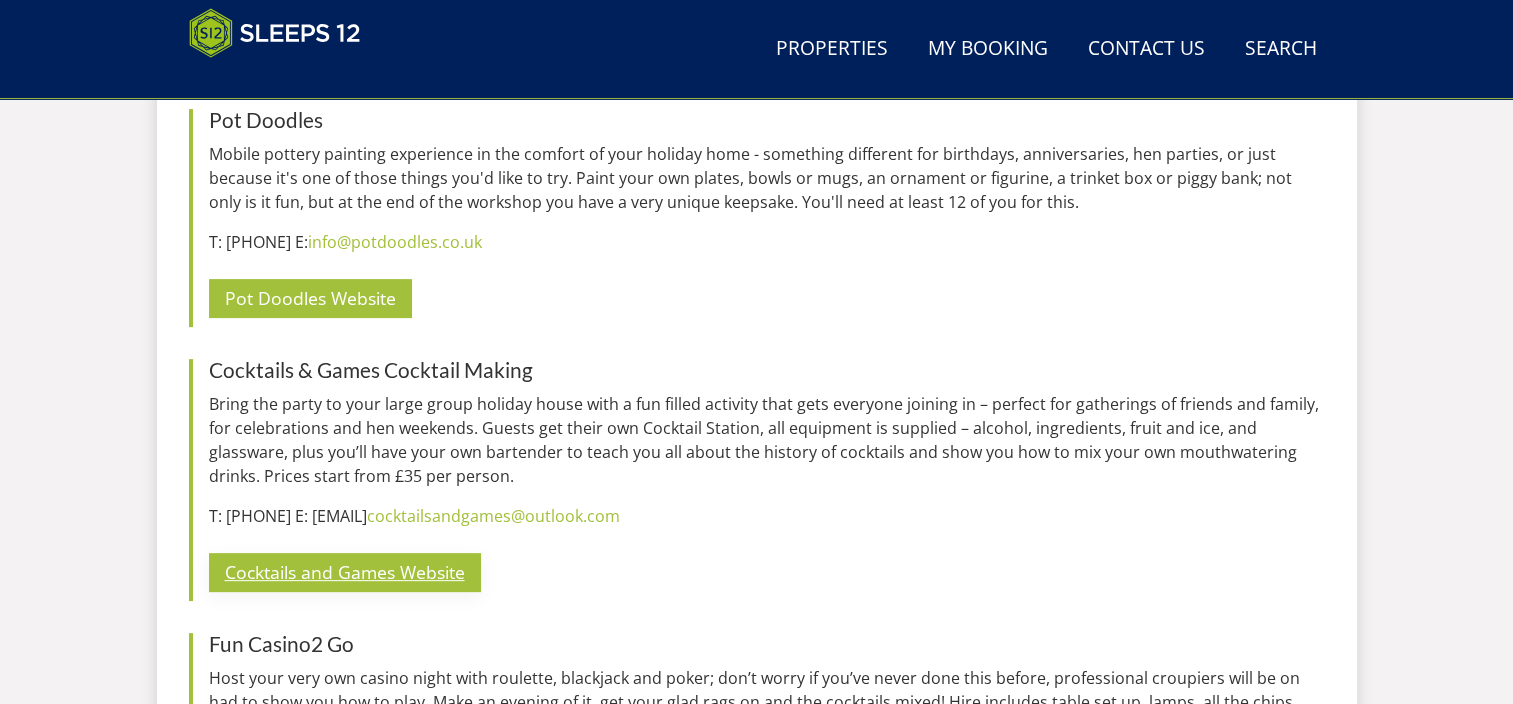 click on "Cocktails and Games Website" at bounding box center (345, 572) 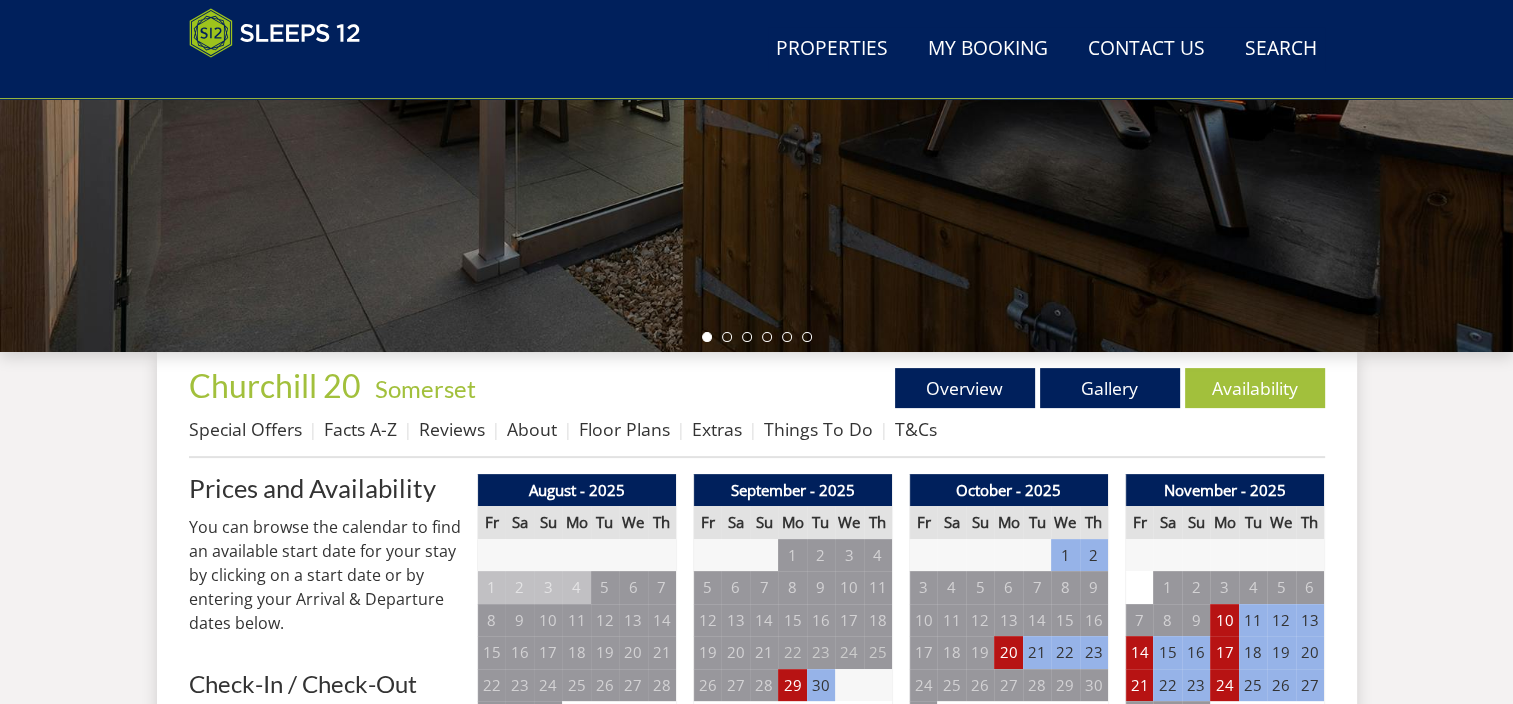 scroll, scrollTop: 300, scrollLeft: 0, axis: vertical 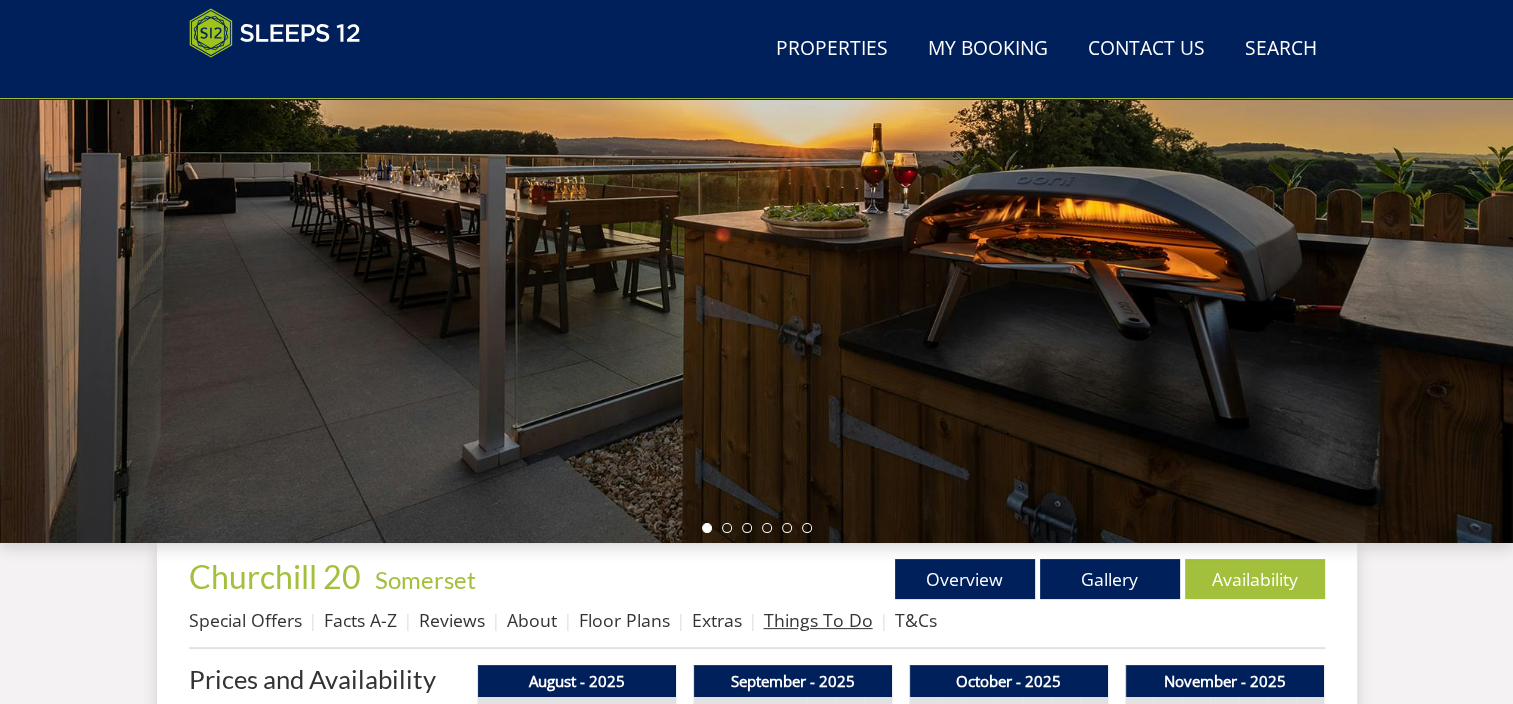 click on "Things To Do" at bounding box center (818, 620) 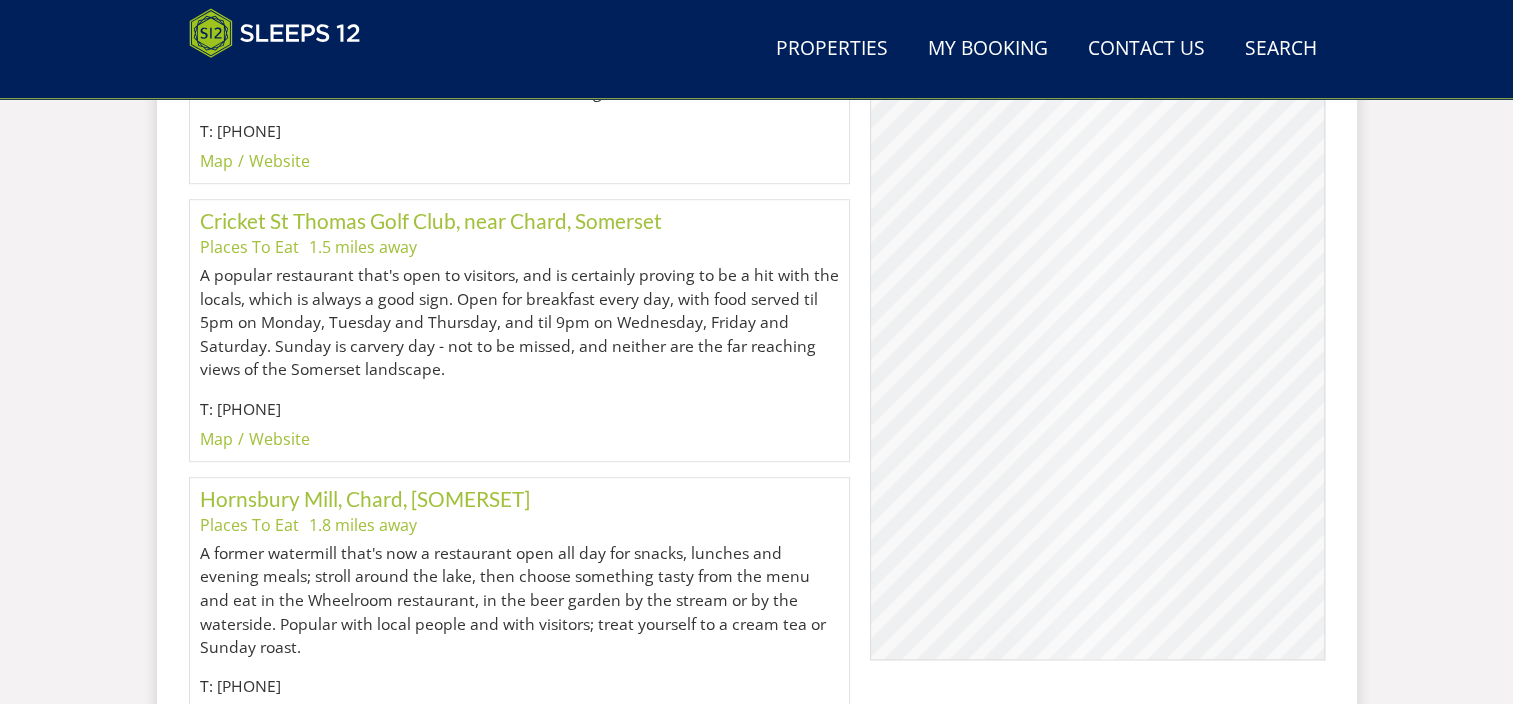 scroll, scrollTop: 918, scrollLeft: 0, axis: vertical 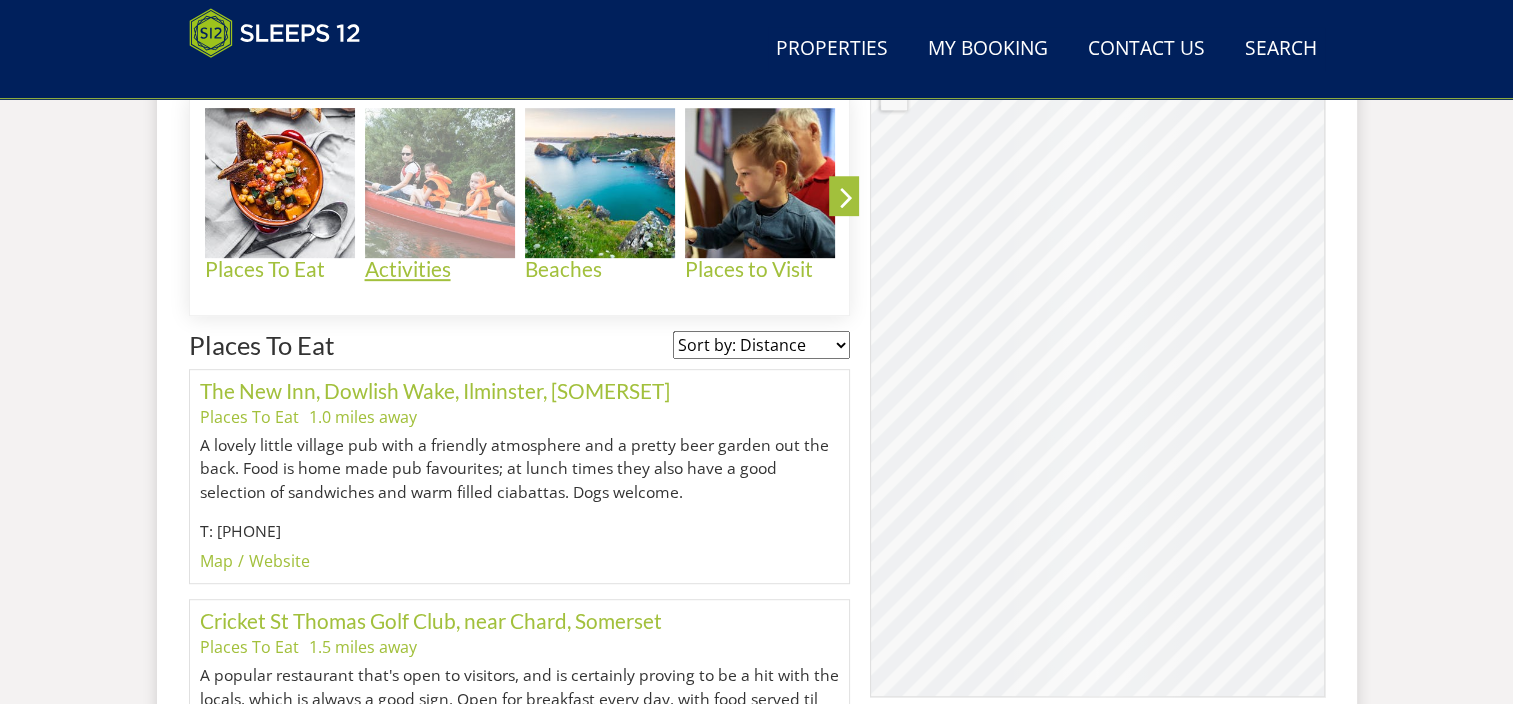 click at bounding box center (440, 183) 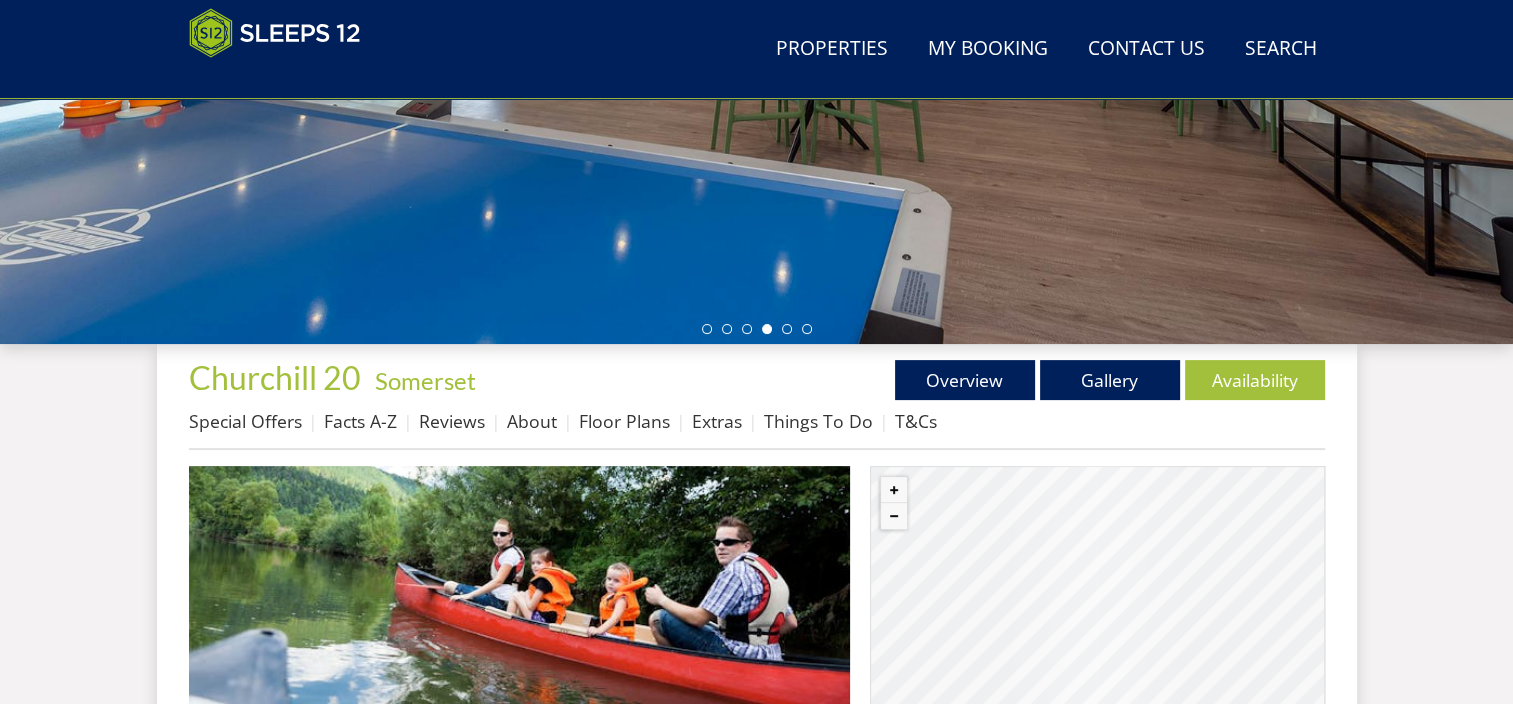 scroll, scrollTop: 500, scrollLeft: 0, axis: vertical 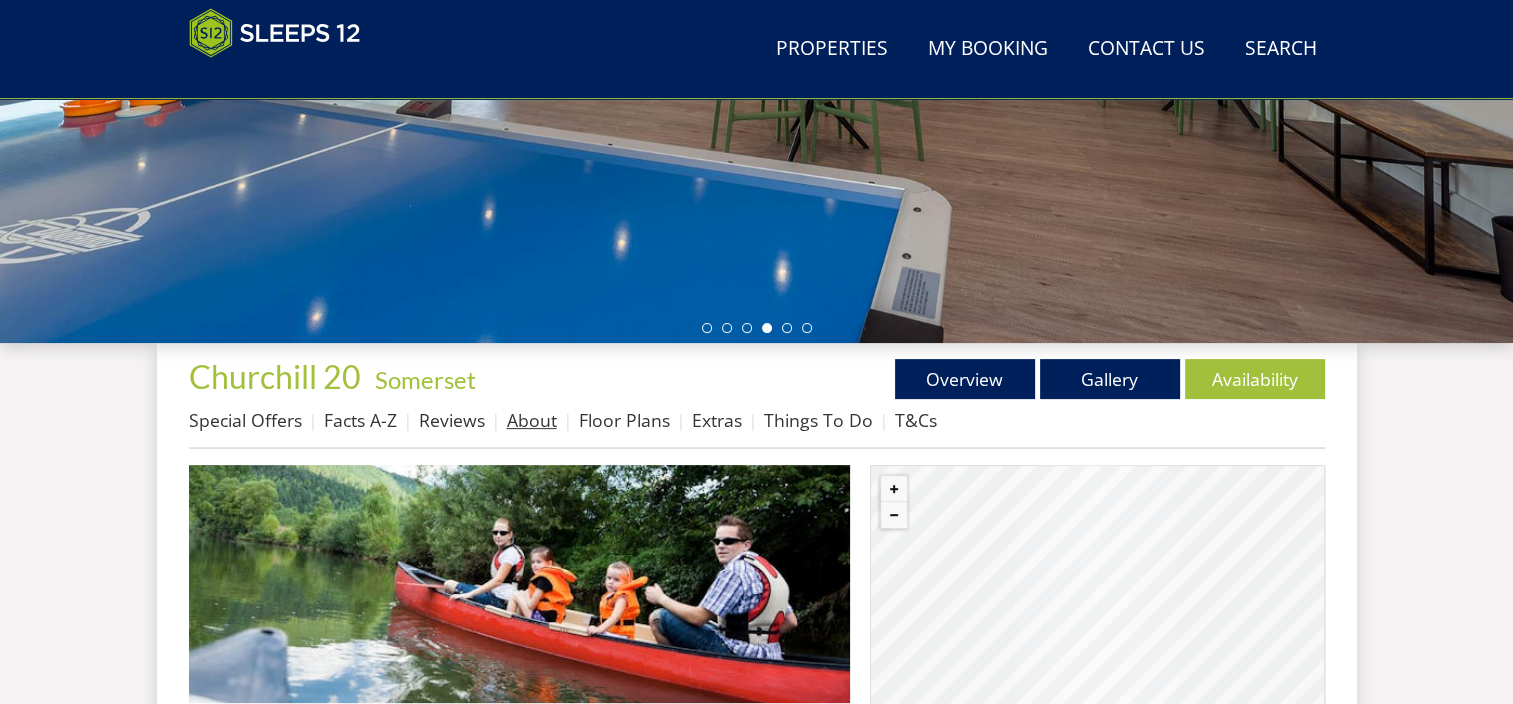 click on "About" at bounding box center [532, 420] 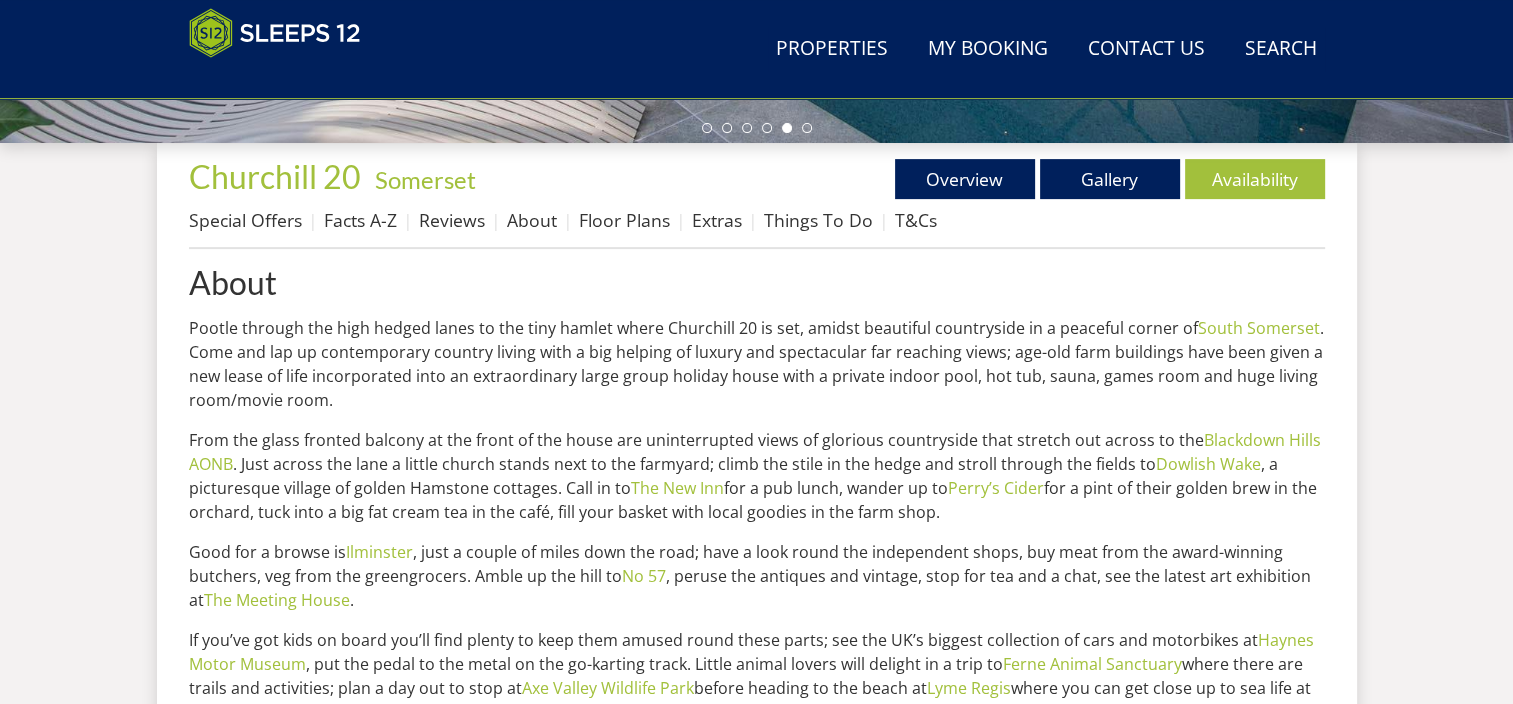 scroll, scrollTop: 600, scrollLeft: 0, axis: vertical 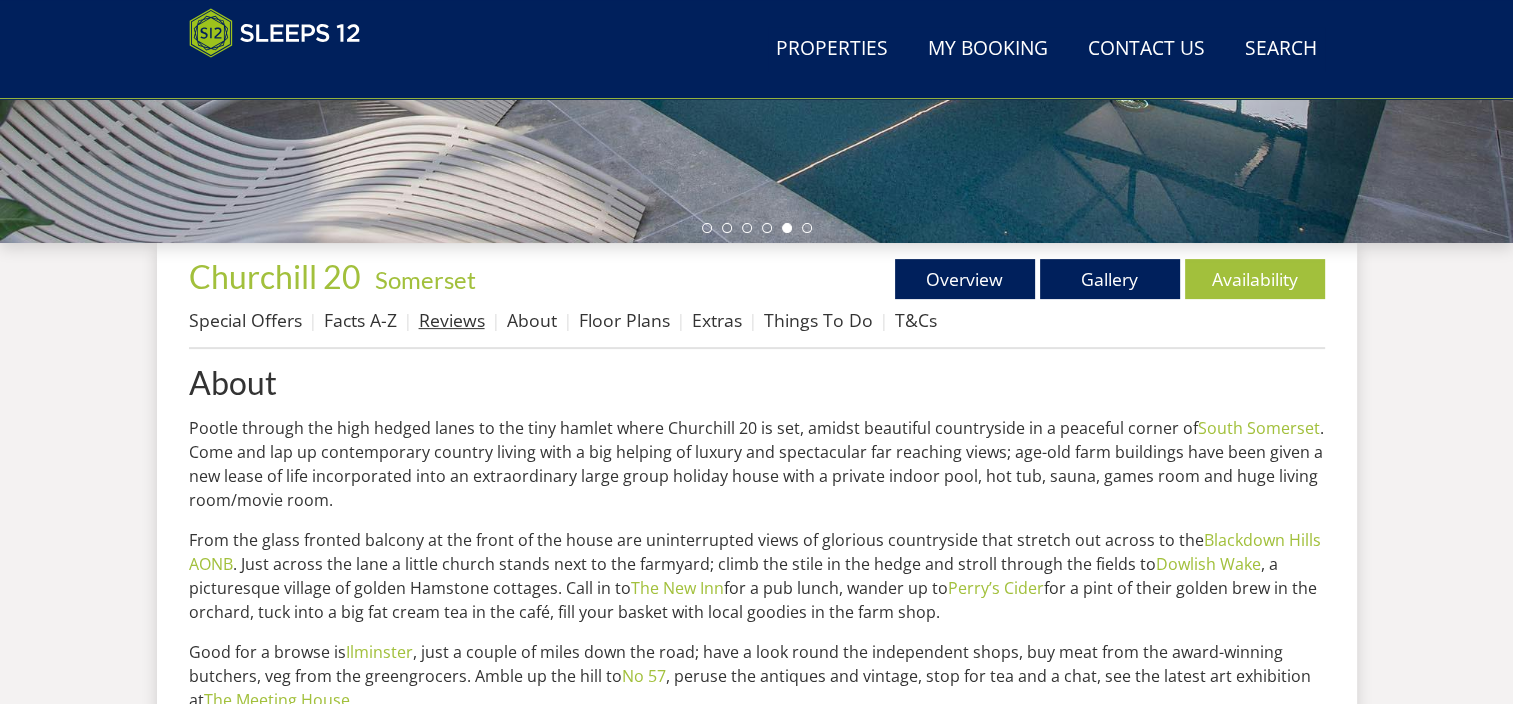 click on "Reviews" at bounding box center (452, 320) 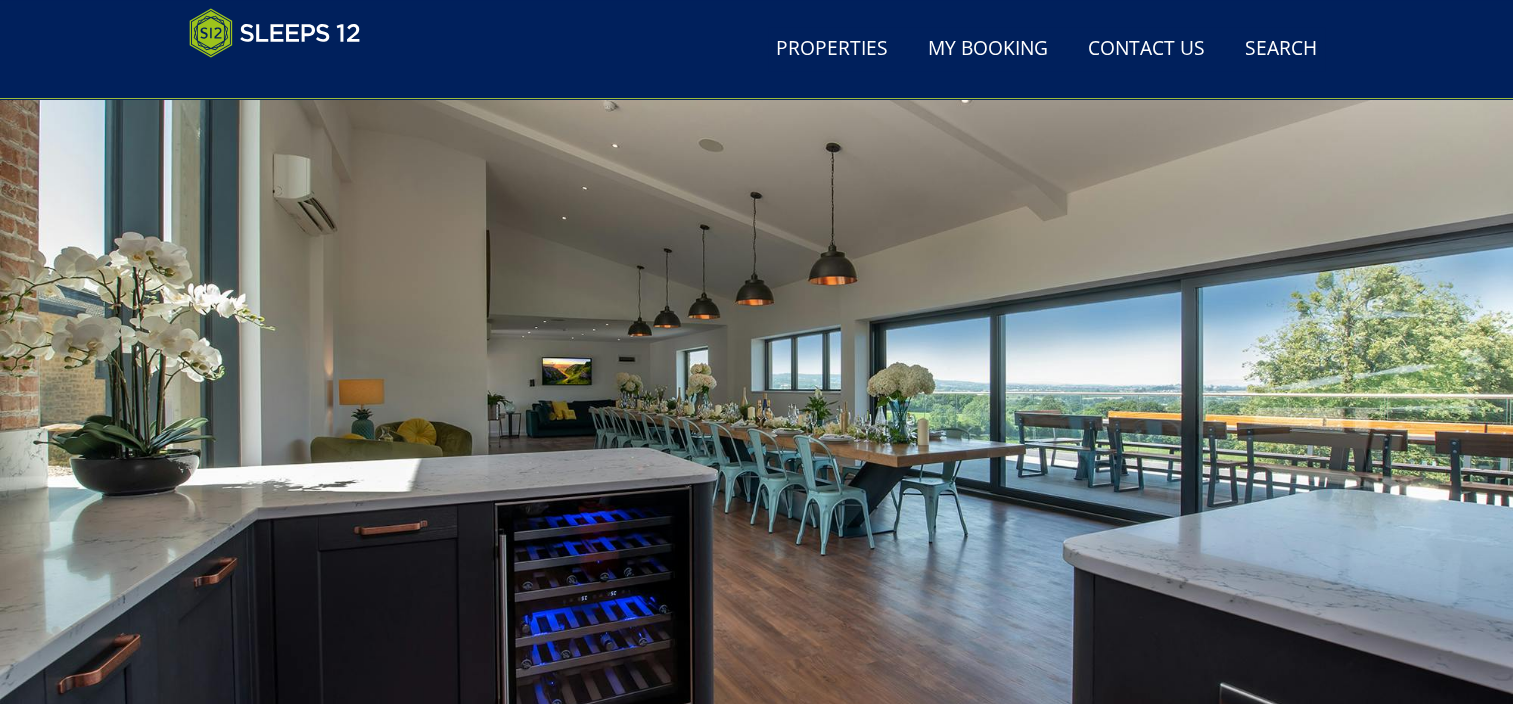 scroll, scrollTop: 500, scrollLeft: 0, axis: vertical 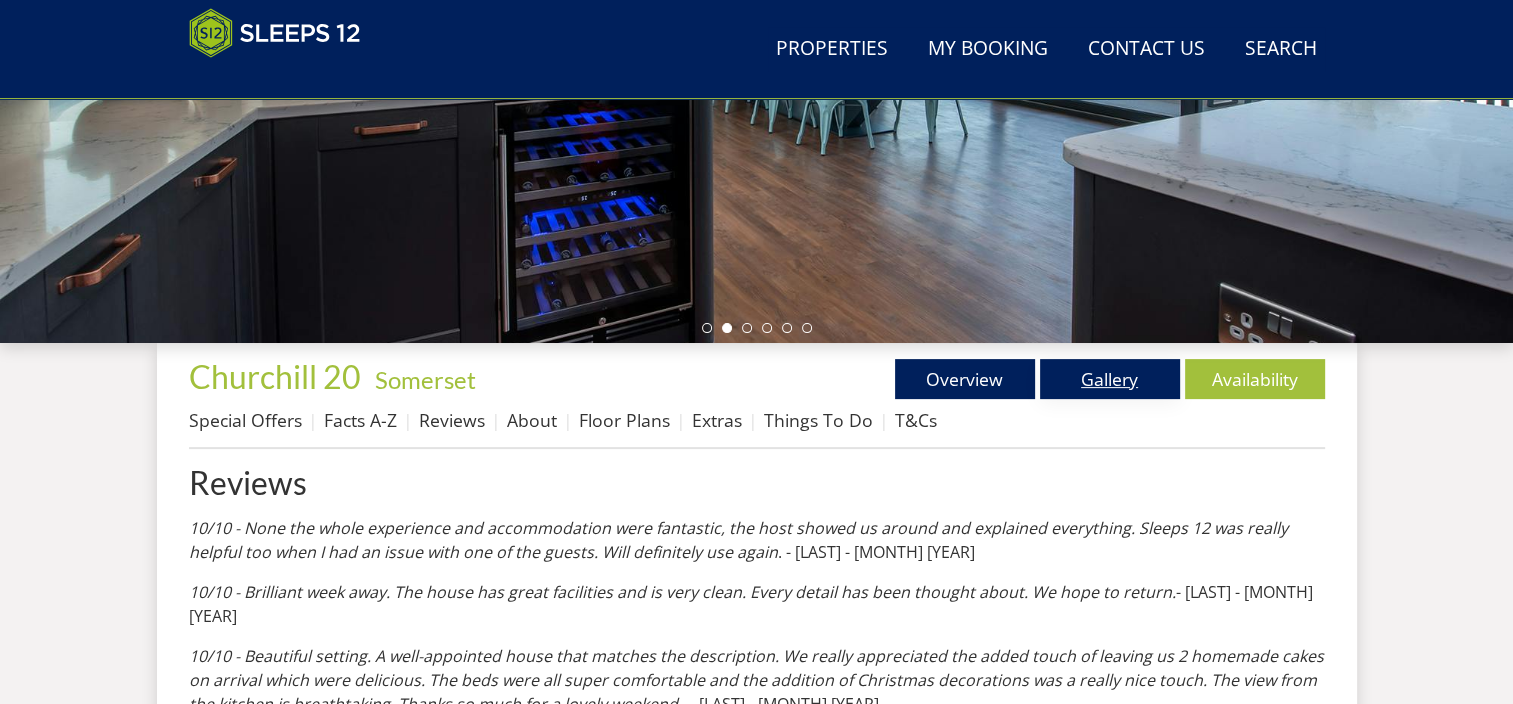 click on "Gallery" at bounding box center (1110, 379) 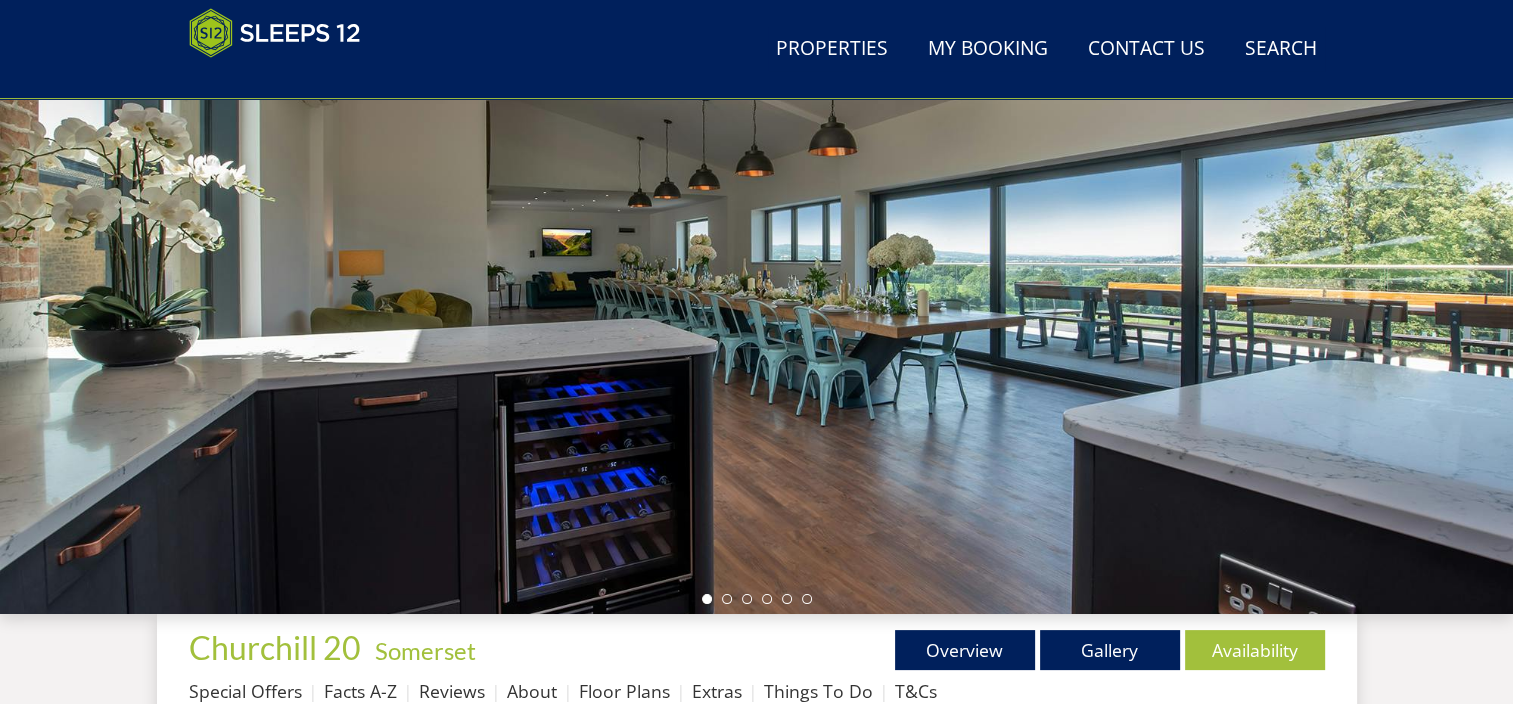 scroll, scrollTop: 200, scrollLeft: 0, axis: vertical 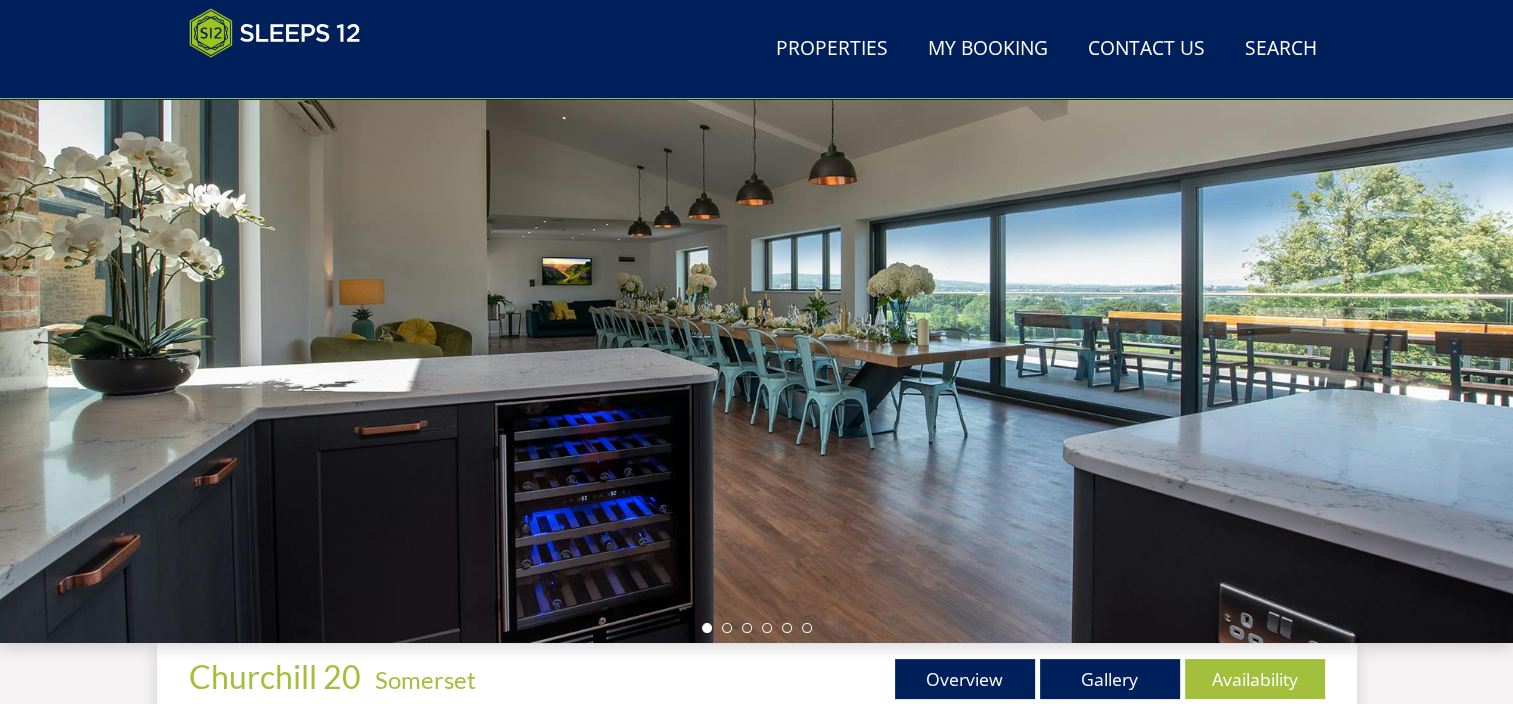 drag, startPoint x: 1270, startPoint y: 441, endPoint x: 748, endPoint y: 450, distance: 522.0776 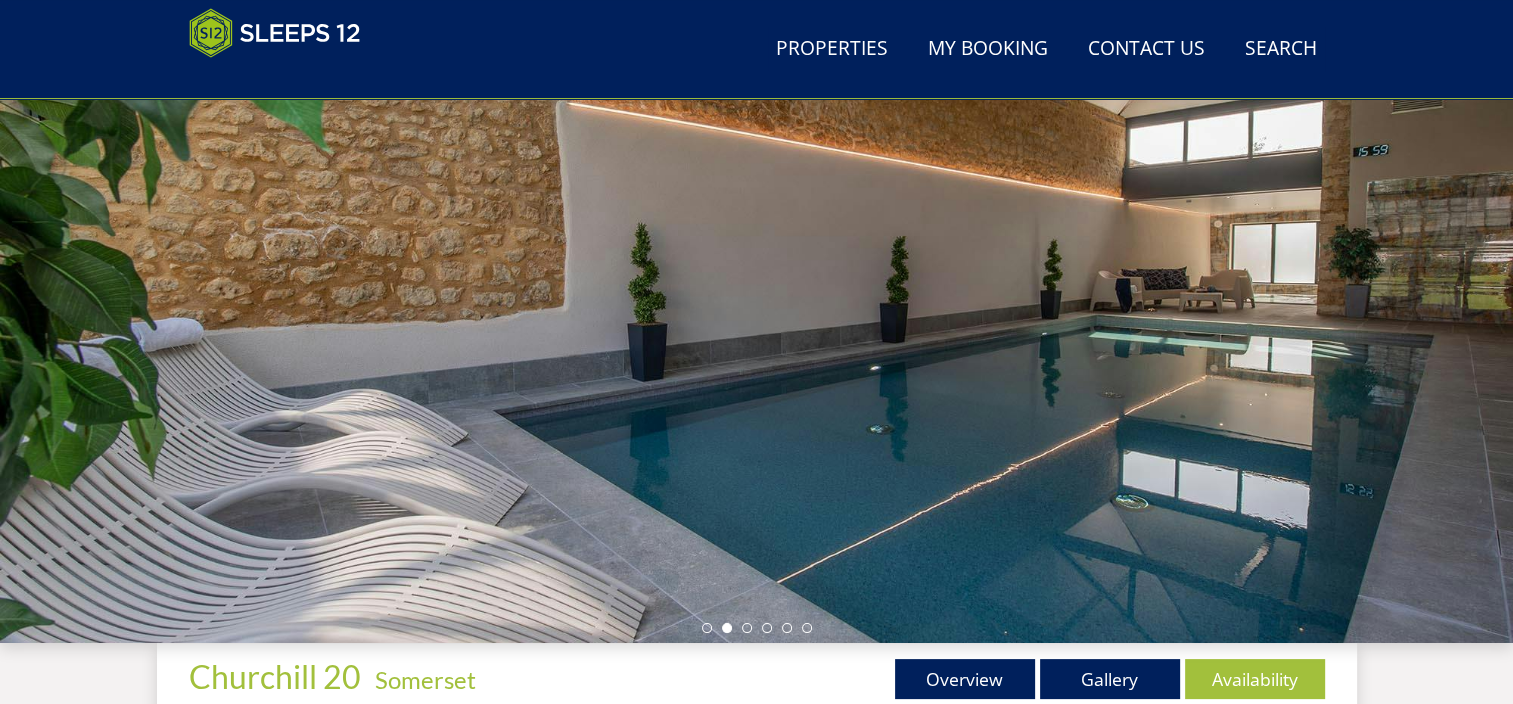 drag, startPoint x: 1255, startPoint y: 388, endPoint x: 920, endPoint y: 401, distance: 335.25214 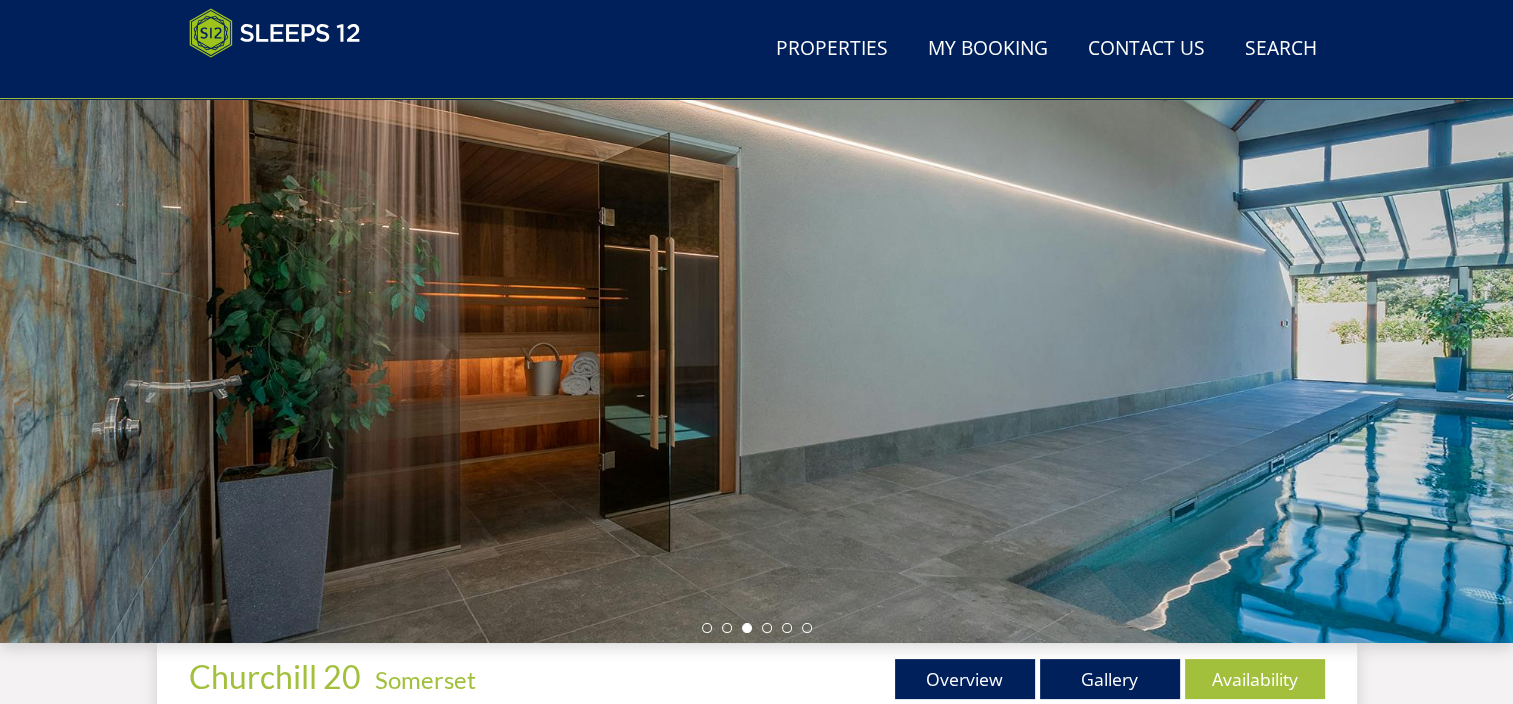 drag, startPoint x: 1334, startPoint y: 392, endPoint x: 945, endPoint y: 416, distance: 389.73965 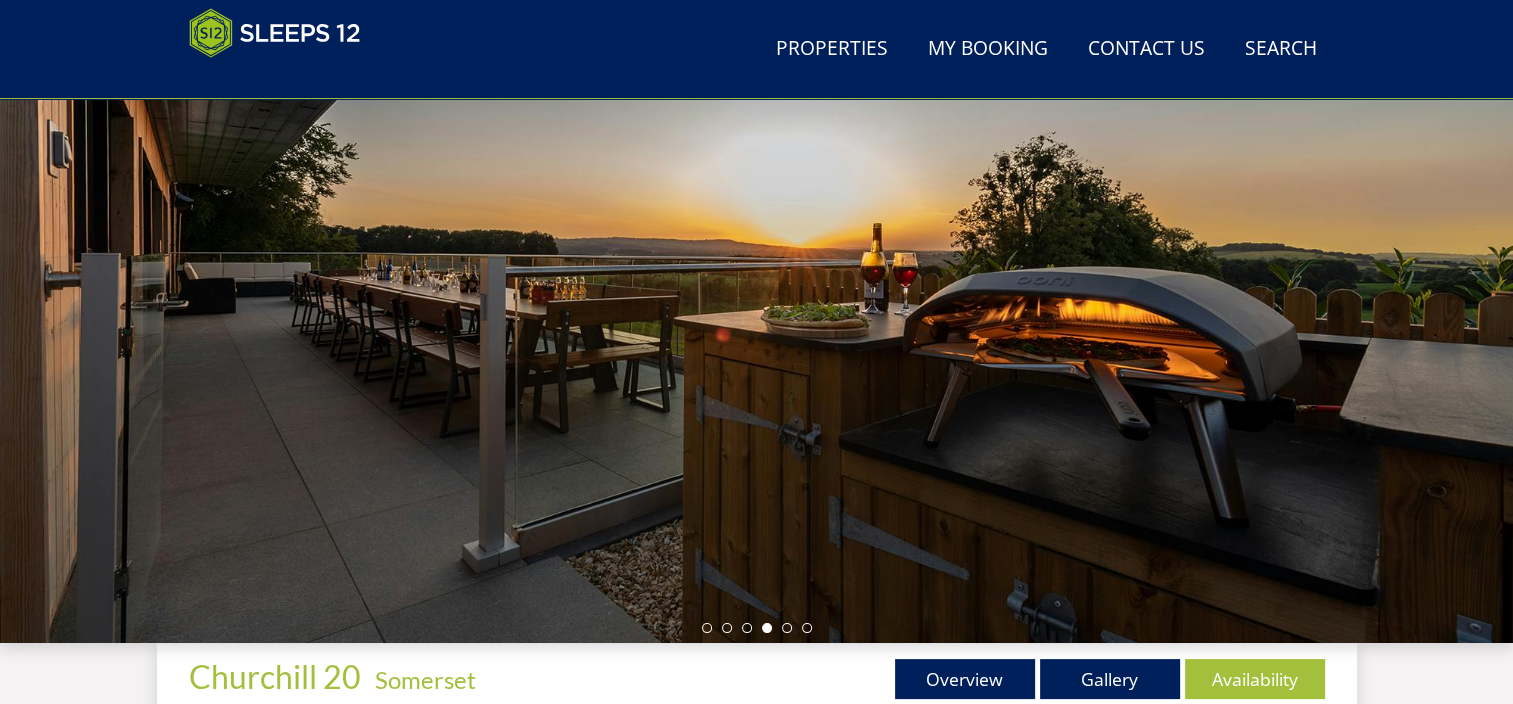 drag, startPoint x: 1018, startPoint y: 428, endPoint x: 685, endPoint y: 435, distance: 333.07358 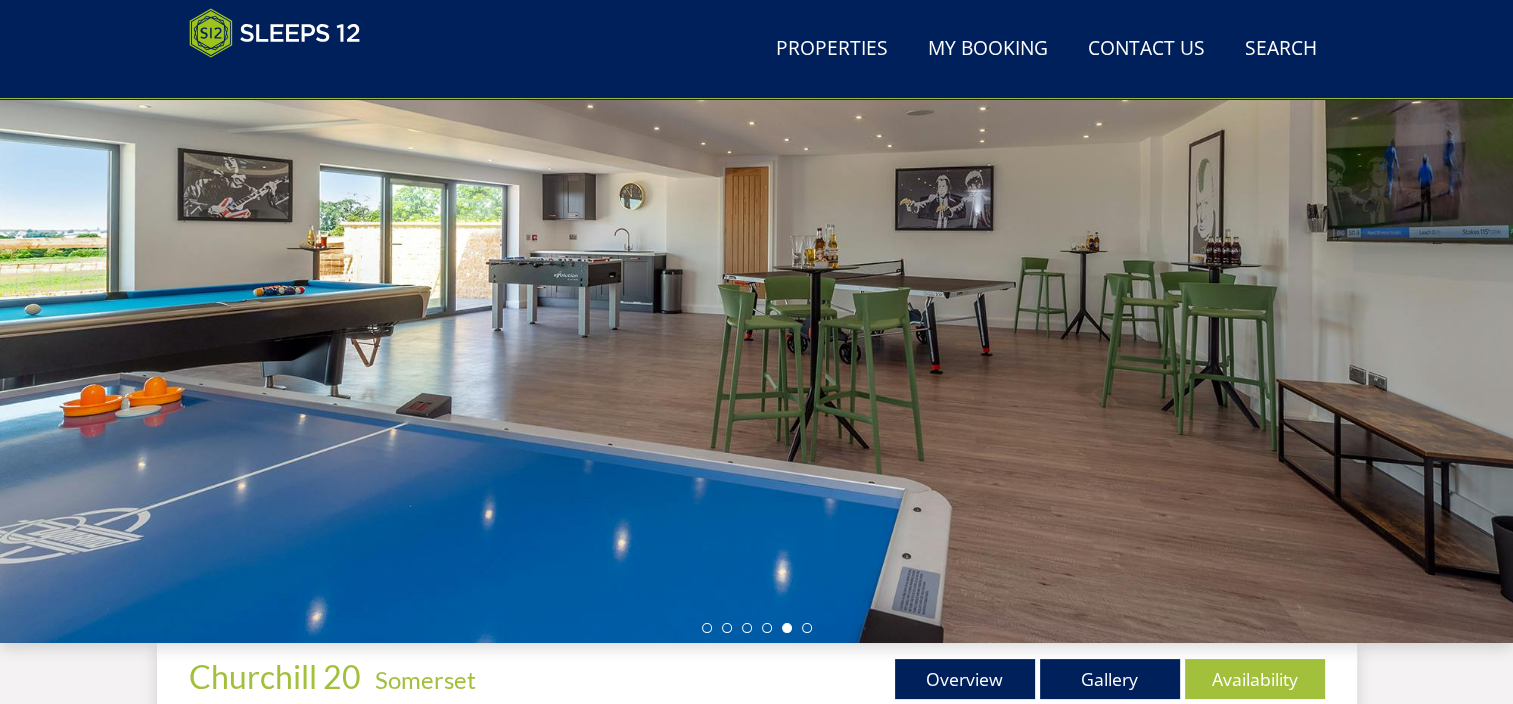 drag, startPoint x: 1240, startPoint y: 424, endPoint x: 490, endPoint y: 449, distance: 750.41656 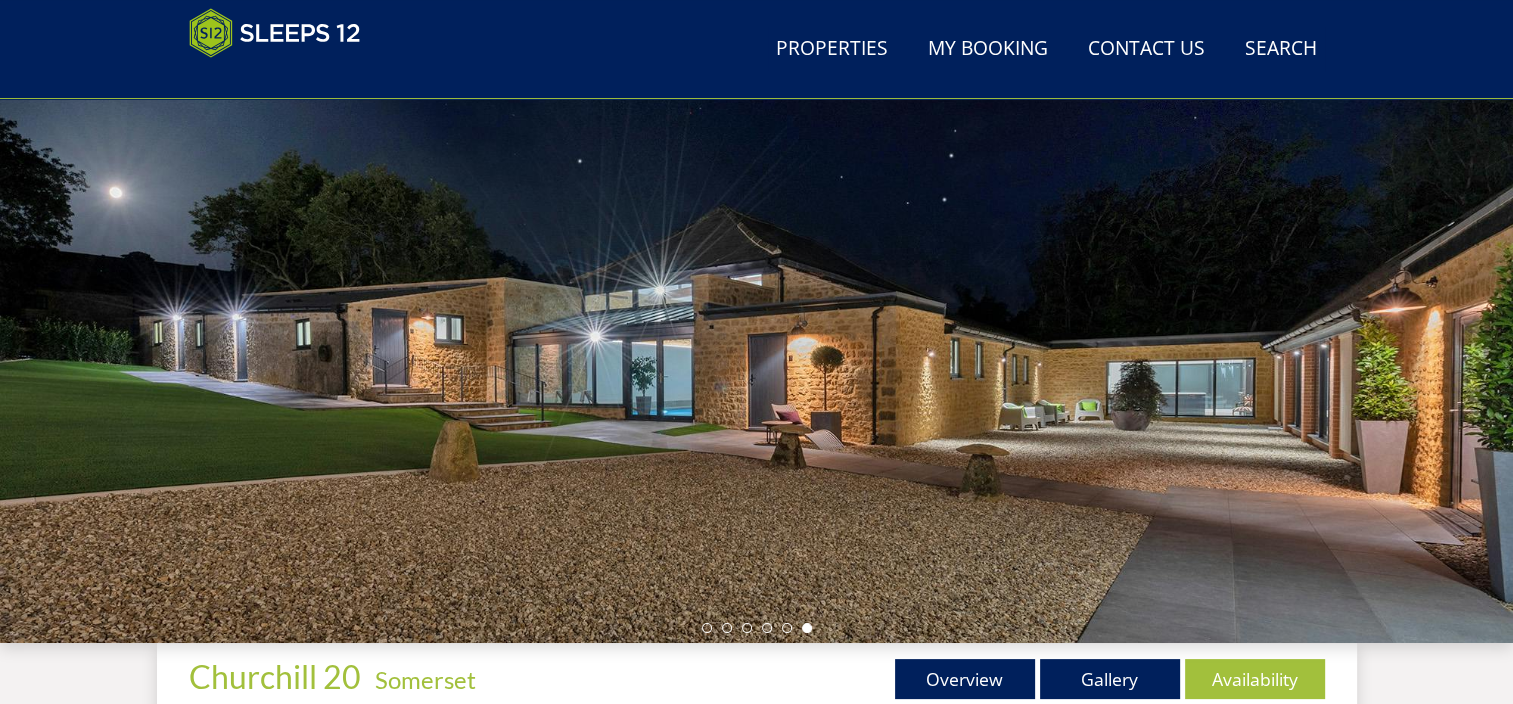 drag, startPoint x: 1303, startPoint y: 405, endPoint x: 821, endPoint y: 408, distance: 482.00934 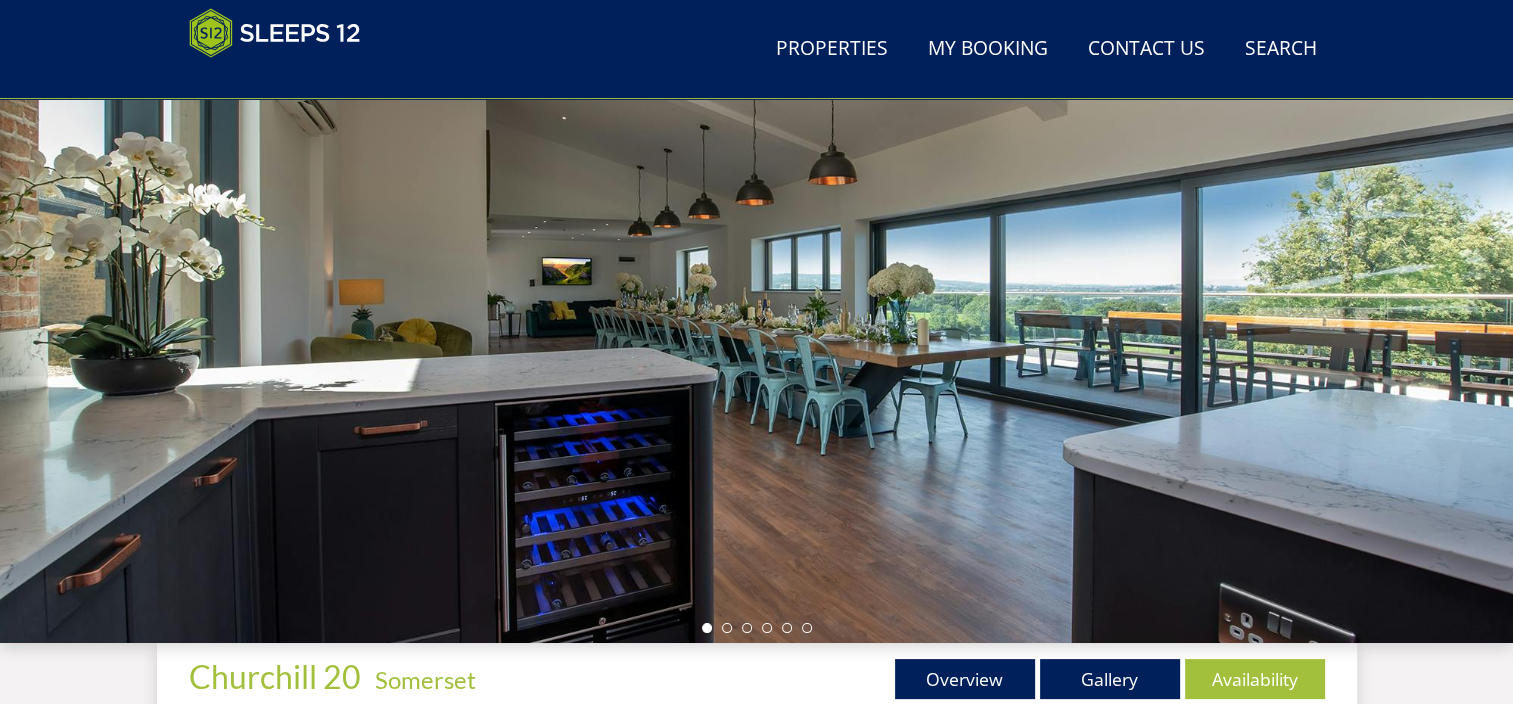 drag, startPoint x: 1287, startPoint y: 396, endPoint x: 776, endPoint y: 424, distance: 511.76654 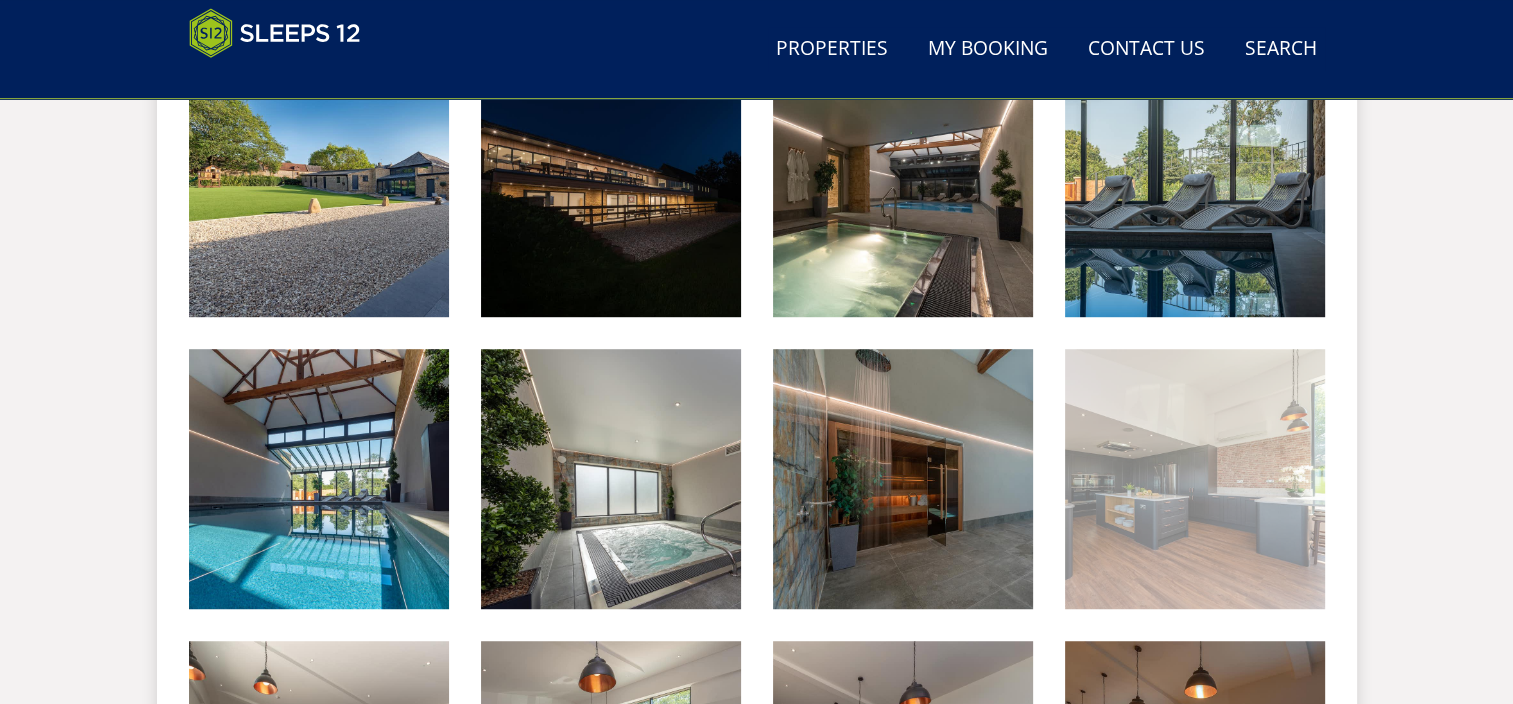 scroll, scrollTop: 1100, scrollLeft: 0, axis: vertical 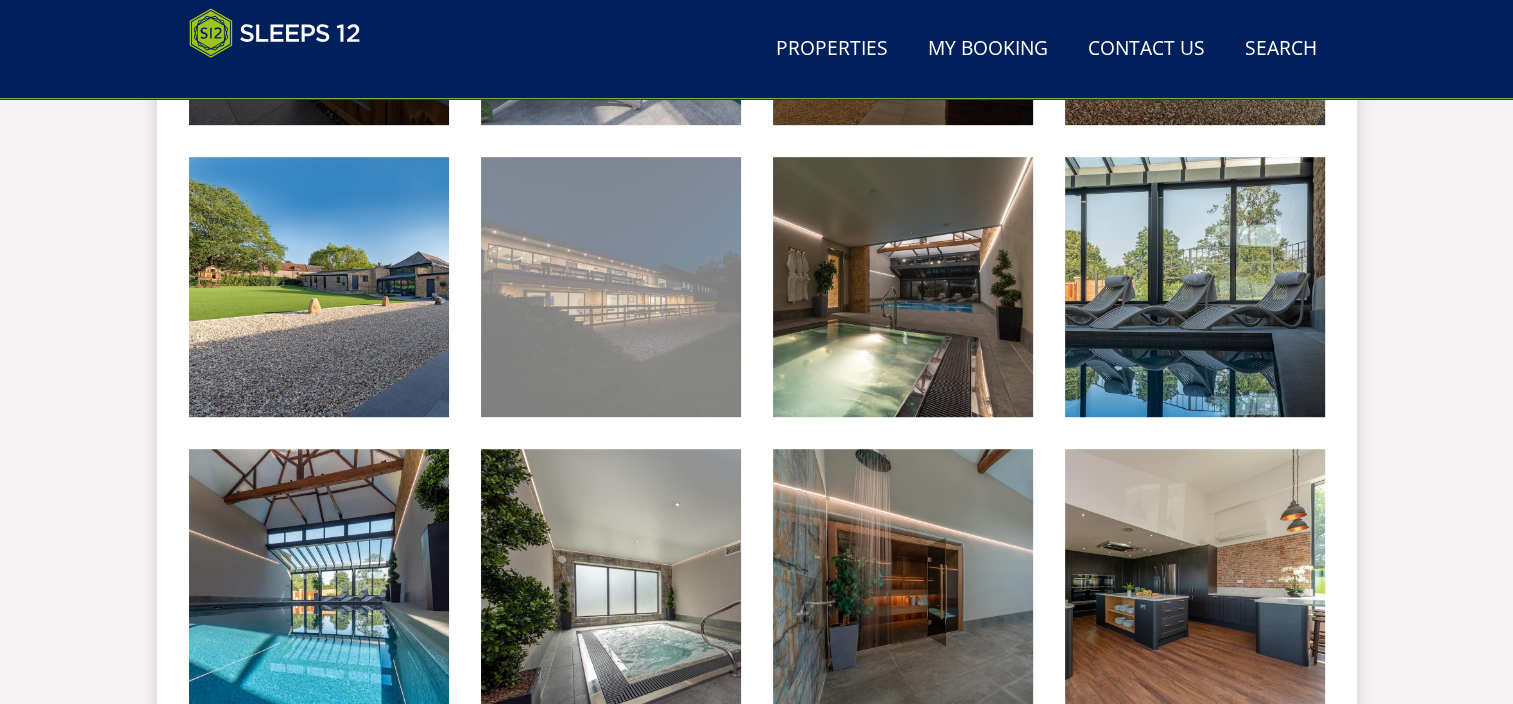 click at bounding box center (611, 287) 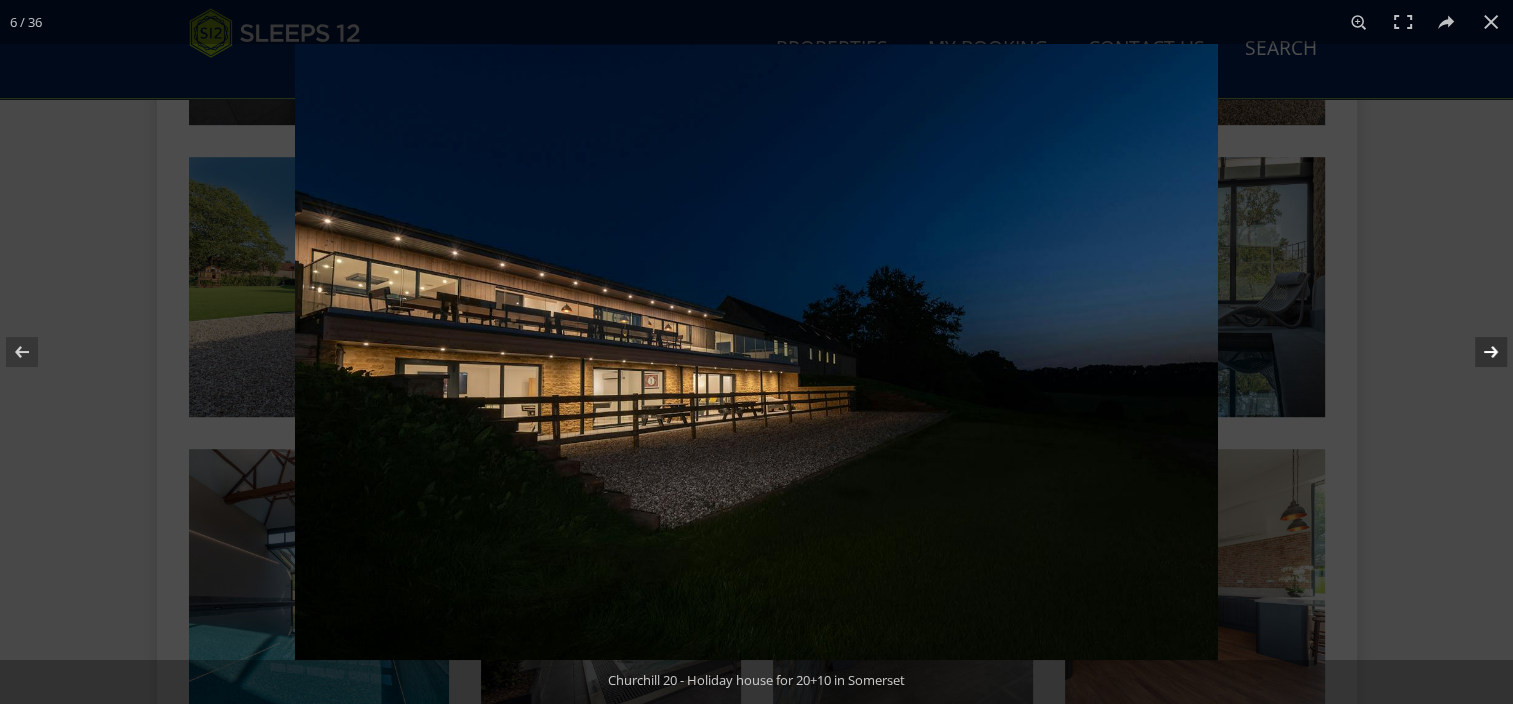 click at bounding box center (1478, 352) 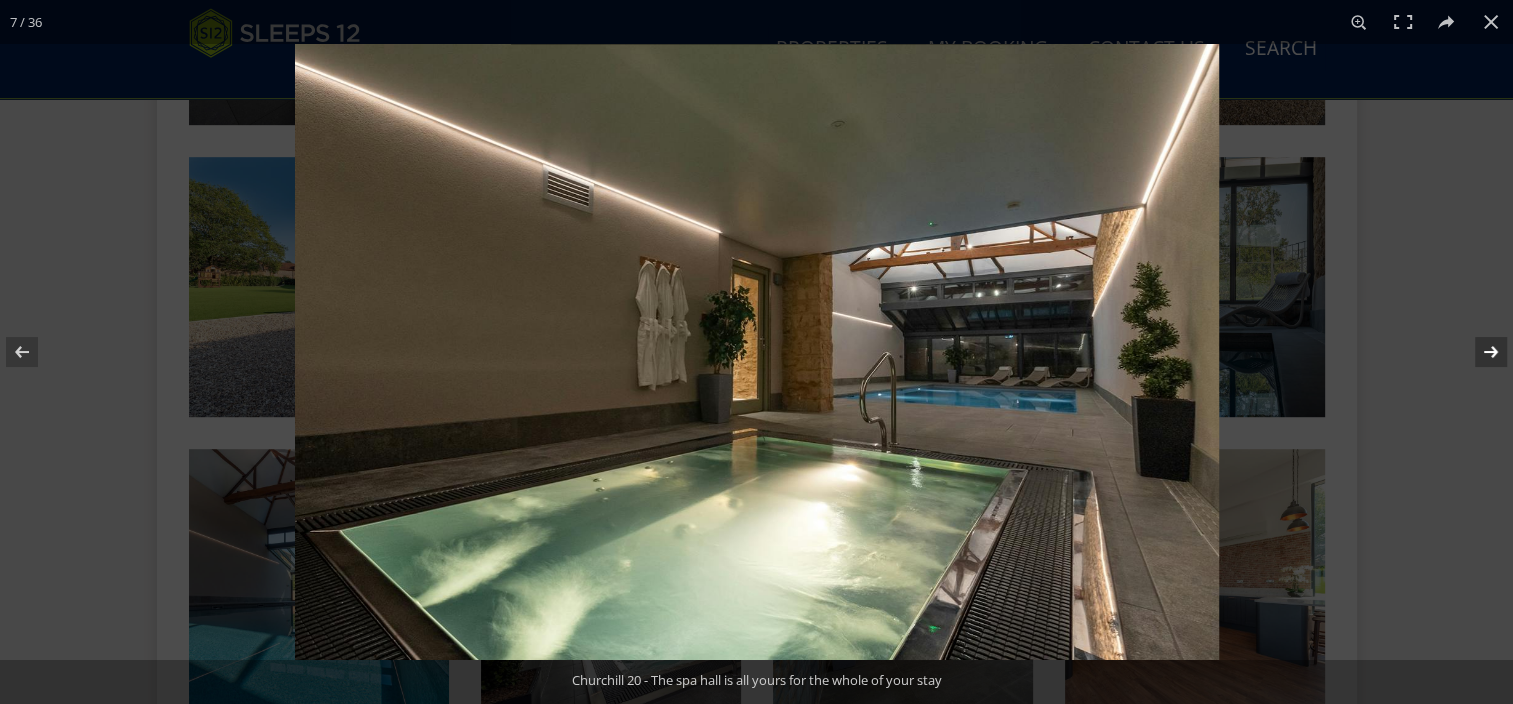 click at bounding box center (1478, 352) 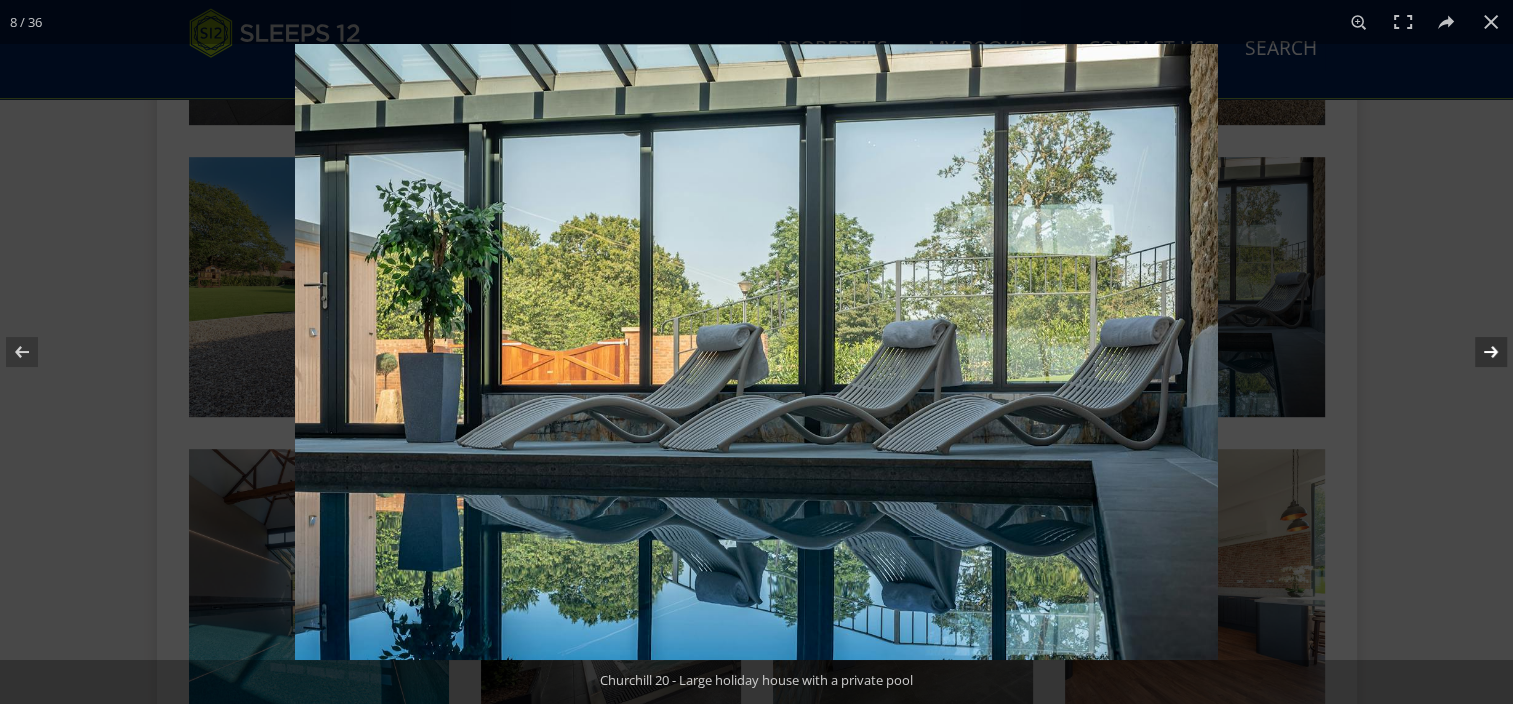 click at bounding box center (1478, 352) 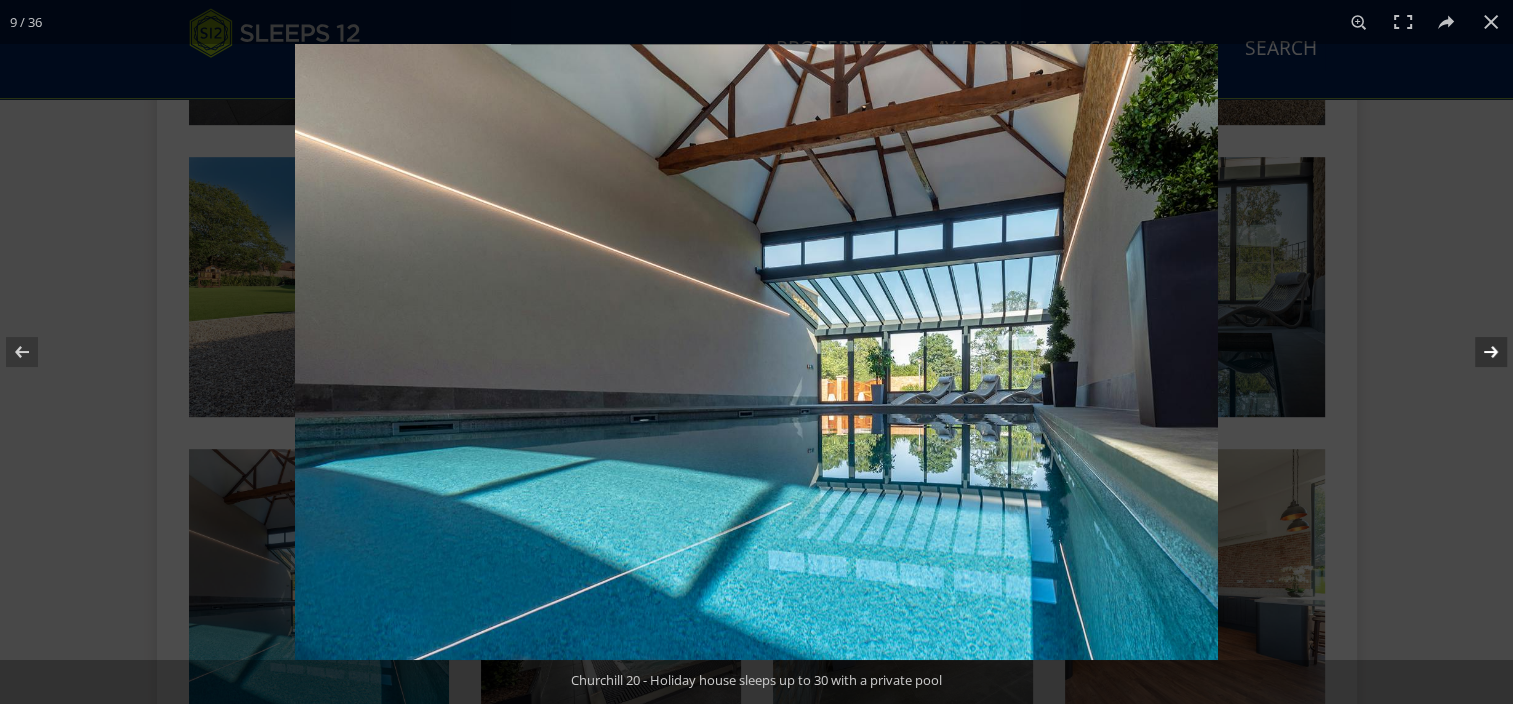click at bounding box center [1478, 352] 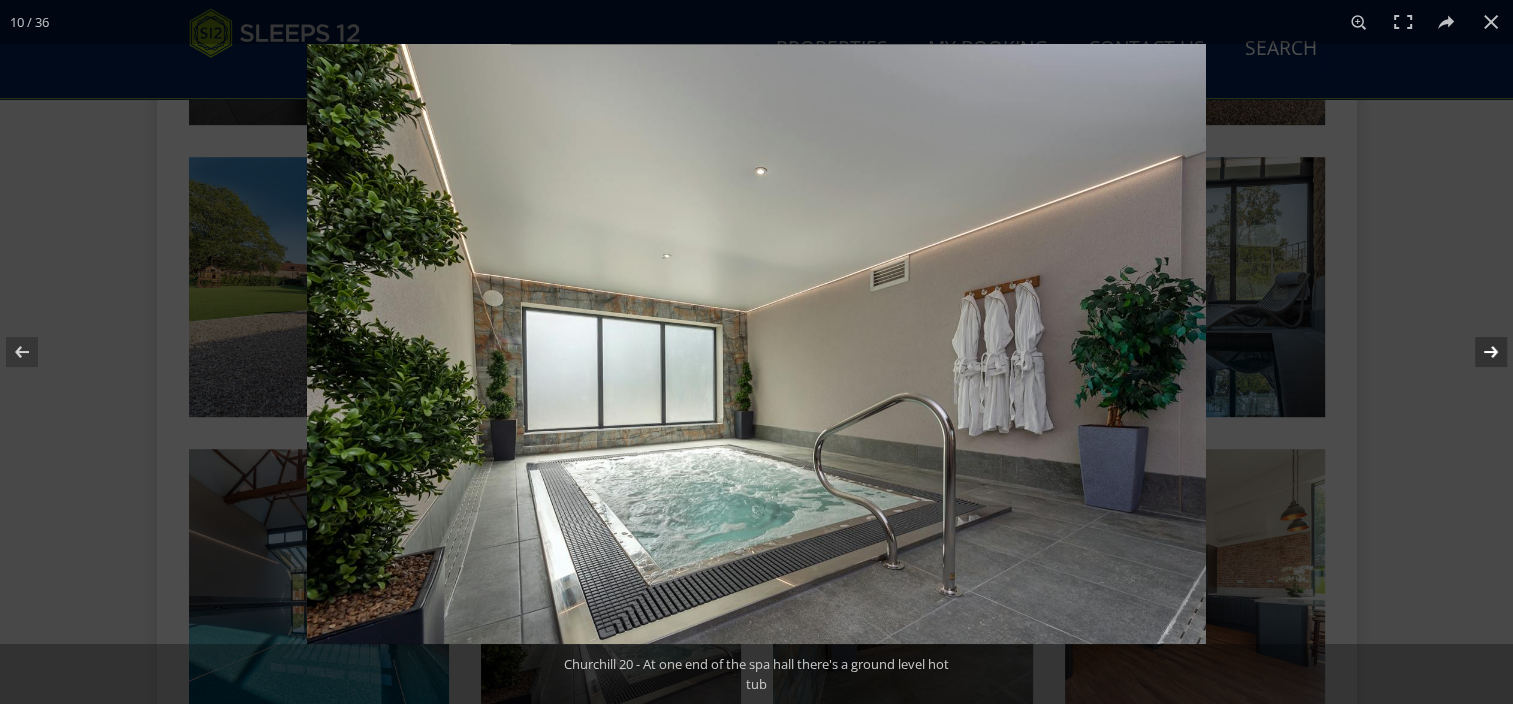 click at bounding box center [1478, 352] 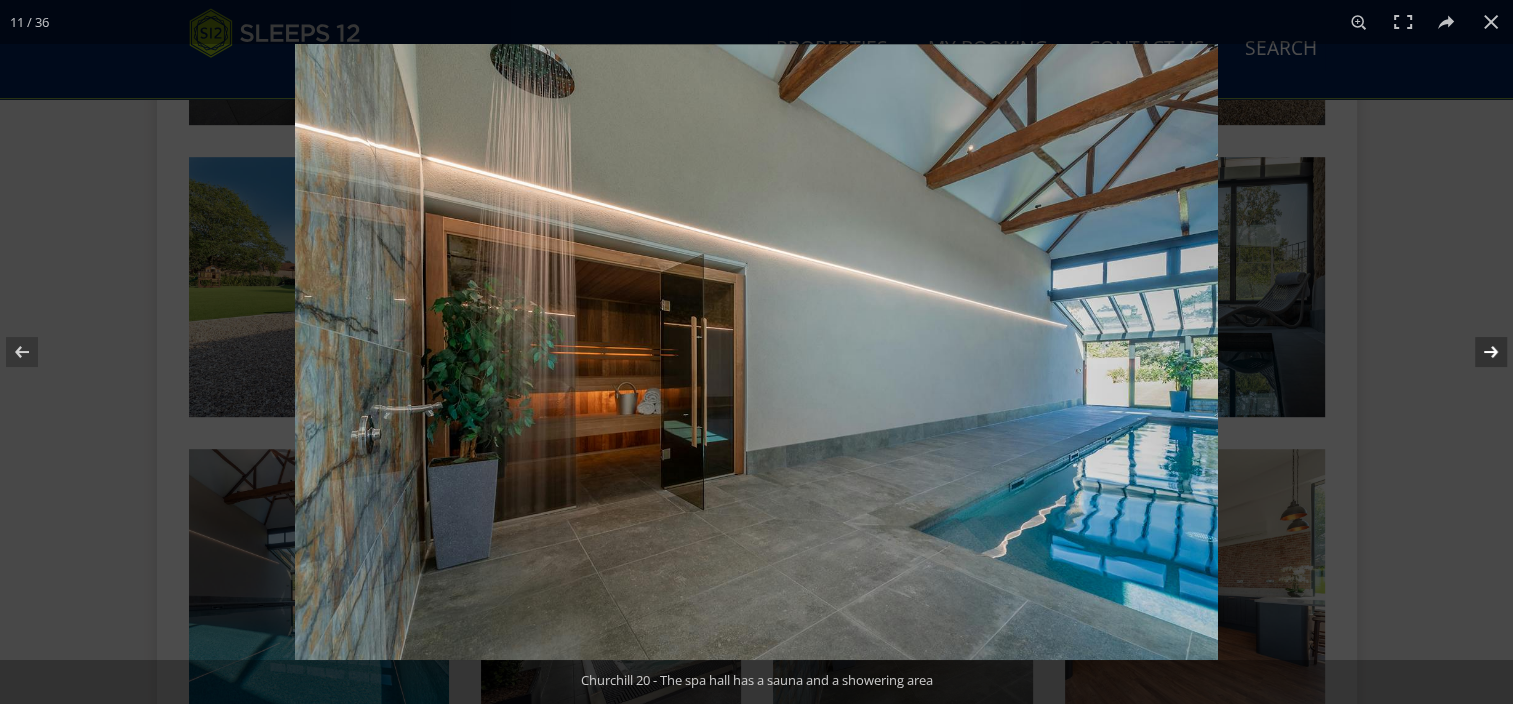 click at bounding box center (1478, 352) 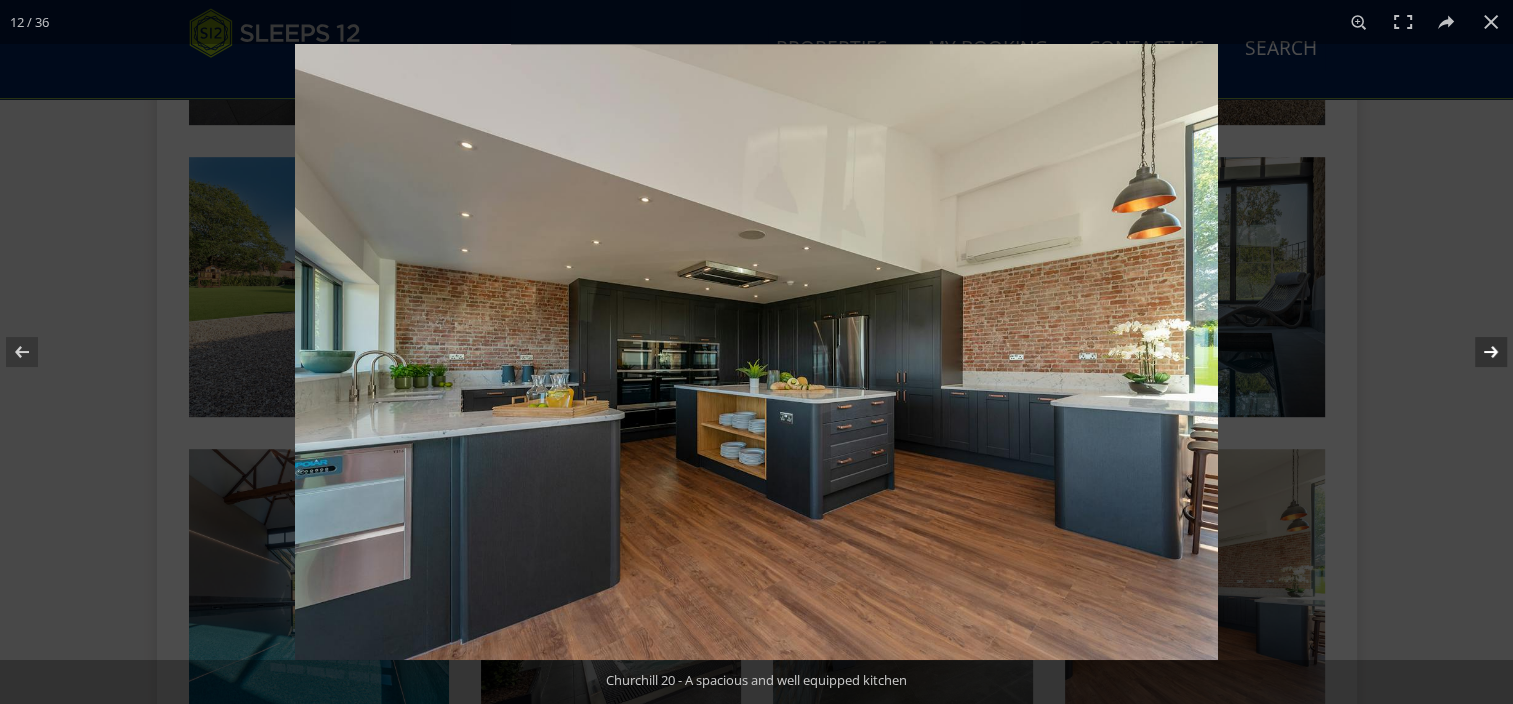 click at bounding box center [1478, 352] 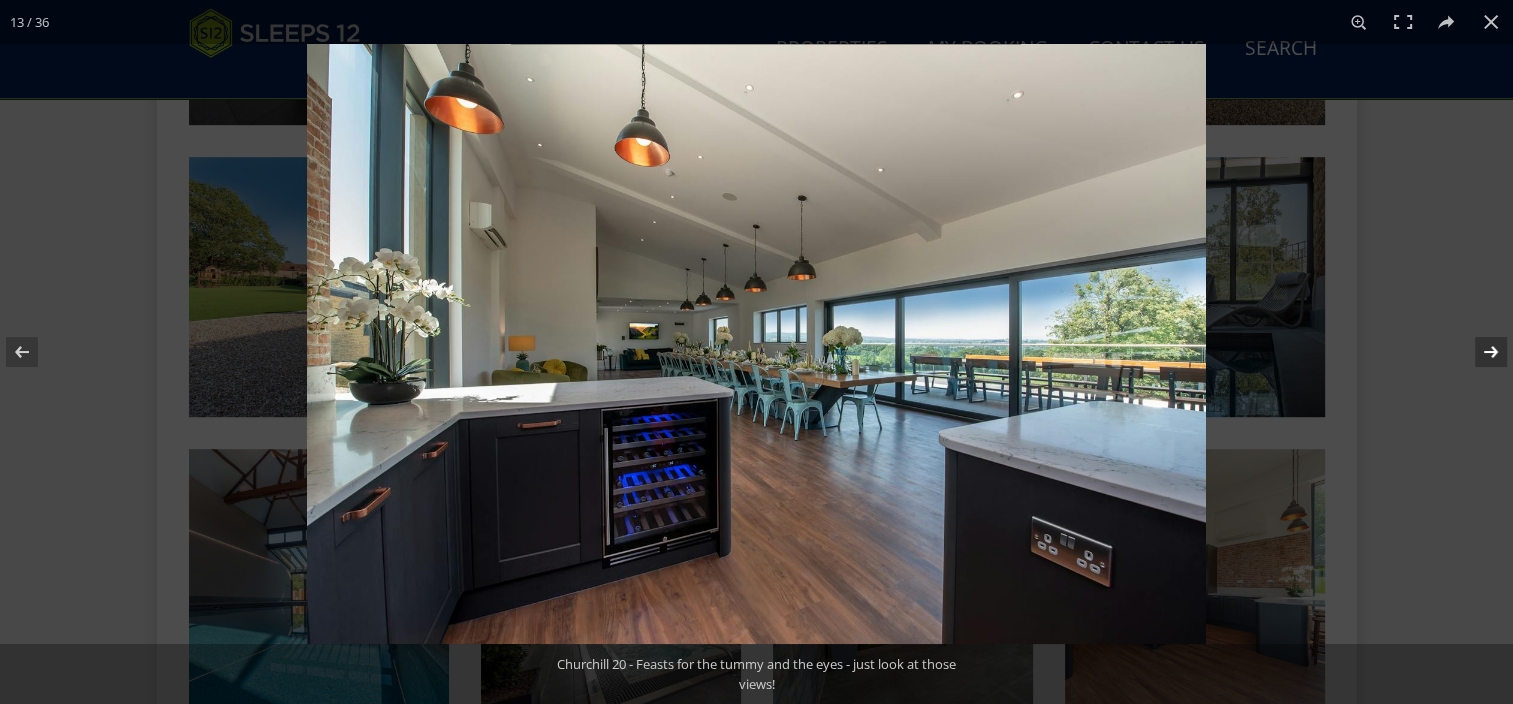 click at bounding box center (1478, 352) 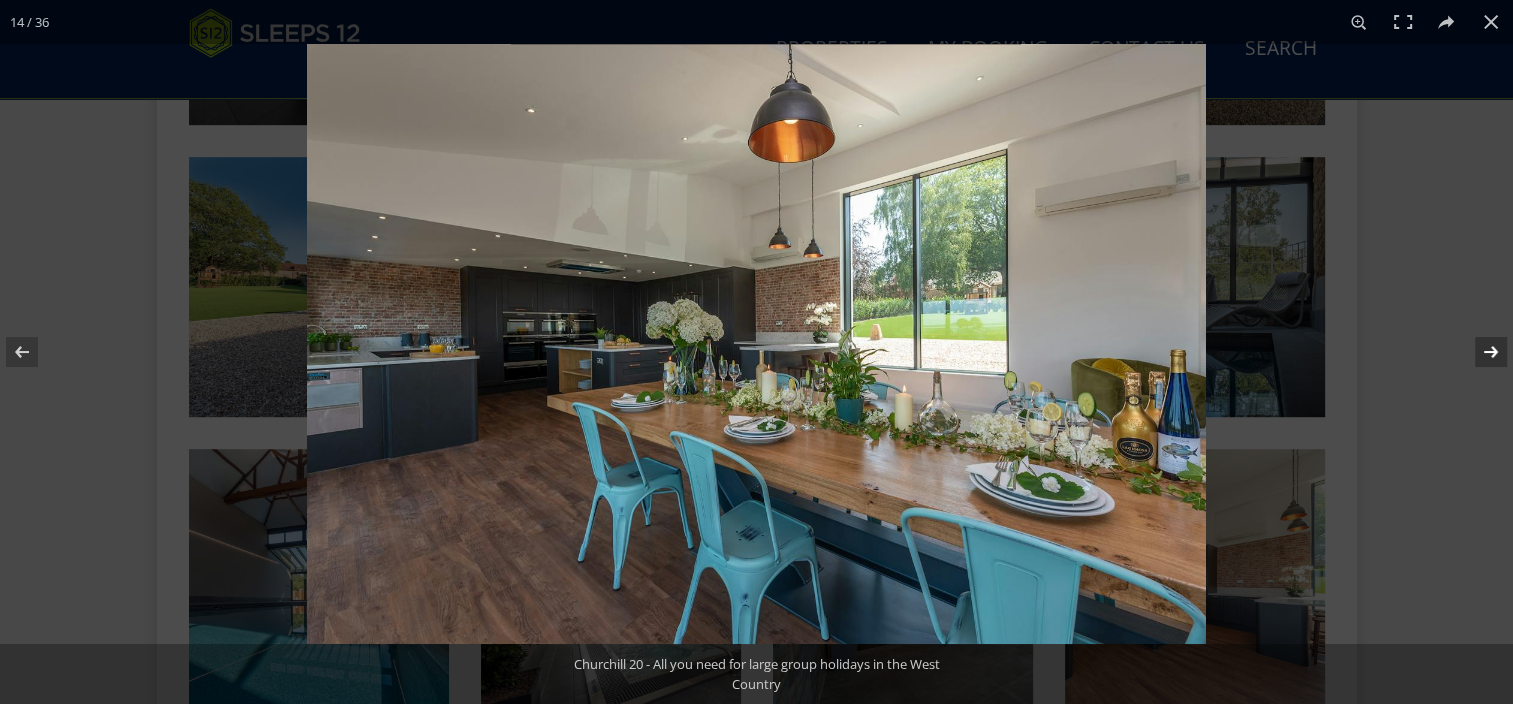 click at bounding box center [1478, 352] 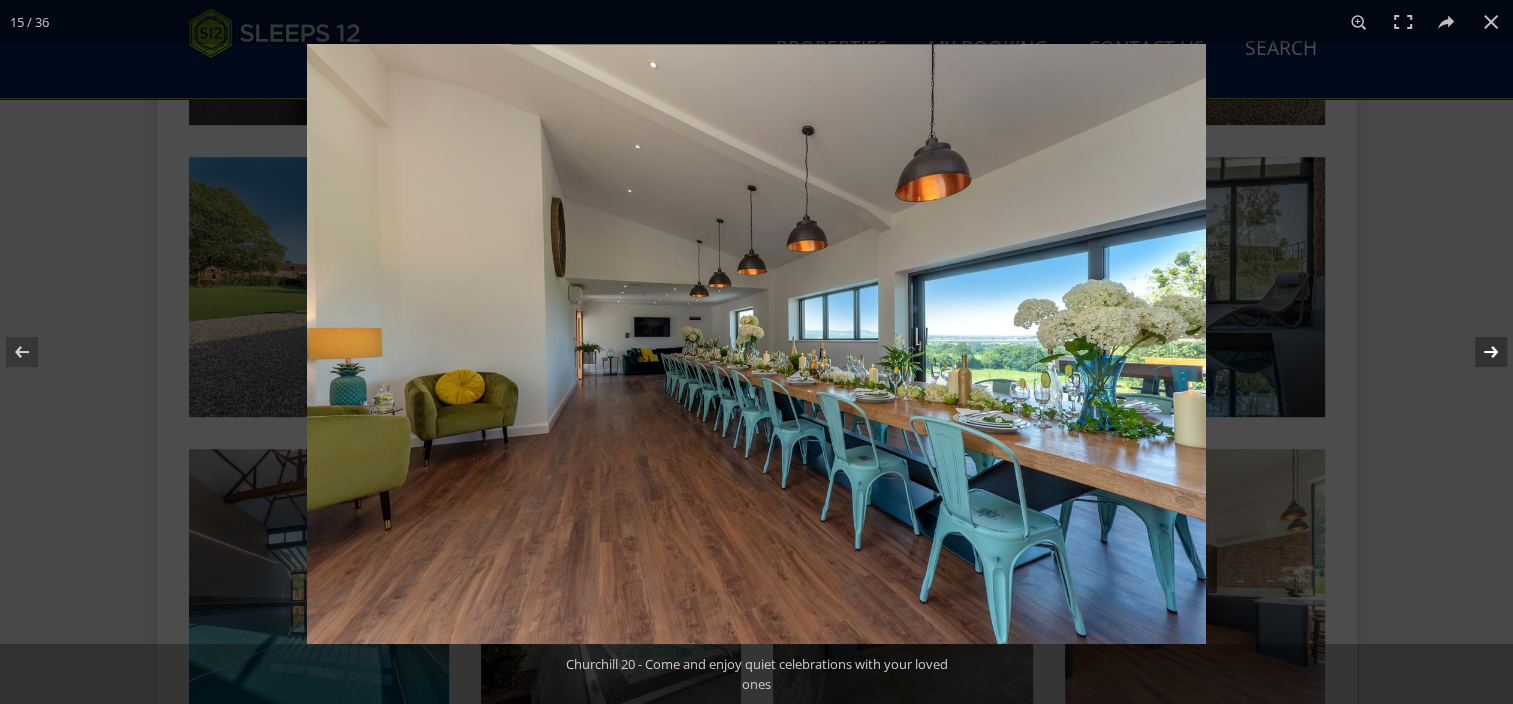 click at bounding box center (1478, 352) 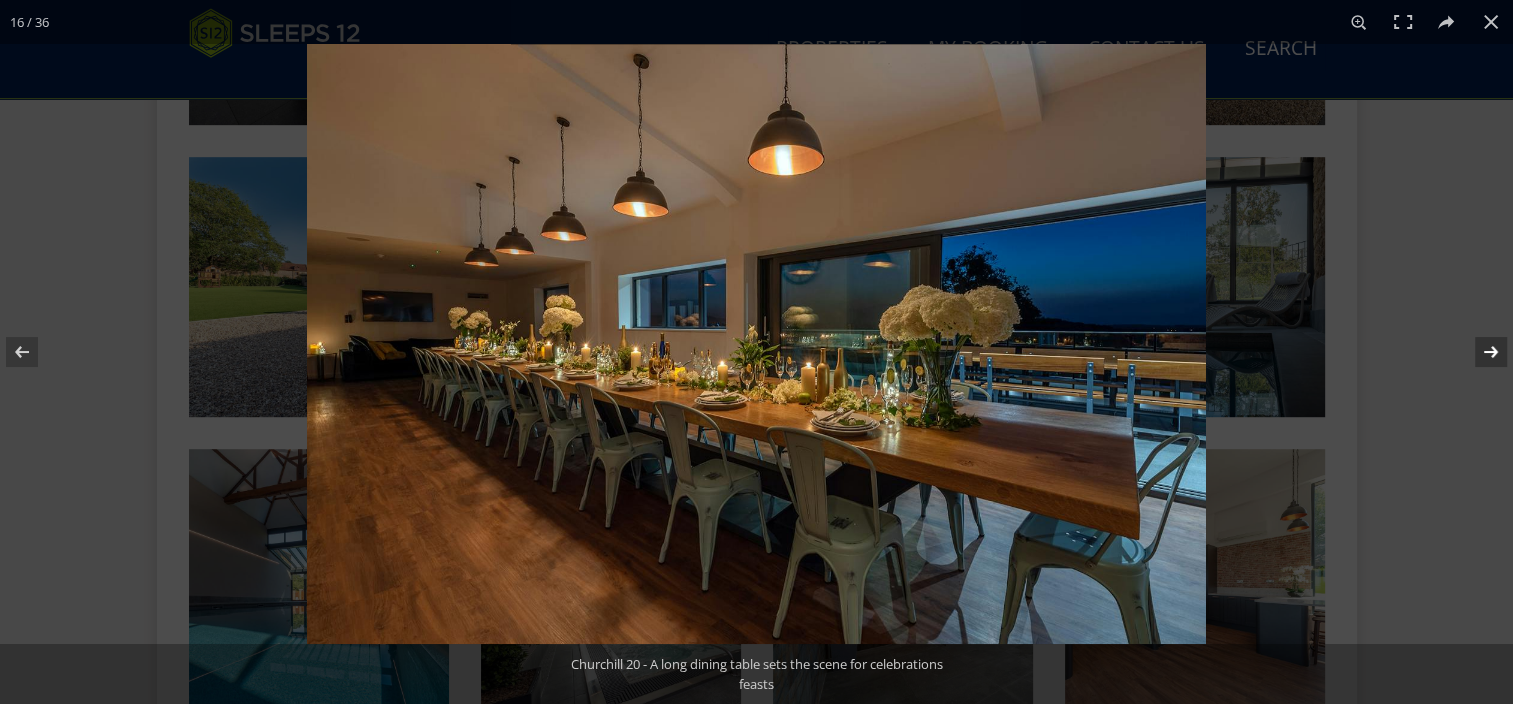 click at bounding box center [1478, 352] 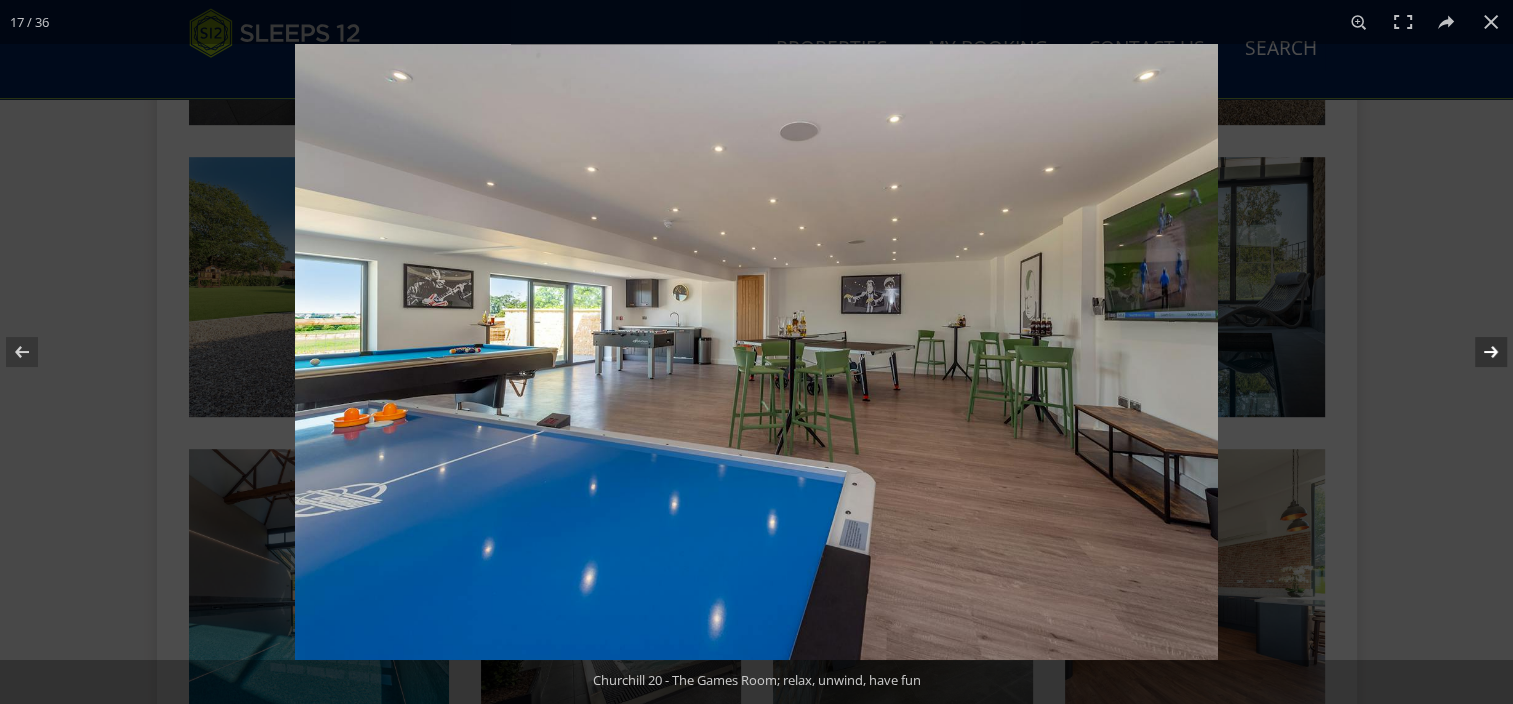 click at bounding box center [1478, 352] 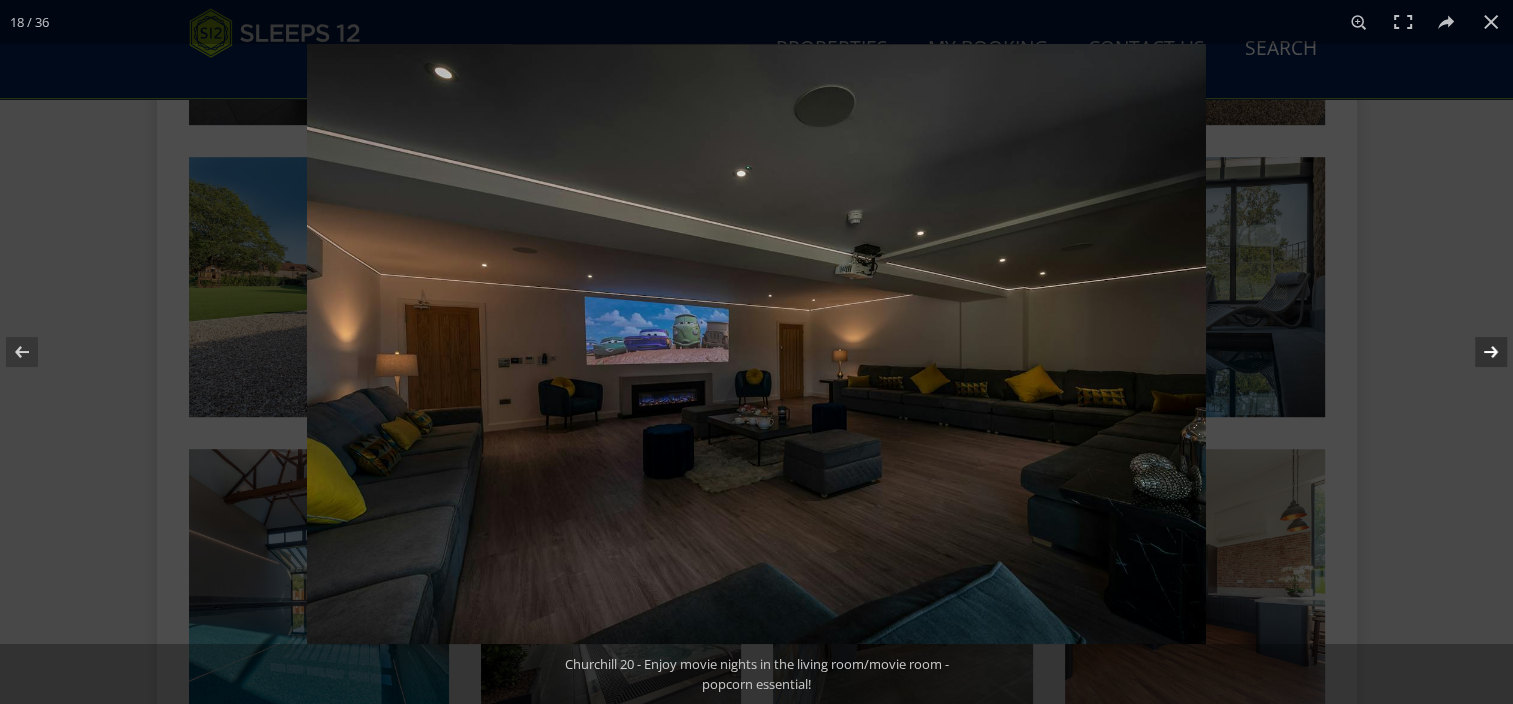 click at bounding box center (1478, 352) 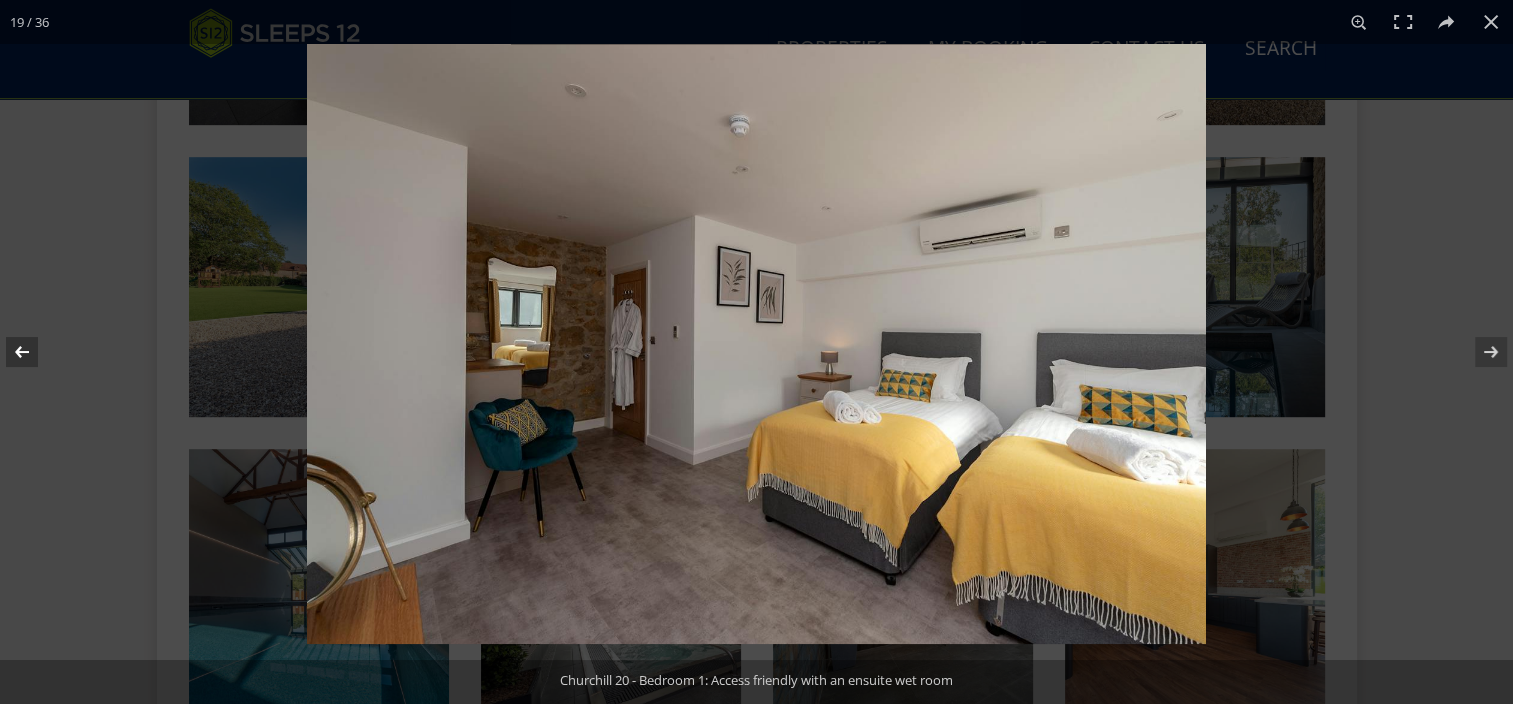 click at bounding box center (35, 352) 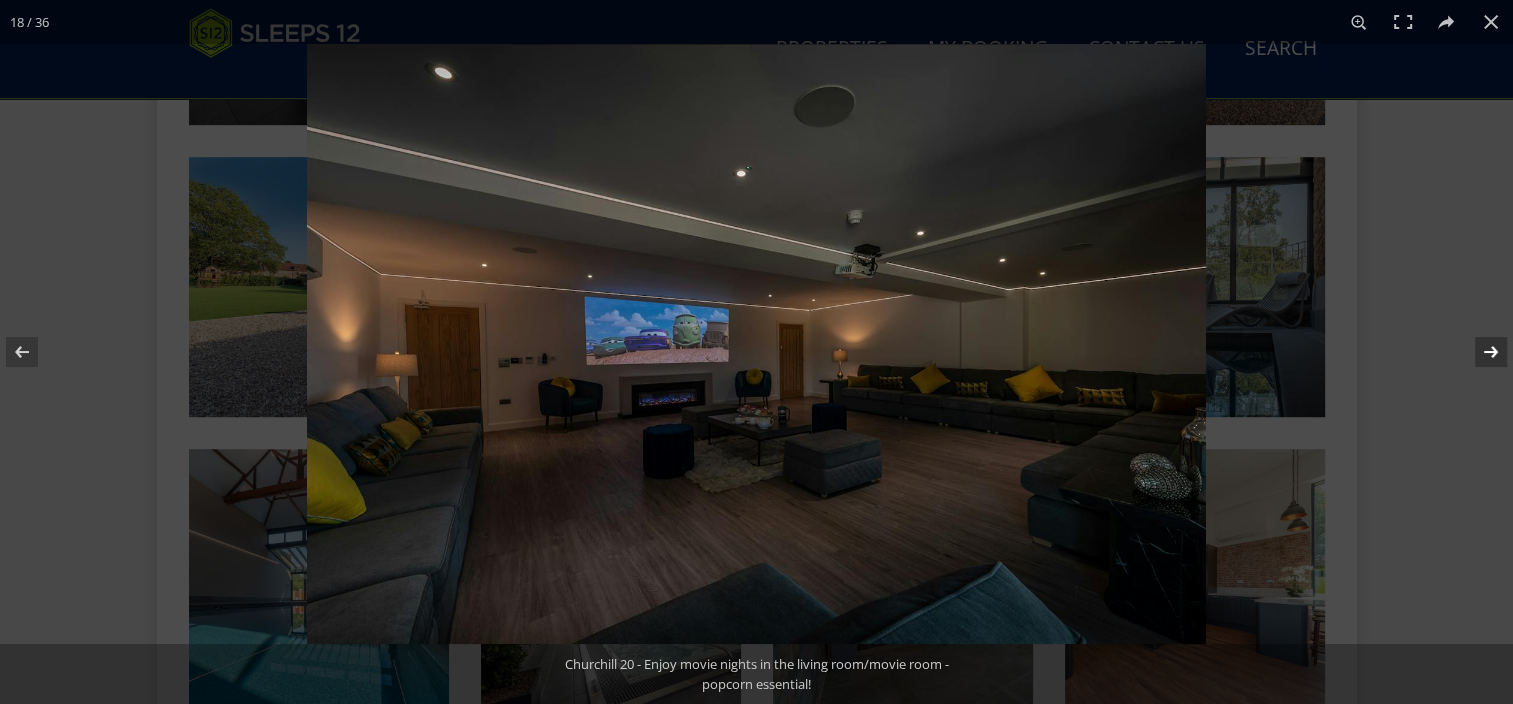 click at bounding box center (1478, 352) 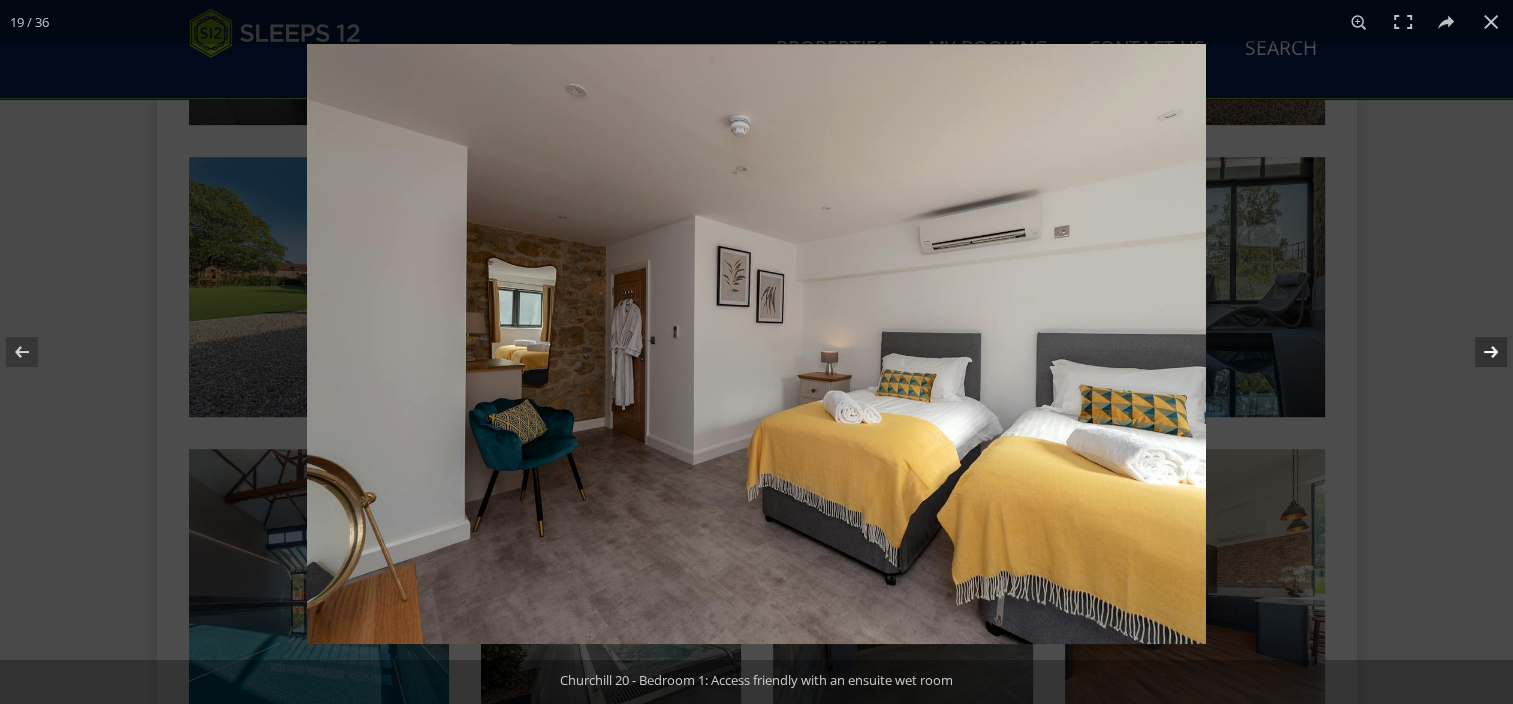 click at bounding box center [1478, 352] 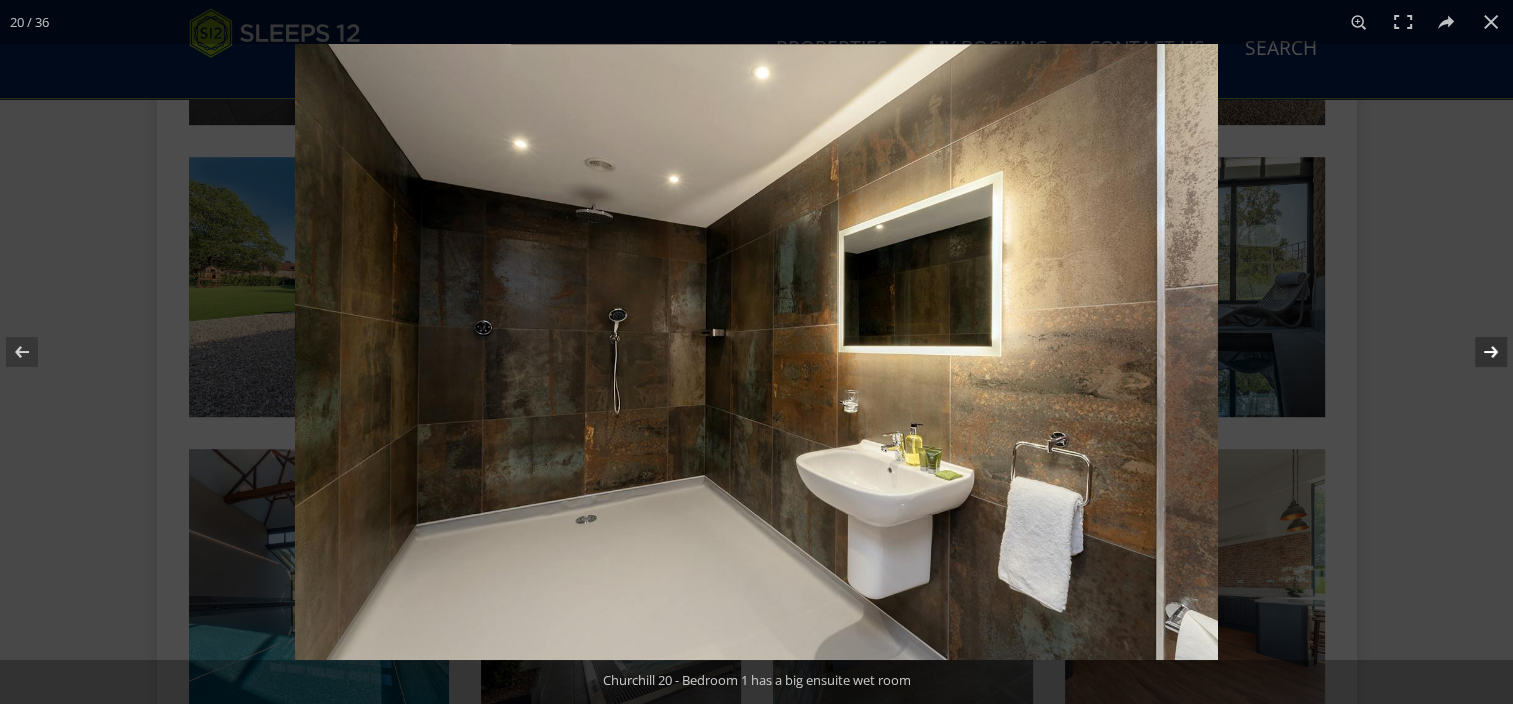click at bounding box center [1478, 352] 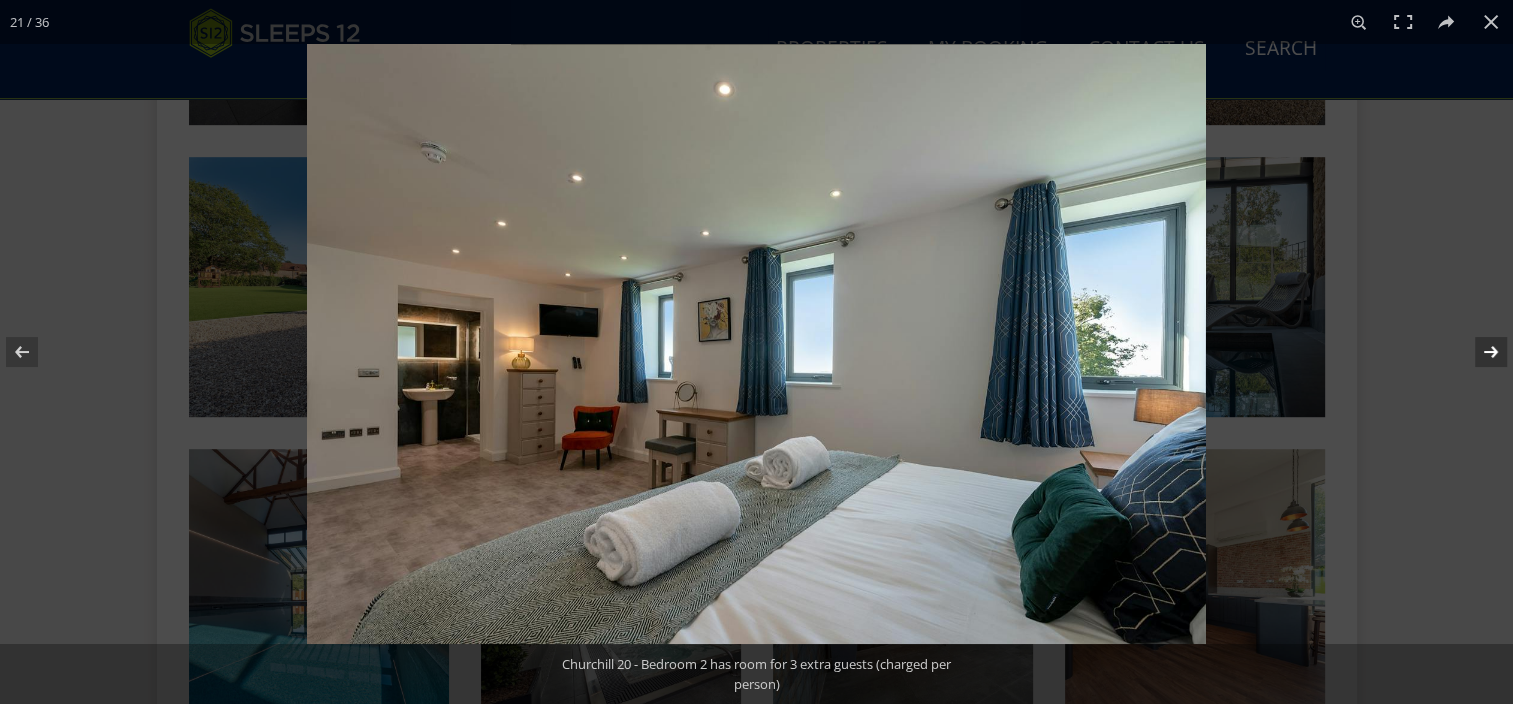 click at bounding box center (1478, 352) 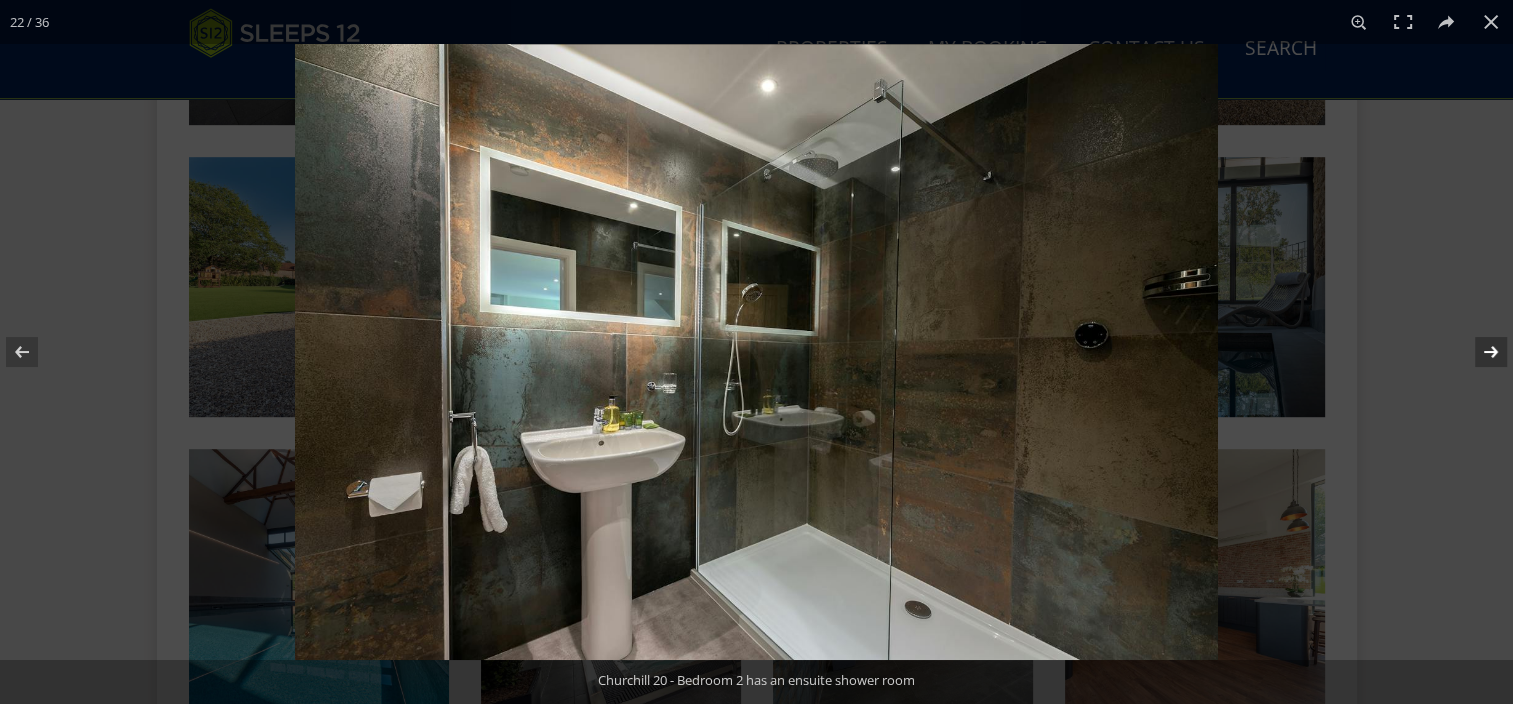click at bounding box center (1478, 352) 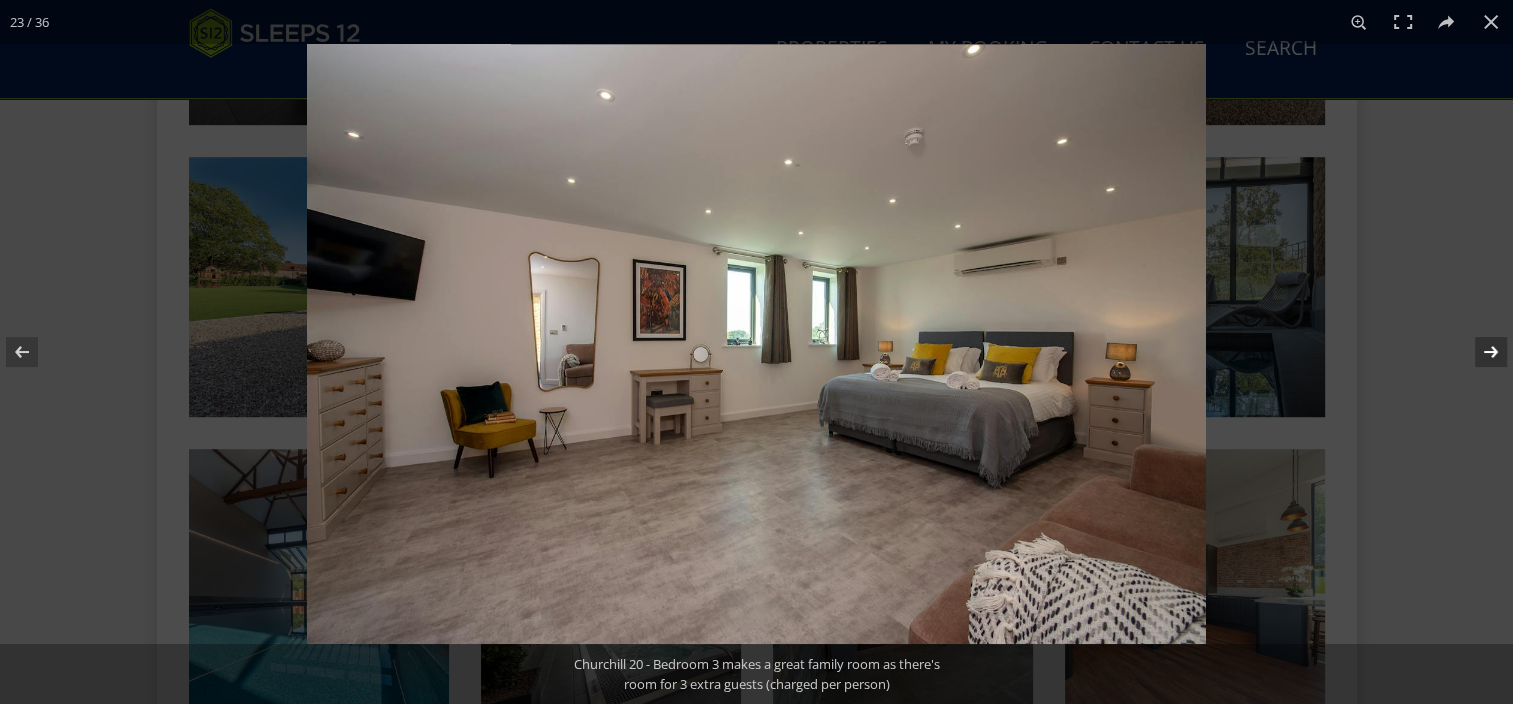 click at bounding box center [1478, 352] 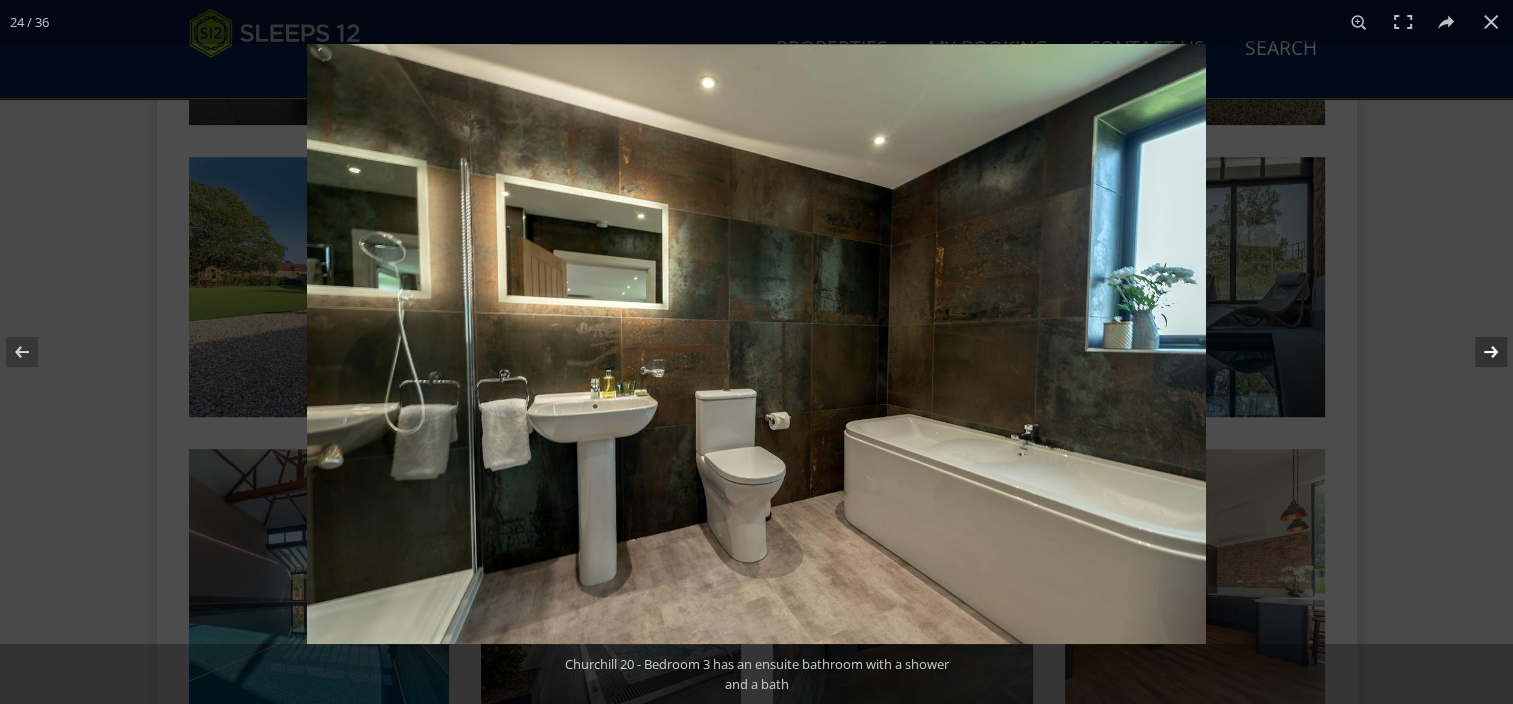 click at bounding box center [1478, 352] 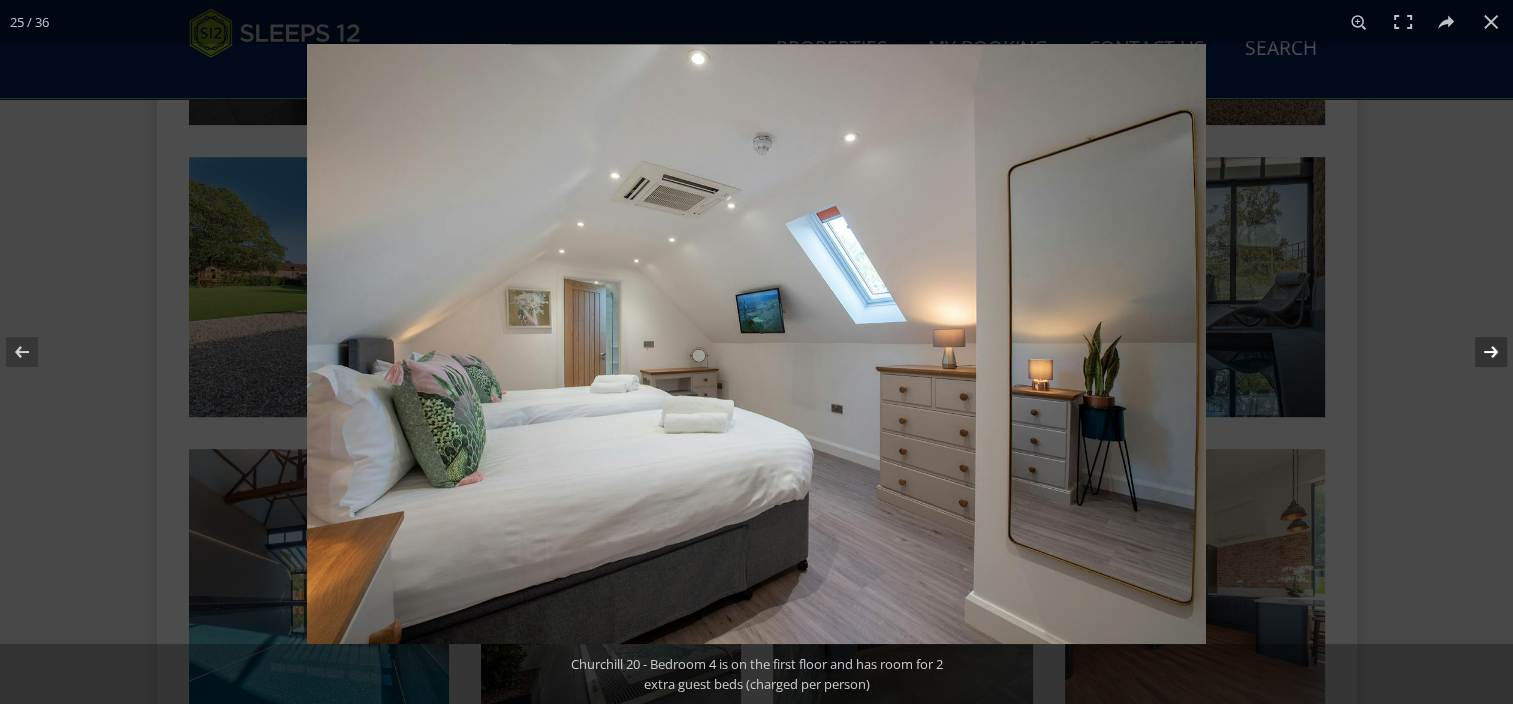 click at bounding box center (1478, 352) 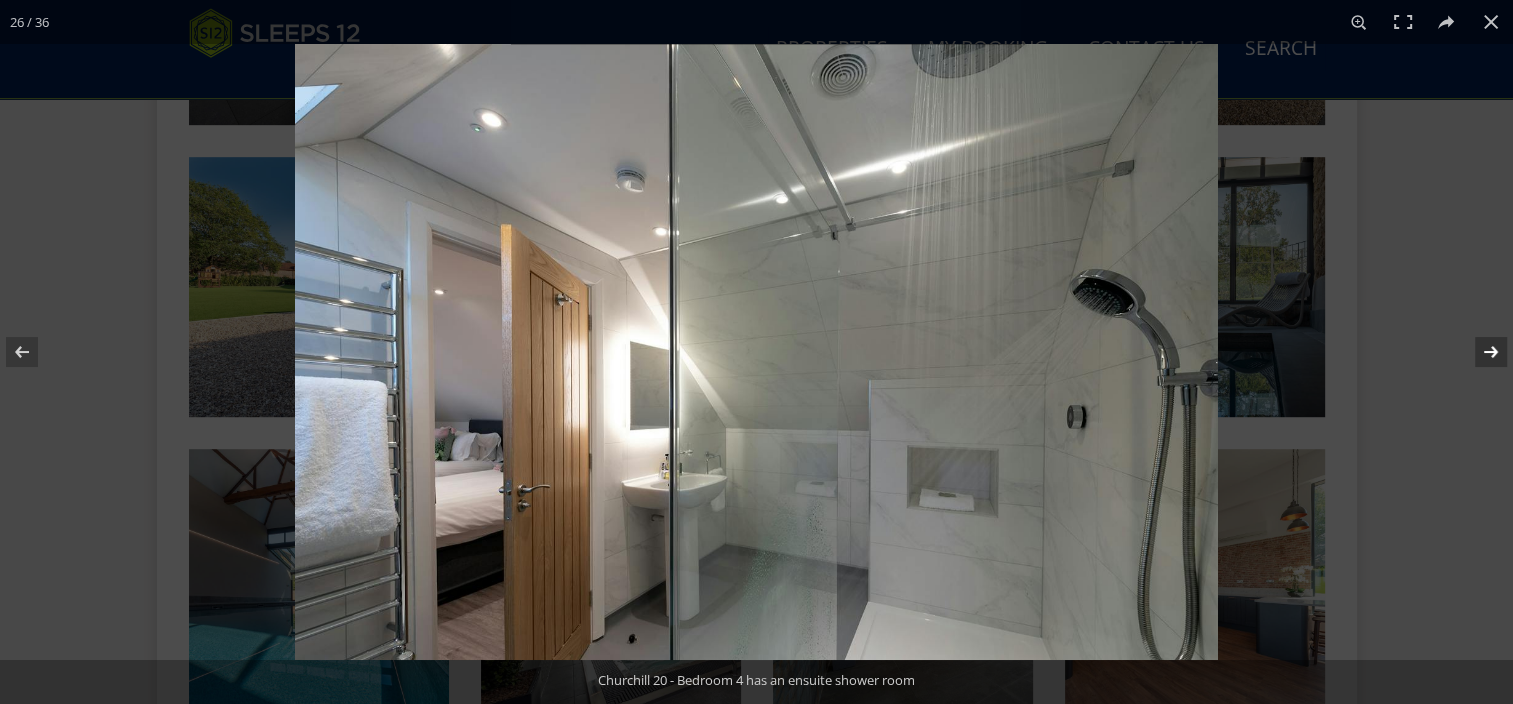 click at bounding box center [1478, 352] 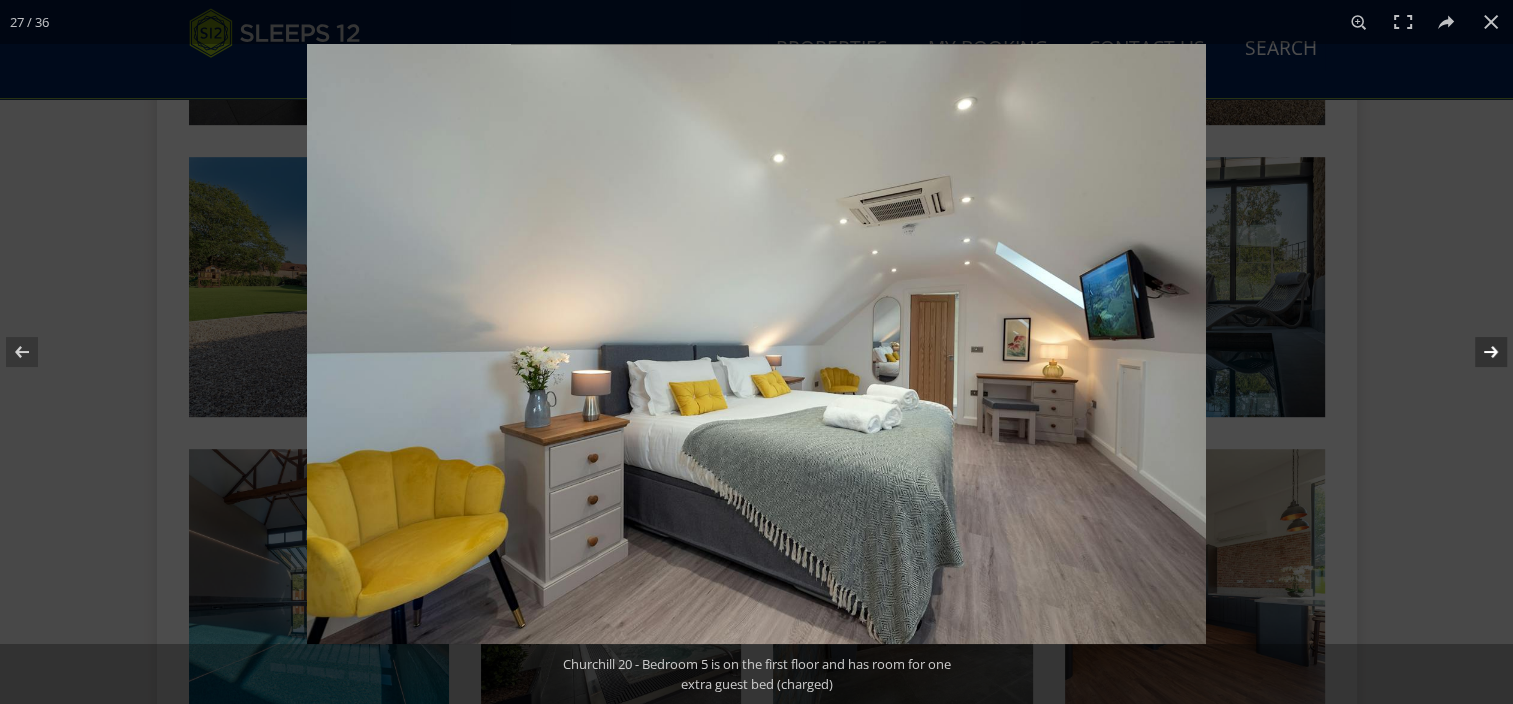 click at bounding box center [1478, 352] 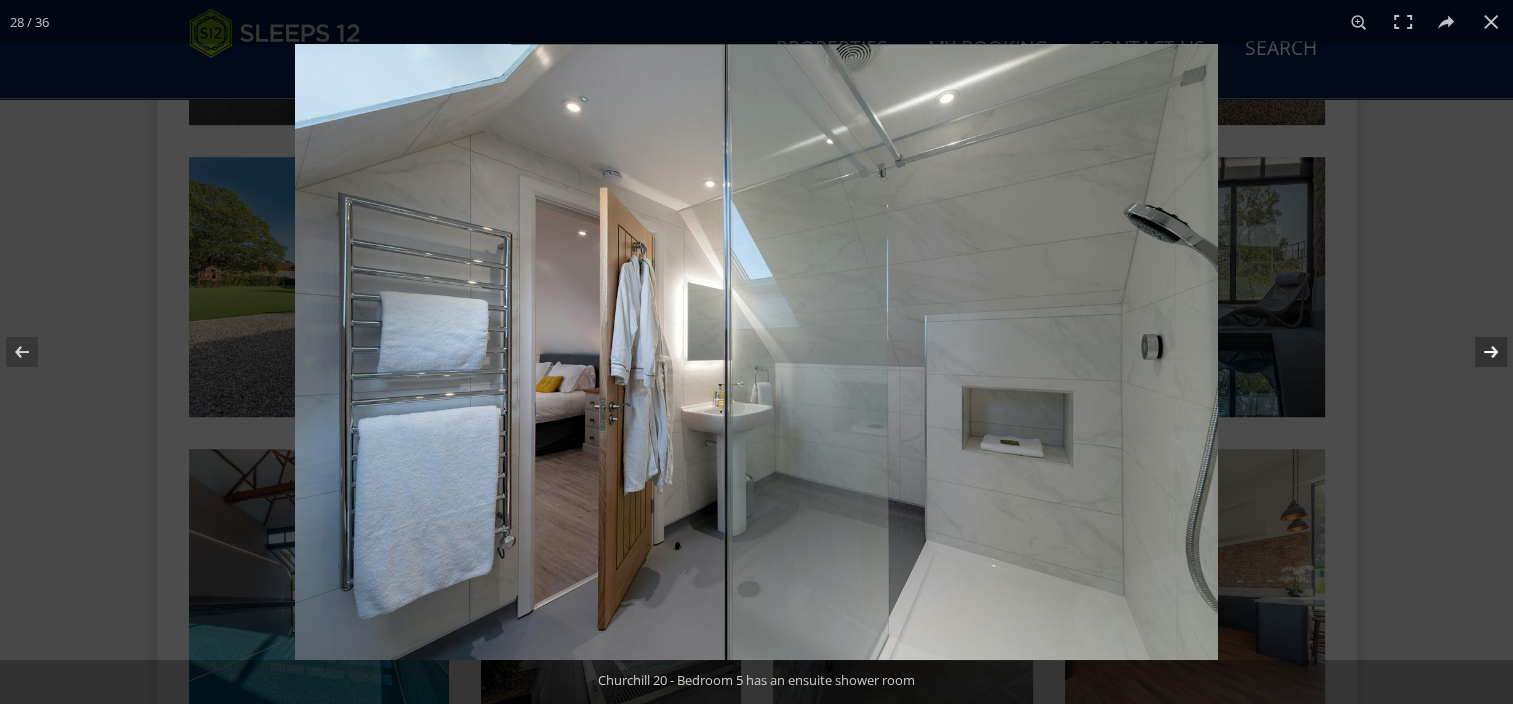 click at bounding box center (1478, 352) 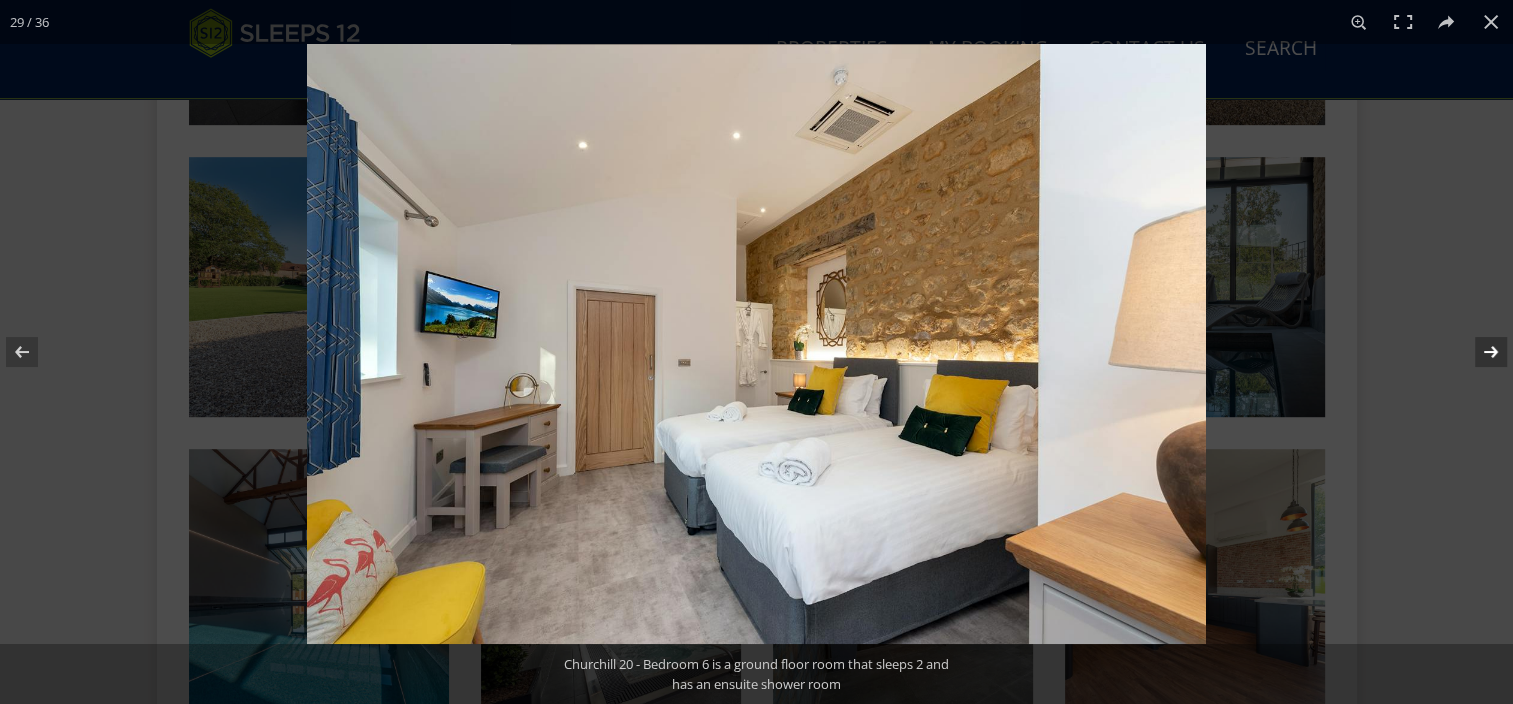 click at bounding box center [1478, 352] 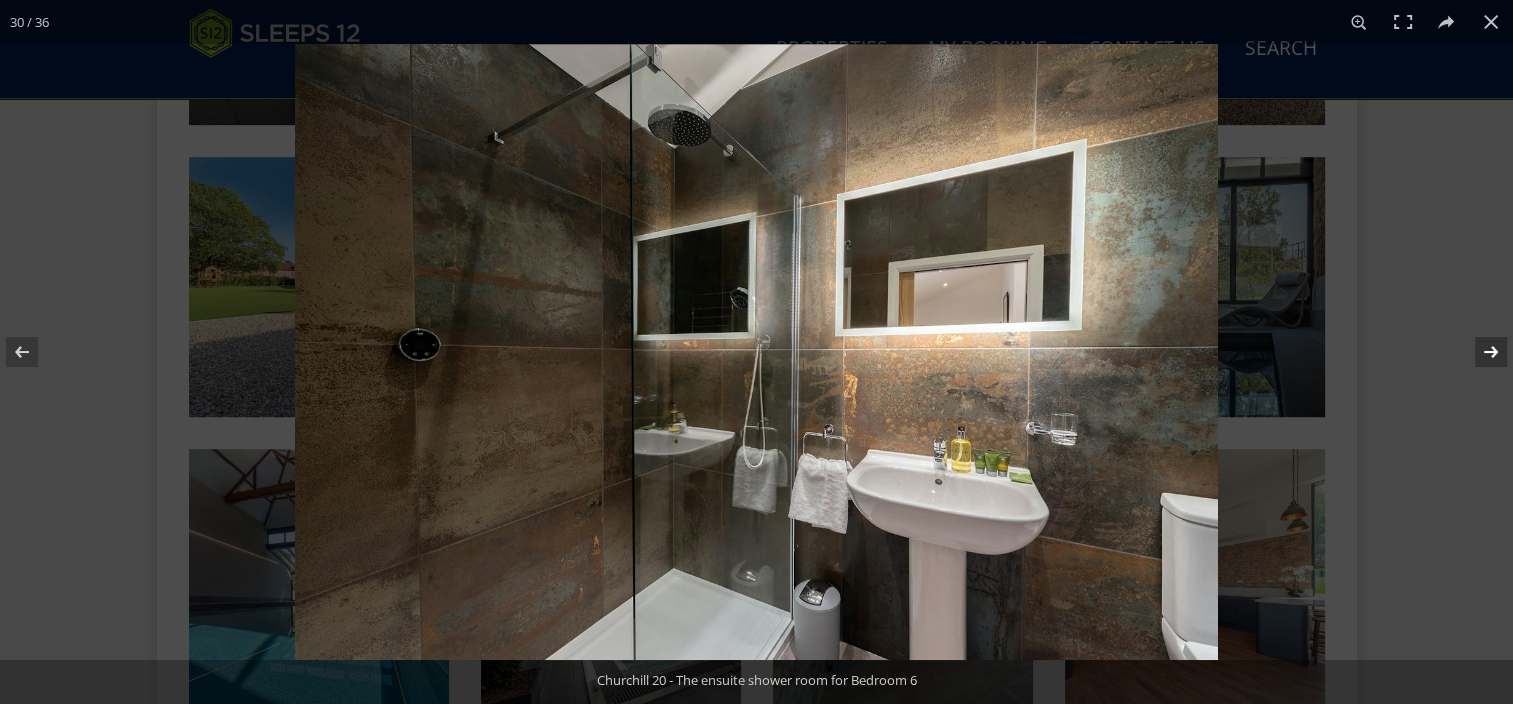 click at bounding box center [1478, 352] 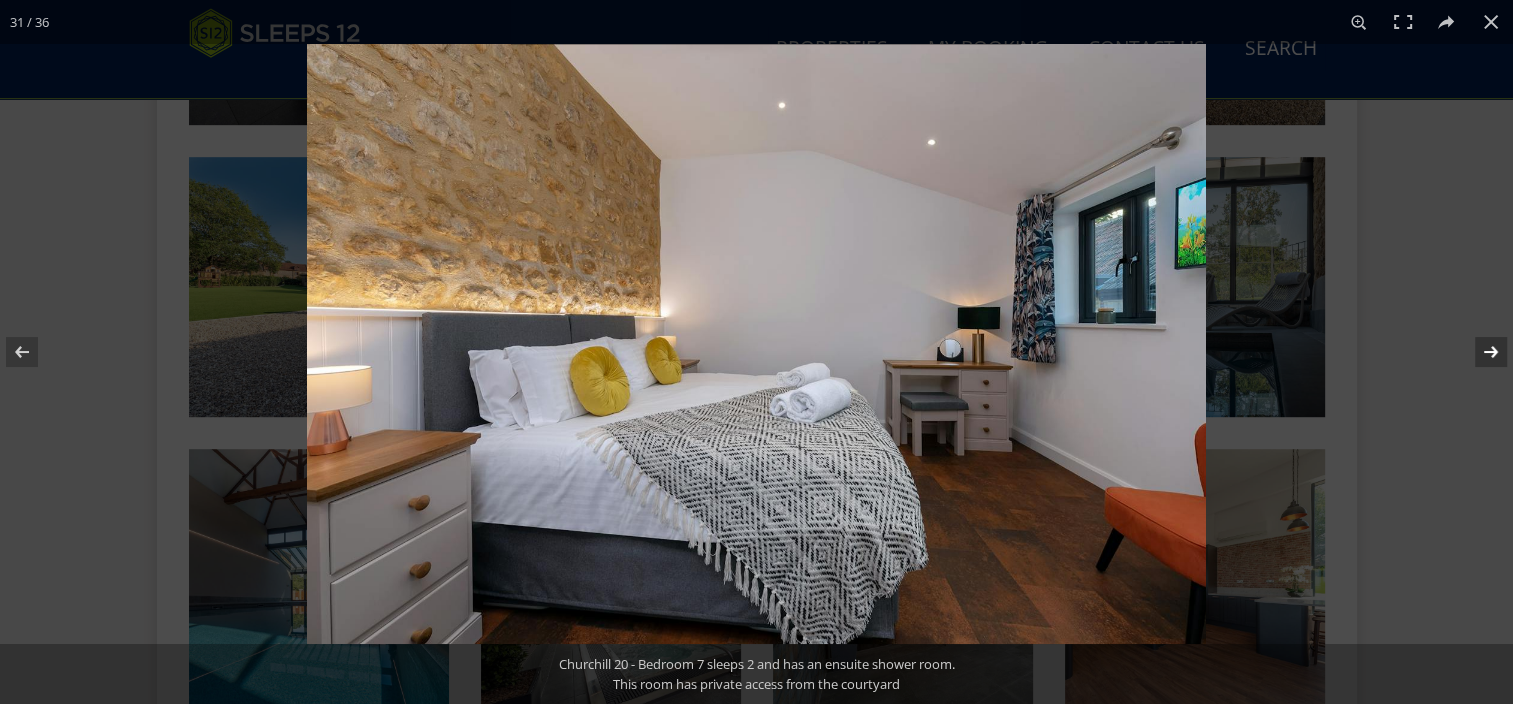 click at bounding box center [1478, 352] 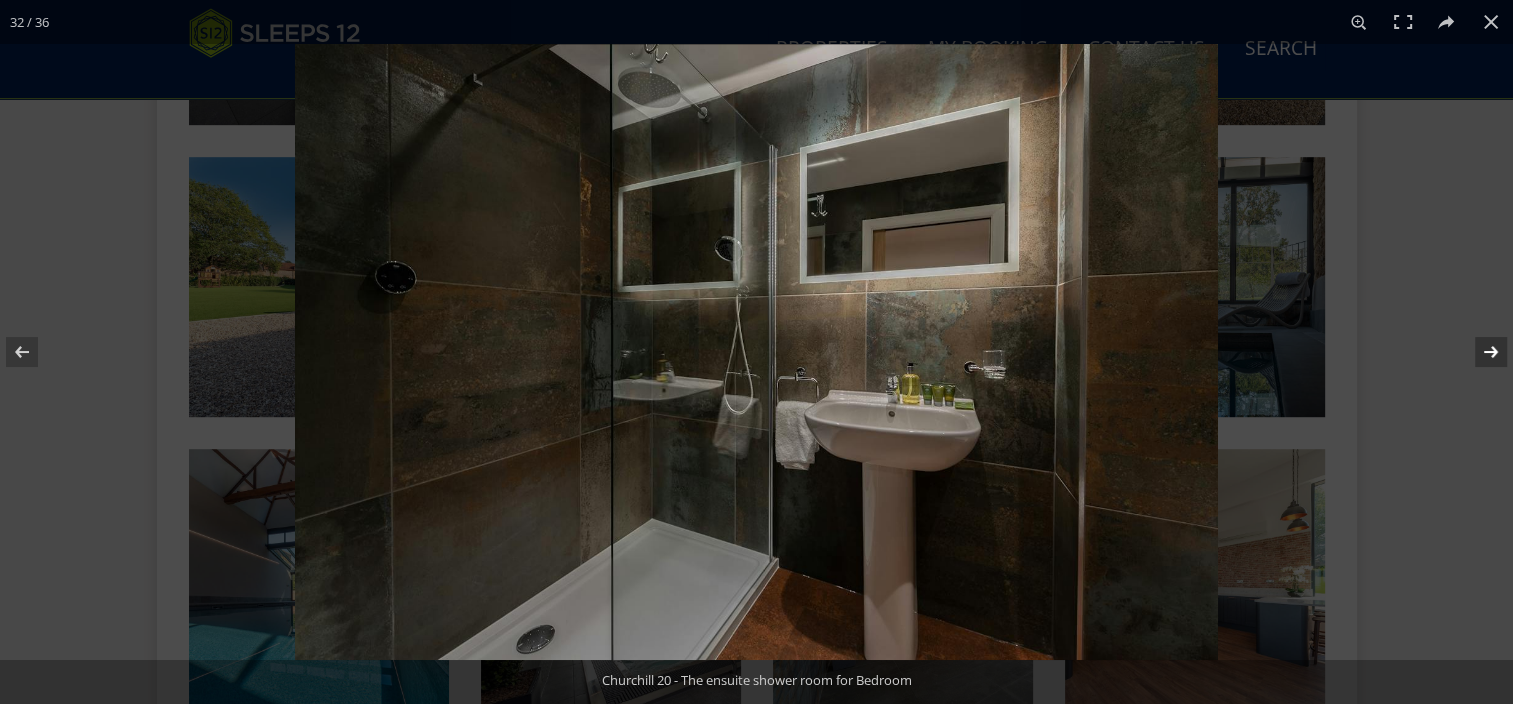 click at bounding box center [1478, 352] 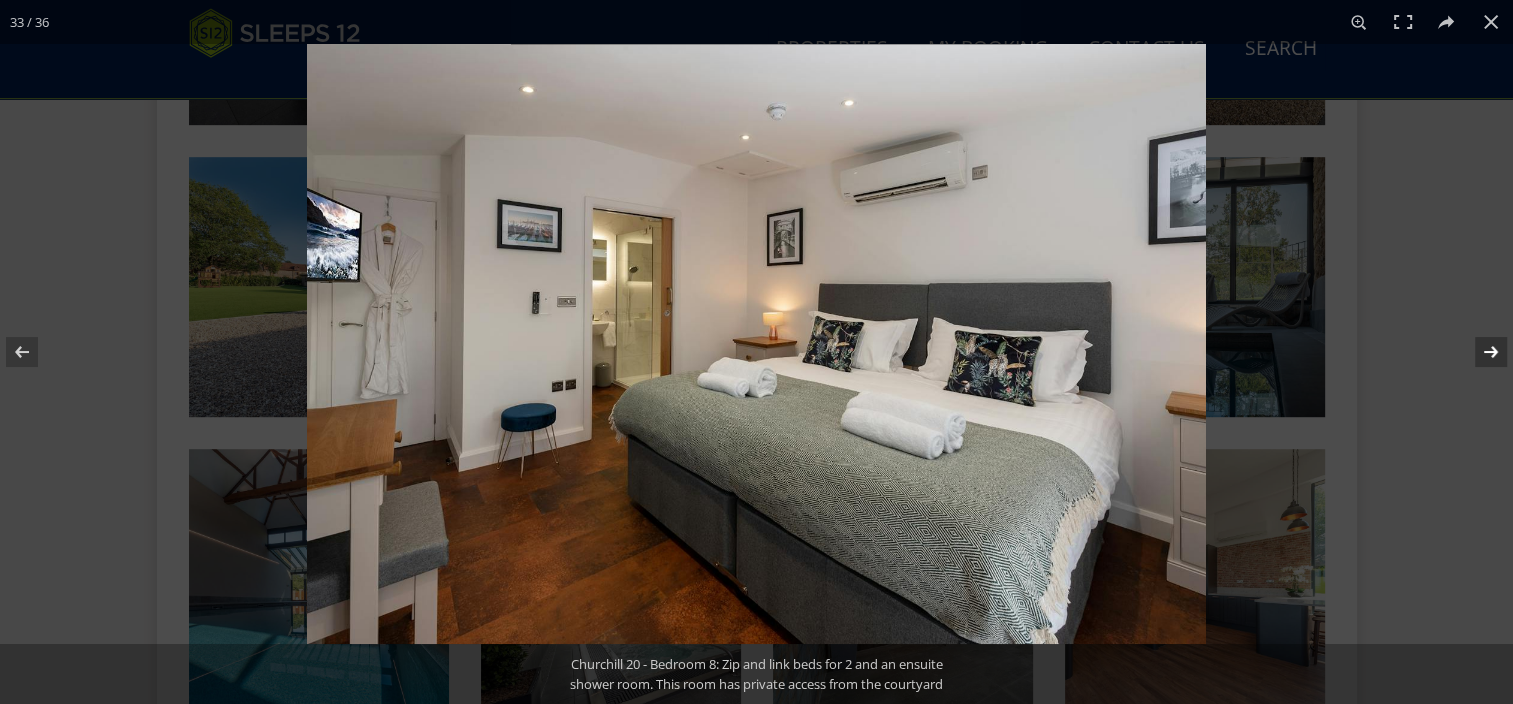 click at bounding box center [1478, 352] 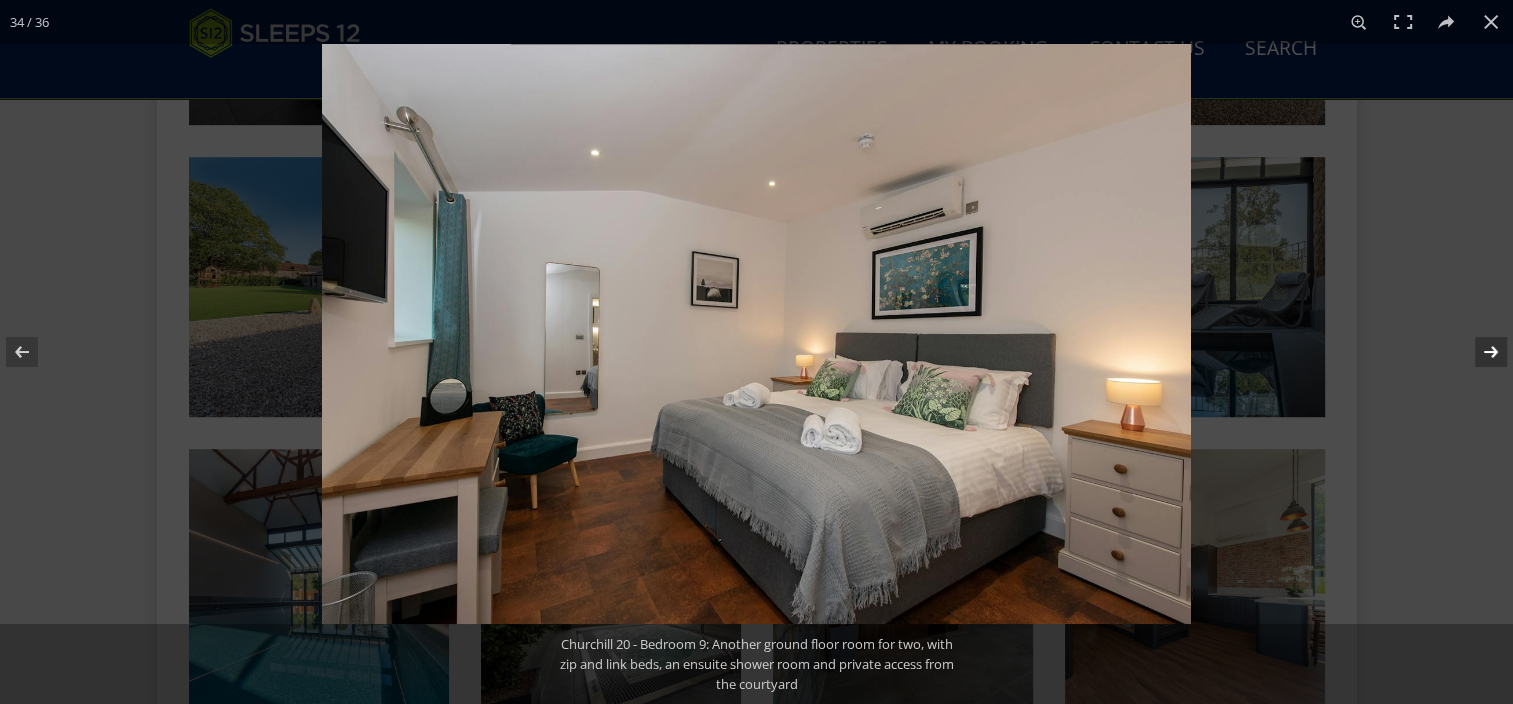 click at bounding box center [1478, 352] 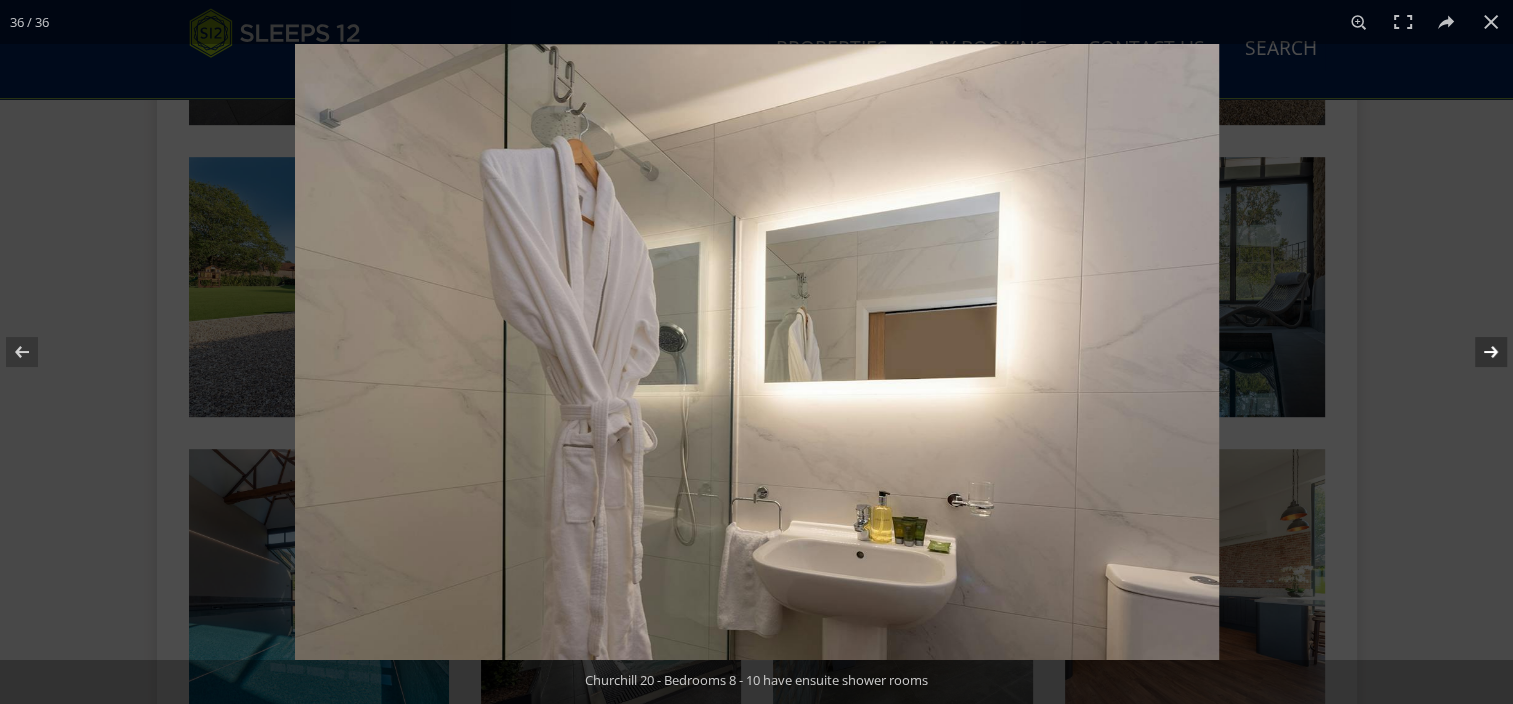 click at bounding box center (1478, 352) 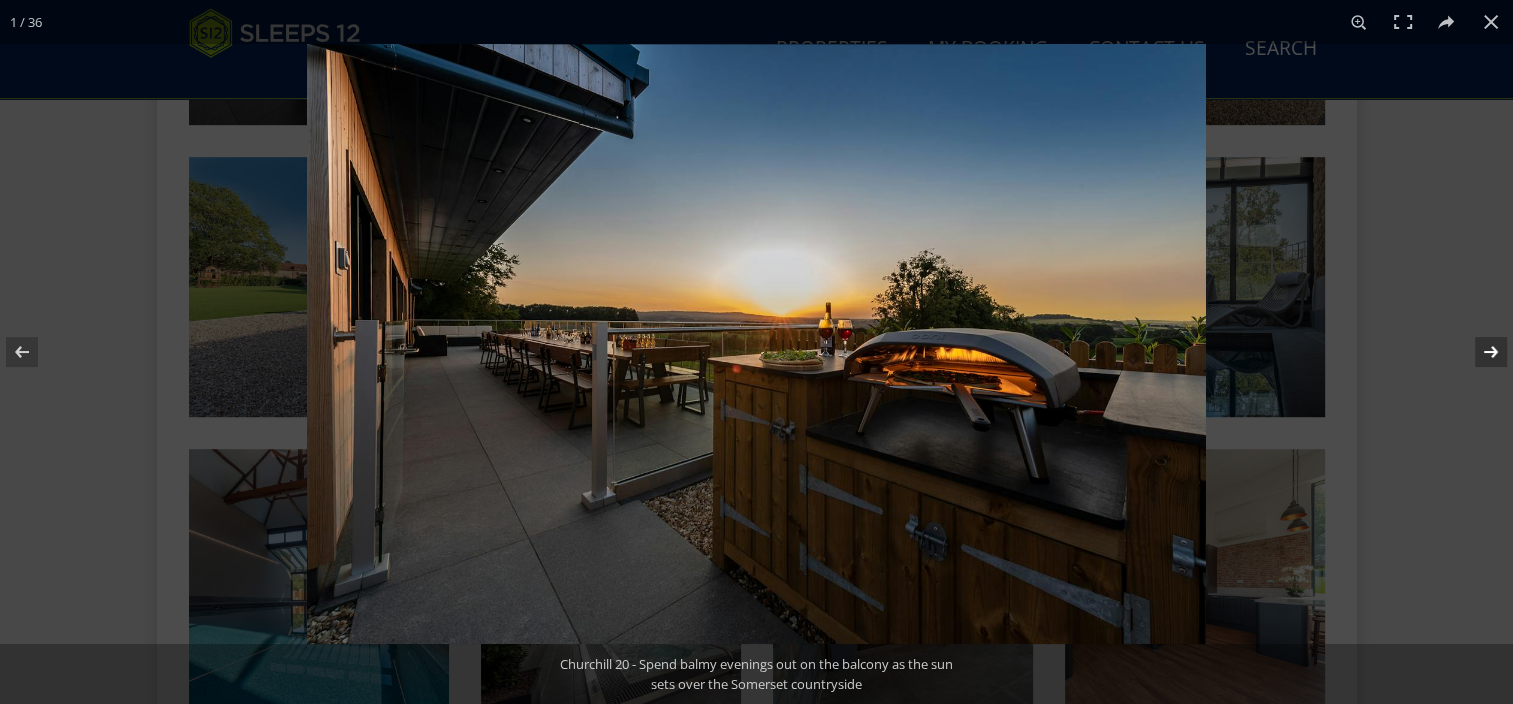 click at bounding box center (1478, 352) 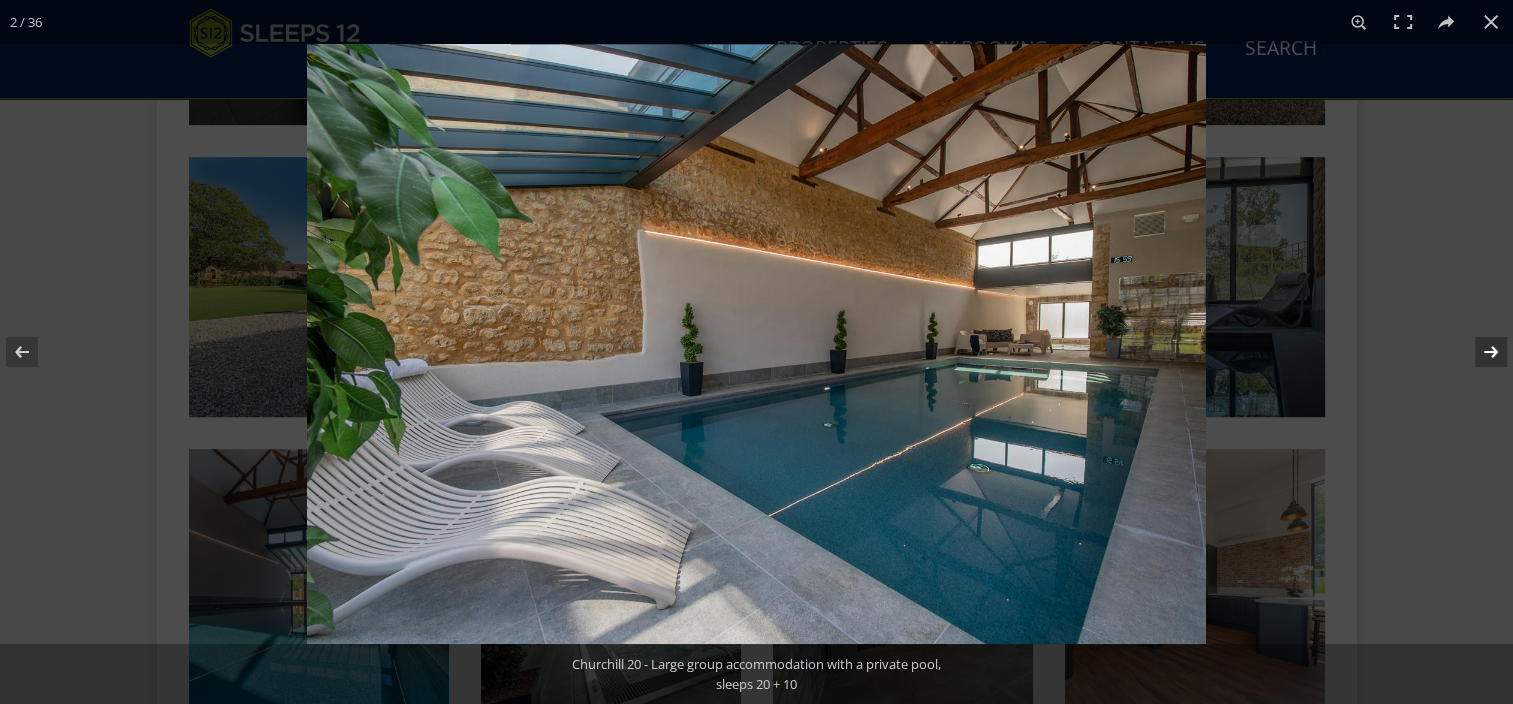 click at bounding box center [1478, 352] 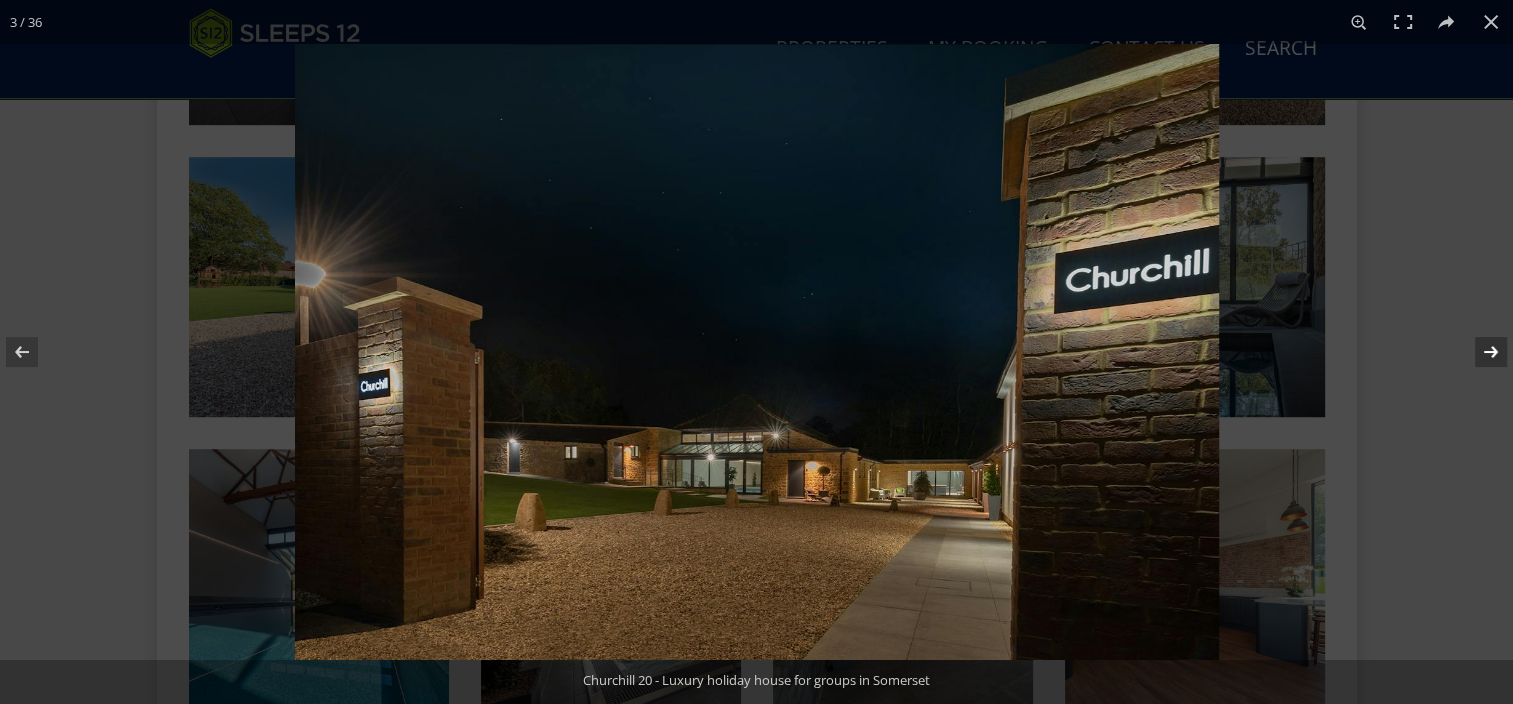 click at bounding box center (1478, 352) 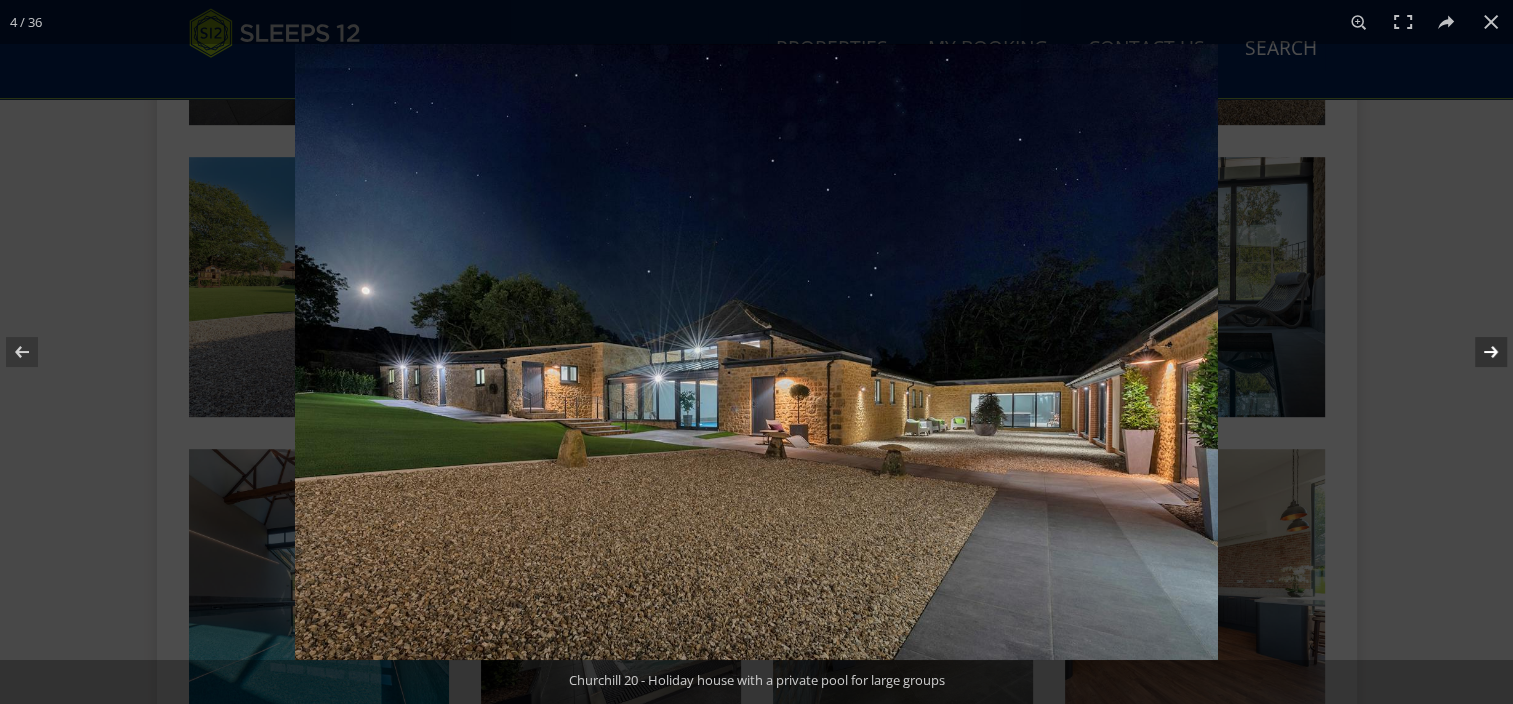 click at bounding box center (1478, 352) 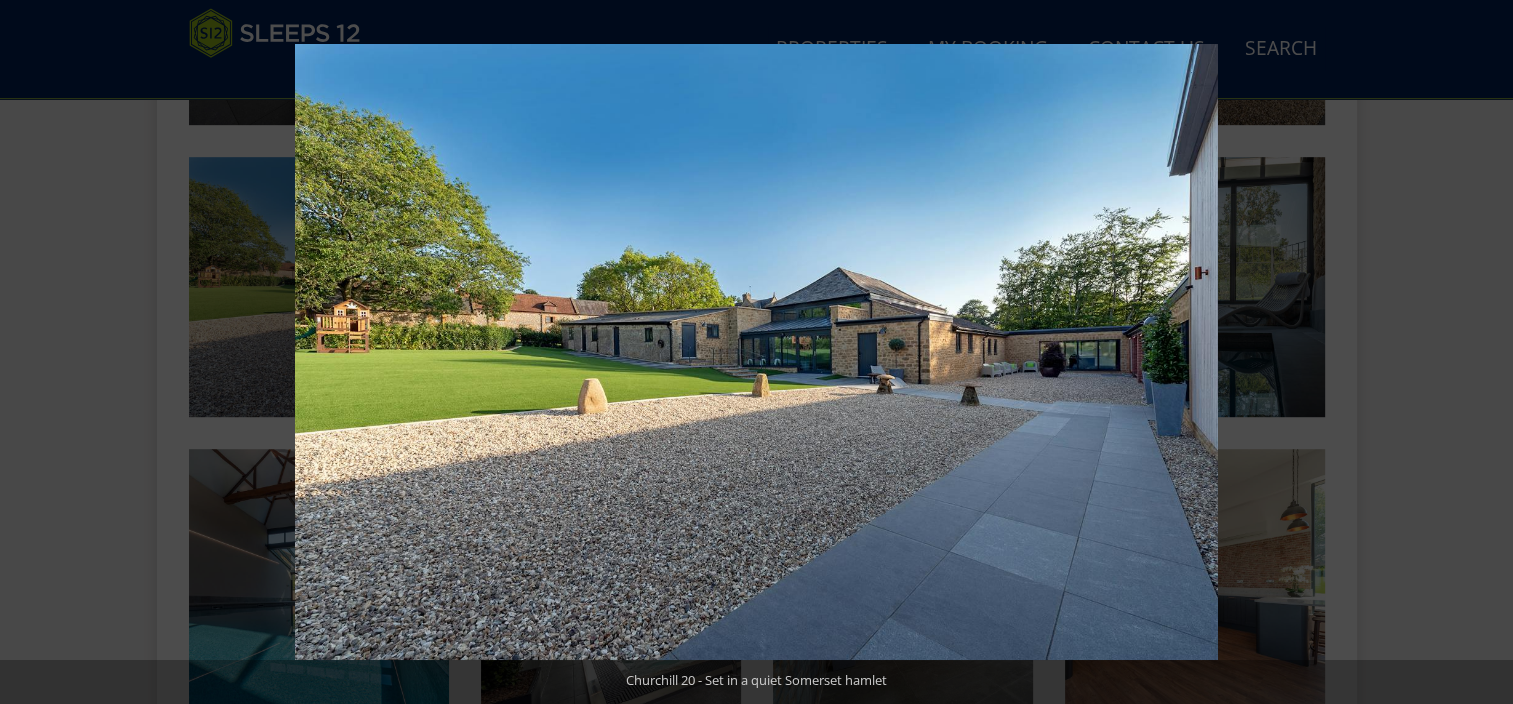 click at bounding box center (1478, 352) 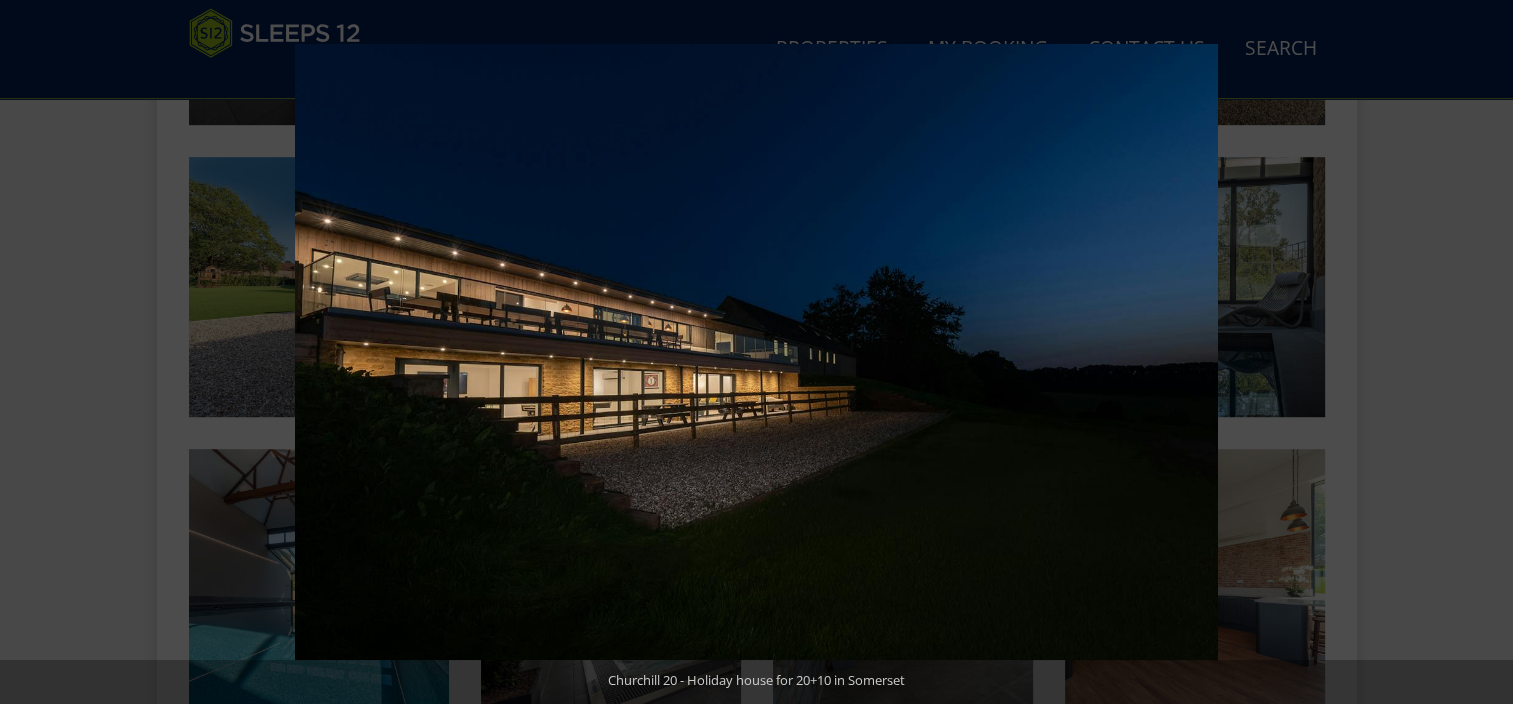 click at bounding box center (1478, 352) 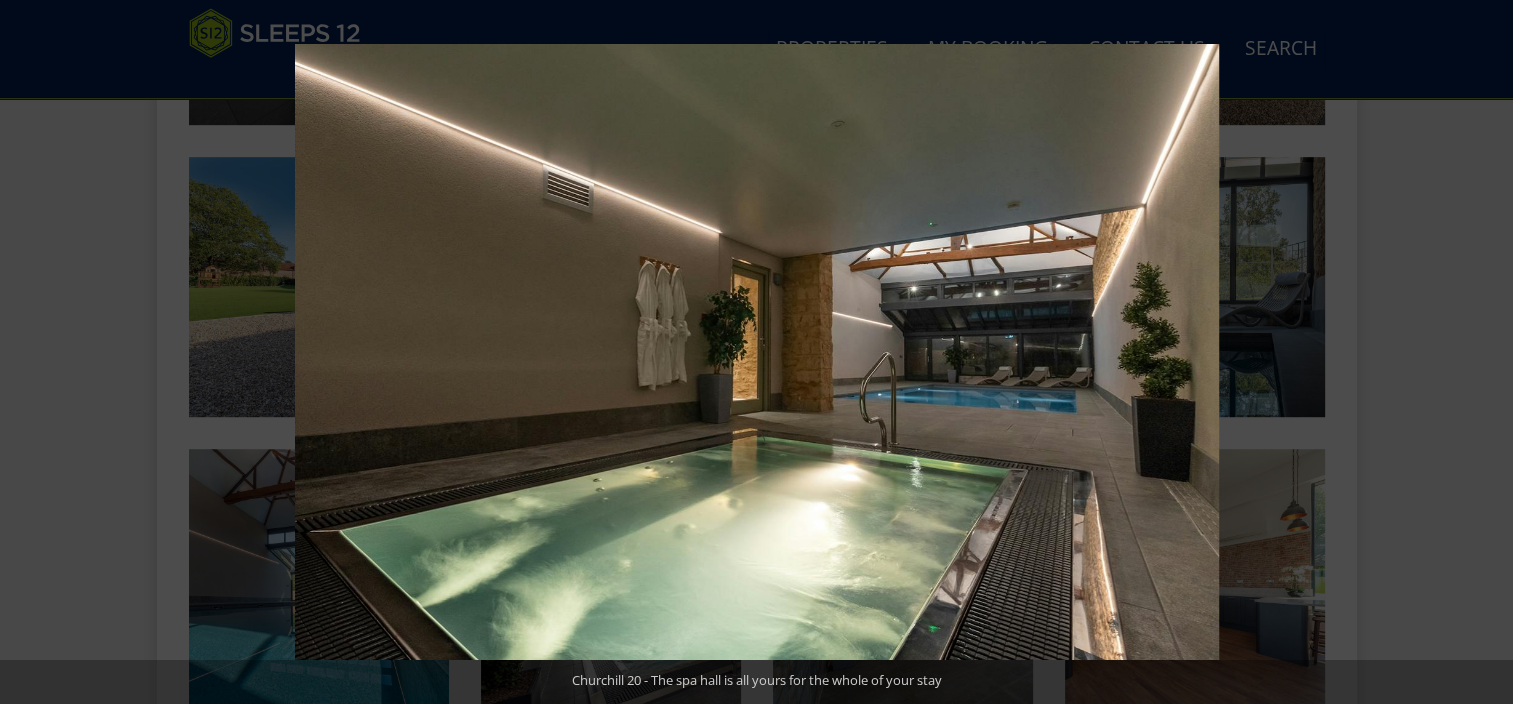 click at bounding box center (1478, 352) 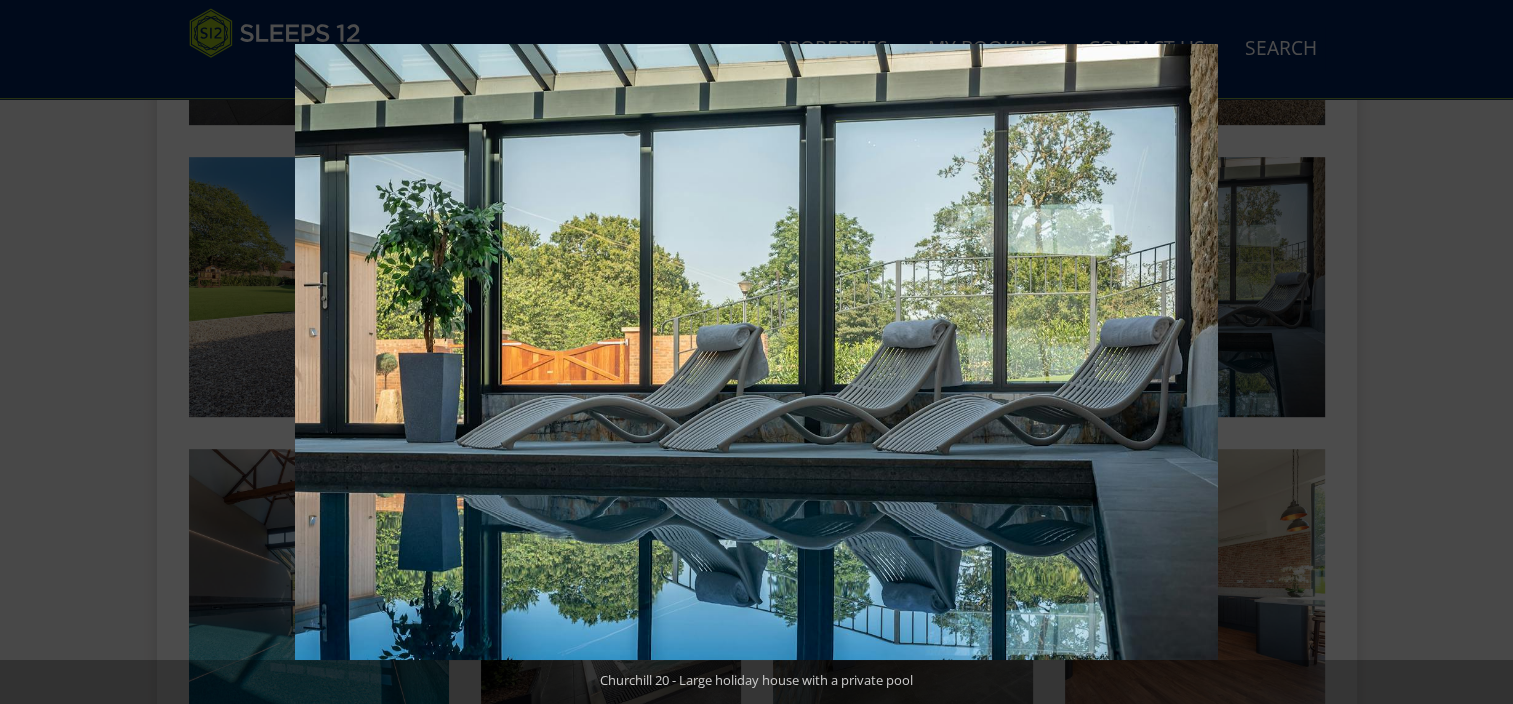 click at bounding box center (1478, 352) 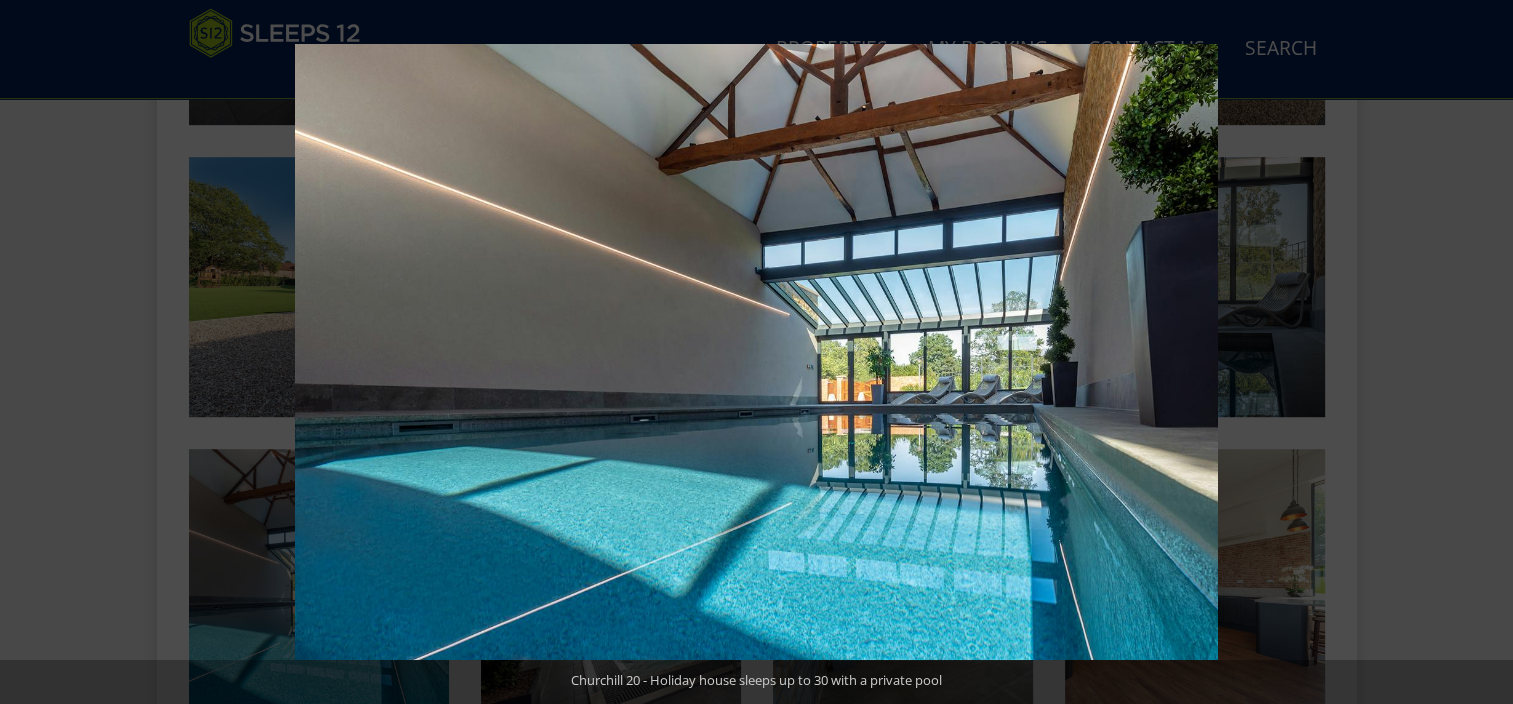click at bounding box center (1478, 352) 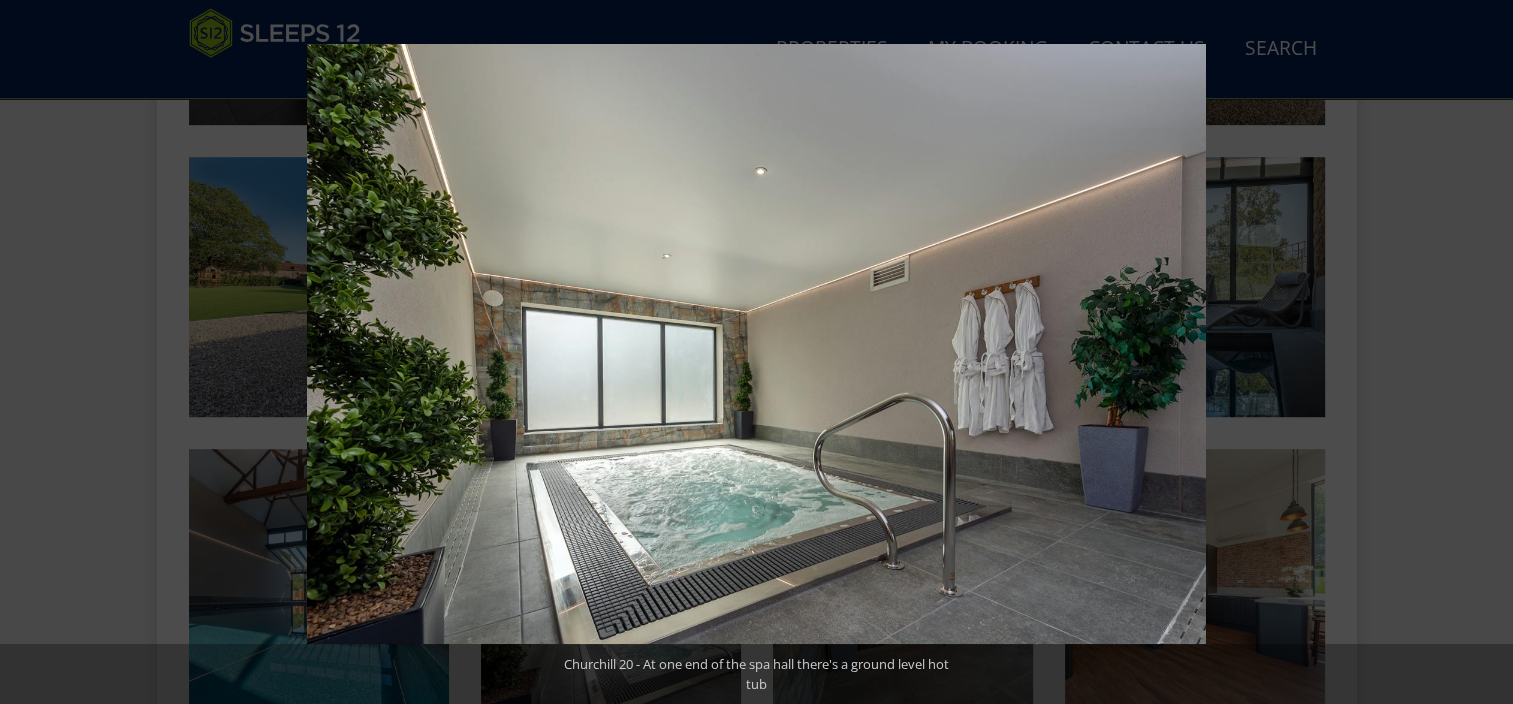click at bounding box center (1478, 352) 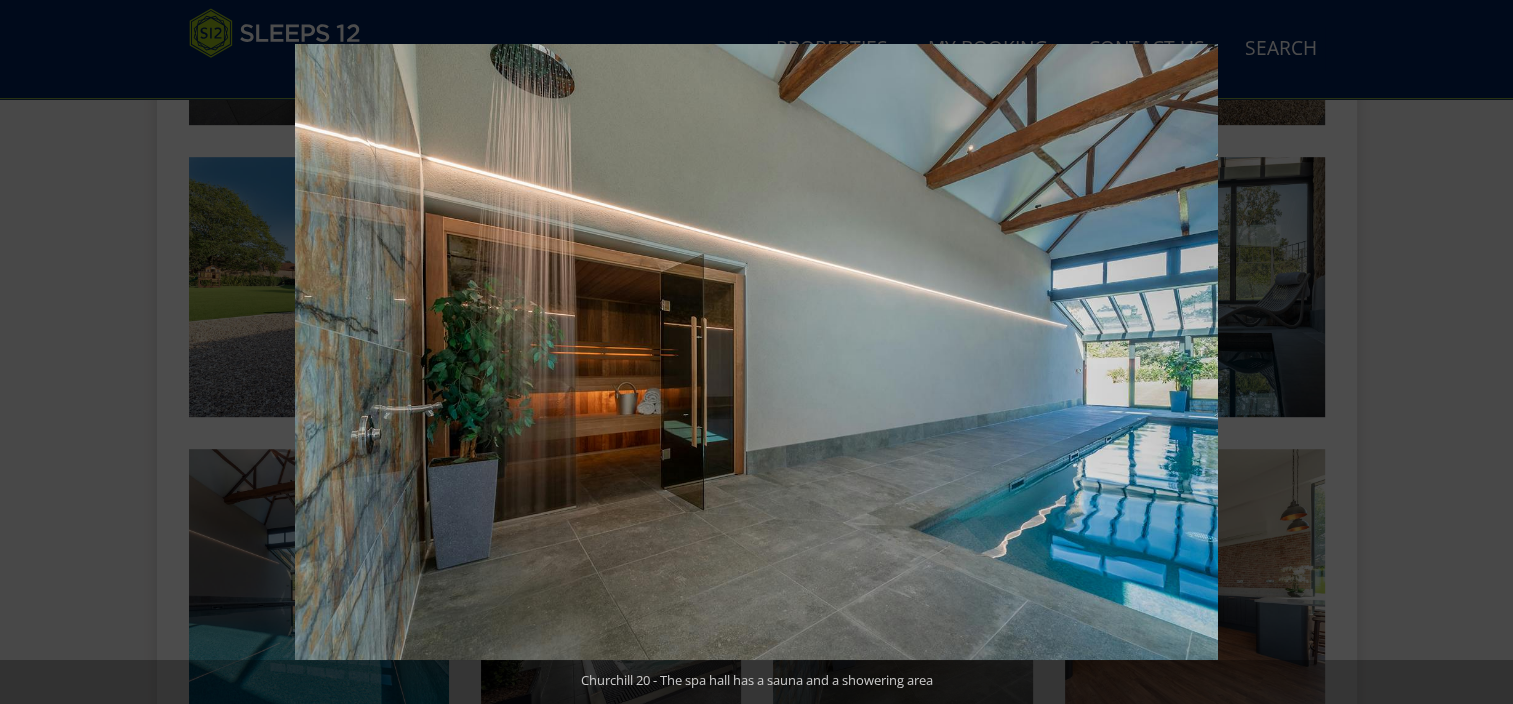 click at bounding box center (1478, 352) 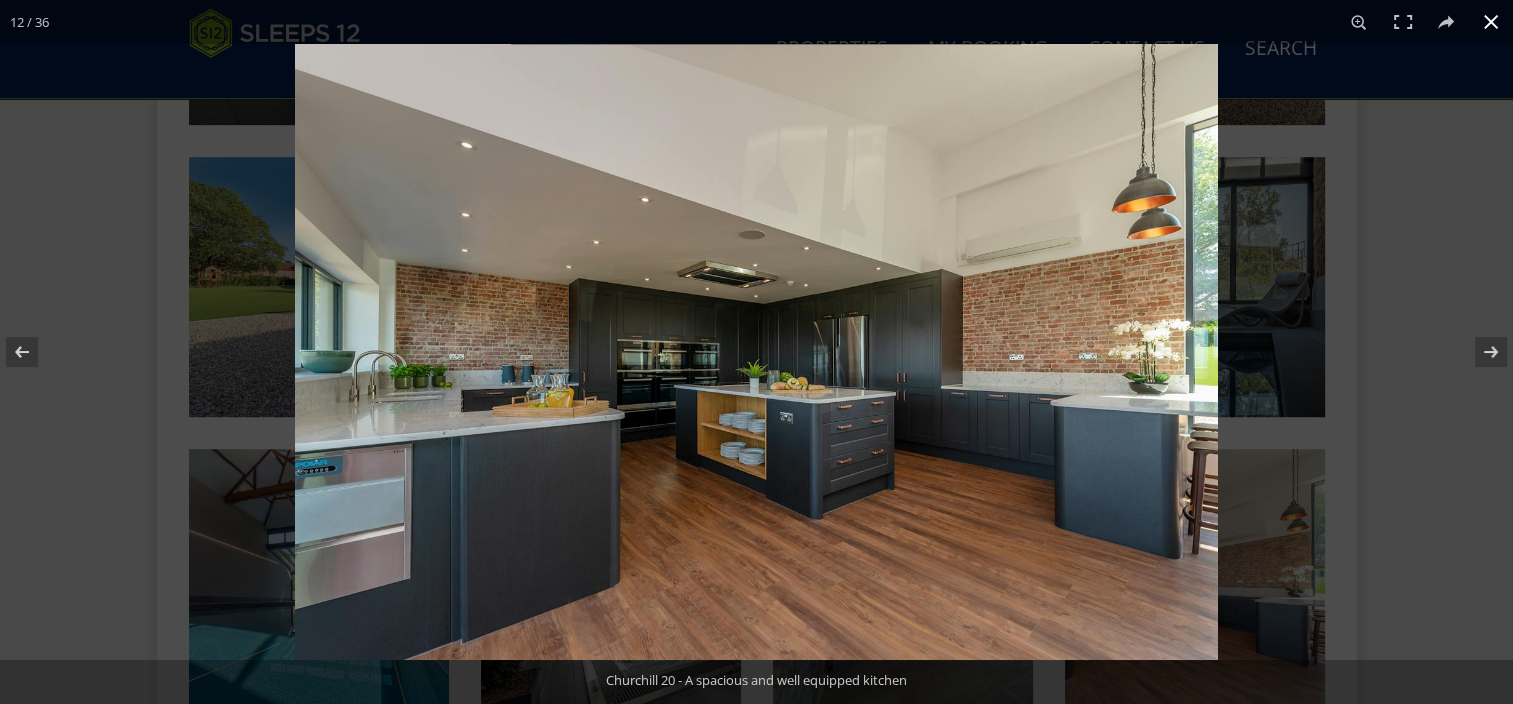click at bounding box center [1491, 22] 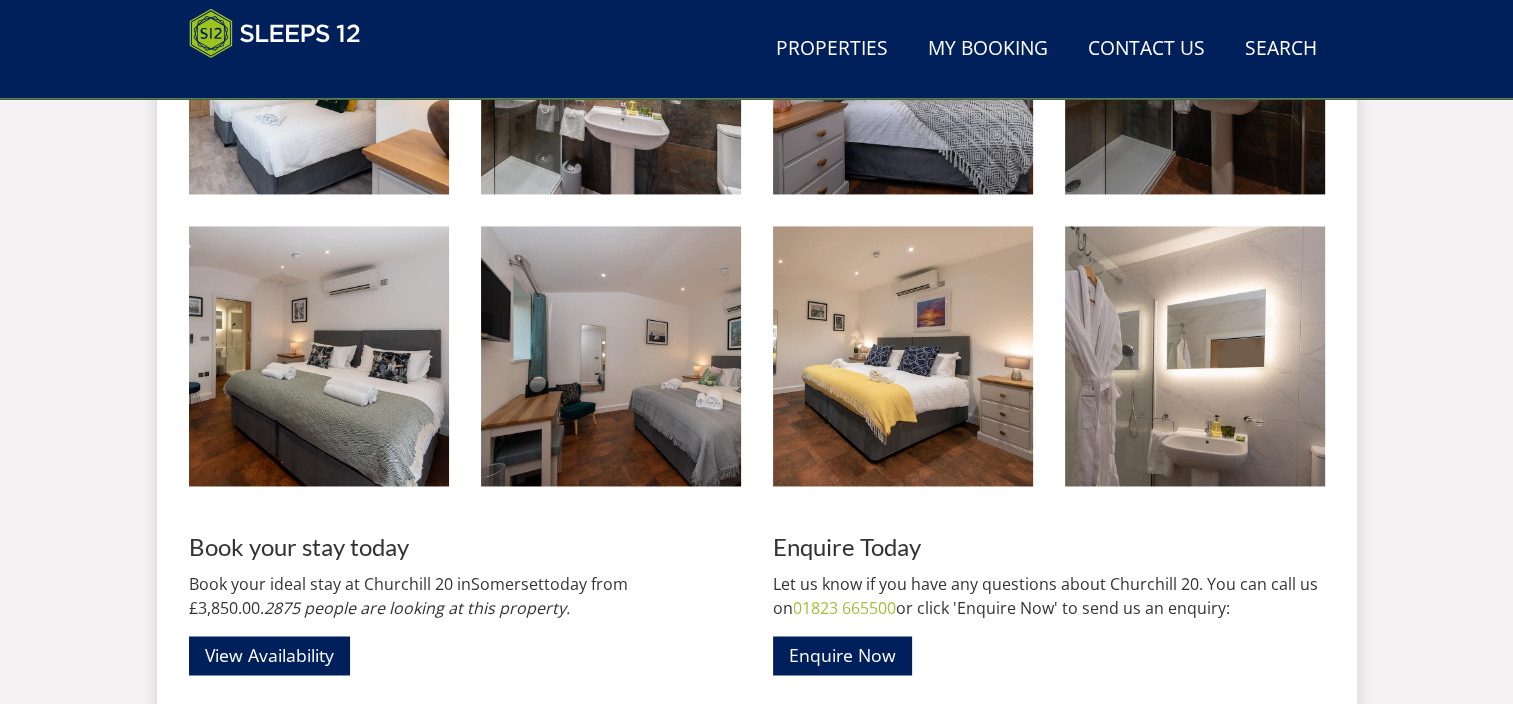 scroll, scrollTop: 3200, scrollLeft: 0, axis: vertical 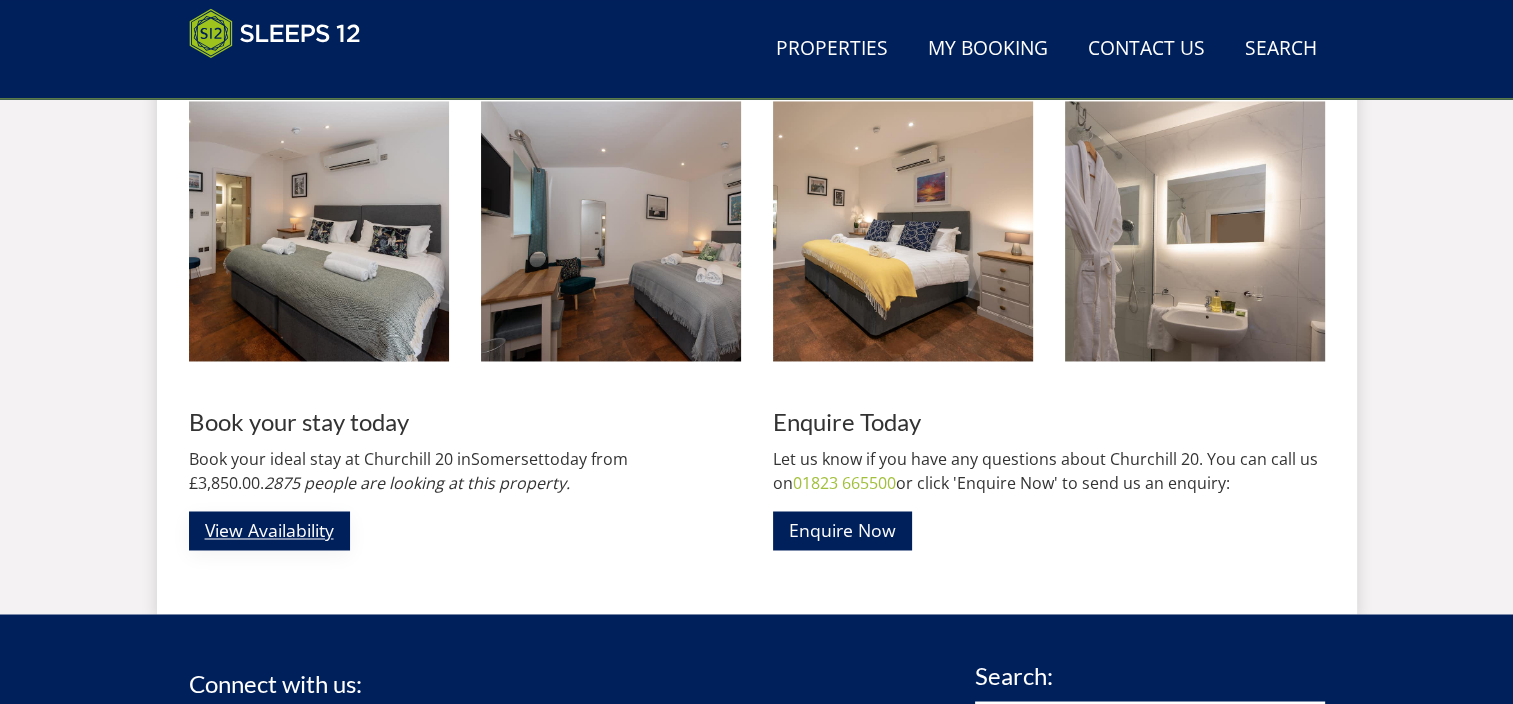 click on "View Availability" at bounding box center [269, 530] 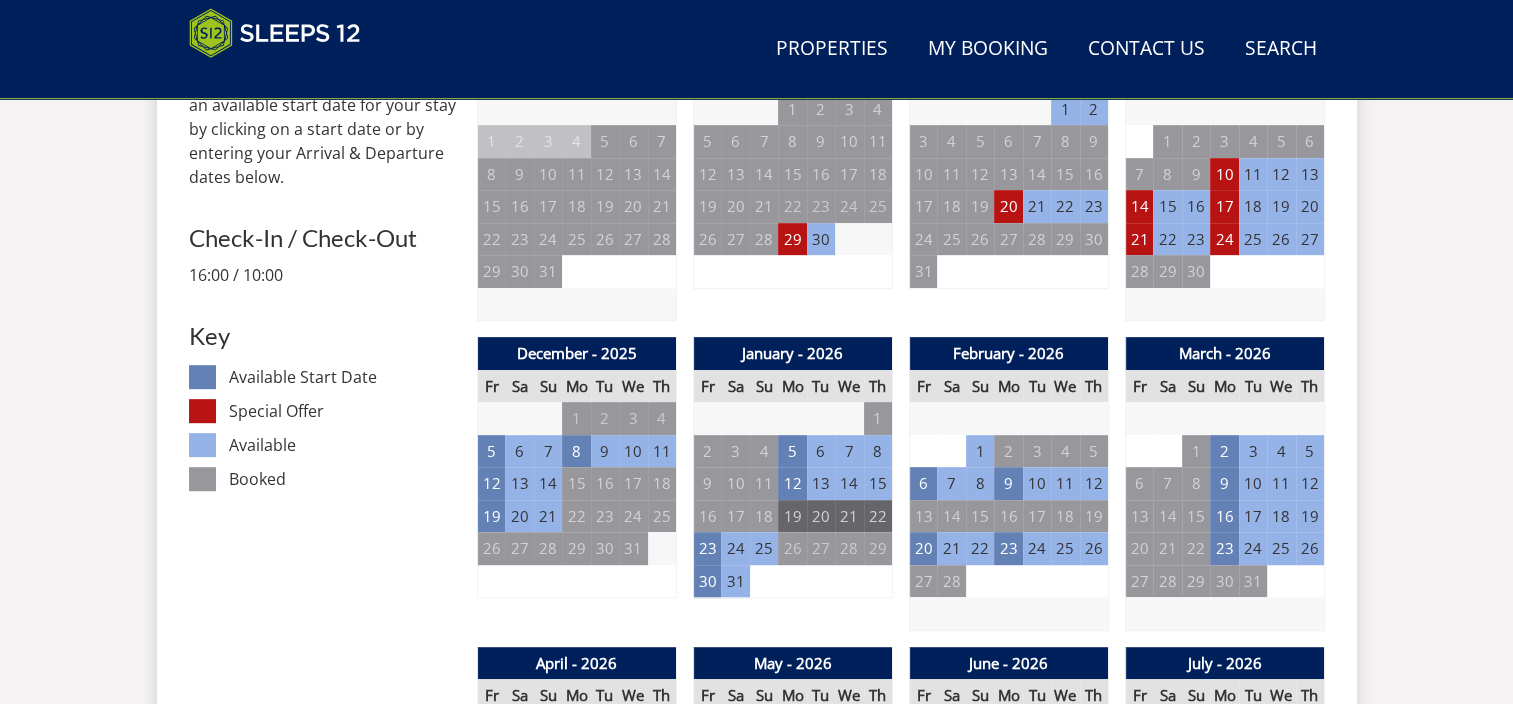 scroll, scrollTop: 918, scrollLeft: 0, axis: vertical 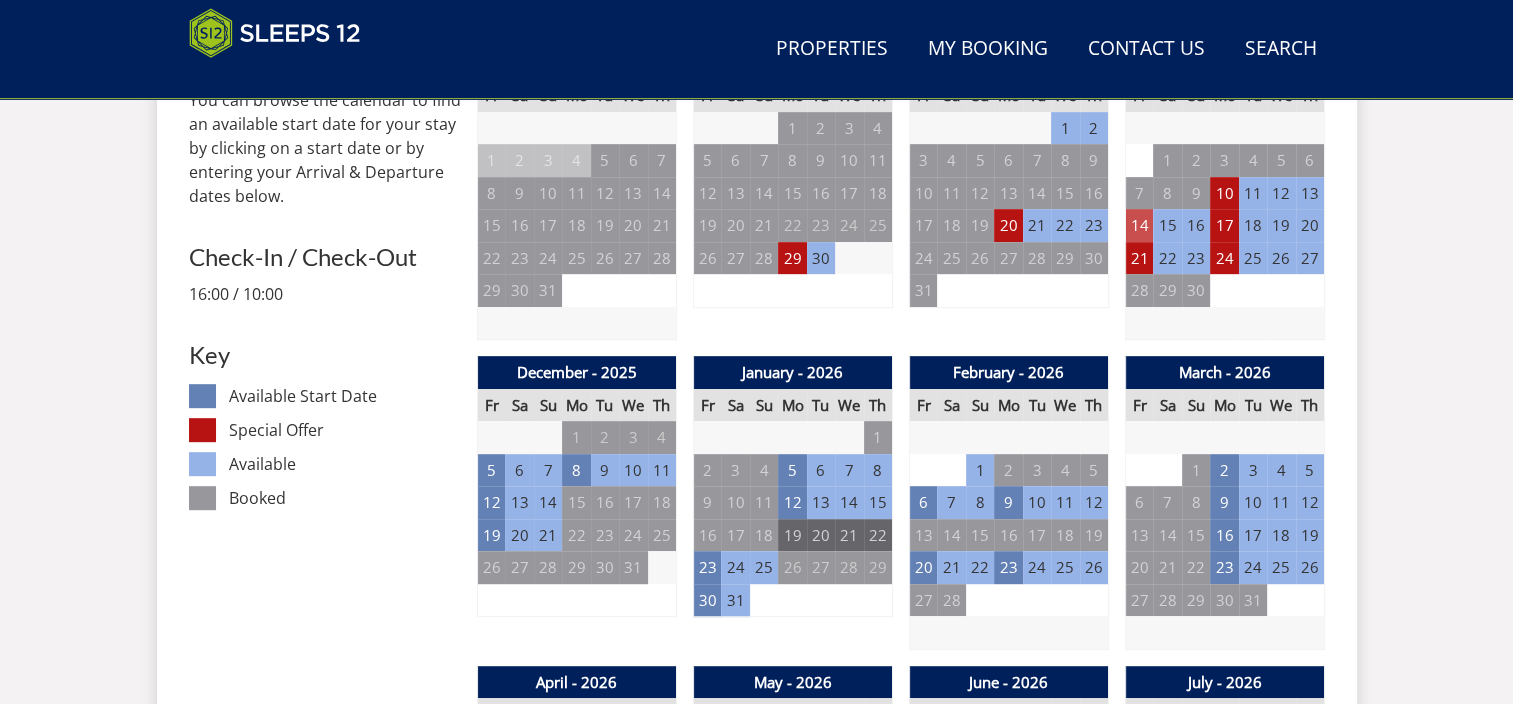 click on "14" at bounding box center (1139, 225) 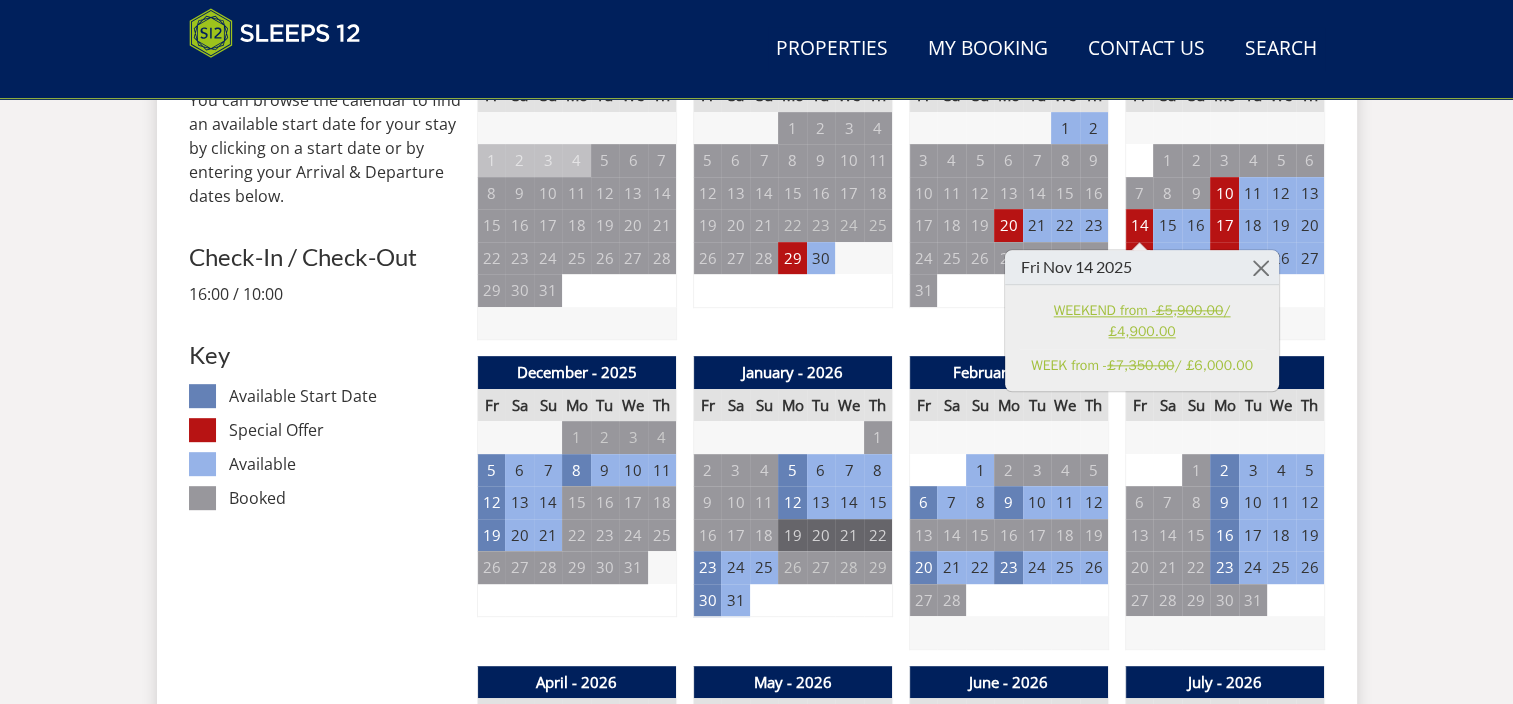 click on "£5,900.00" at bounding box center [1189, 310] 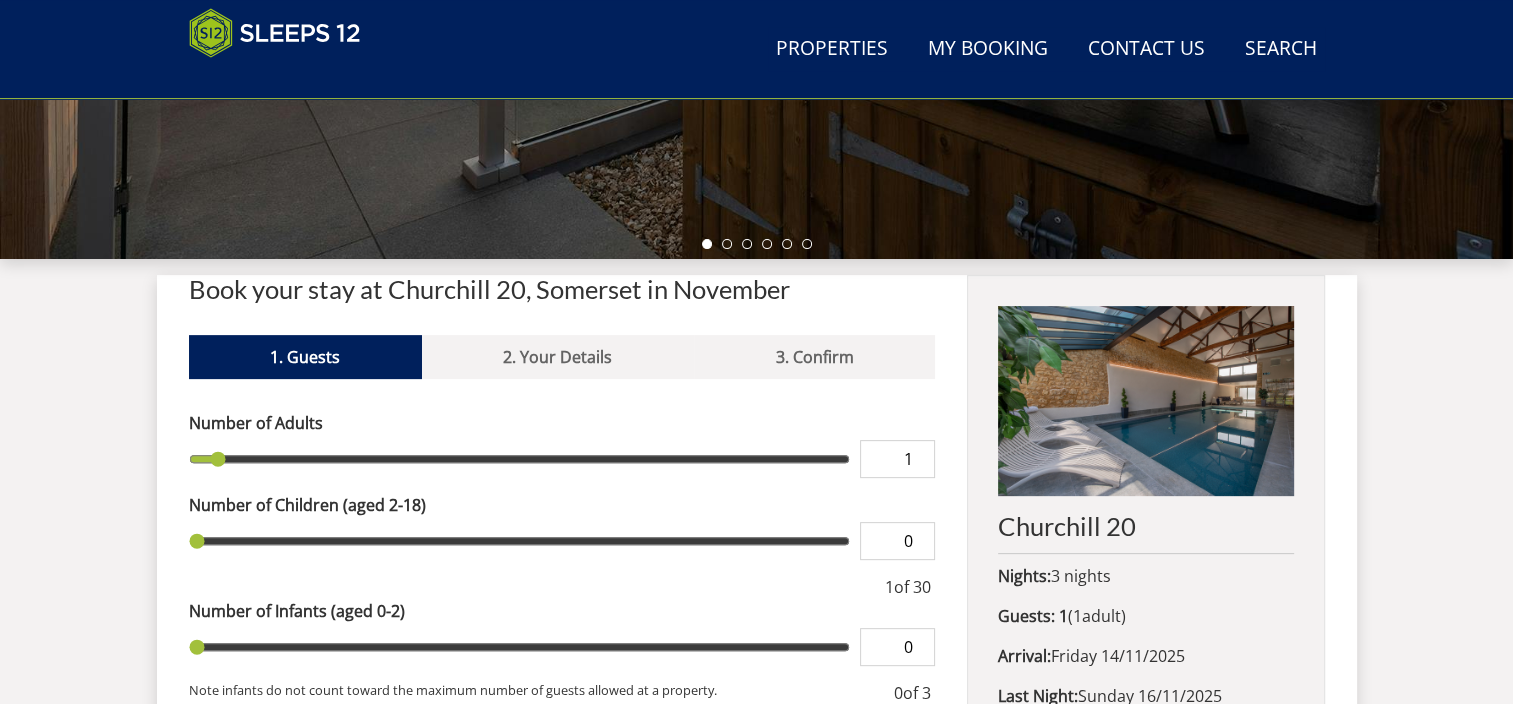 scroll, scrollTop: 600, scrollLeft: 0, axis: vertical 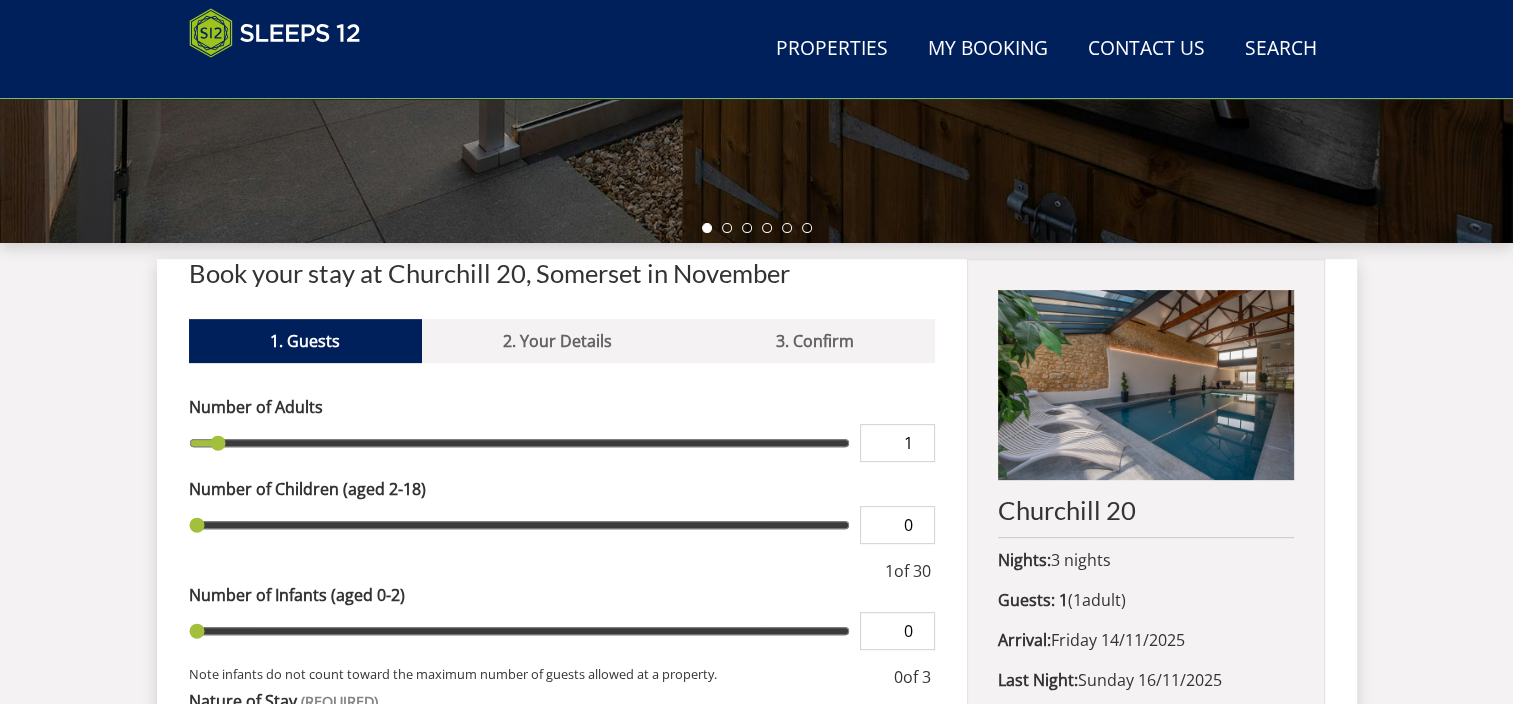 type on "2" 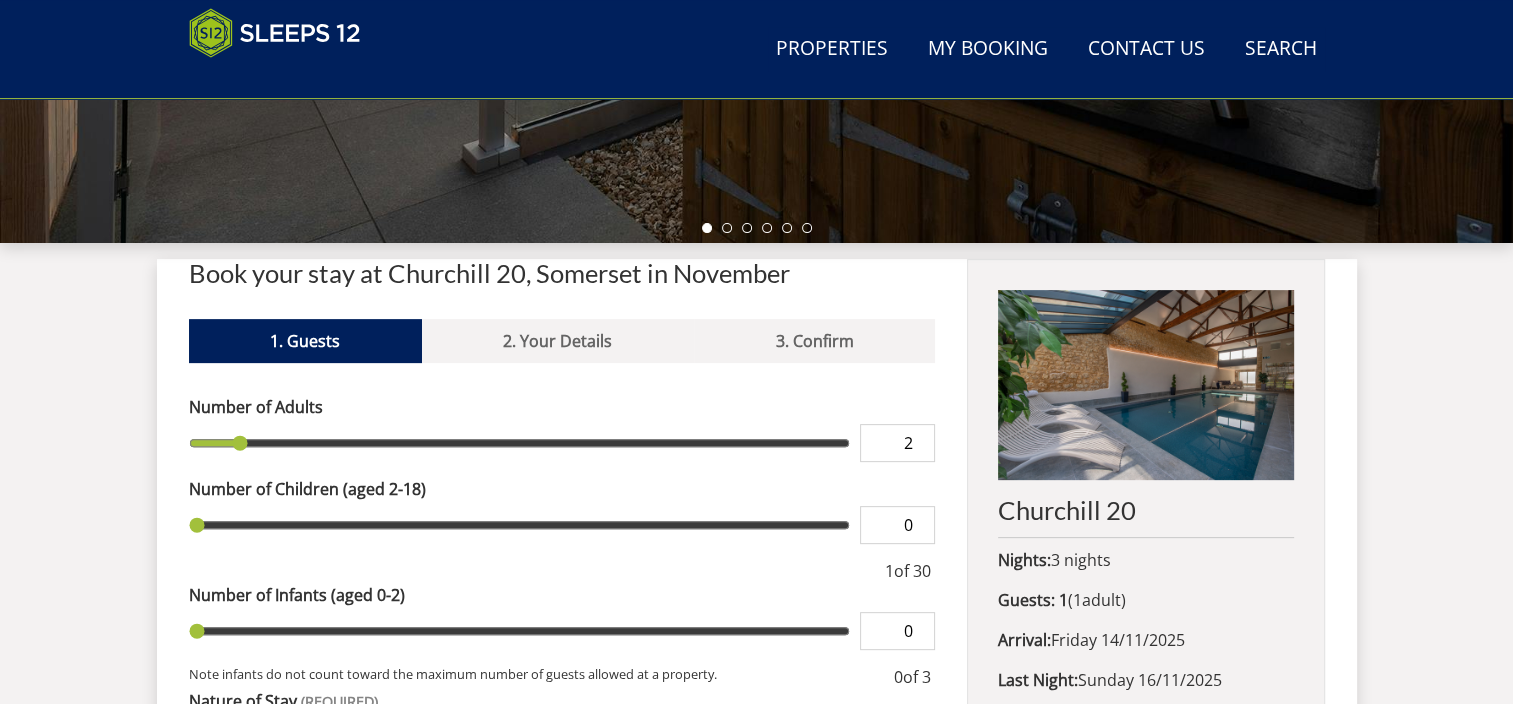 type on "3" 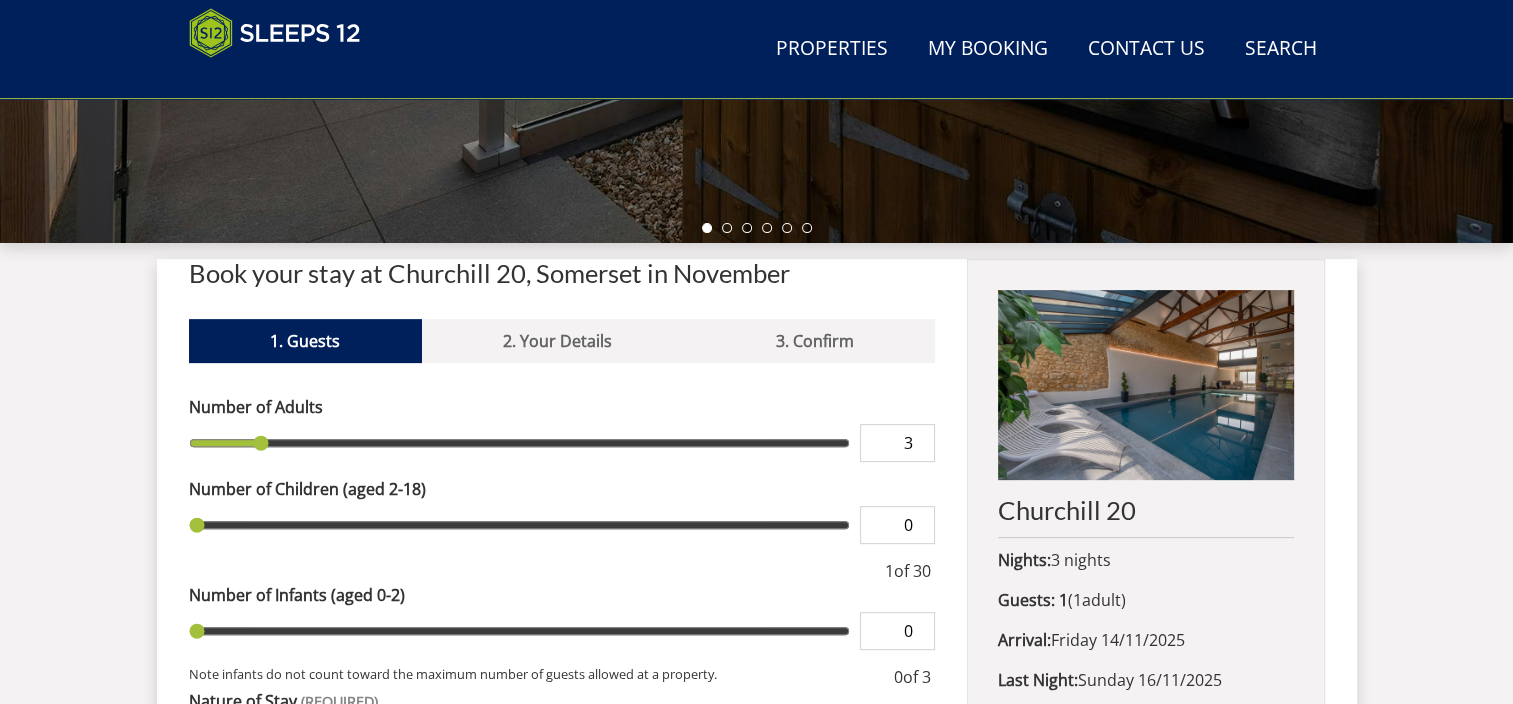 type on "4" 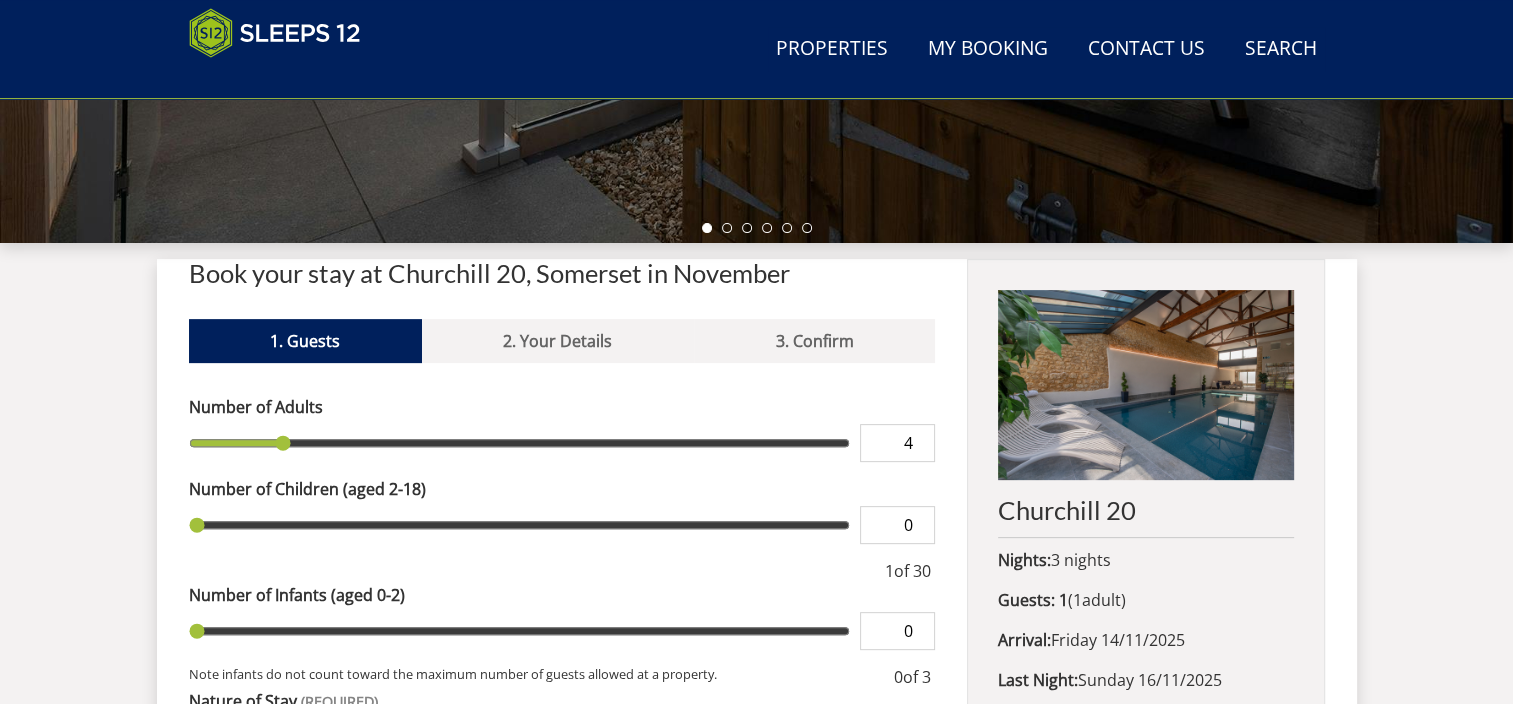 type on "5" 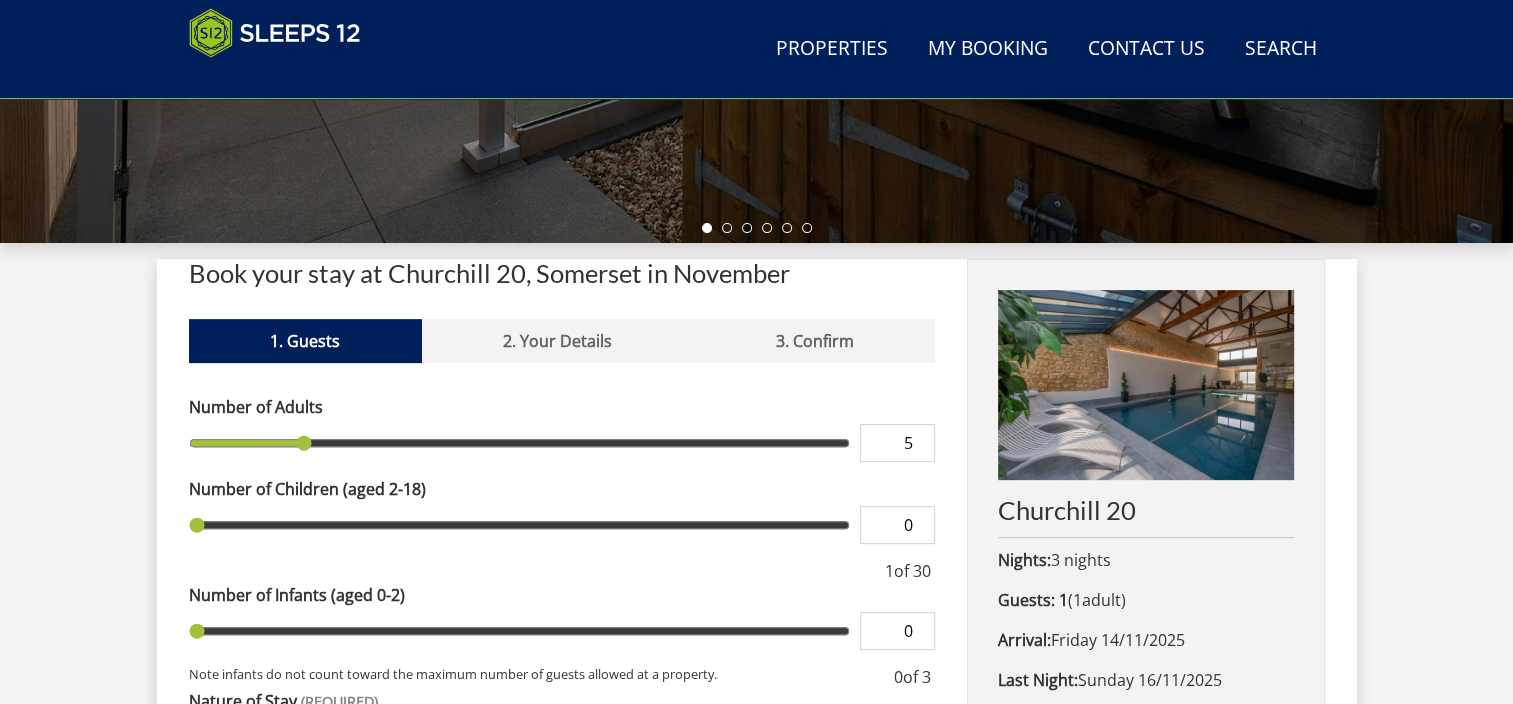 type on "6" 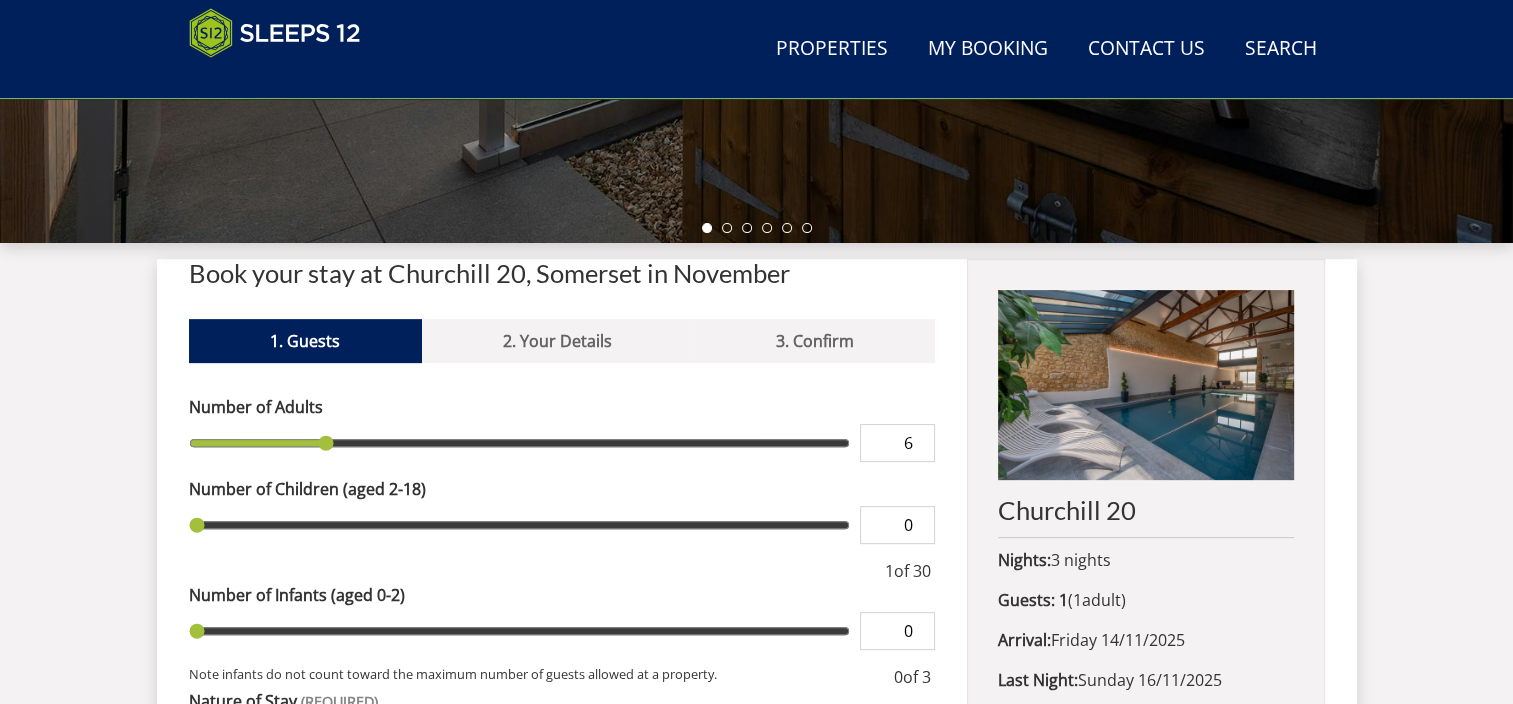 type on "8" 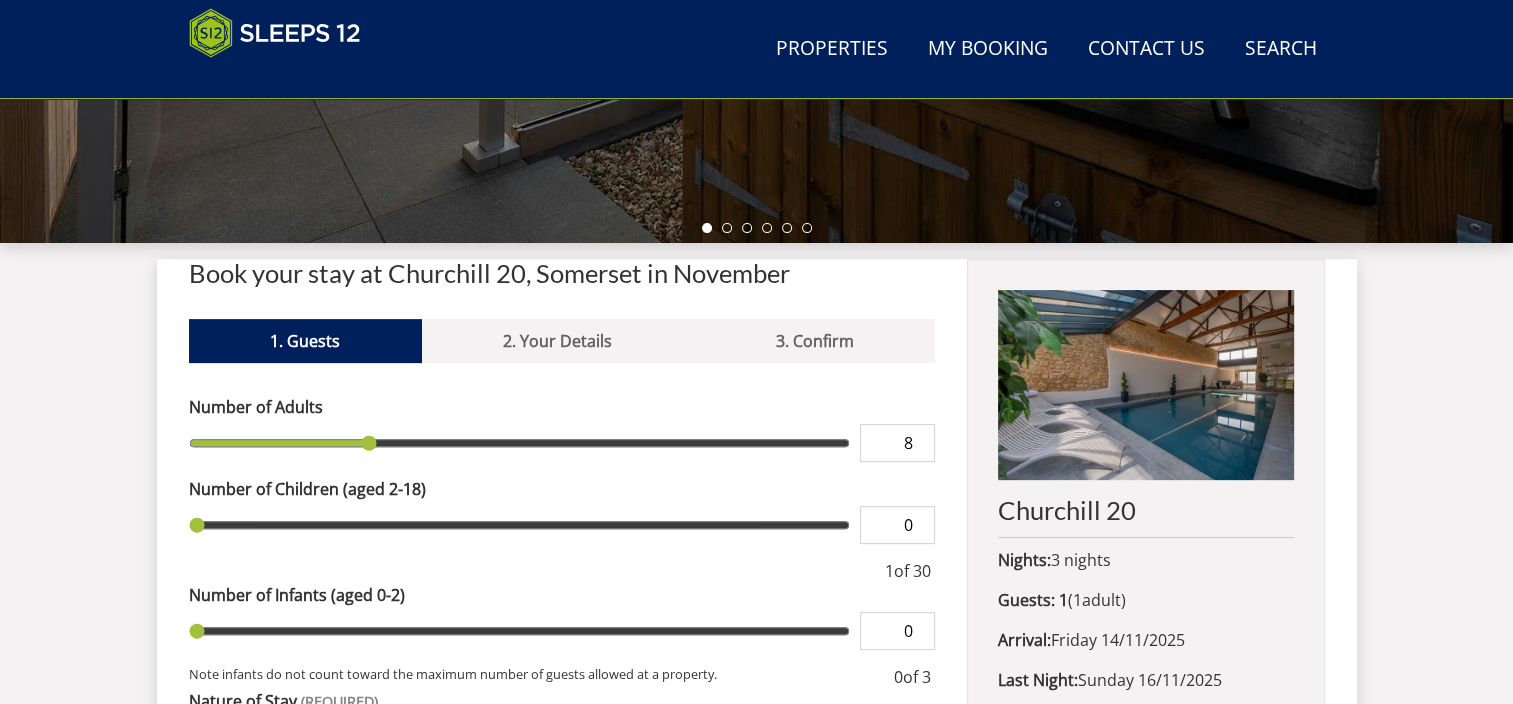 type on "9" 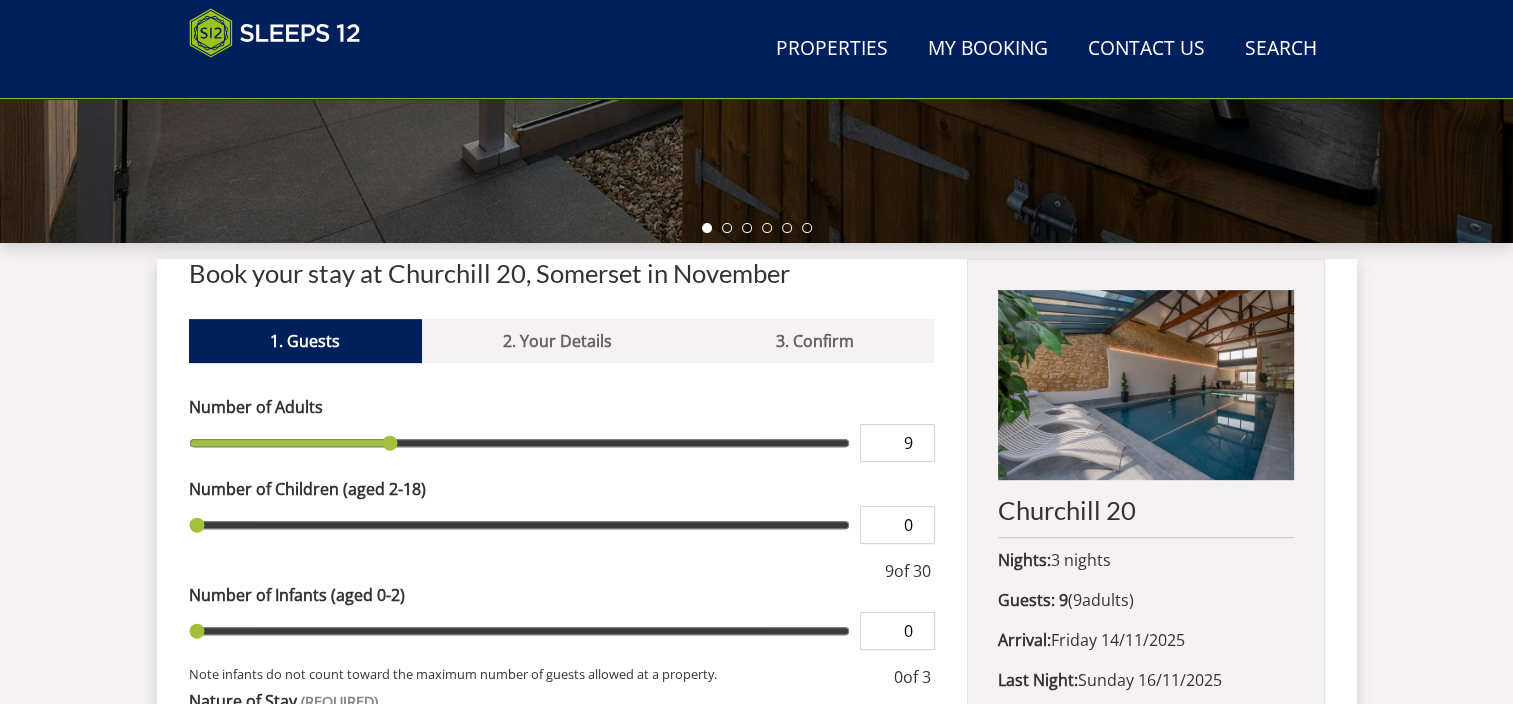 type on "10" 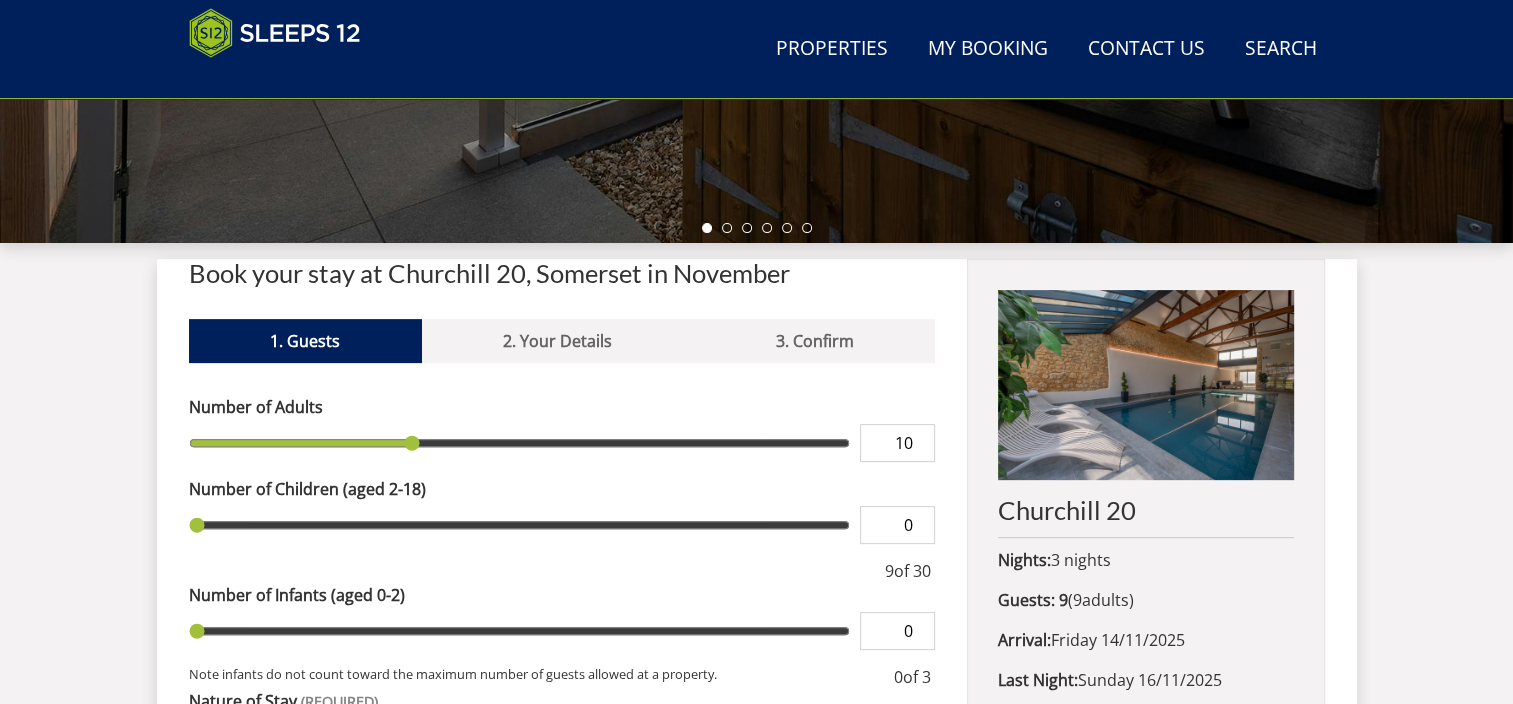 type on "11" 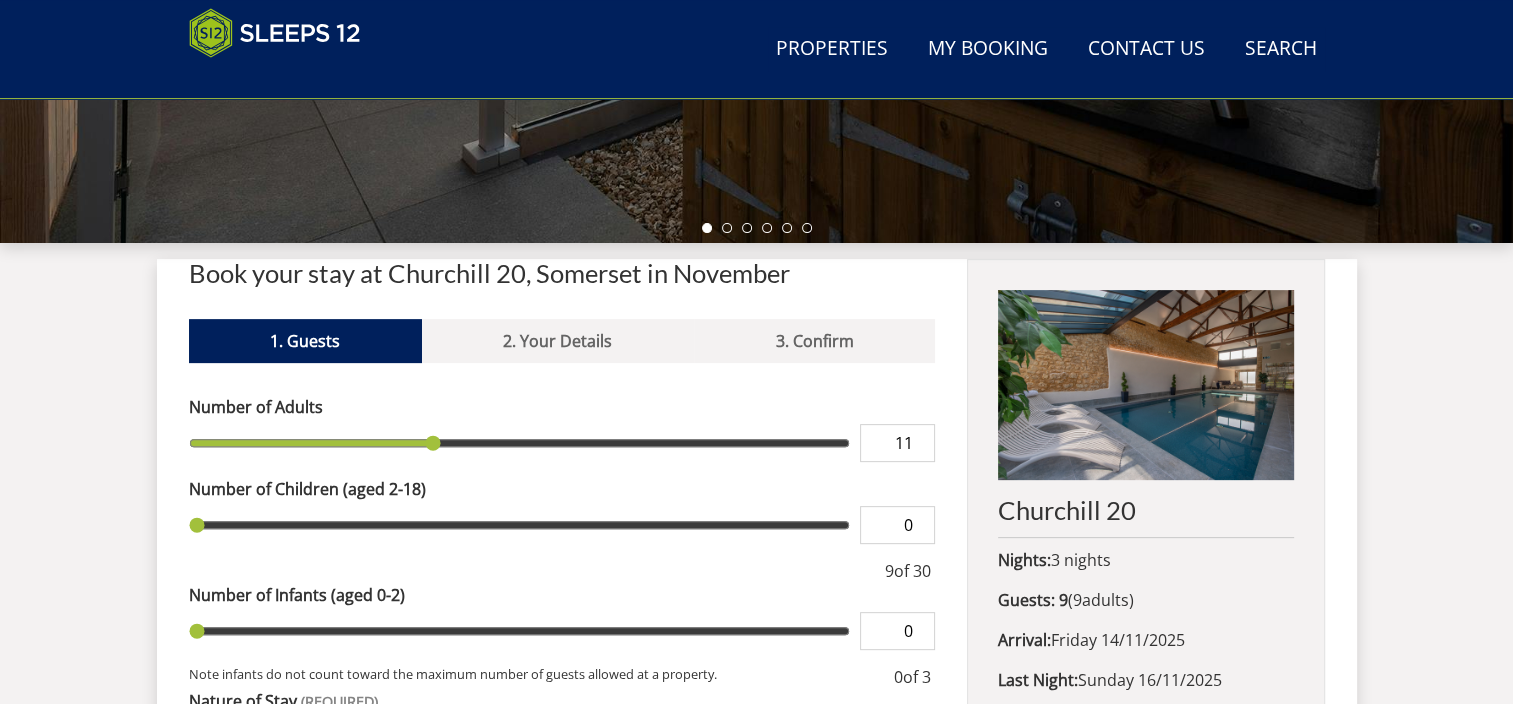 type on "12" 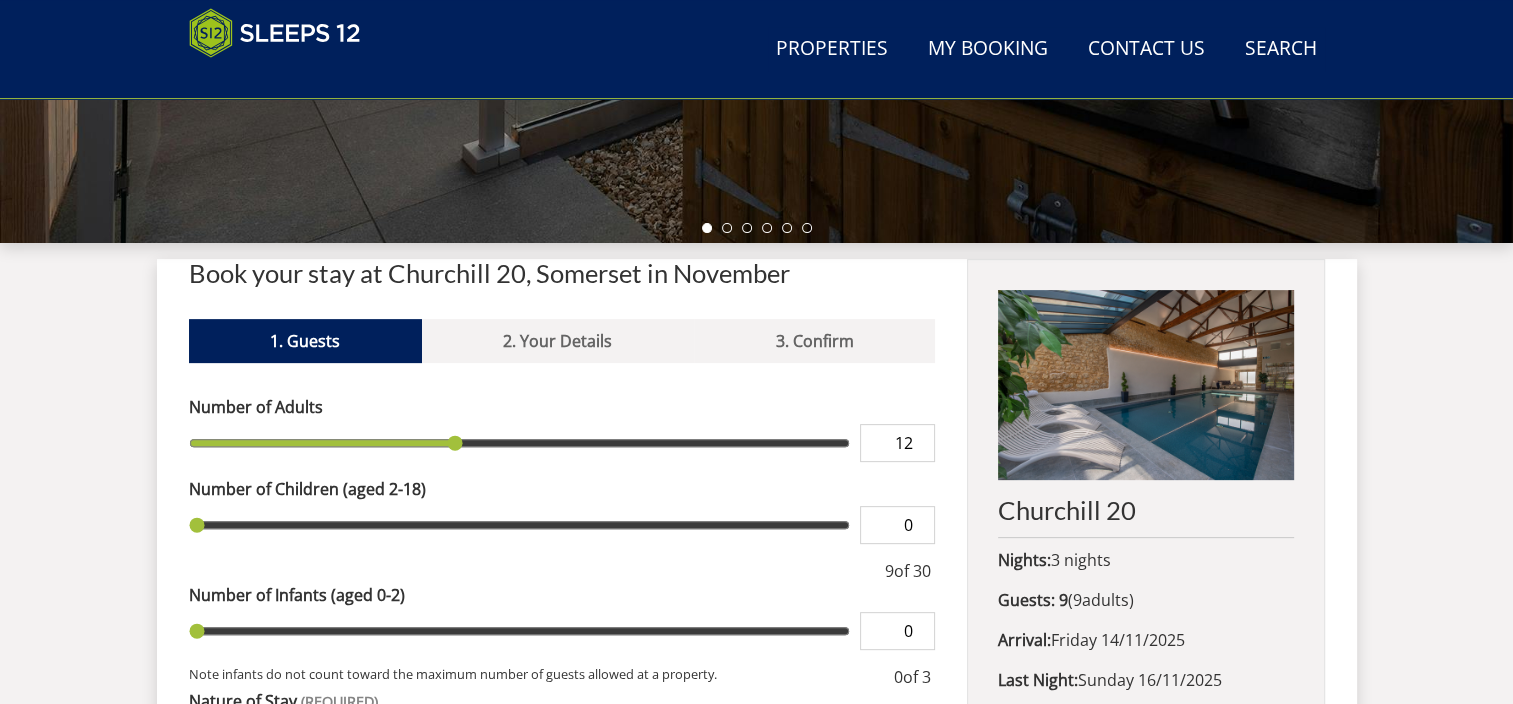 type on "13" 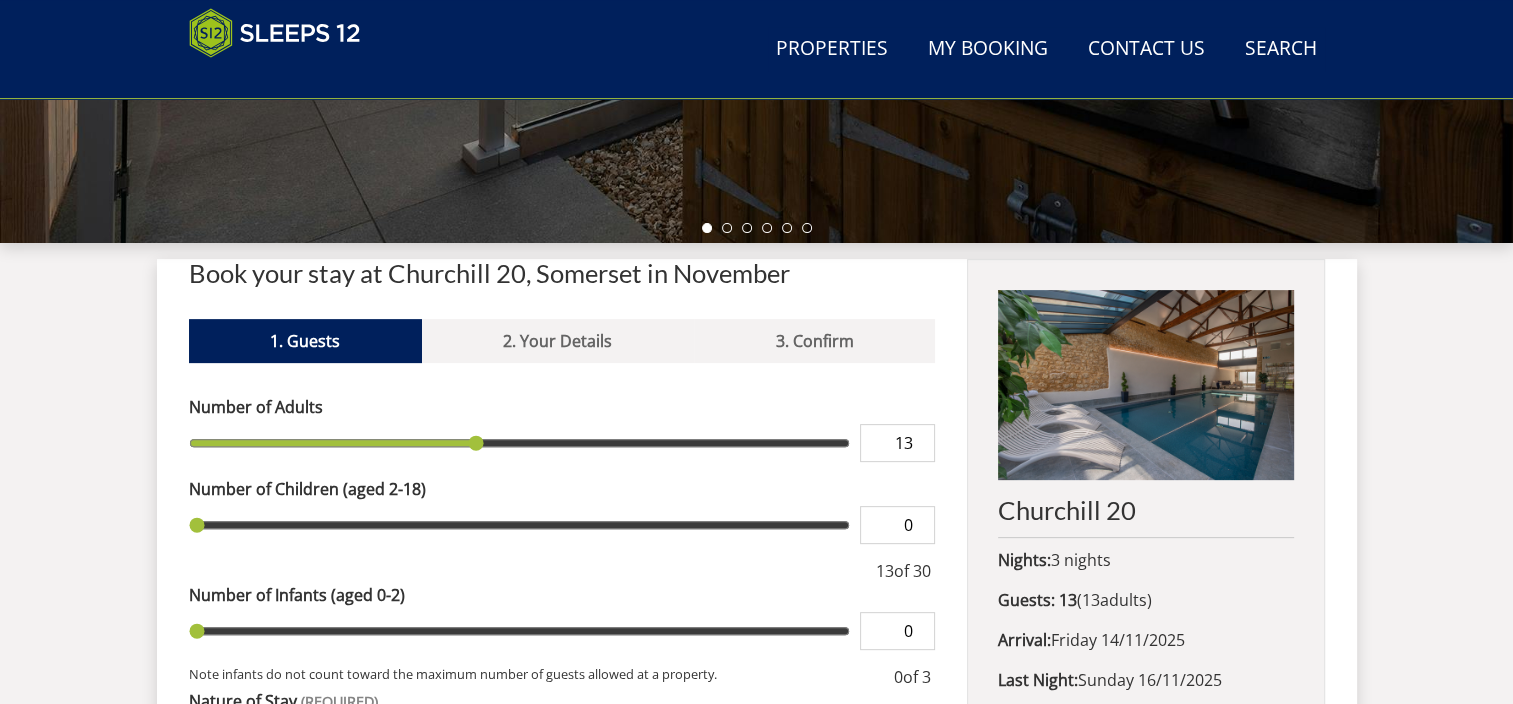 type on "14" 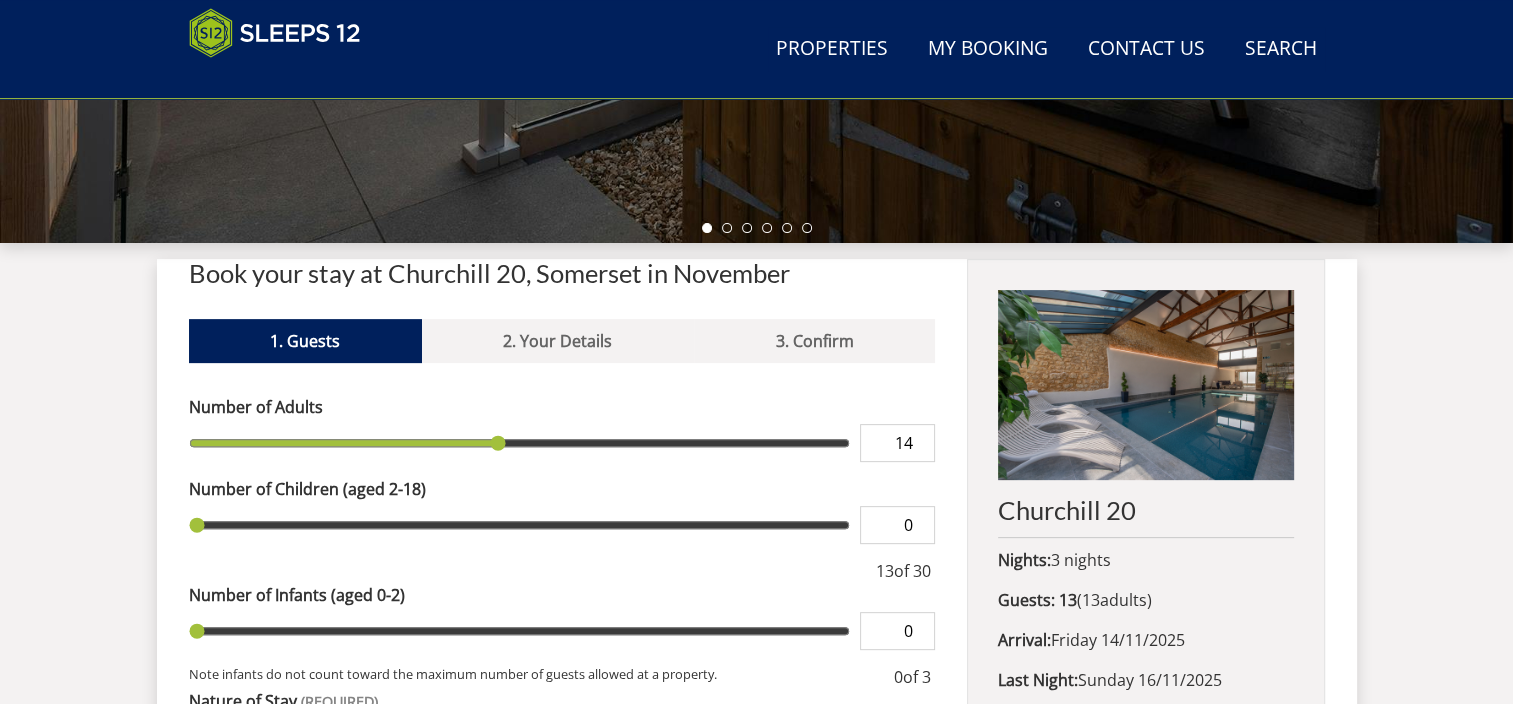 type on "15" 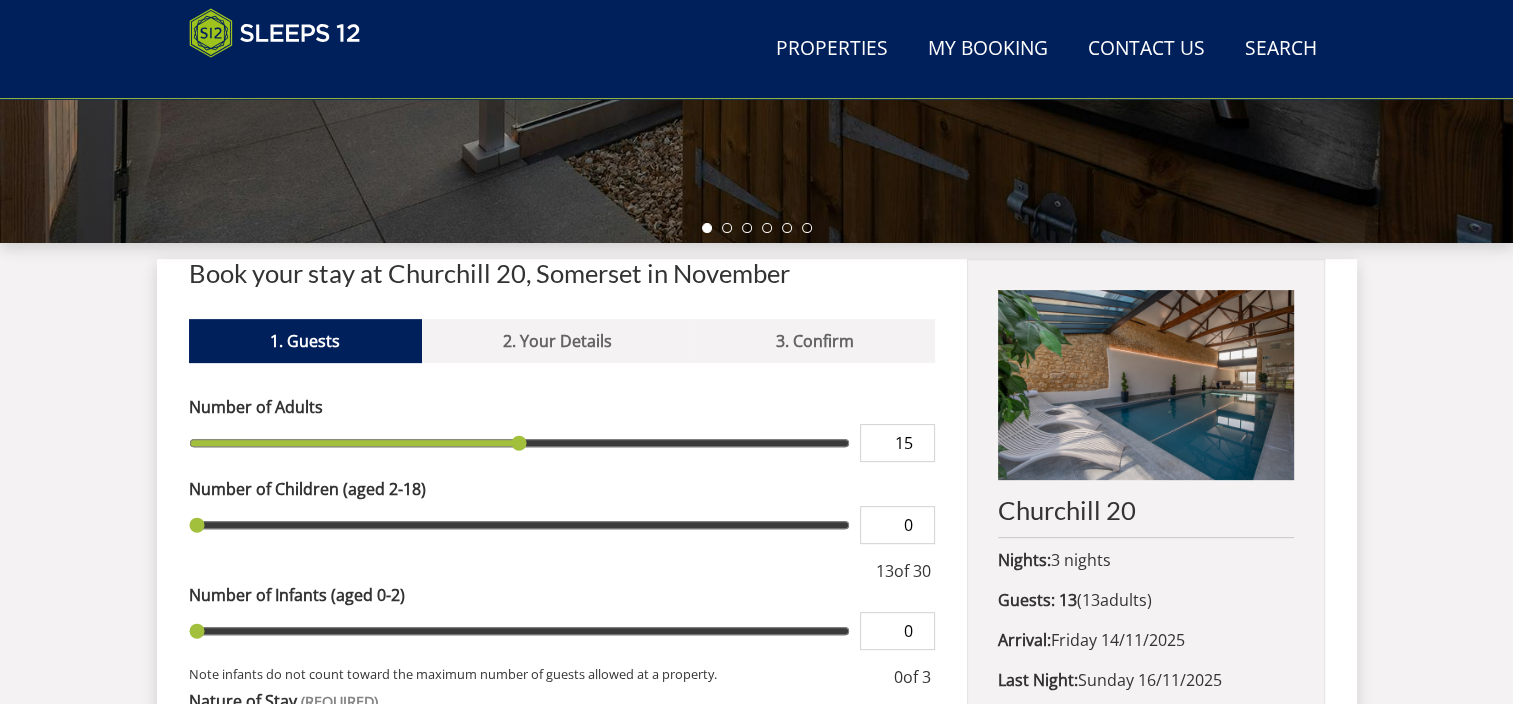 type on "16" 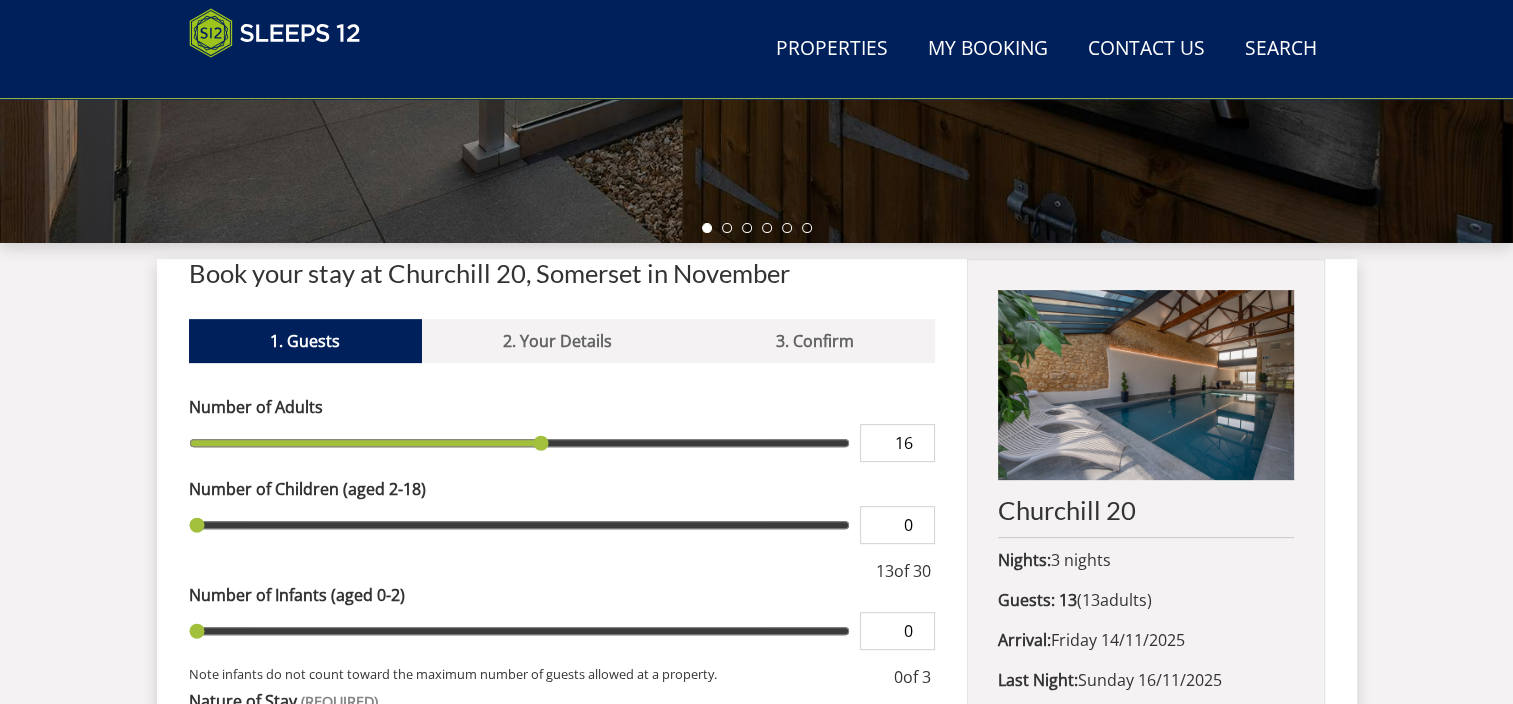 type on "17" 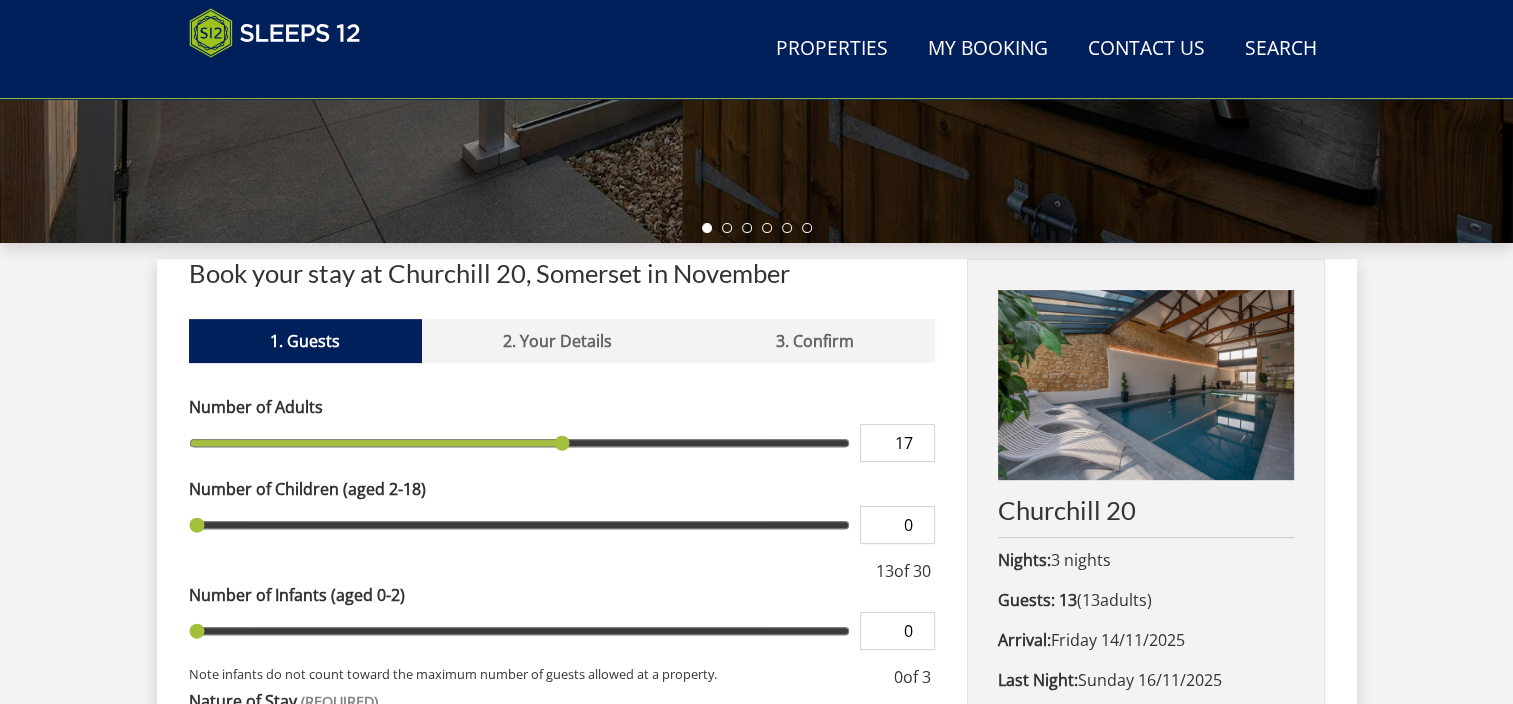 type on "19" 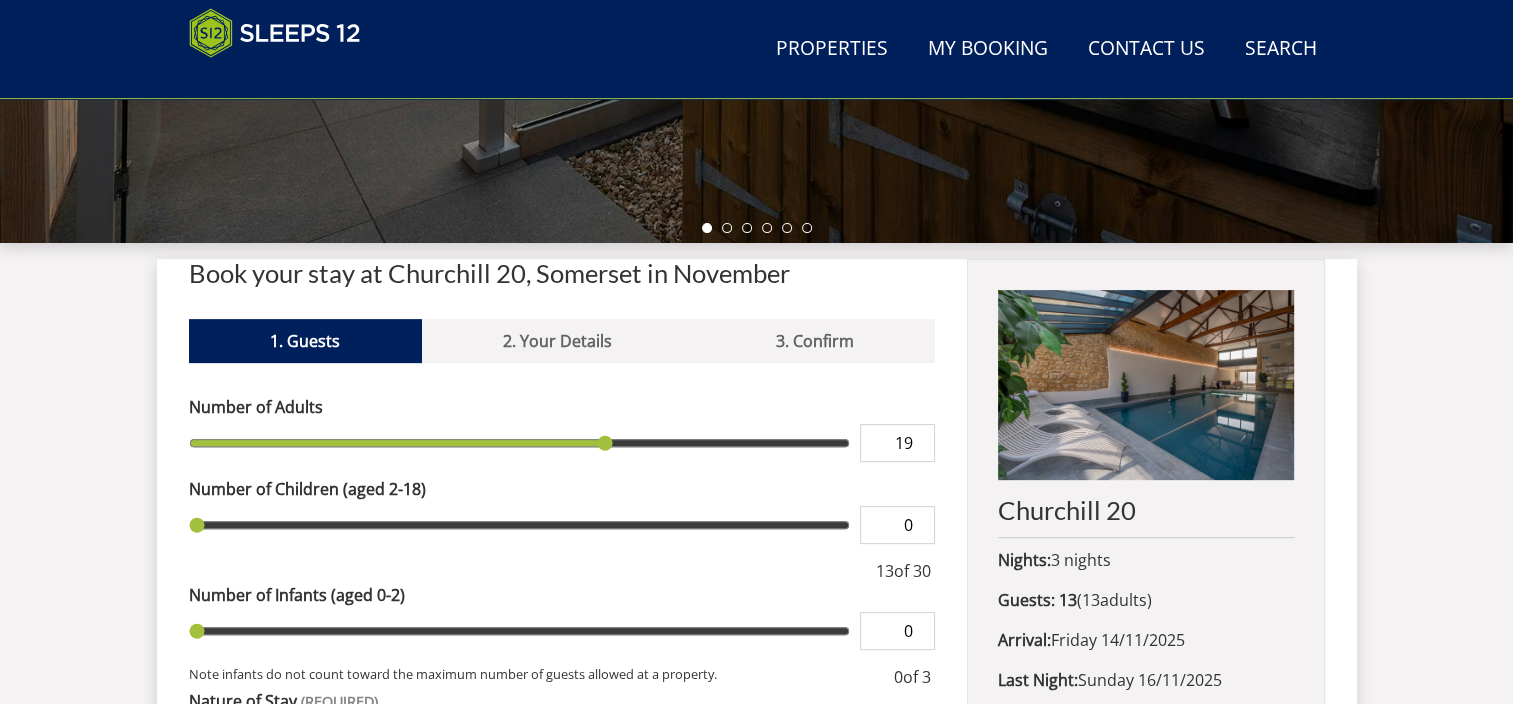 type on "20" 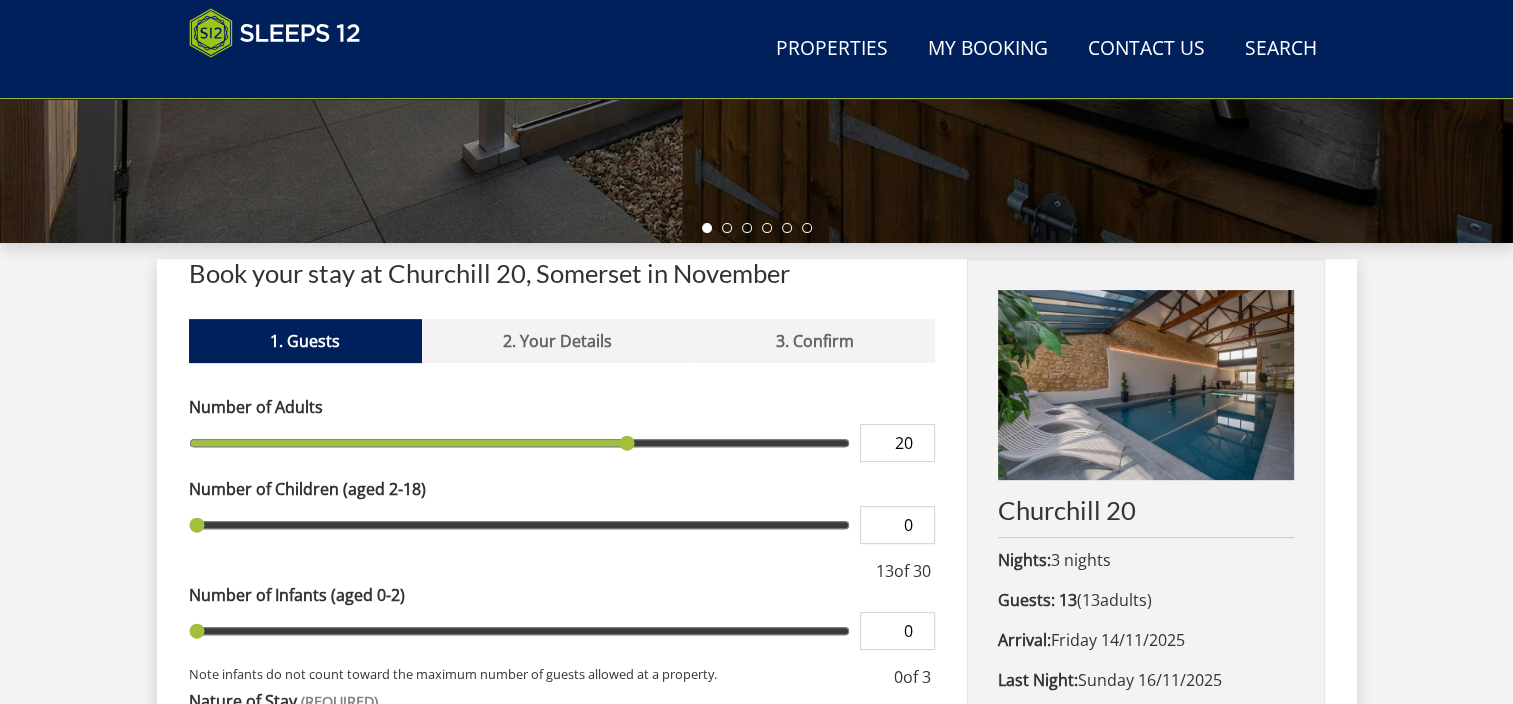 type on "21" 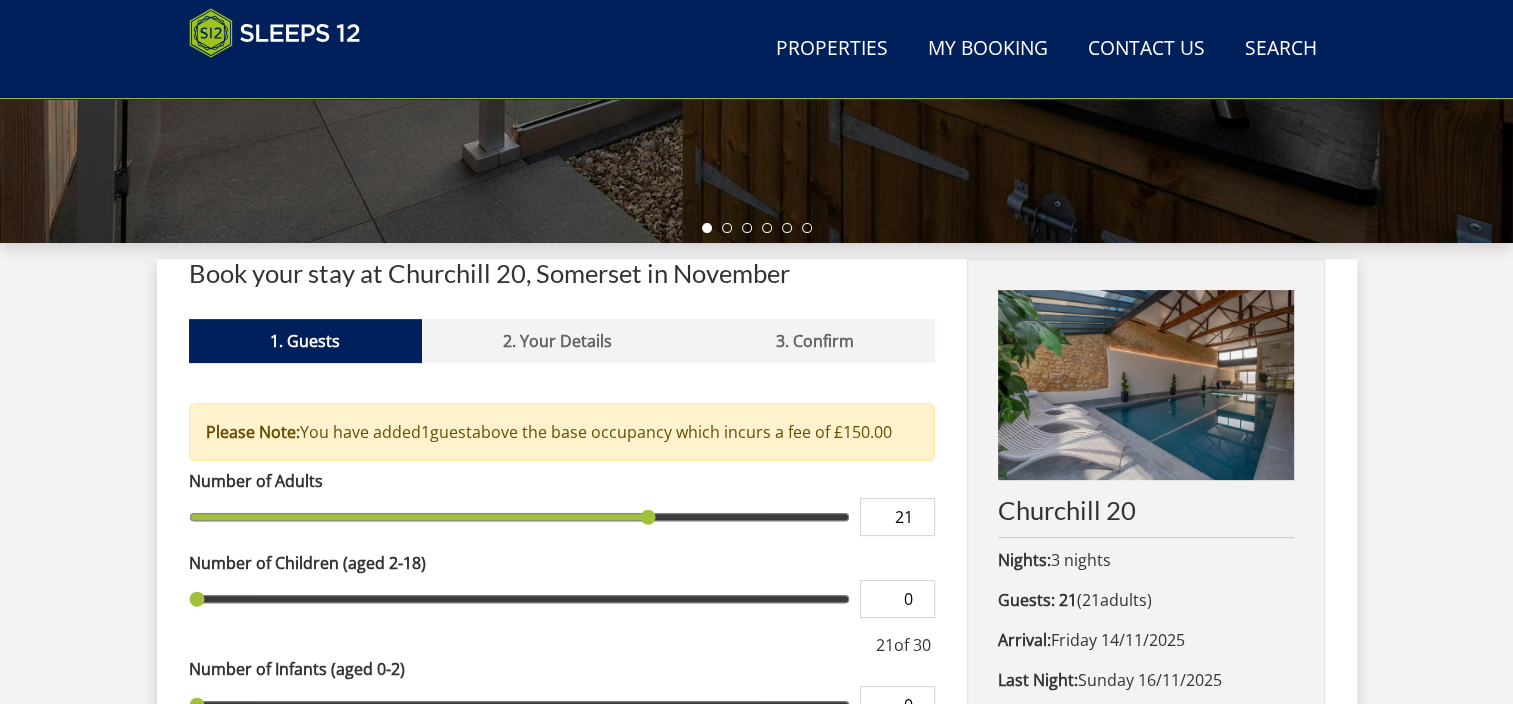 type on "20" 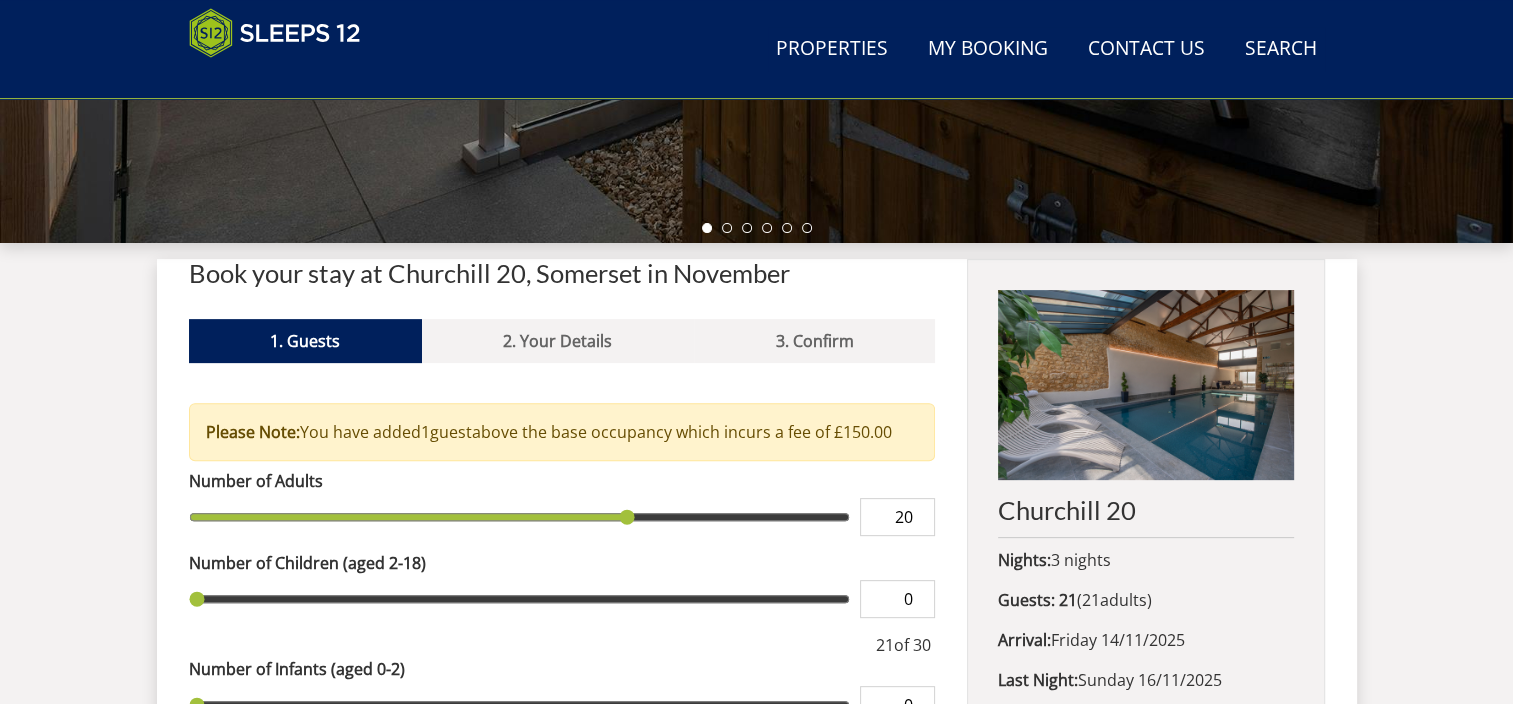 type on "19" 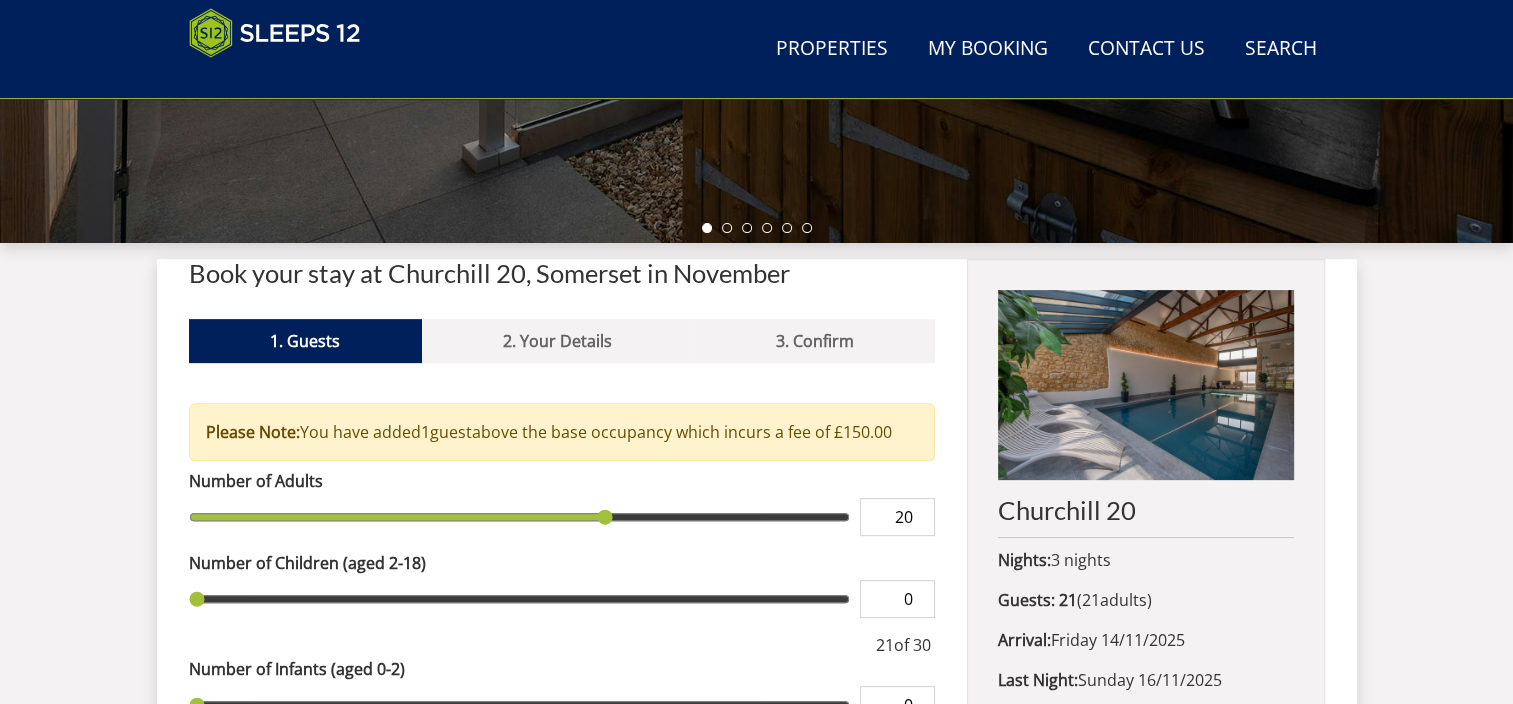 type on "19" 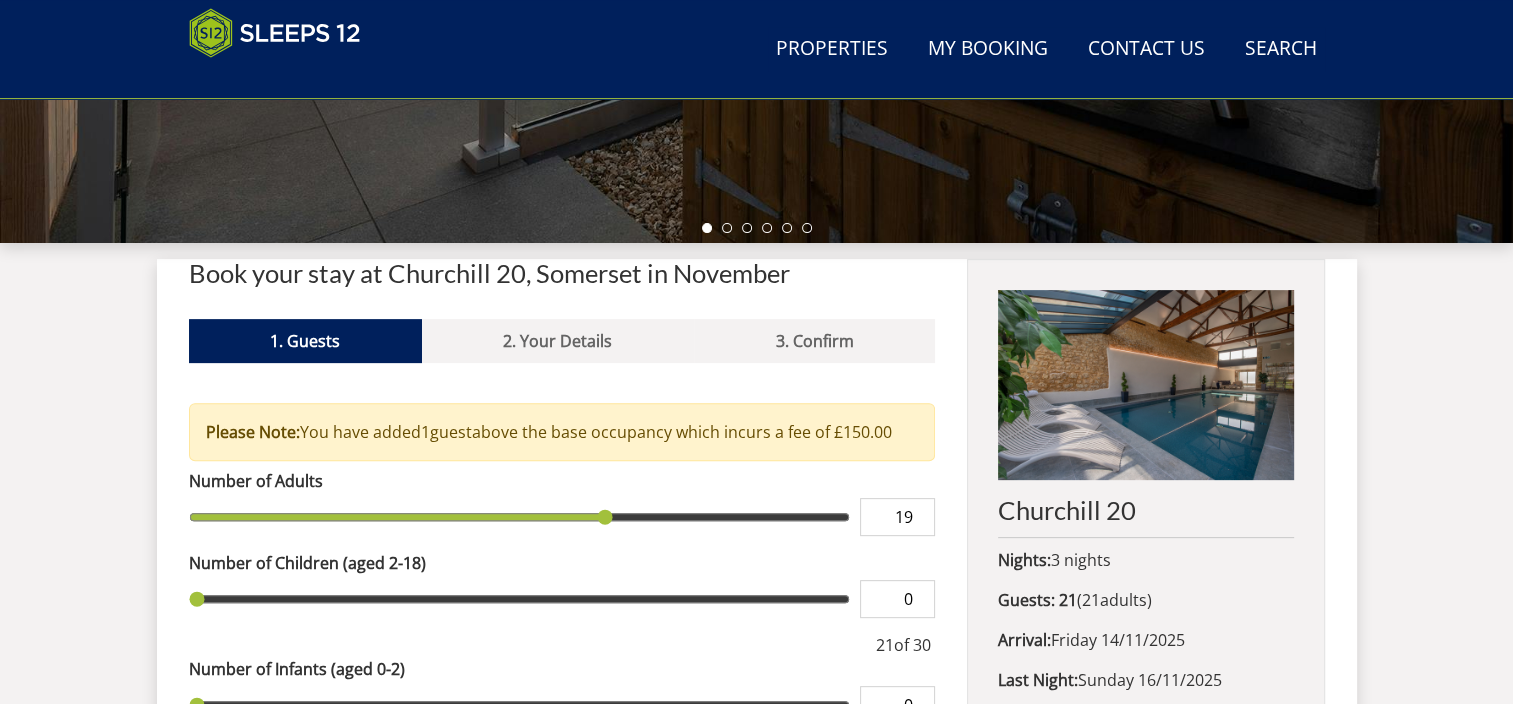 type on "18" 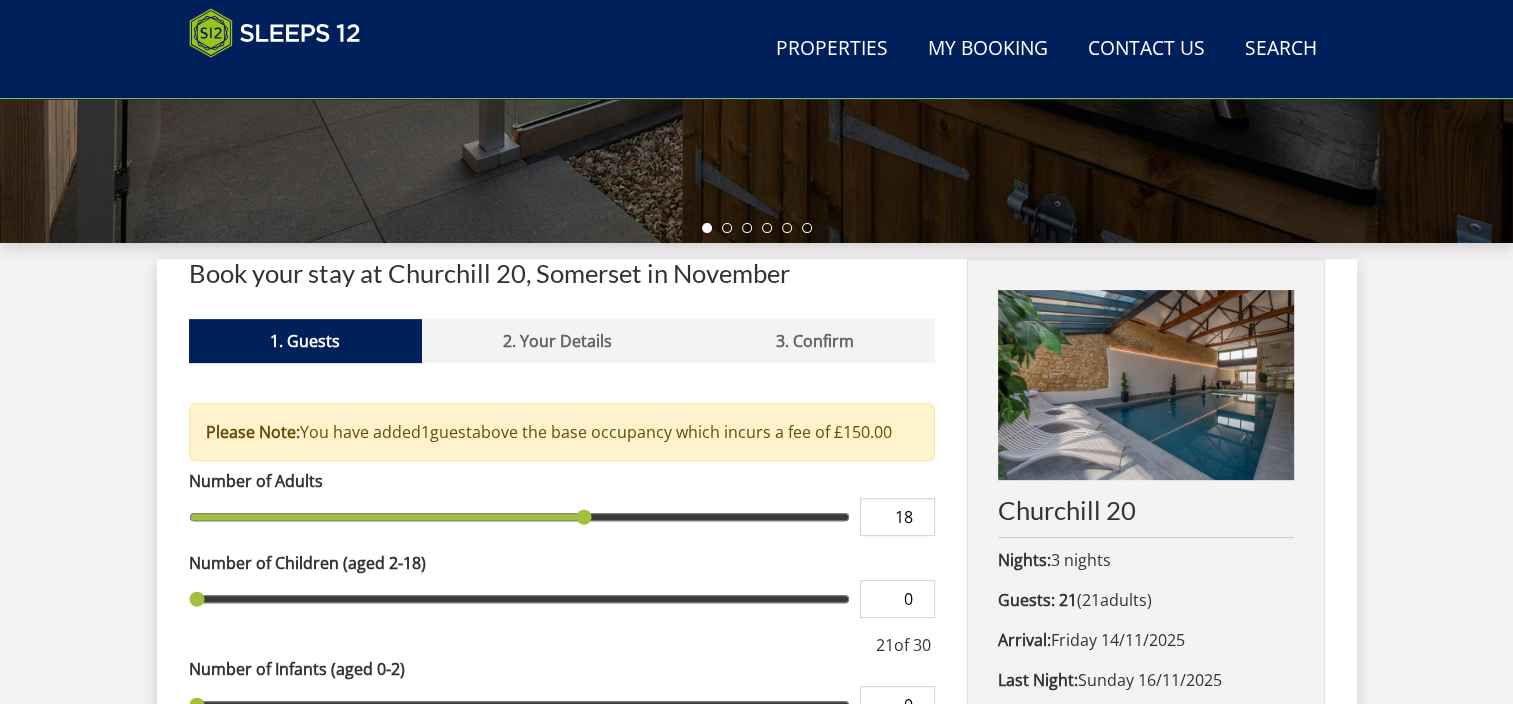 type on "17" 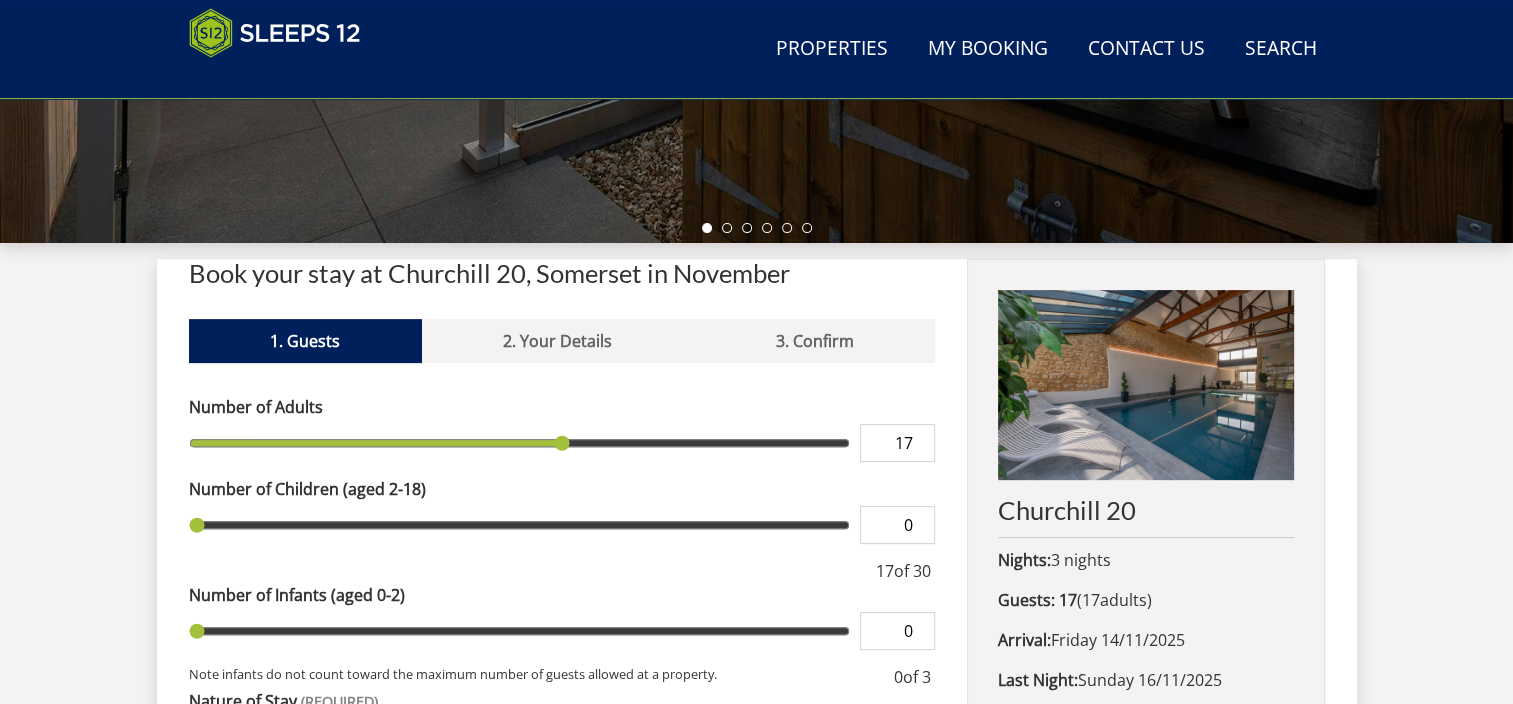 type on "16" 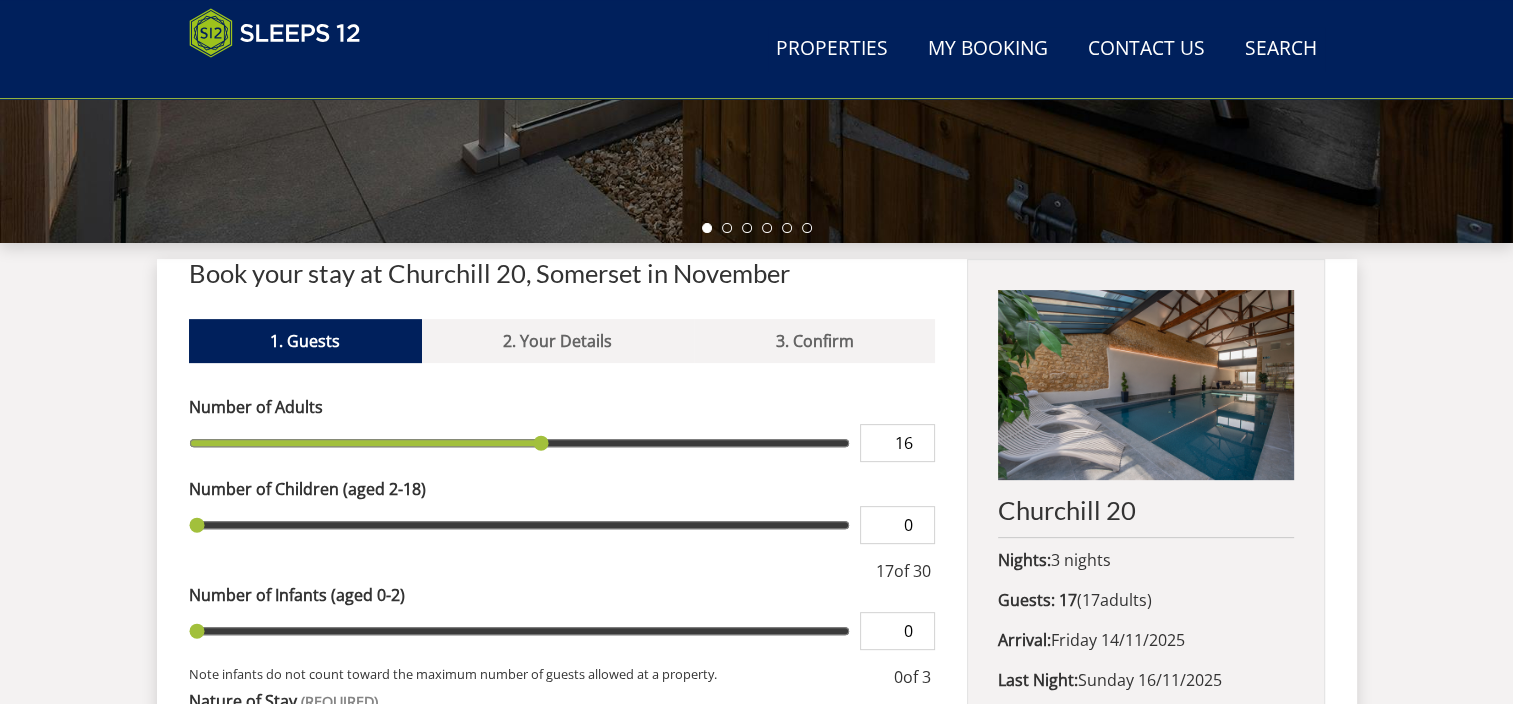 type on "15" 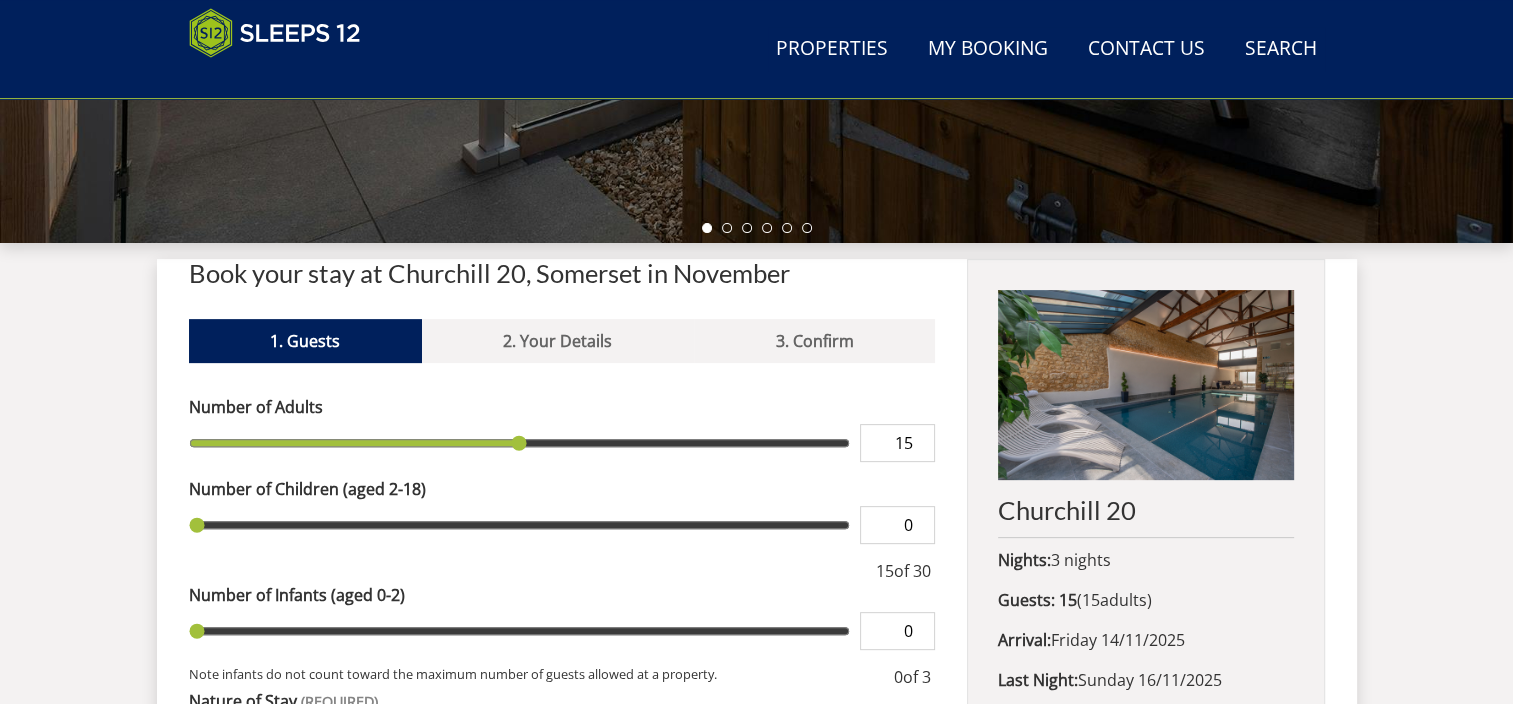 type on "14" 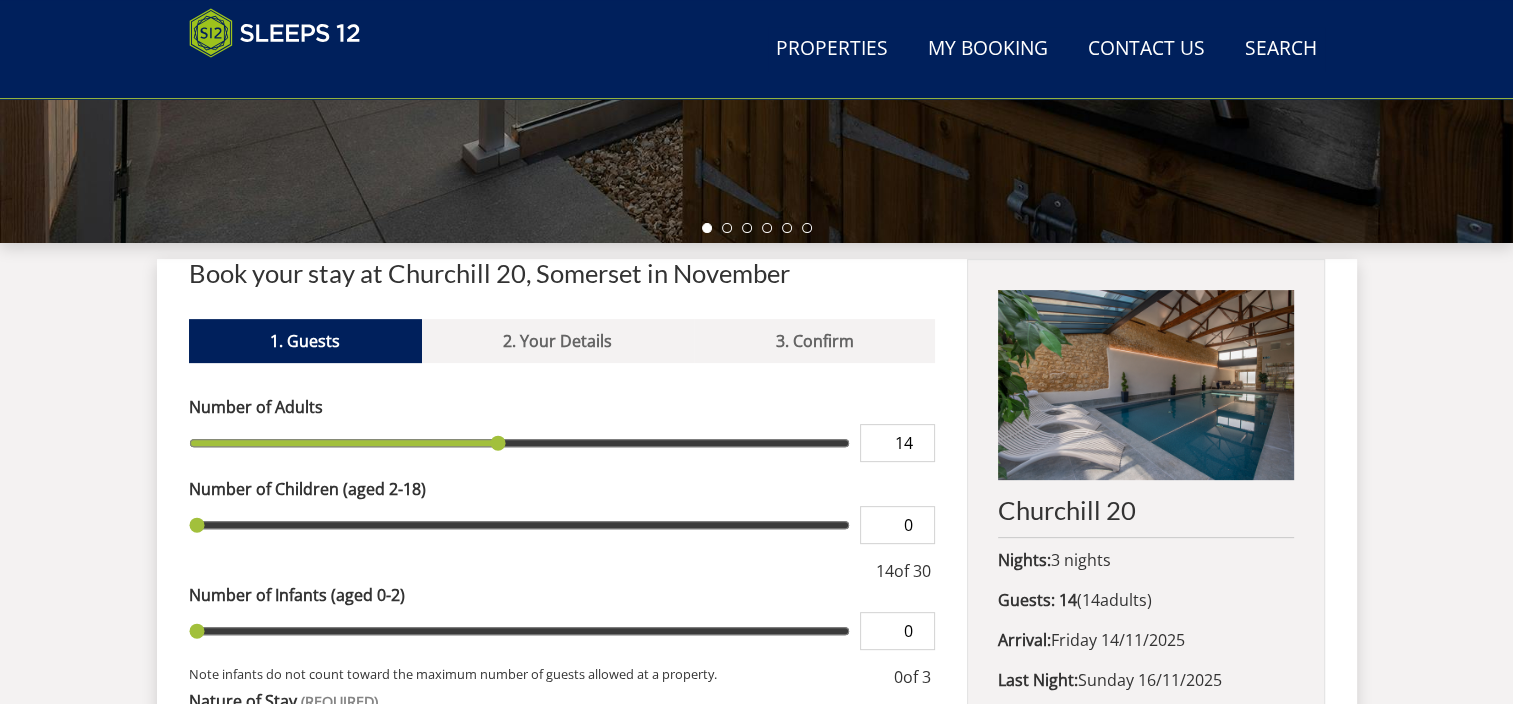 type on "13" 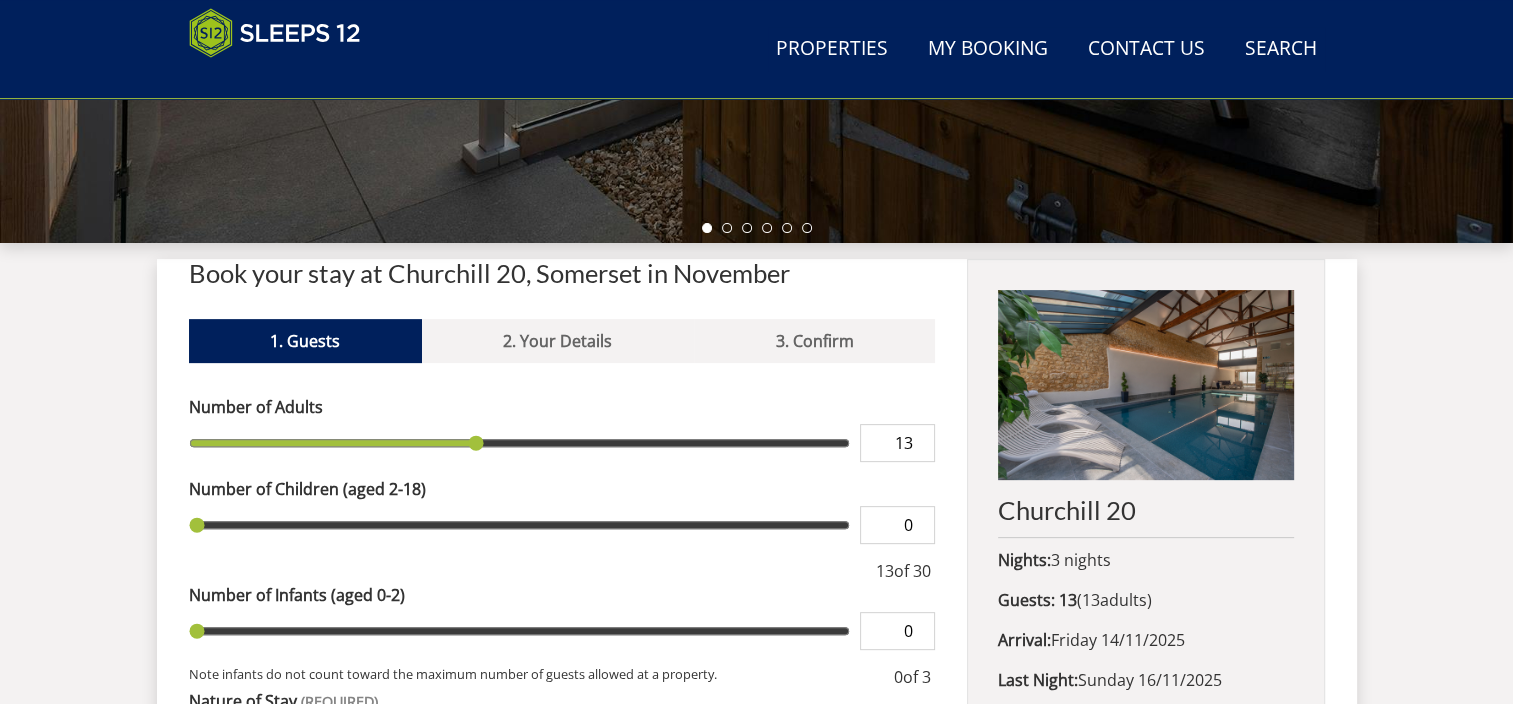 type on "12" 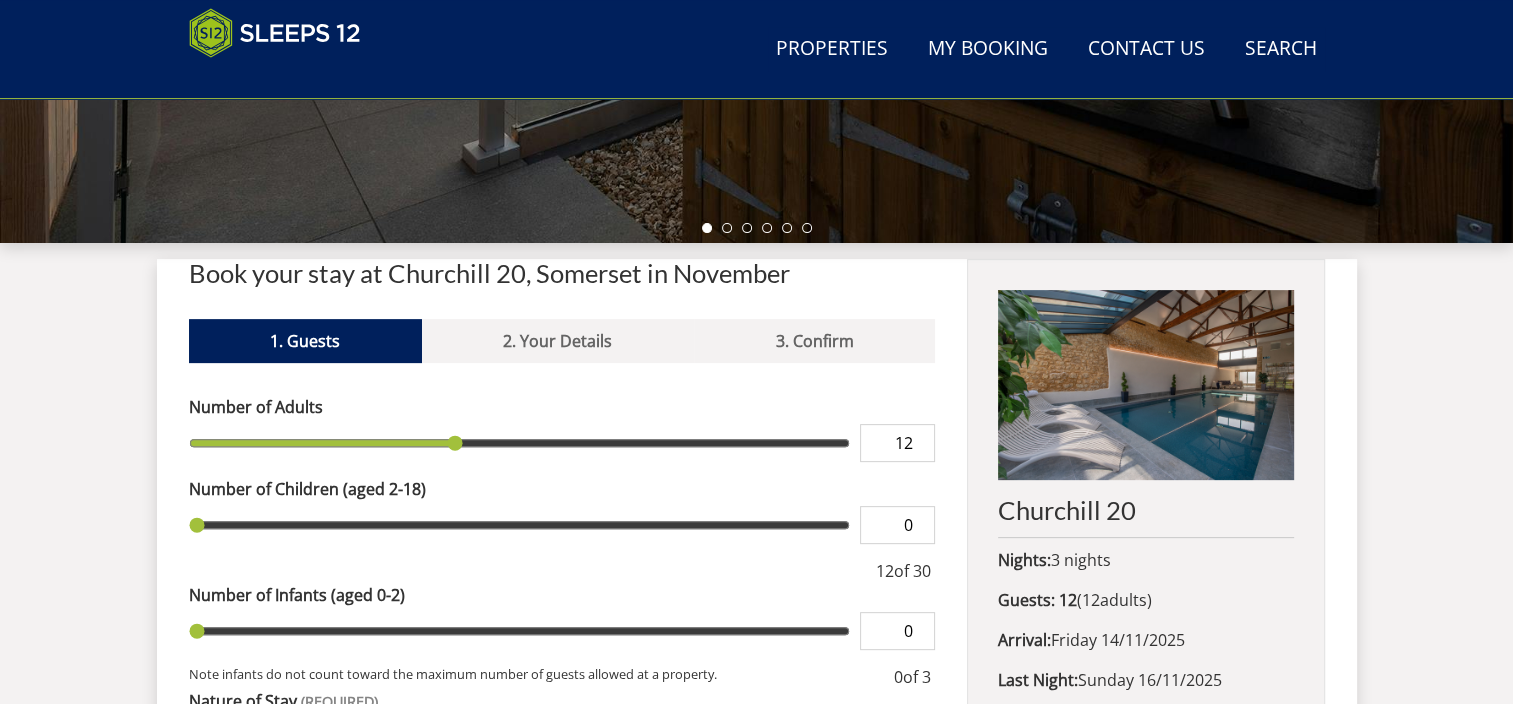 type on "11" 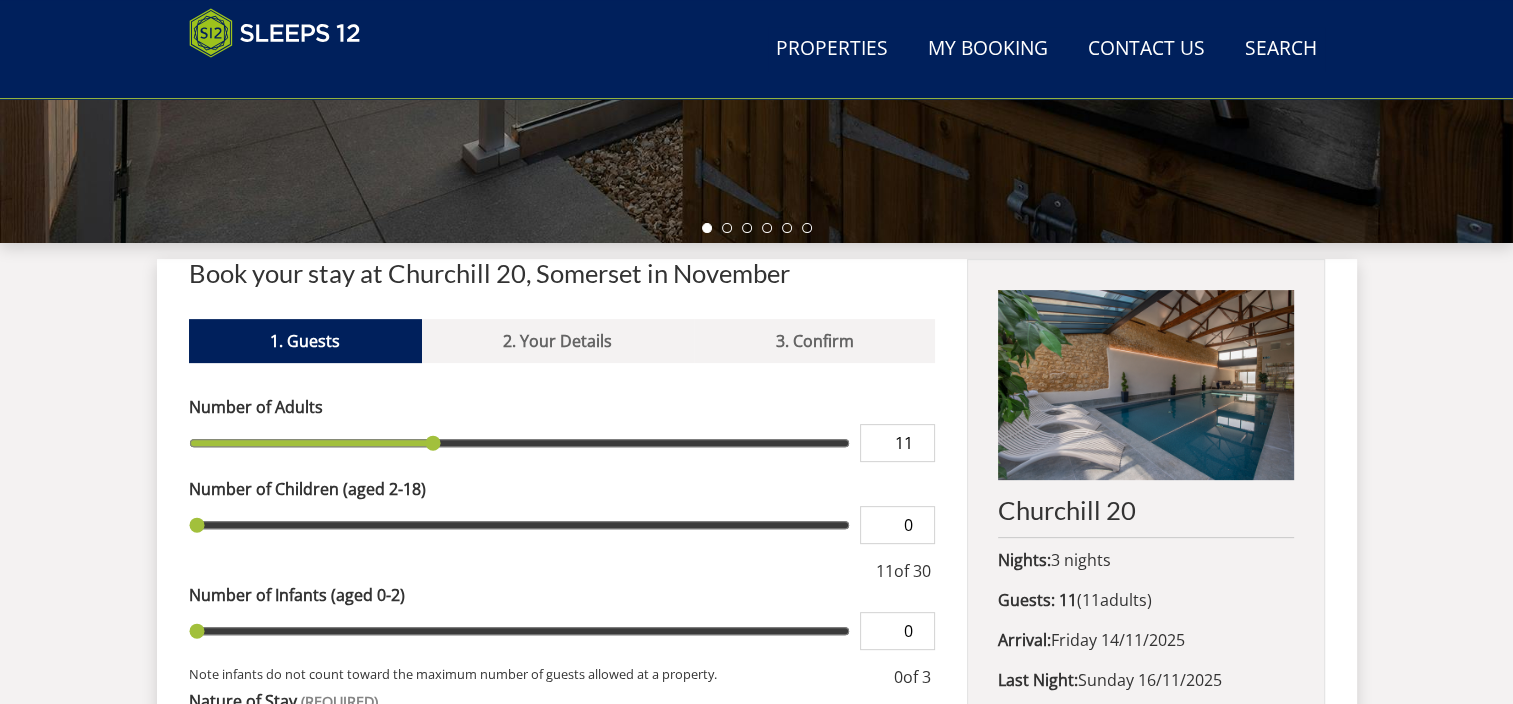 drag, startPoint x: 214, startPoint y: 439, endPoint x: 442, endPoint y: 492, distance: 234.07904 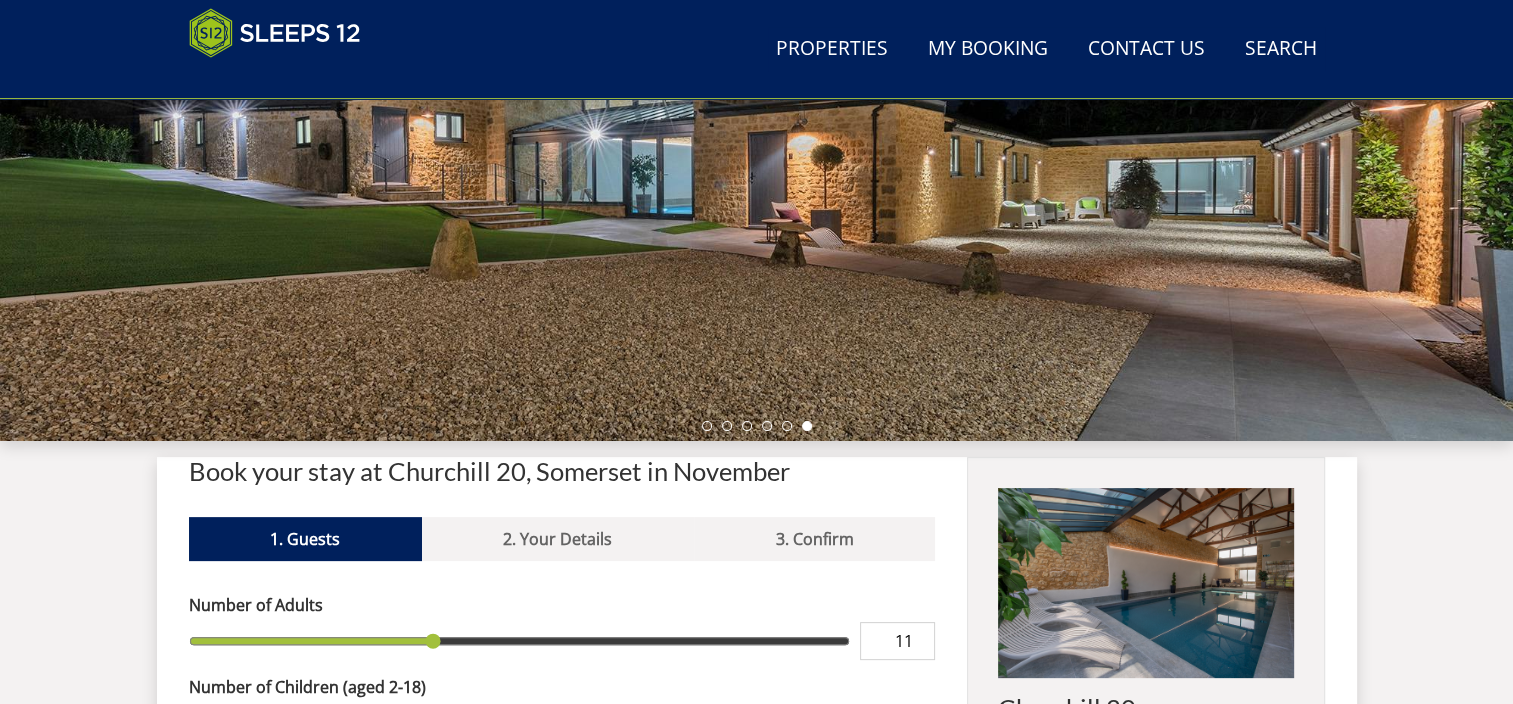 scroll, scrollTop: 300, scrollLeft: 0, axis: vertical 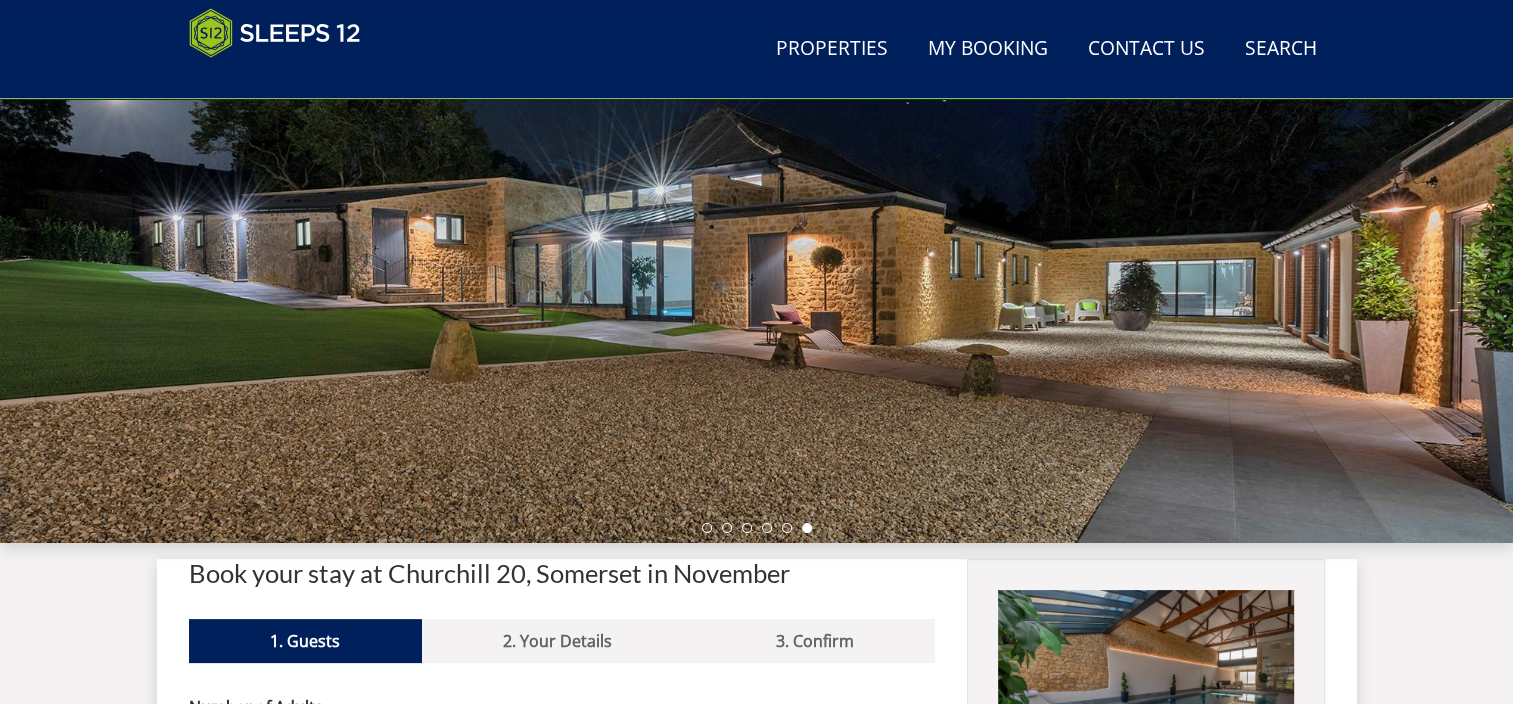 click at bounding box center (756, 193) 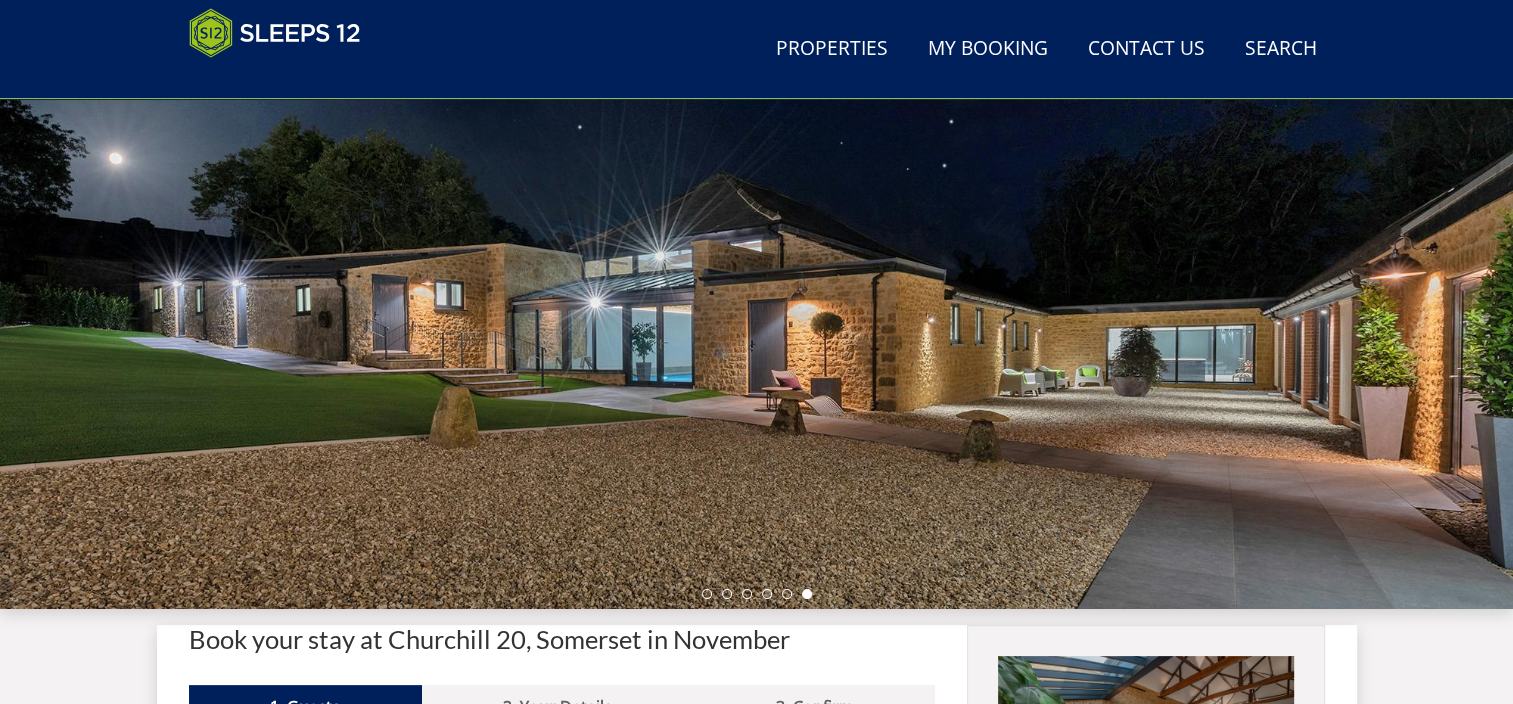 scroll, scrollTop: 200, scrollLeft: 0, axis: vertical 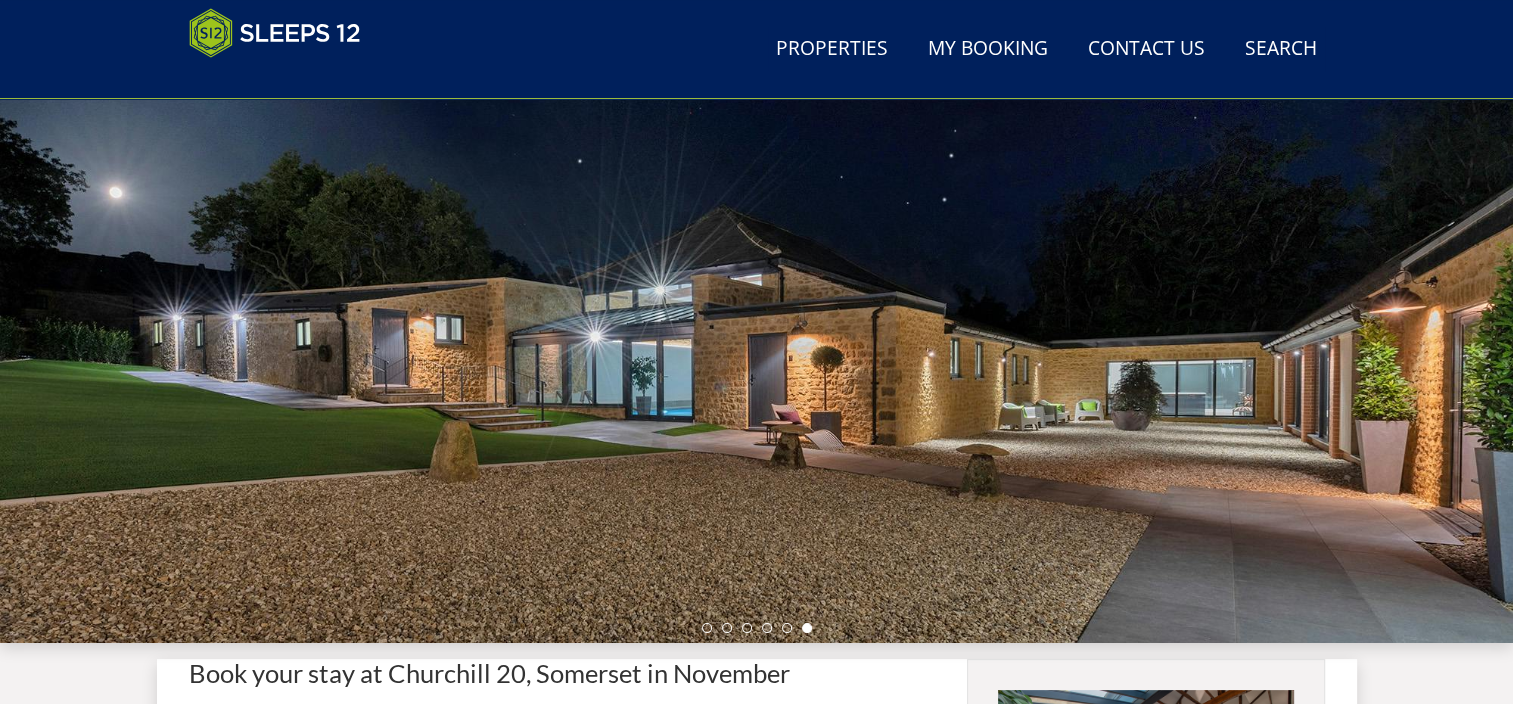 click at bounding box center (756, 293) 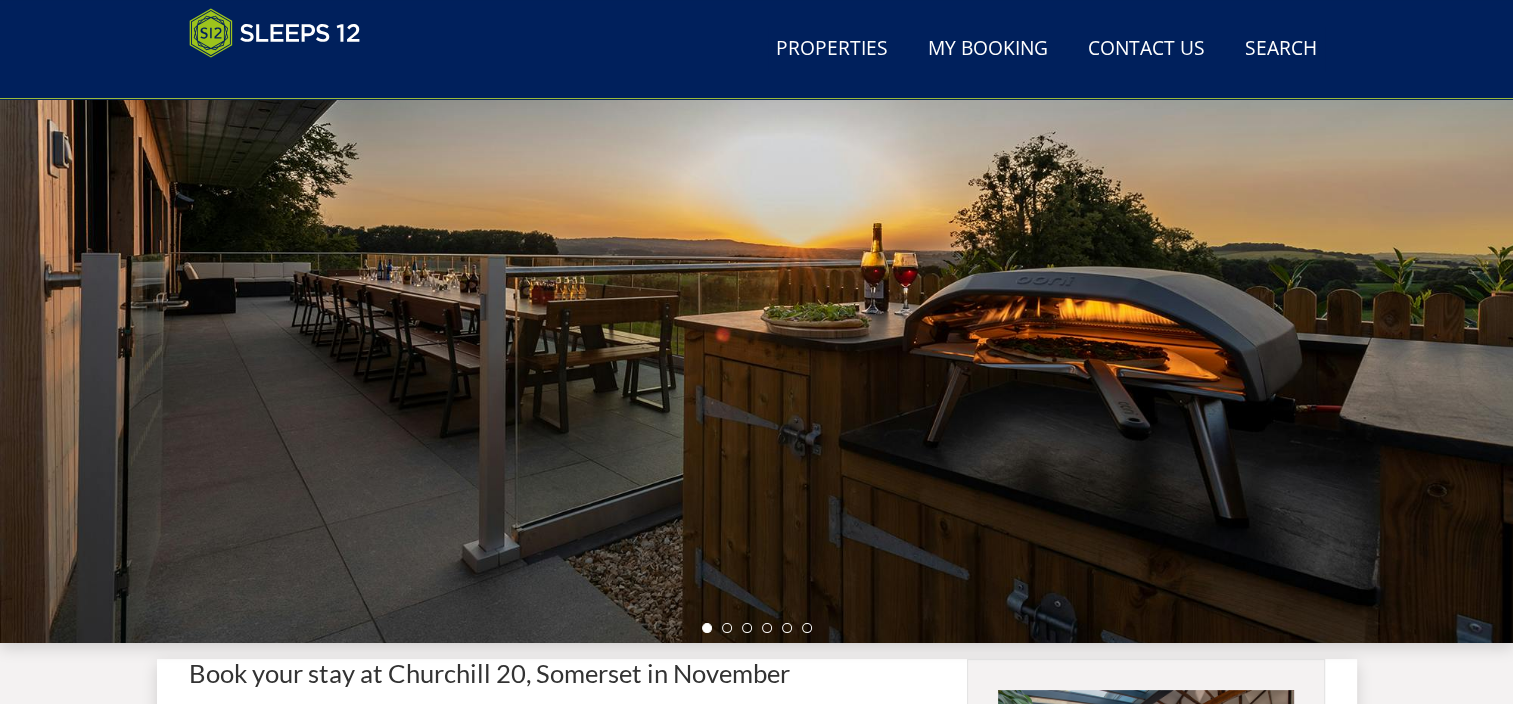 drag, startPoint x: 1213, startPoint y: 344, endPoint x: 955, endPoint y: 339, distance: 258.04843 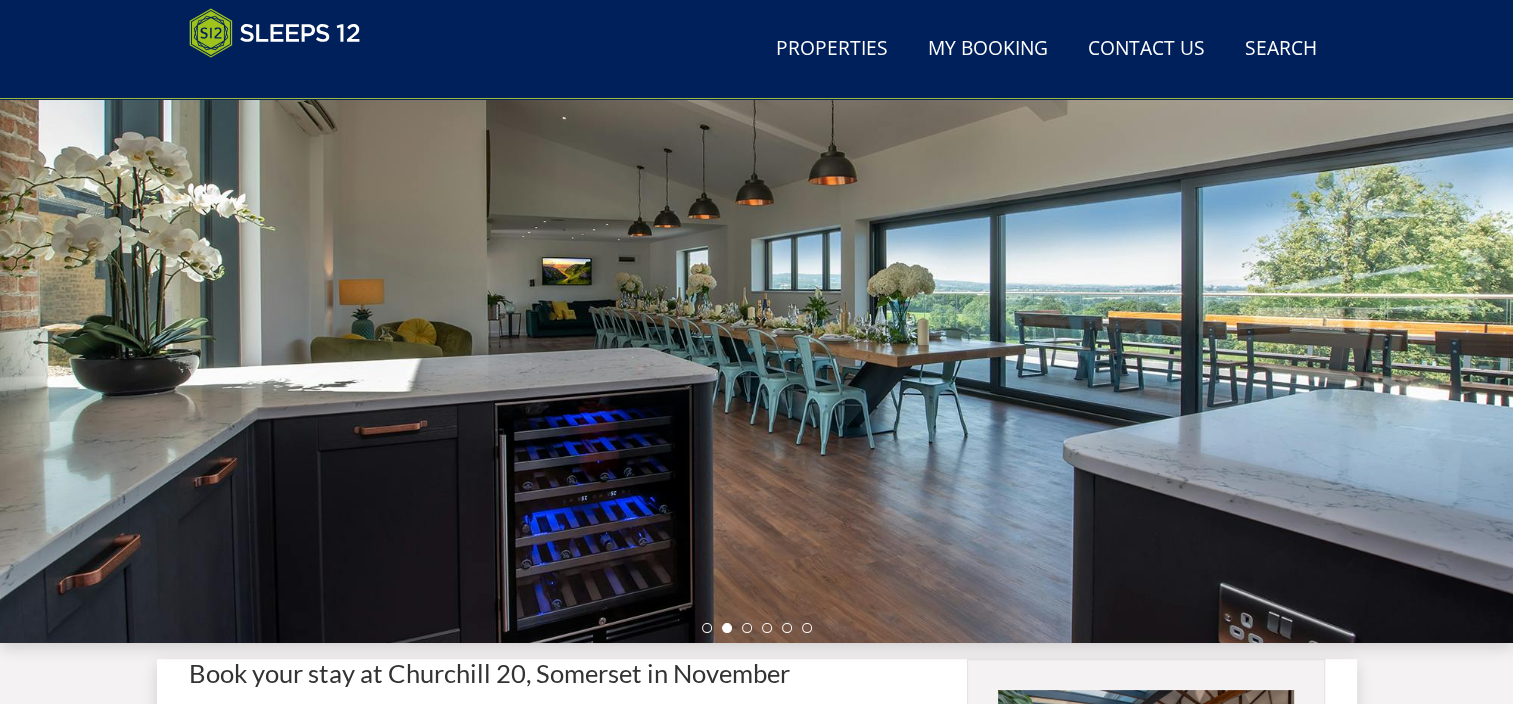 drag, startPoint x: 1152, startPoint y: 364, endPoint x: 809, endPoint y: 362, distance: 343.00583 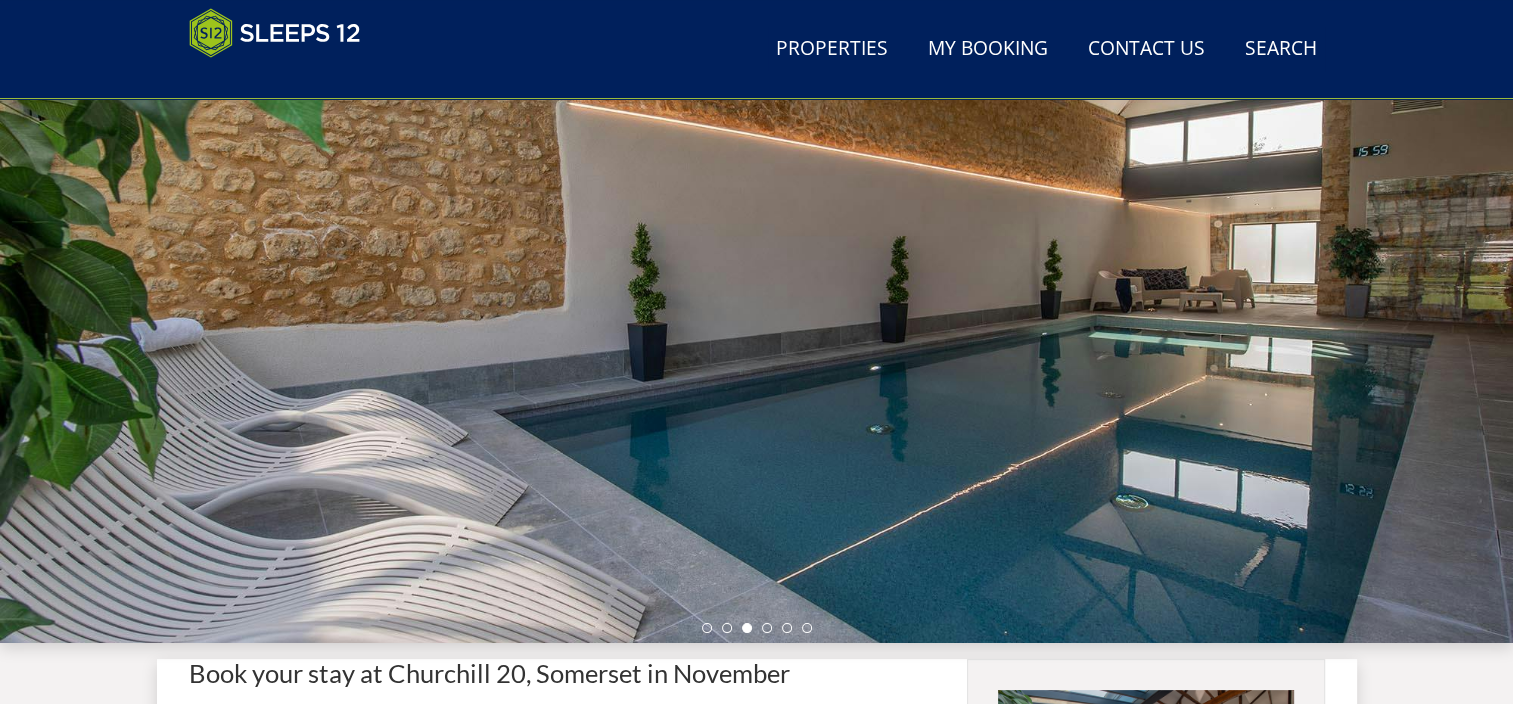 drag, startPoint x: 992, startPoint y: 379, endPoint x: 726, endPoint y: 385, distance: 266.06766 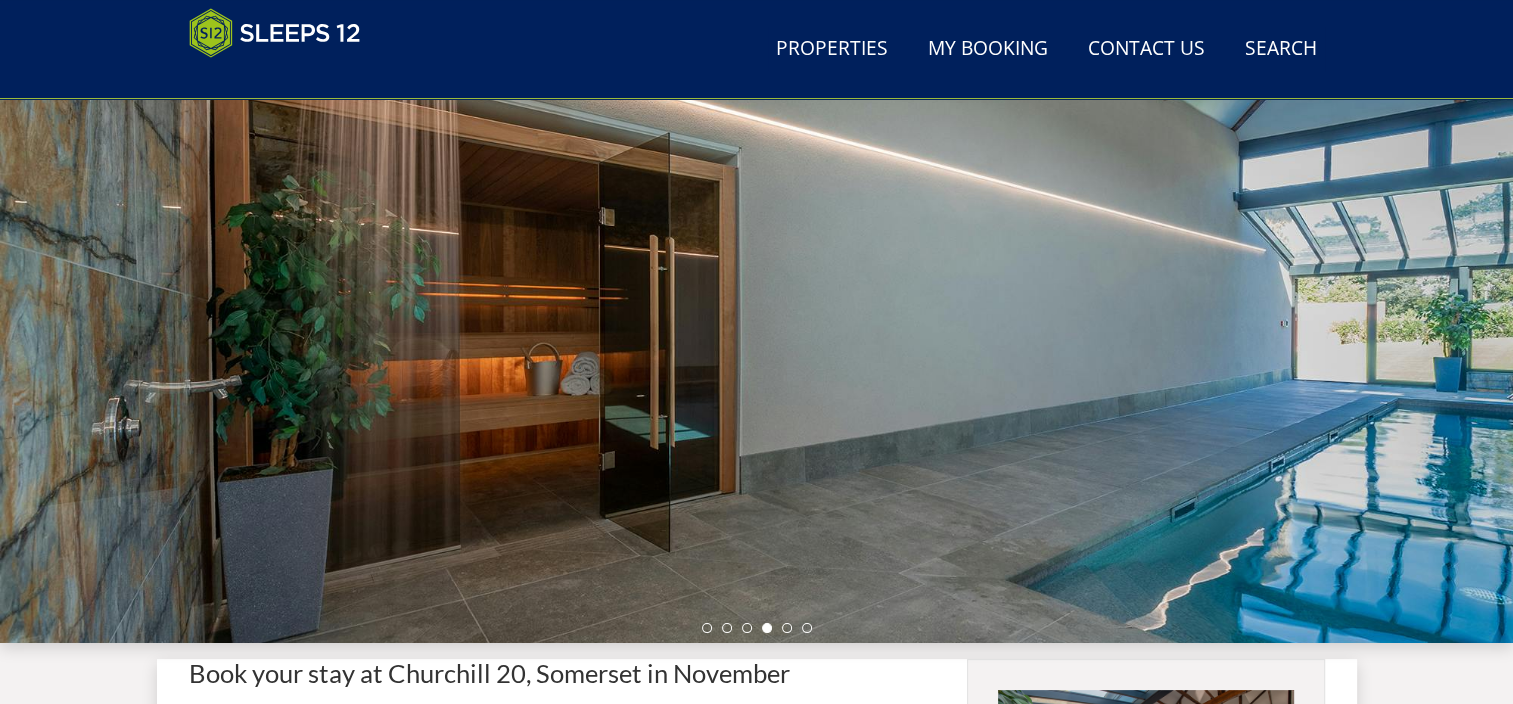 drag, startPoint x: 998, startPoint y: 369, endPoint x: 749, endPoint y: 383, distance: 249.39326 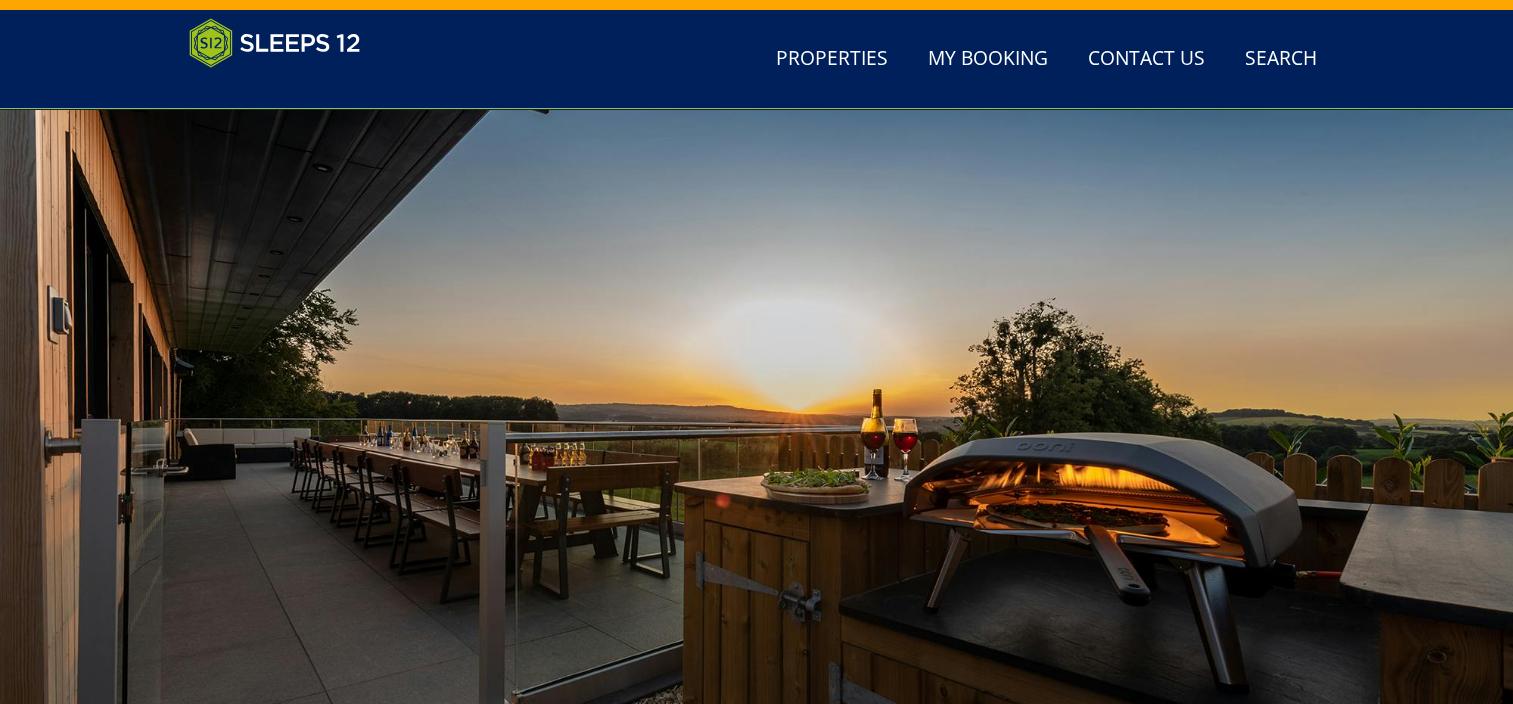 scroll, scrollTop: 0, scrollLeft: 0, axis: both 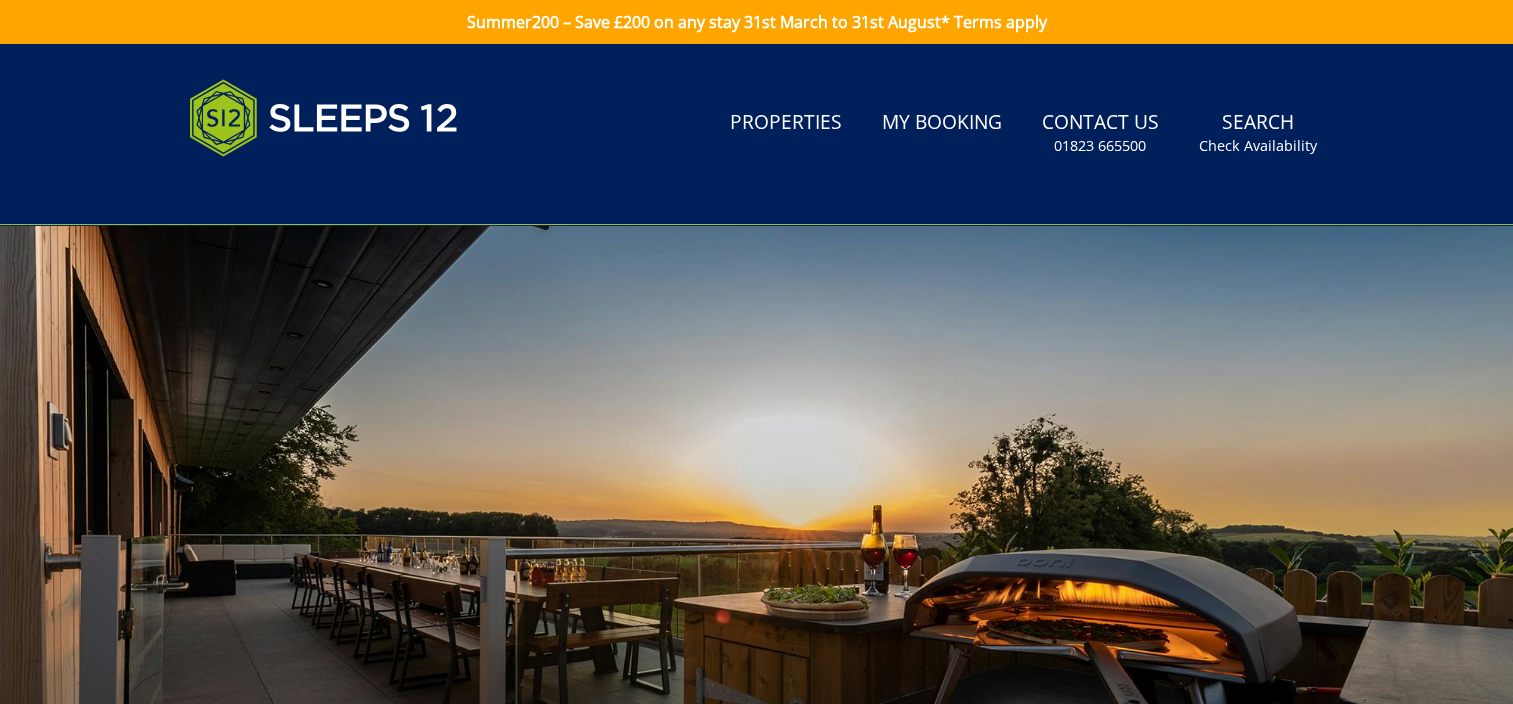 click at bounding box center (756, 575) 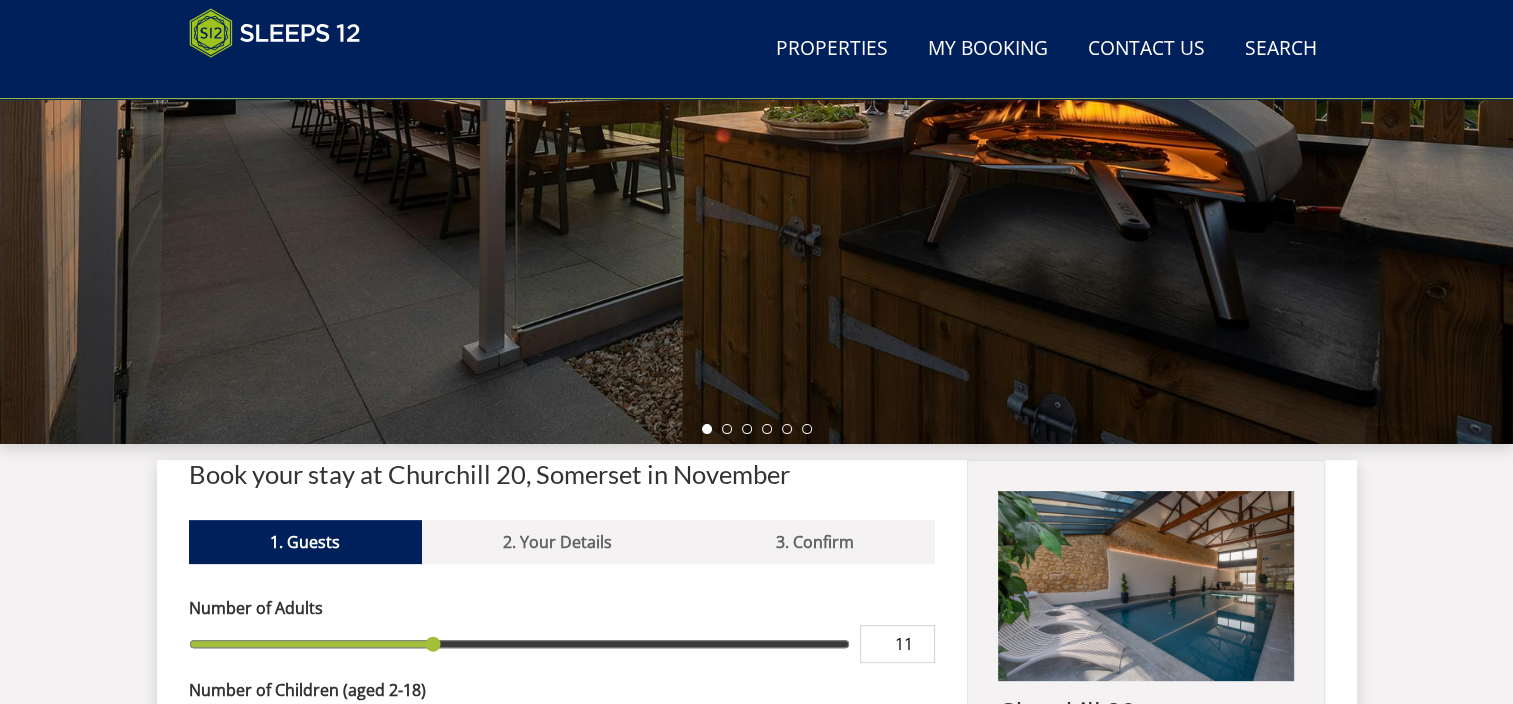 scroll, scrollTop: 400, scrollLeft: 0, axis: vertical 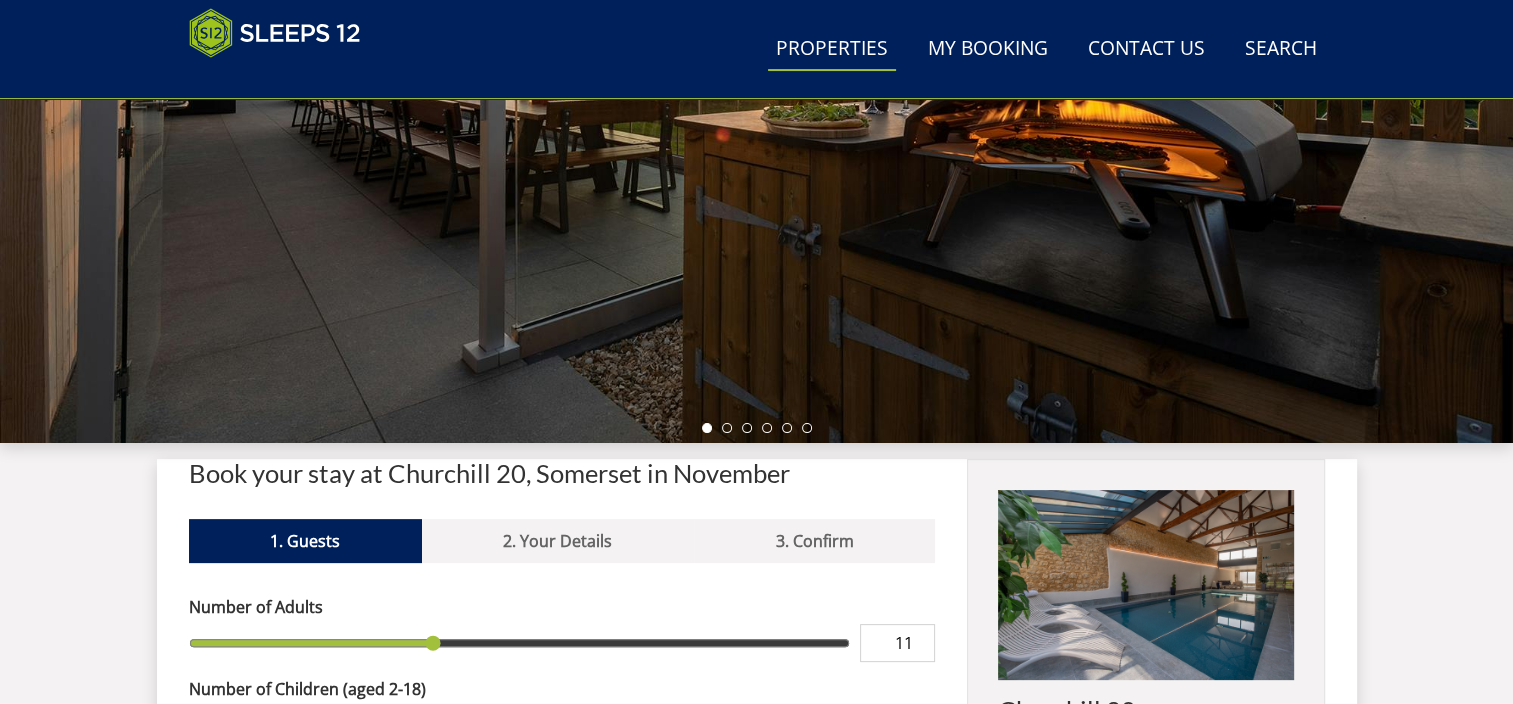 click on "Properties" at bounding box center [832, 49] 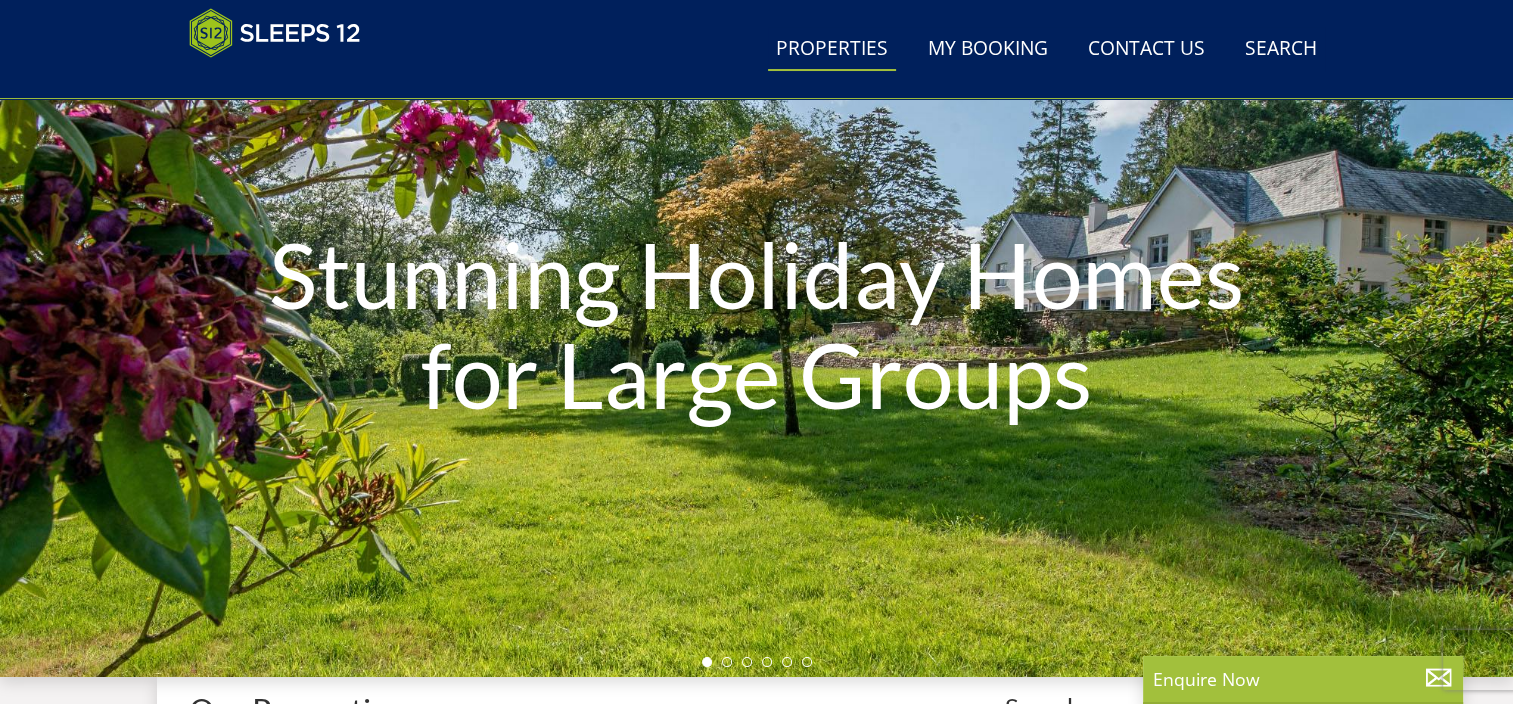 scroll, scrollTop: 18, scrollLeft: 0, axis: vertical 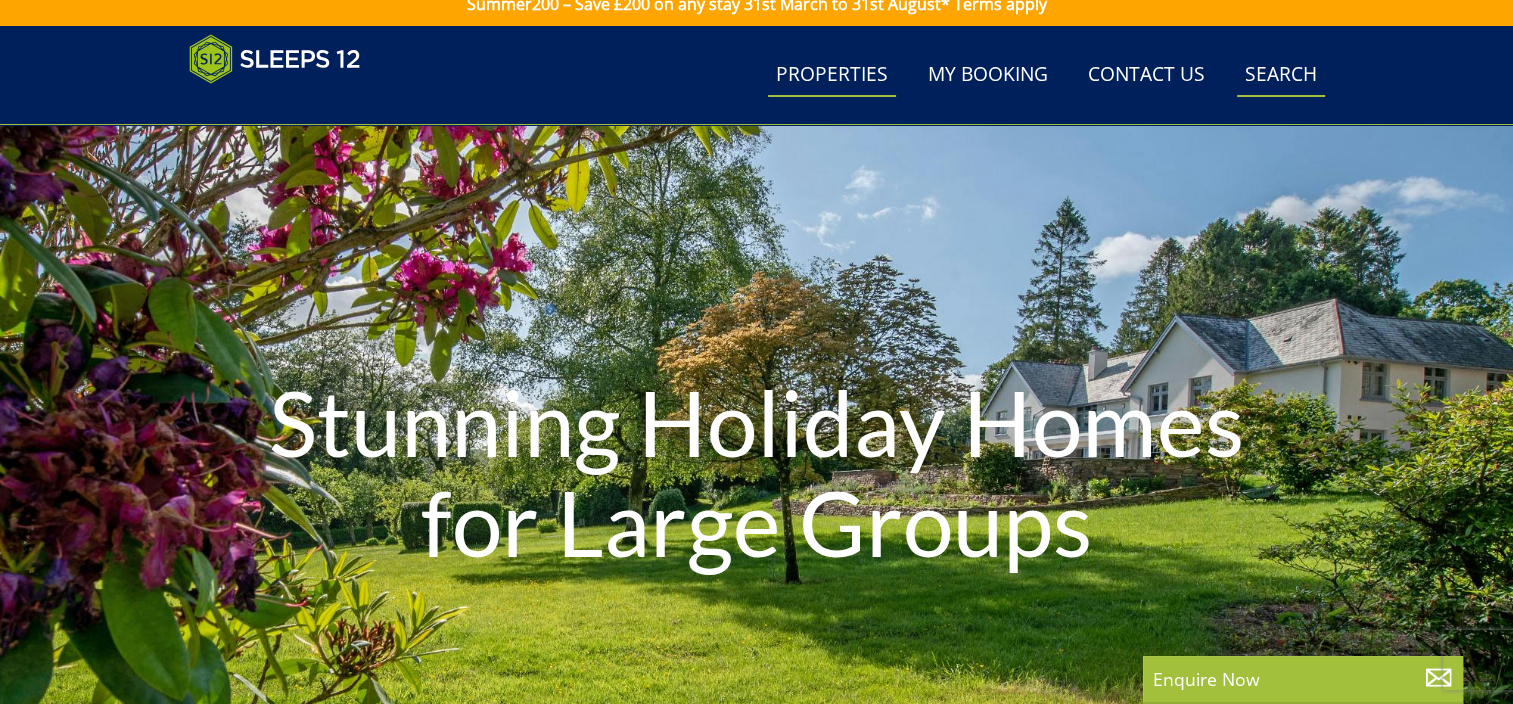 click on "Search  Check Availability" at bounding box center [1281, 75] 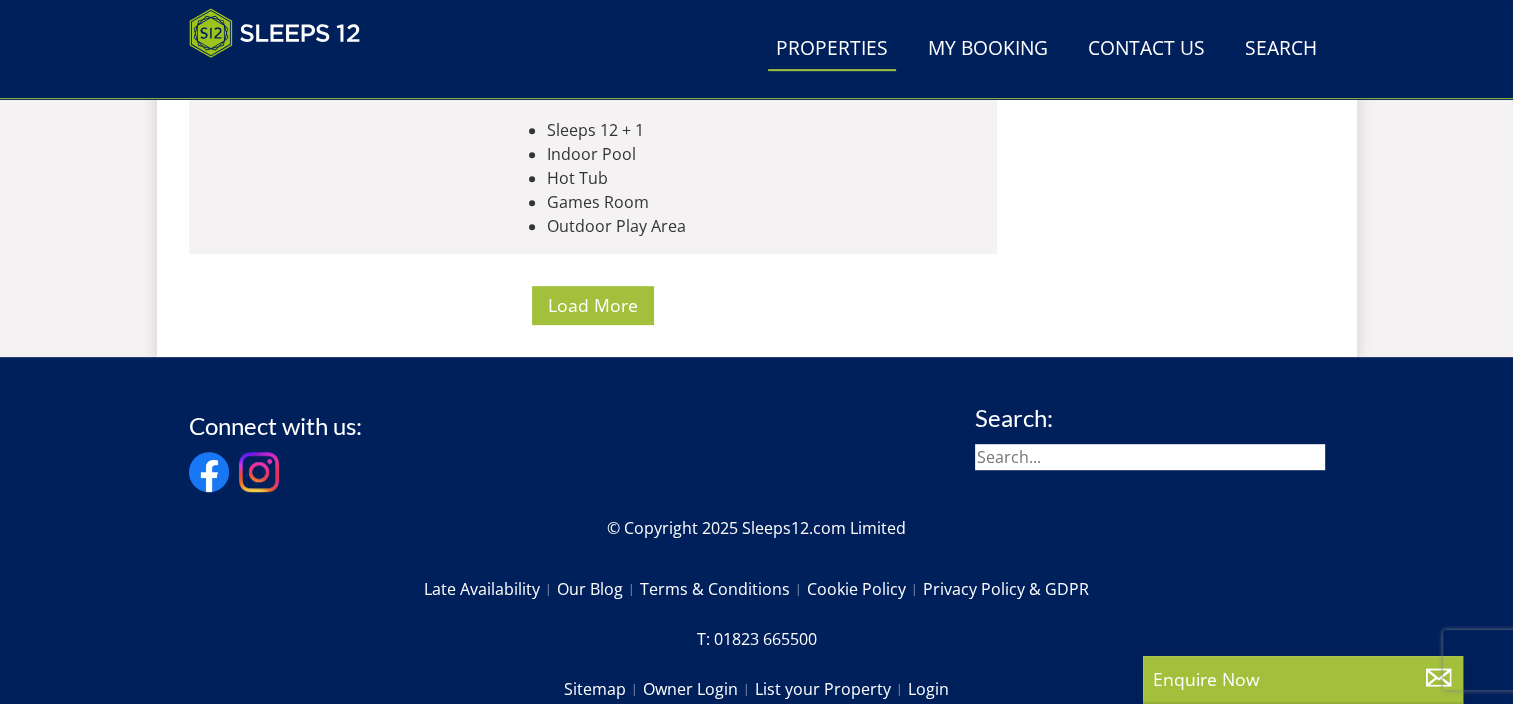 scroll, scrollTop: 8636, scrollLeft: 0, axis: vertical 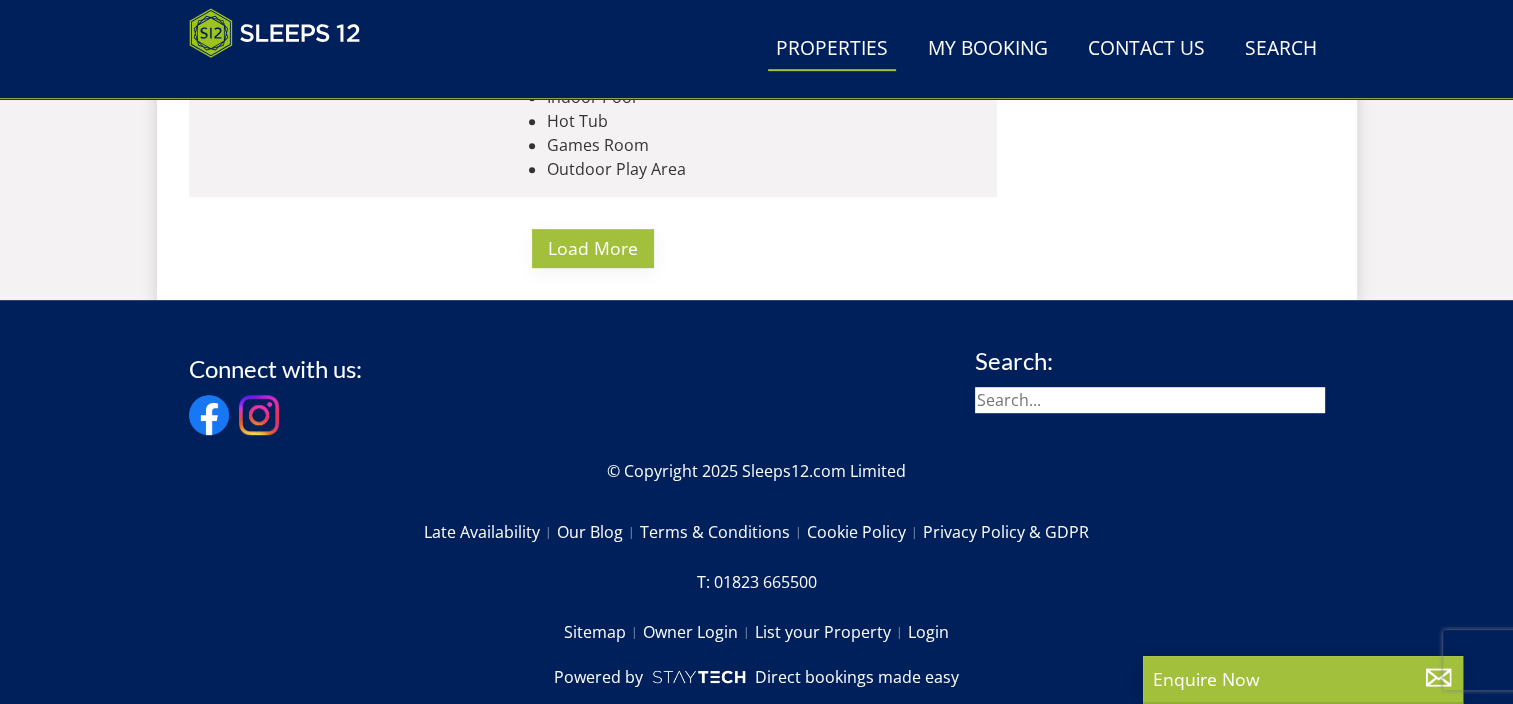 click on "Load More" at bounding box center (593, 248) 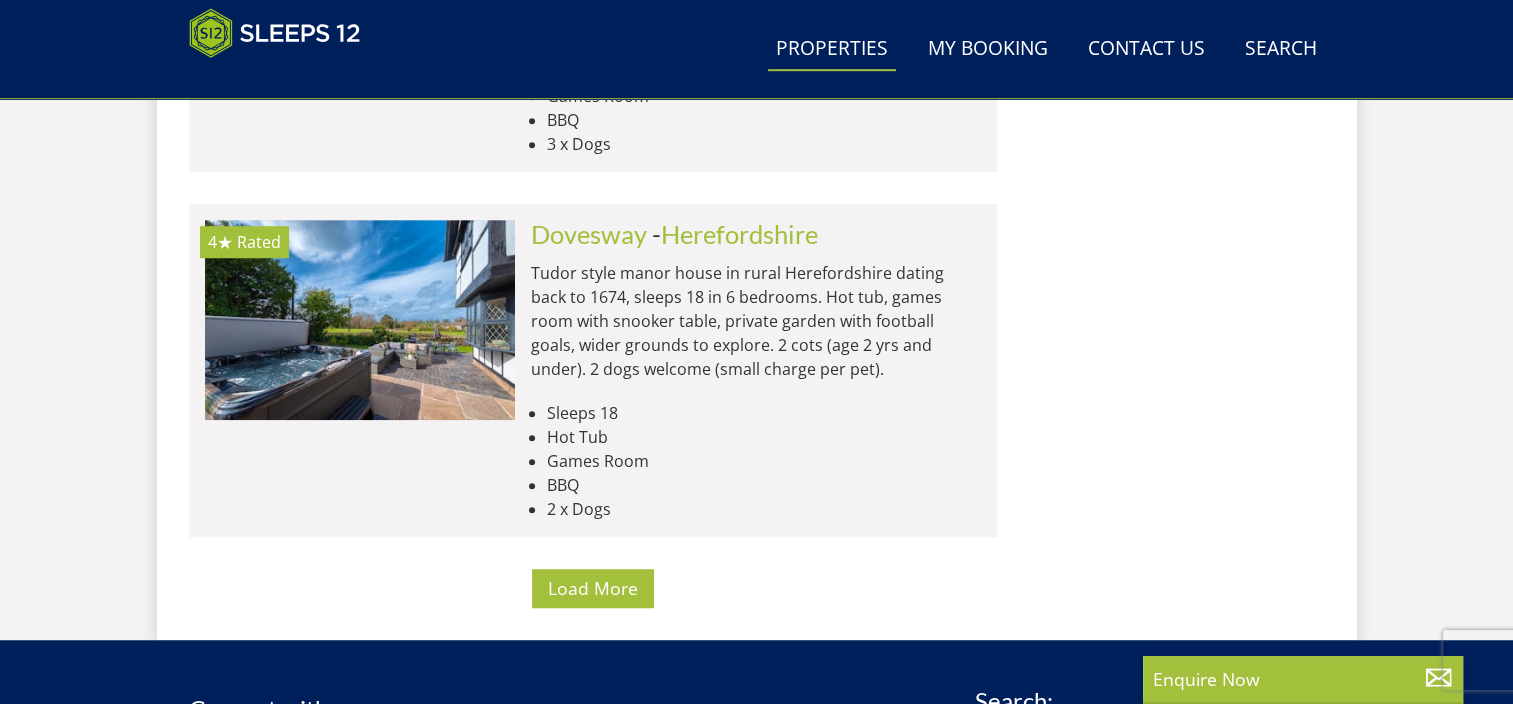 scroll, scrollTop: 16436, scrollLeft: 0, axis: vertical 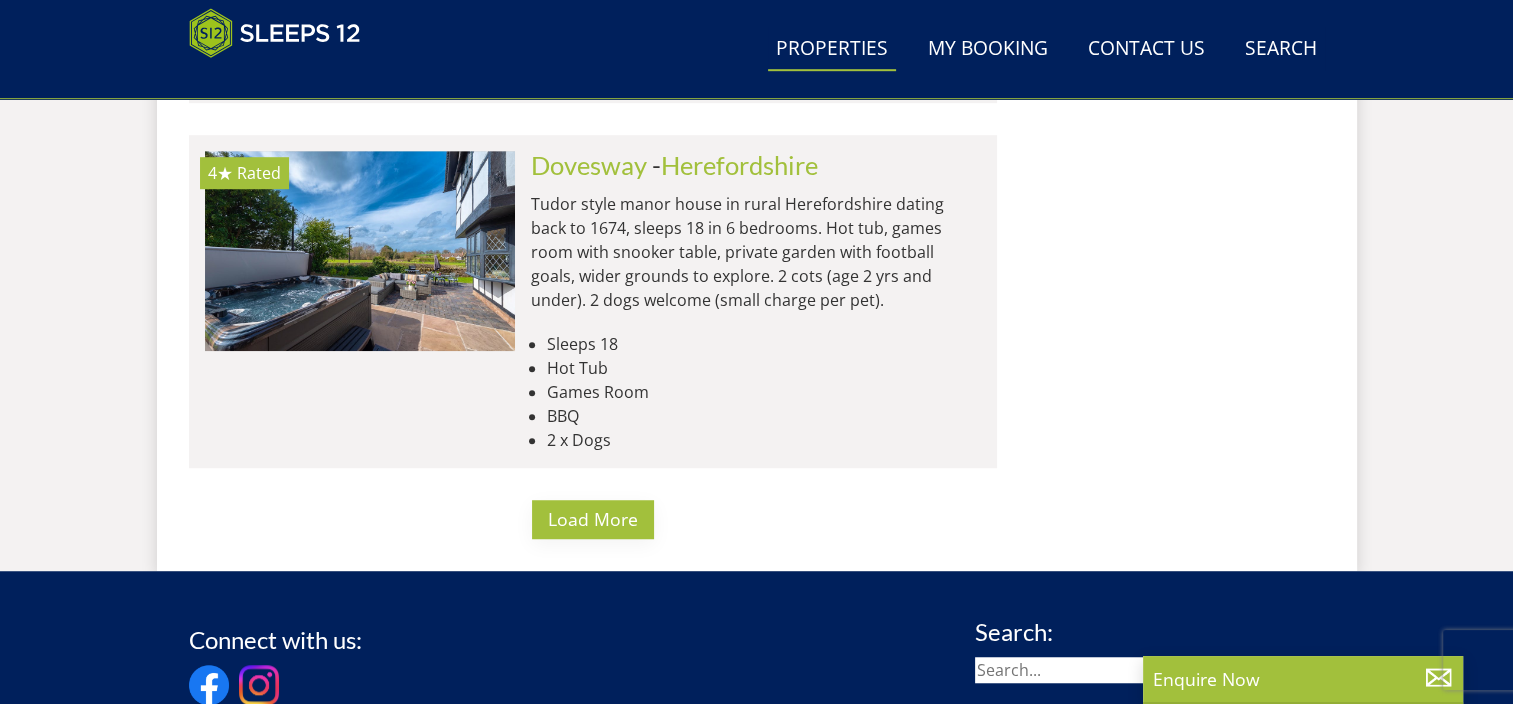 click on "Load More" at bounding box center [593, 519] 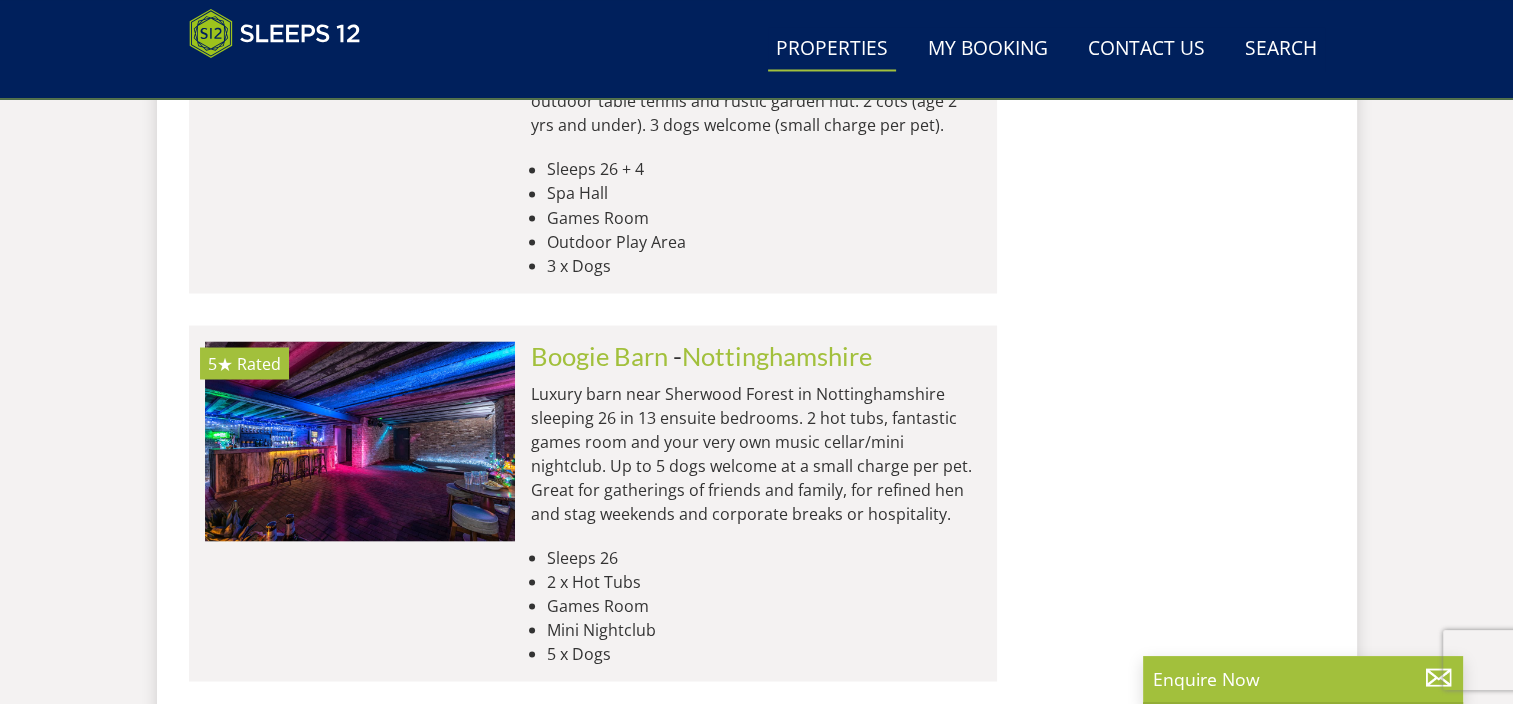 scroll, scrollTop: 18436, scrollLeft: 0, axis: vertical 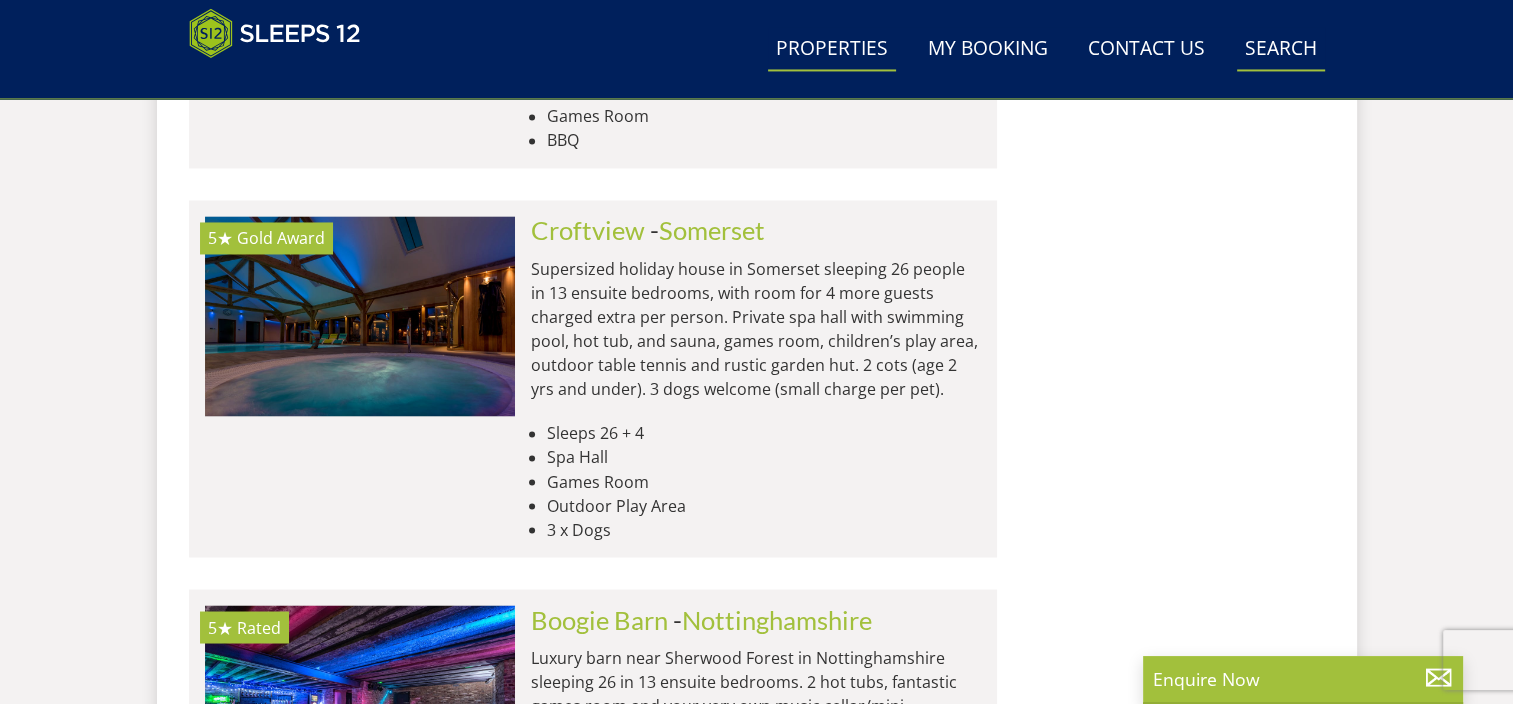 click on "Search  Check Availability" at bounding box center (1281, 49) 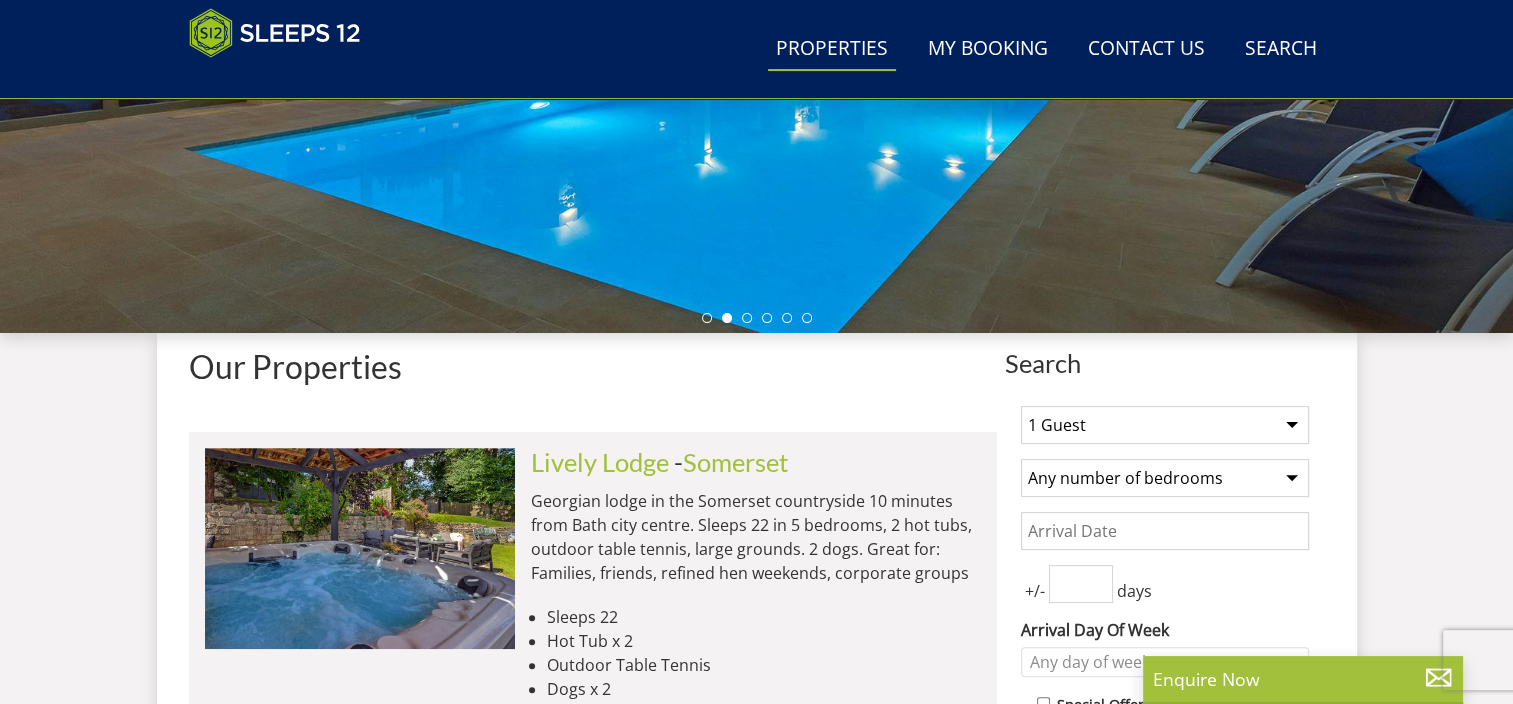scroll, scrollTop: 518, scrollLeft: 0, axis: vertical 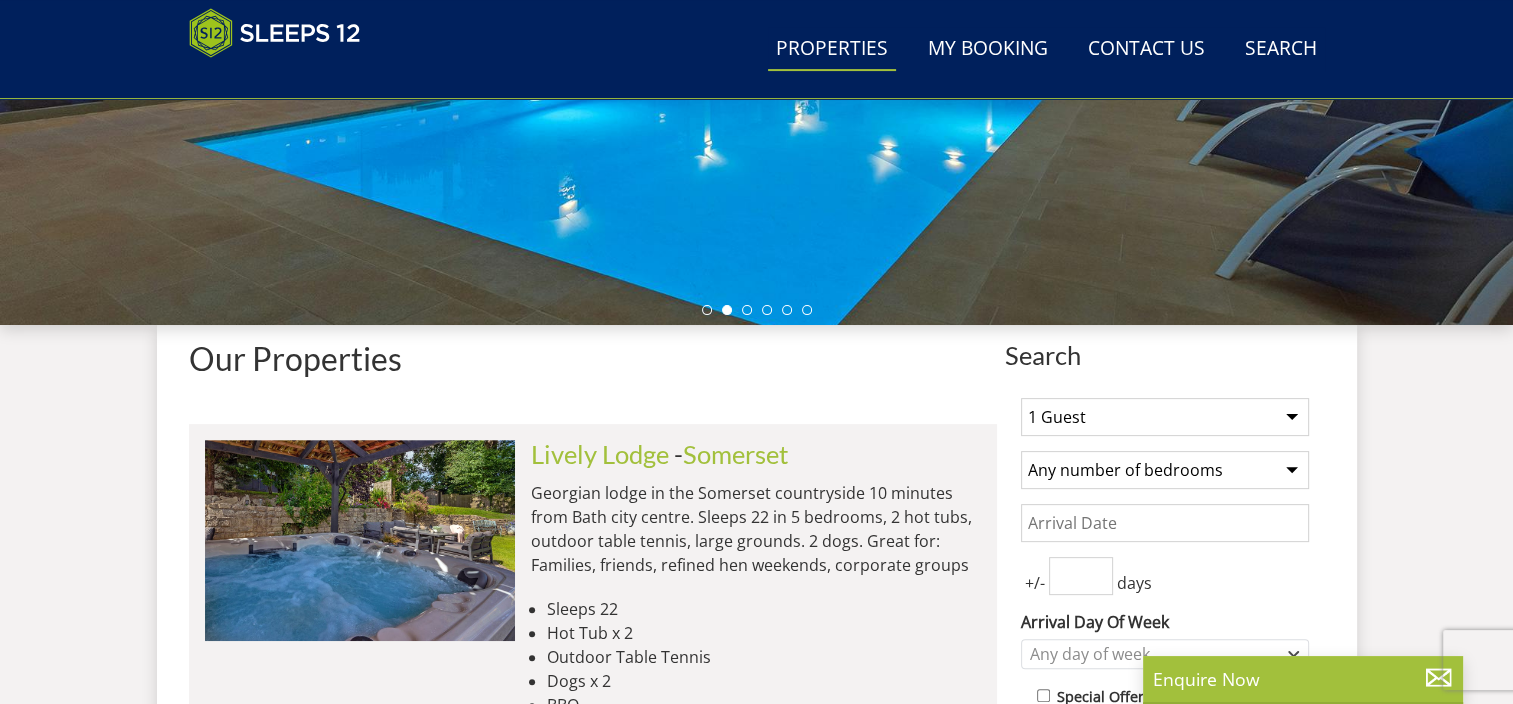 click on "1 Guest
2 Guests
3 Guests
4 Guests
5 Guests
6 Guests
7 Guests
8 Guests
9 Guests
10 Guests
11 Guests
12 Guests
13 Guests
14 Guests
15 Guests
16 Guests
17 Guests
18 Guests
19 Guests
20 Guests
21 Guests
22 Guests
23 Guests
24 Guests
25 Guests
26 Guests
27 Guests
28 Guests
29 Guests
30 Guests
31 Guests
32 Guests
33 Guests
34 Guests
35 Guests
36 Guests
37 Guests
38 Guests
39 Guests
40 Guests
41 Guests
42 Guests
43 Guests
44 Guests
45 Guests
46 Guests
47 Guests
48 Guests
49 Guests
50 Guests
51 Guests
52 Guests
53 Guests
54 Guests
55 Guests
56 Guests
57 Guests
58 Guests
59 Guests
60 Guests
61 Guests
62 Guests
63 Guests
64 Guests
65 Guests
66 Guests
67 Guests
68 Guests
69 Guests
70 Guests
71 Guests
72 Guests
73 Guests
74 Guests
75 Guests
76 Guests
77 Guests
78 Guests
79 Guests
80 Guests
81 Guests
82 Guests
83 Guests
84 Guests
85 Guests
86 Guests" at bounding box center [1165, 417] 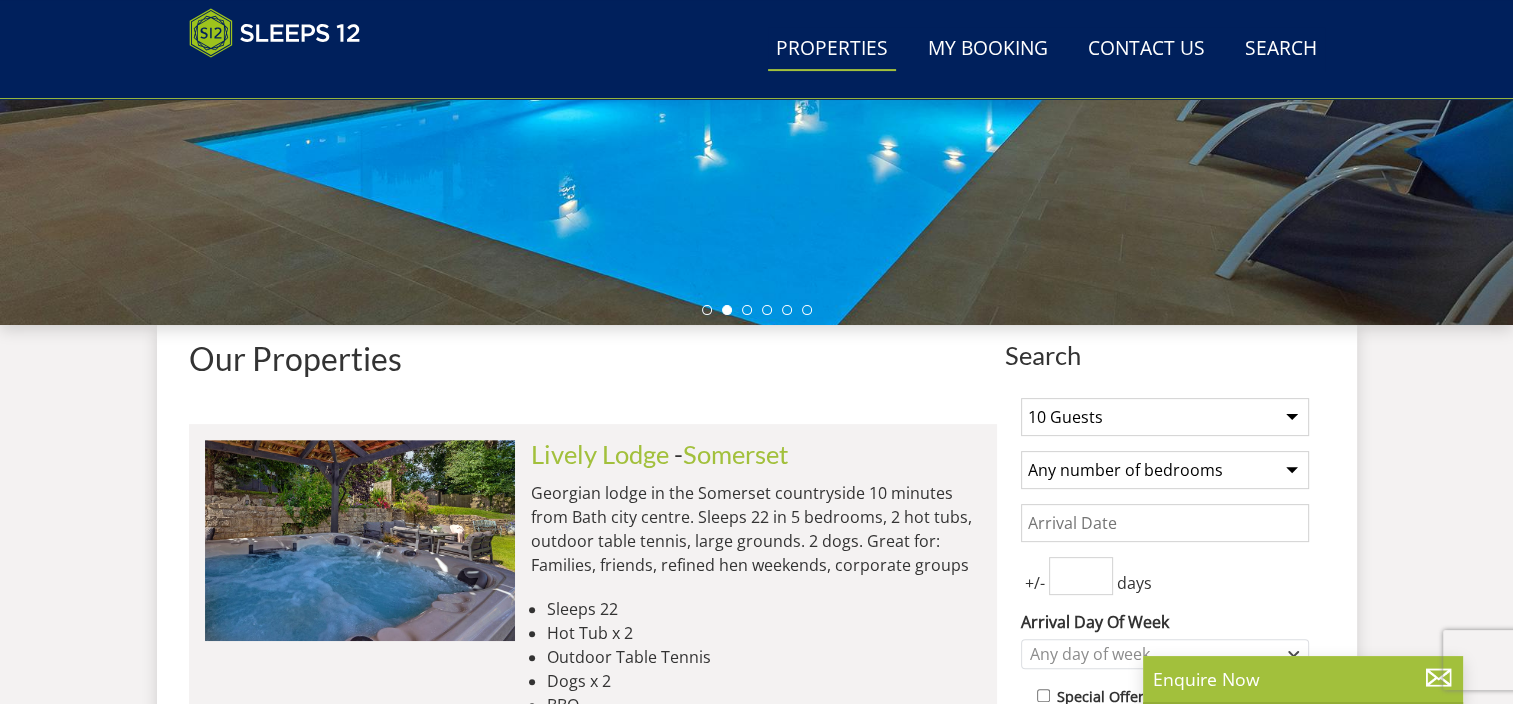 click on "1 Guest
2 Guests
3 Guests
4 Guests
5 Guests
6 Guests
7 Guests
8 Guests
9 Guests
10 Guests
11 Guests
12 Guests
13 Guests
14 Guests
15 Guests
16 Guests
17 Guests
18 Guests
19 Guests
20 Guests
21 Guests
22 Guests
23 Guests
24 Guests
25 Guests
26 Guests
27 Guests
28 Guests
29 Guests
30 Guests
31 Guests
32 Guests
33 Guests
34 Guests
35 Guests
36 Guests
37 Guests
38 Guests
39 Guests
40 Guests
41 Guests
42 Guests
43 Guests
44 Guests
45 Guests
46 Guests
47 Guests
48 Guests
49 Guests
50 Guests
51 Guests
52 Guests
53 Guests
54 Guests
55 Guests
56 Guests
57 Guests
58 Guests
59 Guests
60 Guests
61 Guests
62 Guests
63 Guests
64 Guests
65 Guests
66 Guests
67 Guests
68 Guests
69 Guests
70 Guests
71 Guests
72 Guests
73 Guests
74 Guests
75 Guests
76 Guests
77 Guests
78 Guests
79 Guests
80 Guests
81 Guests
82 Guests
83 Guests
84 Guests
85 Guests
86 Guests" at bounding box center (1165, 417) 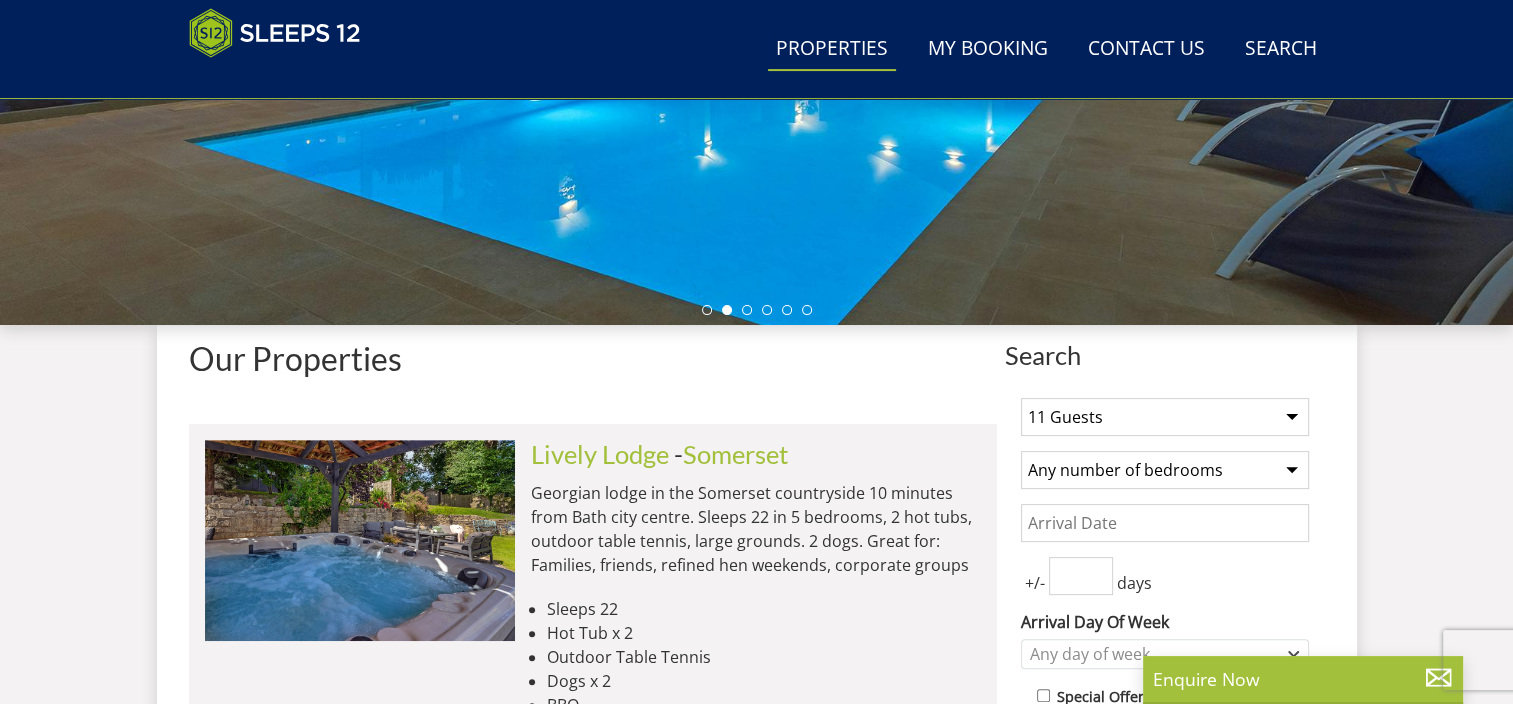 click on "1 Guest
2 Guests
3 Guests
4 Guests
5 Guests
6 Guests
7 Guests
8 Guests
9 Guests
10 Guests
11 Guests
12 Guests
13 Guests
14 Guests
15 Guests
16 Guests
17 Guests
18 Guests
19 Guests
20 Guests
21 Guests
22 Guests
23 Guests
24 Guests
25 Guests
26 Guests
27 Guests
28 Guests
29 Guests
30 Guests
31 Guests
32 Guests
33 Guests
34 Guests
35 Guests
36 Guests
37 Guests
38 Guests
39 Guests
40 Guests
41 Guests
42 Guests
43 Guests
44 Guests
45 Guests
46 Guests
47 Guests
48 Guests
49 Guests
50 Guests
51 Guests
52 Guests
53 Guests
54 Guests
55 Guests
56 Guests
57 Guests
58 Guests
59 Guests
60 Guests
61 Guests
62 Guests
63 Guests
64 Guests
65 Guests
66 Guests
67 Guests
68 Guests
69 Guests
70 Guests
71 Guests
72 Guests
73 Guests
74 Guests
75 Guests
76 Guests
77 Guests
78 Guests
79 Guests
80 Guests
81 Guests
82 Guests
83 Guests
84 Guests
85 Guests
86 Guests" at bounding box center (1165, 417) 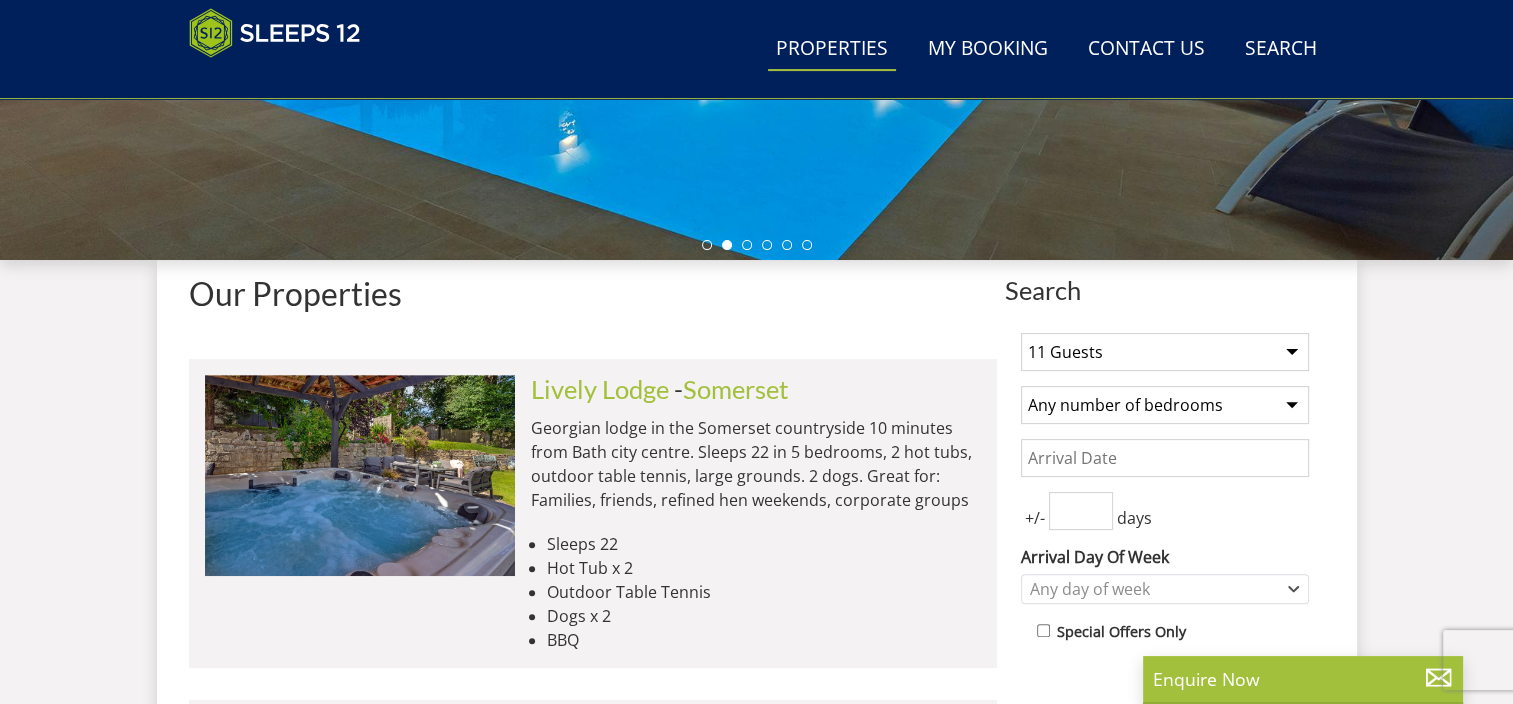 scroll, scrollTop: 618, scrollLeft: 0, axis: vertical 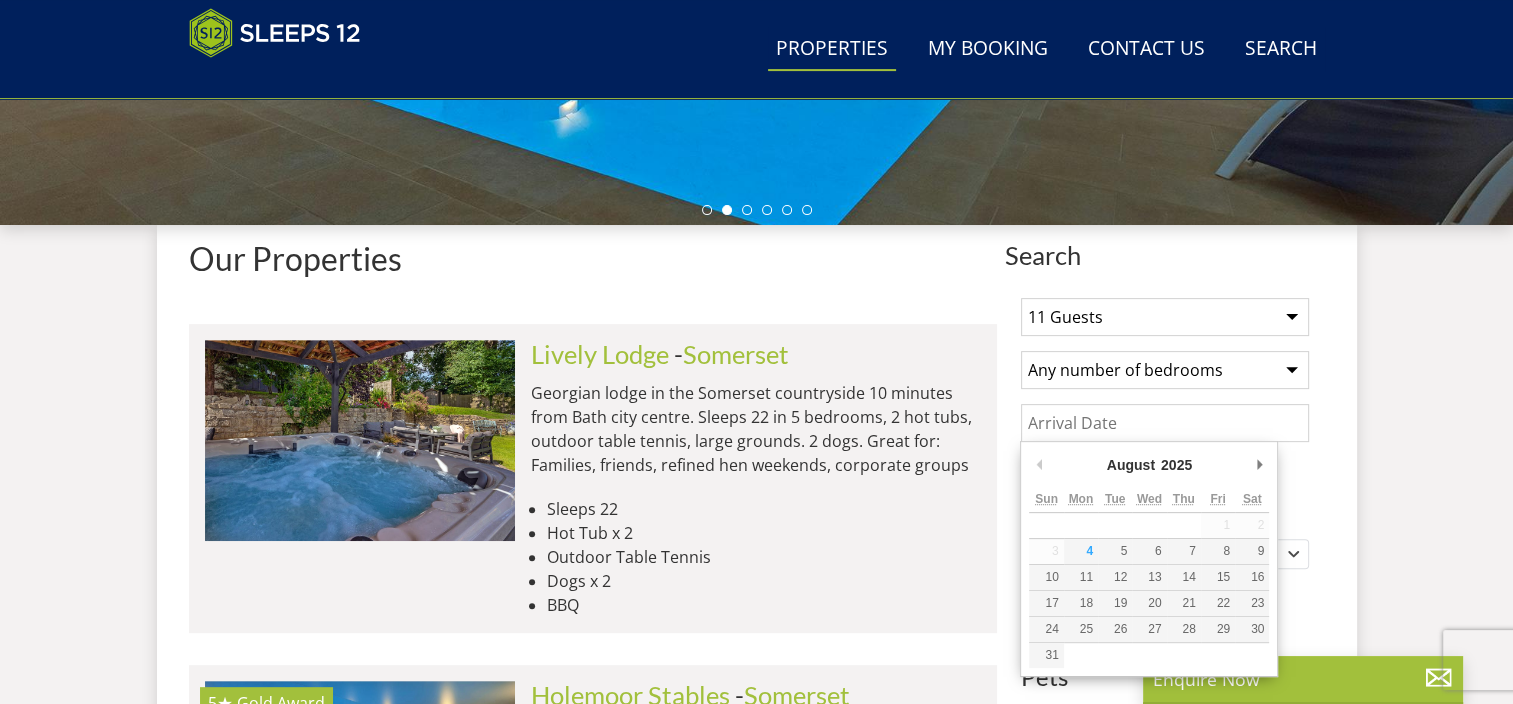 click on "Date" at bounding box center (1165, 423) 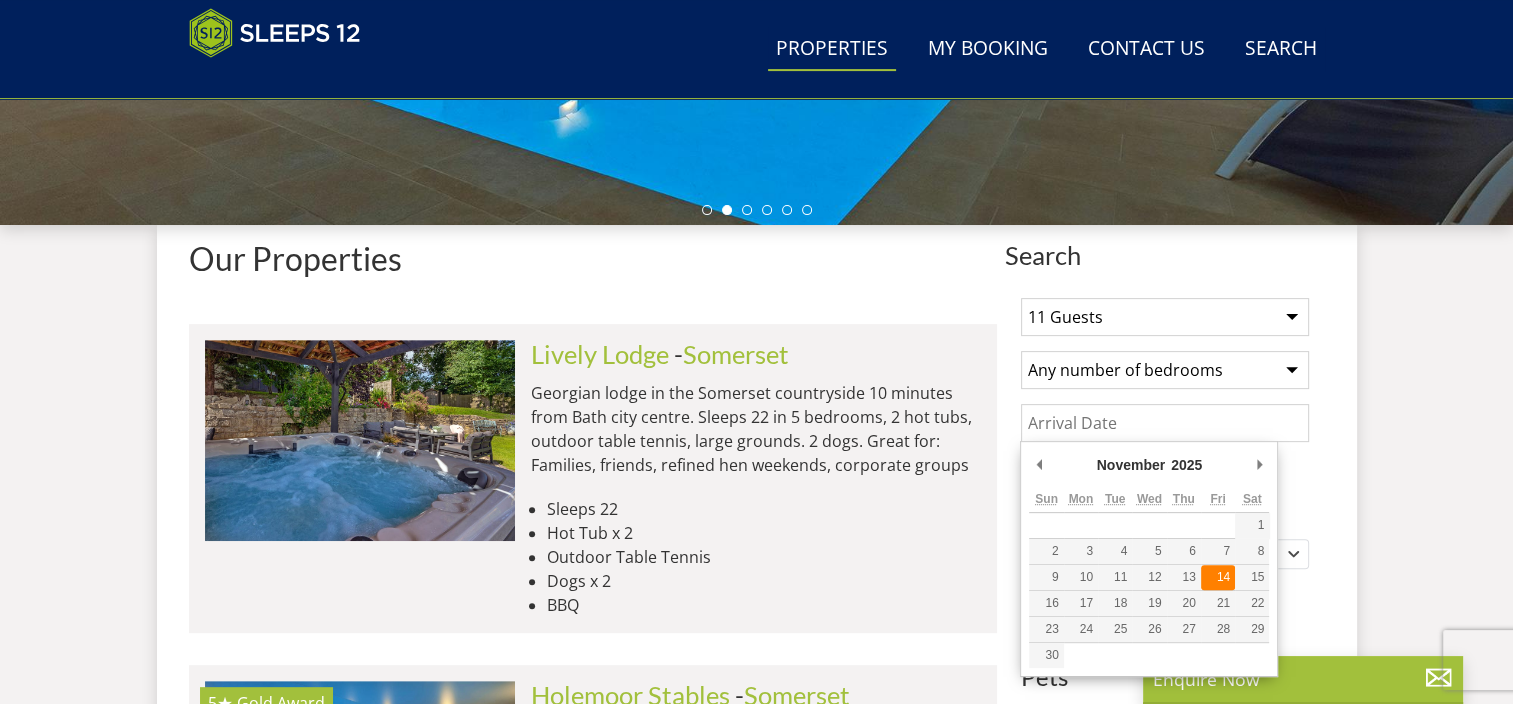 type on "14/11/2025" 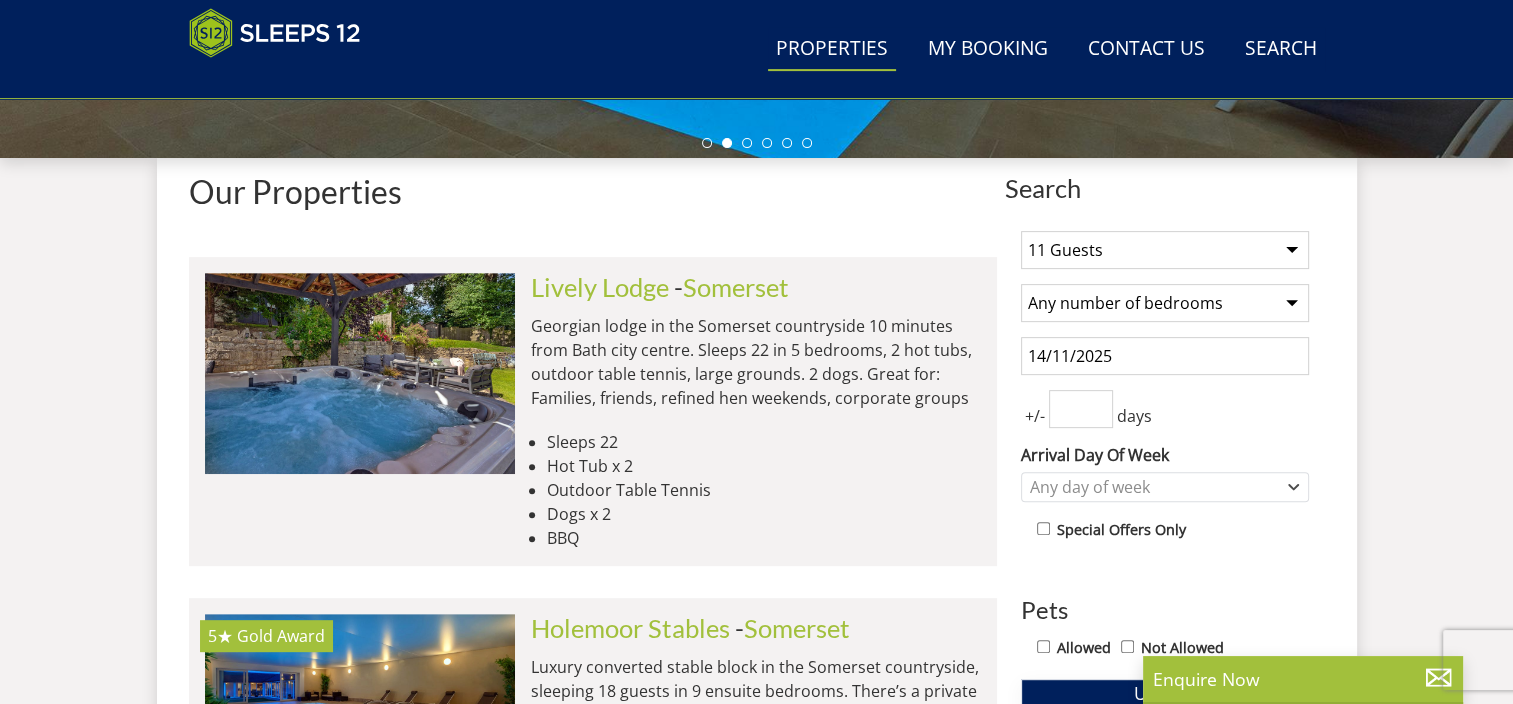 scroll, scrollTop: 818, scrollLeft: 0, axis: vertical 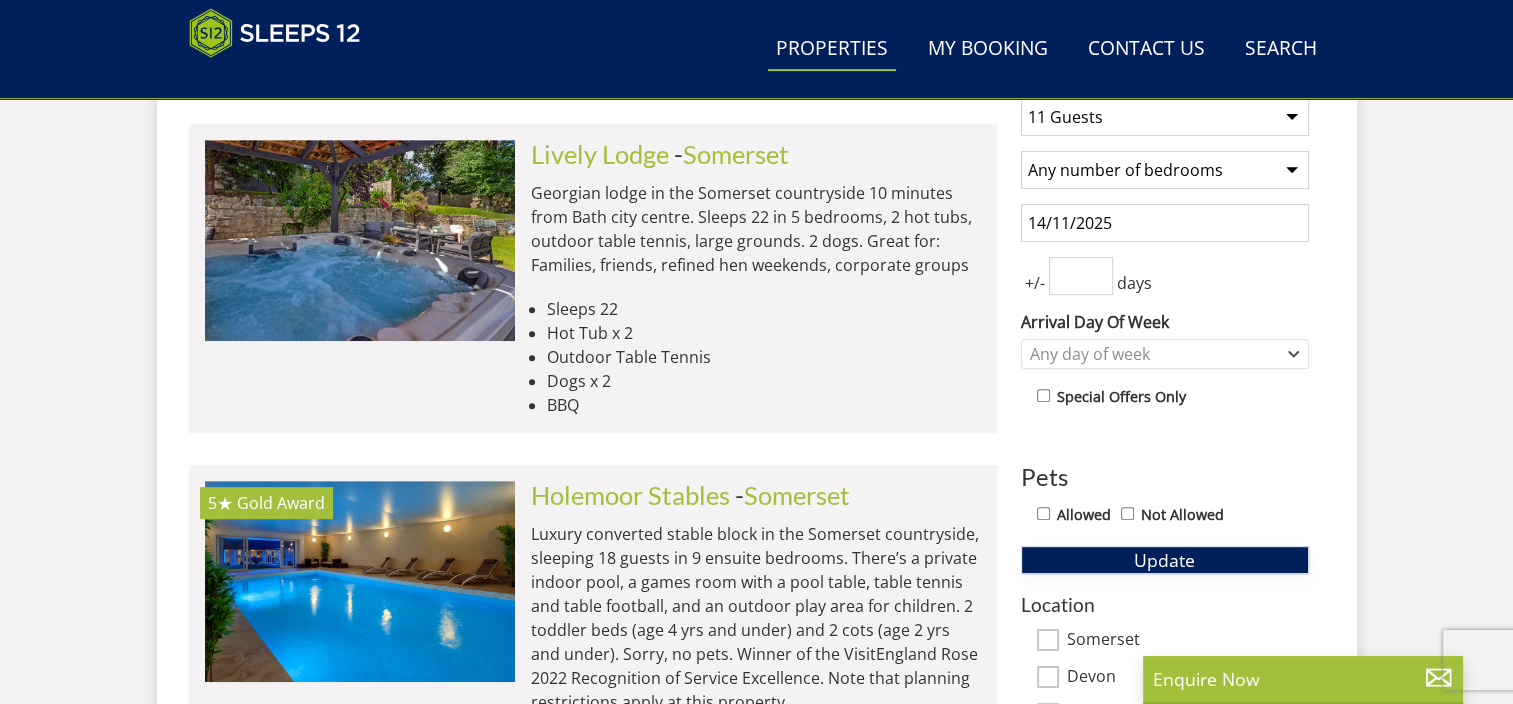 click on "Update" at bounding box center [1164, 560] 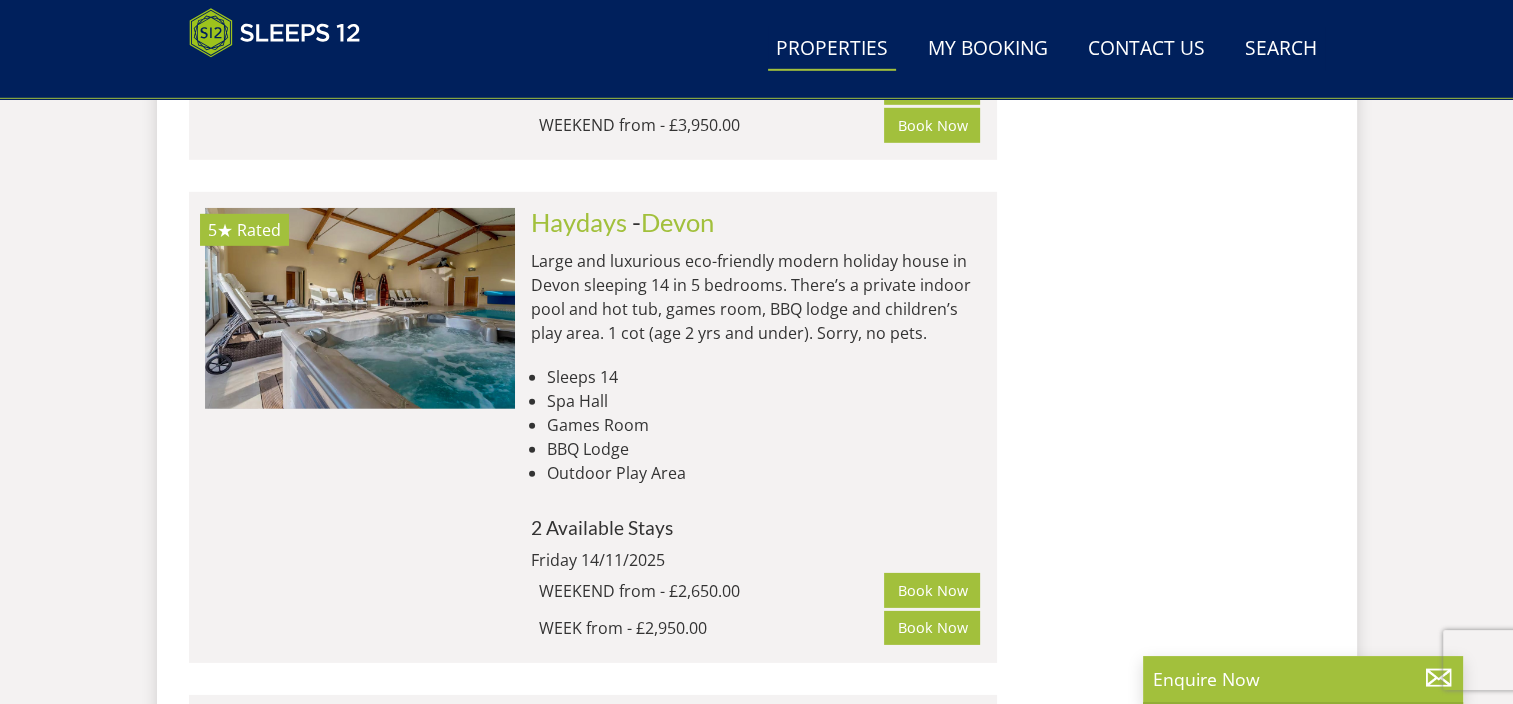 scroll, scrollTop: 6018, scrollLeft: 0, axis: vertical 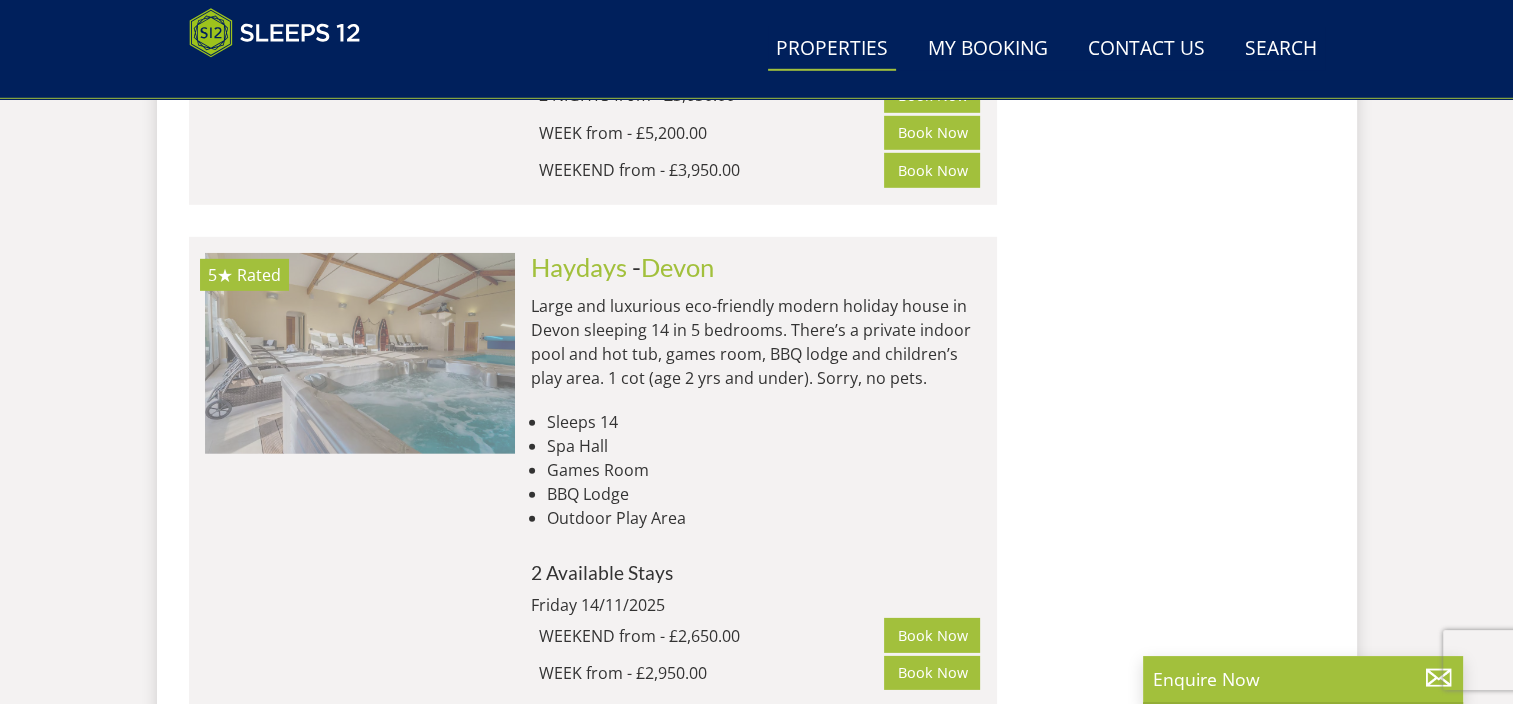 click at bounding box center [360, 353] 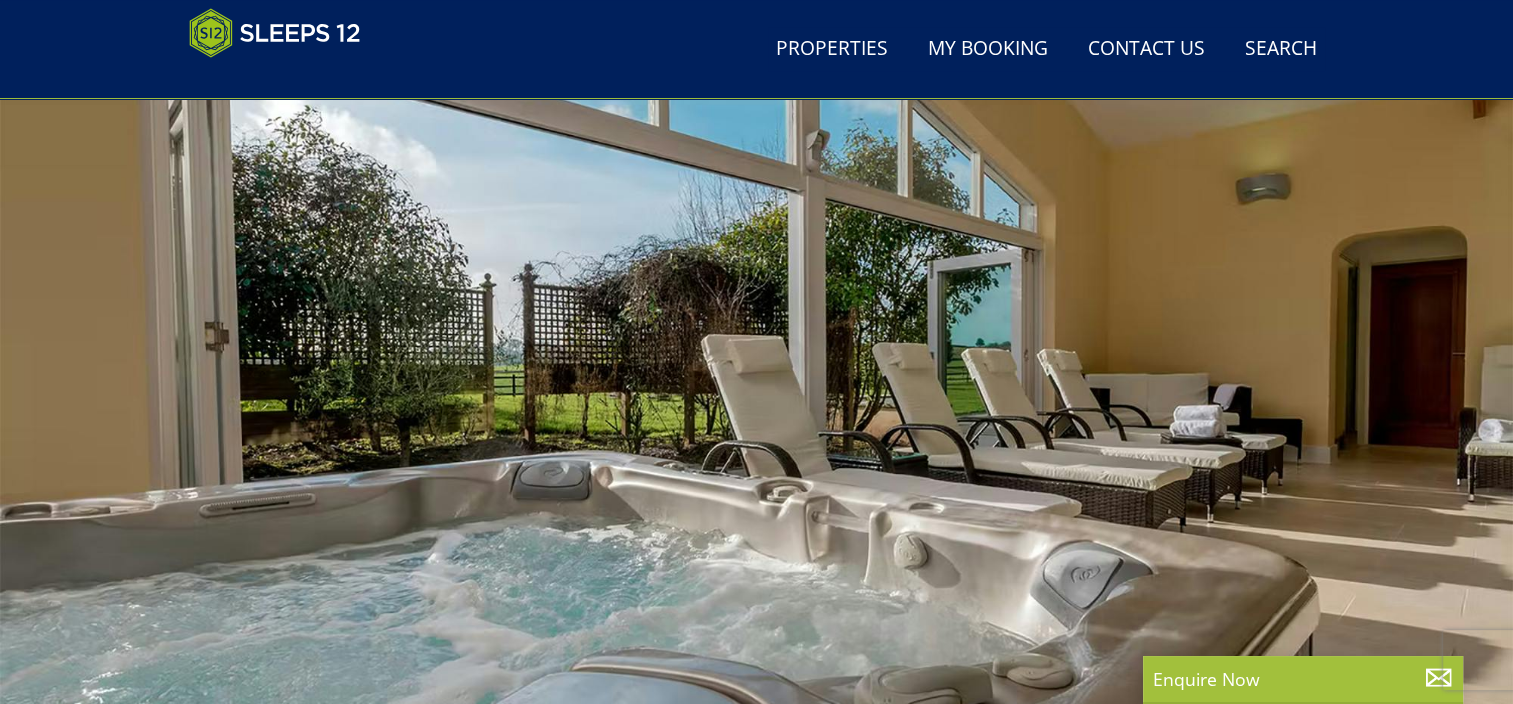 scroll, scrollTop: 200, scrollLeft: 0, axis: vertical 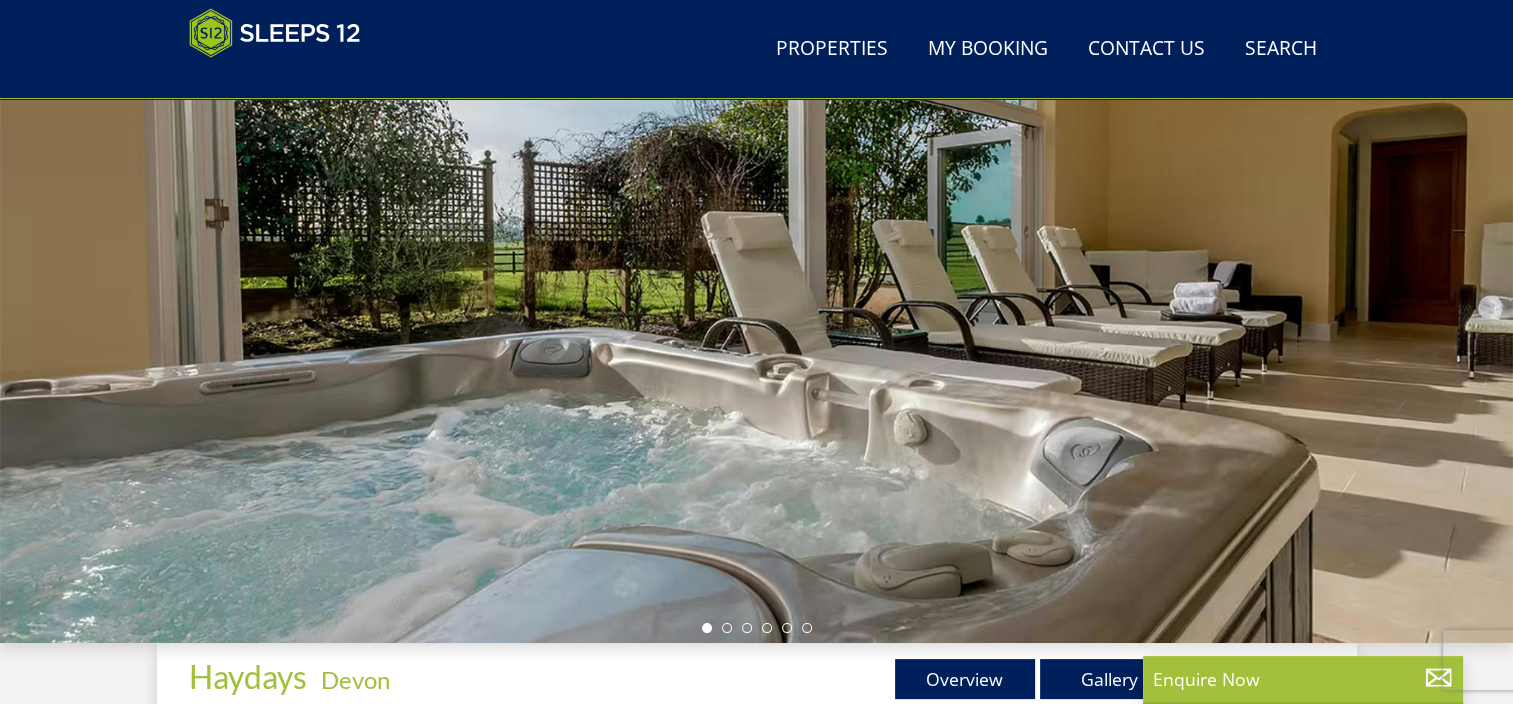 click at bounding box center [756, 293] 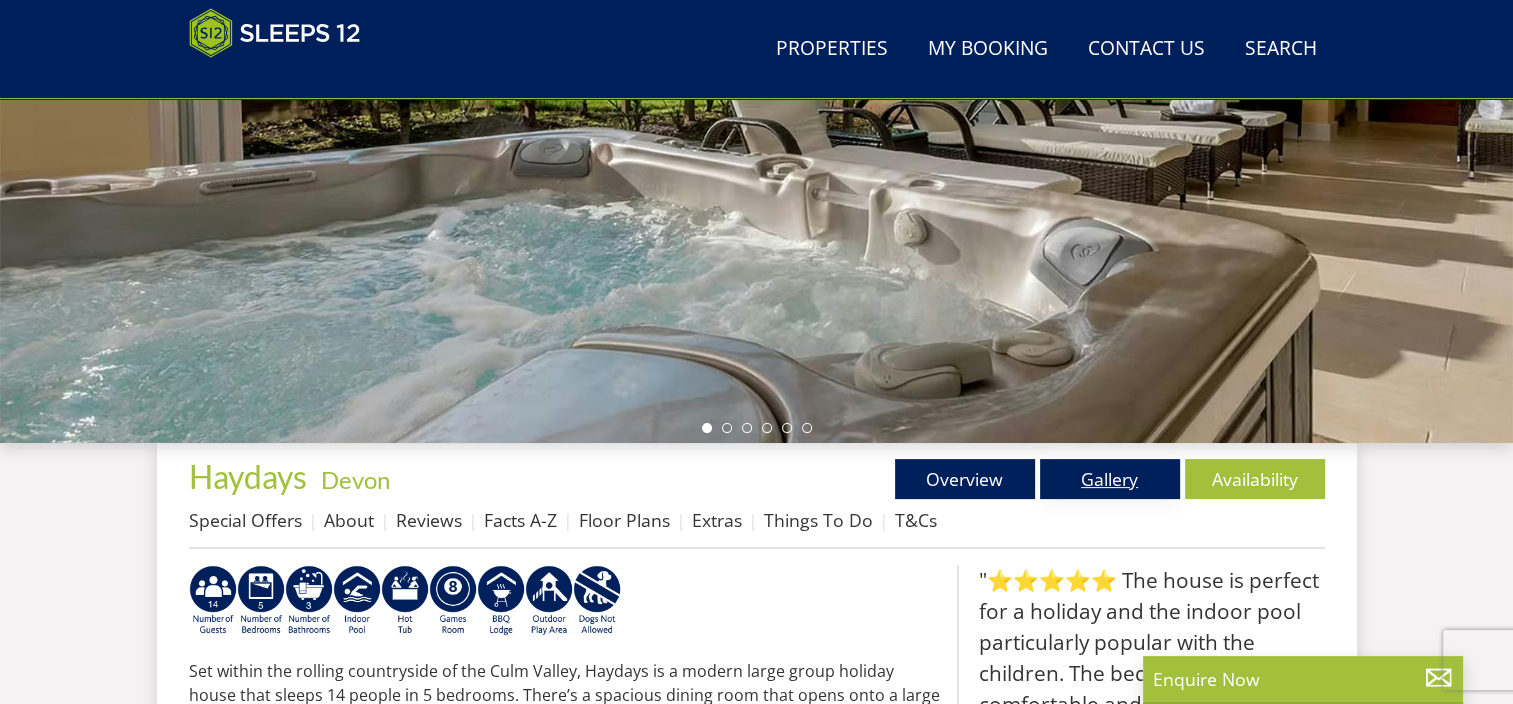 click on "Gallery" at bounding box center (1110, 479) 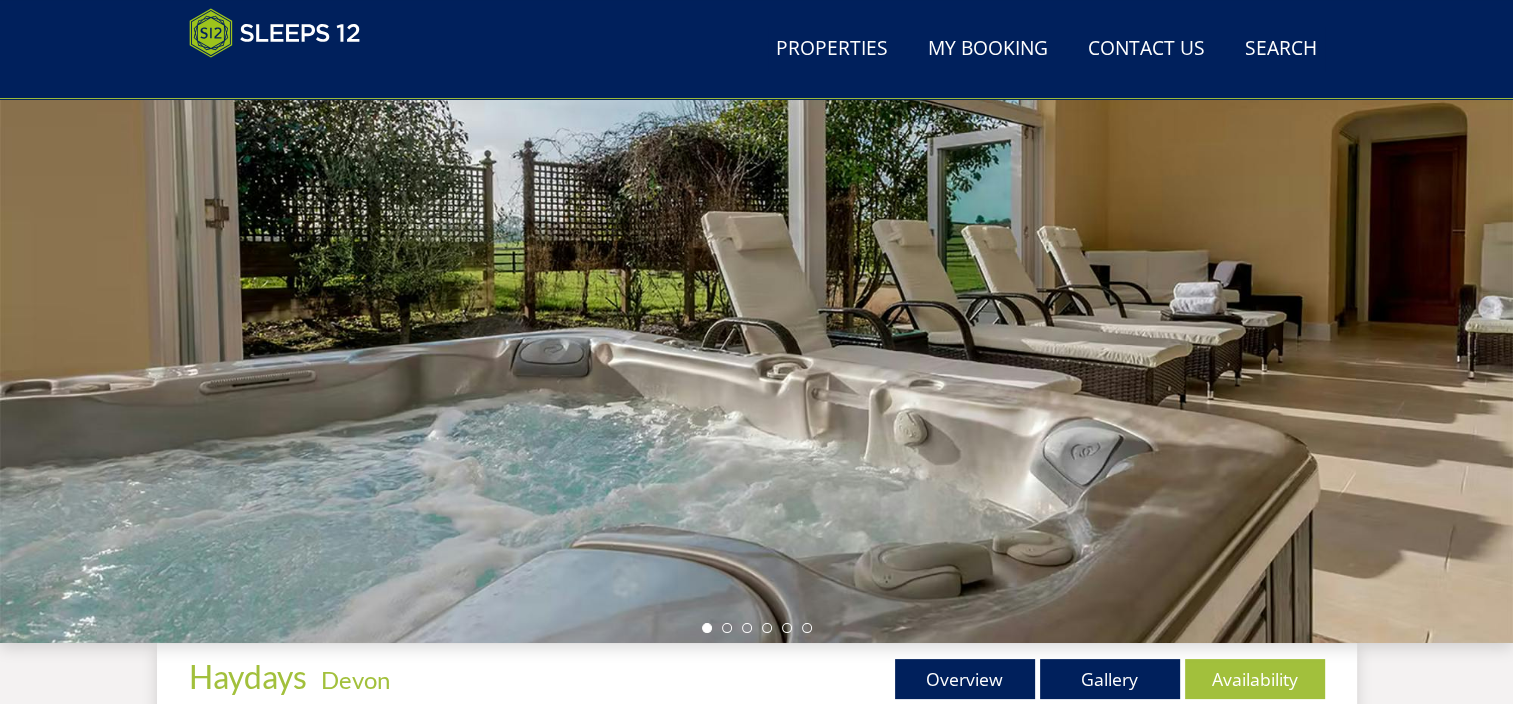 scroll, scrollTop: 600, scrollLeft: 0, axis: vertical 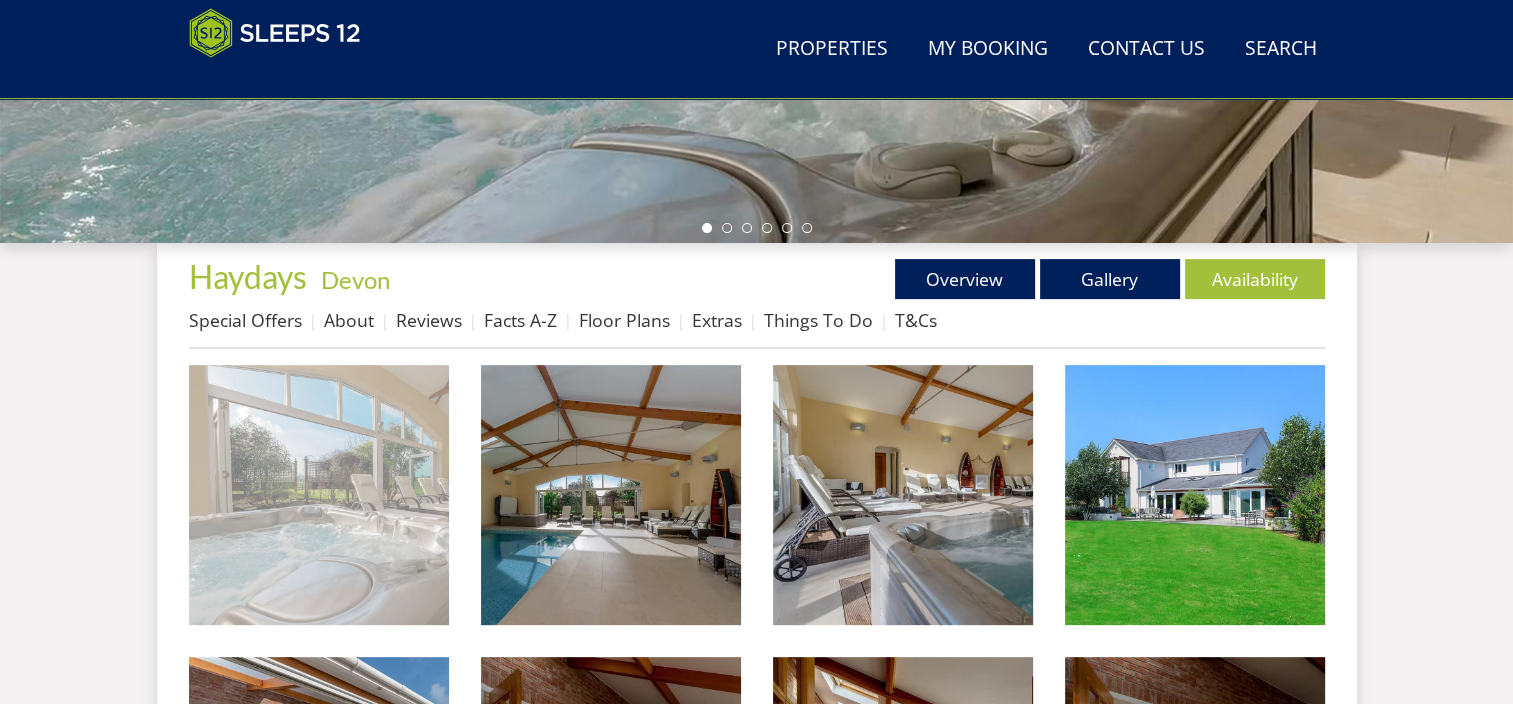 click at bounding box center (319, 495) 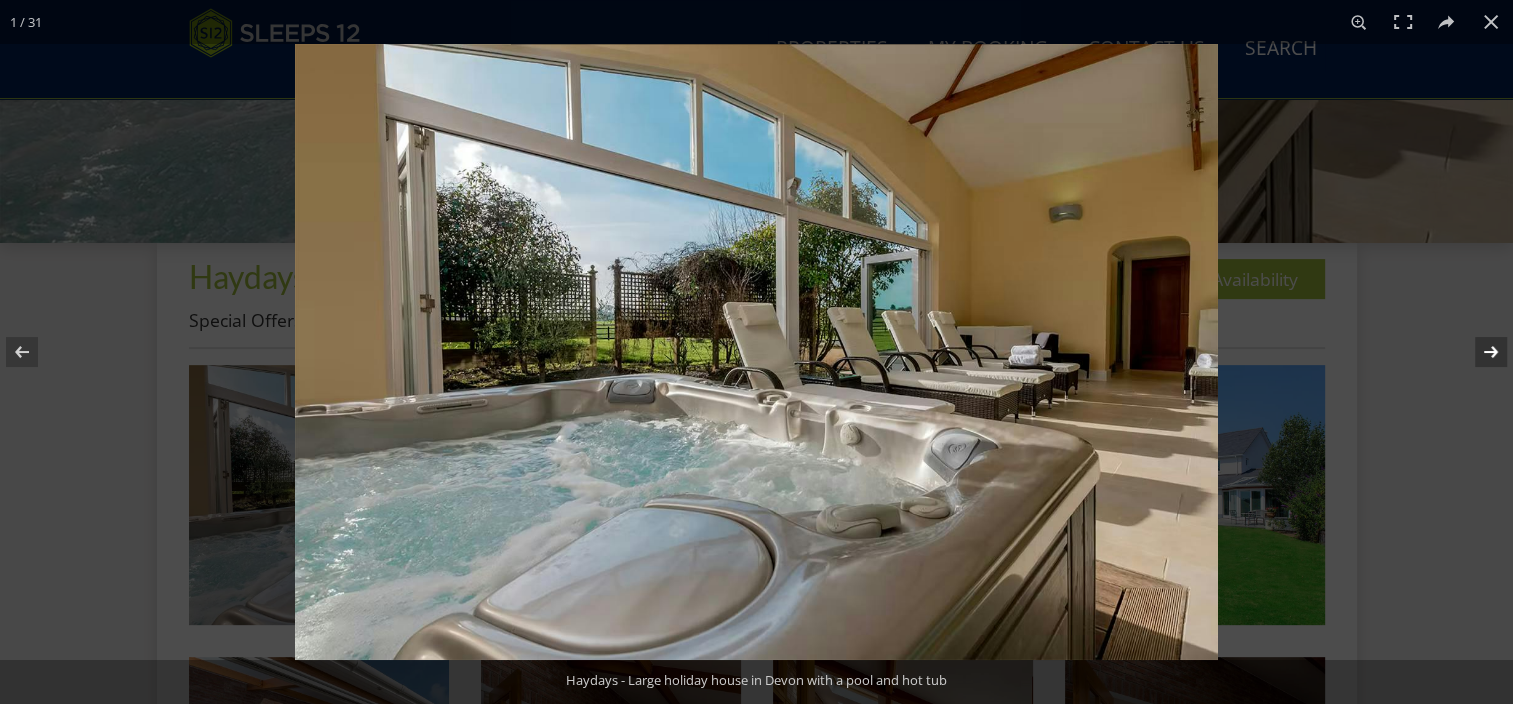 click at bounding box center [1478, 352] 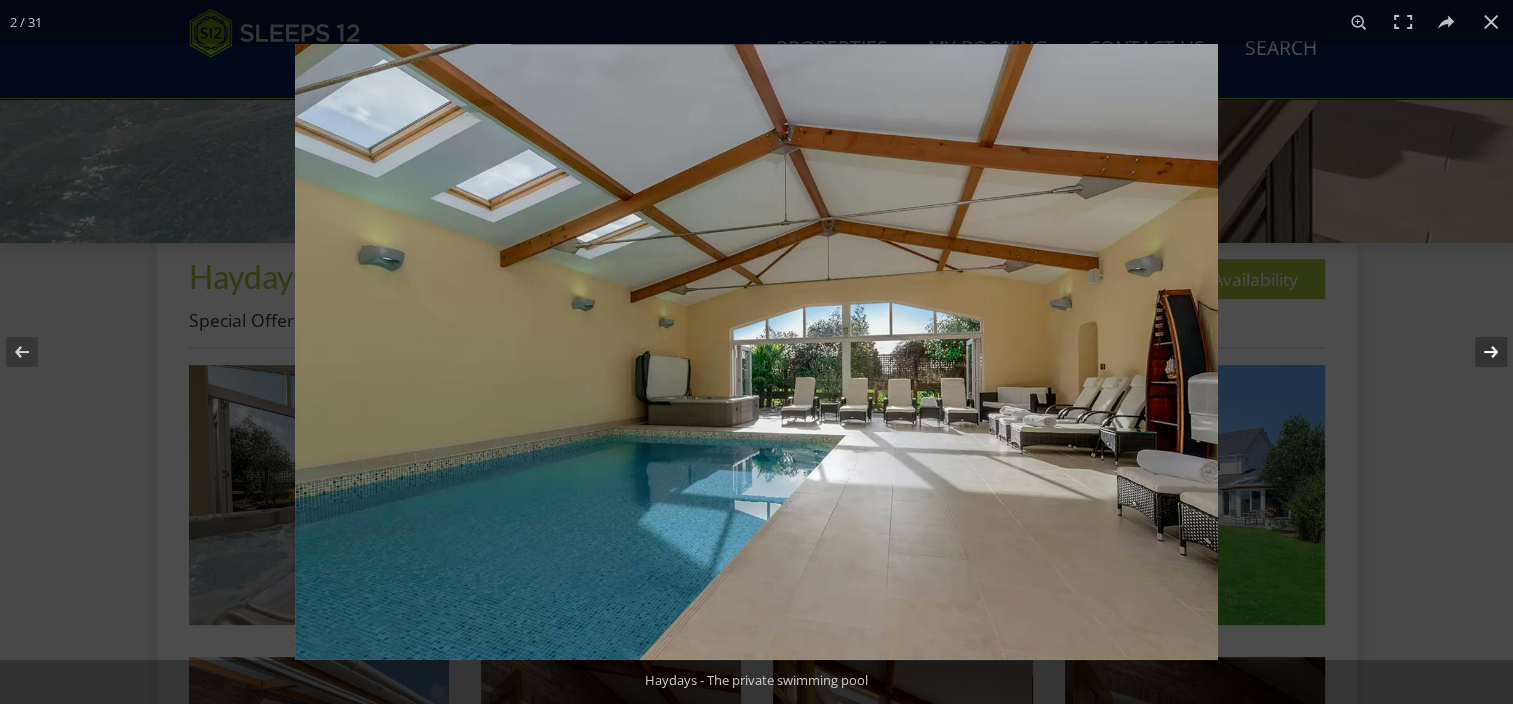 click at bounding box center [1478, 352] 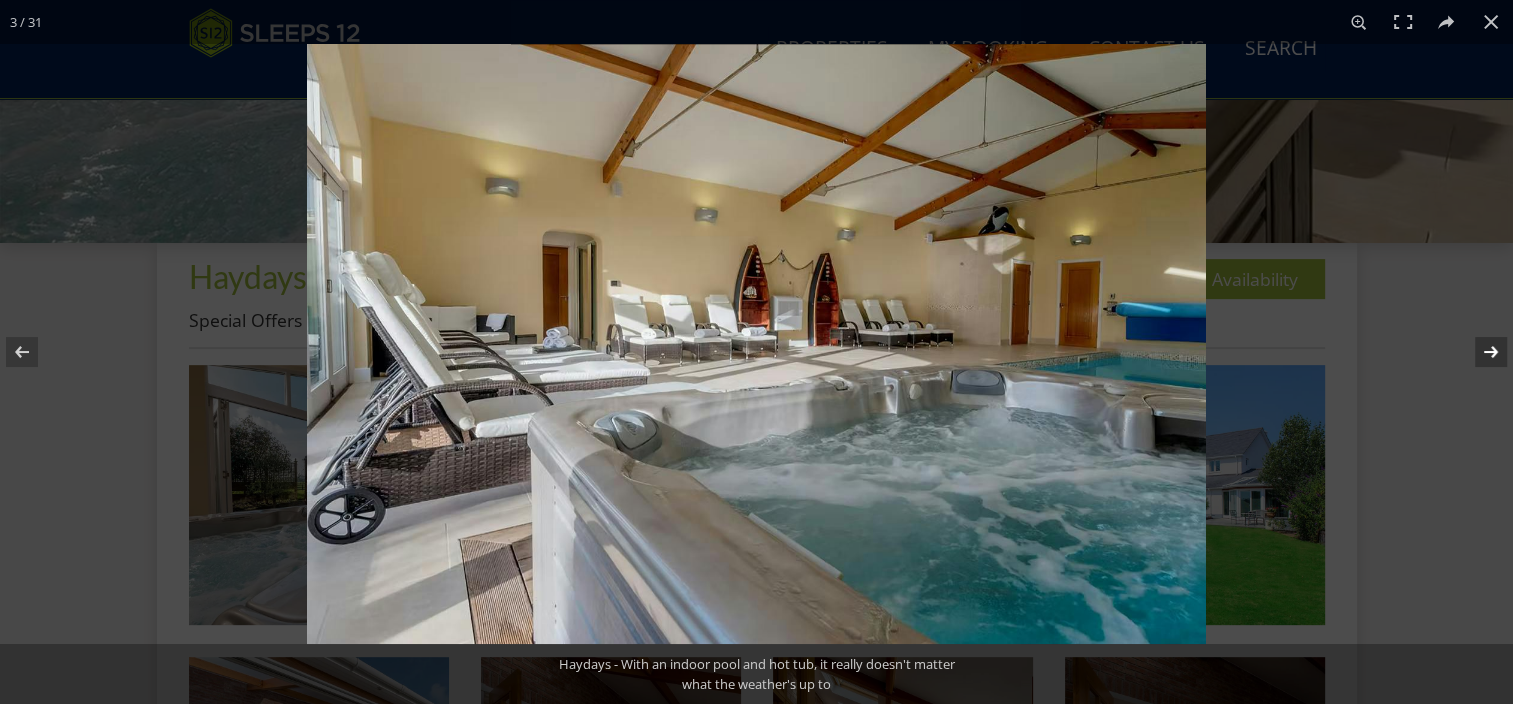 click at bounding box center [1478, 352] 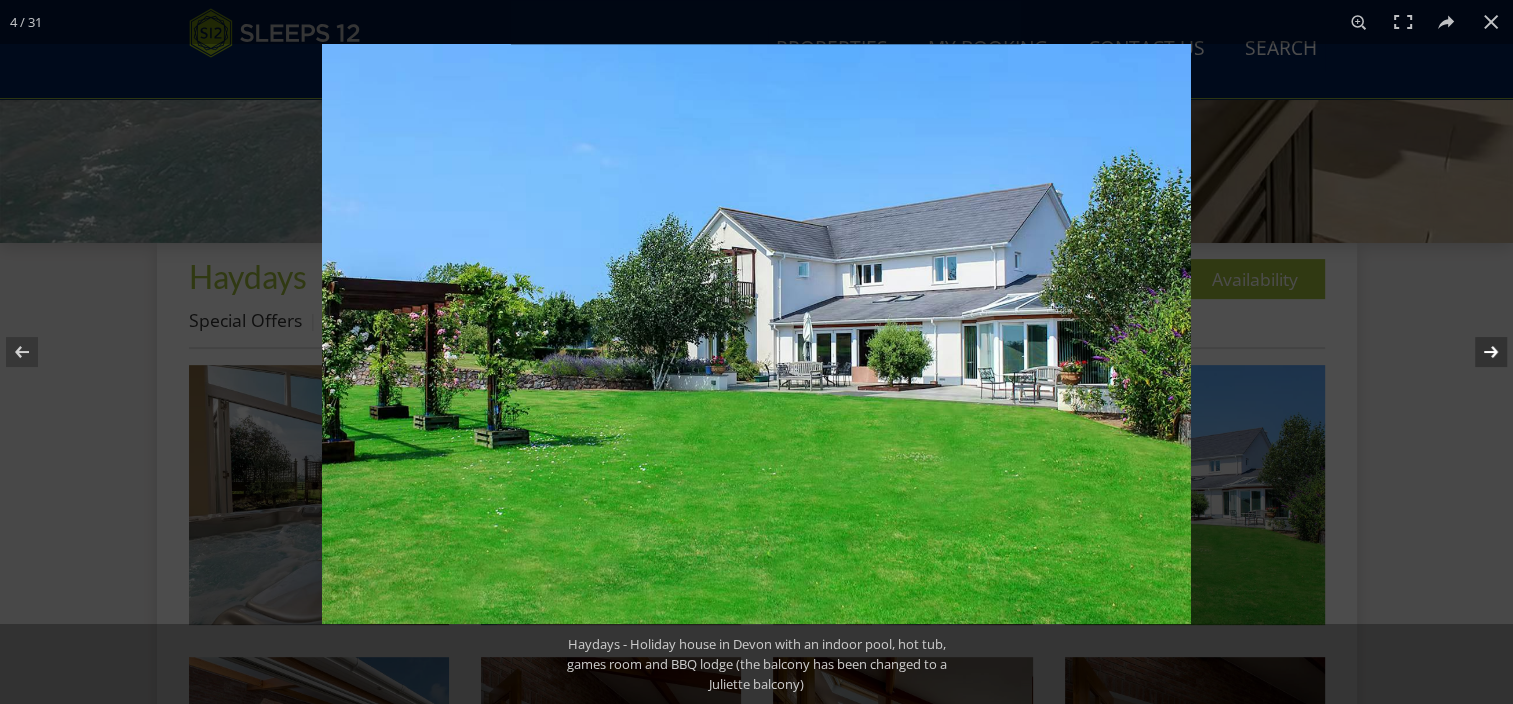 click at bounding box center (1478, 352) 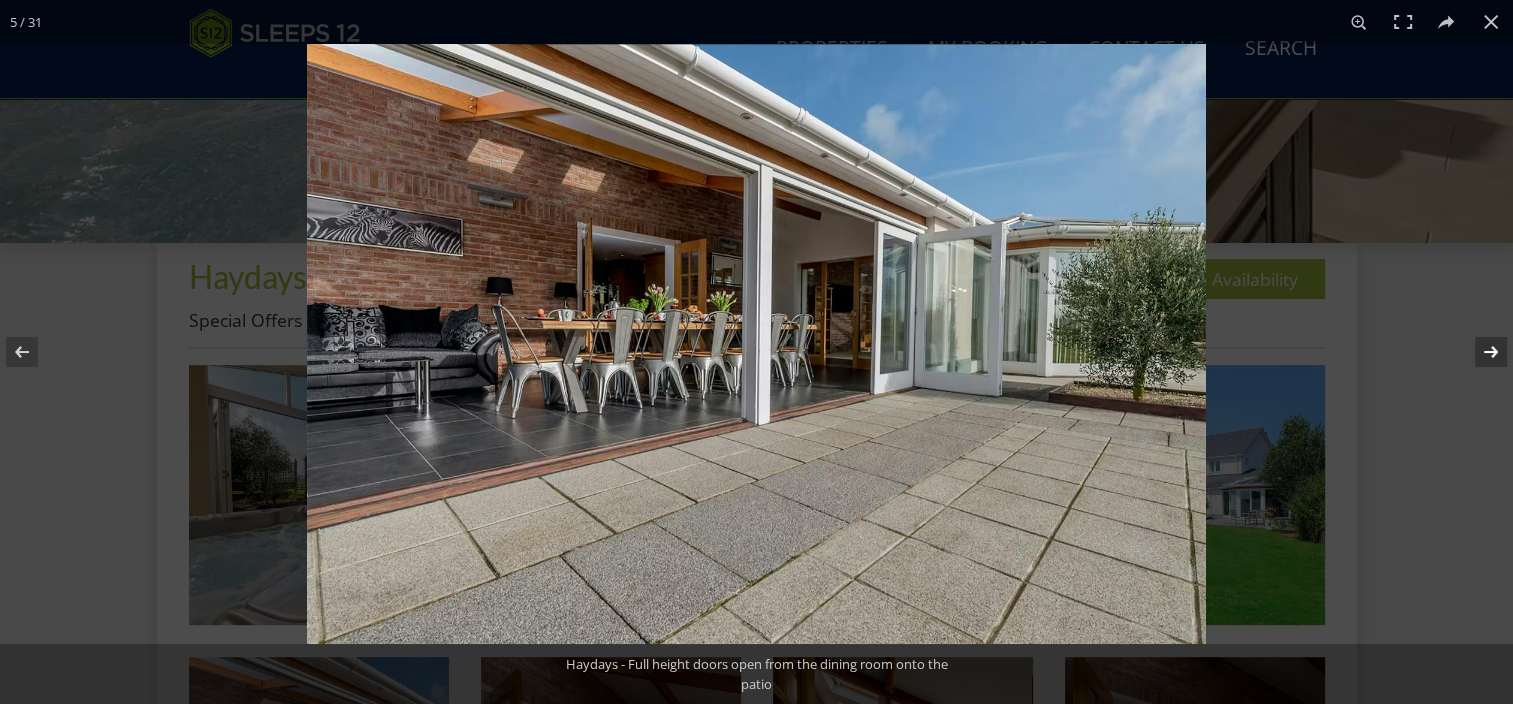 click at bounding box center (1478, 352) 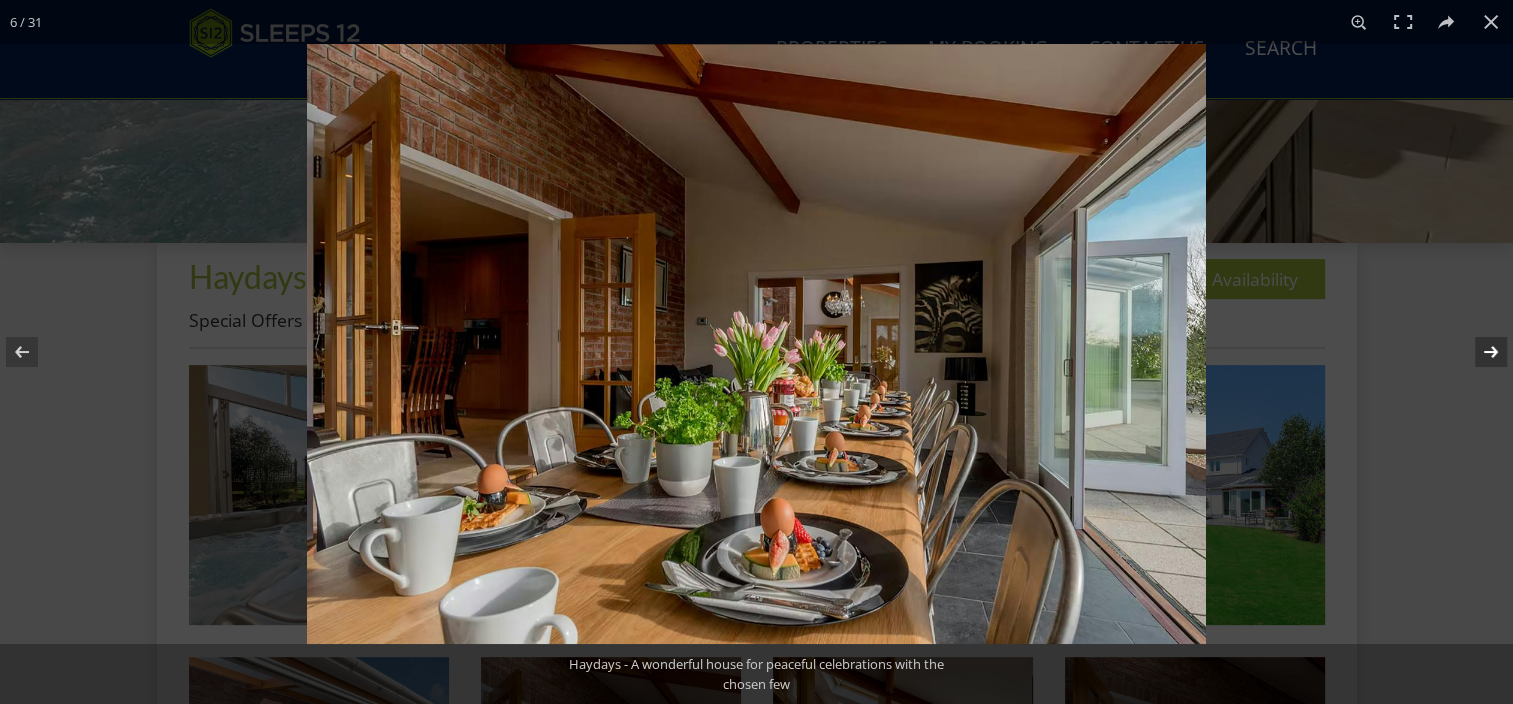 click at bounding box center (1478, 352) 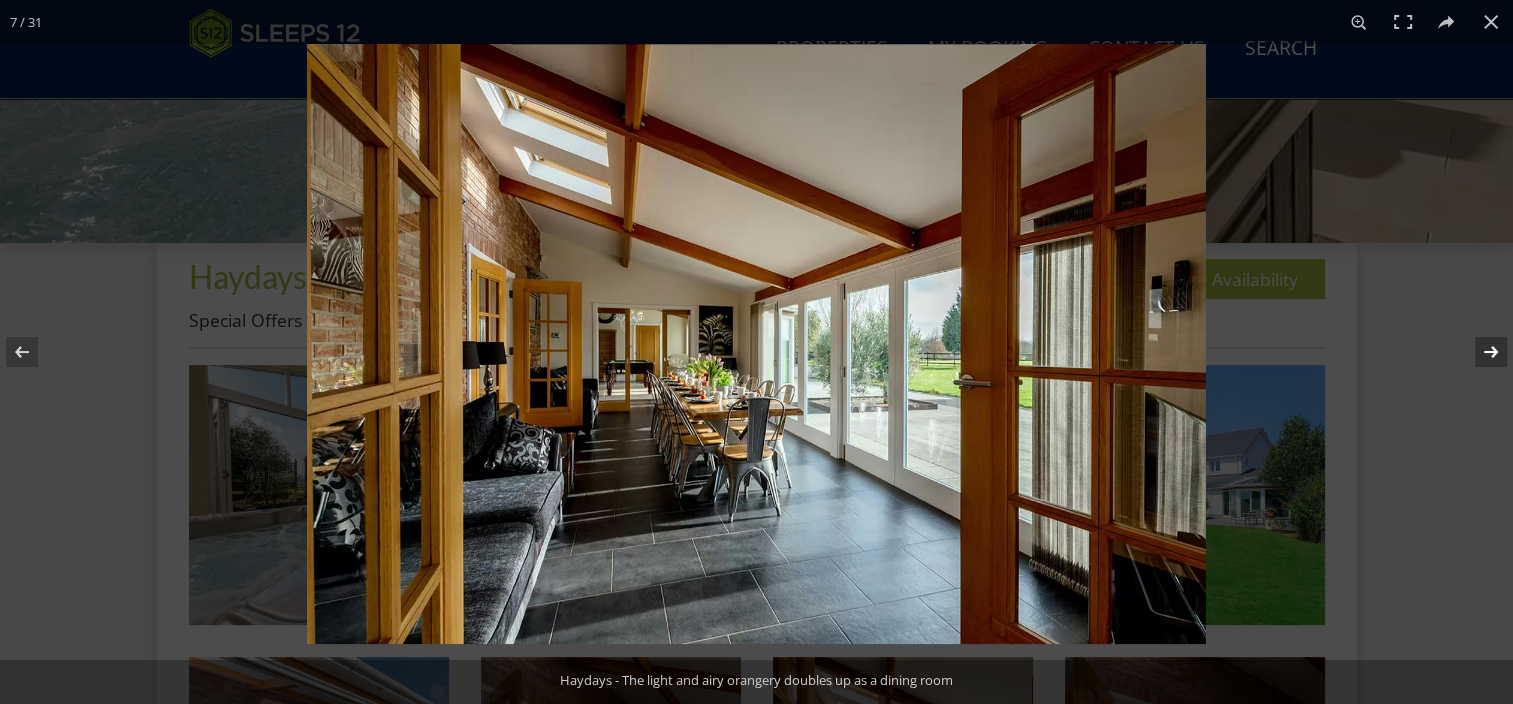 click at bounding box center (1478, 352) 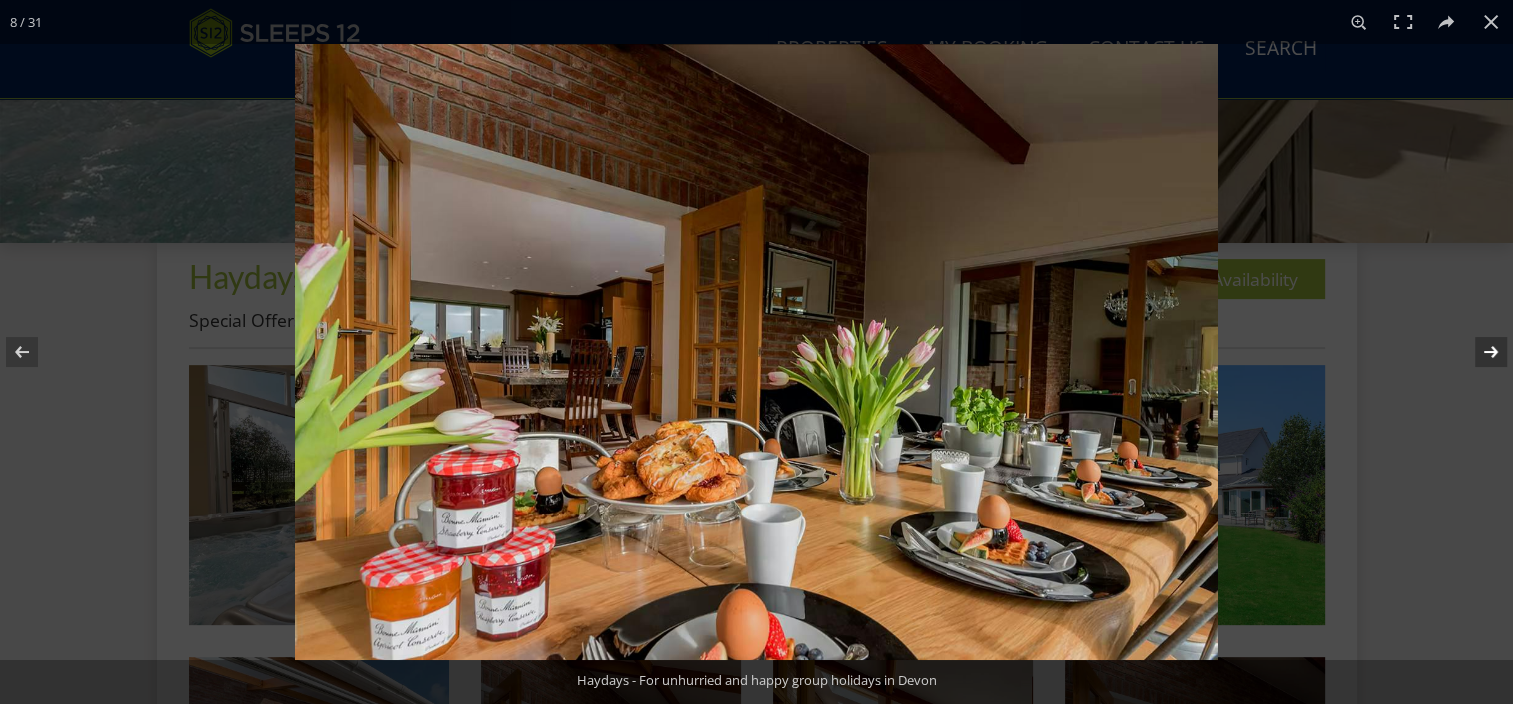 click at bounding box center [1478, 352] 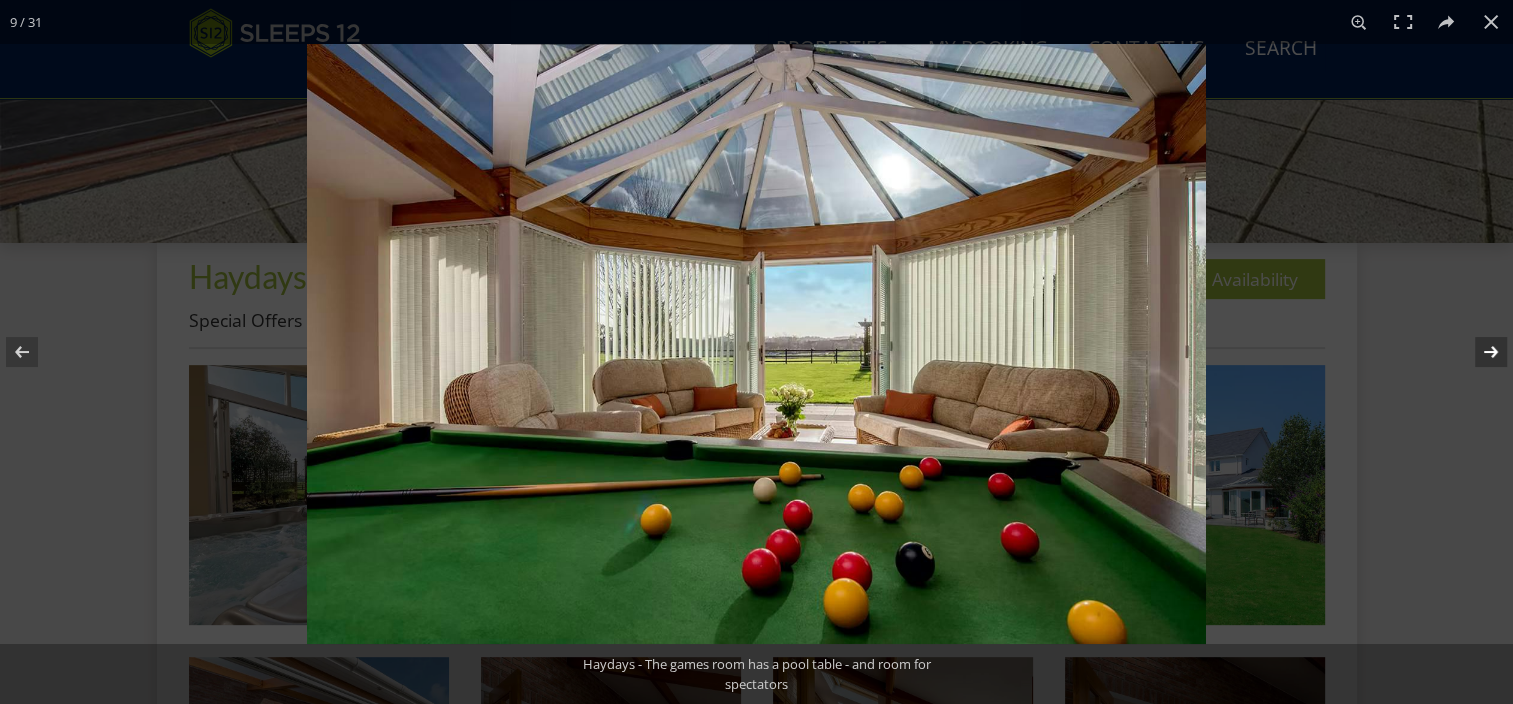 click at bounding box center (1478, 352) 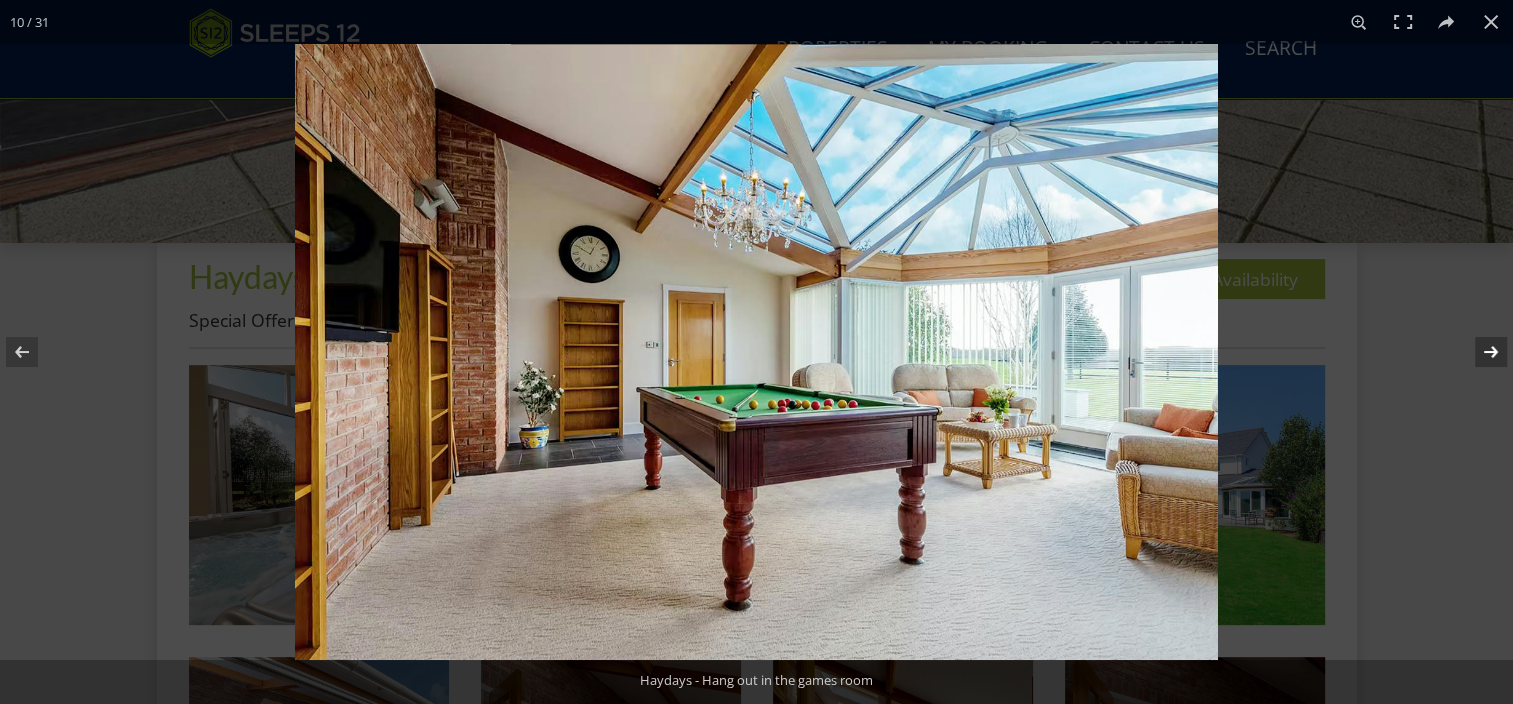 click at bounding box center (1478, 352) 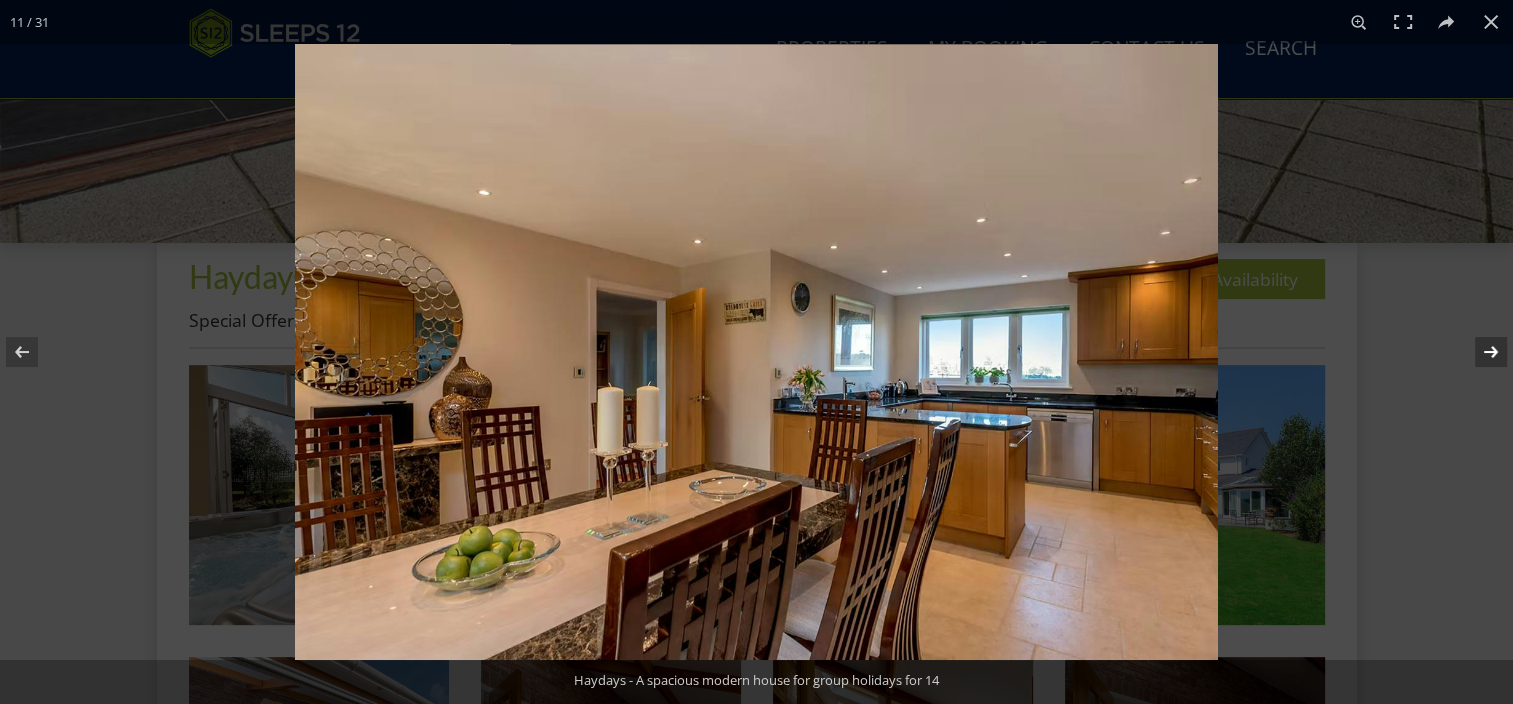 click at bounding box center (1478, 352) 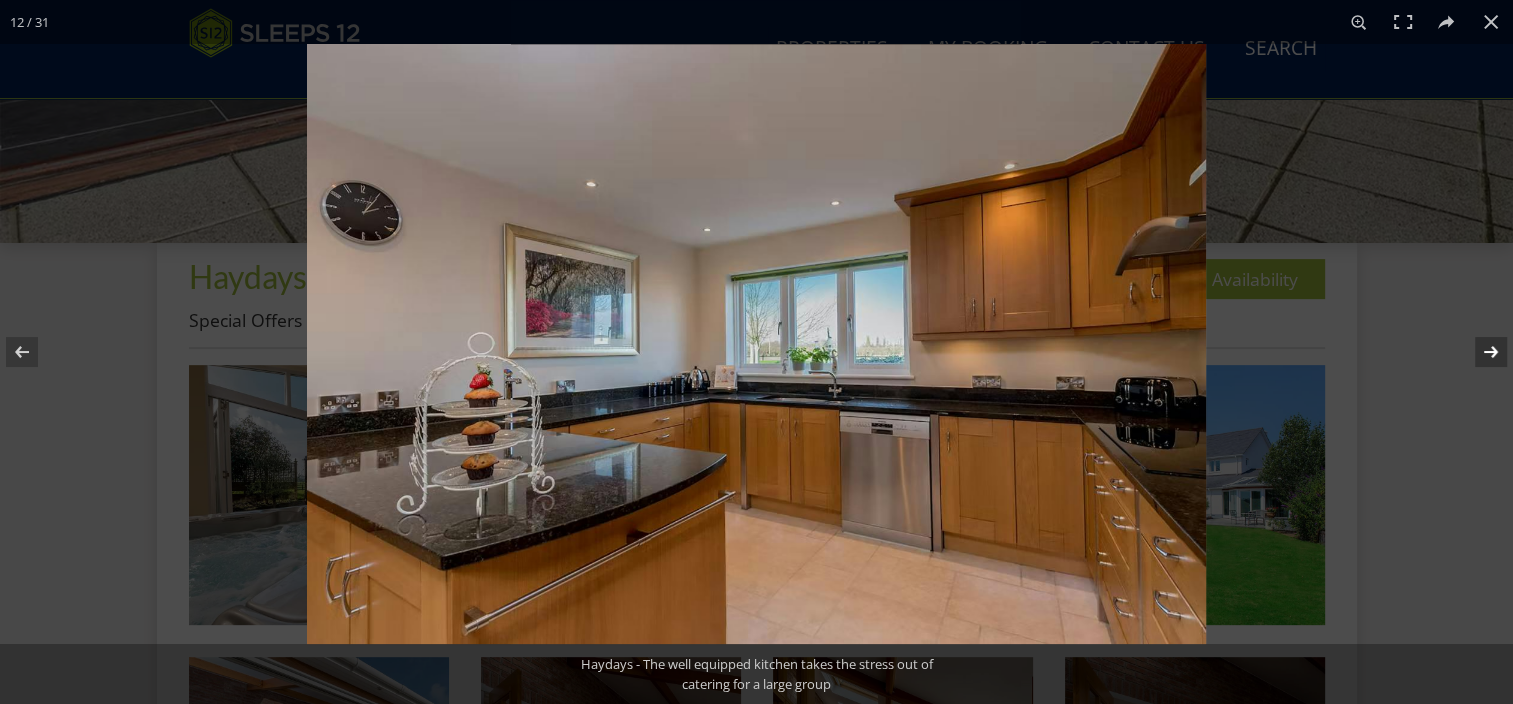 click at bounding box center (1478, 352) 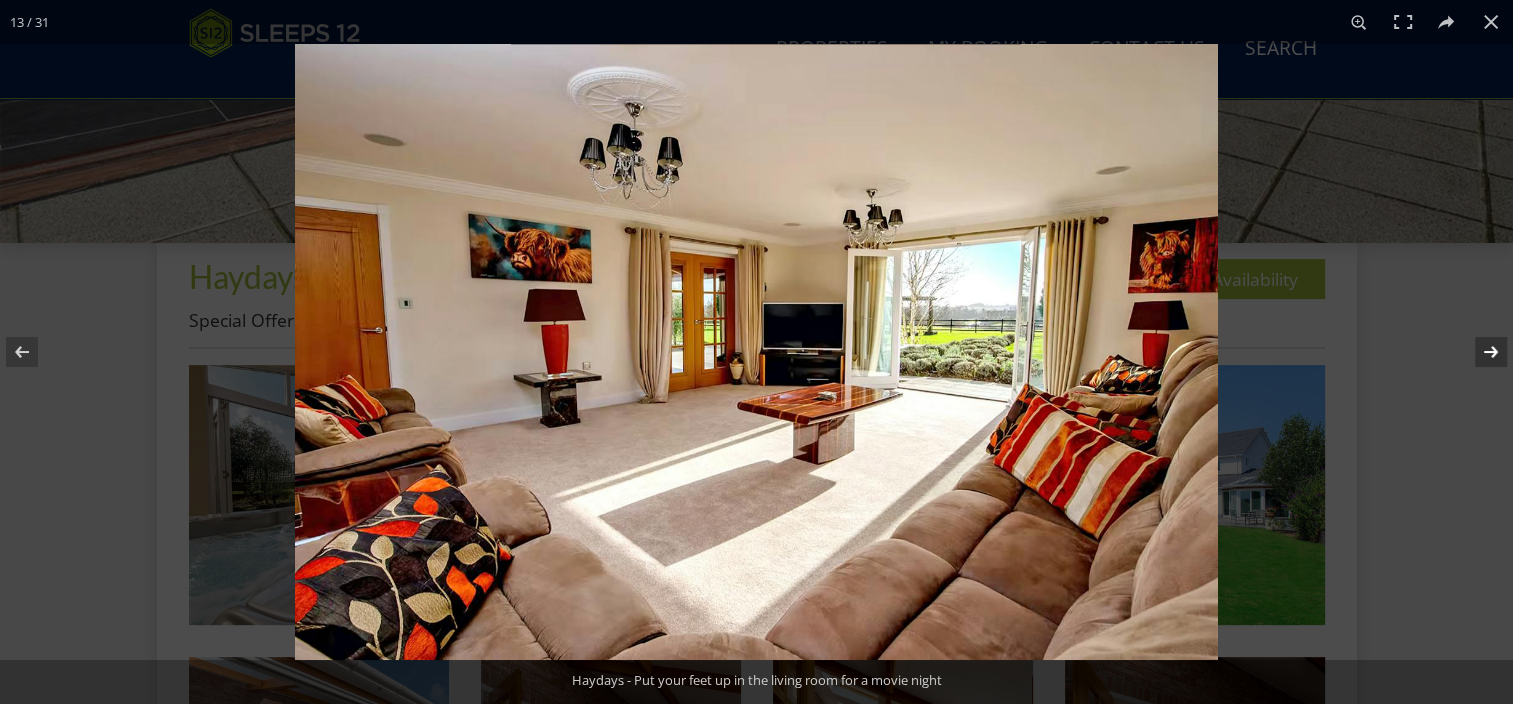click at bounding box center (1478, 352) 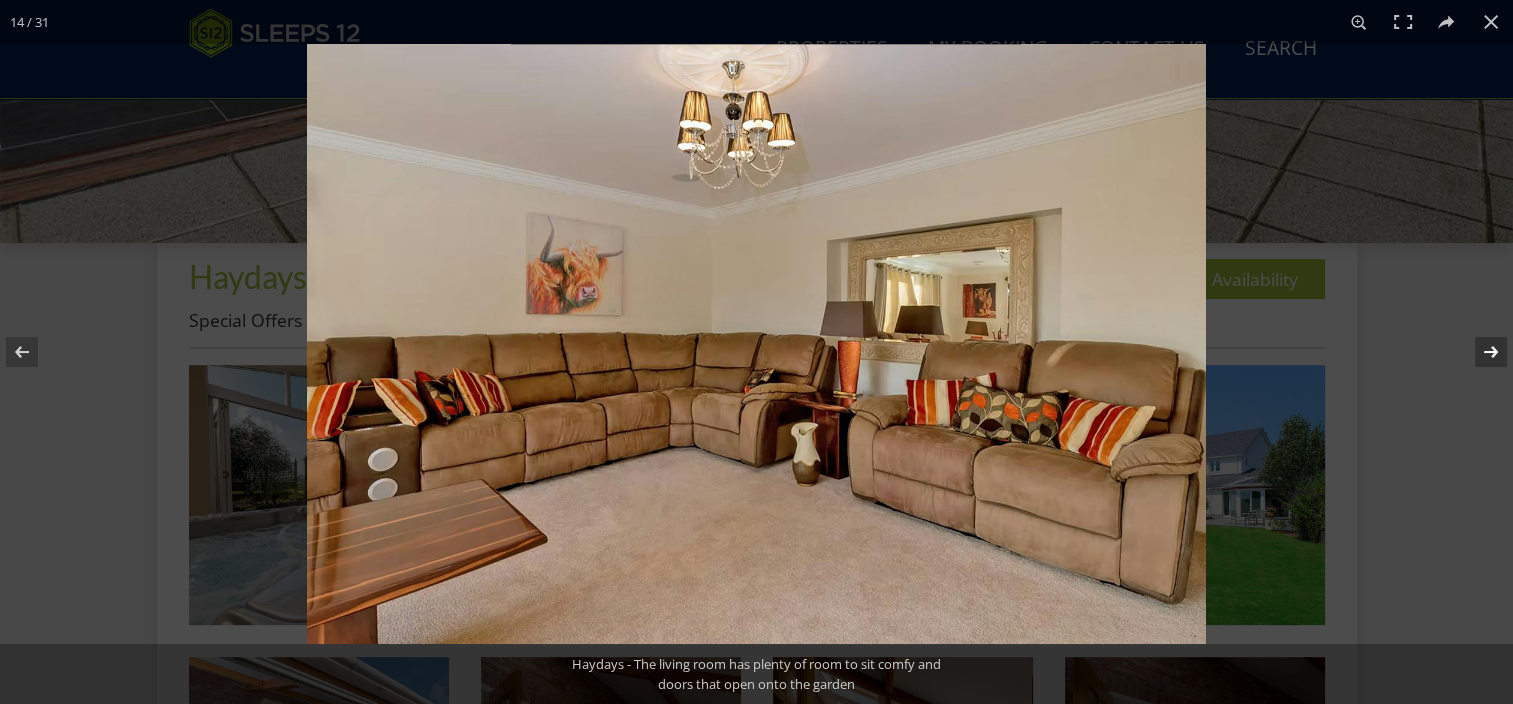 click at bounding box center (1478, 352) 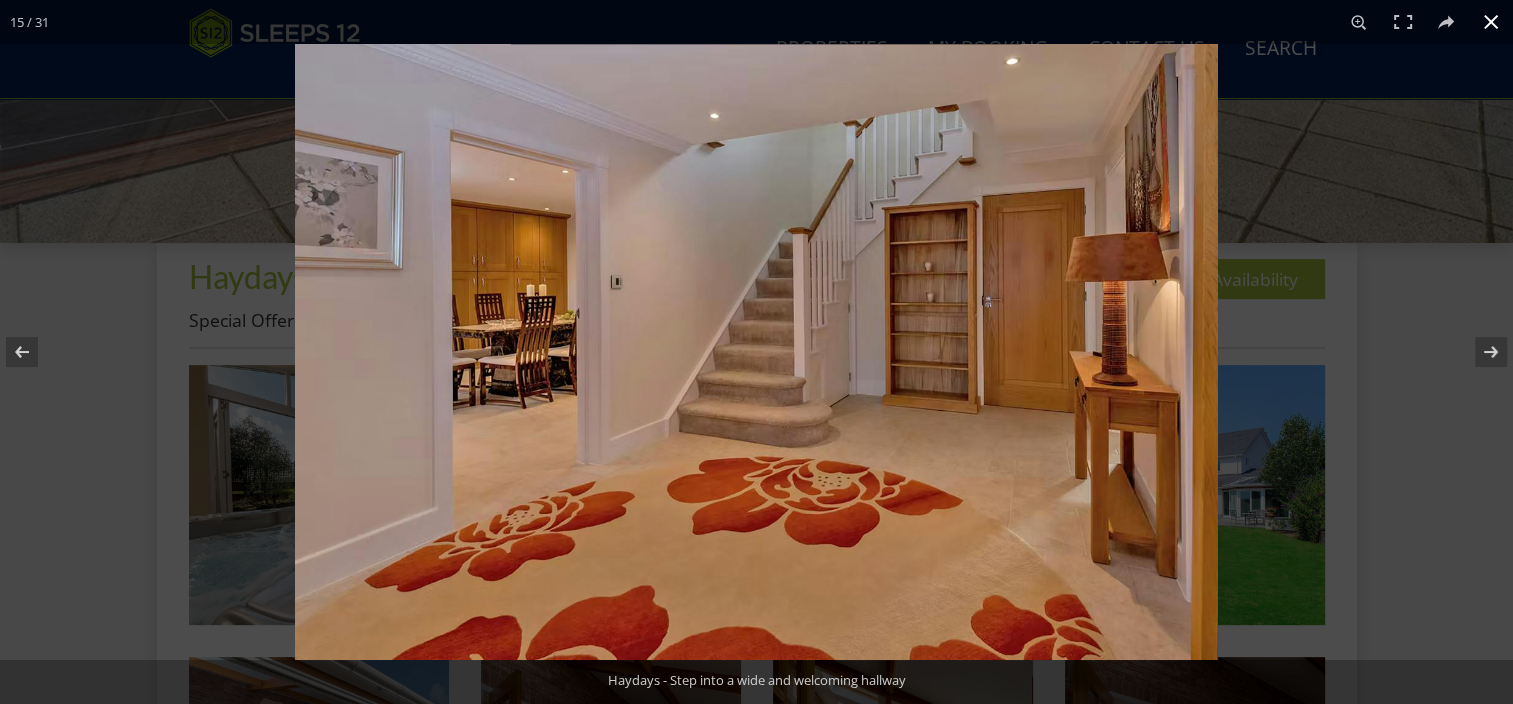 click at bounding box center (1491, 22) 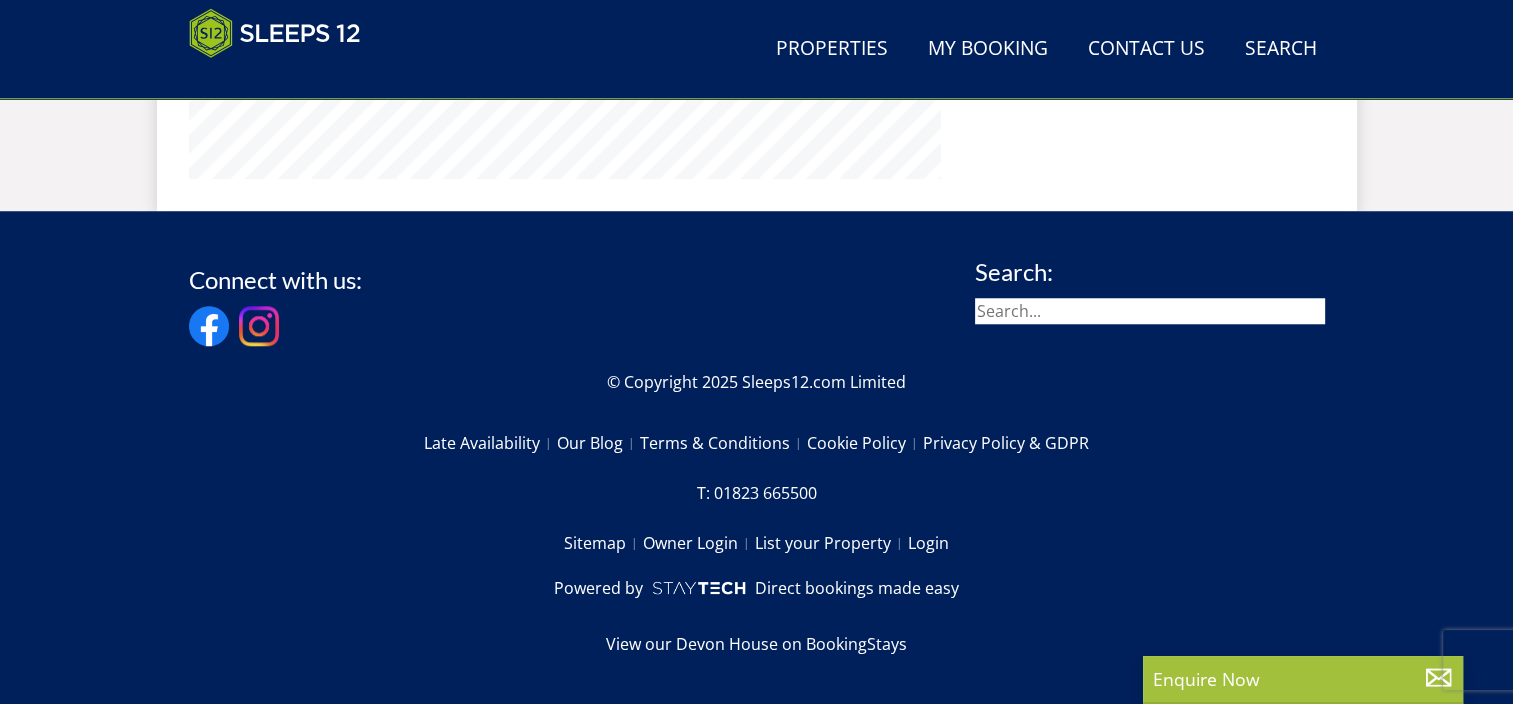 select on "11" 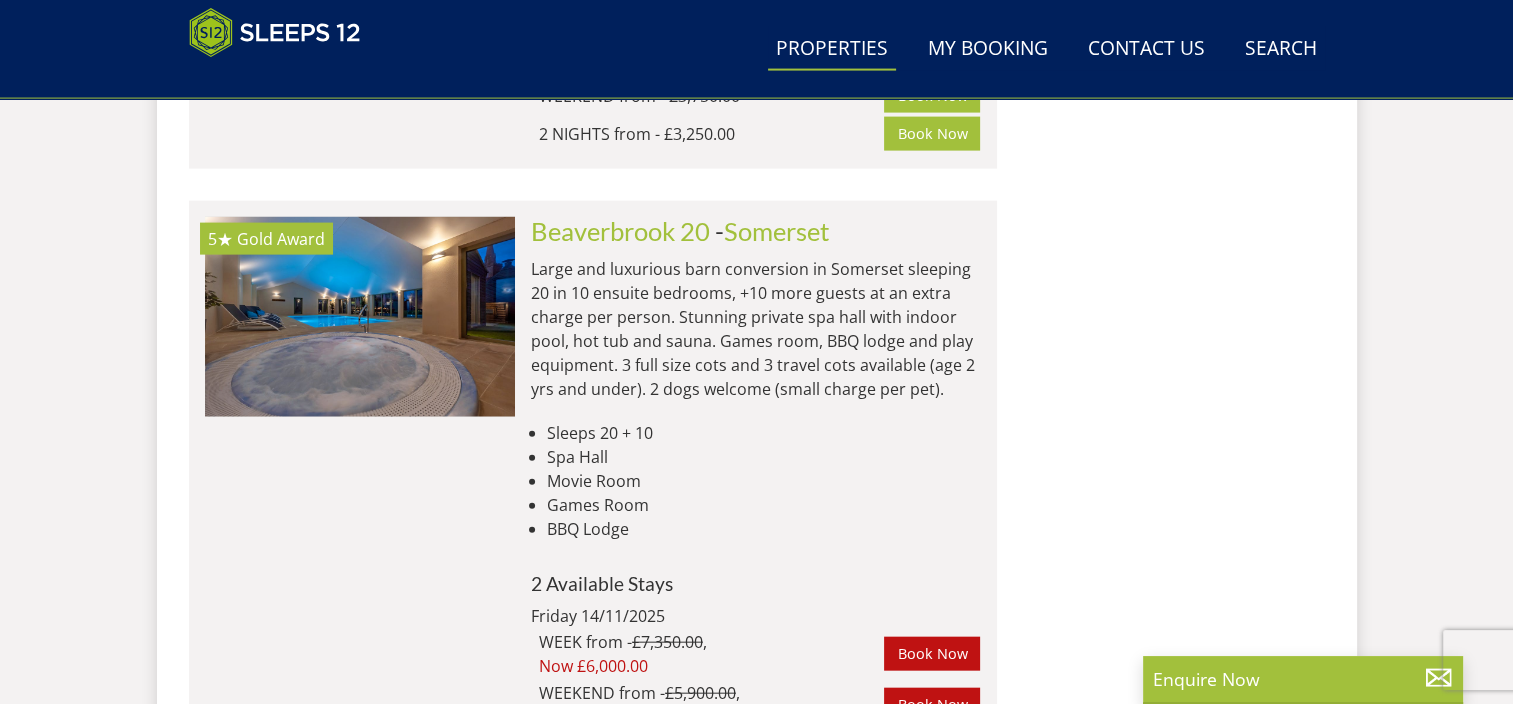 scroll, scrollTop: 11918, scrollLeft: 0, axis: vertical 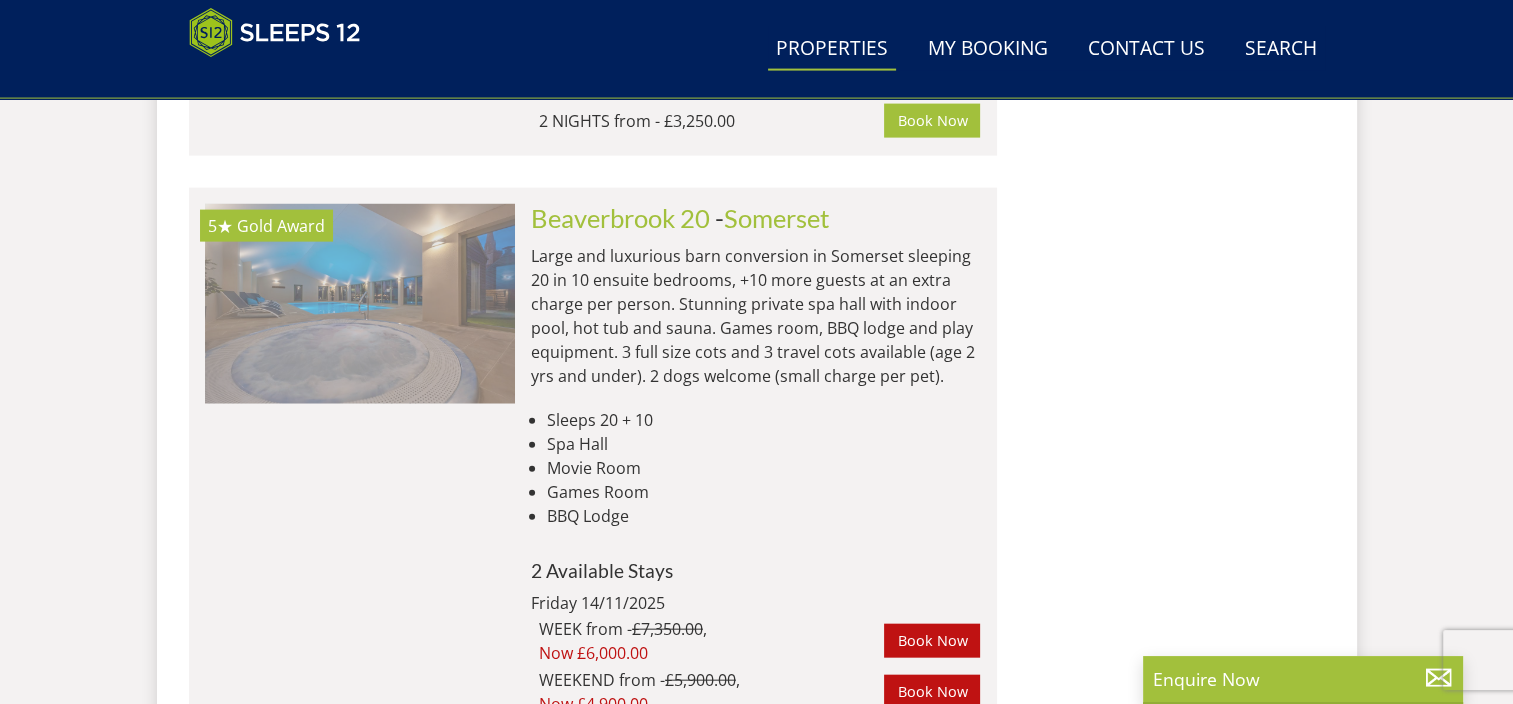 click at bounding box center (360, 304) 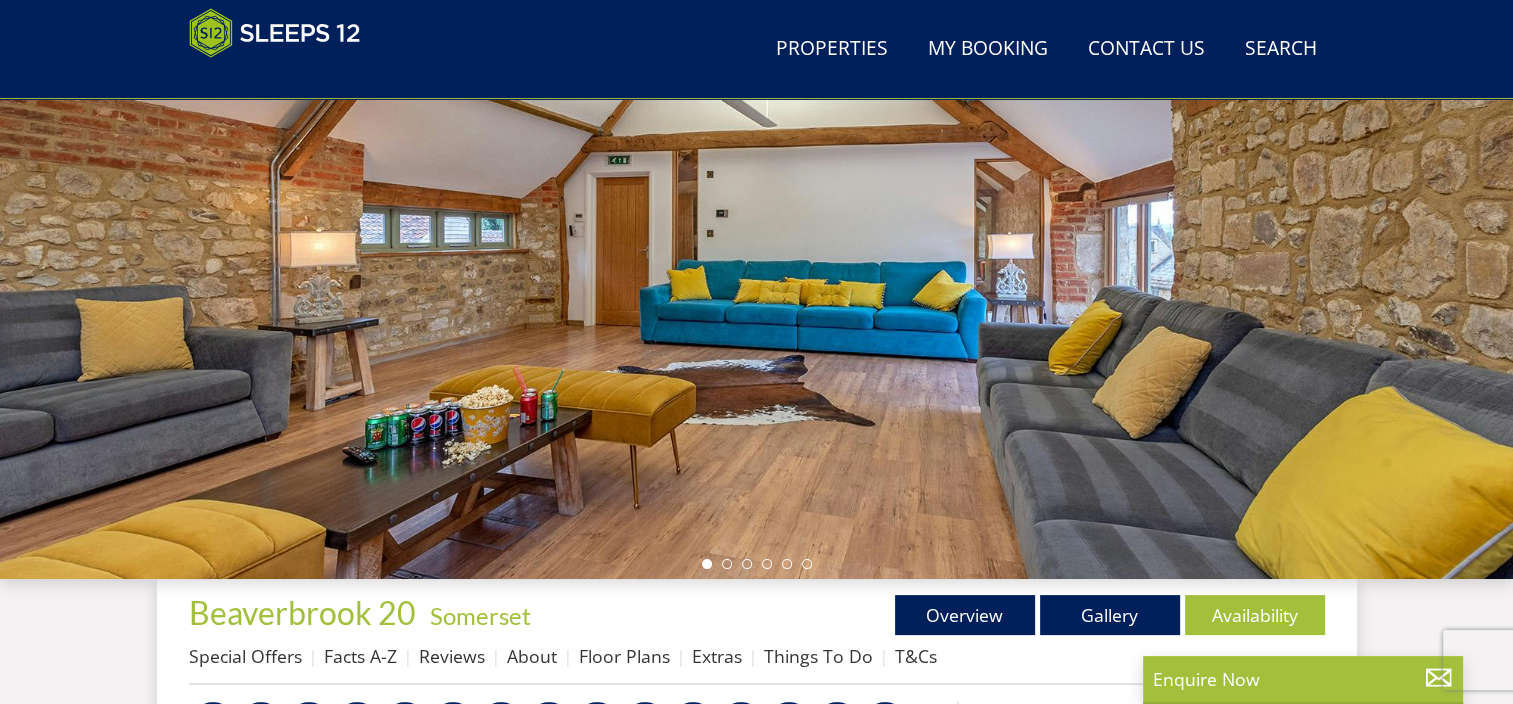 scroll, scrollTop: 300, scrollLeft: 0, axis: vertical 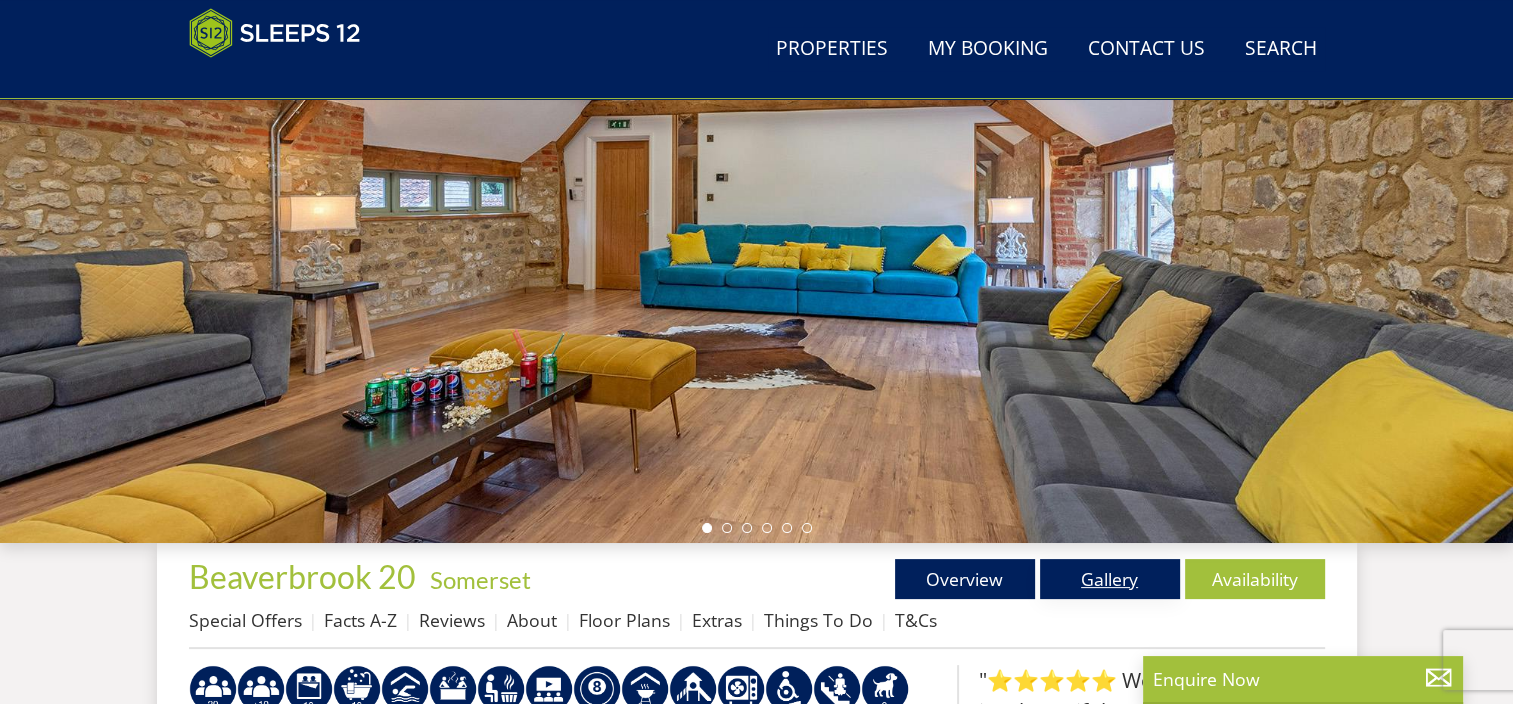click on "Gallery" at bounding box center [1110, 579] 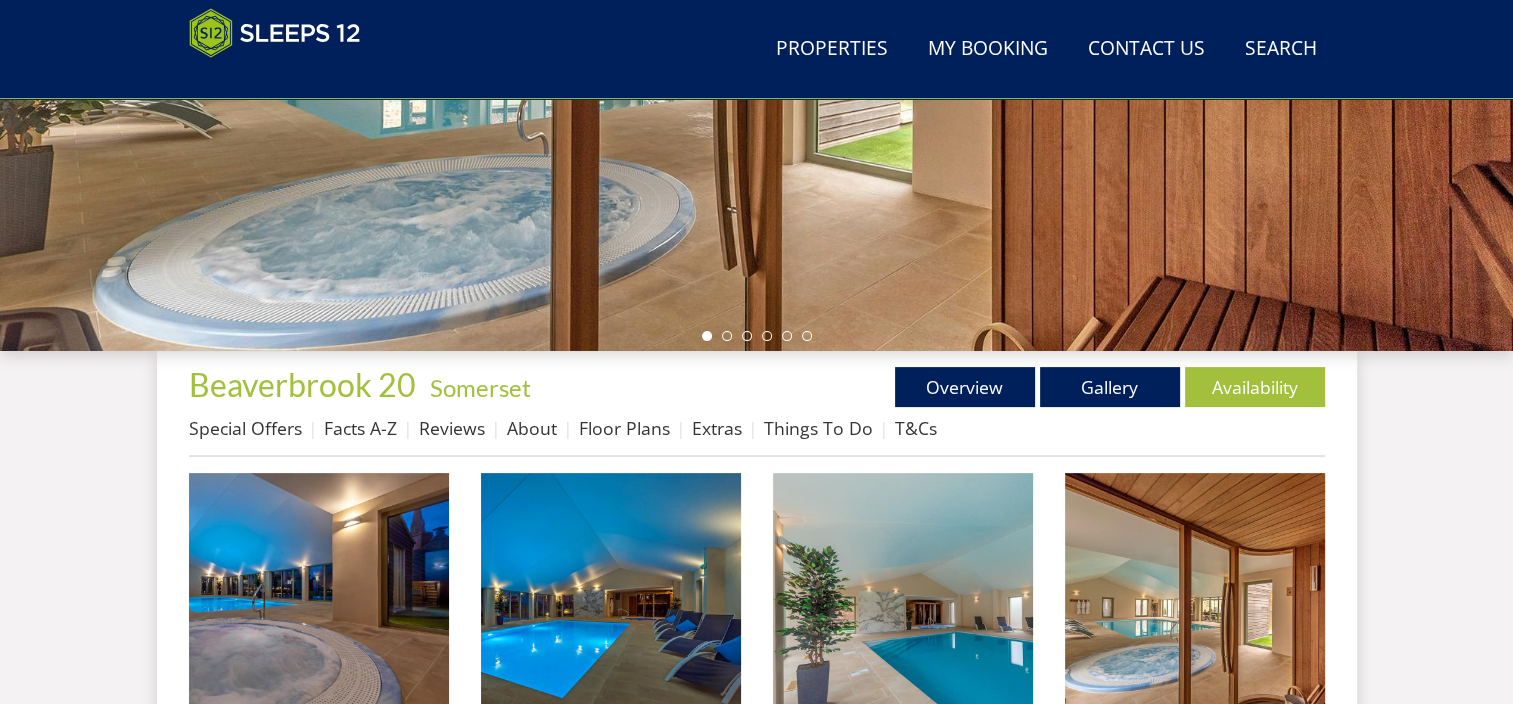 scroll, scrollTop: 500, scrollLeft: 0, axis: vertical 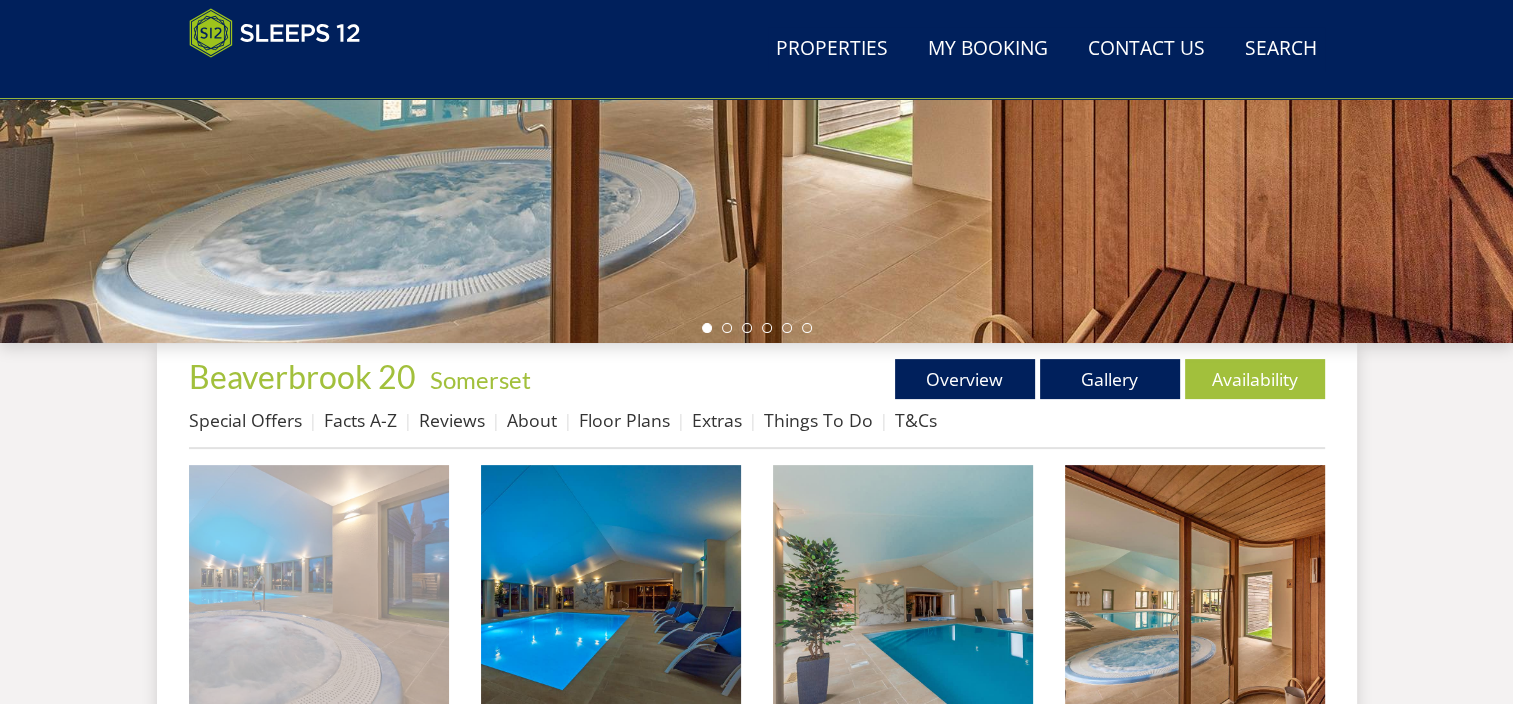 click at bounding box center [319, 595] 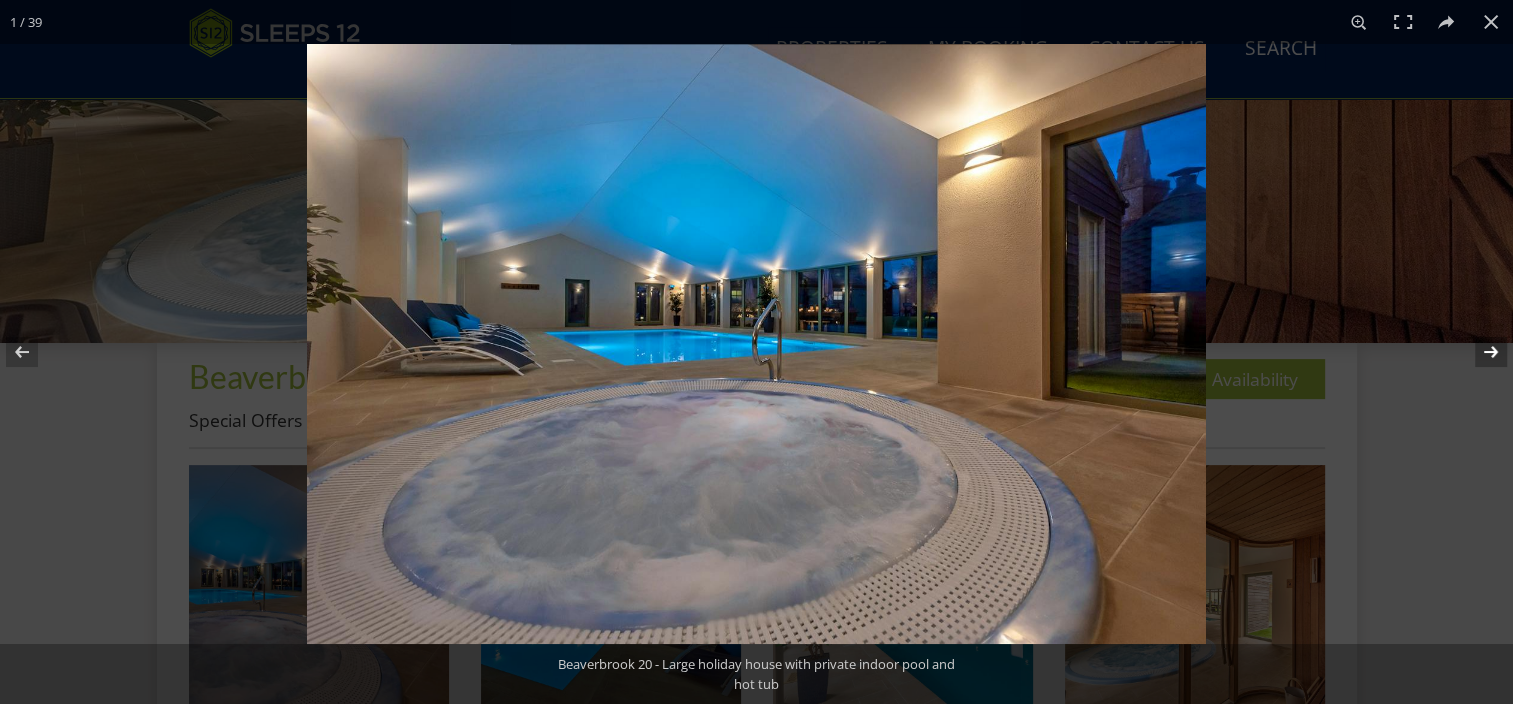 click at bounding box center [1478, 352] 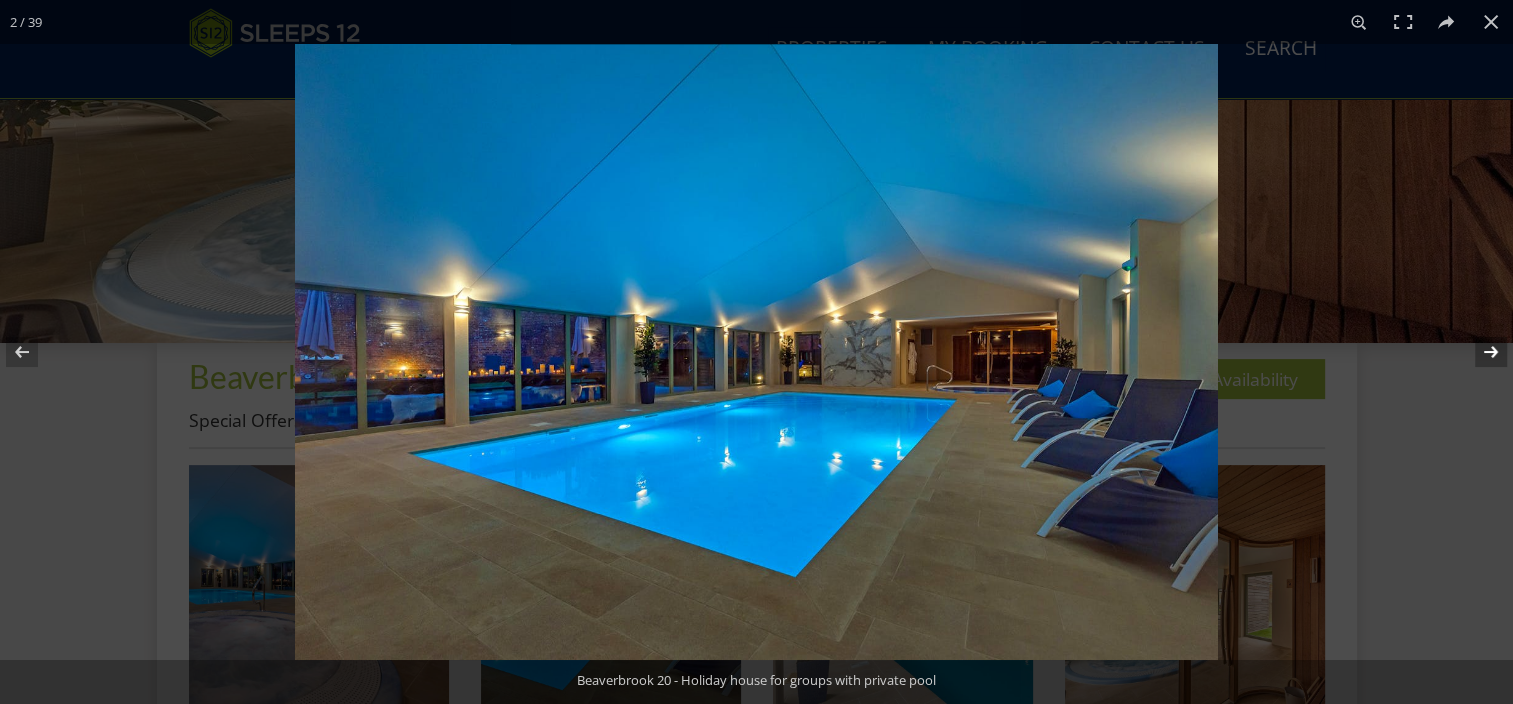 click at bounding box center [1478, 352] 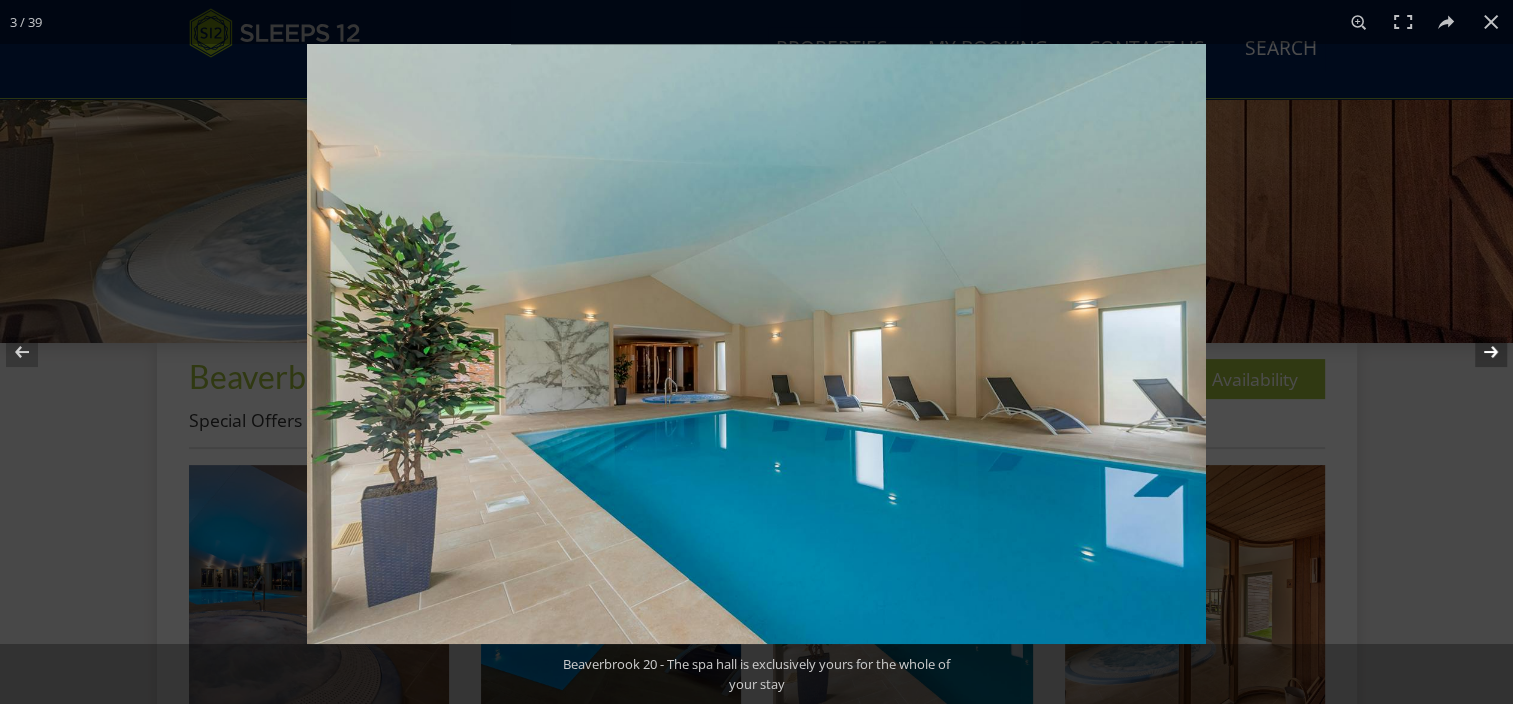 click at bounding box center [1478, 352] 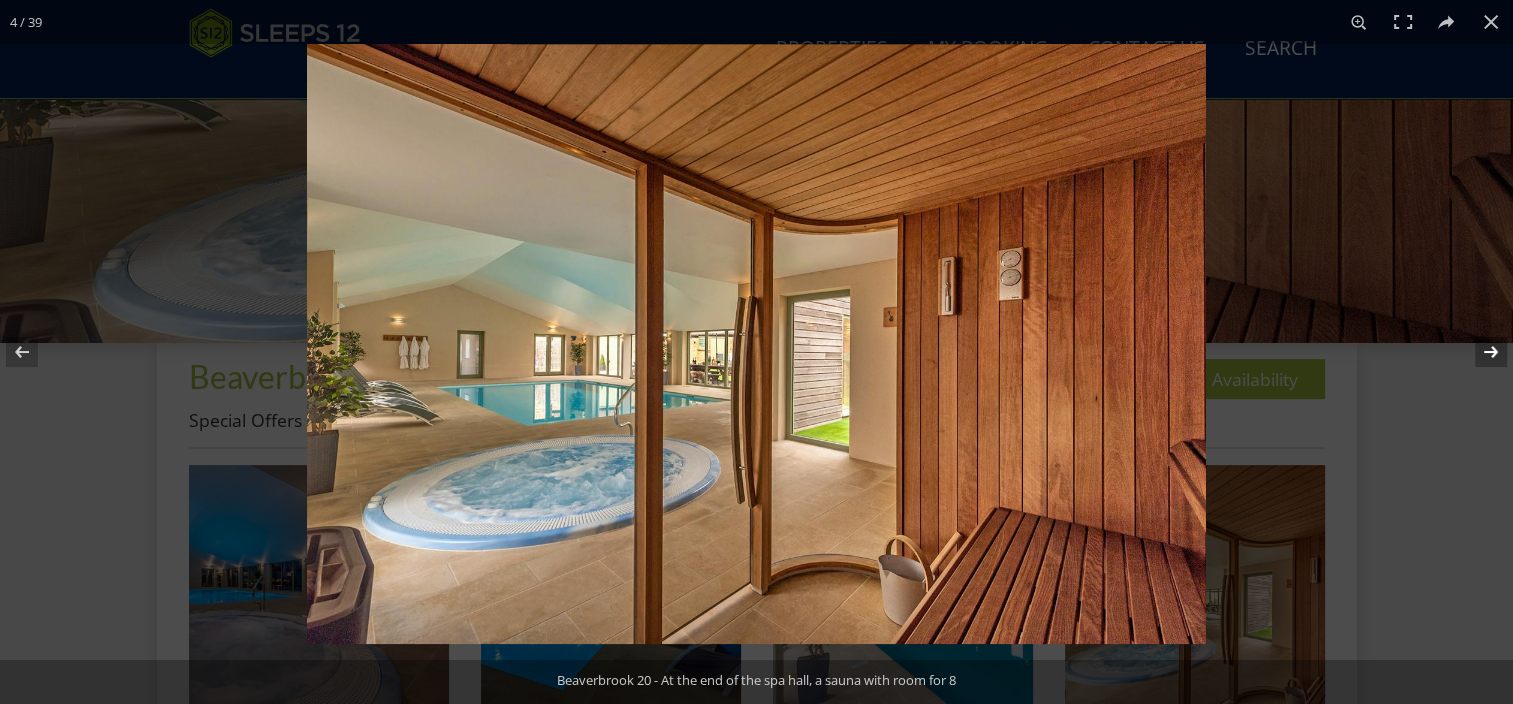 click at bounding box center [1478, 352] 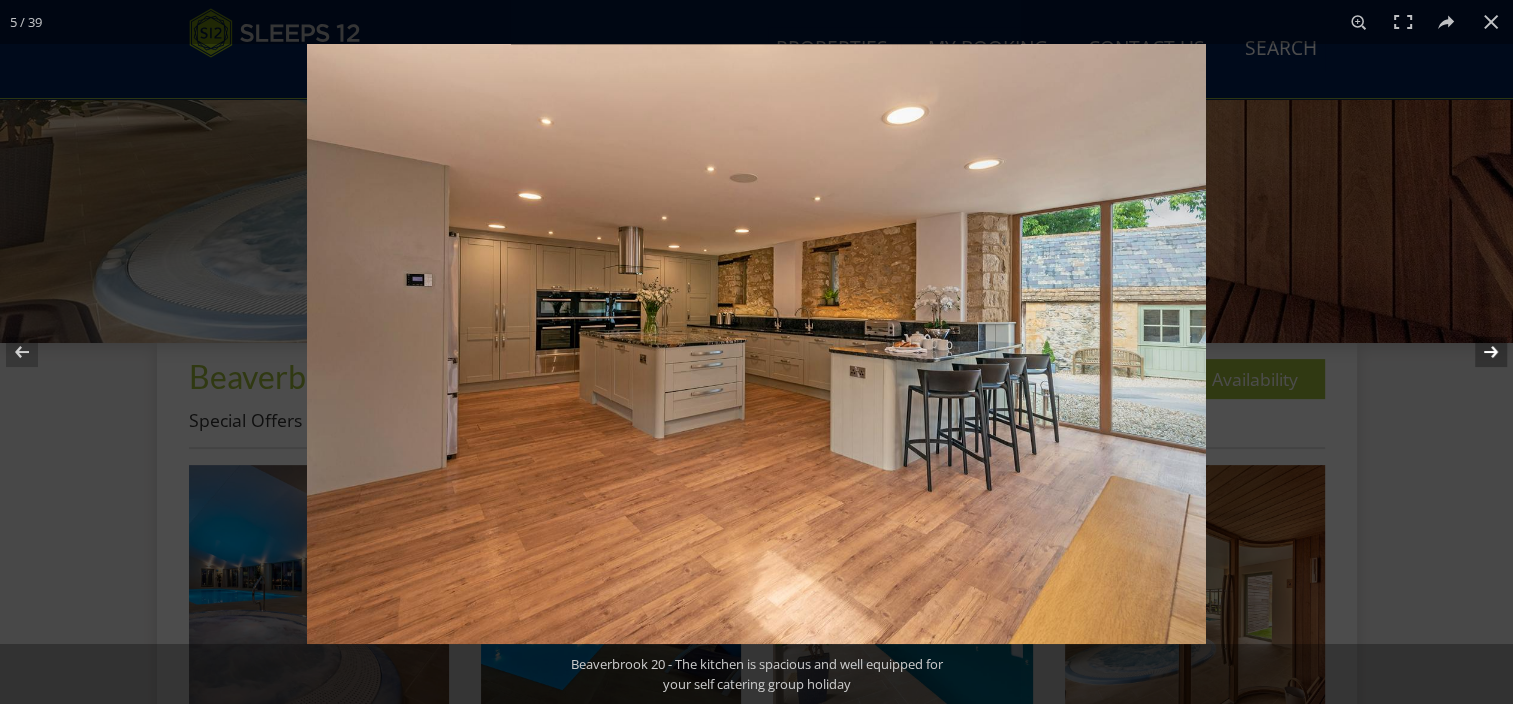 click at bounding box center [1478, 352] 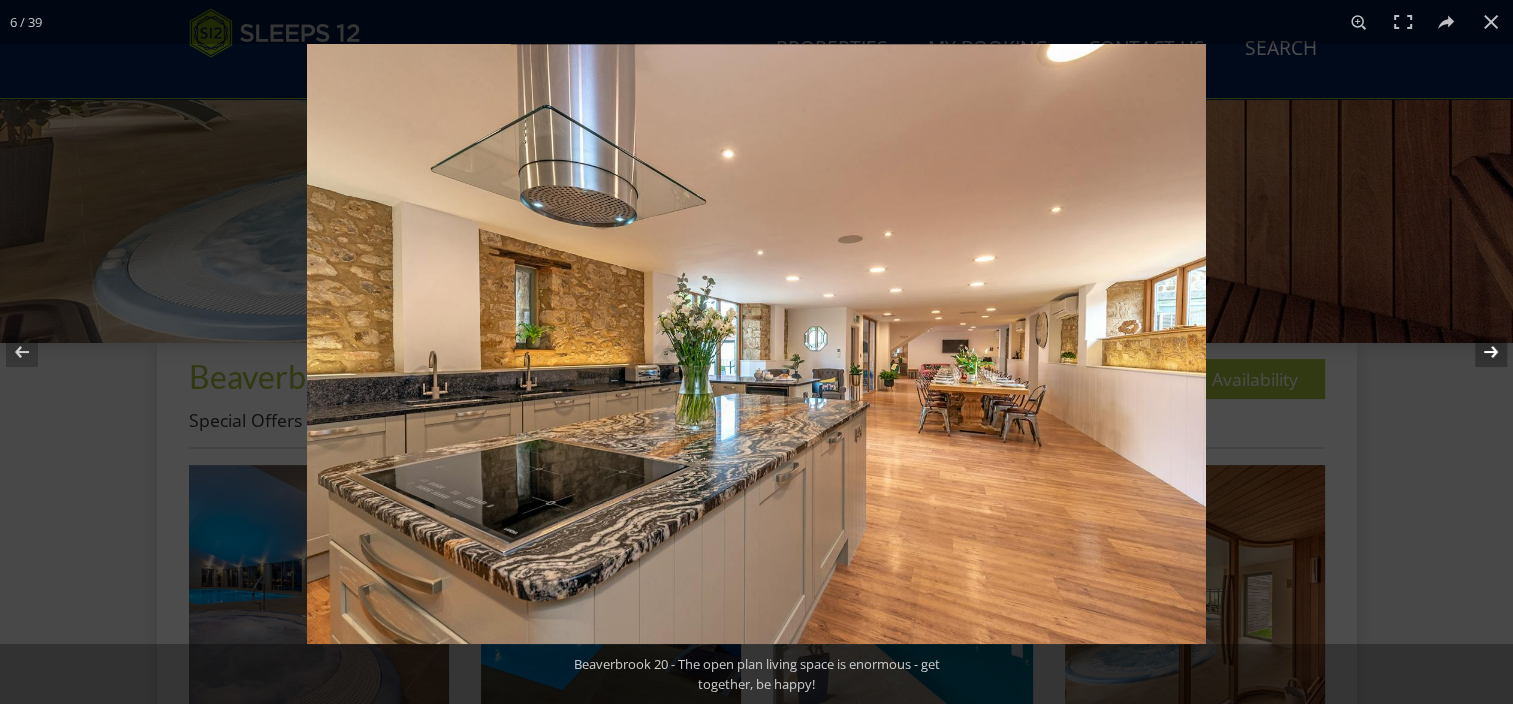 click at bounding box center [1478, 352] 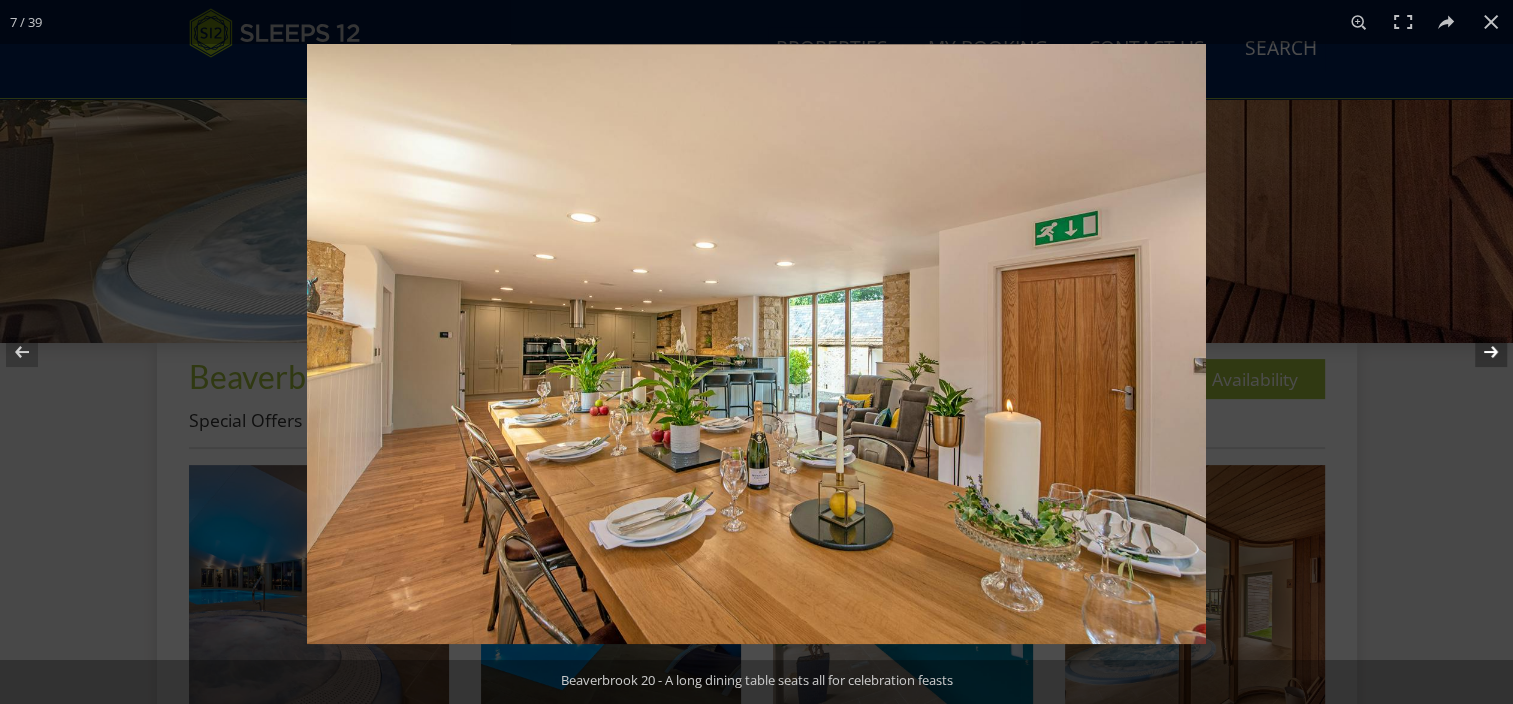 click at bounding box center (1478, 352) 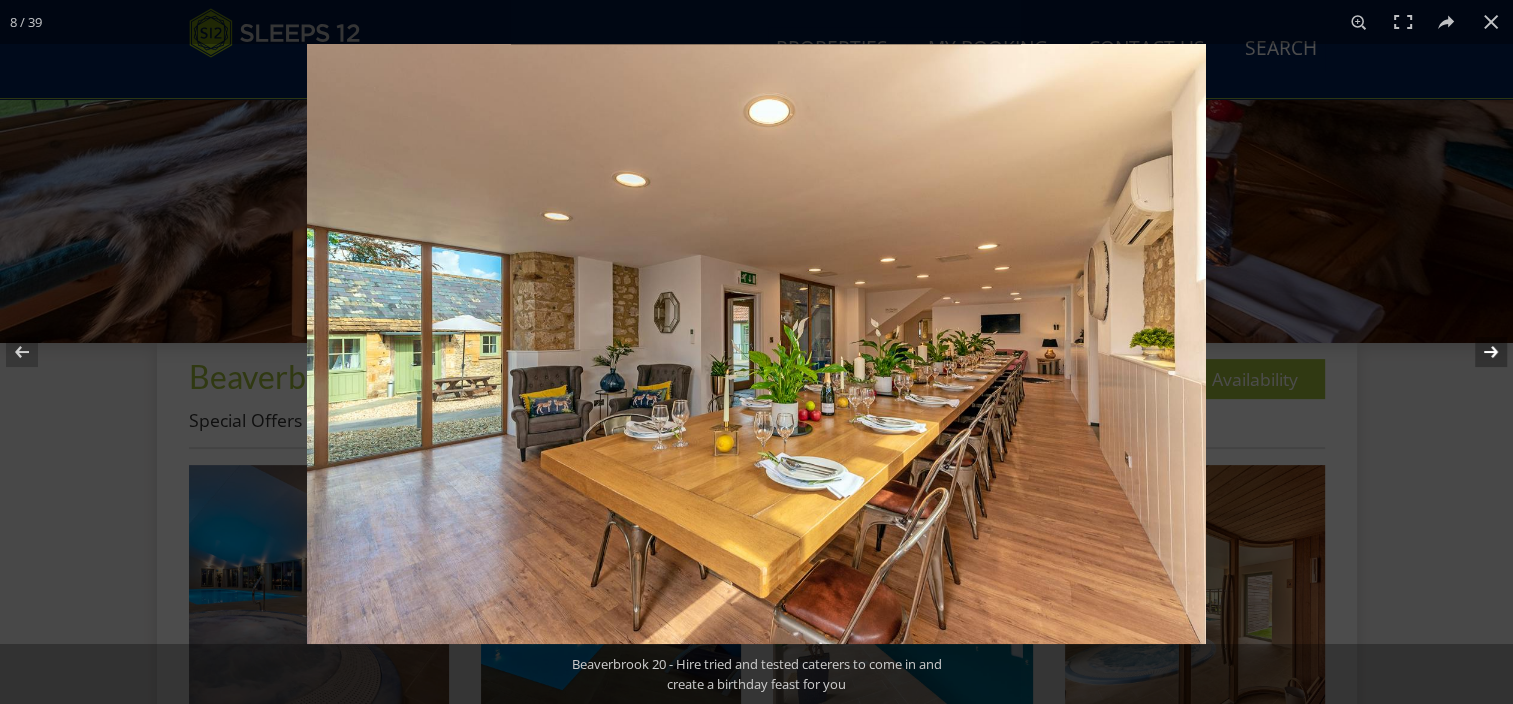 click at bounding box center [1478, 352] 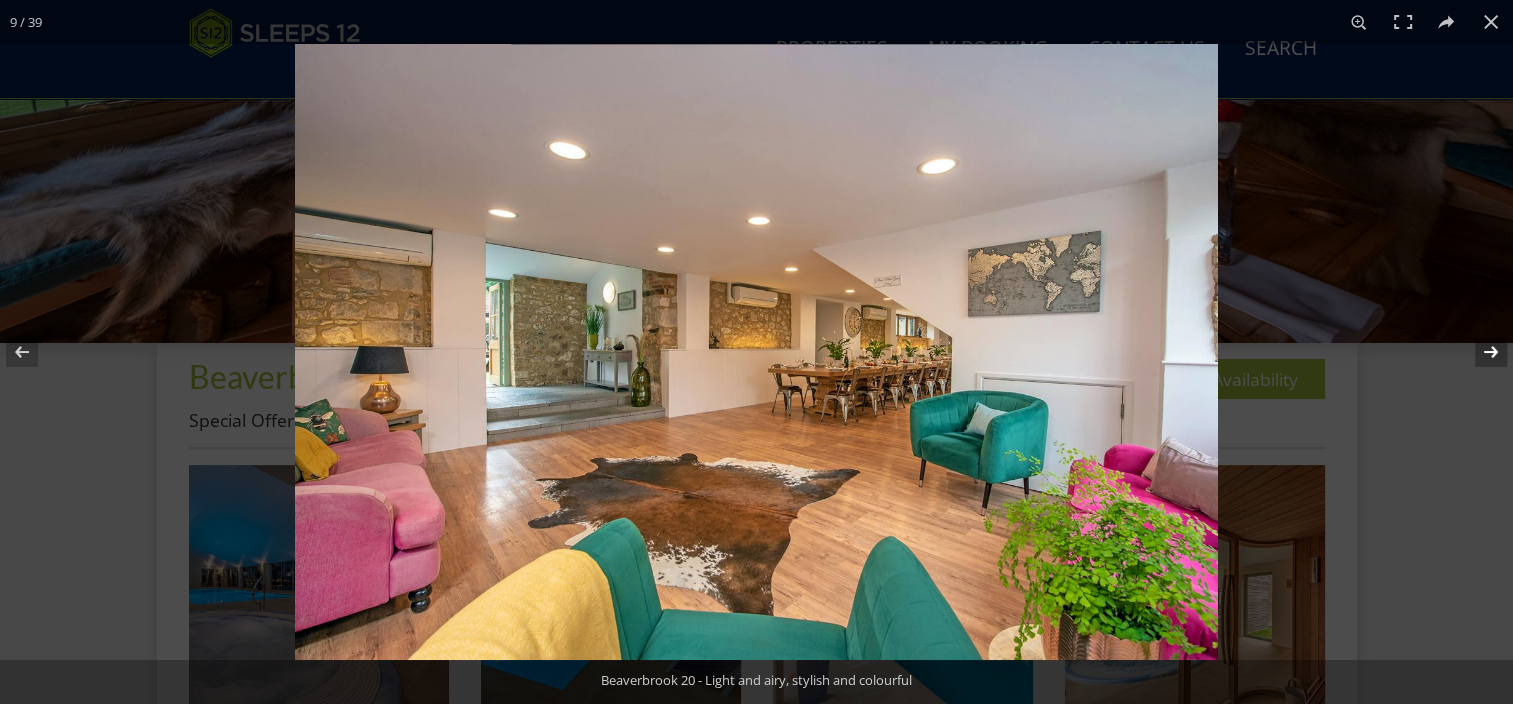 click at bounding box center (1478, 352) 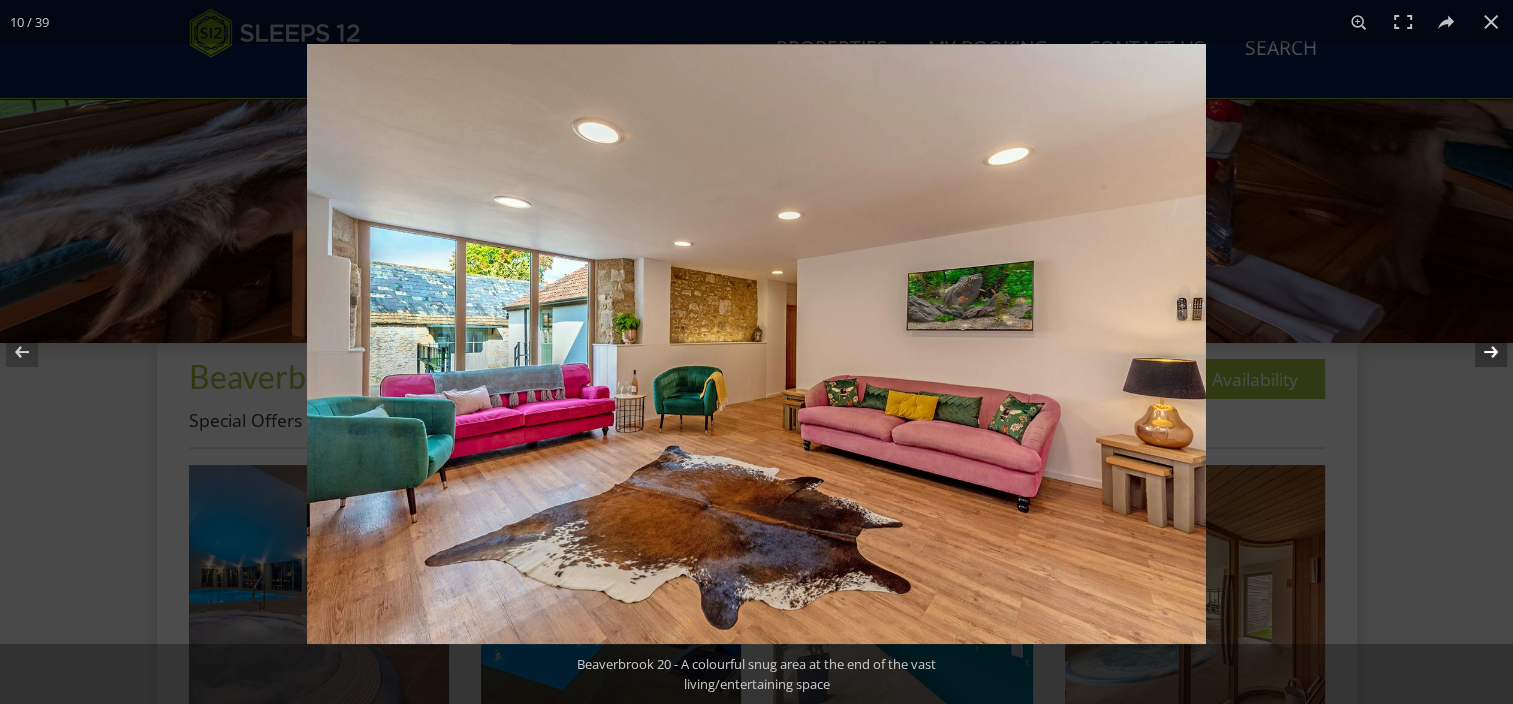 click at bounding box center [1478, 352] 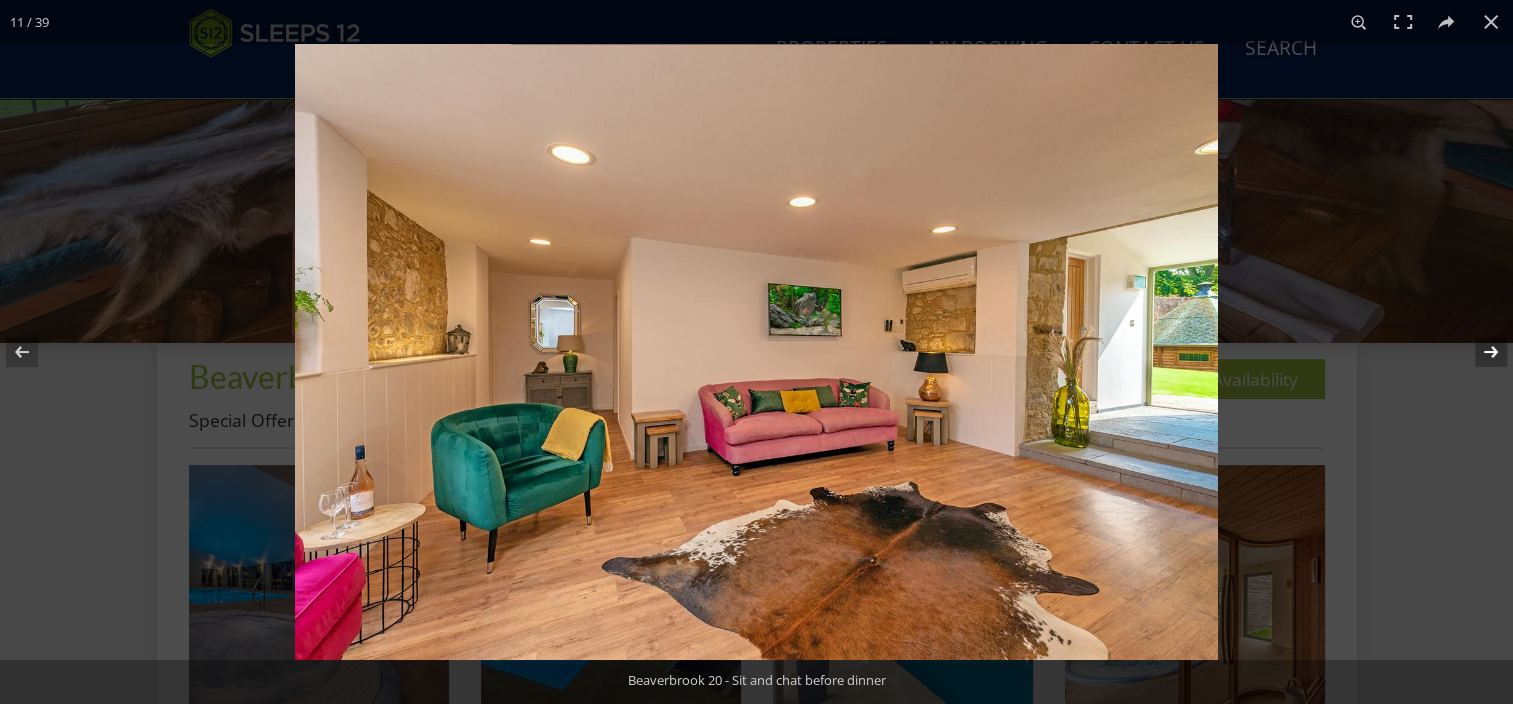 click at bounding box center (1478, 352) 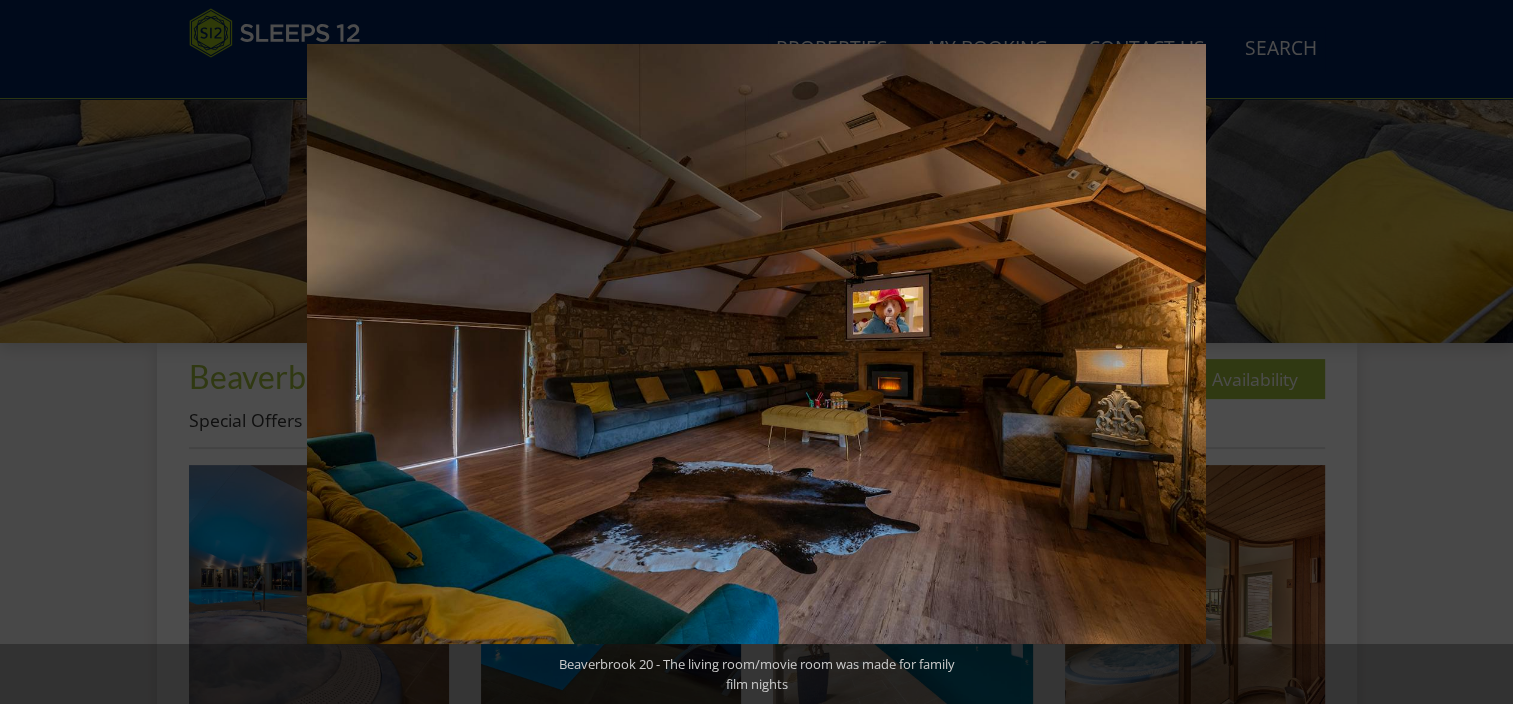 click at bounding box center [1478, 352] 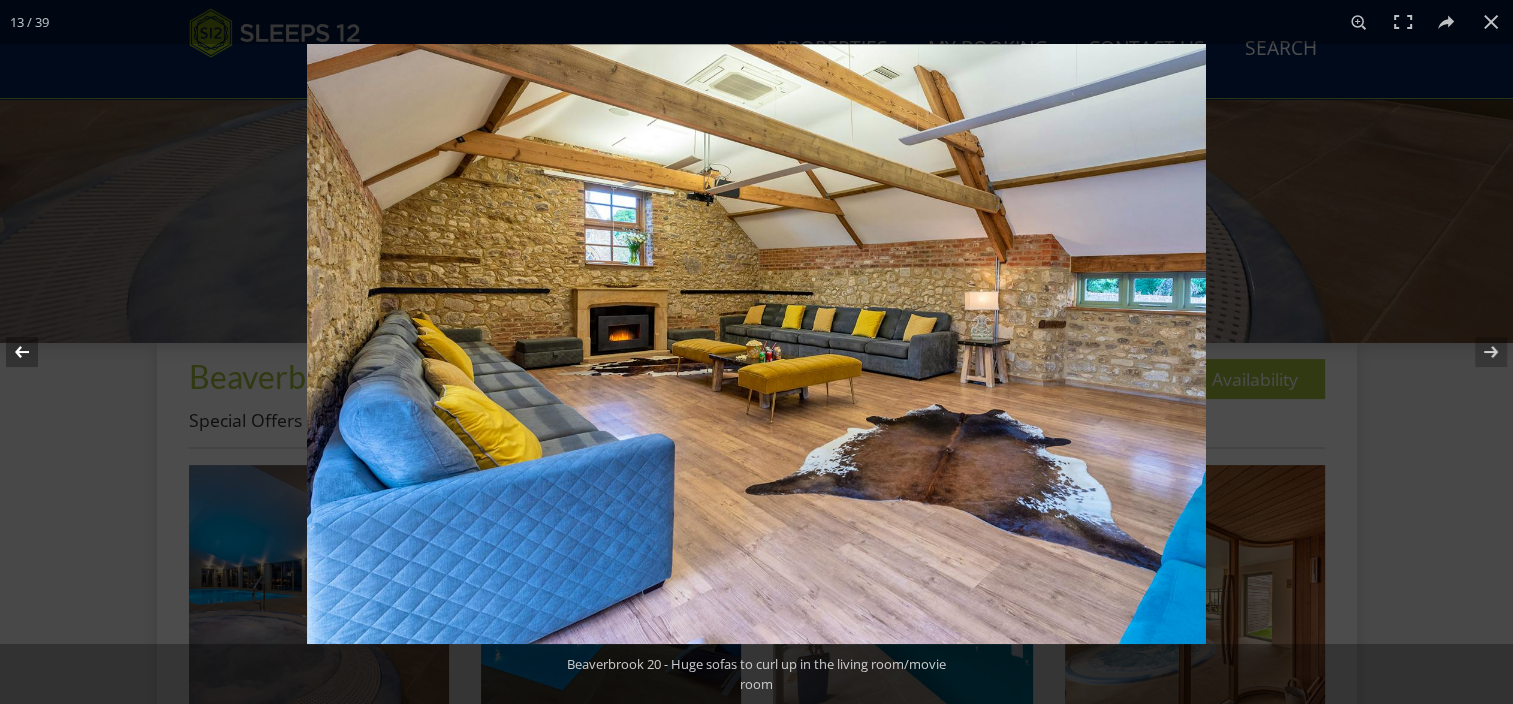 click at bounding box center (35, 352) 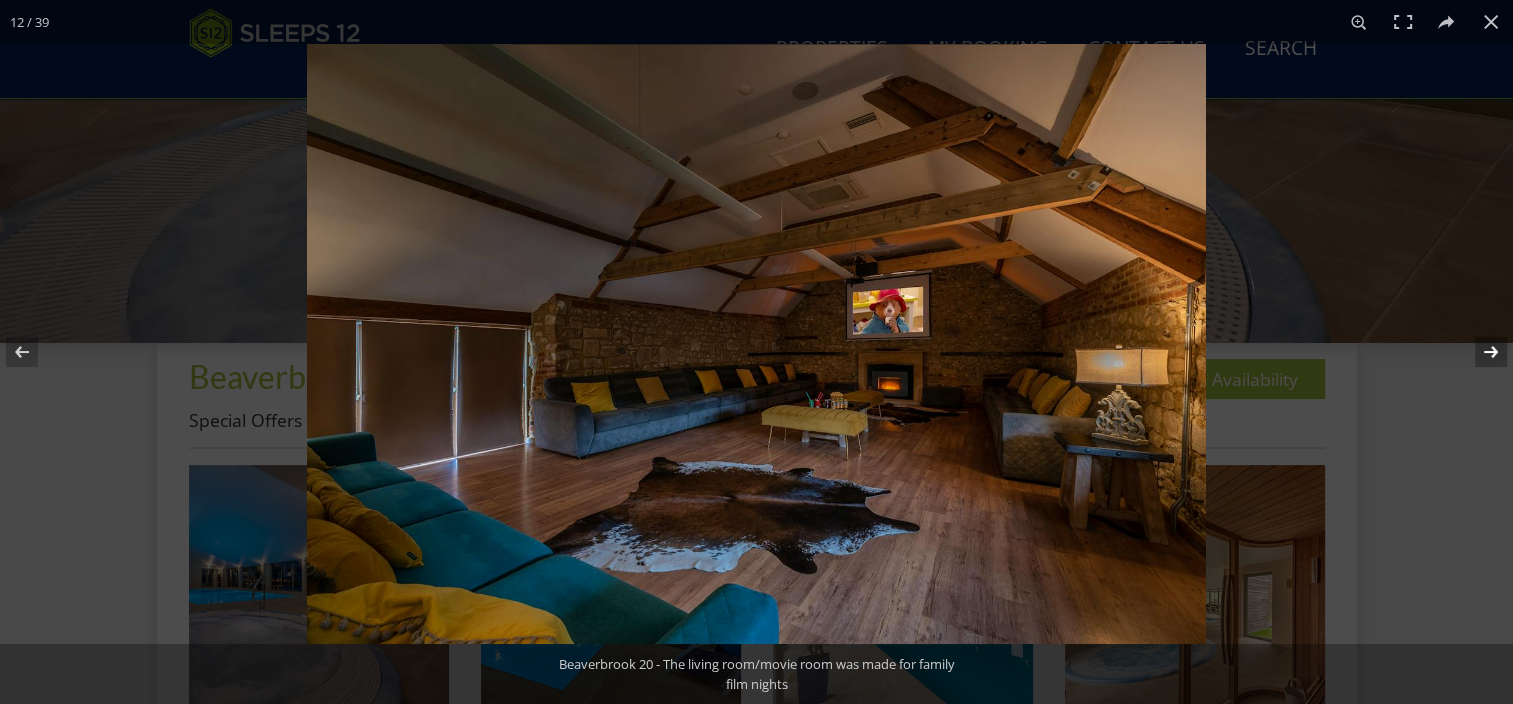 click at bounding box center [1478, 352] 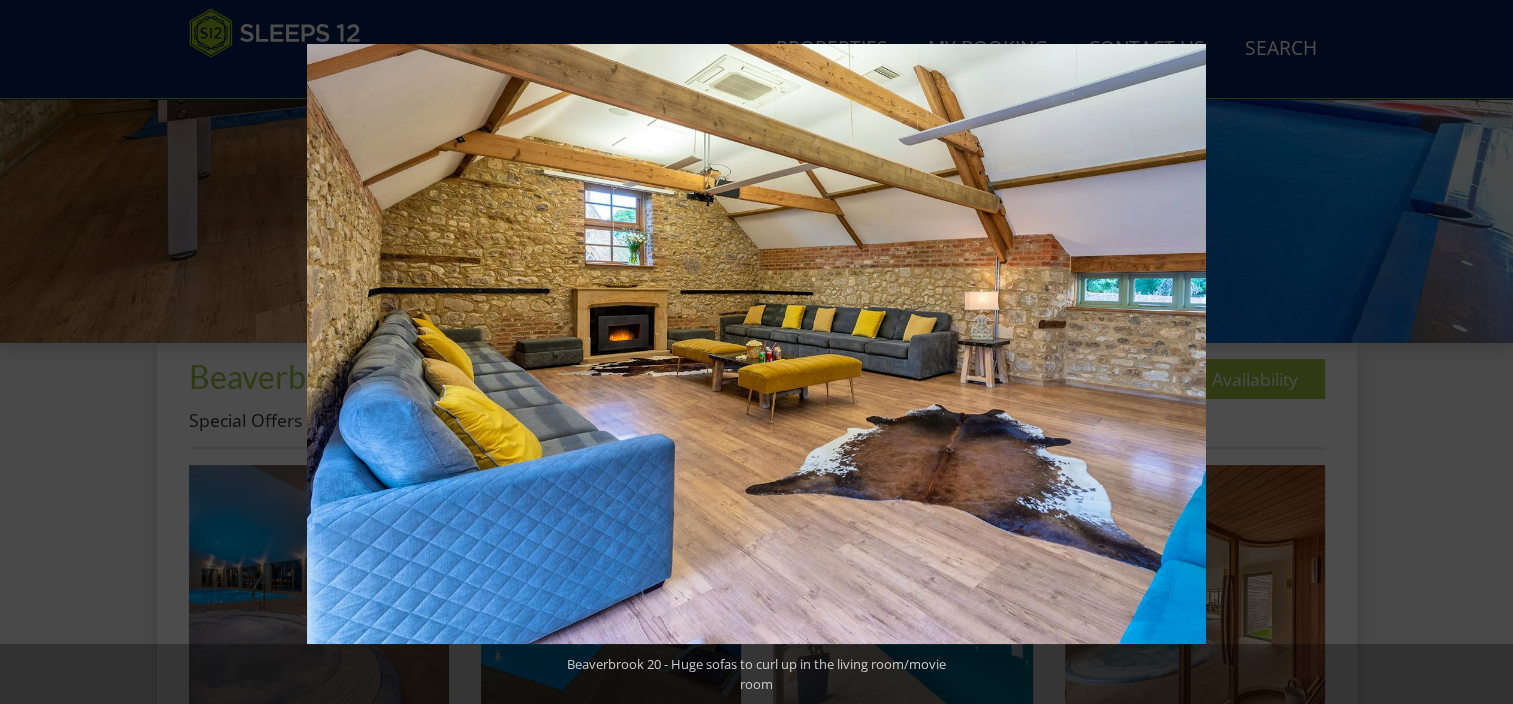 click at bounding box center (1478, 352) 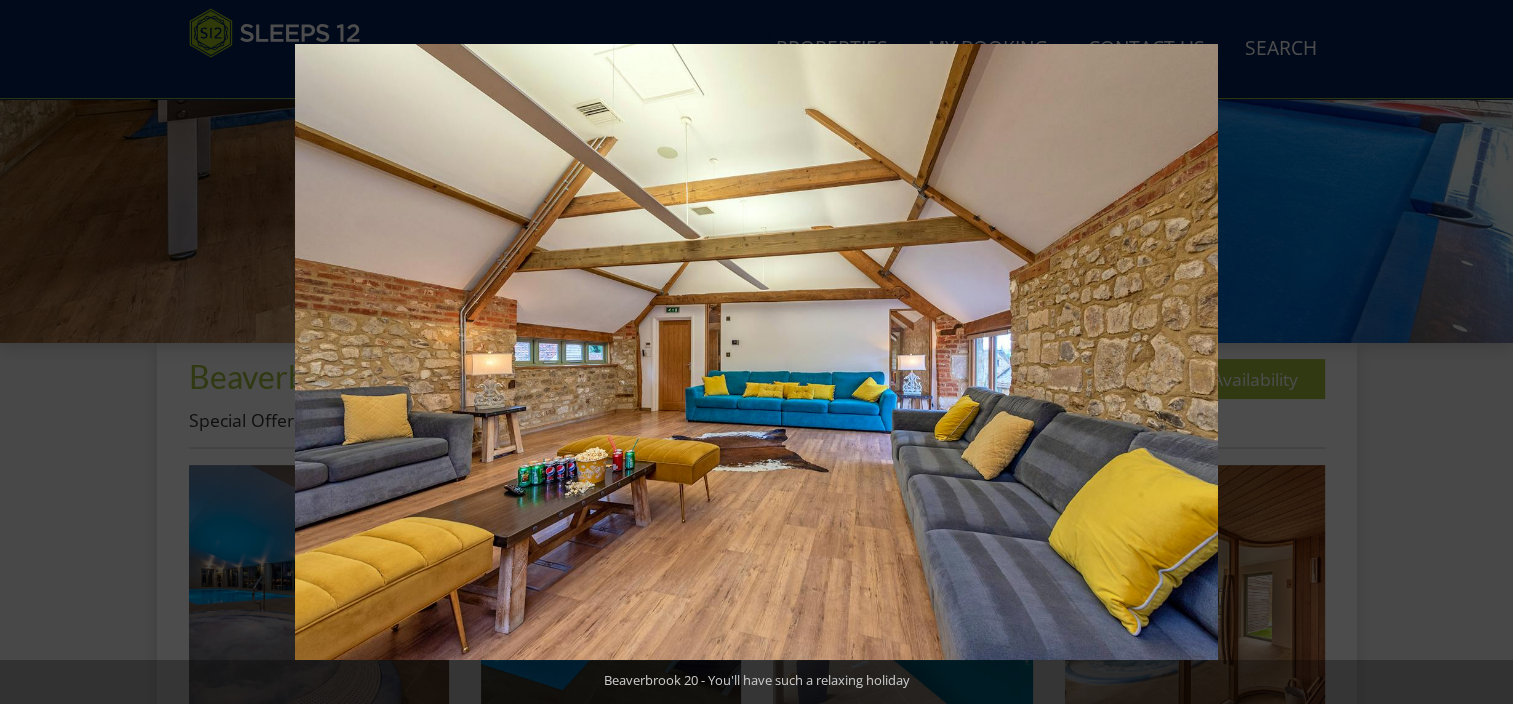 click at bounding box center [1478, 352] 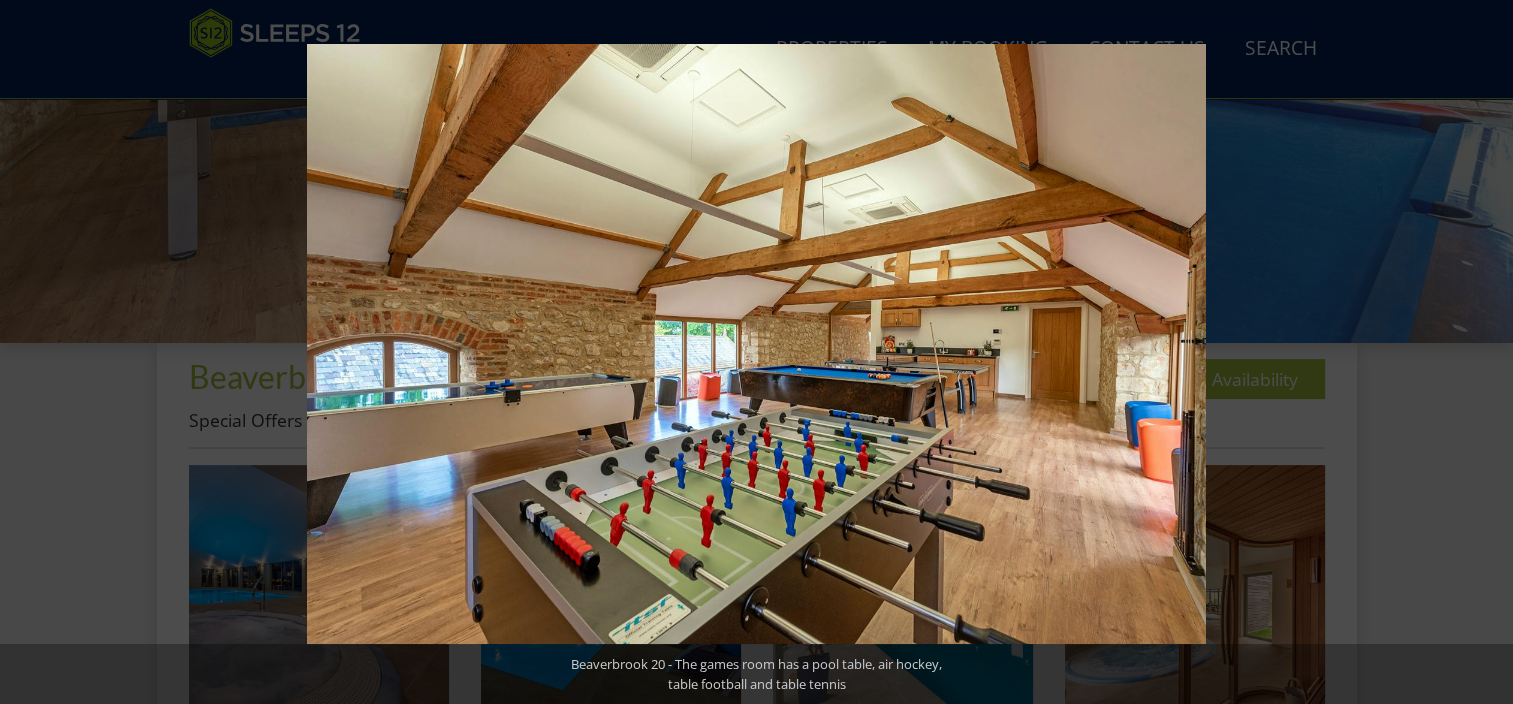 click at bounding box center [1478, 352] 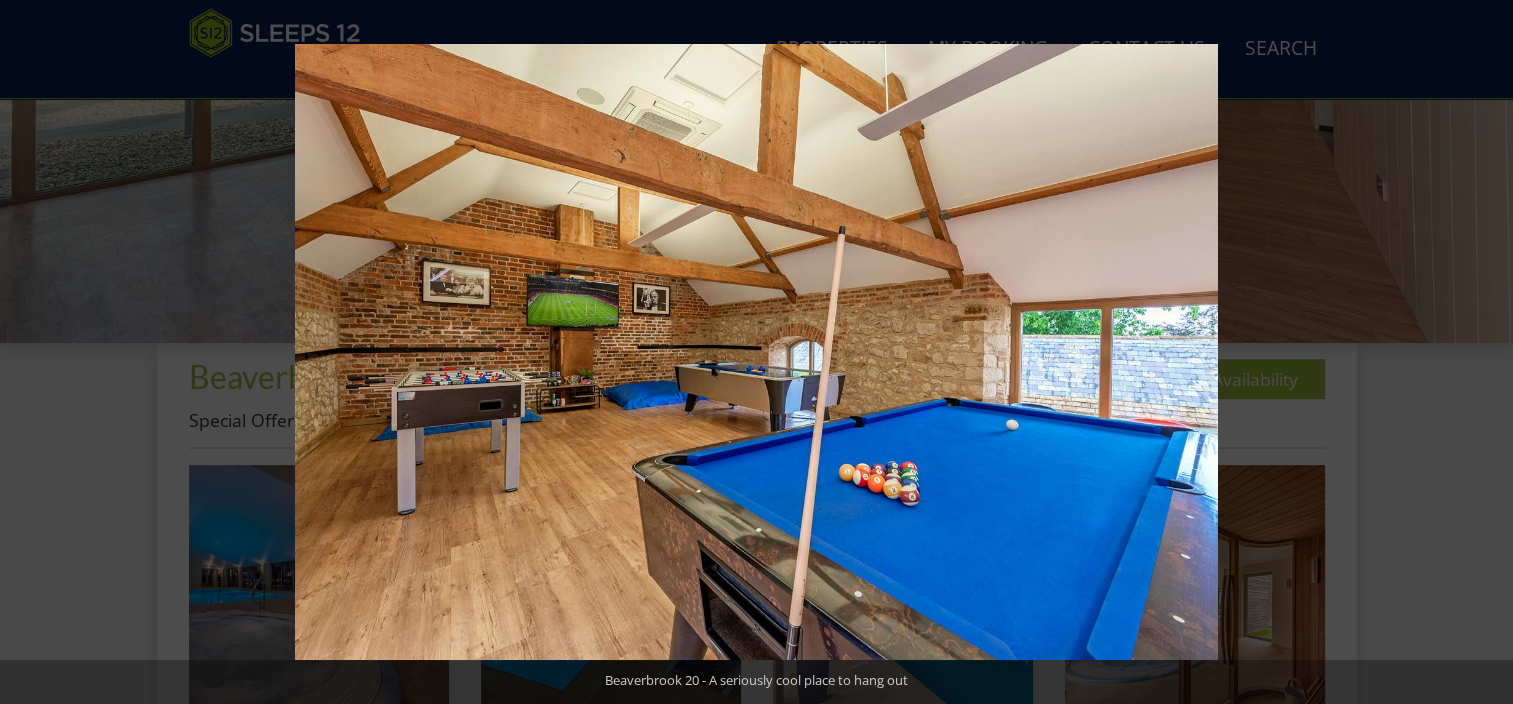click at bounding box center (1478, 352) 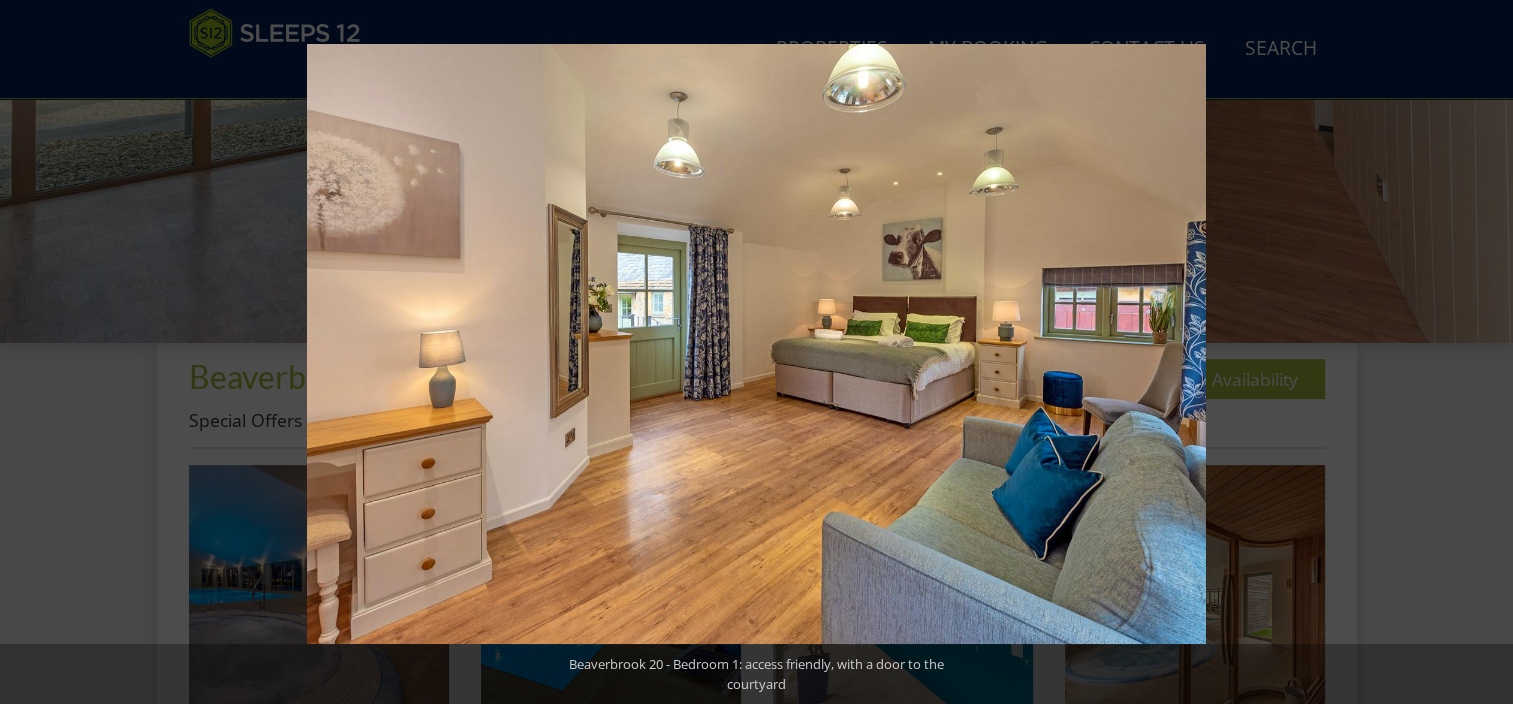 click at bounding box center [1478, 352] 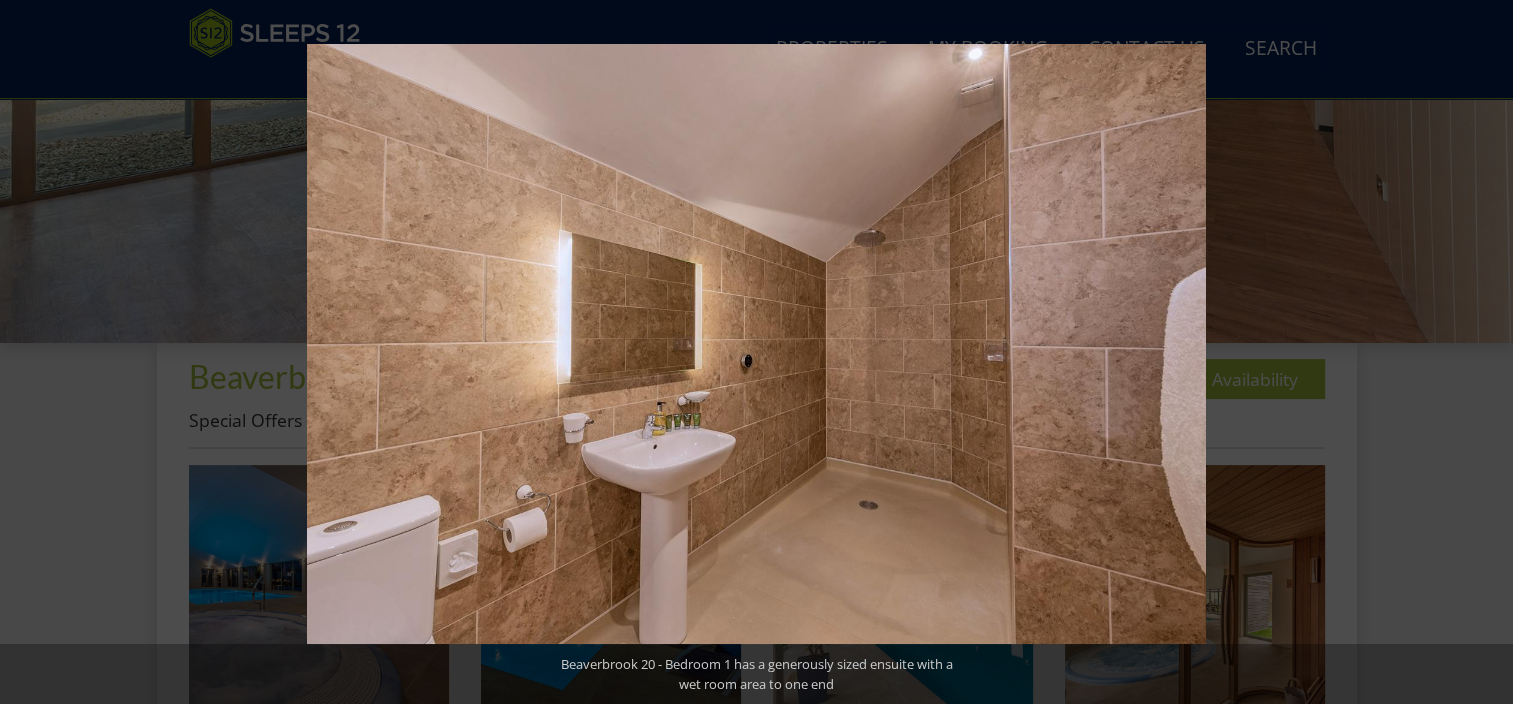 click at bounding box center (1478, 352) 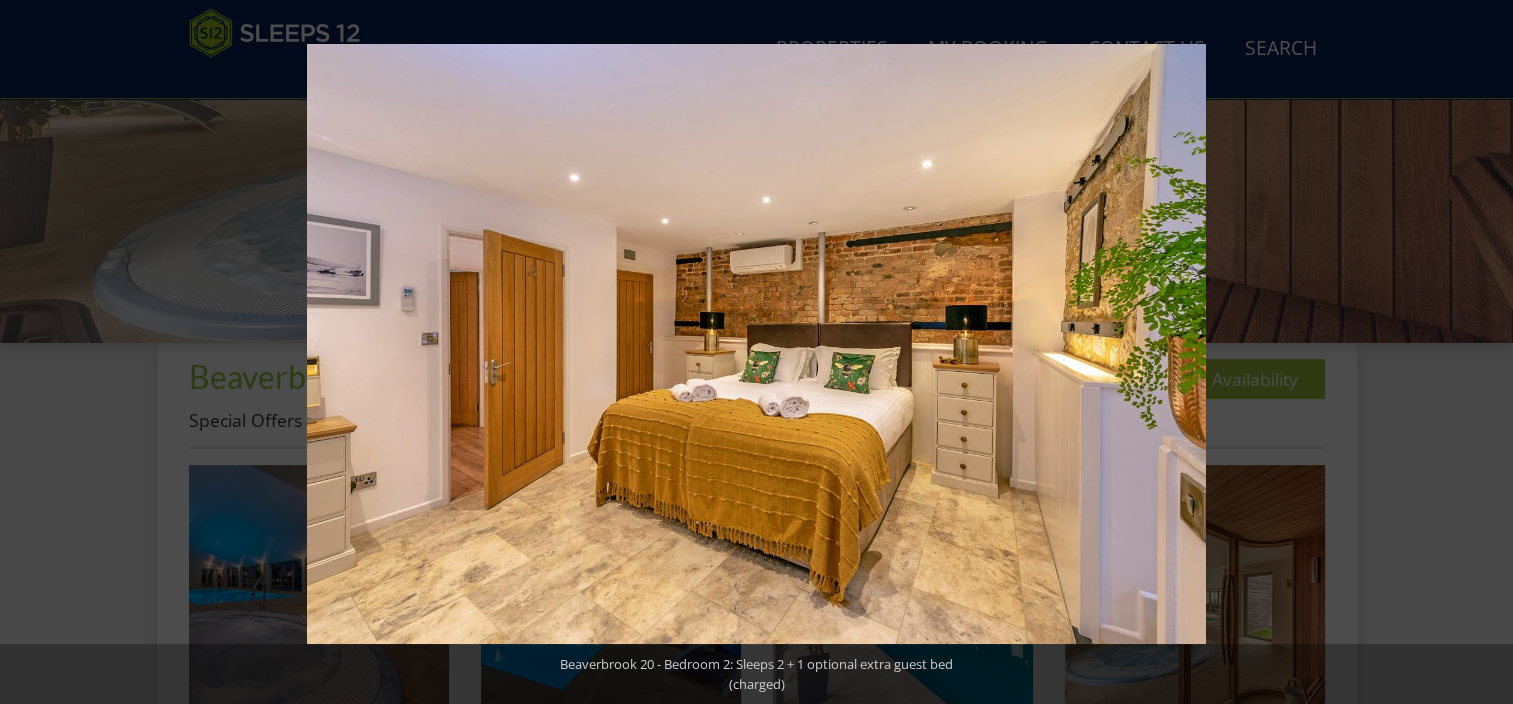 click at bounding box center [1478, 352] 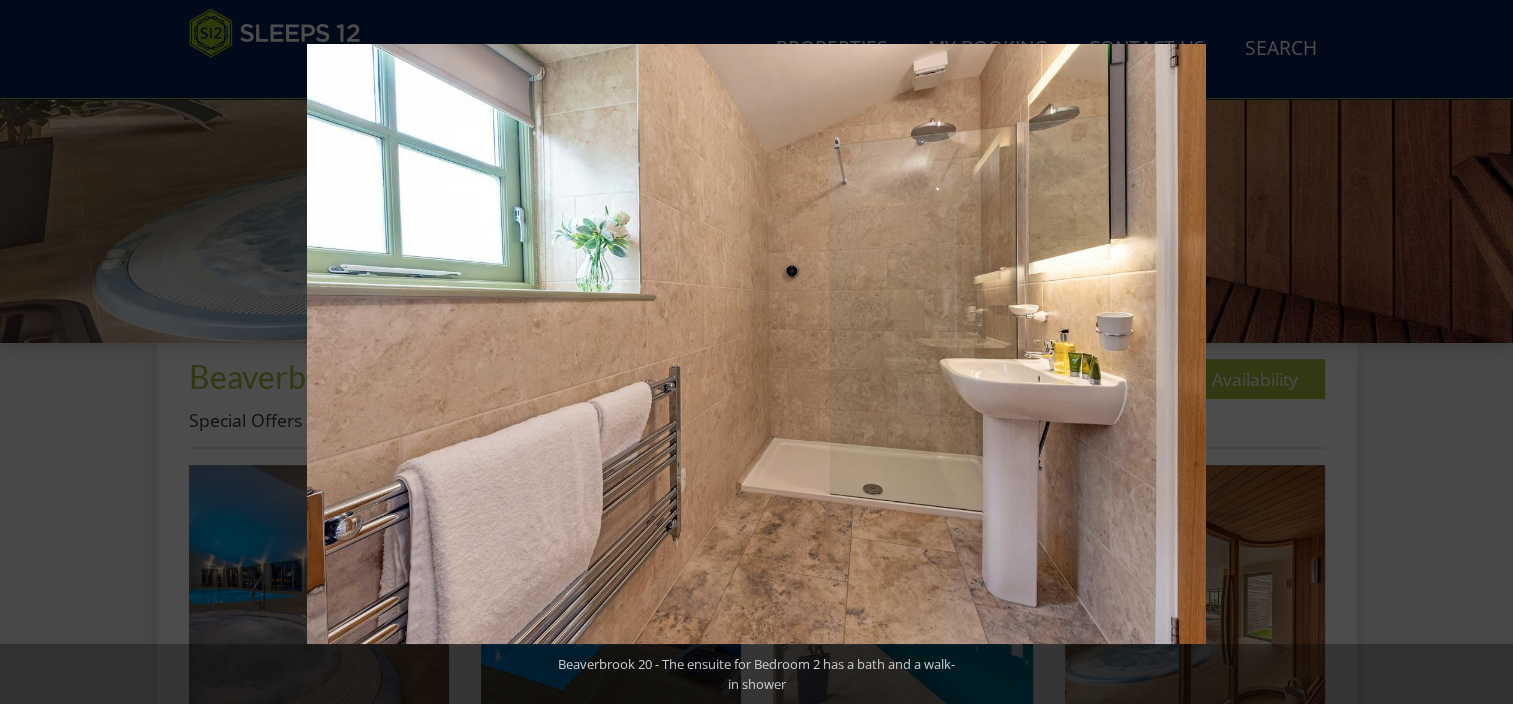 click at bounding box center [1478, 352] 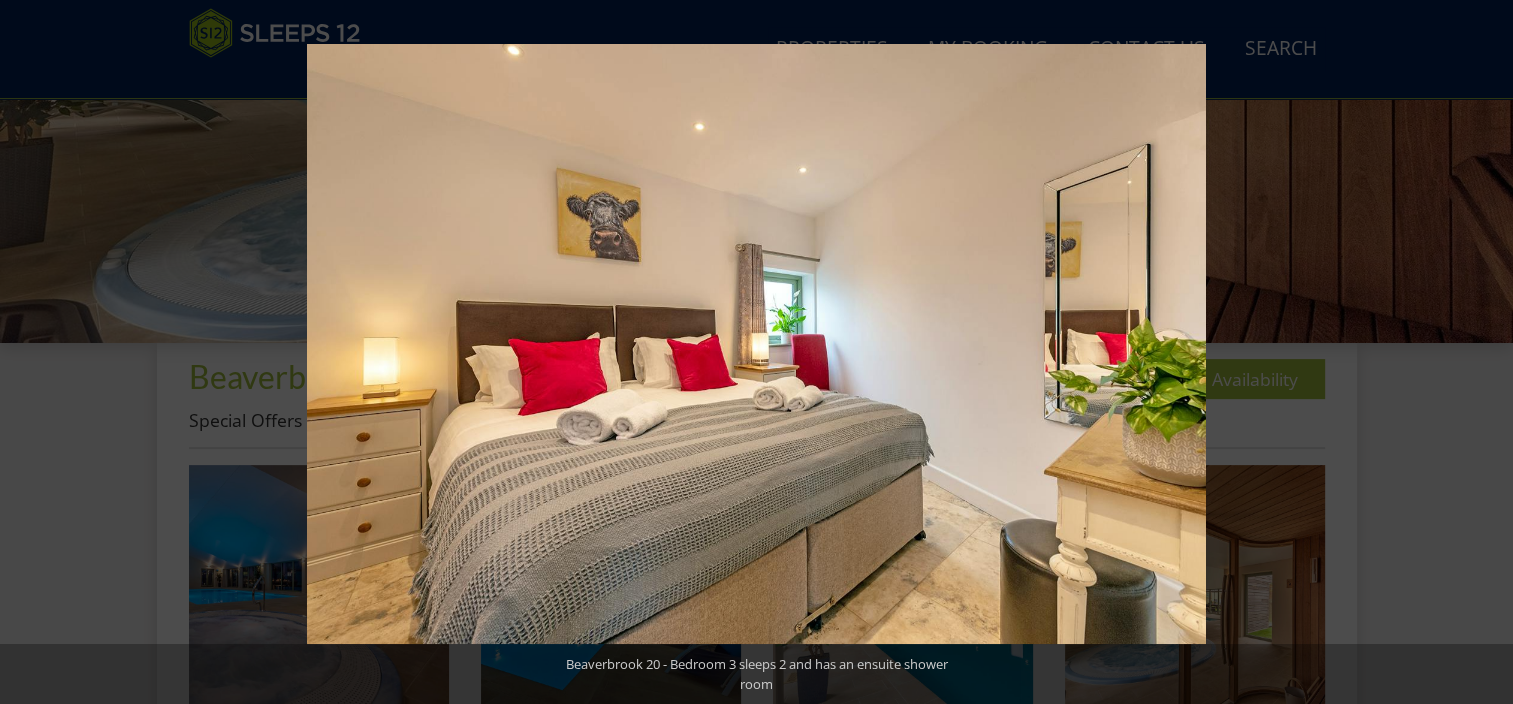 click at bounding box center (1478, 352) 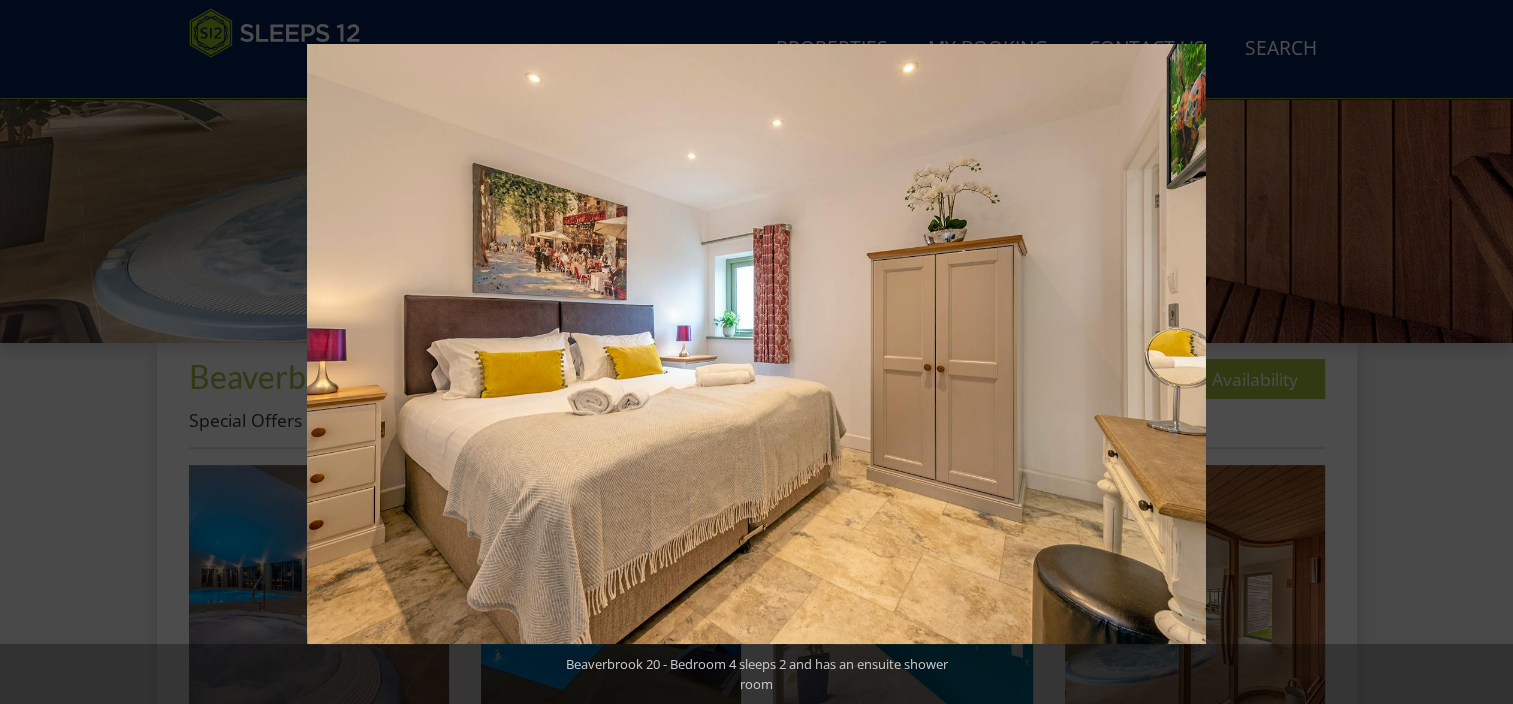 click at bounding box center (1478, 352) 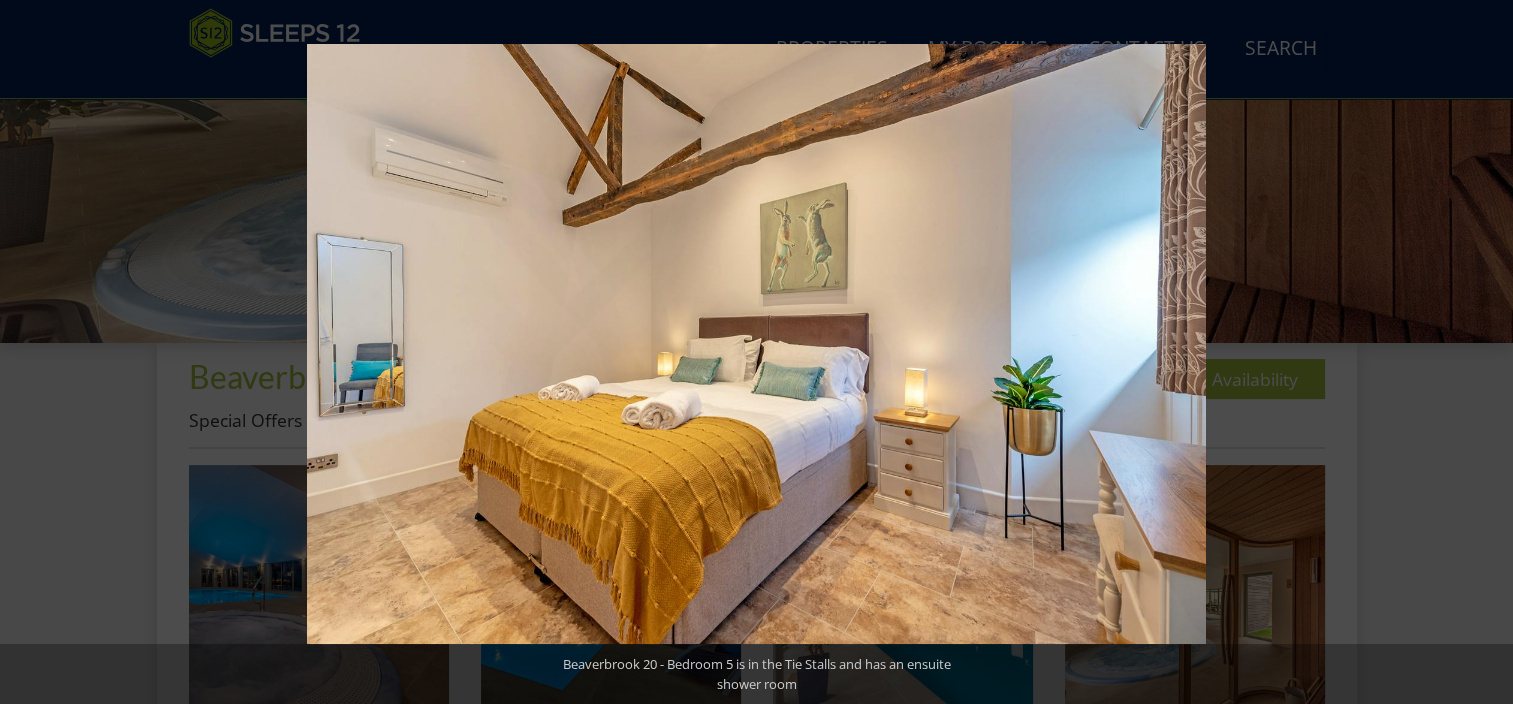 click at bounding box center (1478, 352) 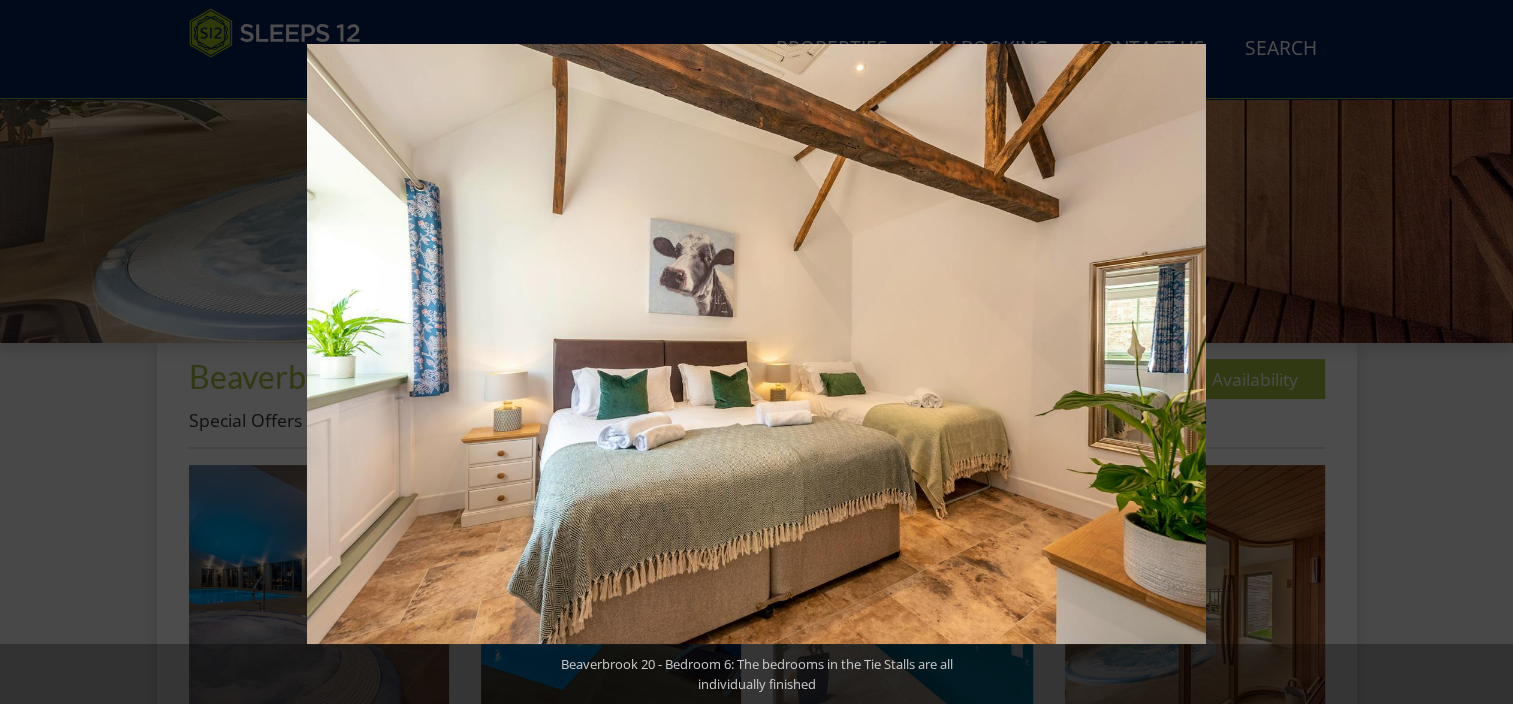 click at bounding box center [1478, 352] 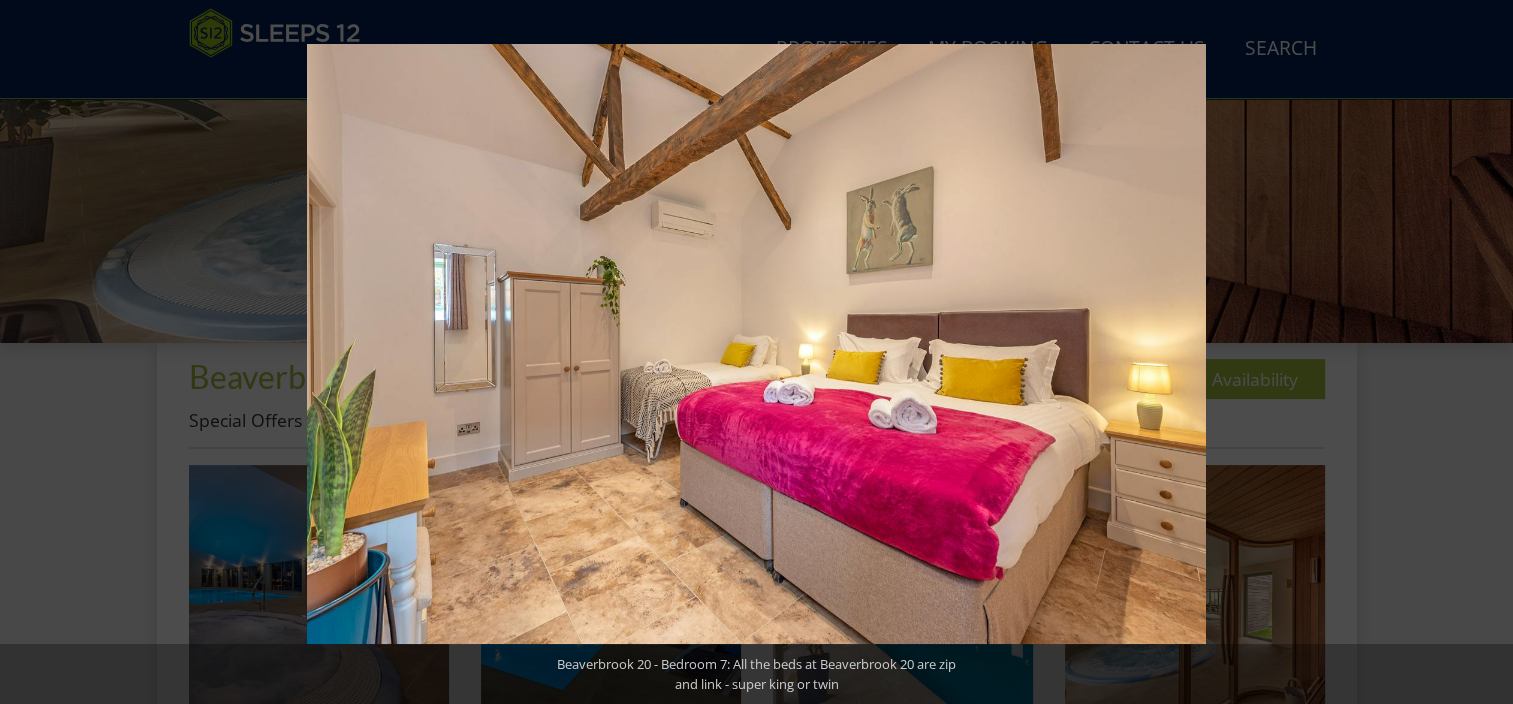 click at bounding box center (1478, 352) 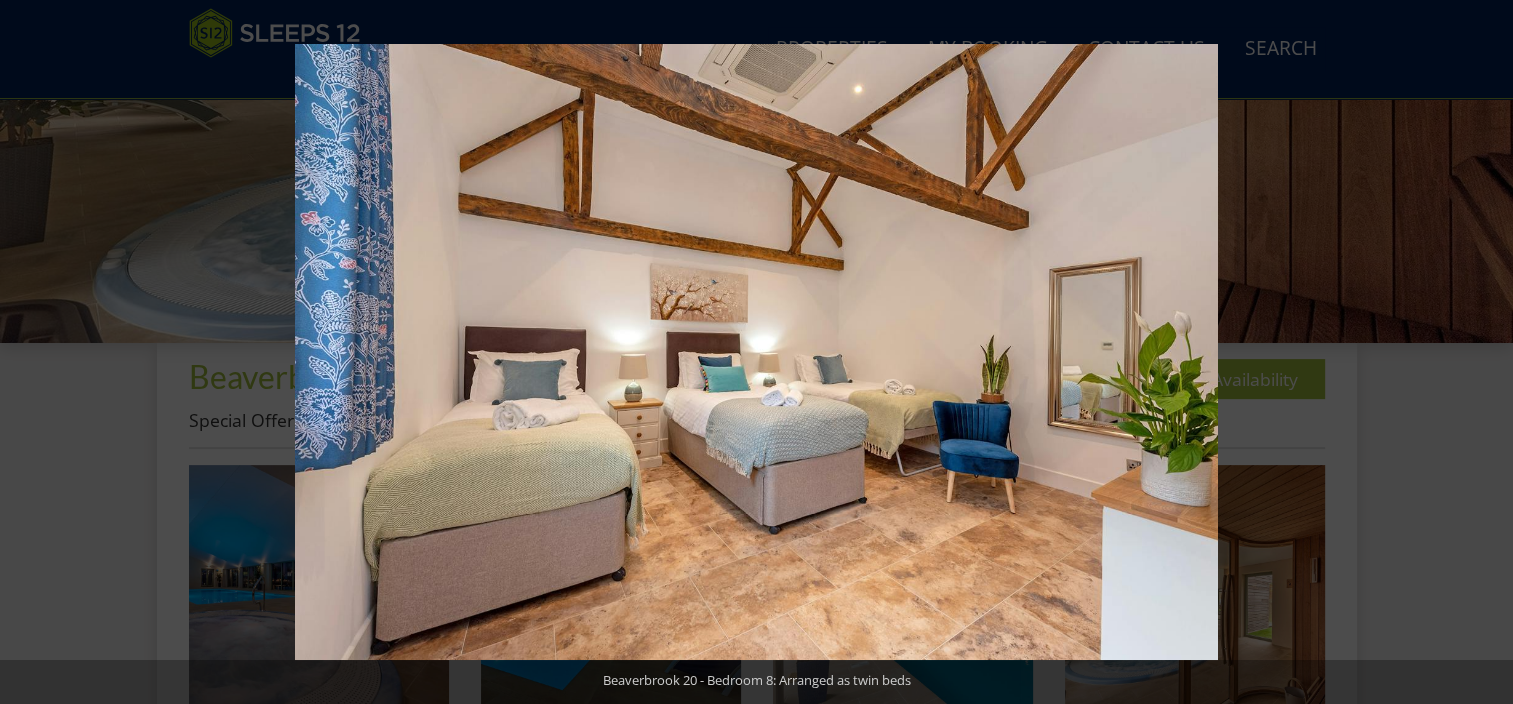 click at bounding box center [1478, 352] 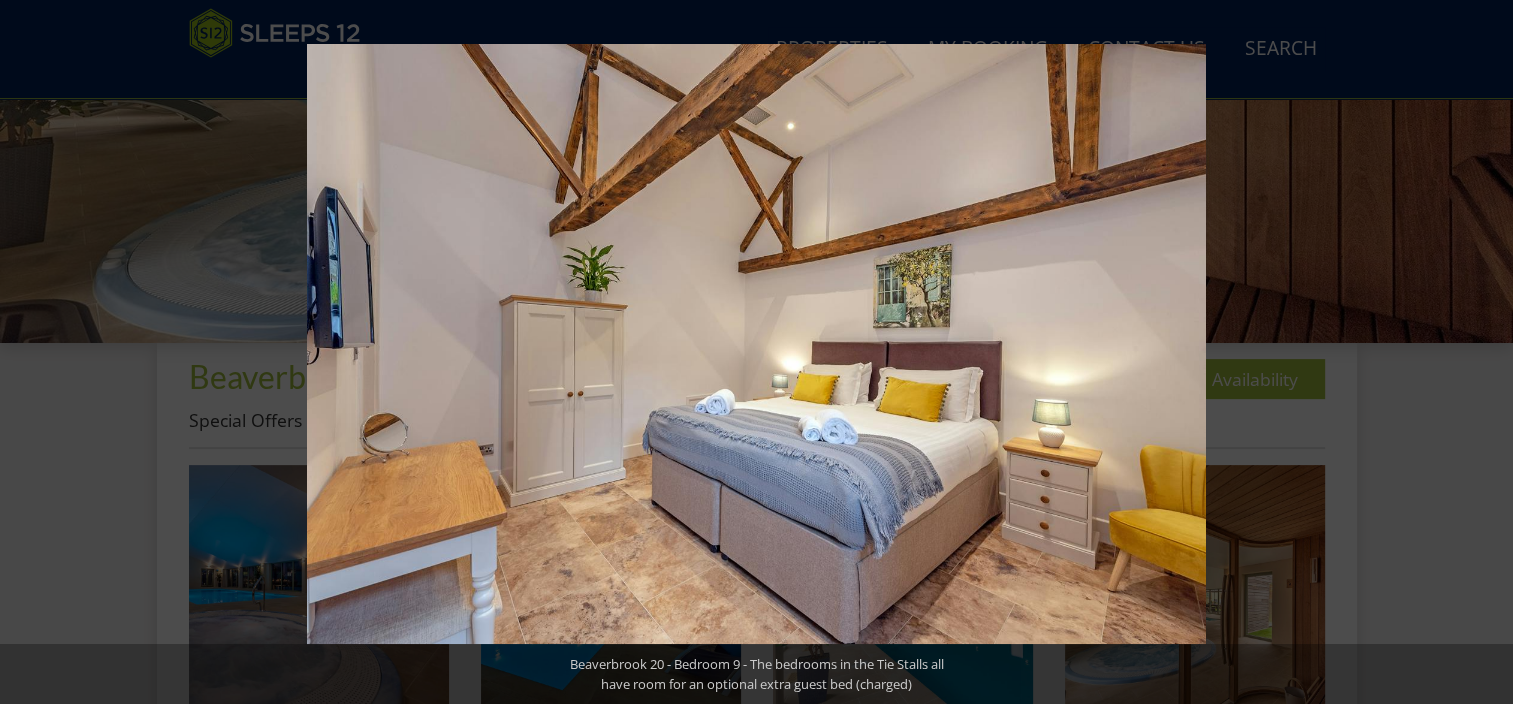 click at bounding box center [1478, 352] 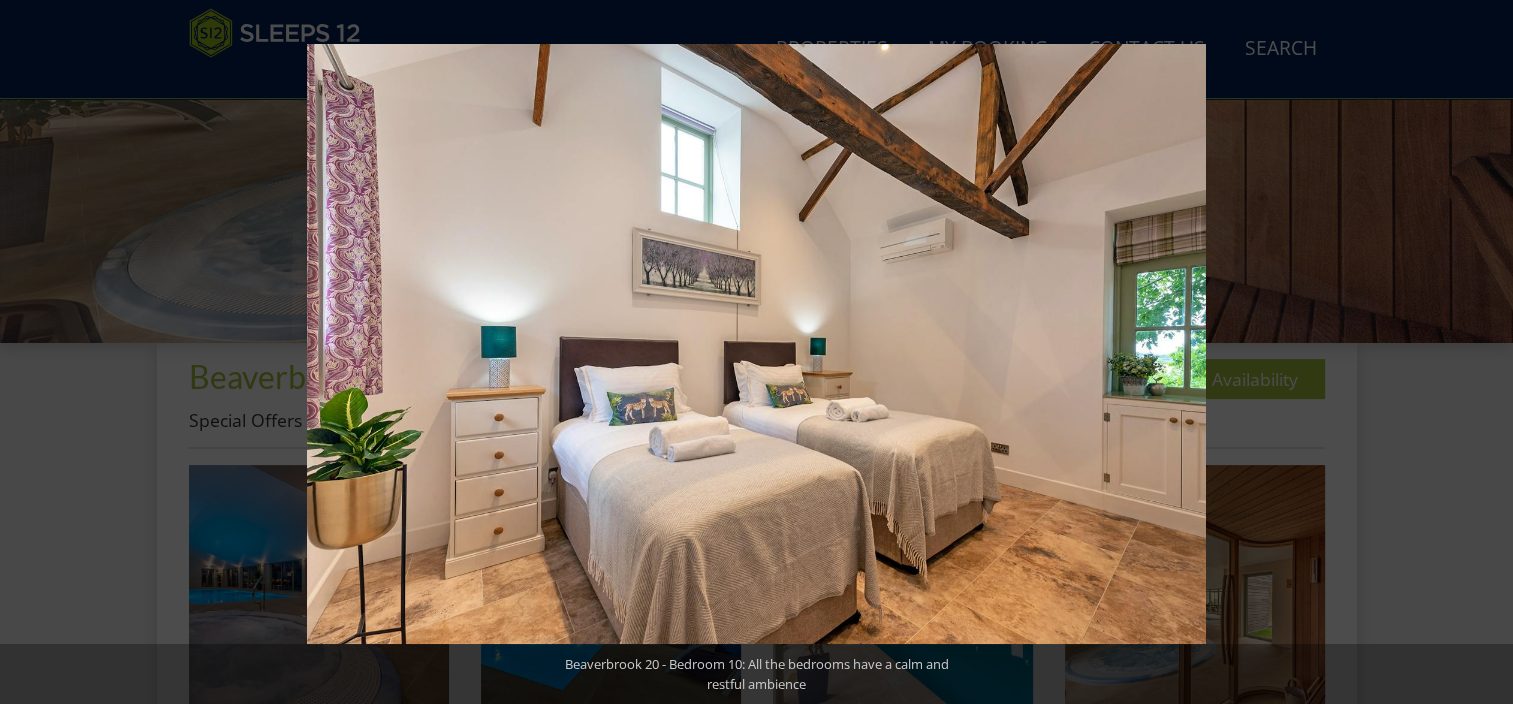 click at bounding box center (1478, 352) 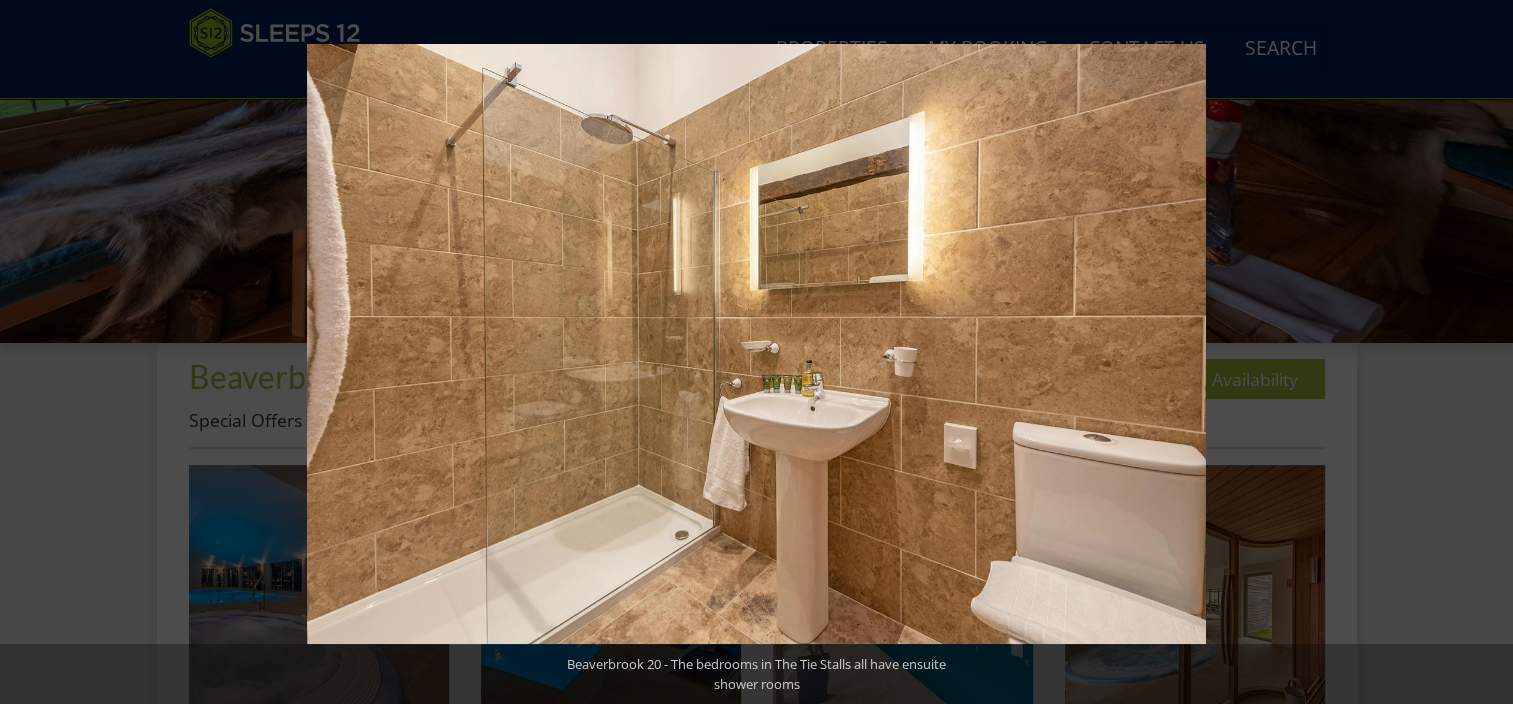 click at bounding box center (1478, 352) 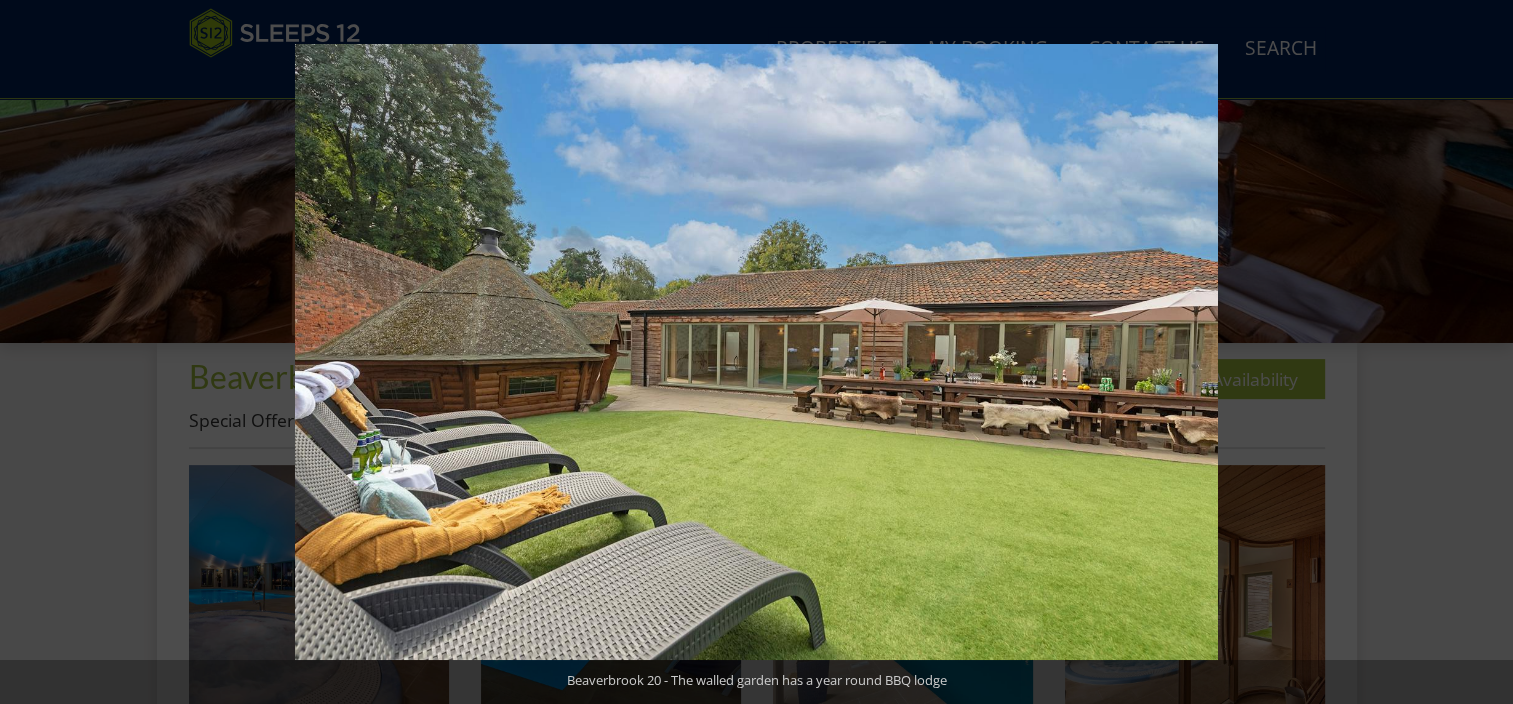 click at bounding box center (1478, 352) 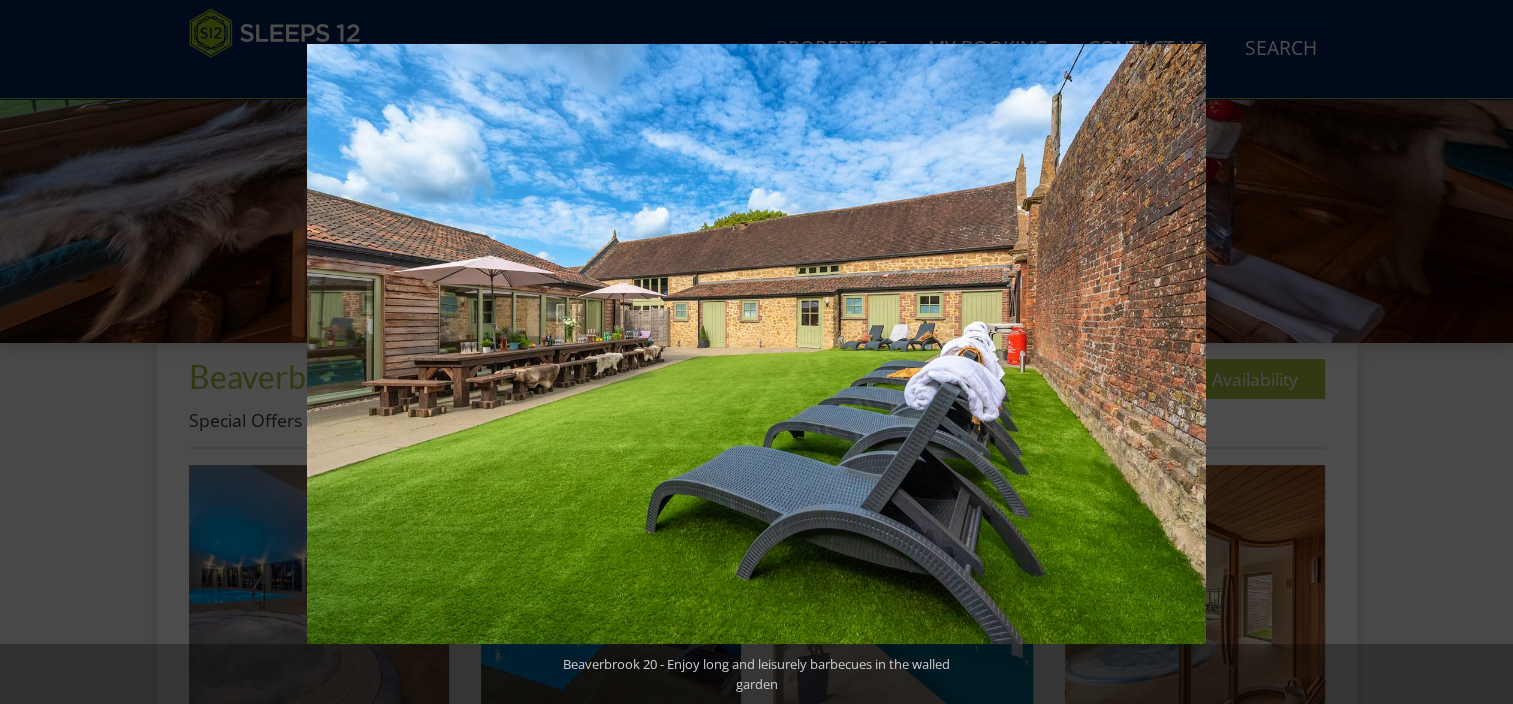 click at bounding box center [1478, 352] 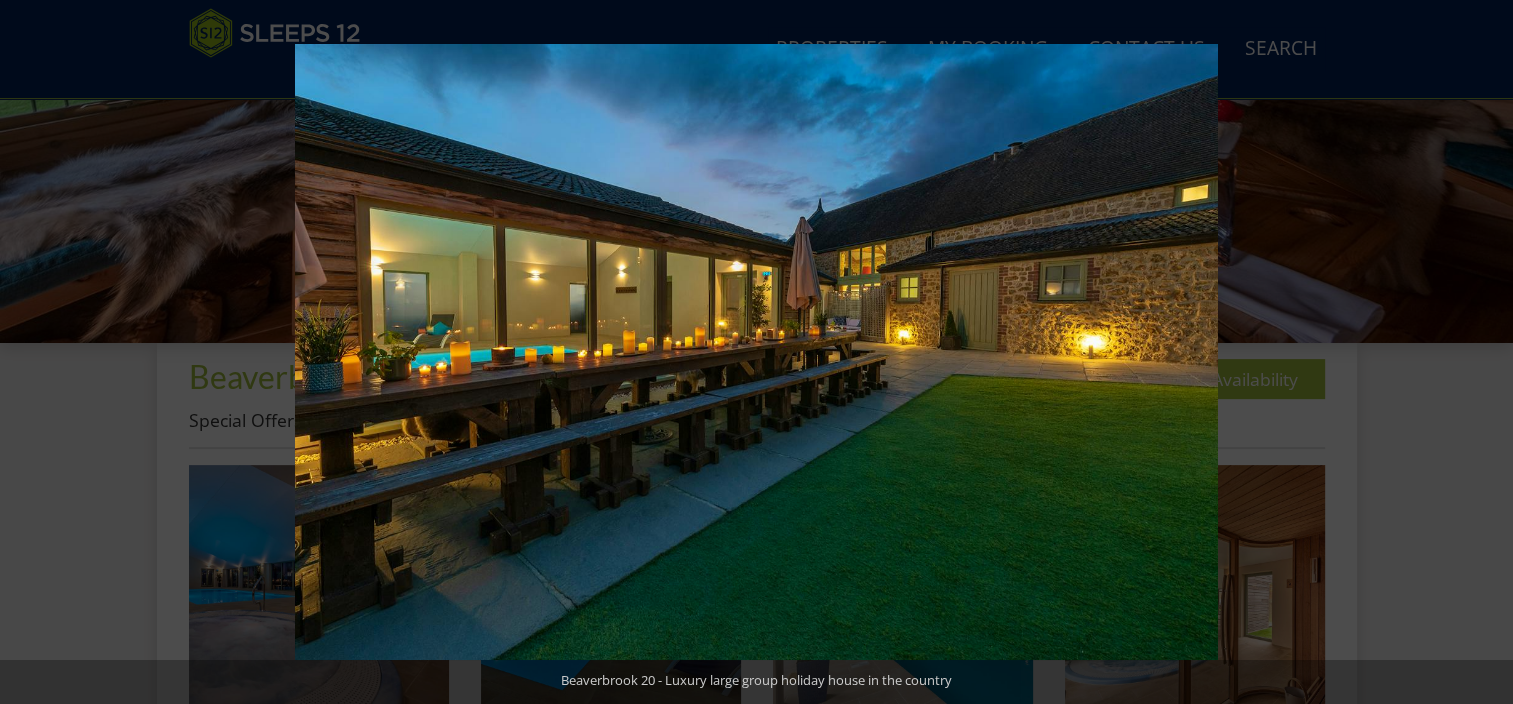 click at bounding box center [1478, 352] 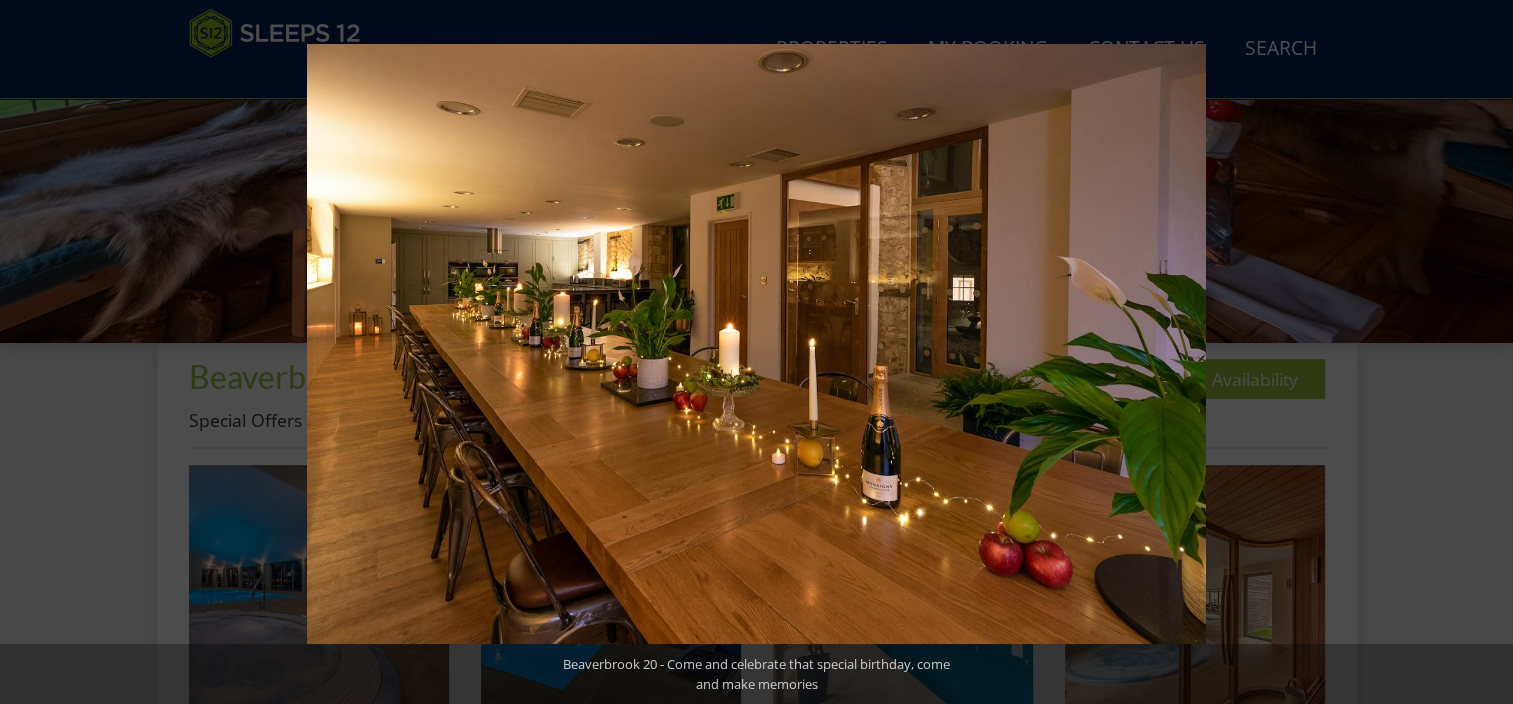 click at bounding box center (1478, 352) 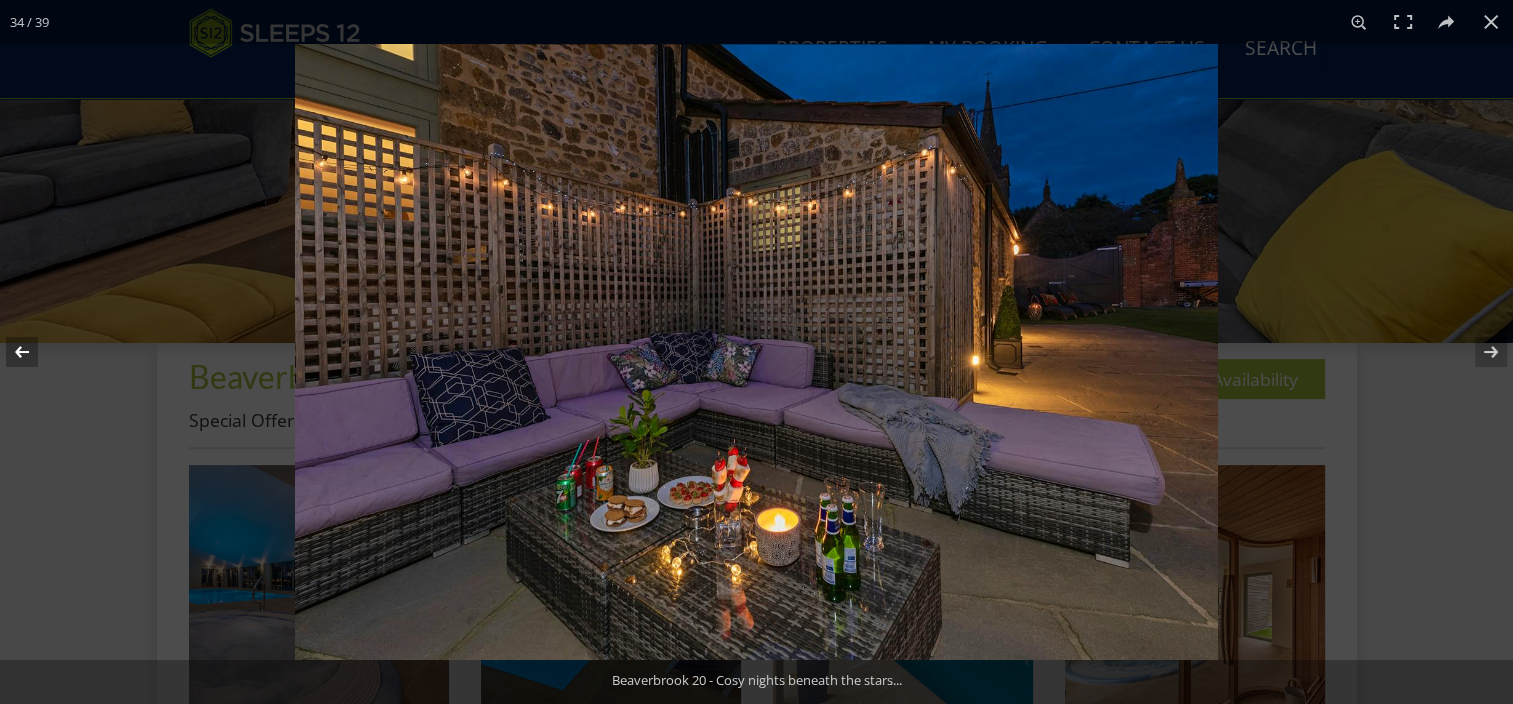 click at bounding box center [35, 352] 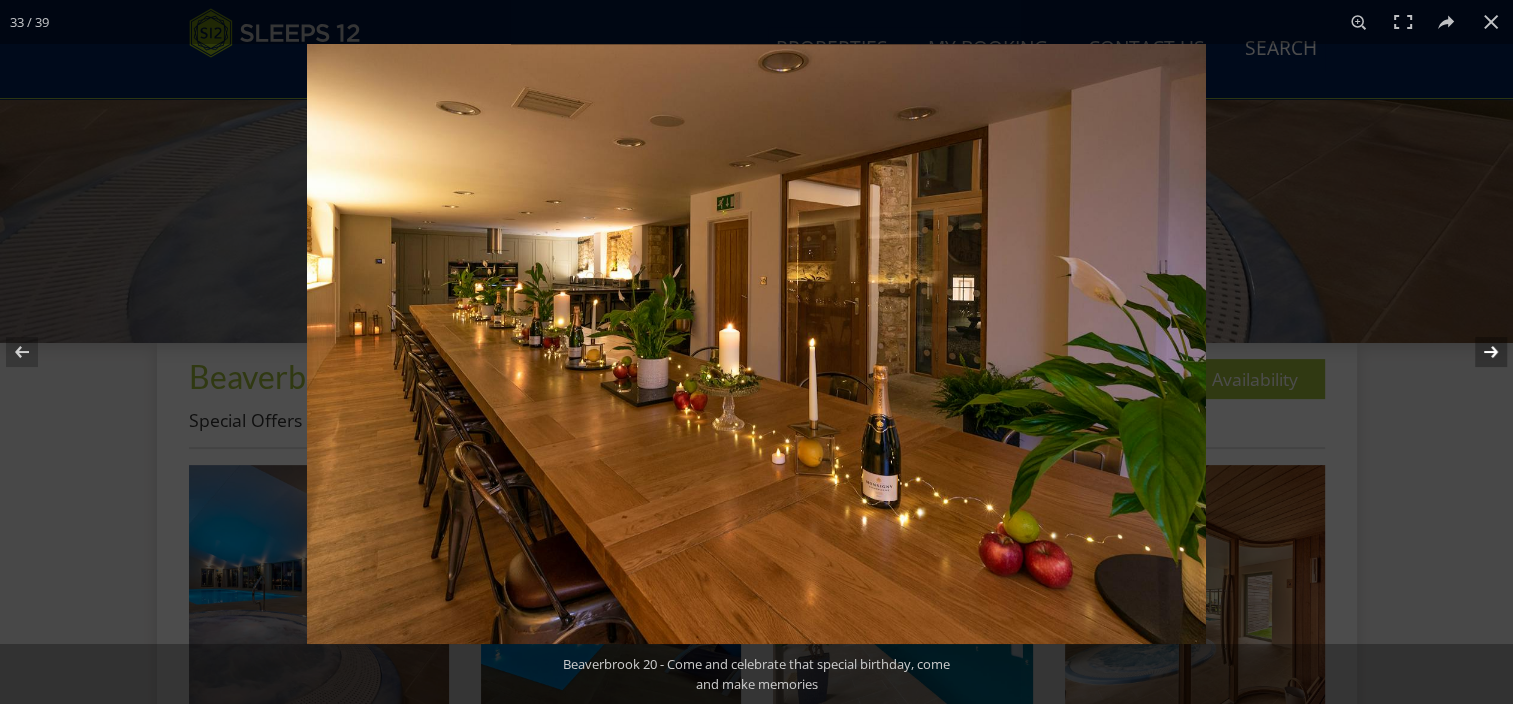 click at bounding box center (1478, 352) 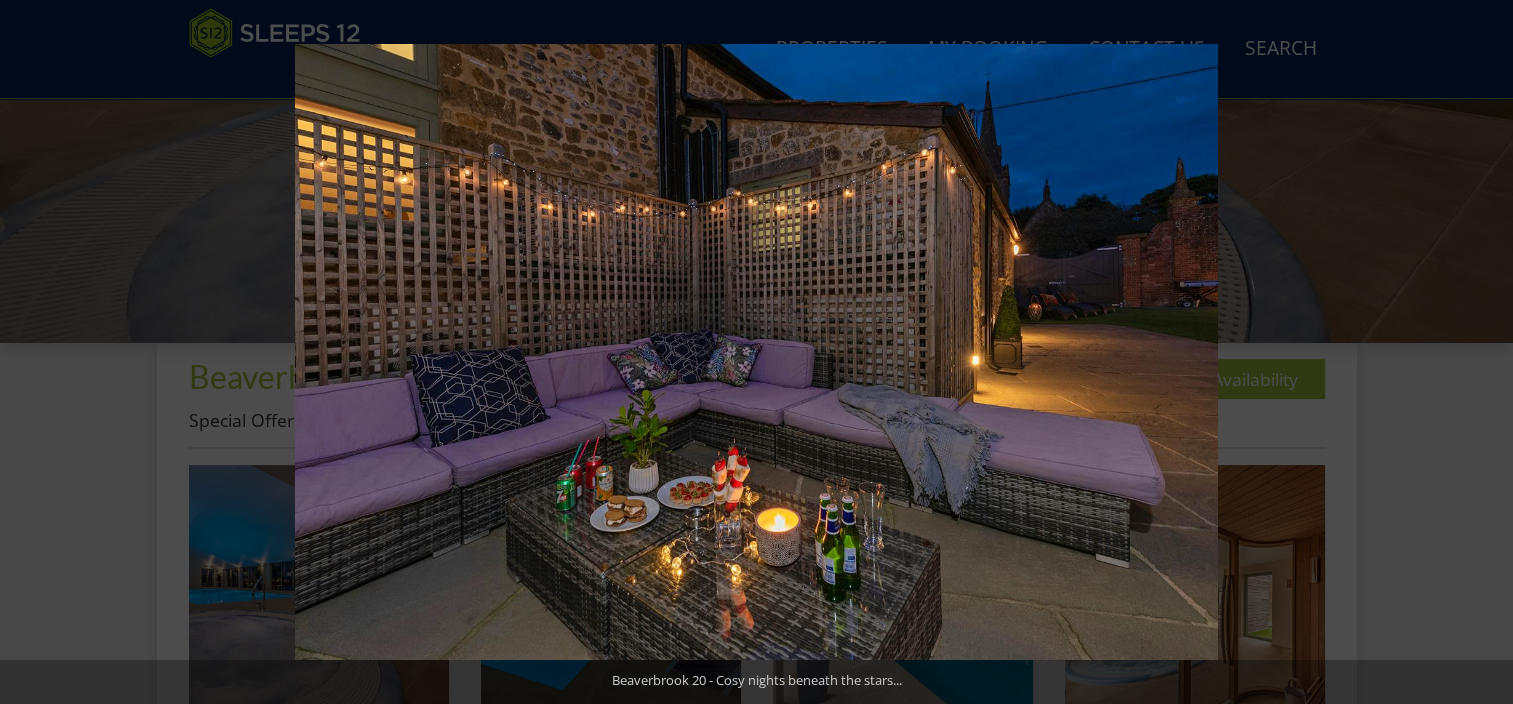 click at bounding box center [1478, 352] 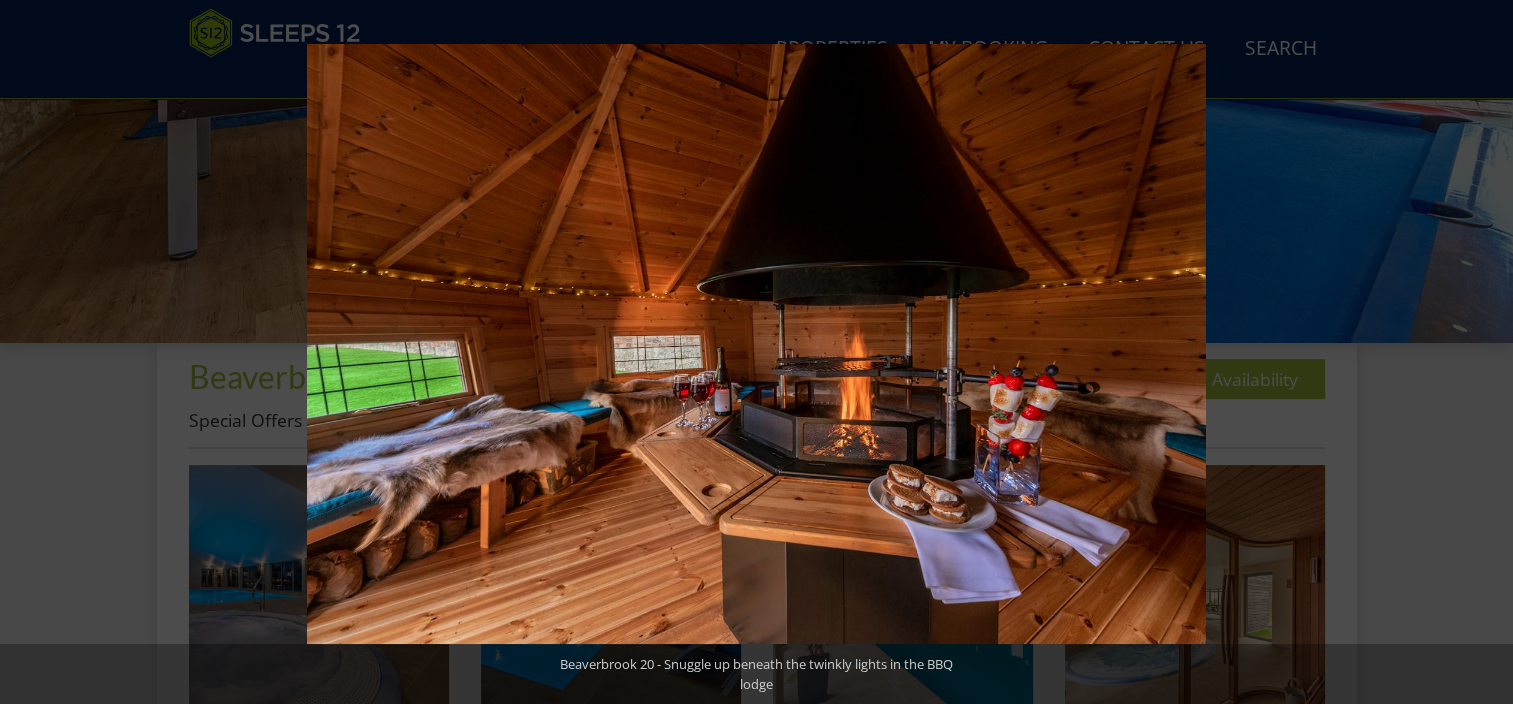 click at bounding box center (1478, 352) 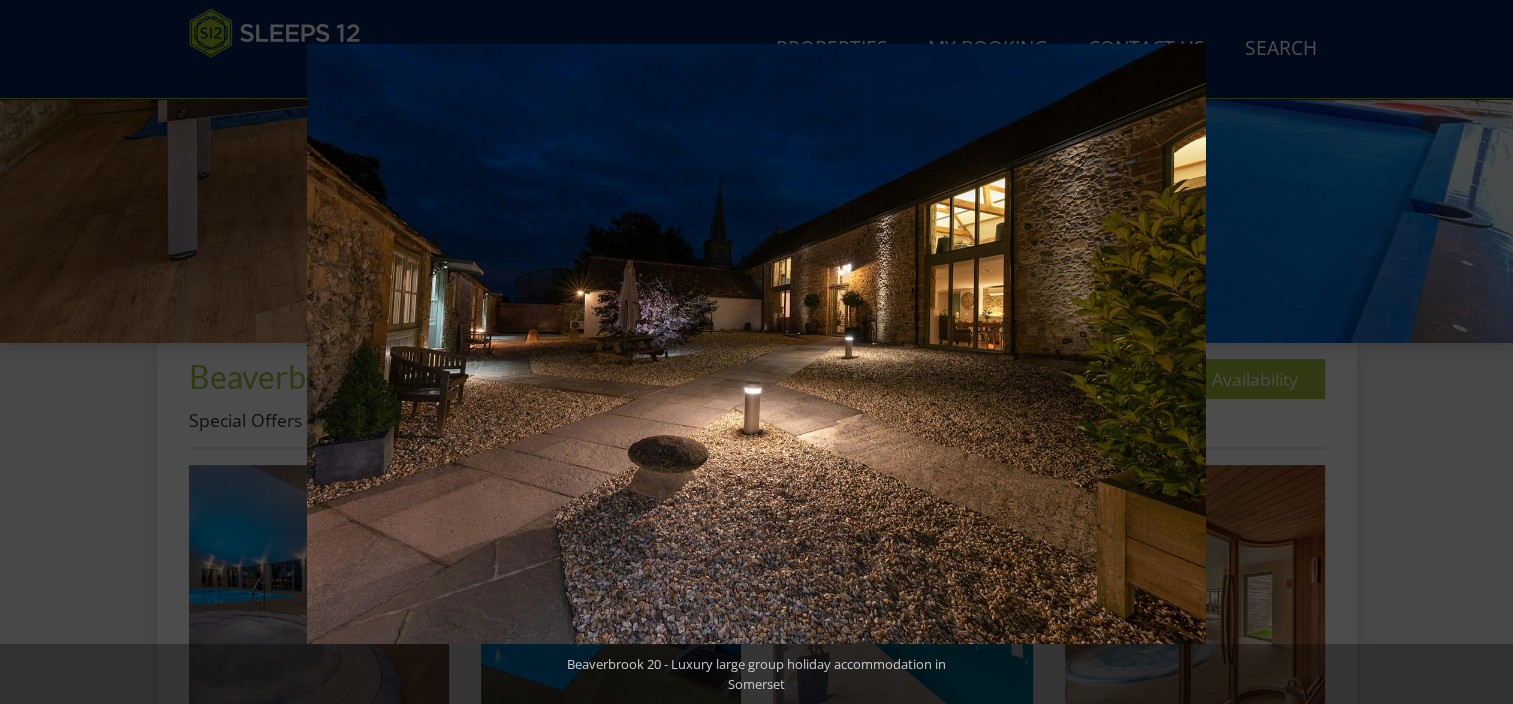 click at bounding box center (1478, 352) 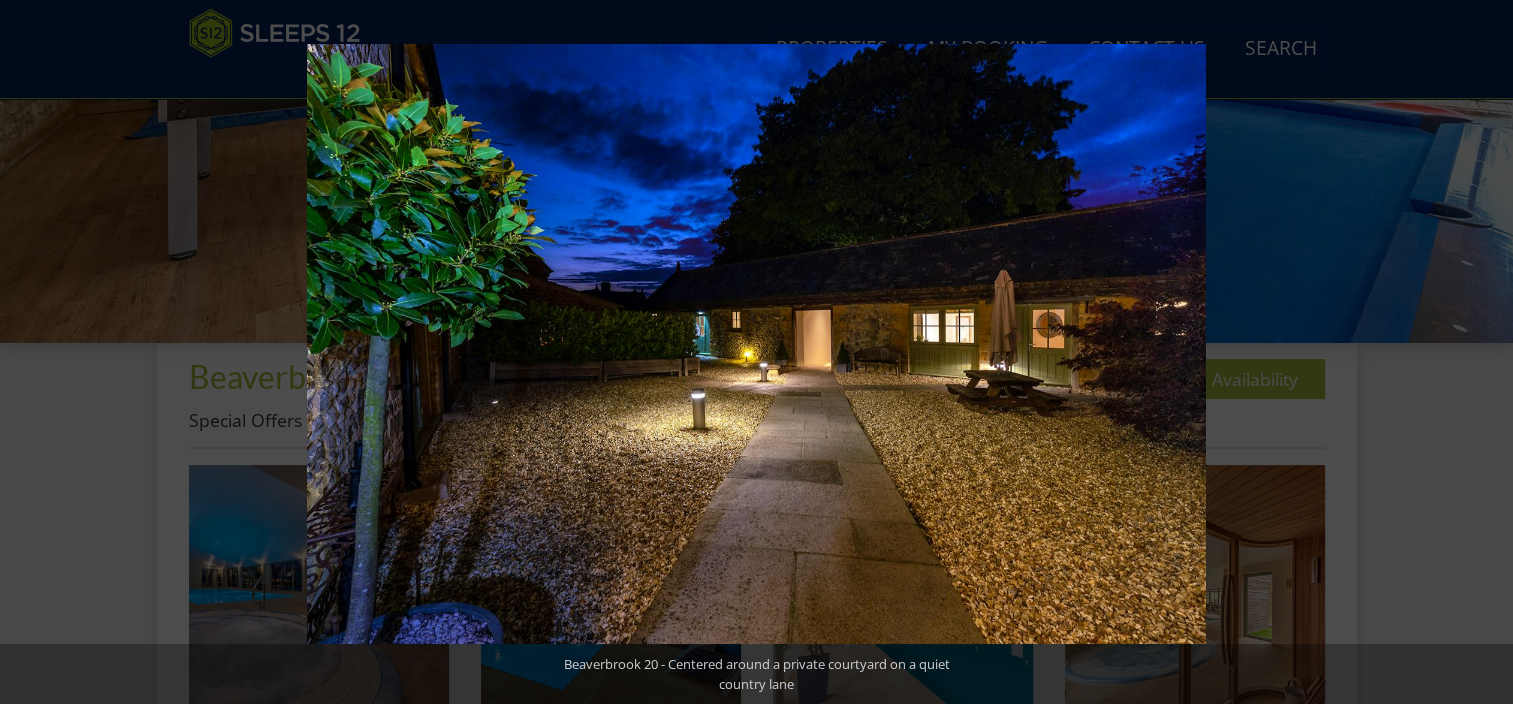 click at bounding box center (1478, 352) 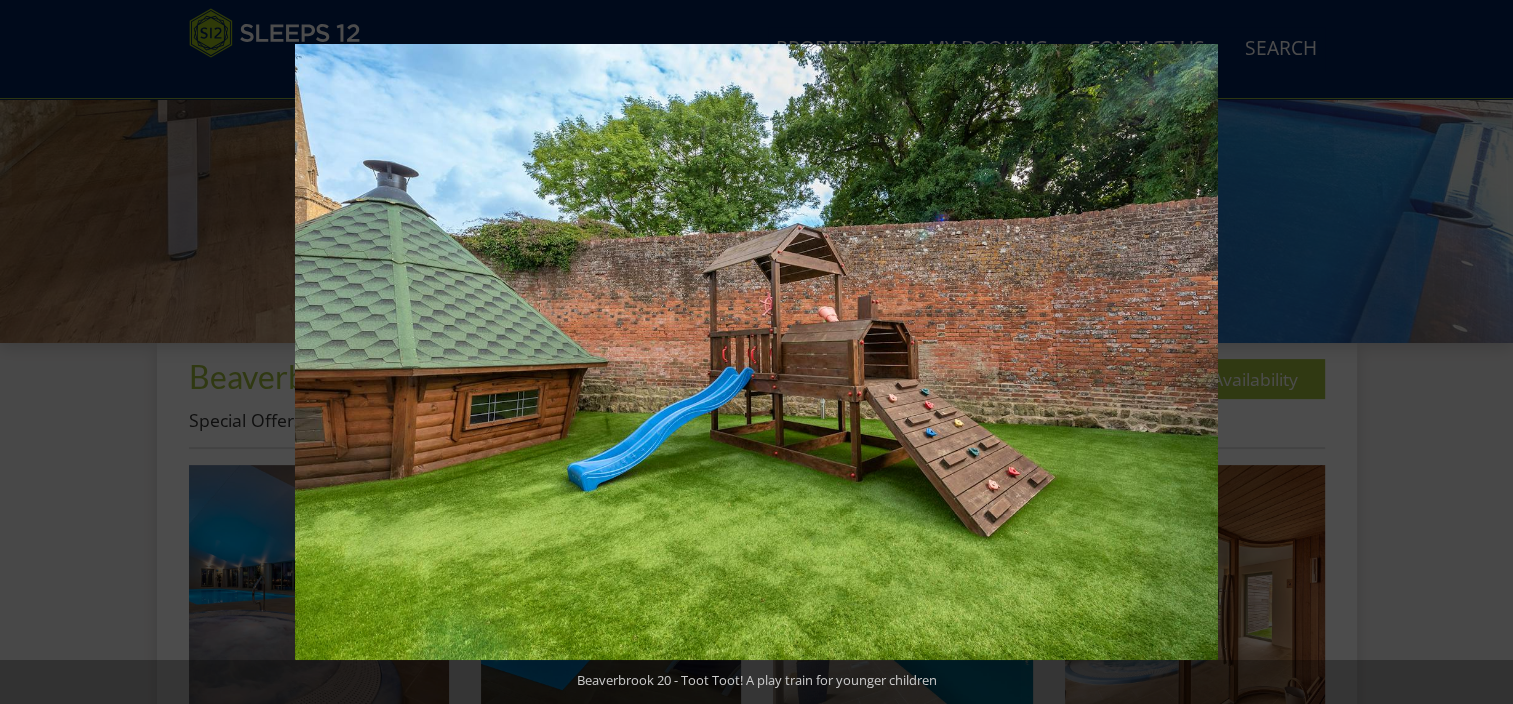 click at bounding box center [1478, 352] 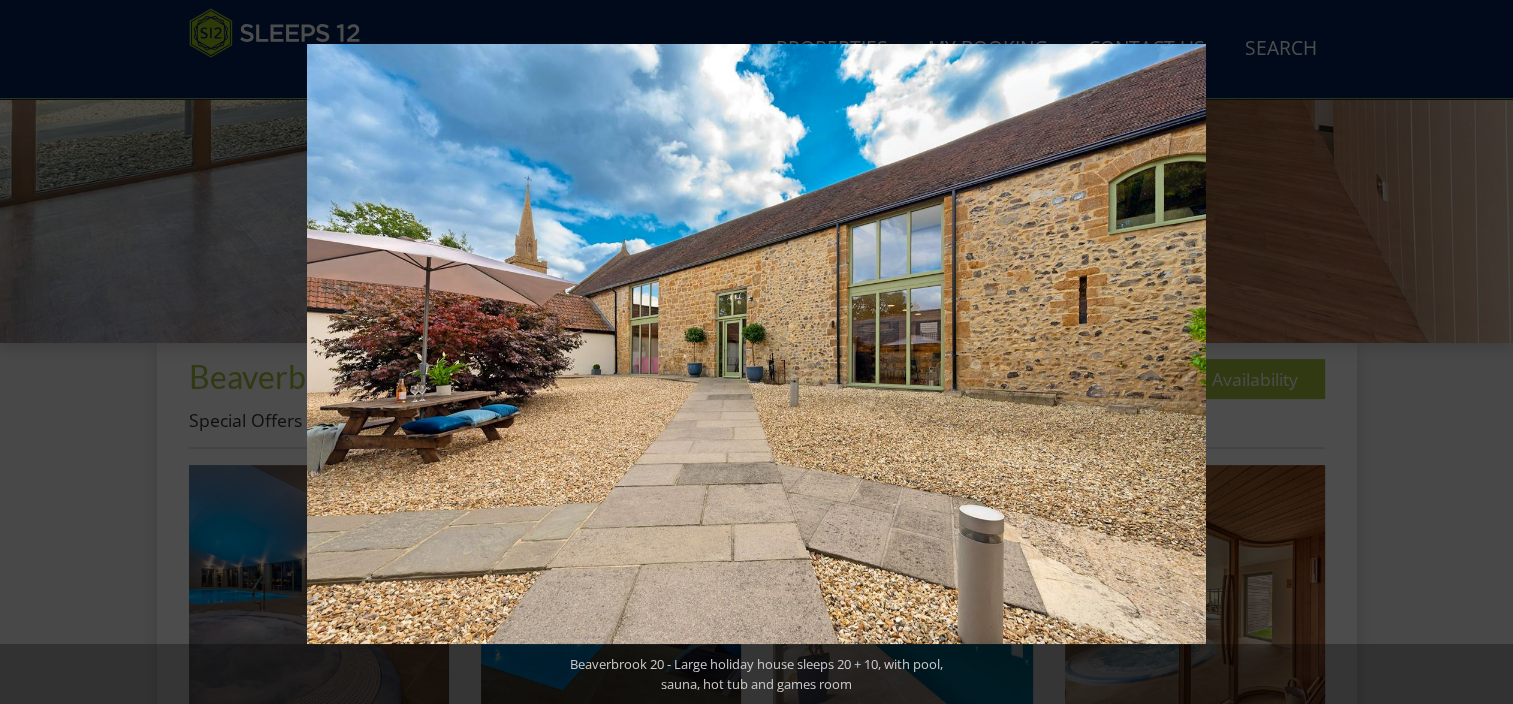 click at bounding box center [1478, 352] 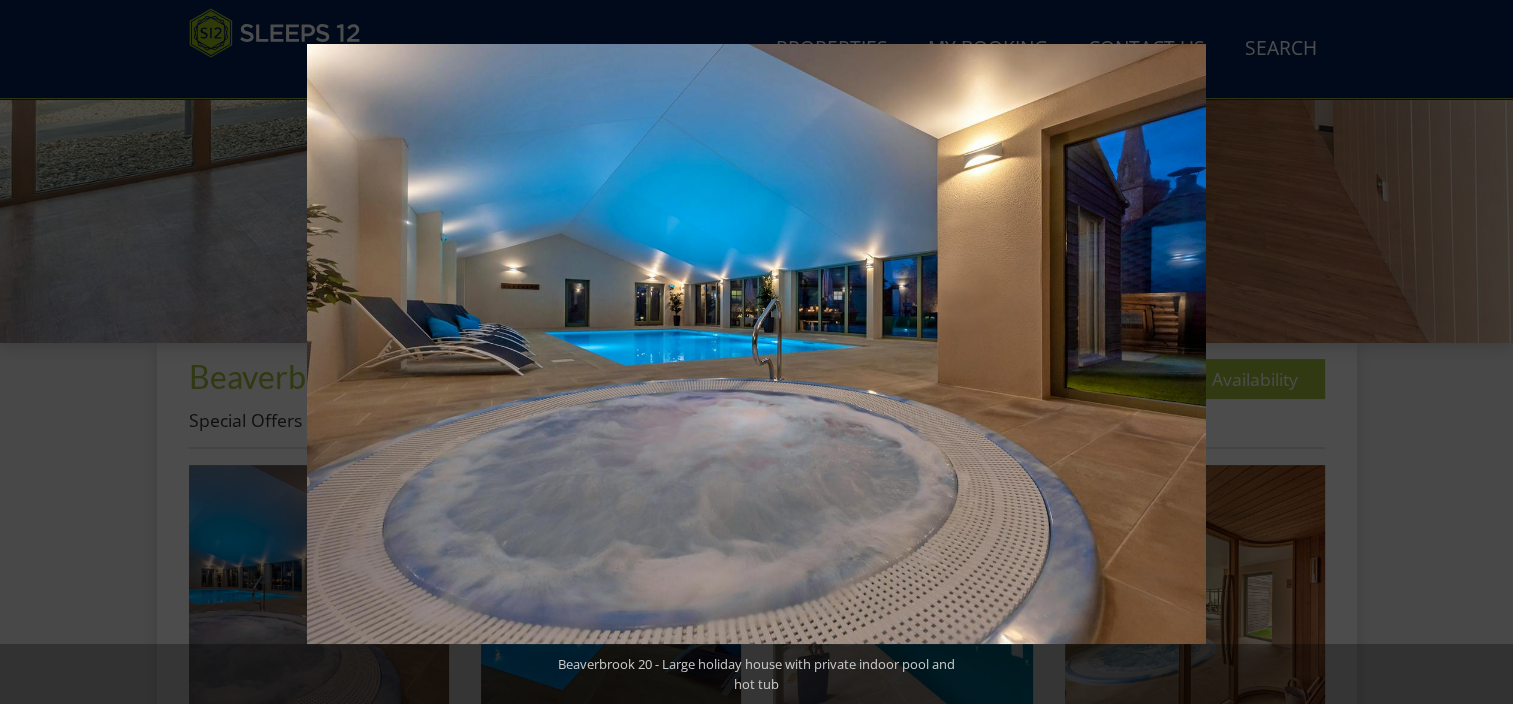 click at bounding box center [1478, 352] 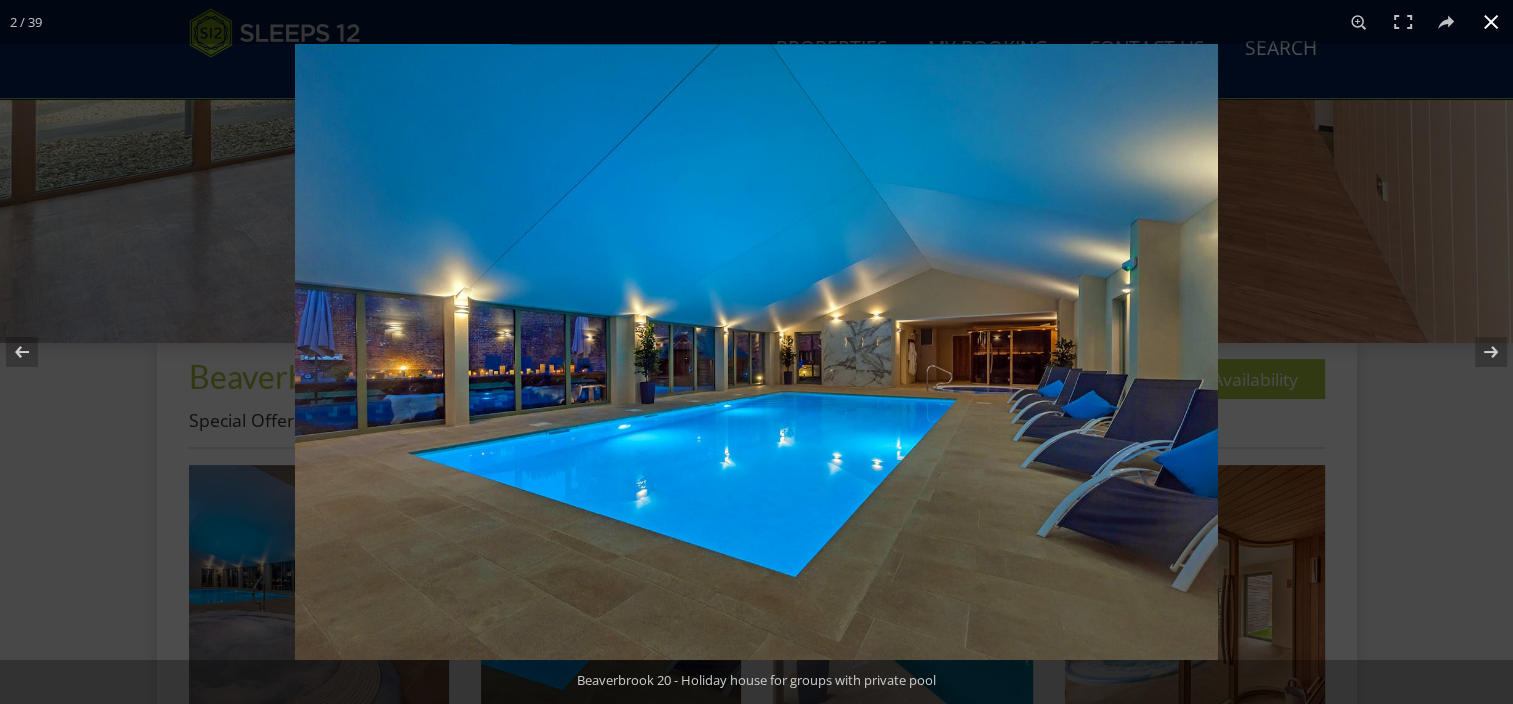 click at bounding box center (1491, 22) 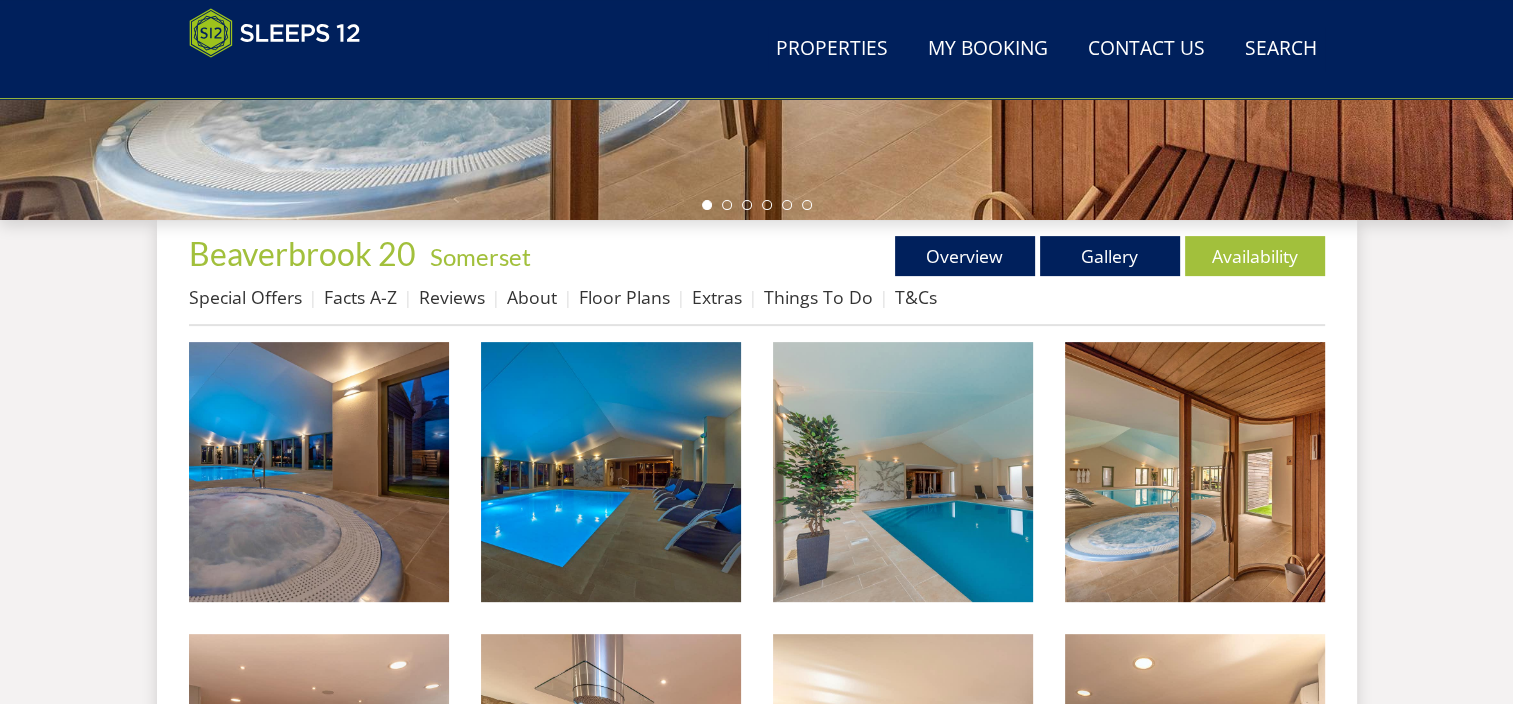 scroll, scrollTop: 700, scrollLeft: 0, axis: vertical 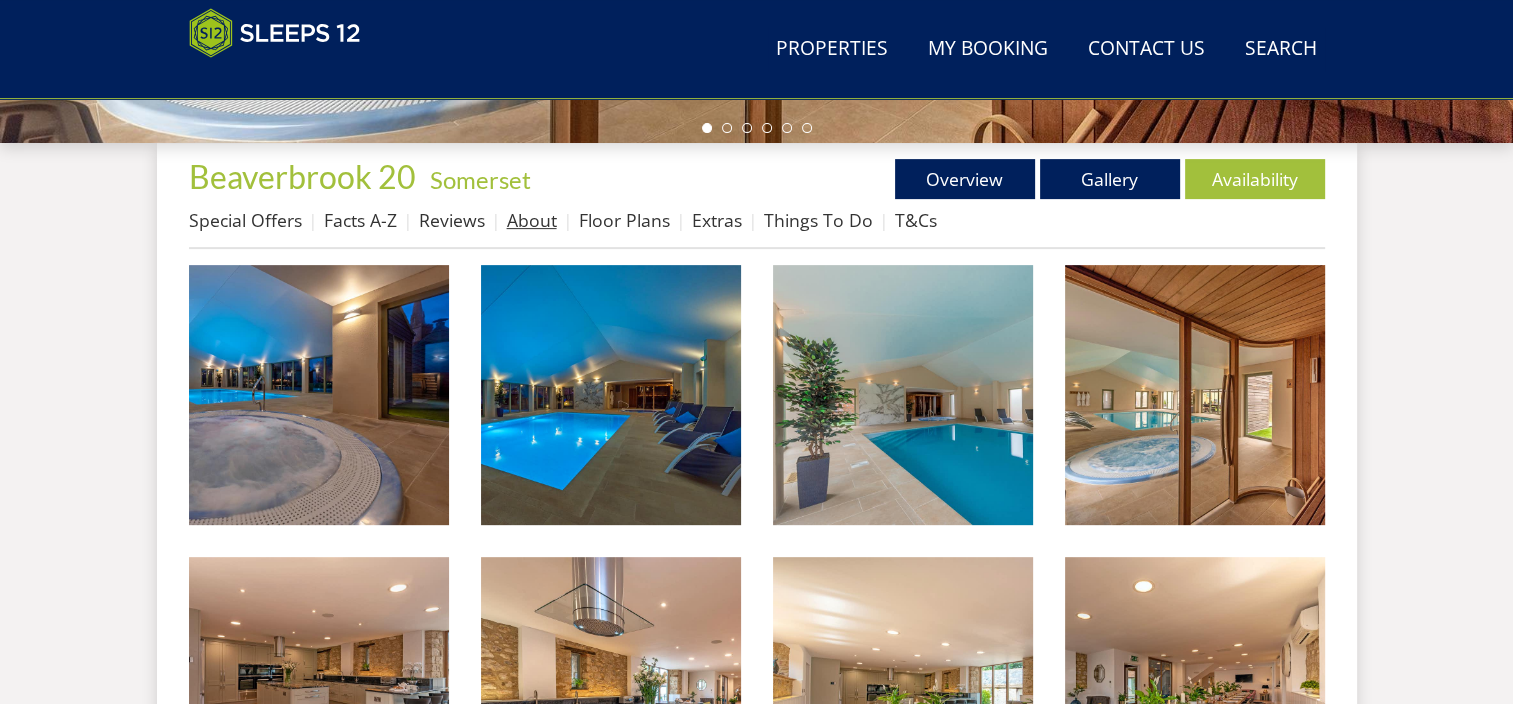 click on "About" at bounding box center (532, 220) 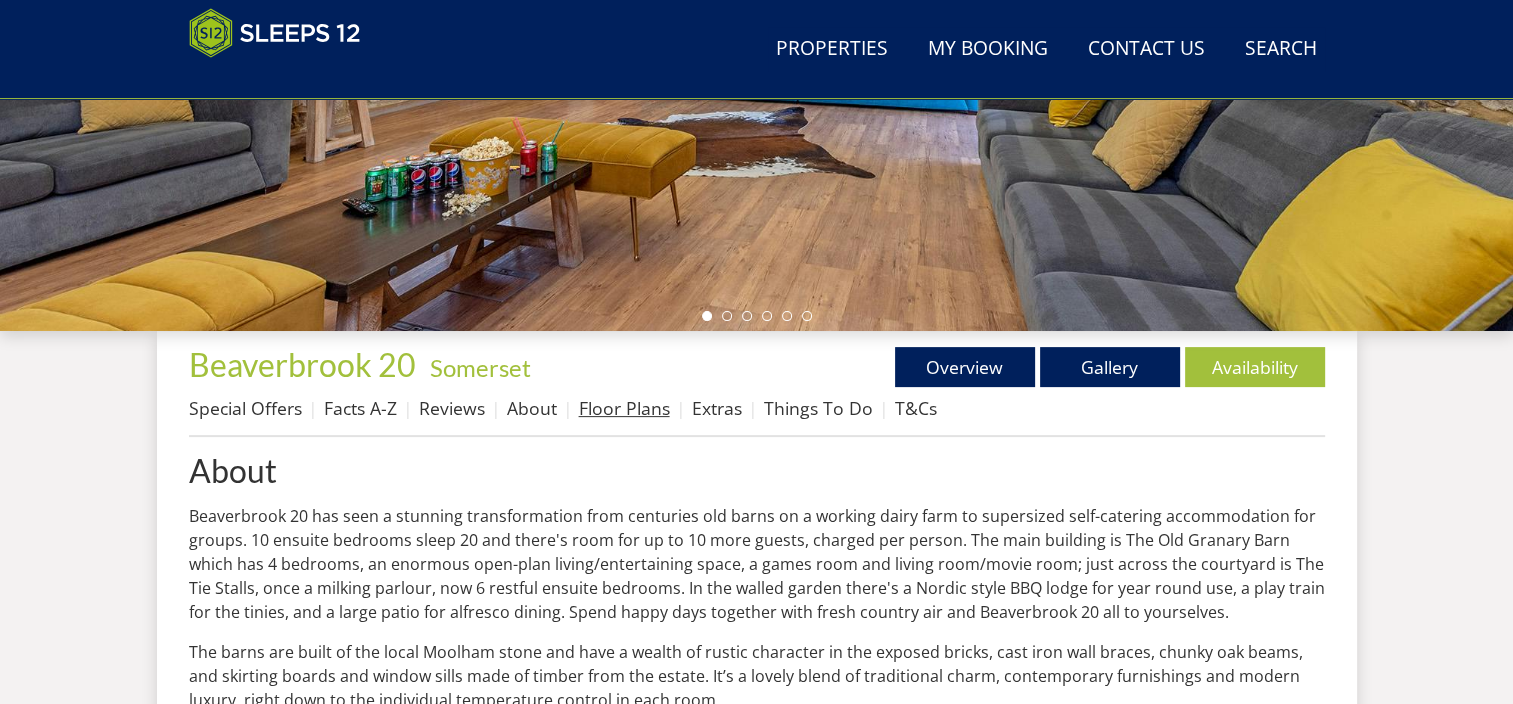 scroll, scrollTop: 500, scrollLeft: 0, axis: vertical 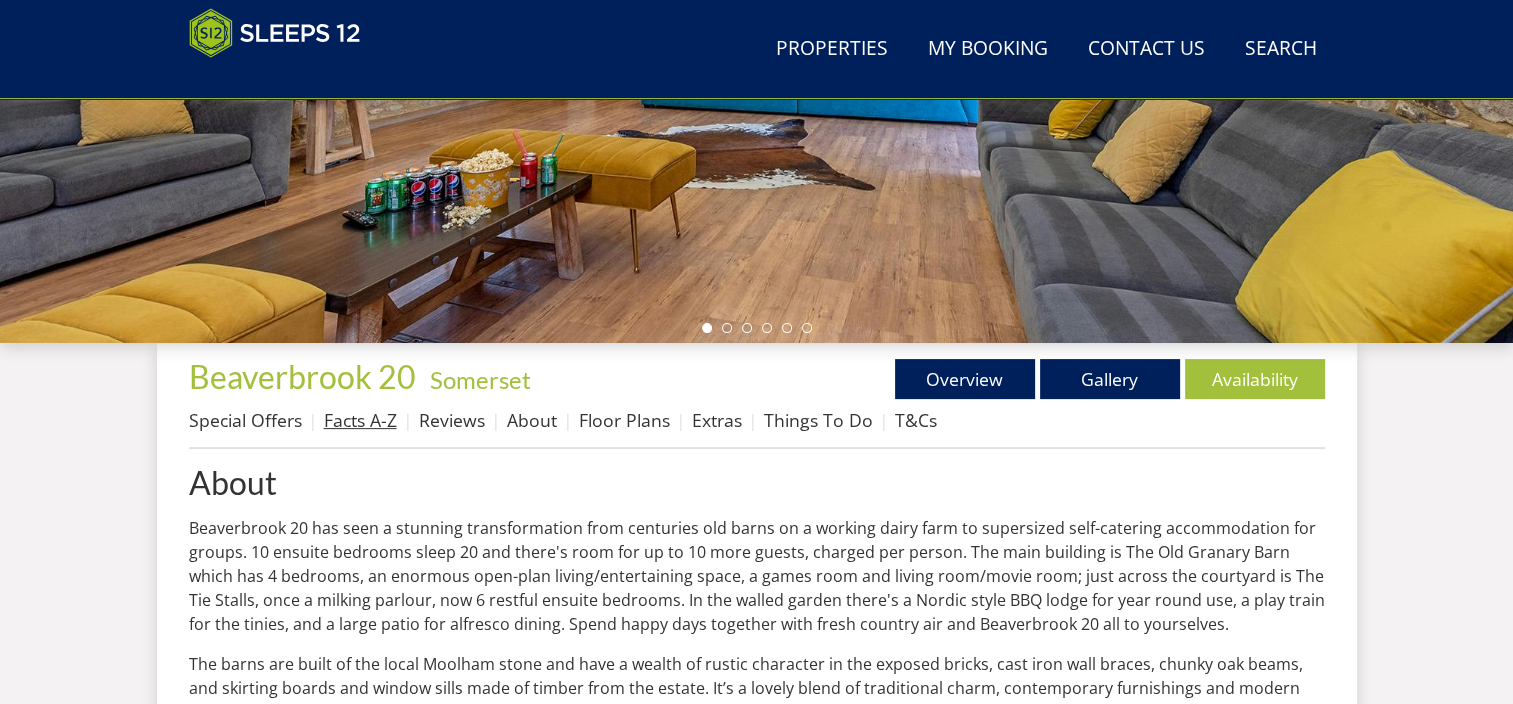 click on "Facts A-Z" at bounding box center (360, 420) 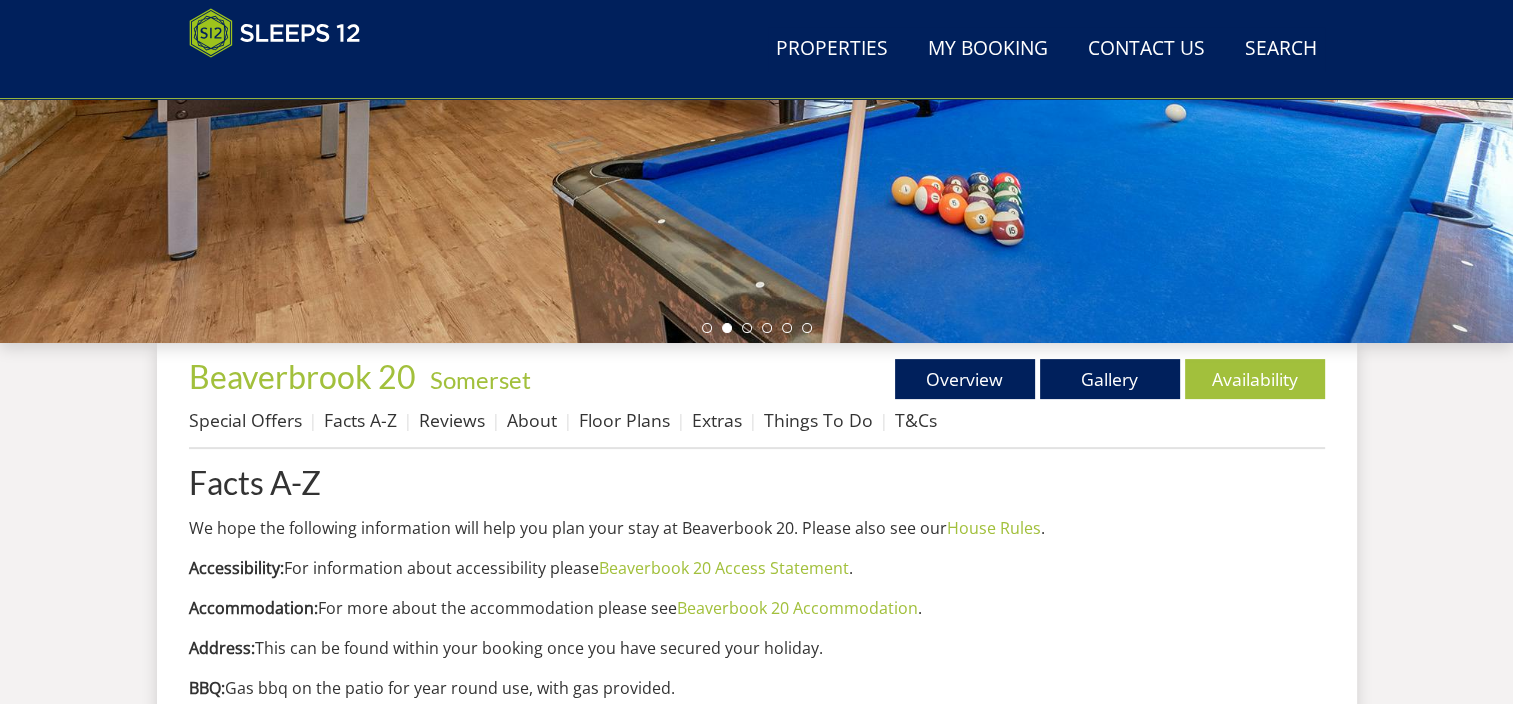 scroll, scrollTop: 200, scrollLeft: 0, axis: vertical 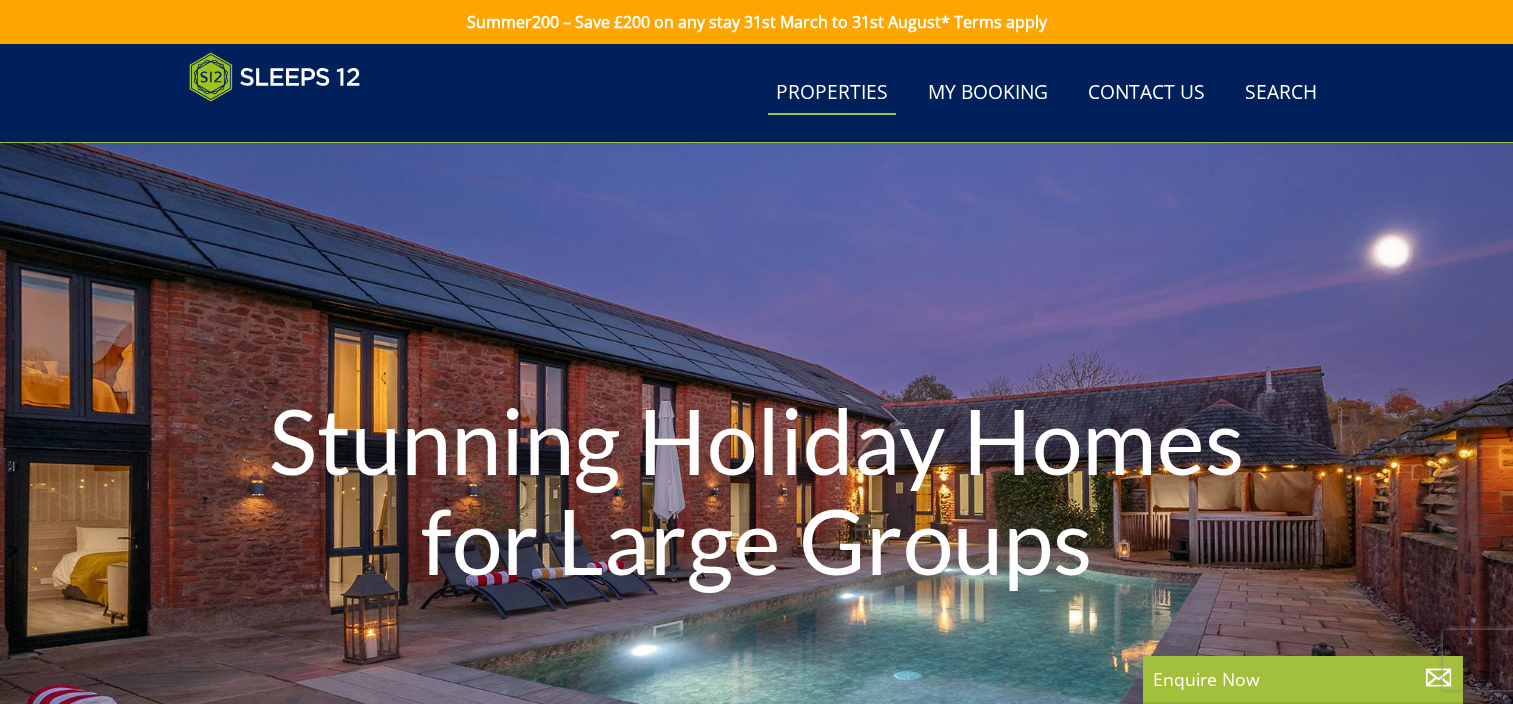 select on "11" 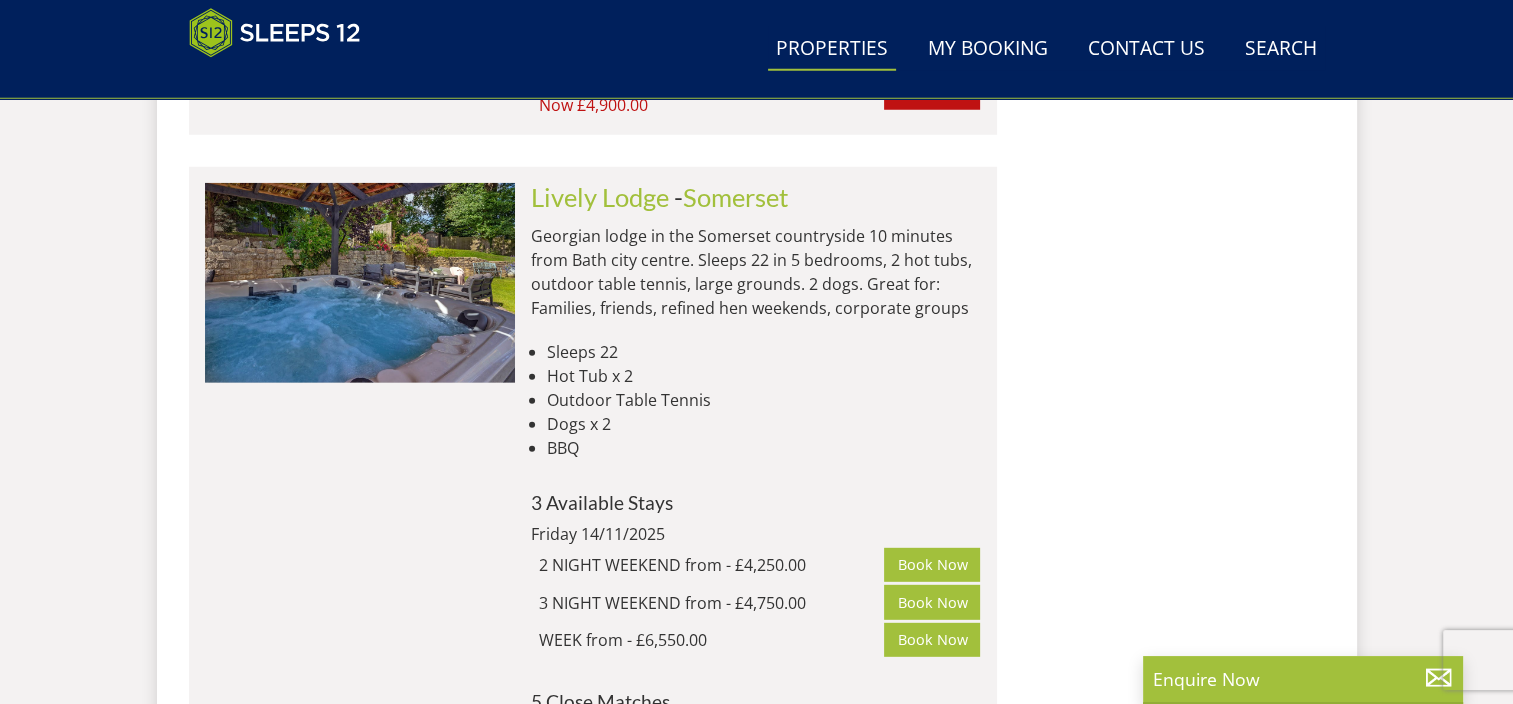 scroll, scrollTop: 13118, scrollLeft: 0, axis: vertical 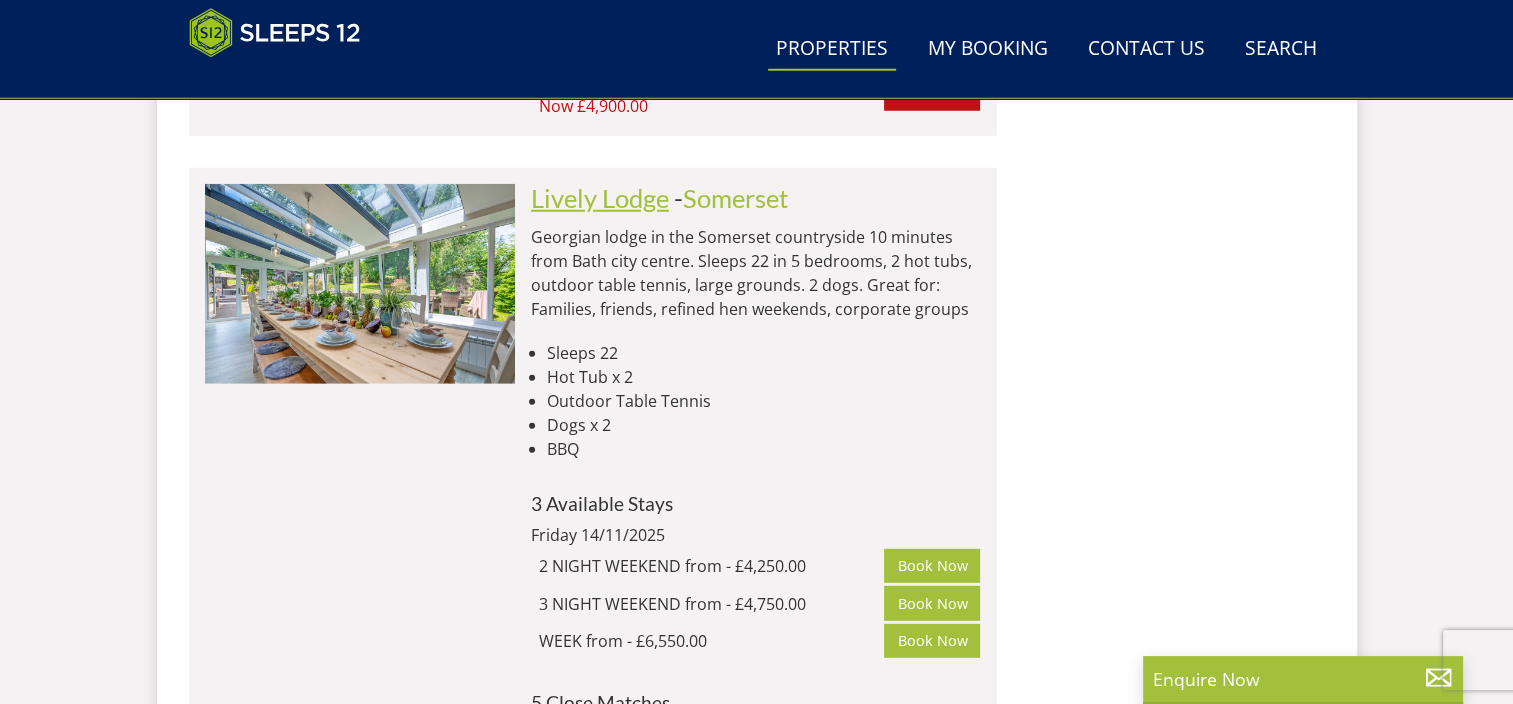 click on "Lively Lodge" at bounding box center (600, 198) 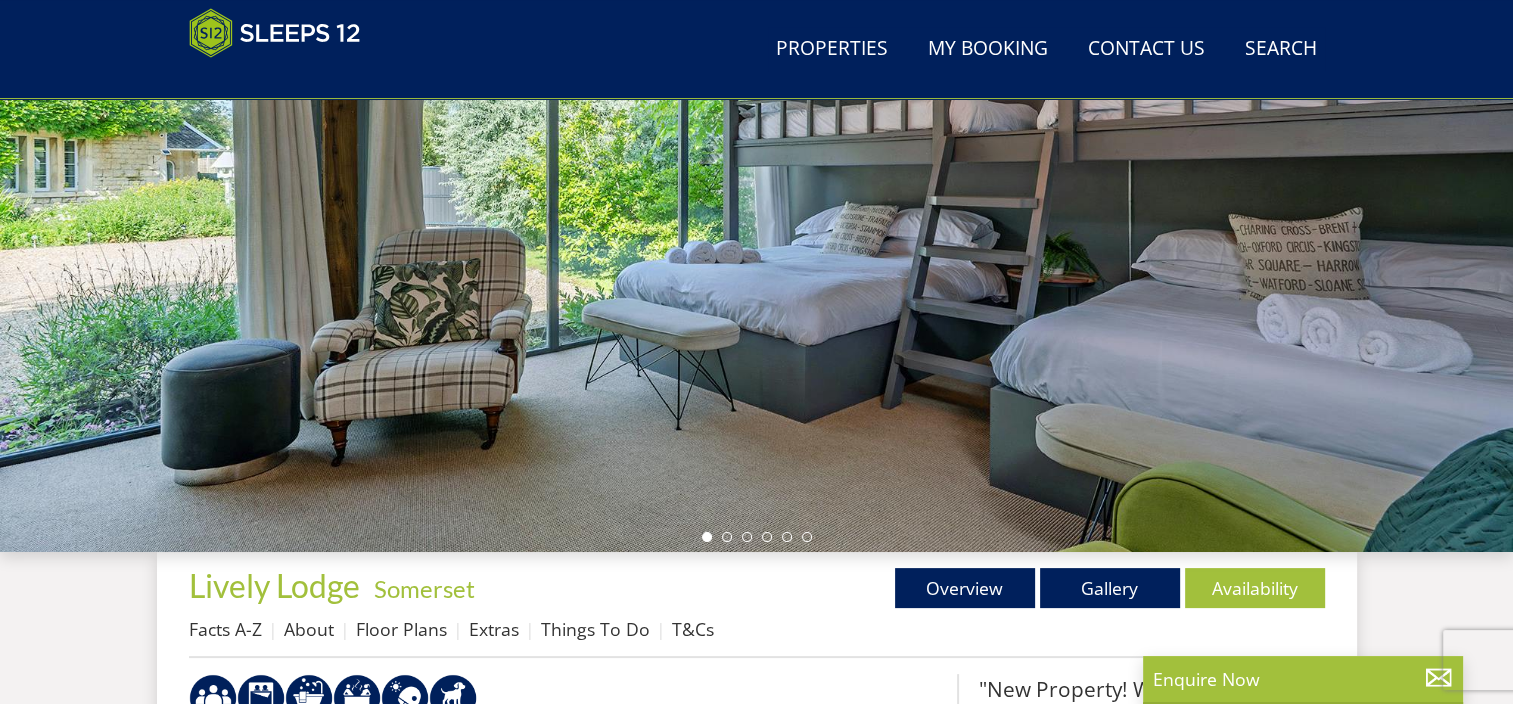 scroll, scrollTop: 300, scrollLeft: 0, axis: vertical 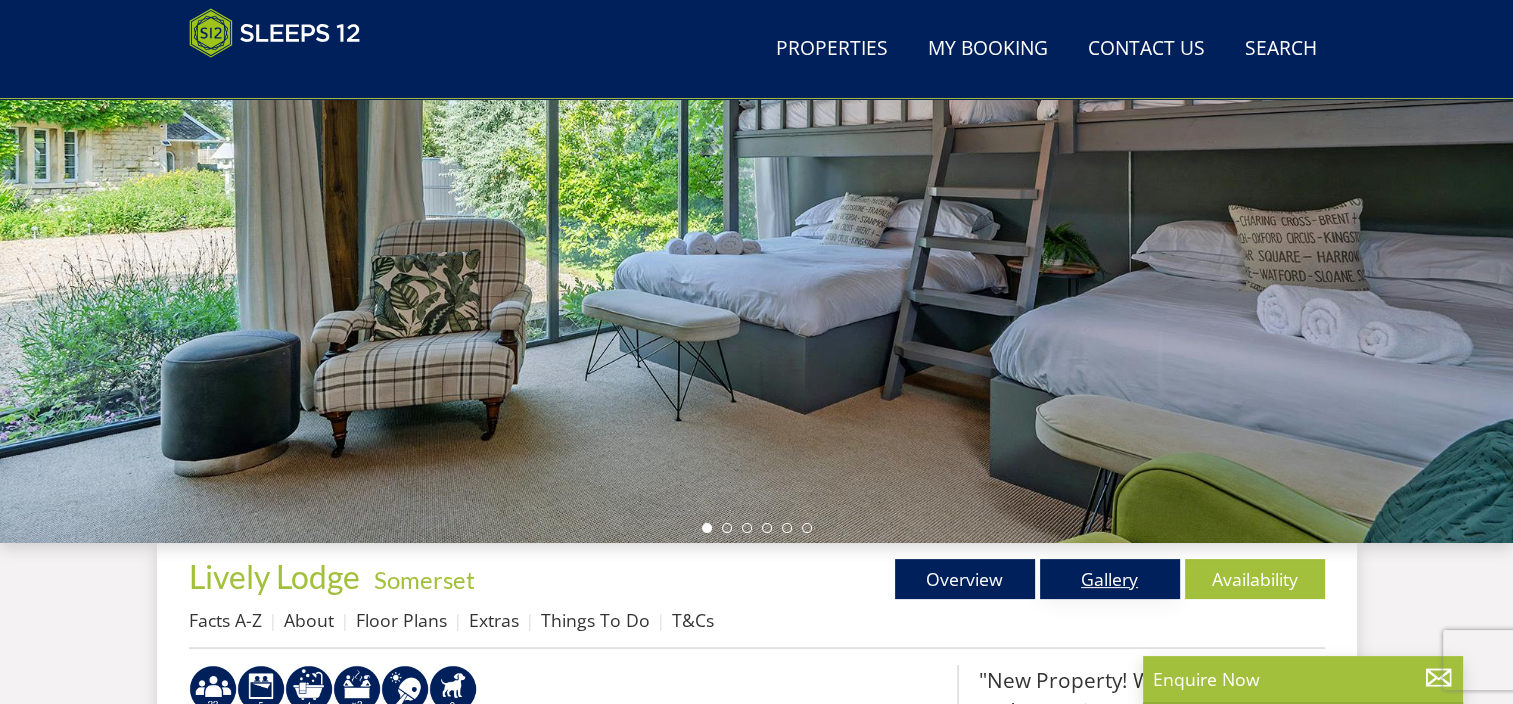 click on "Gallery" at bounding box center (1110, 579) 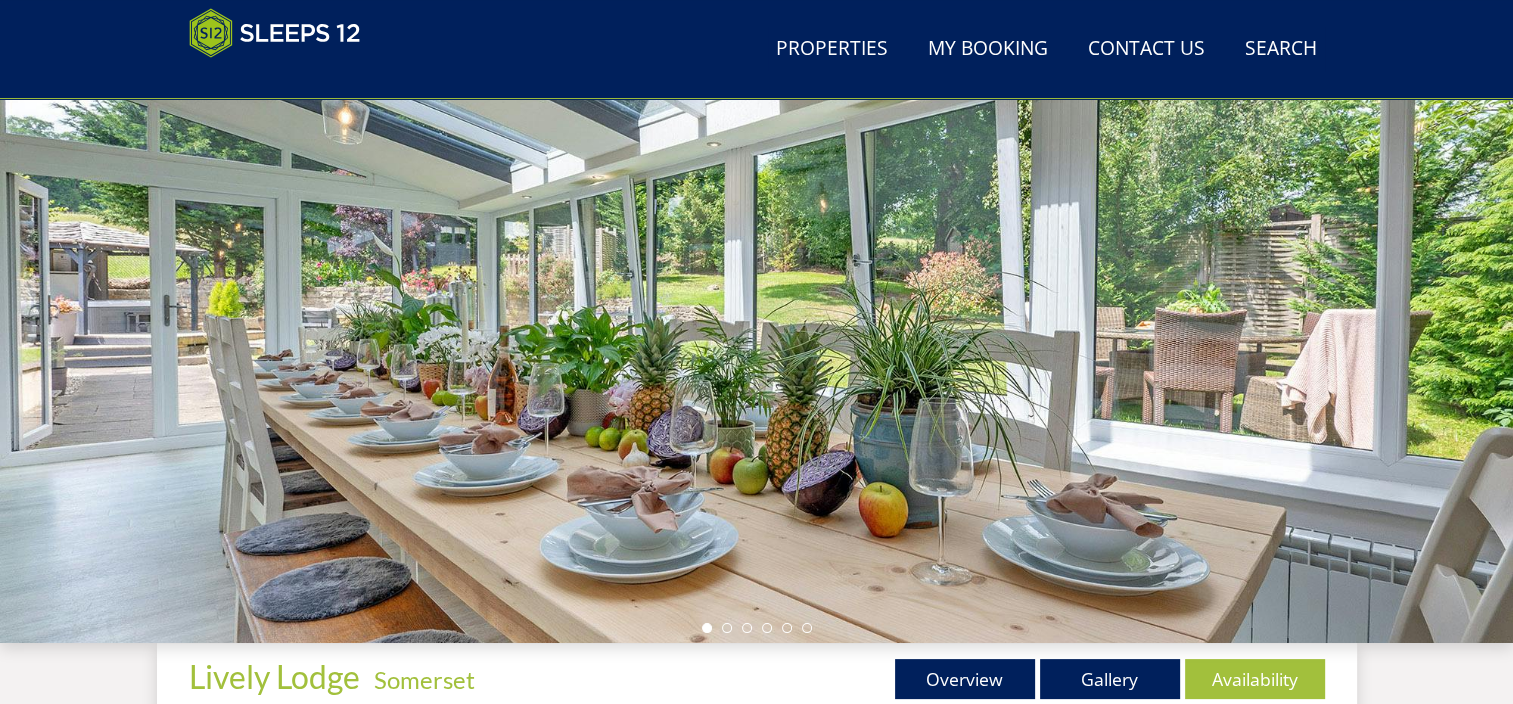 scroll, scrollTop: 600, scrollLeft: 0, axis: vertical 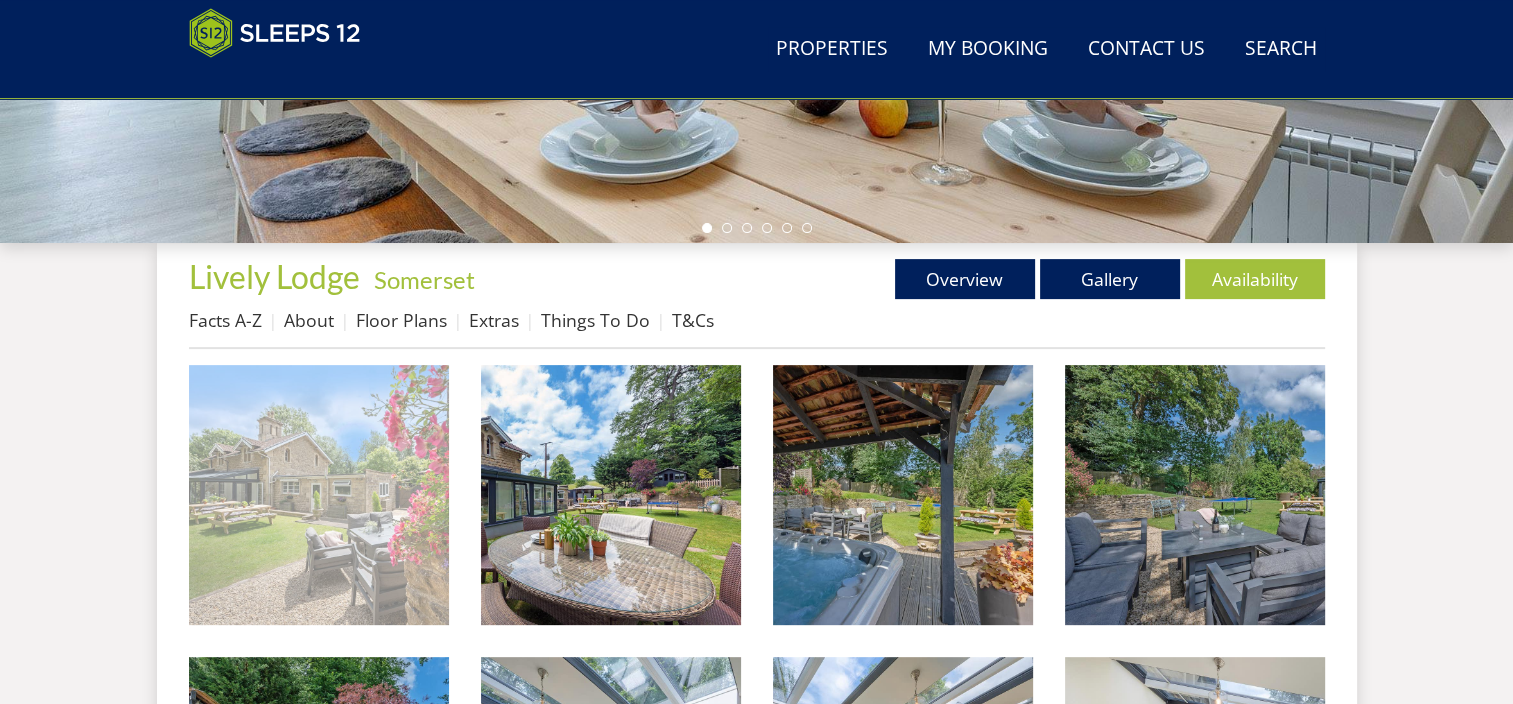 click at bounding box center [319, 495] 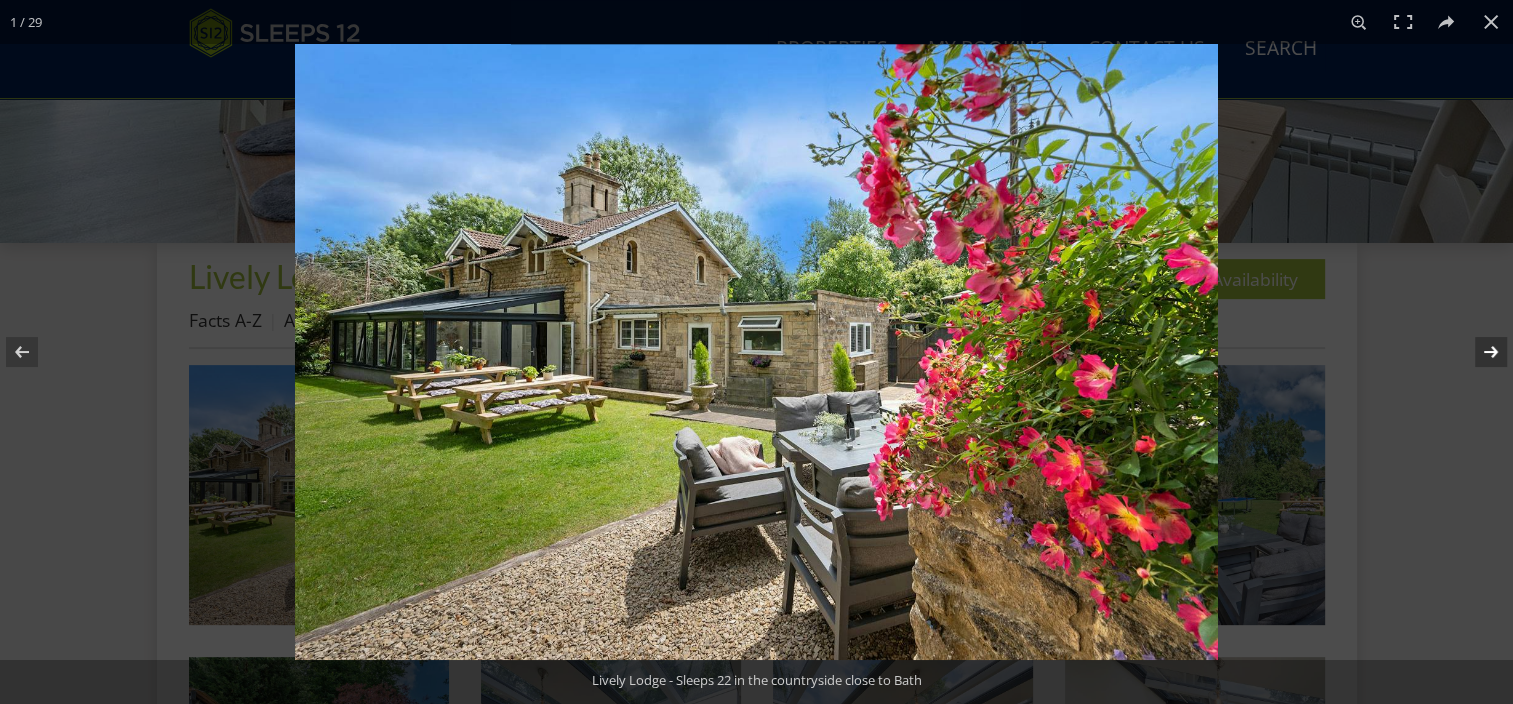 click at bounding box center [1478, 352] 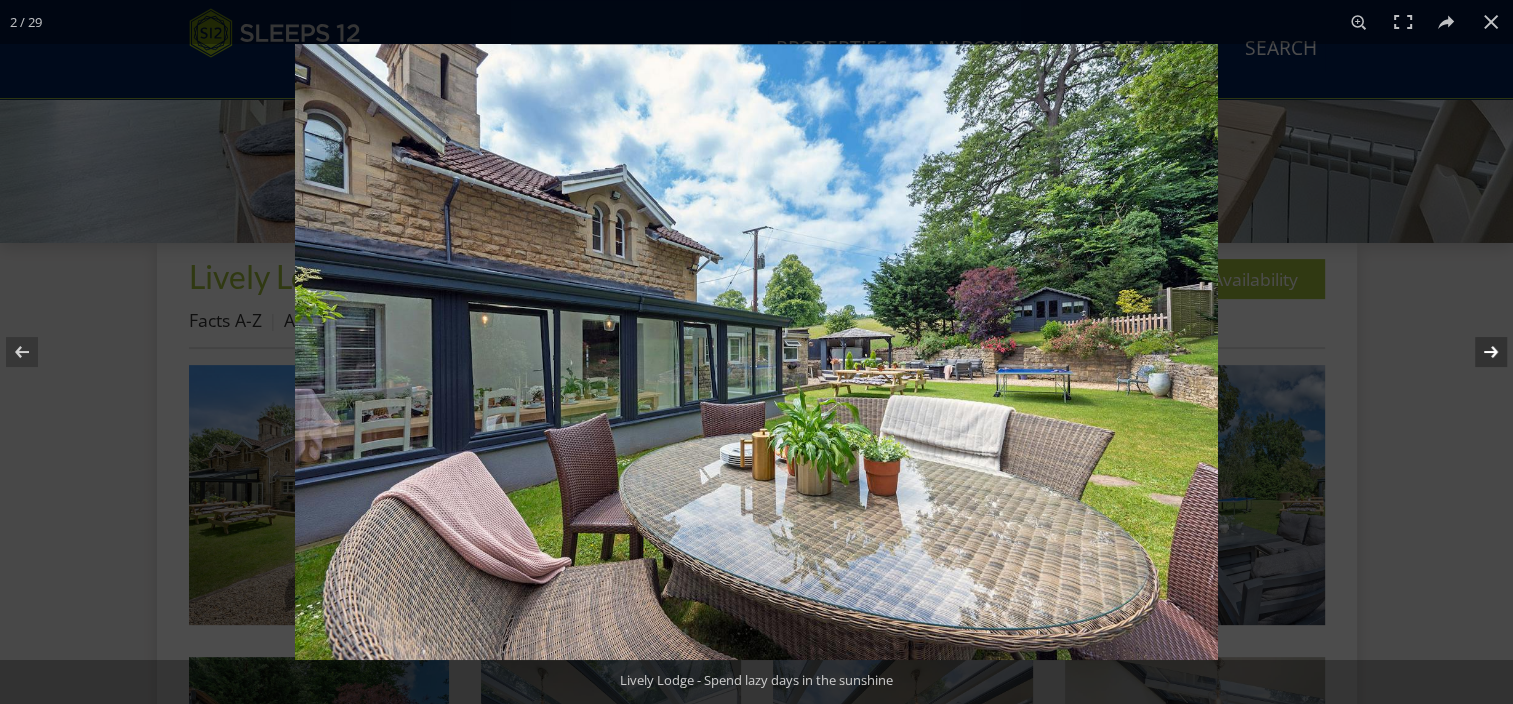 click at bounding box center [1478, 352] 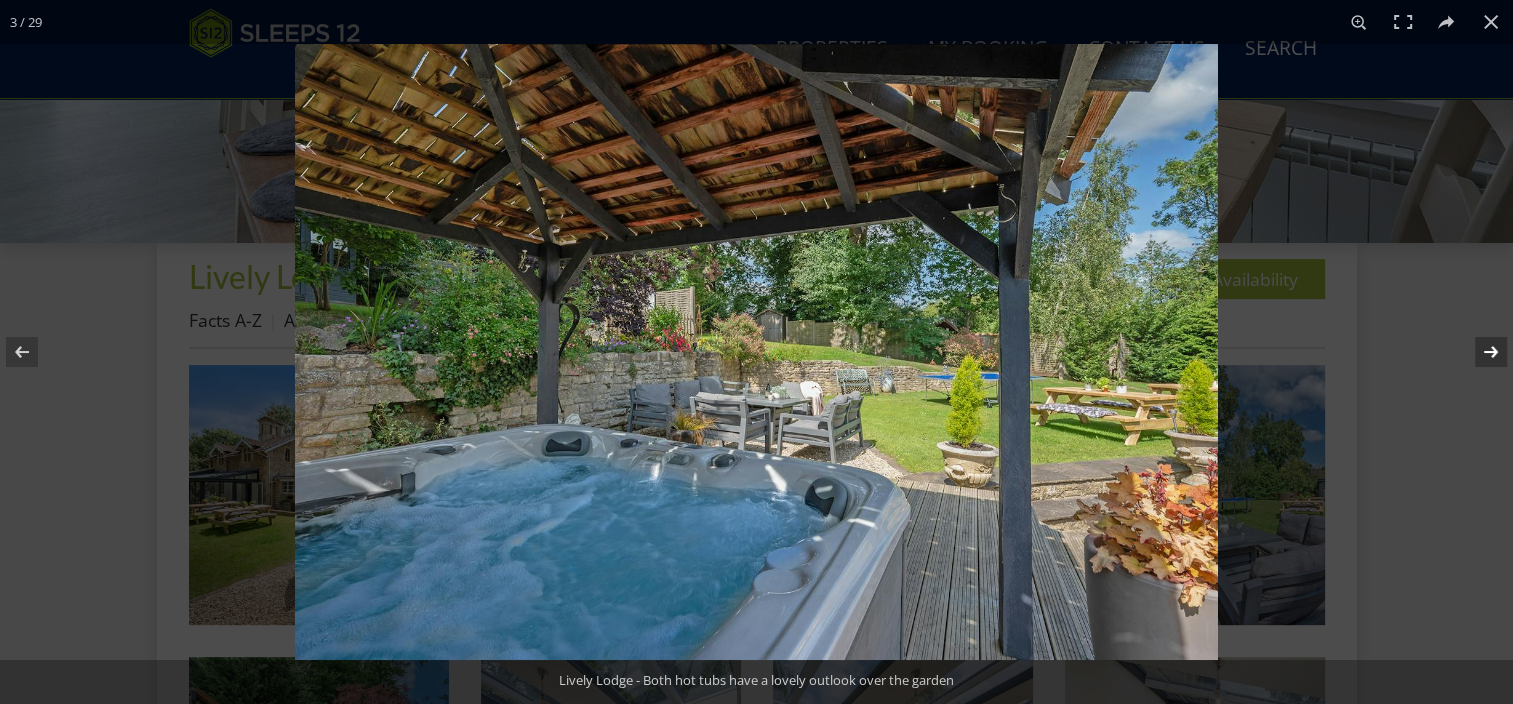 click at bounding box center [1478, 352] 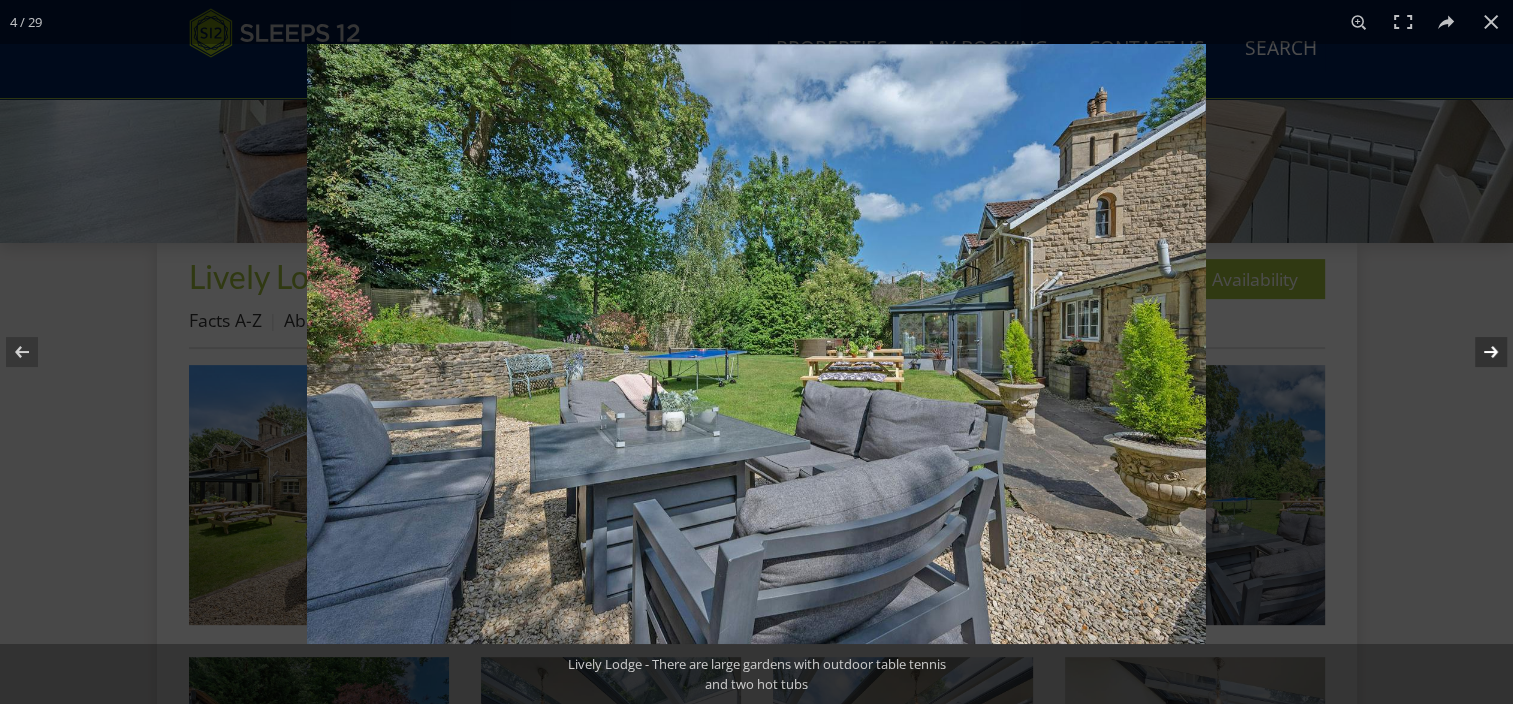 click at bounding box center (1478, 352) 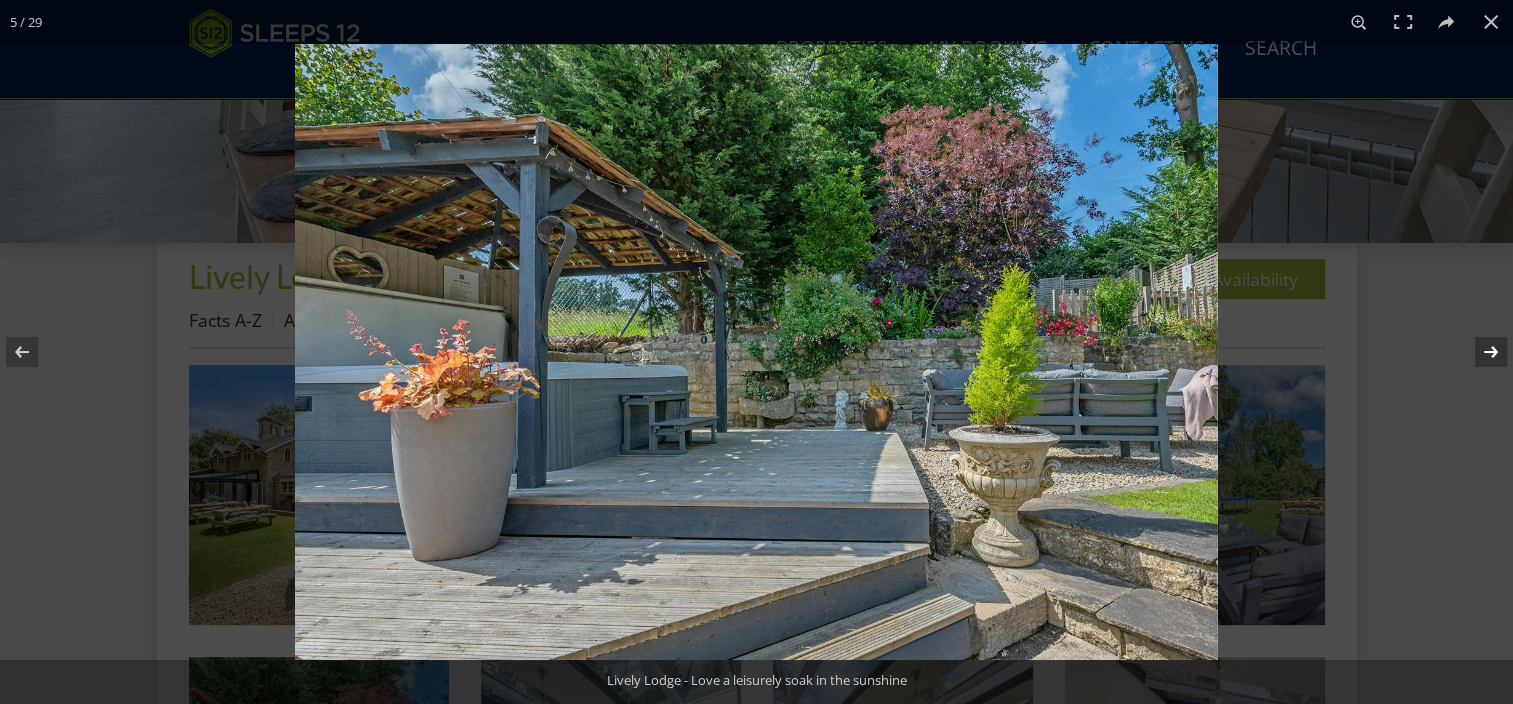 click at bounding box center [1478, 352] 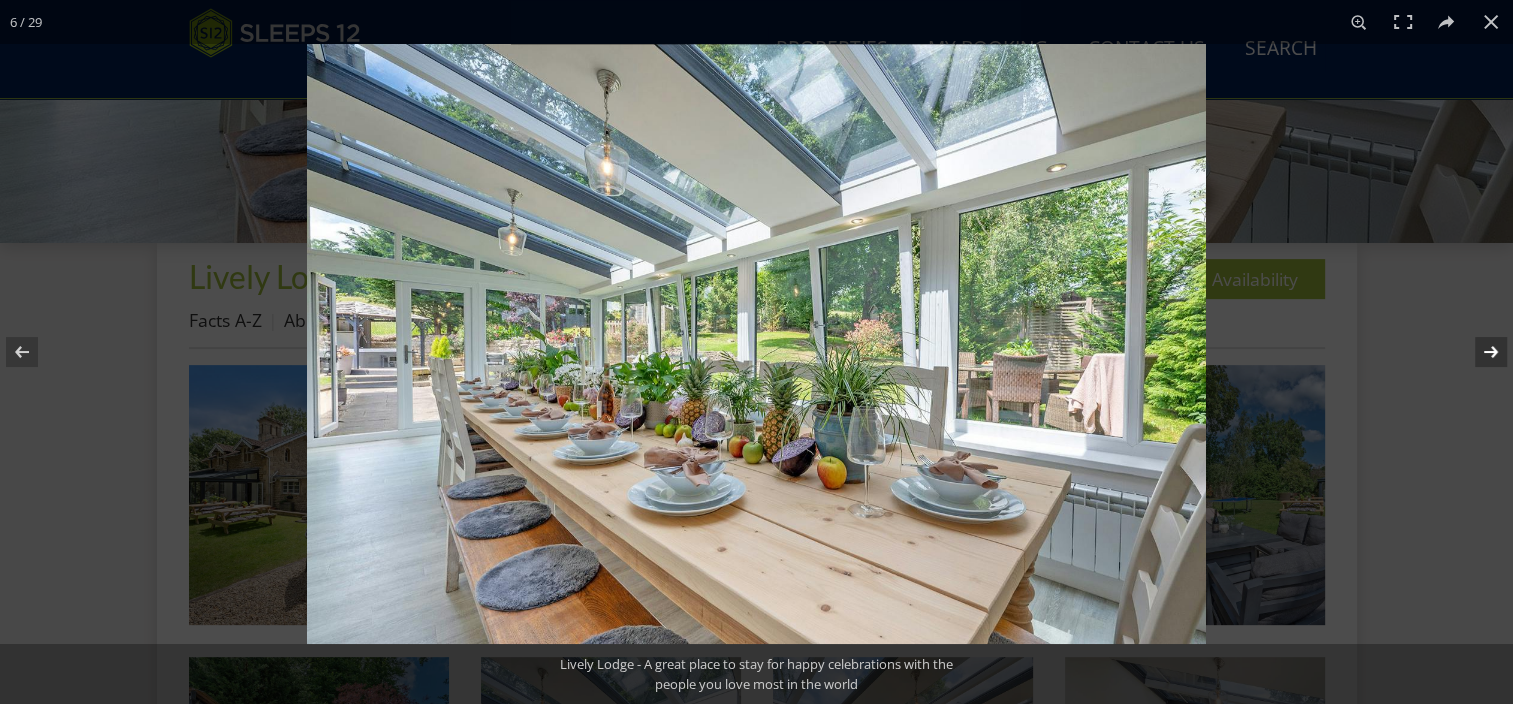 click at bounding box center (1478, 352) 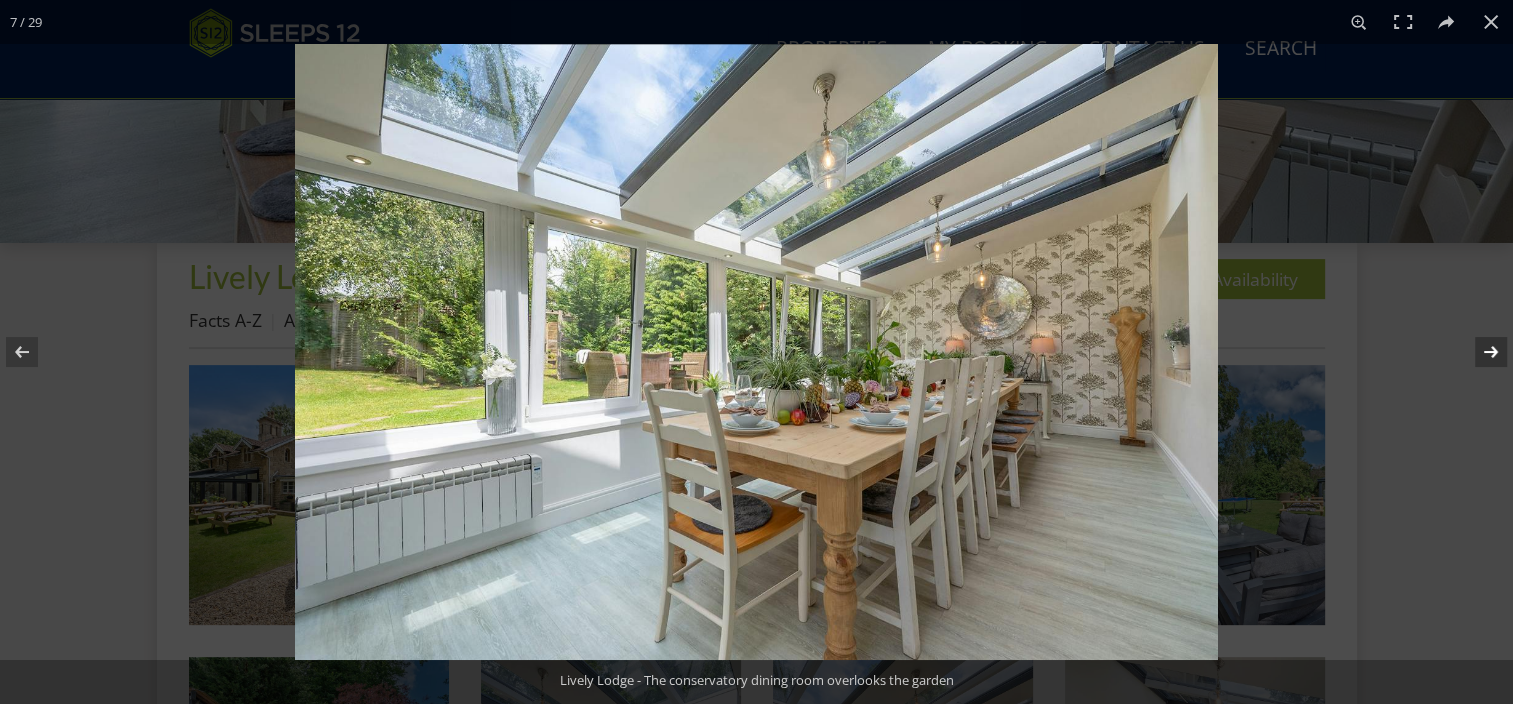 click at bounding box center (1478, 352) 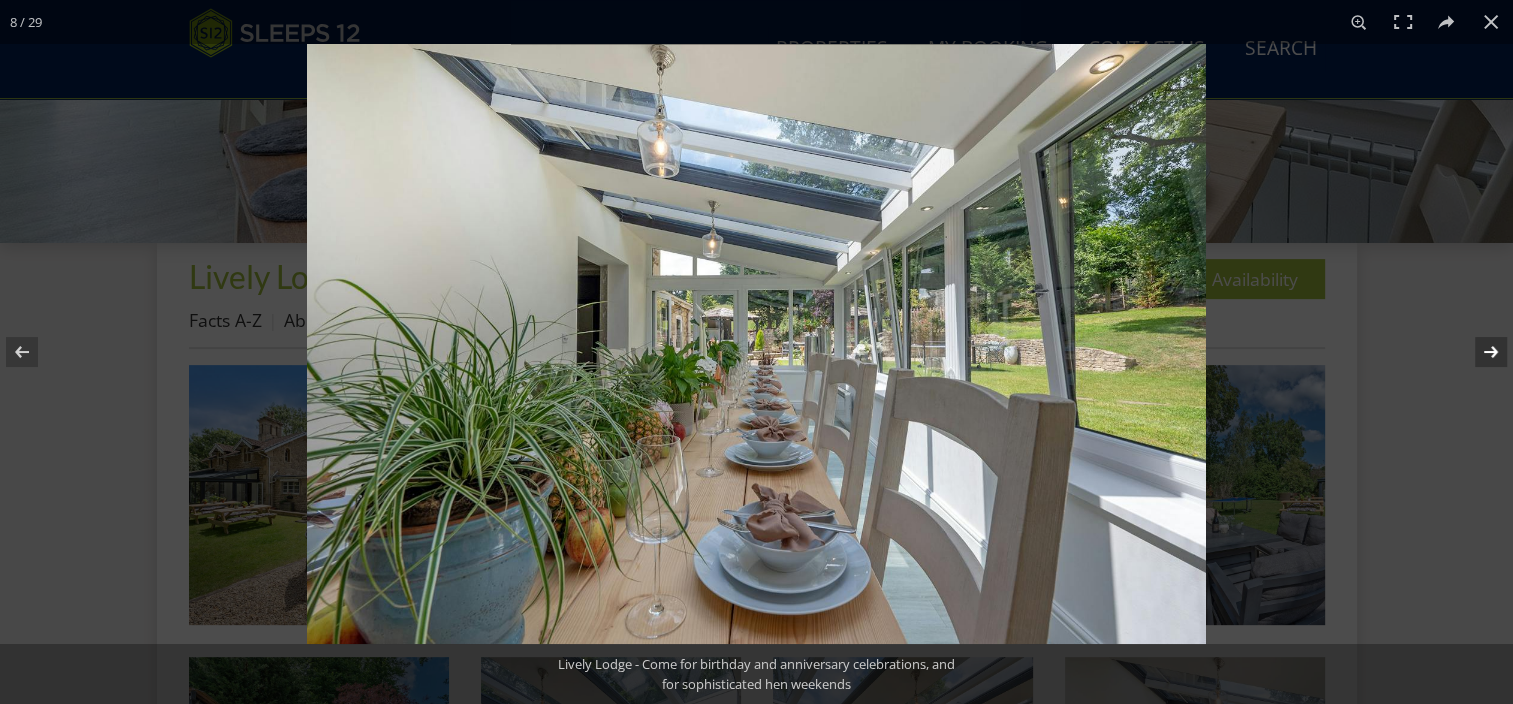 click at bounding box center [1478, 352] 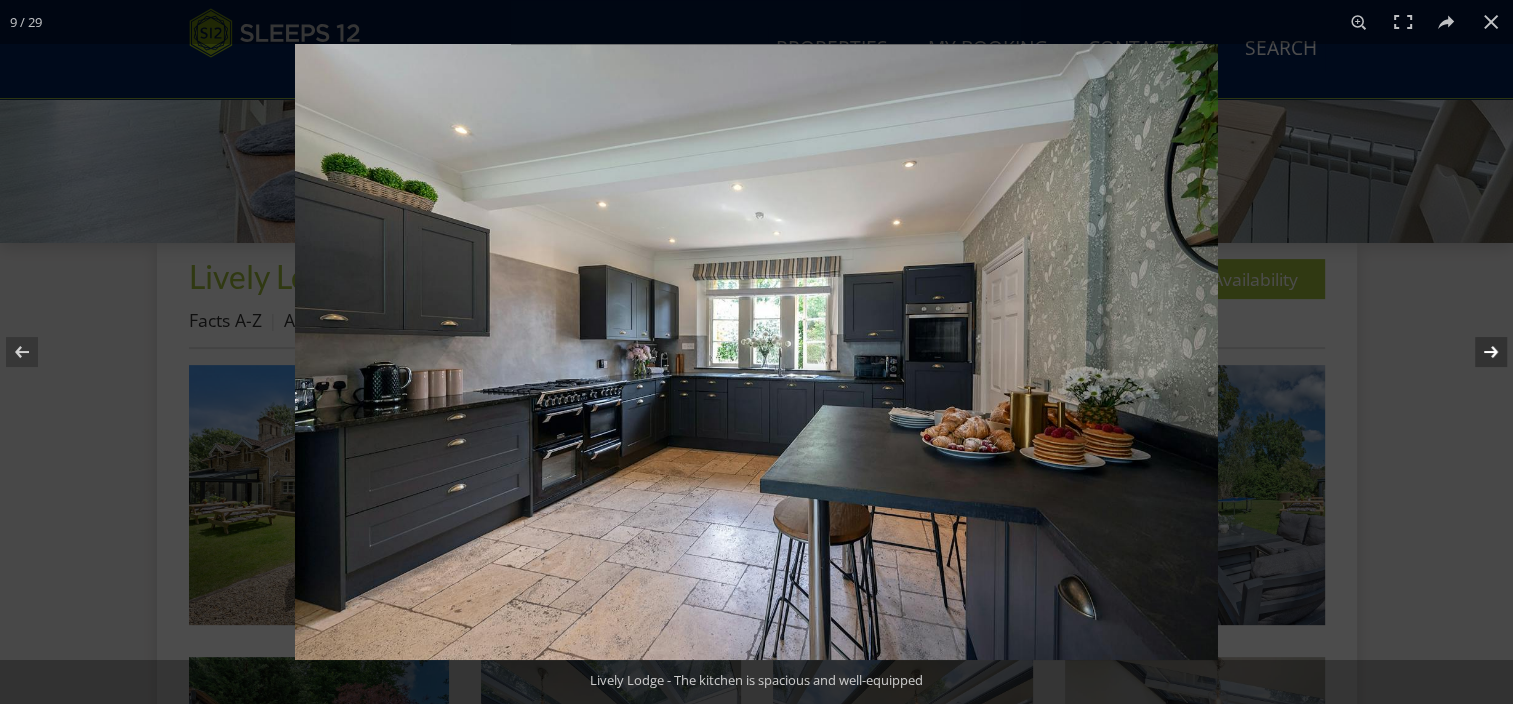 click at bounding box center [1478, 352] 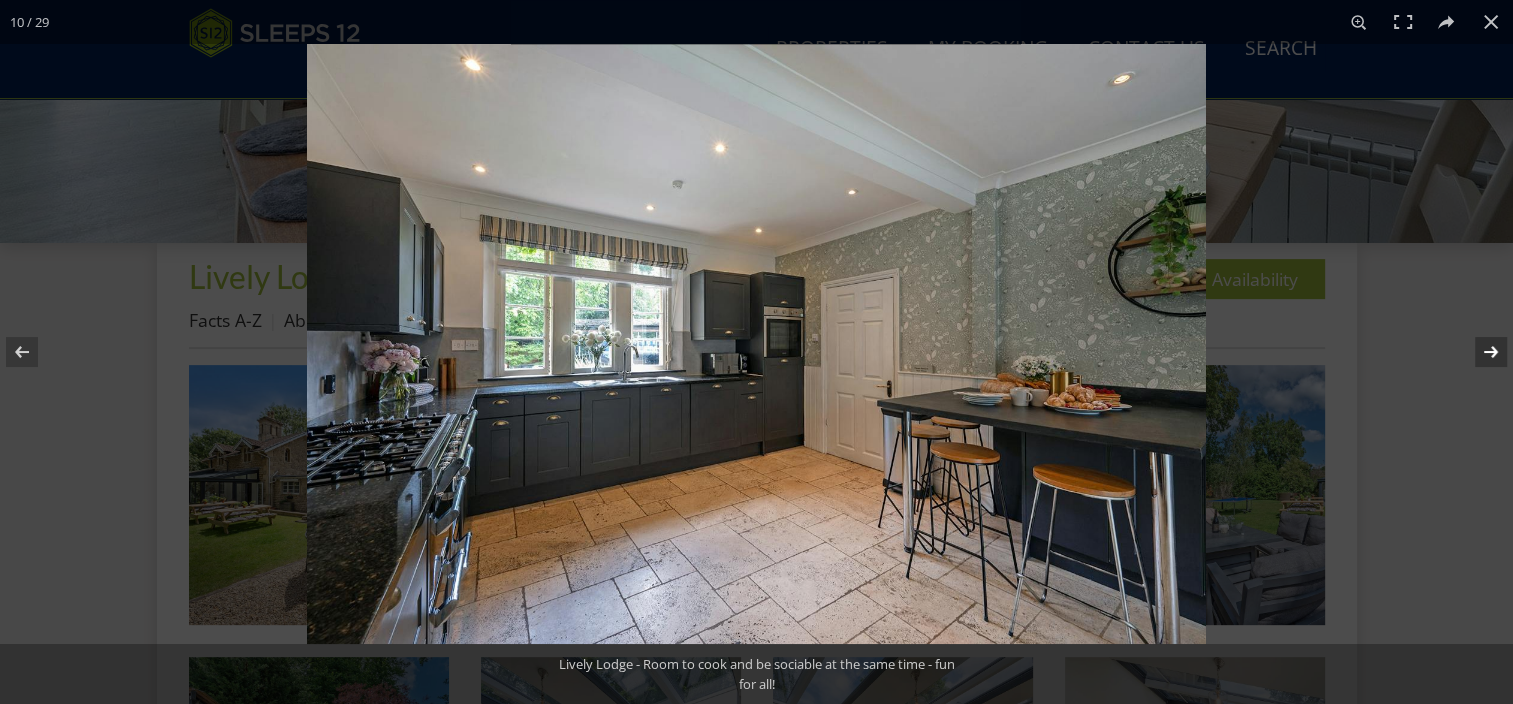 click at bounding box center (1478, 352) 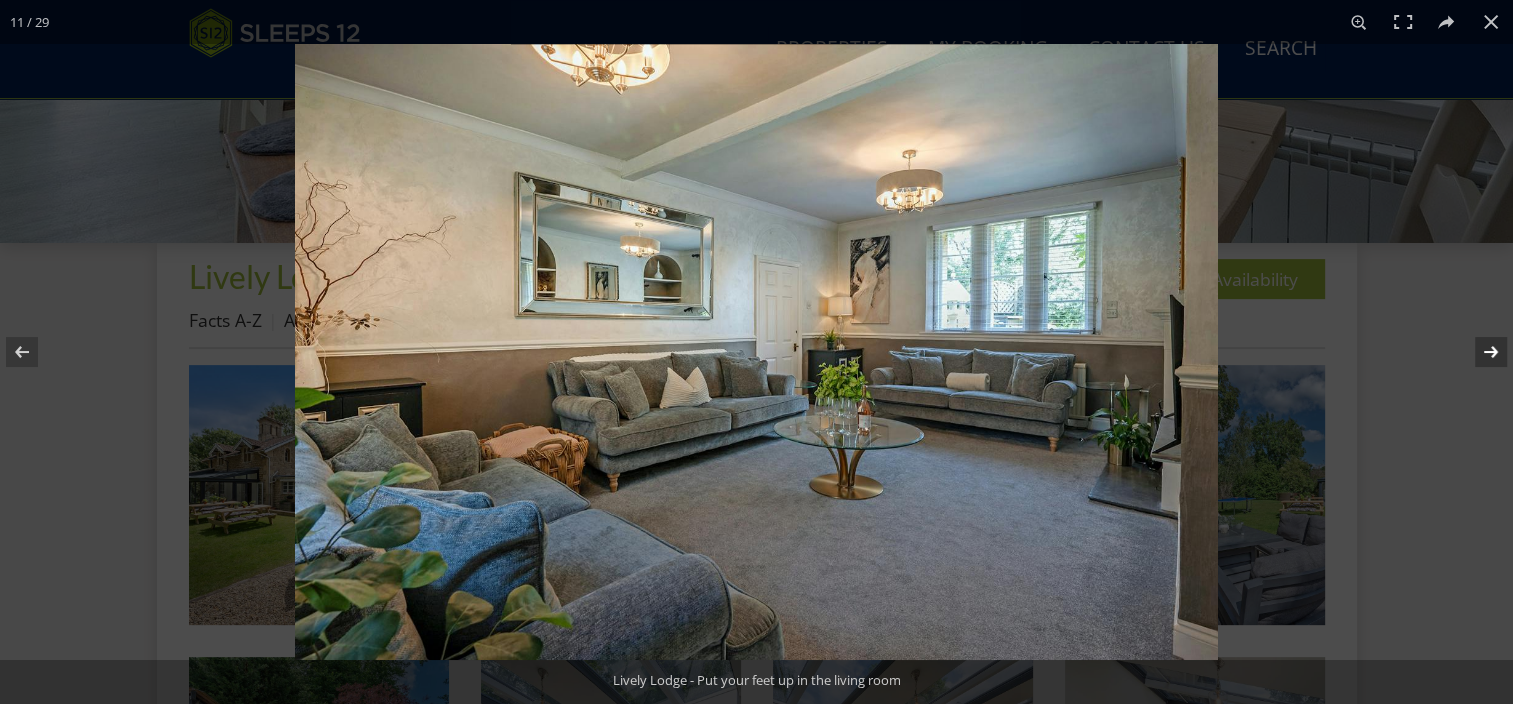 click at bounding box center (1478, 352) 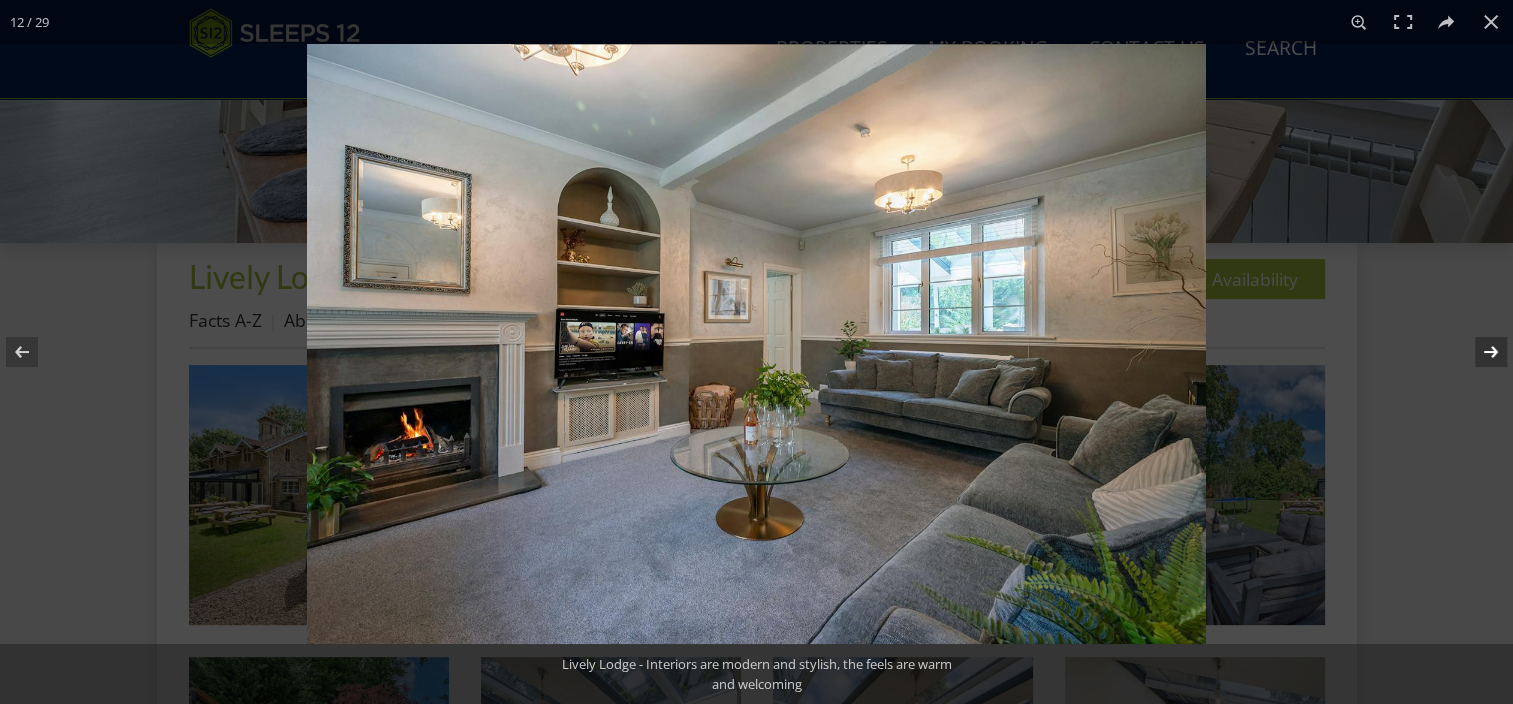 click at bounding box center [1478, 352] 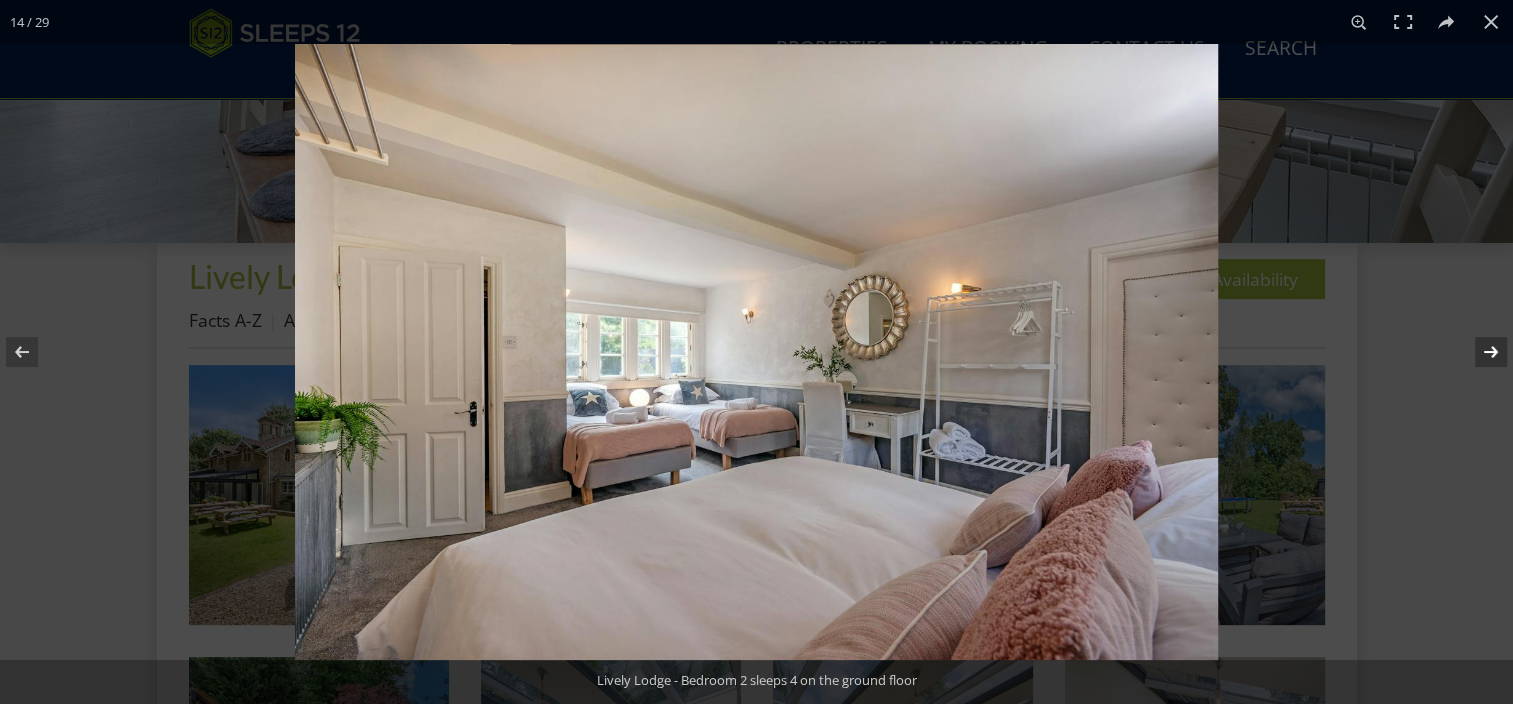 click at bounding box center [1478, 352] 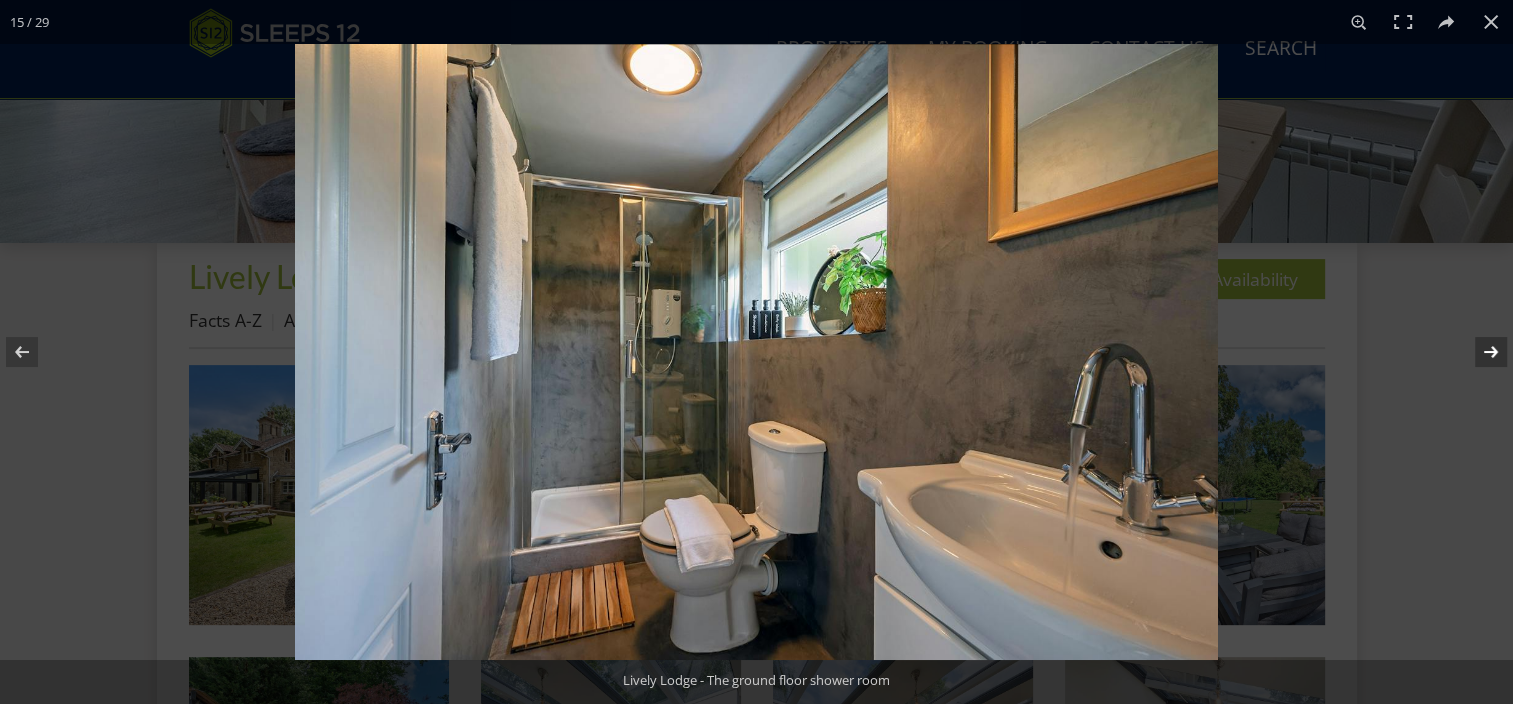 click at bounding box center [1478, 352] 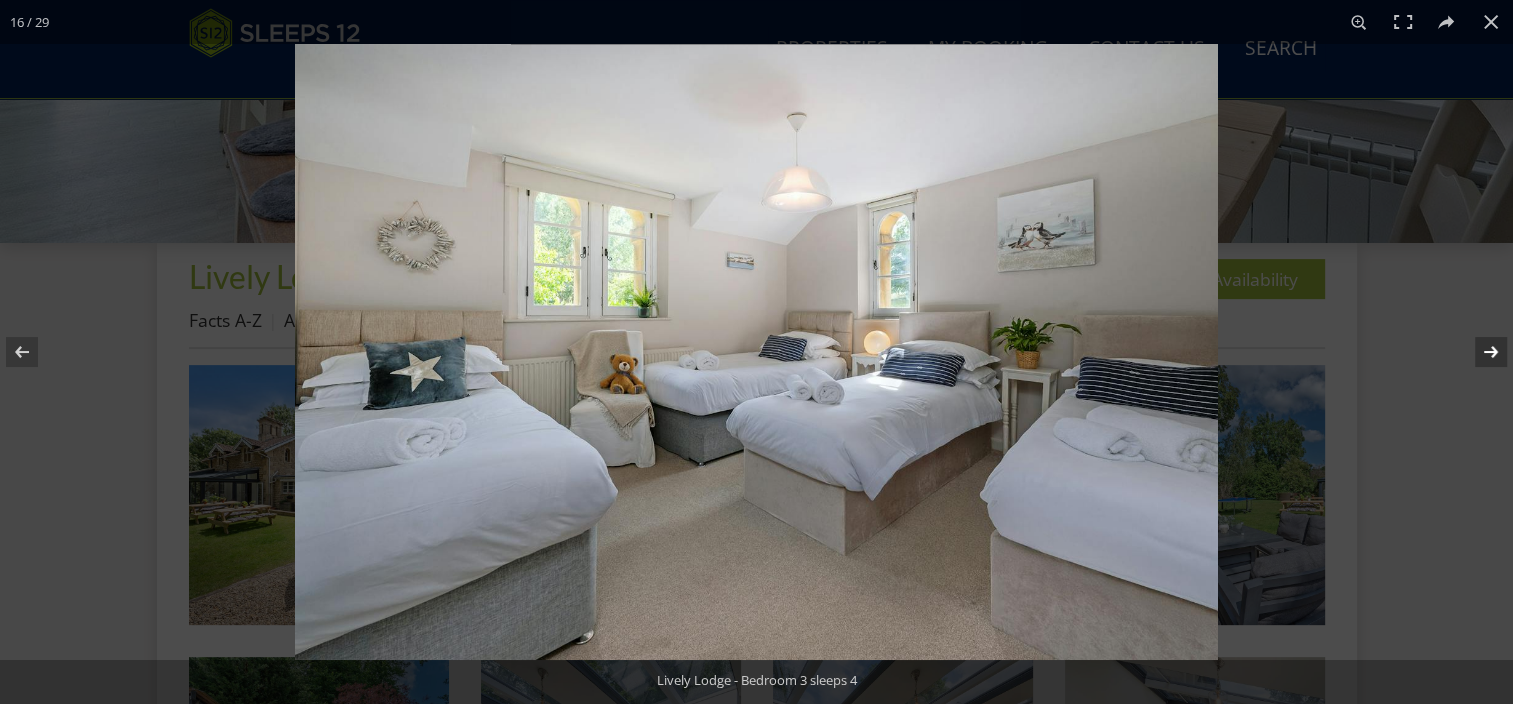 click at bounding box center [1478, 352] 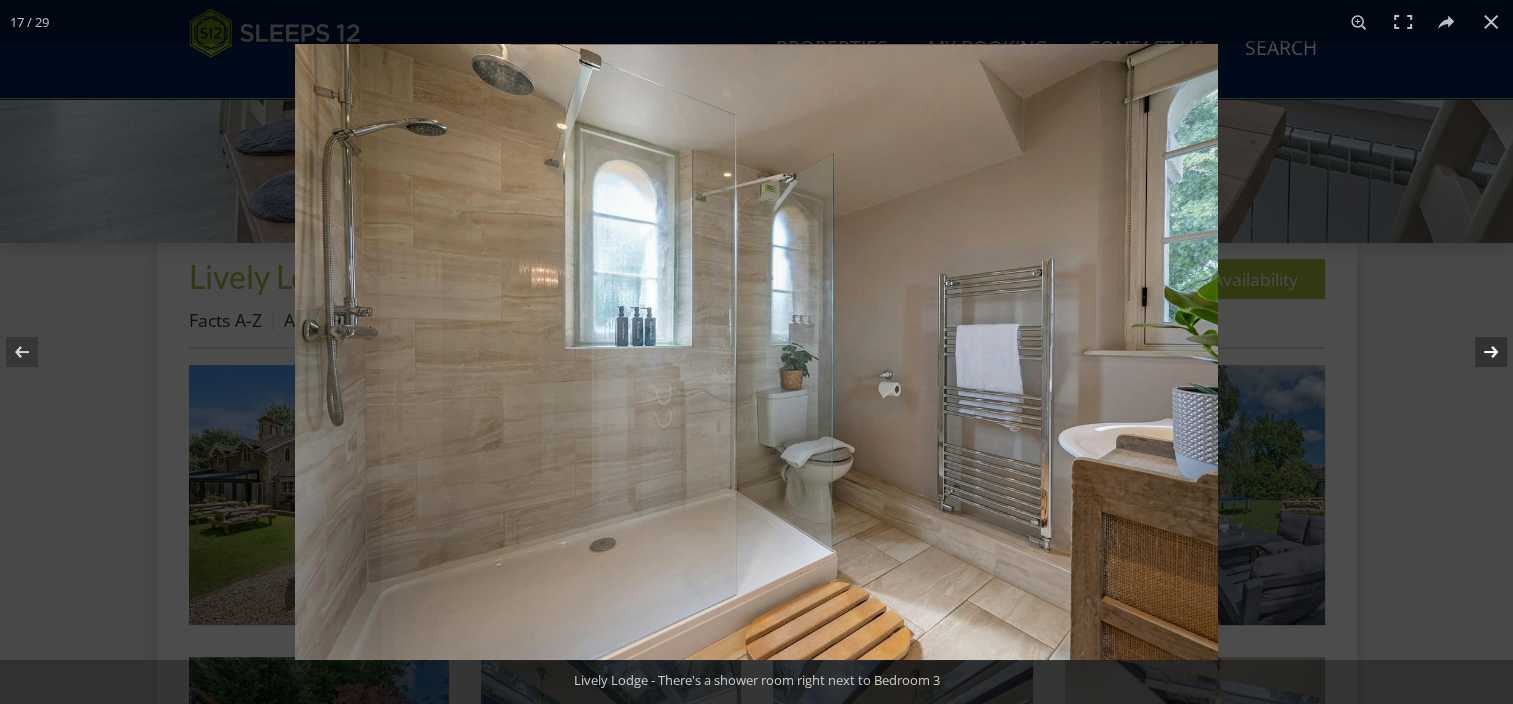 click at bounding box center [1478, 352] 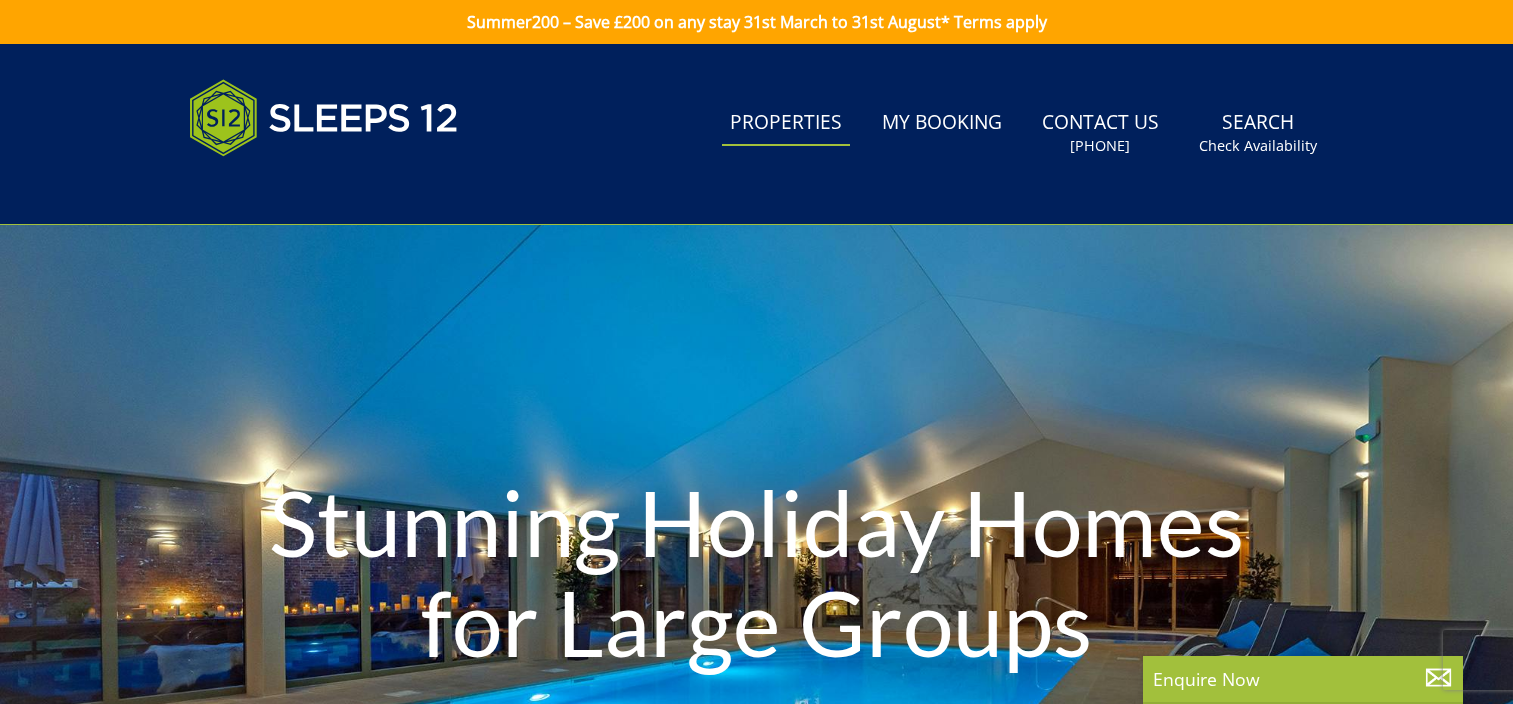 scroll, scrollTop: 0, scrollLeft: 0, axis: both 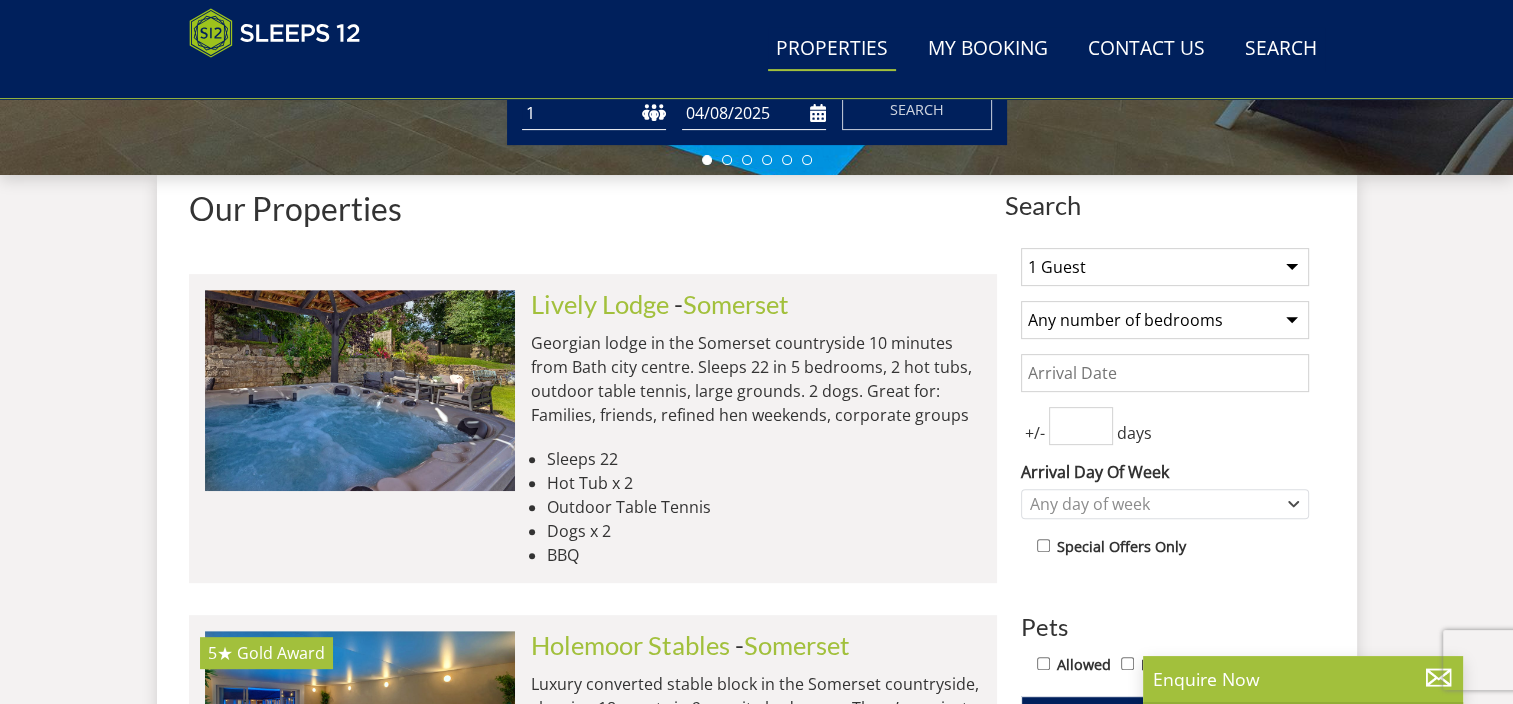 click on "1 Guest
2 Guests
3 Guests
4 Guests
5 Guests
6 Guests
7 Guests
8 Guests
9 Guests
10 Guests
11 Guests
12 Guests
13 Guests
14 Guests
15 Guests
16 Guests
17 Guests
18 Guests
19 Guests
20 Guests
21 Guests
22 Guests
23 Guests
24 Guests
25 Guests
26 Guests
27 Guests
28 Guests
29 Guests
30 Guests
31 Guests
32 Guests" at bounding box center [1165, 267] 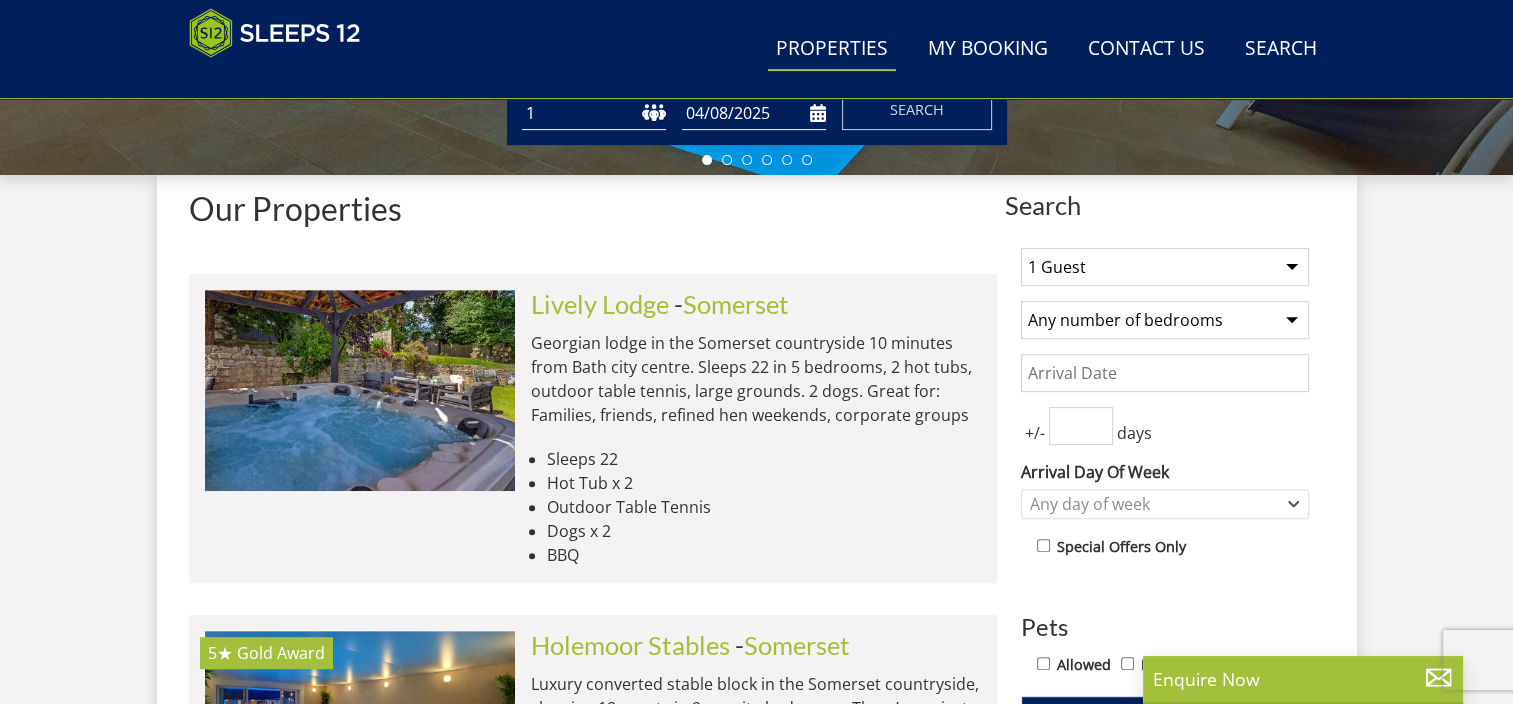 select on "11" 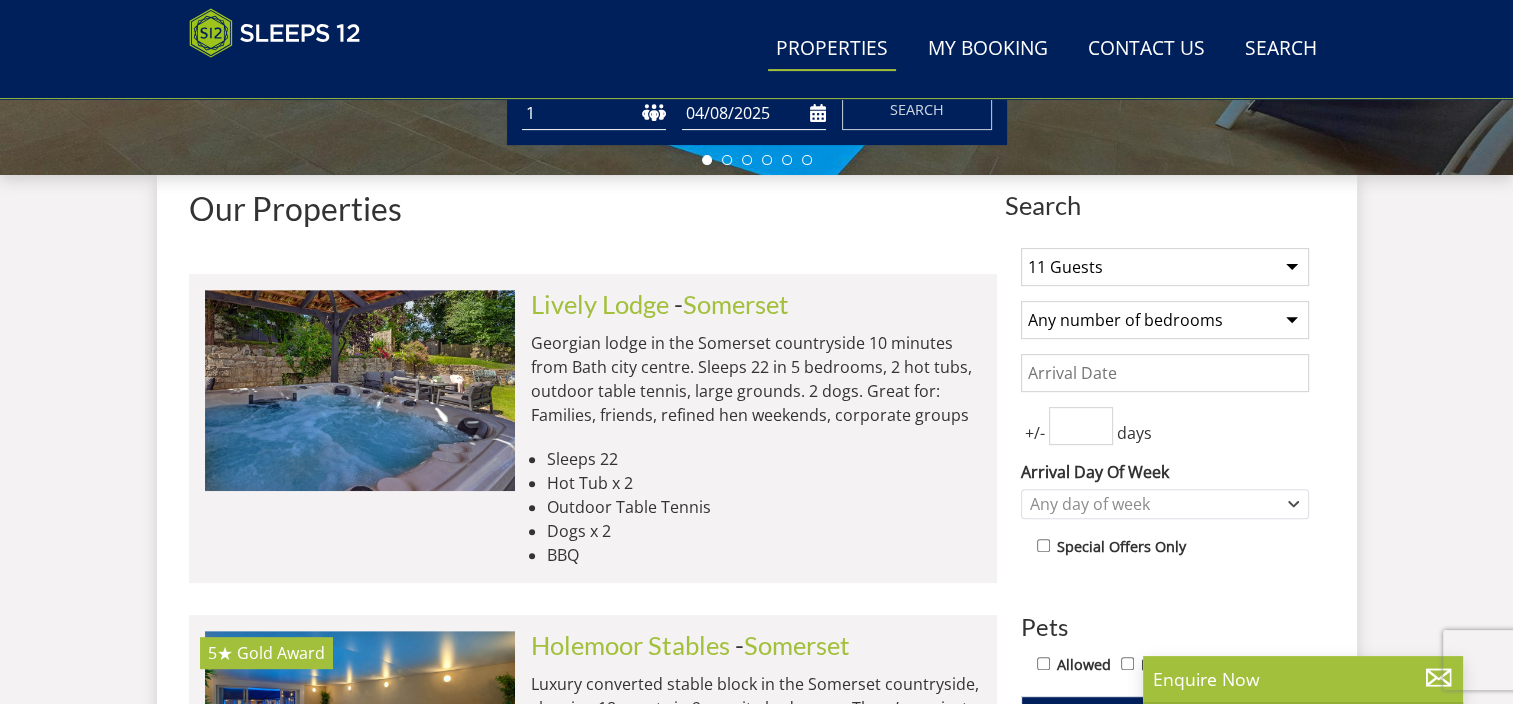 click on "1 Guest
2 Guests
3 Guests
4 Guests
5 Guests
6 Guests
7 Guests
8 Guests
9 Guests
10 Guests
11 Guests
12 Guests
13 Guests
14 Guests
15 Guests
16 Guests
17 Guests
18 Guests
19 Guests
20 Guests
21 Guests
22 Guests
23 Guests
24 Guests
25 Guests
26 Guests
27 Guests
28 Guests
29 Guests
30 Guests
31 Guests
32 Guests" at bounding box center (1165, 267) 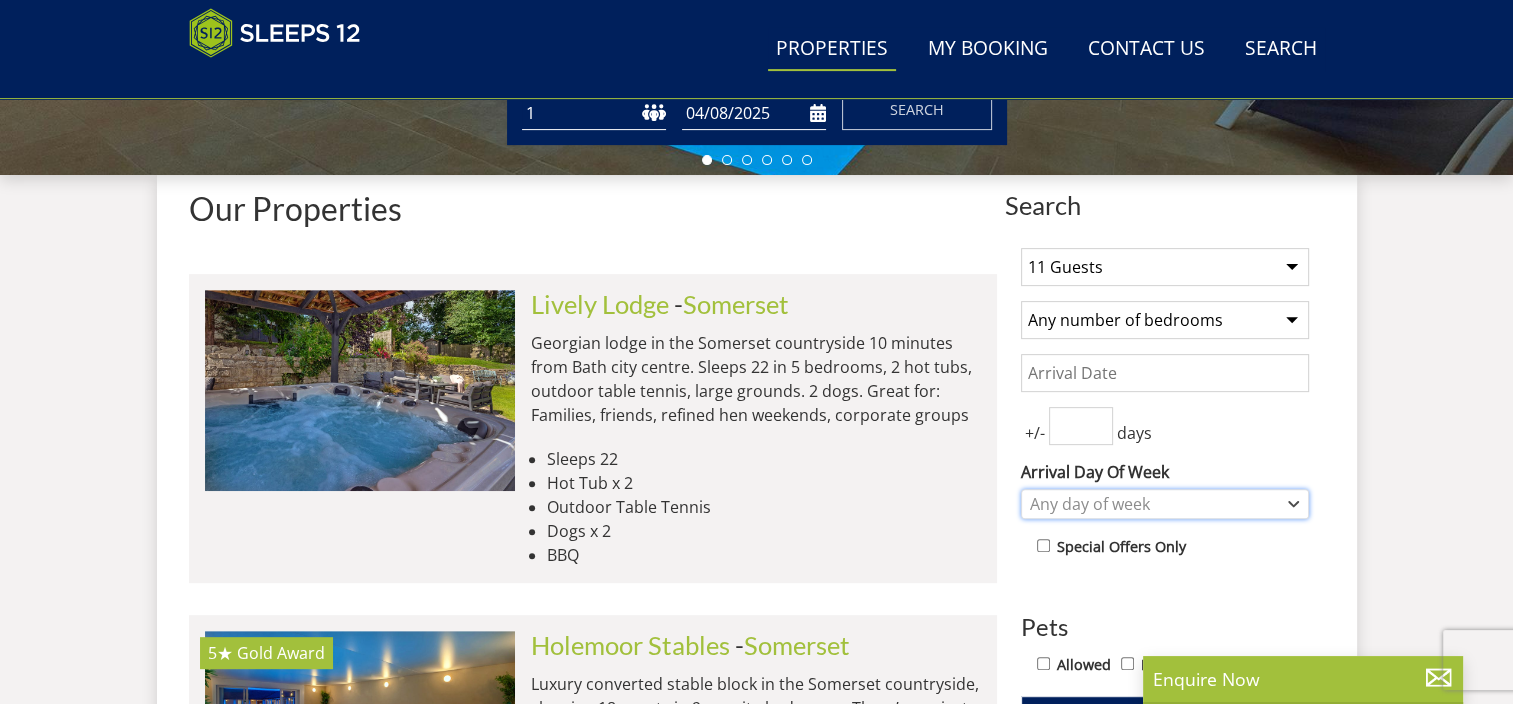 click on "Any day of week" at bounding box center (1154, 504) 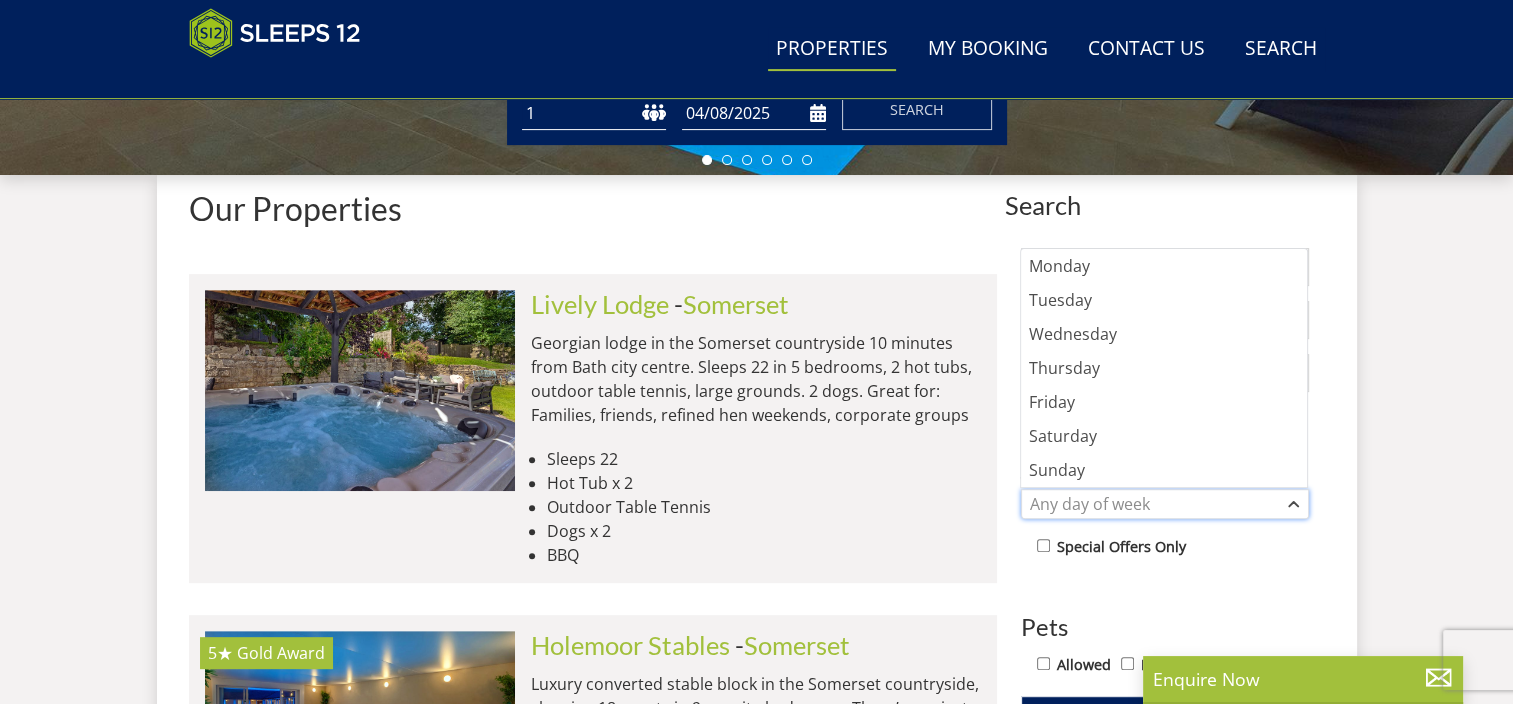 click on "Any day of week" at bounding box center [1154, 504] 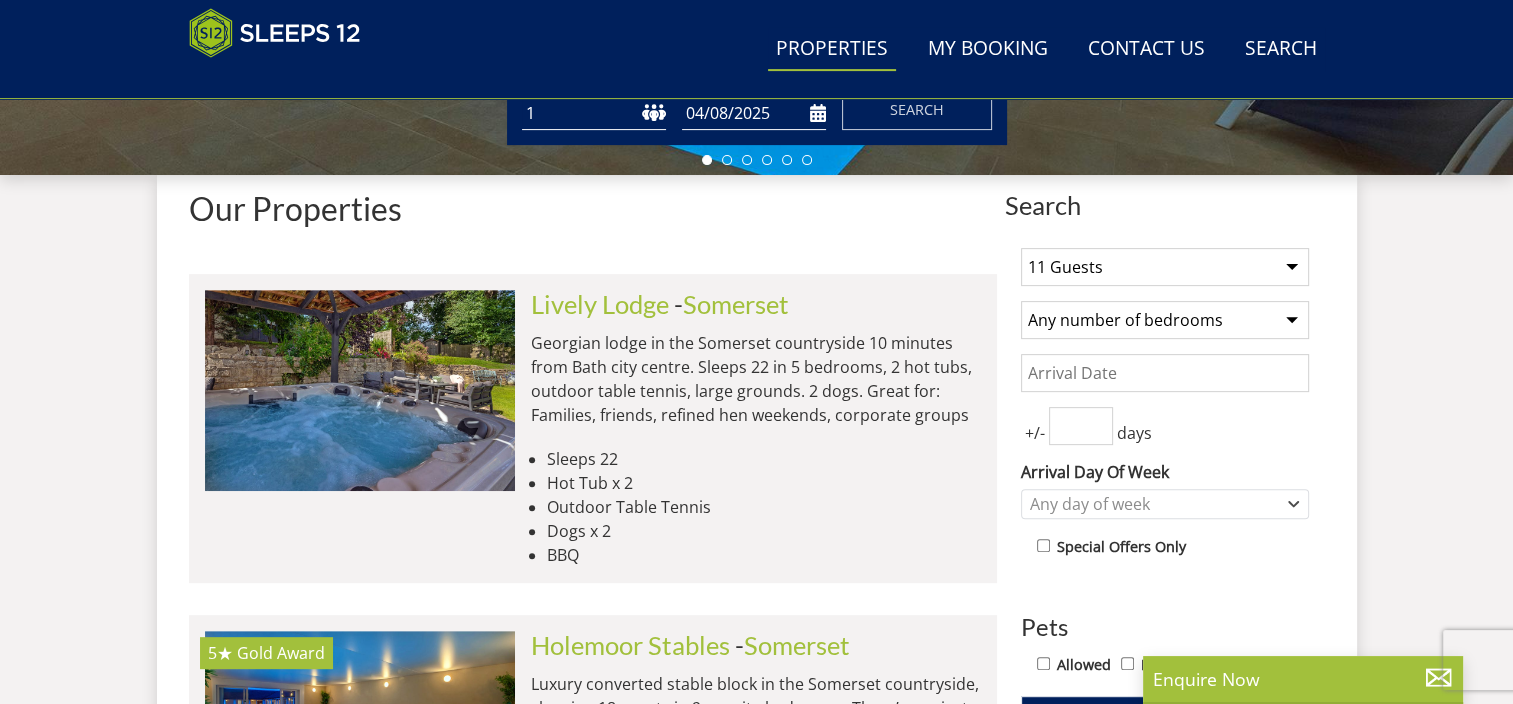 click on "Date" at bounding box center (1165, 373) 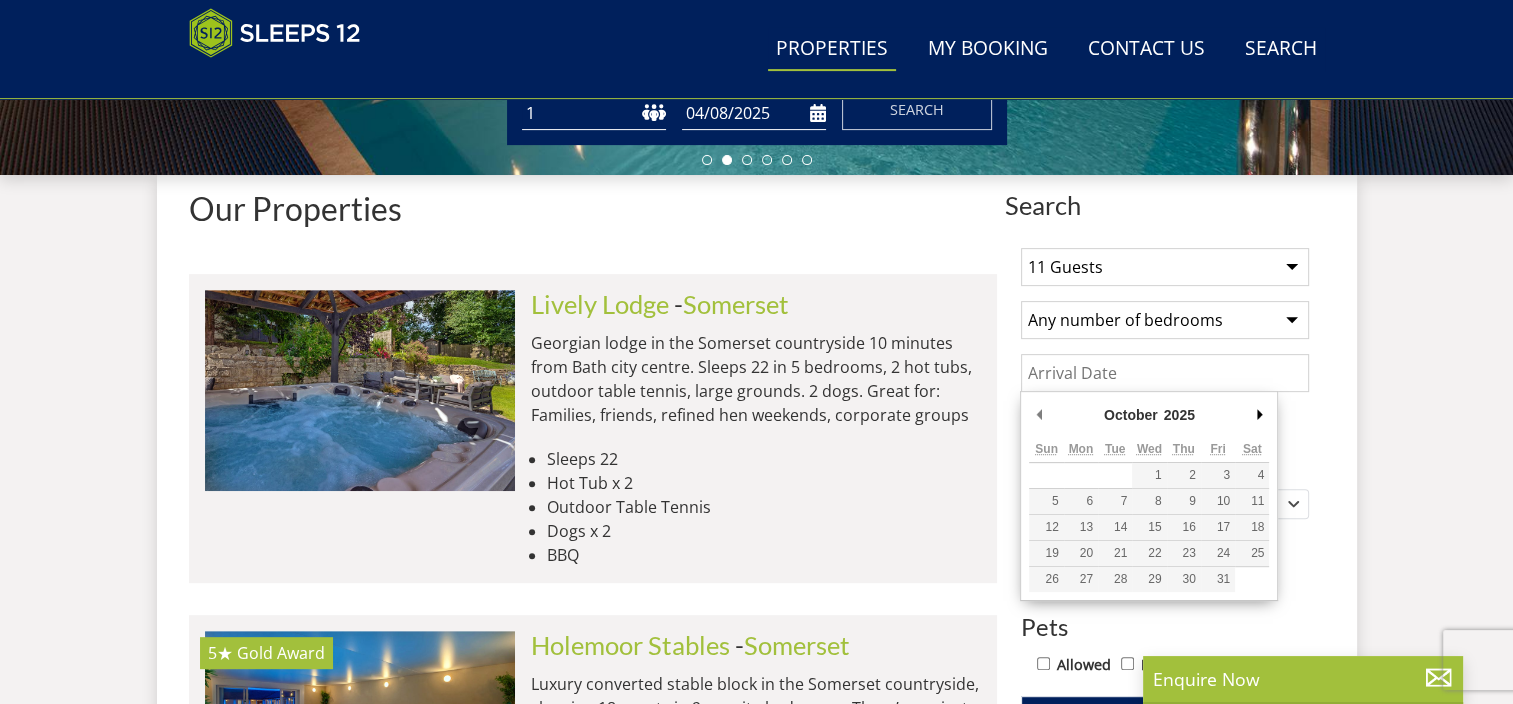 drag, startPoint x: 1264, startPoint y: 395, endPoint x: 1262, endPoint y: 411, distance: 16.124516 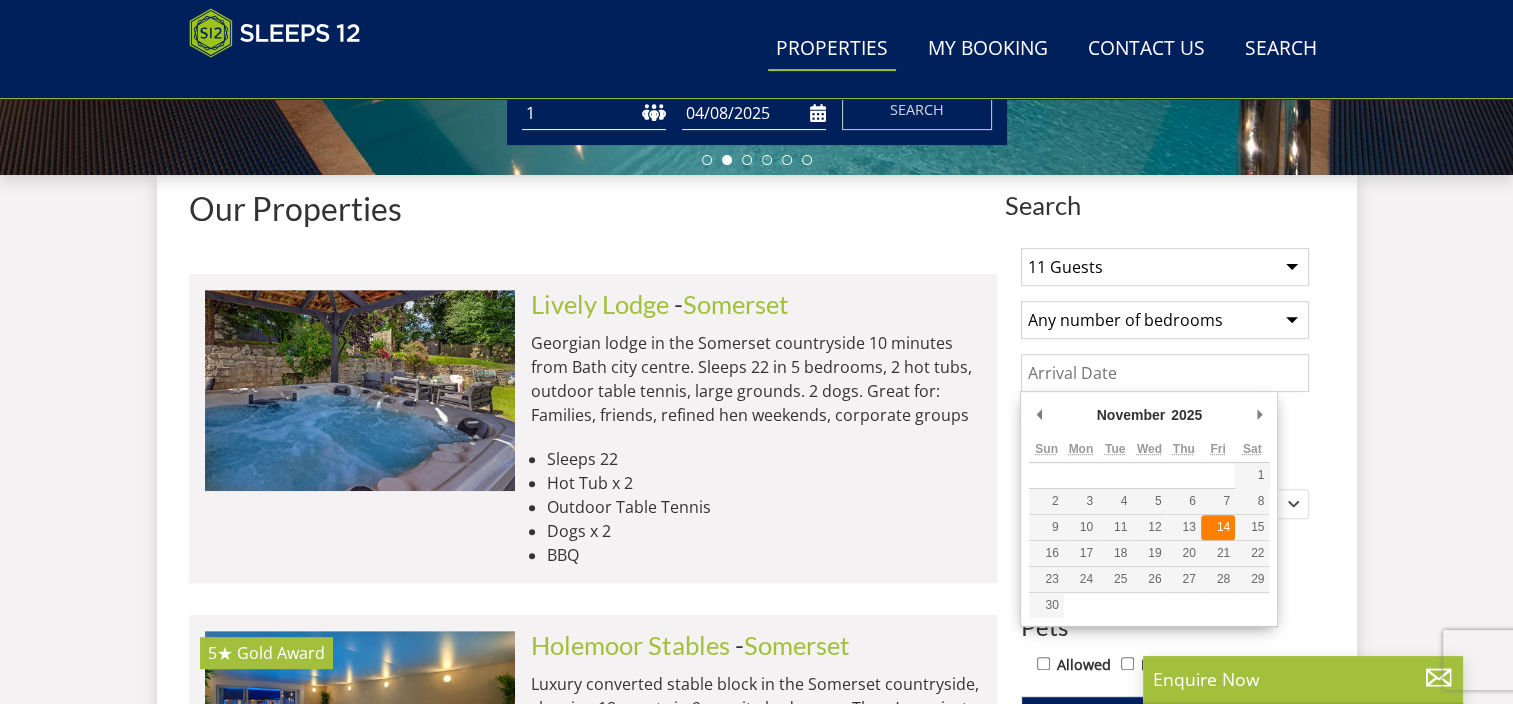 type on "14/11/2025" 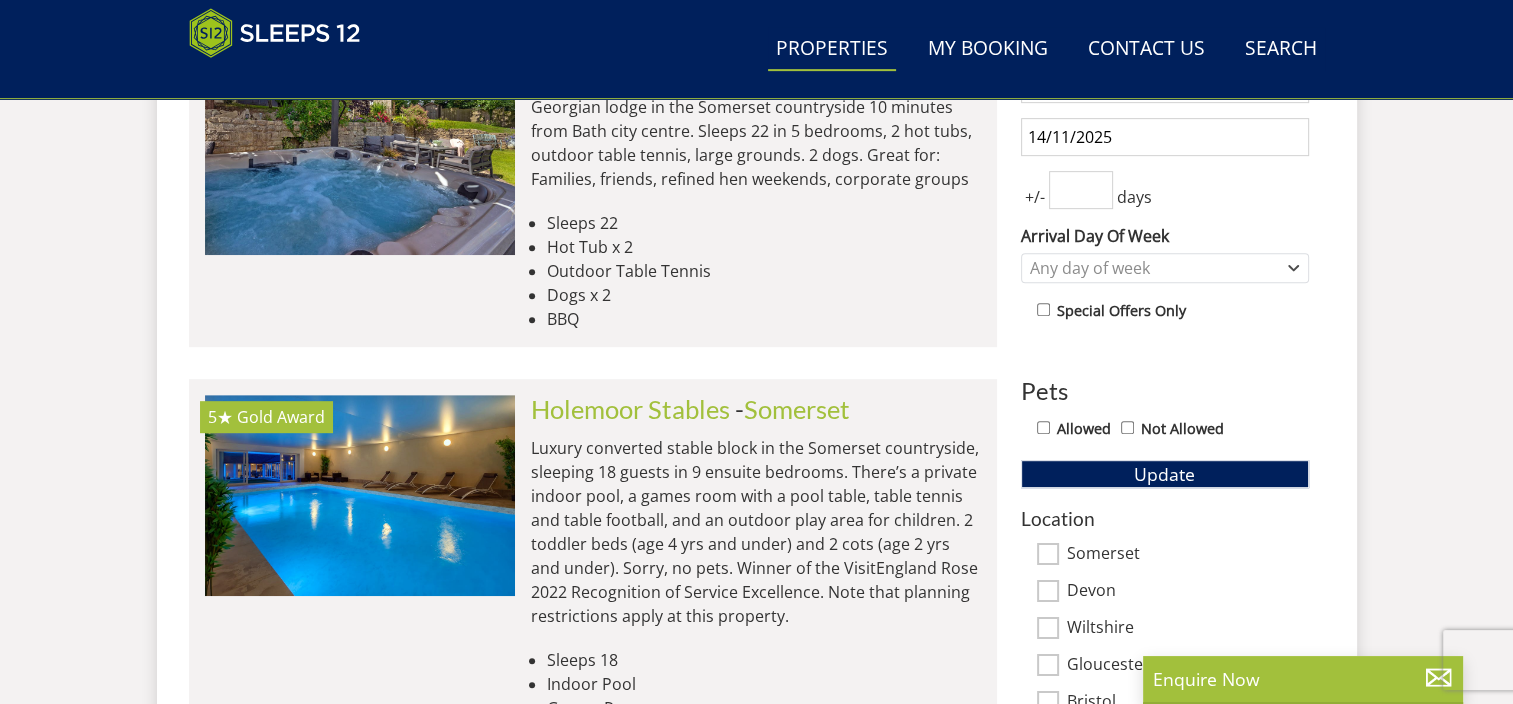 scroll, scrollTop: 968, scrollLeft: 0, axis: vertical 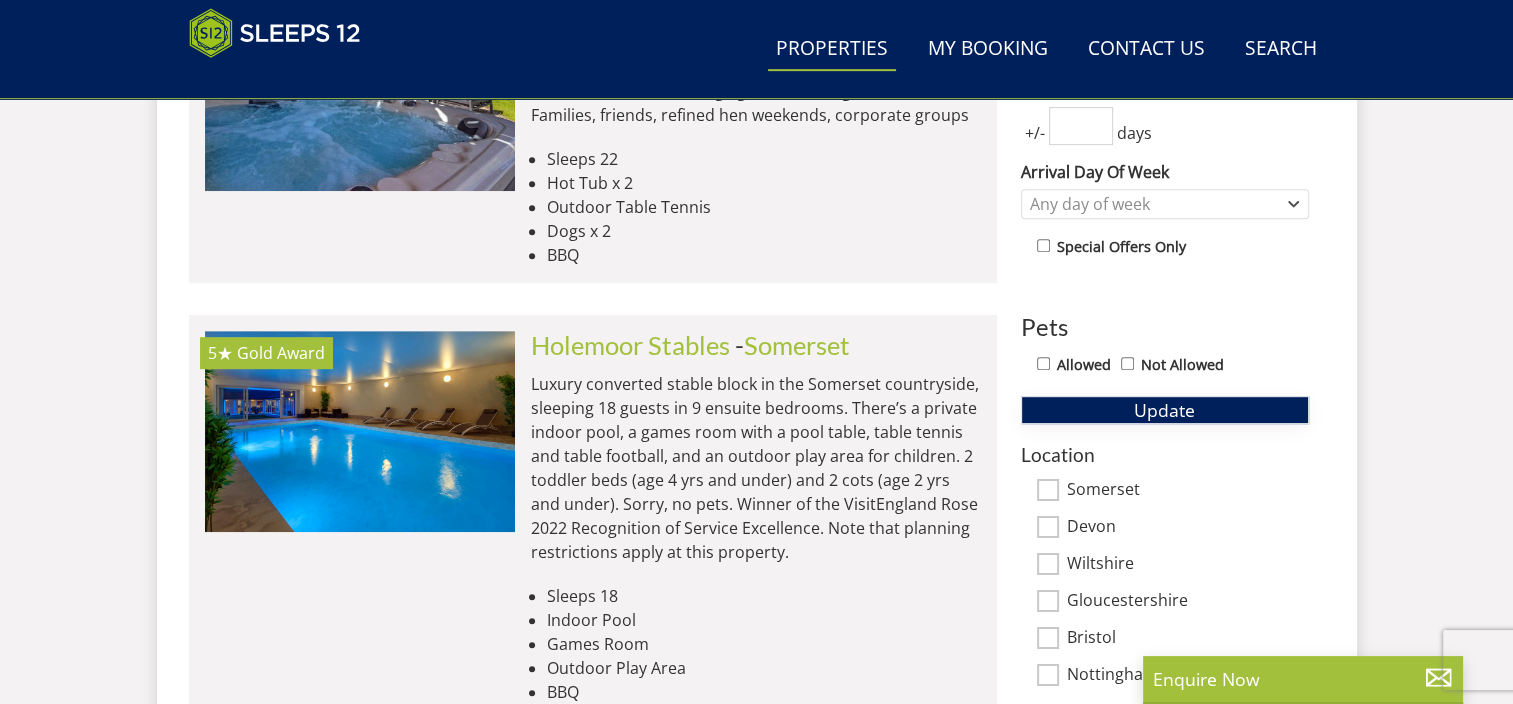click on "Update" at bounding box center [1165, 410] 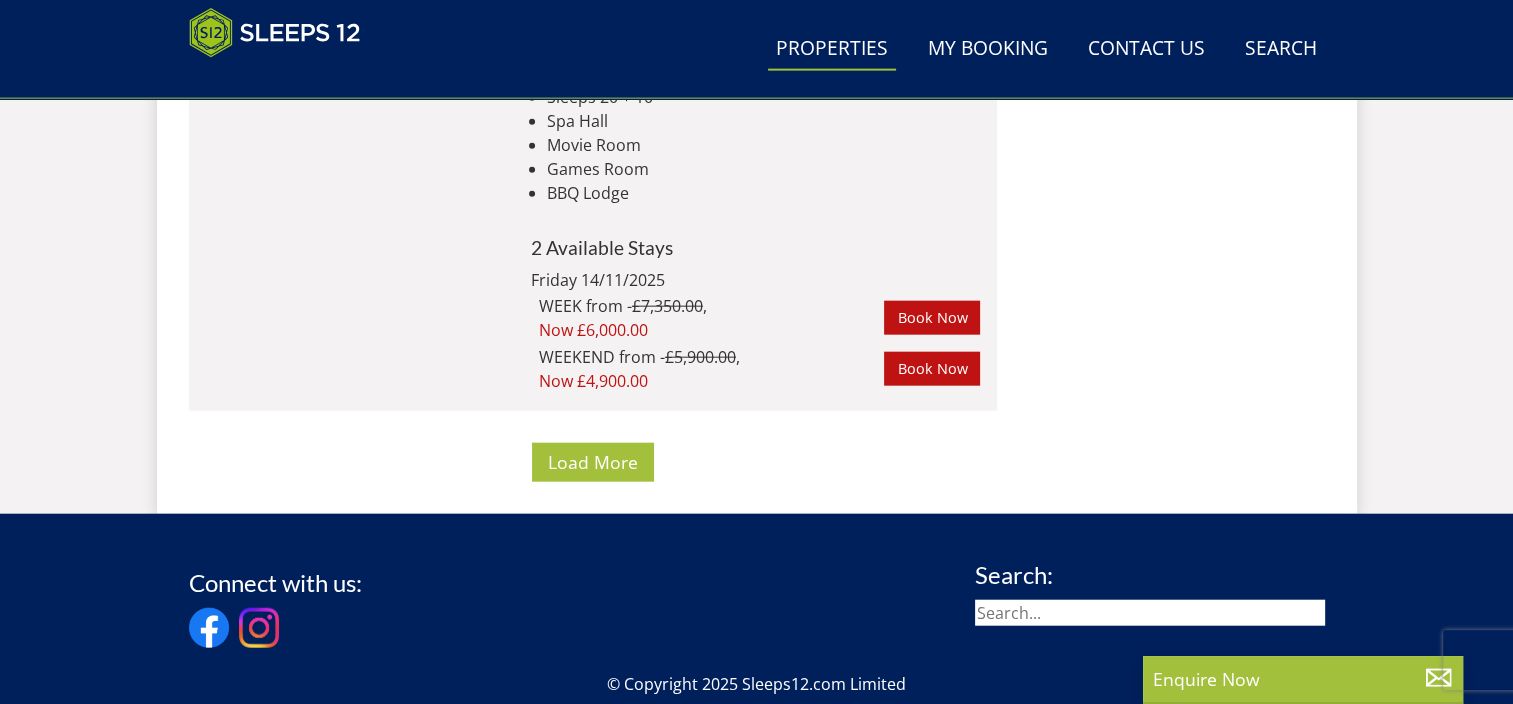scroll, scrollTop: 12268, scrollLeft: 0, axis: vertical 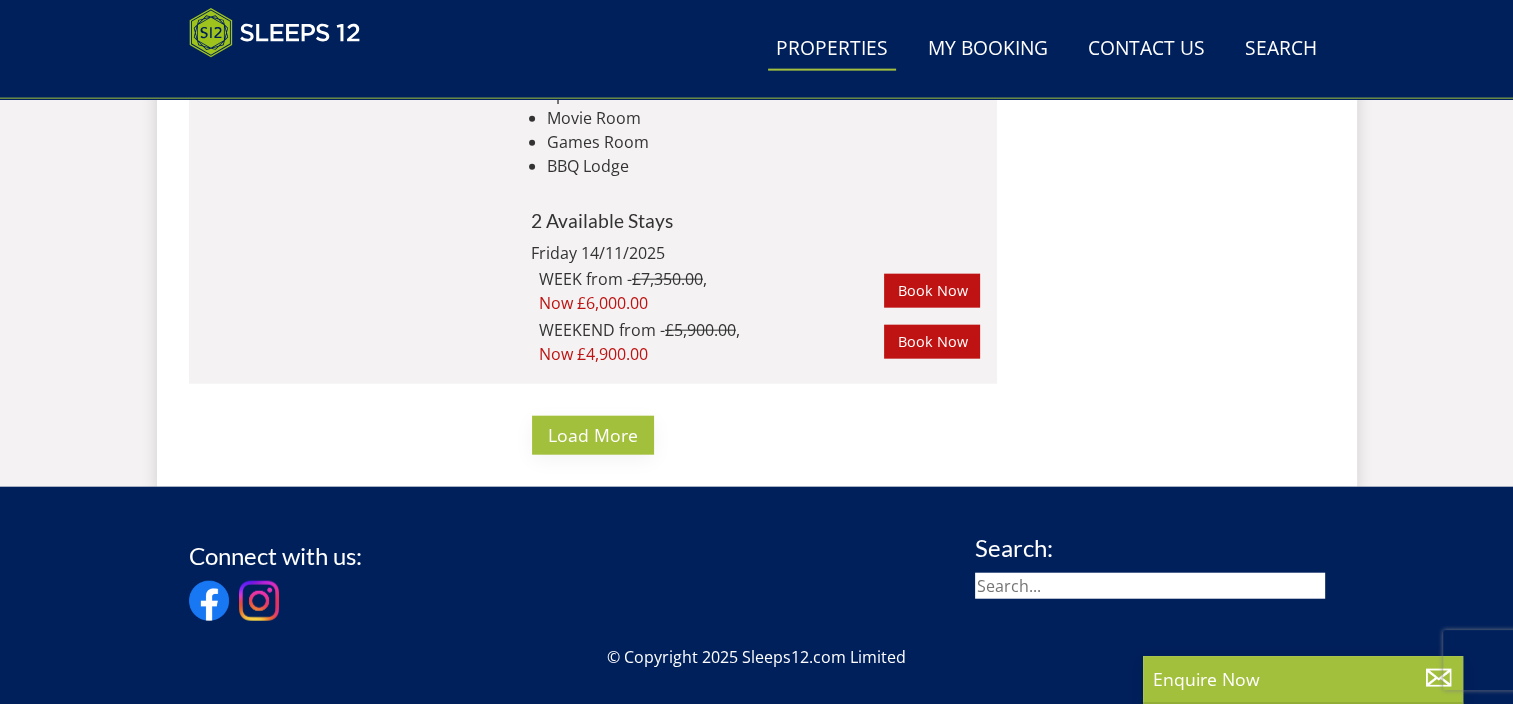click on "Load More" at bounding box center (593, 435) 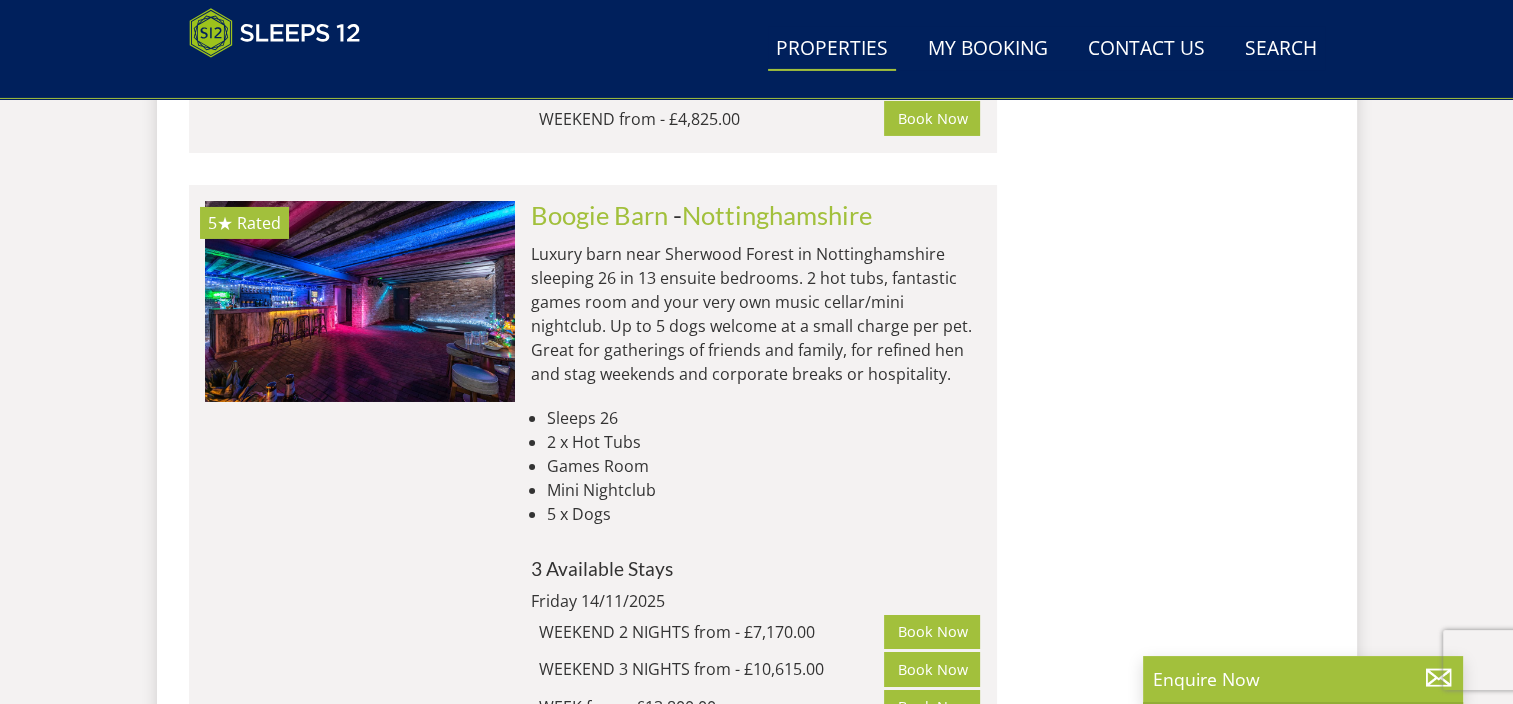 scroll, scrollTop: 14468, scrollLeft: 0, axis: vertical 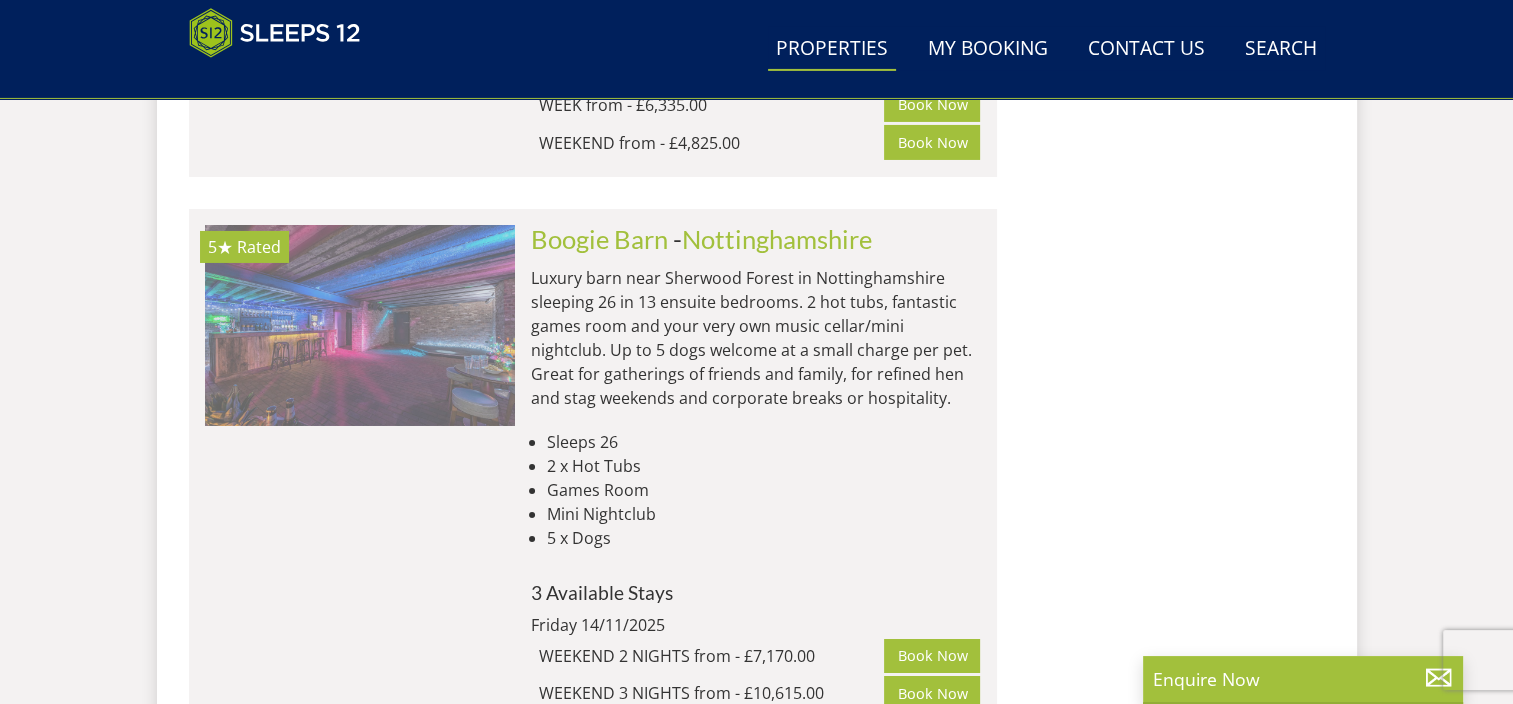 click at bounding box center (360, 325) 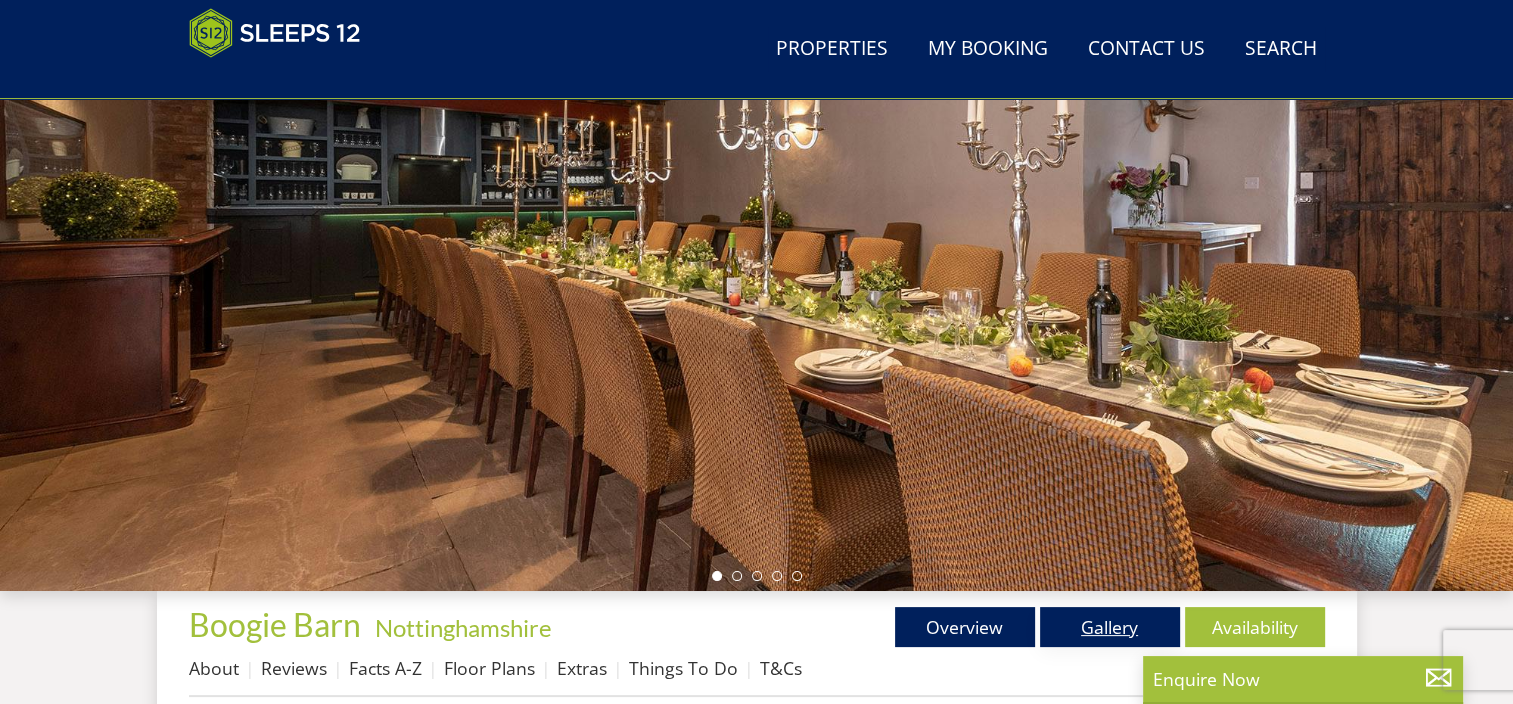 scroll, scrollTop: 300, scrollLeft: 0, axis: vertical 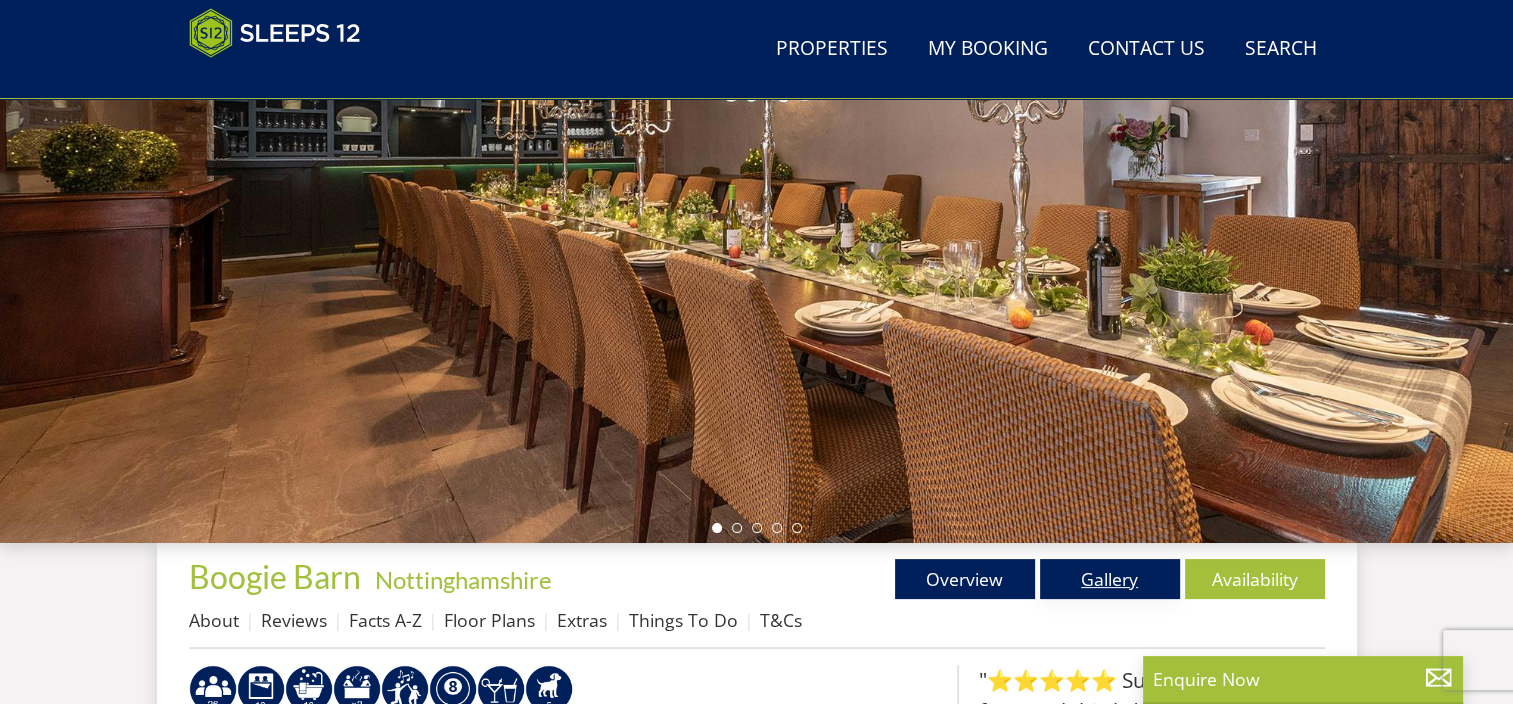 click on "Gallery" at bounding box center [1110, 579] 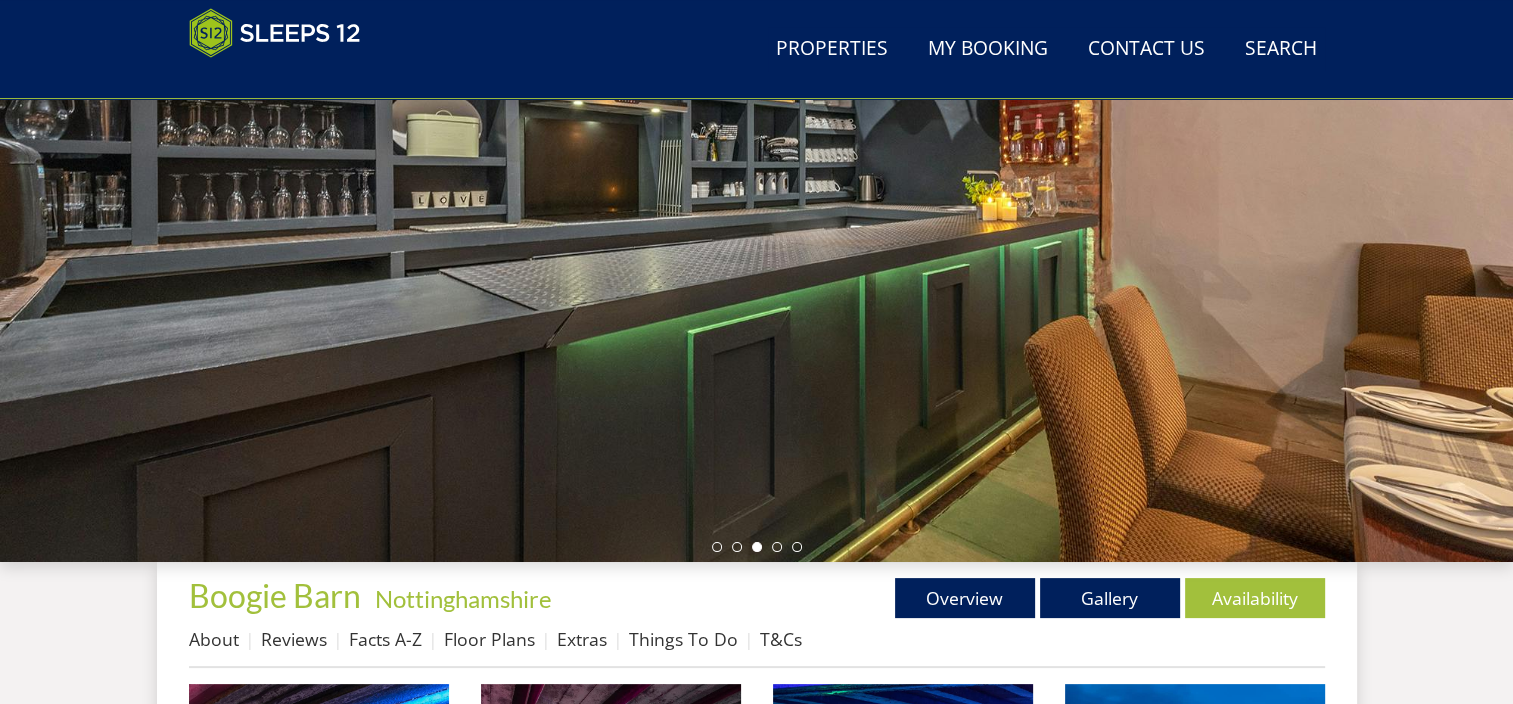 scroll, scrollTop: 287, scrollLeft: 0, axis: vertical 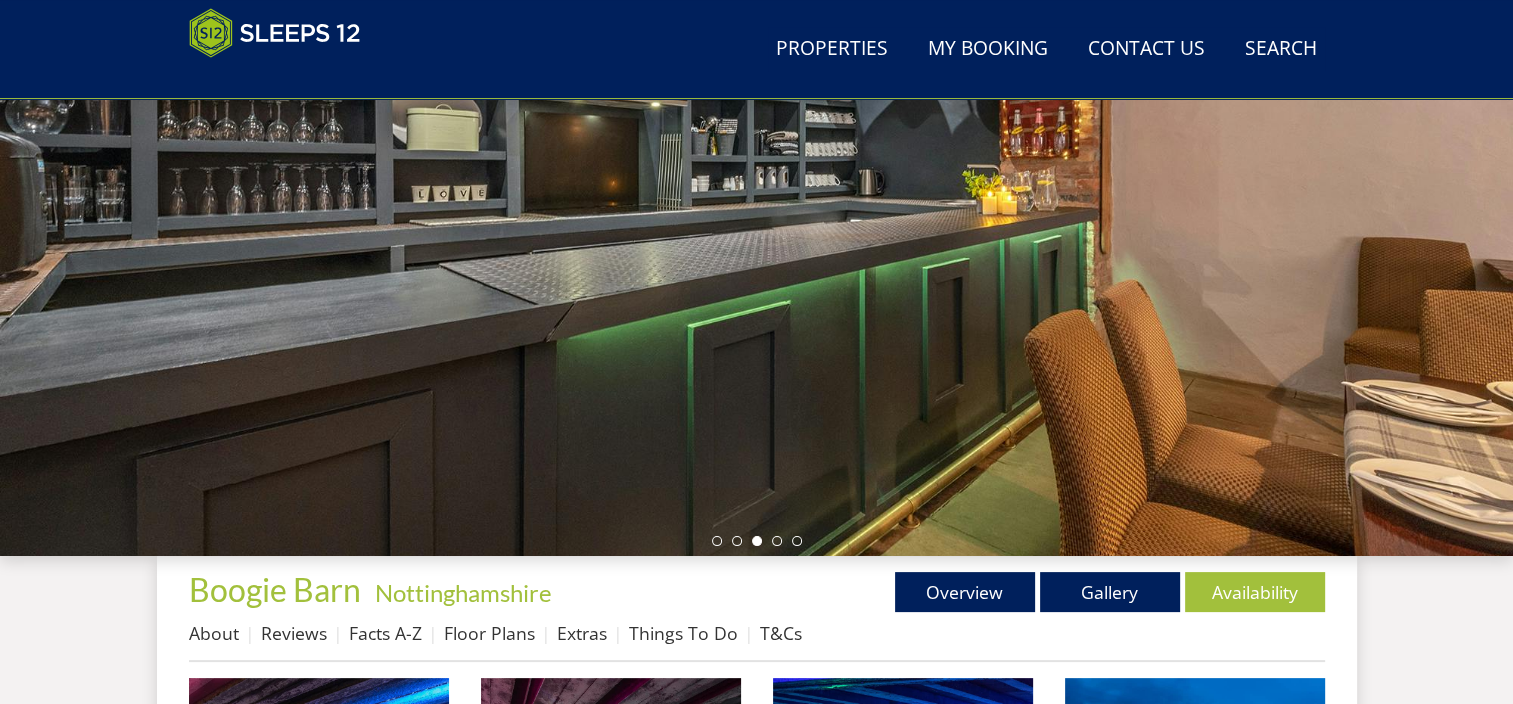 click on "Properties
Boogie Barn
-  Nottinghamshire
Overview
Gallery
Availability
About
Reviews
Facts A-Z
Floor Plans
Extras
Things To Do
T&Cs" at bounding box center [757, 617] 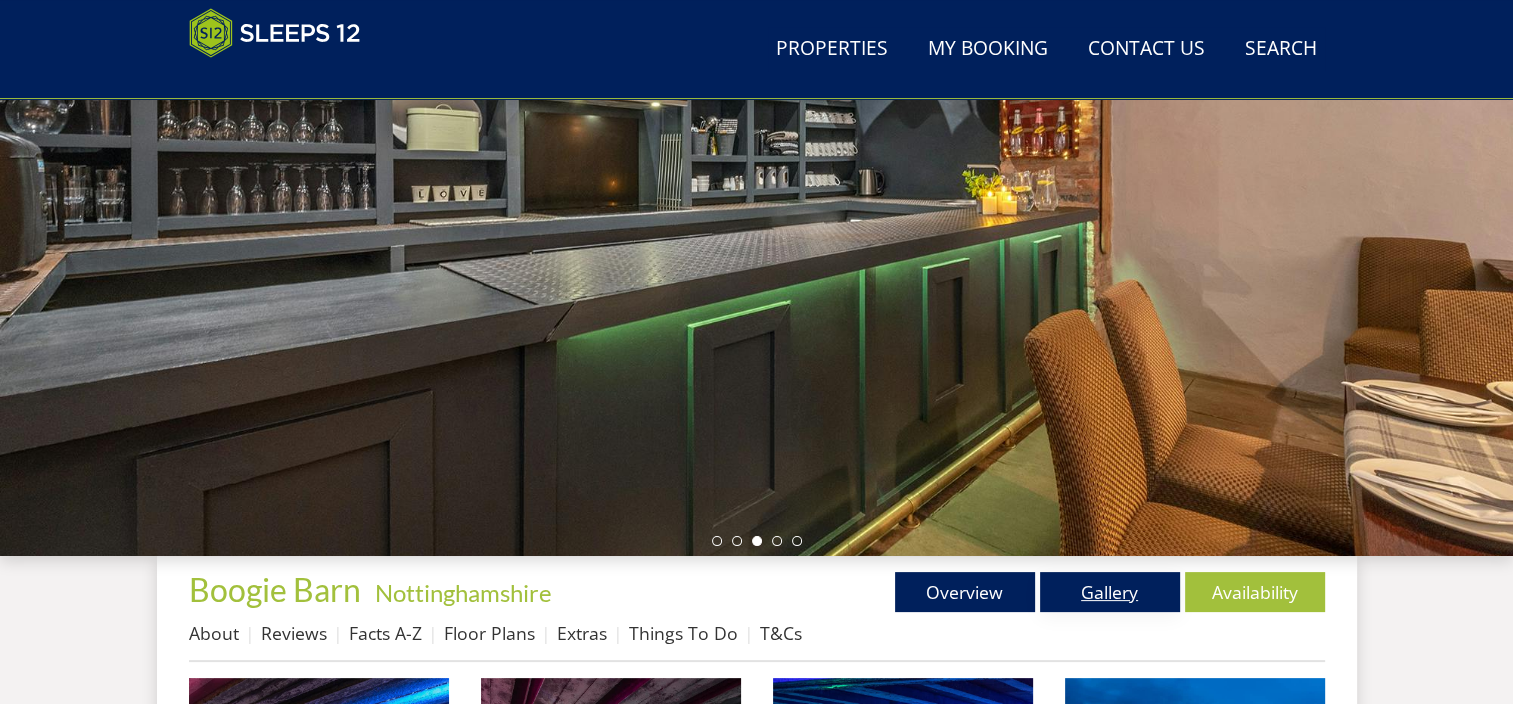 click on "Gallery" at bounding box center (1110, 592) 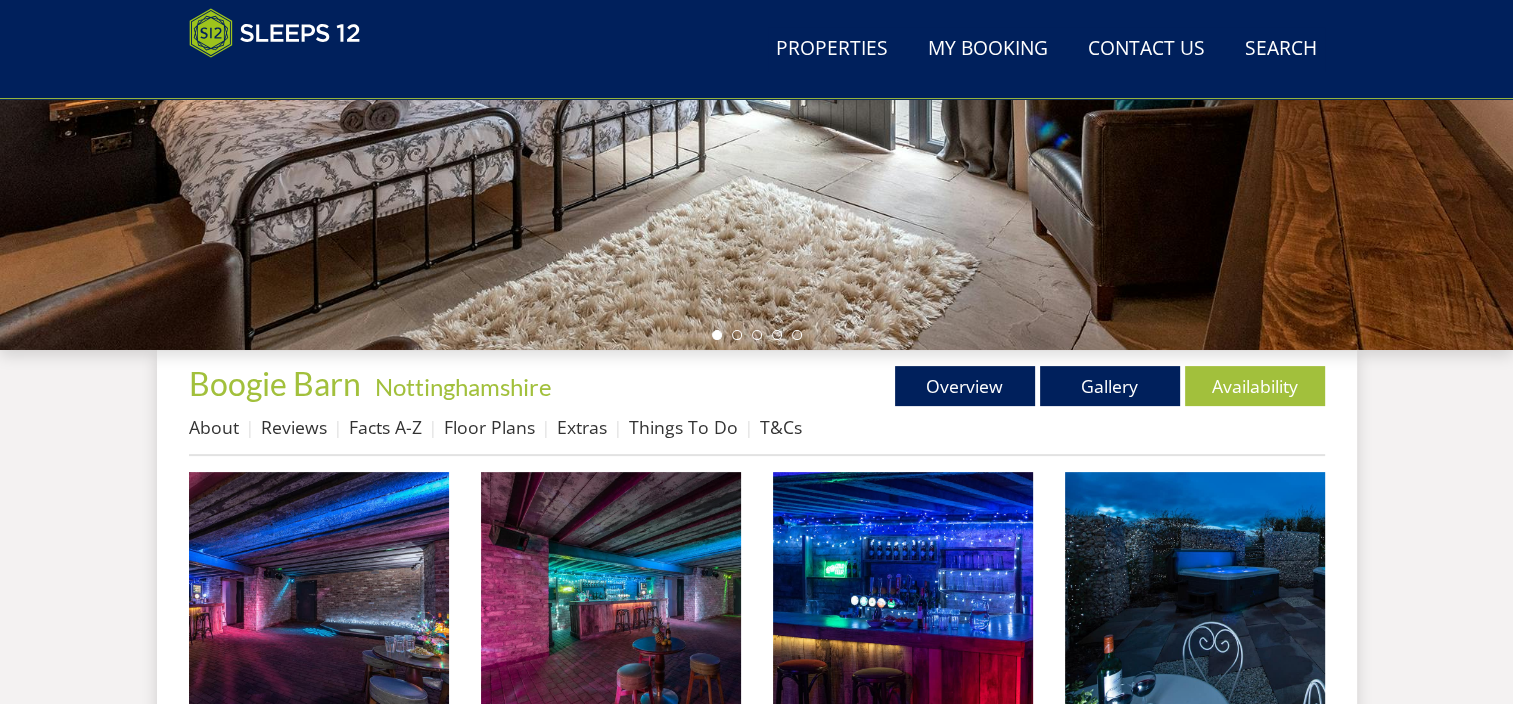 scroll, scrollTop: 700, scrollLeft: 0, axis: vertical 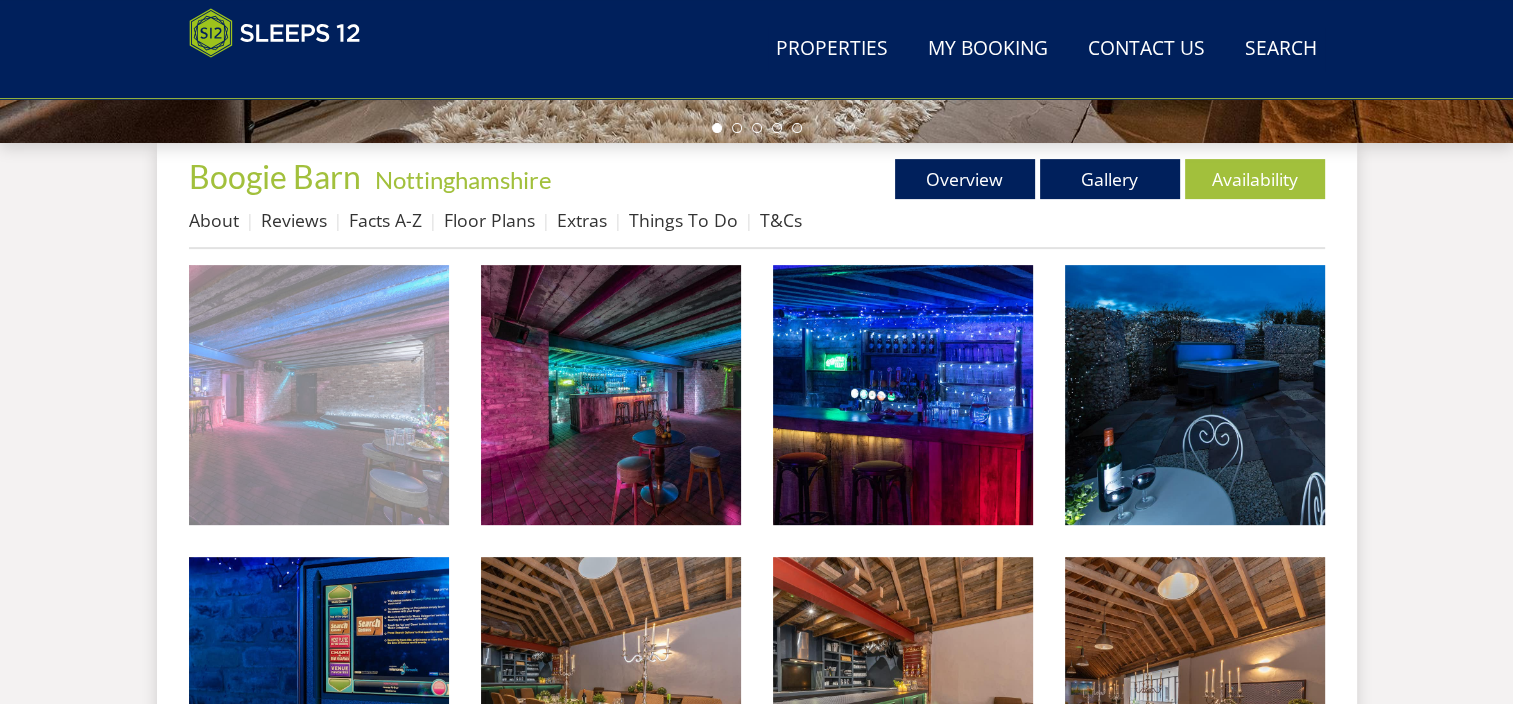 click at bounding box center (319, 395) 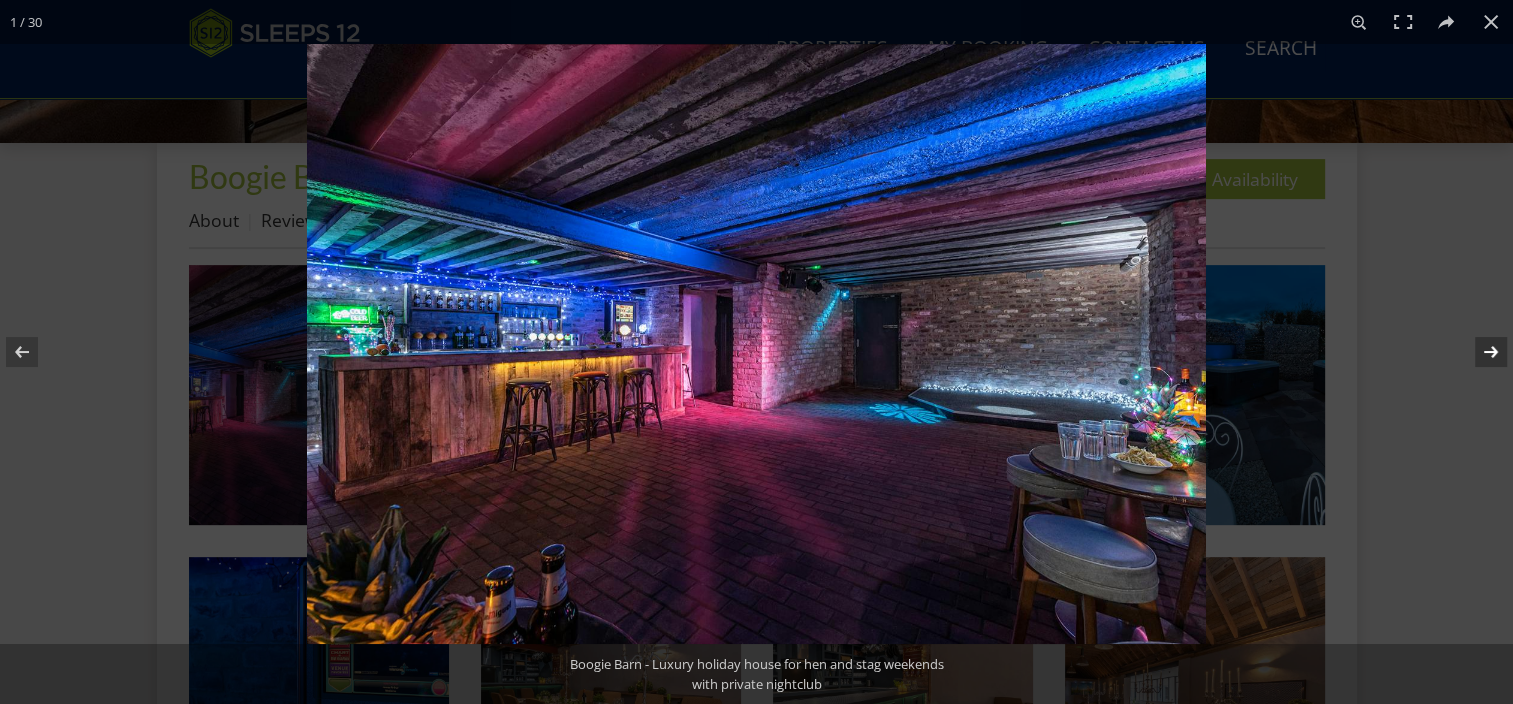 click at bounding box center [1478, 352] 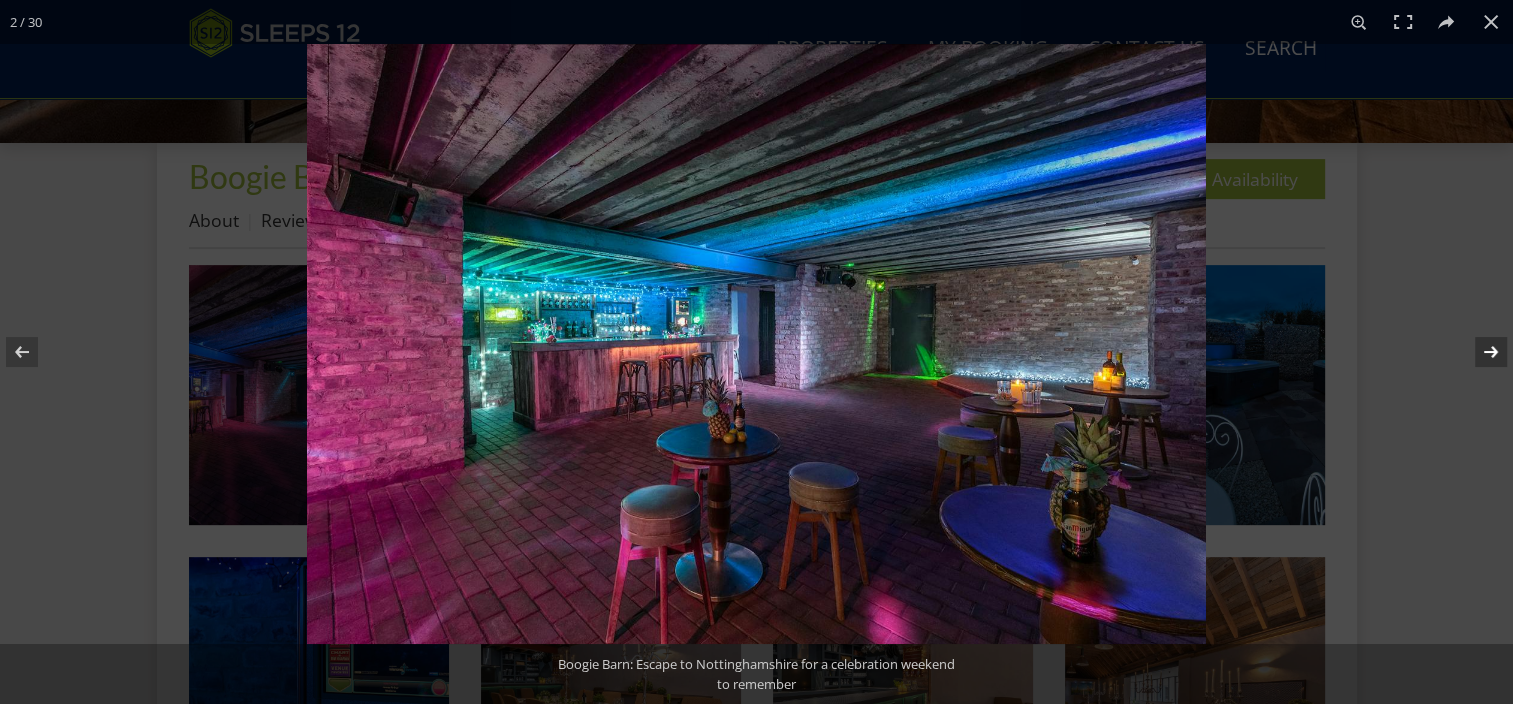 click at bounding box center [1478, 352] 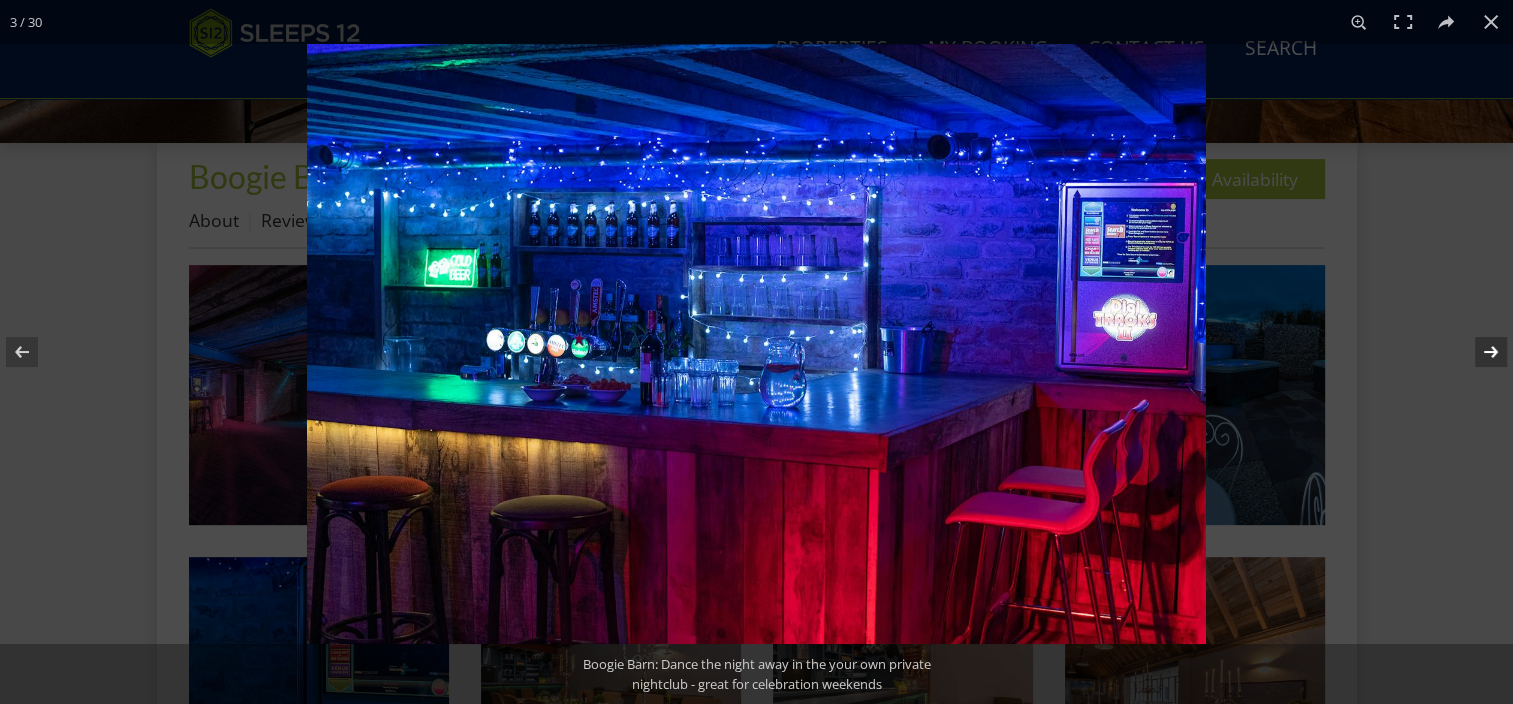 click at bounding box center [1478, 352] 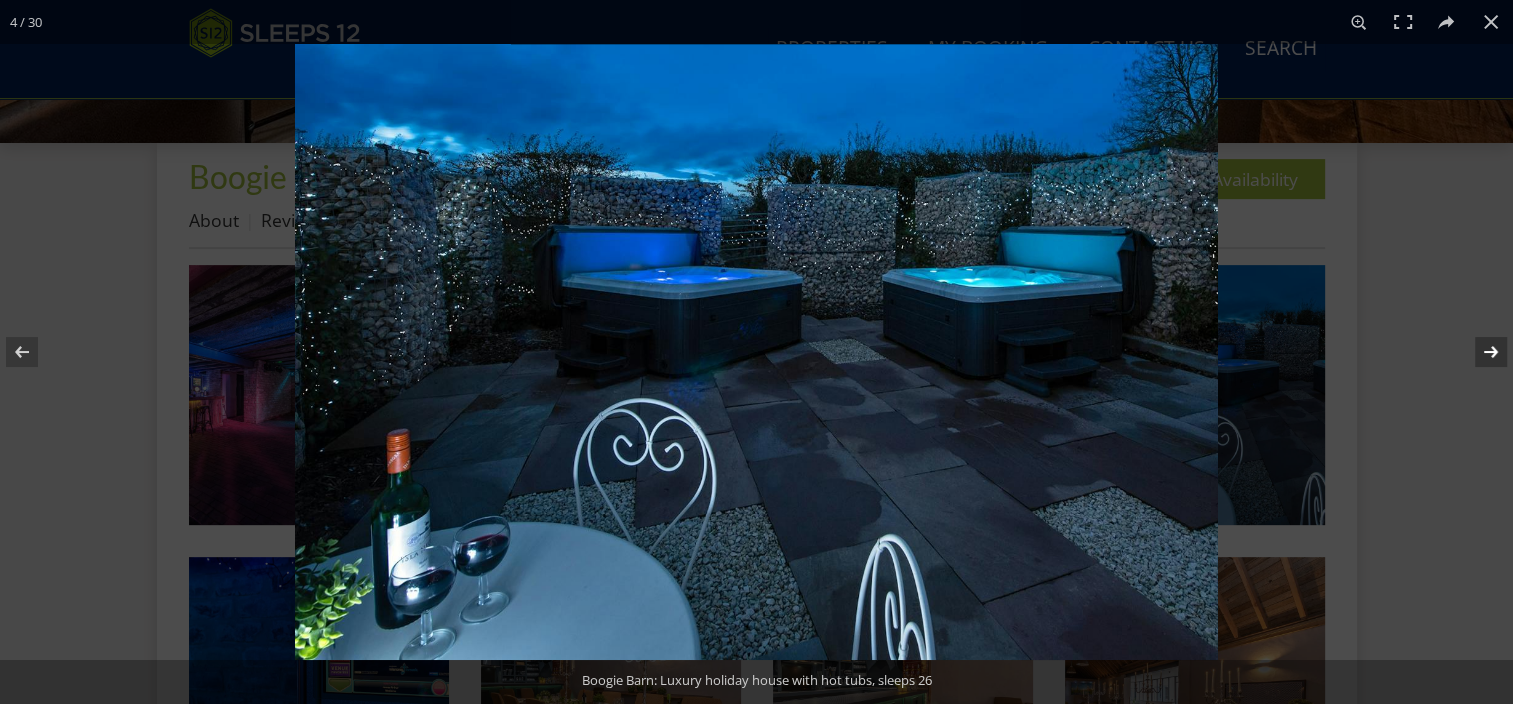 click at bounding box center [1478, 352] 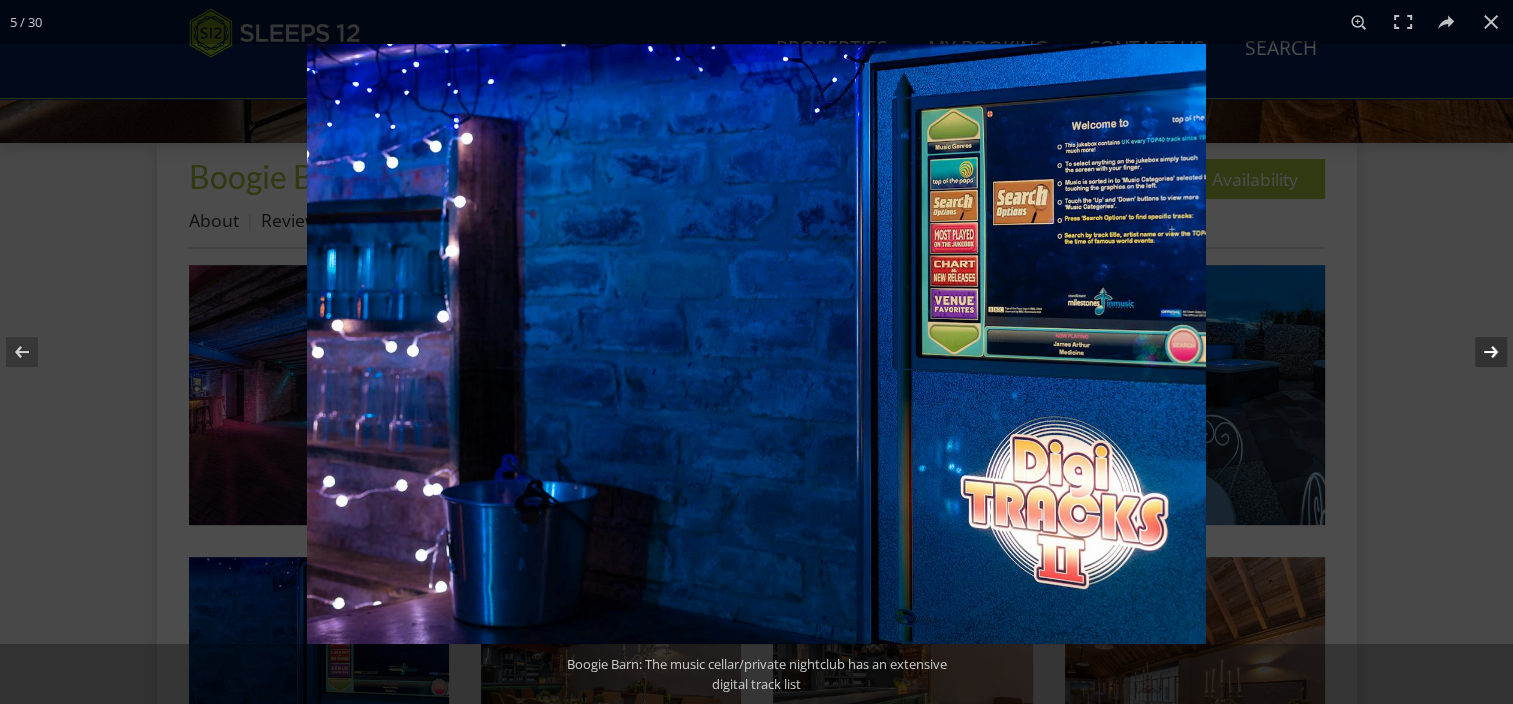 click at bounding box center [1478, 352] 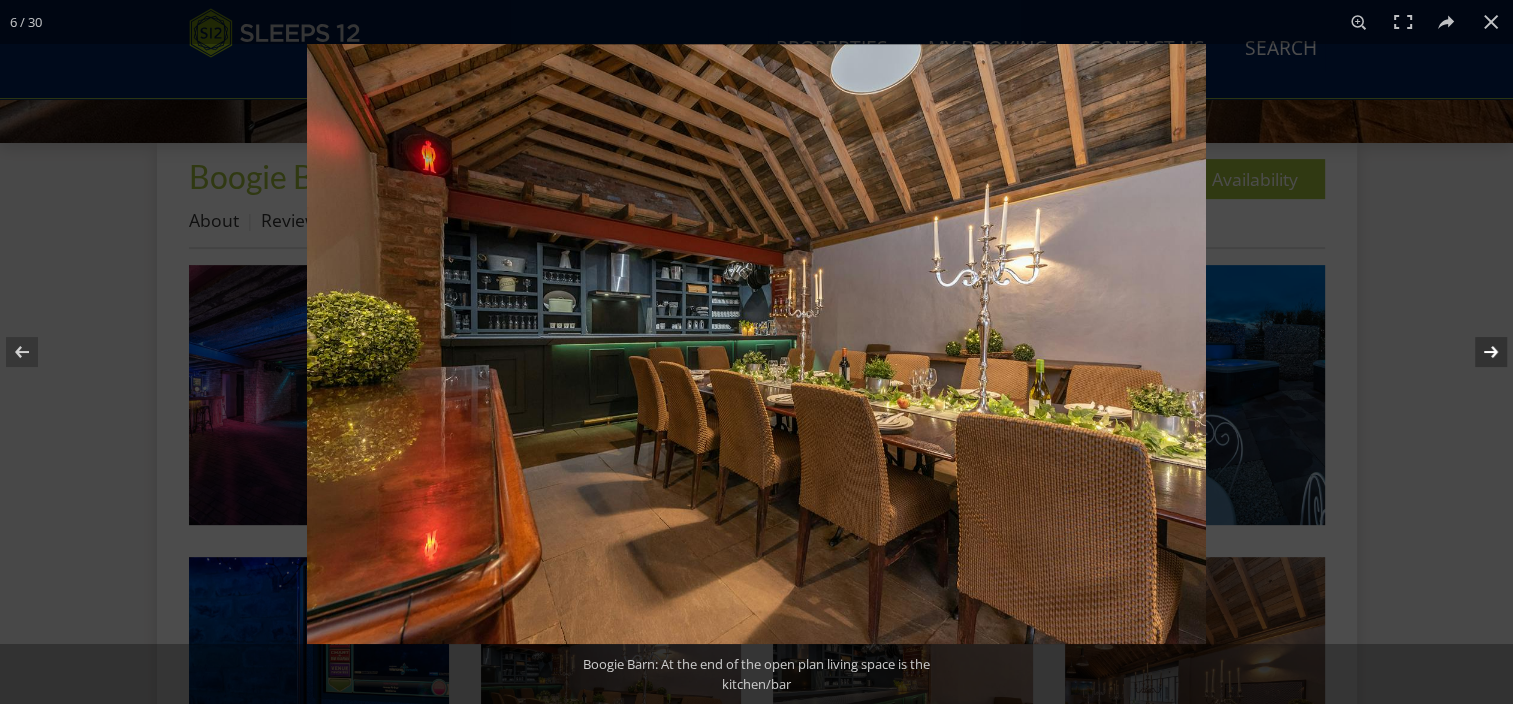 click at bounding box center [1478, 352] 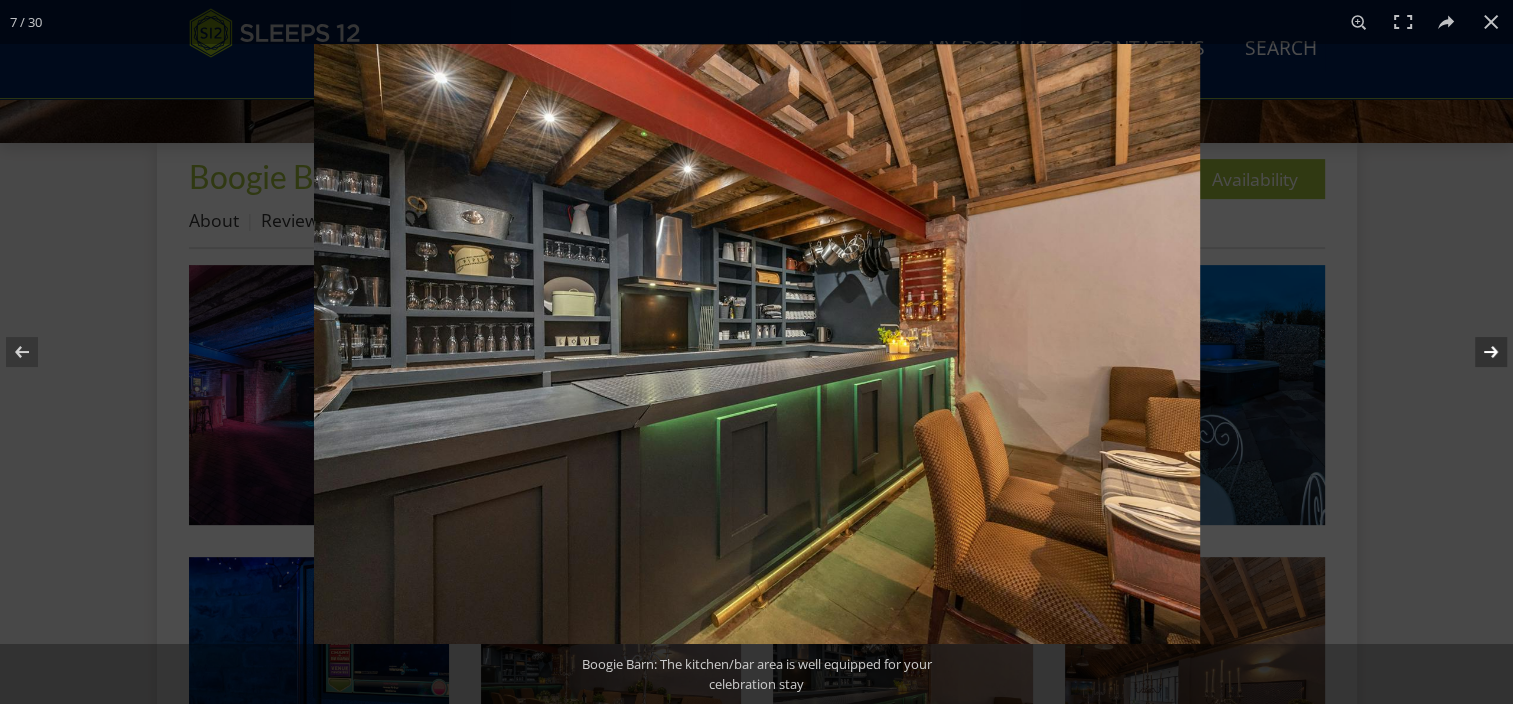 click at bounding box center [1478, 352] 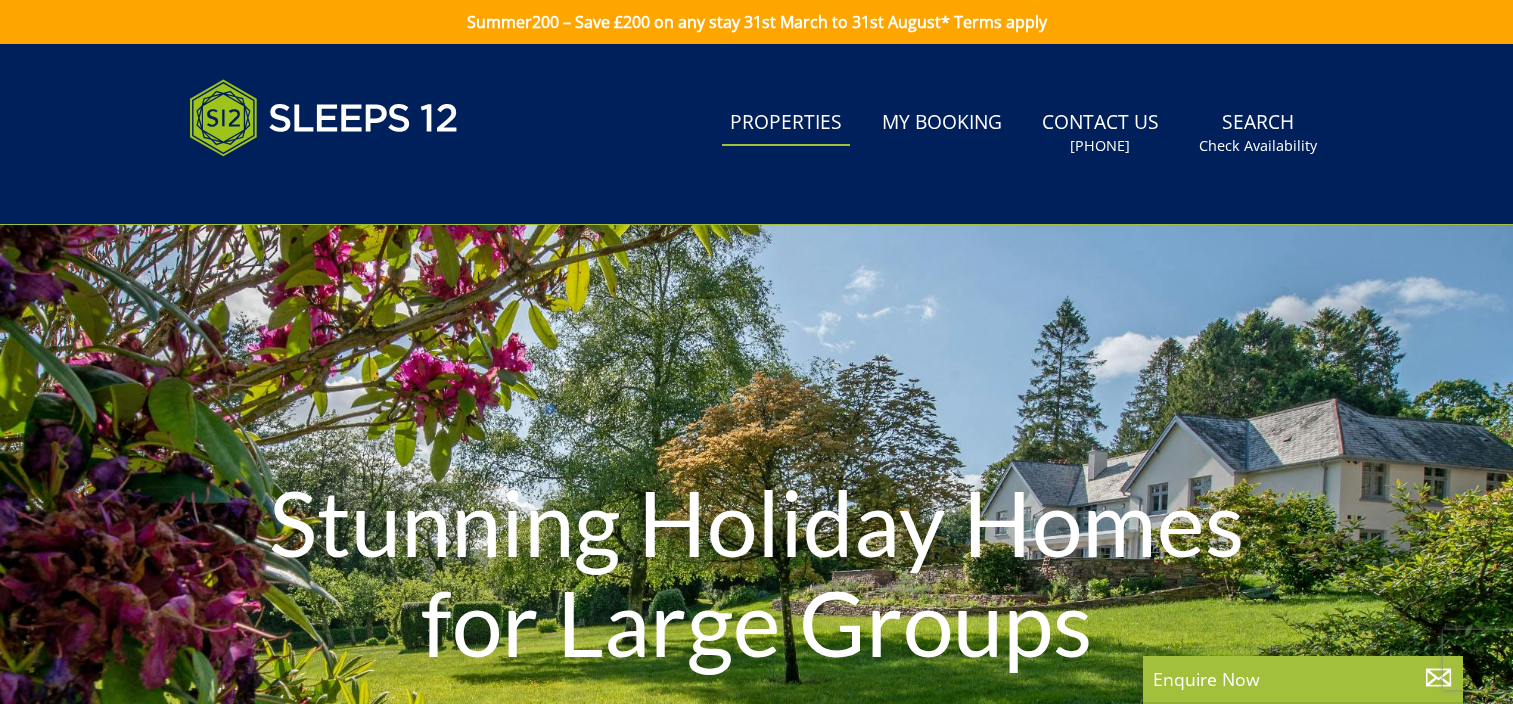 scroll, scrollTop: 0, scrollLeft: 0, axis: both 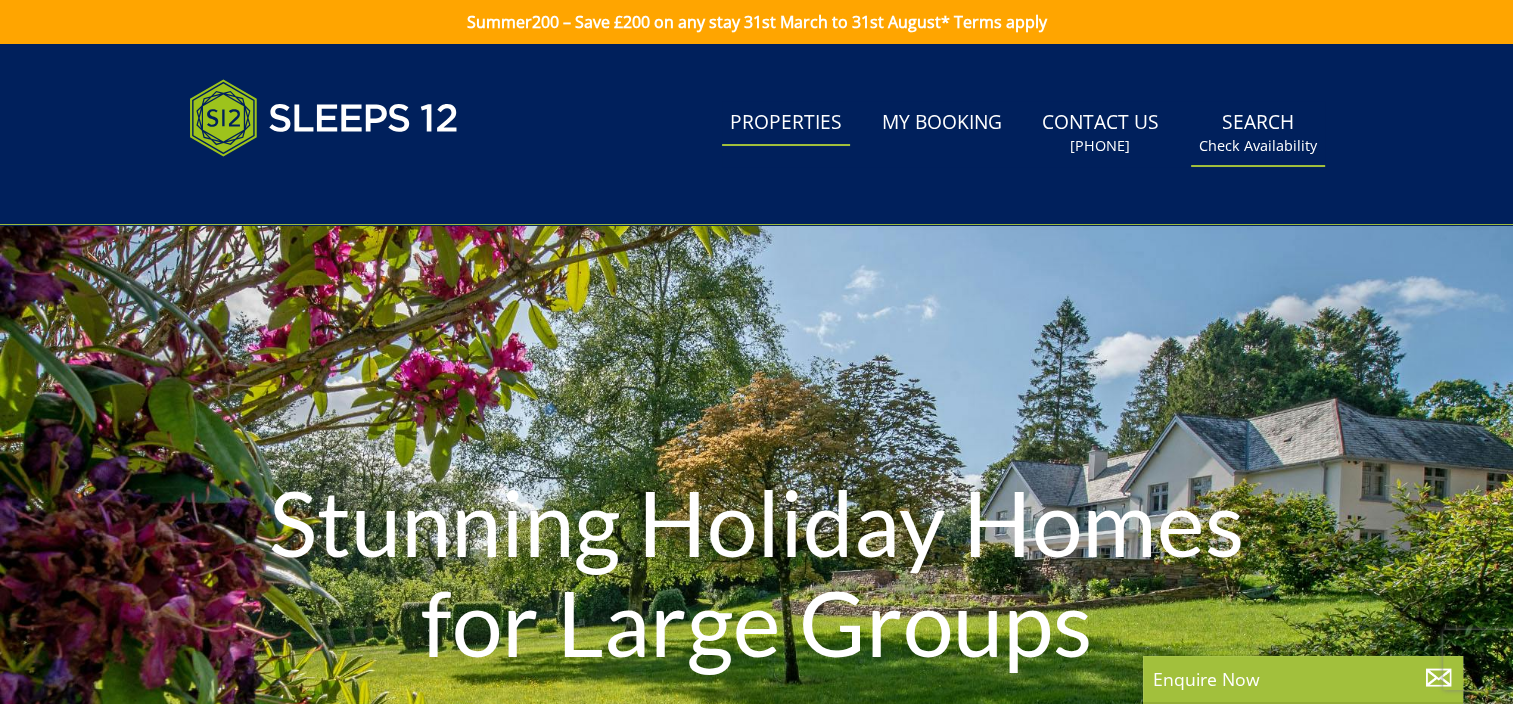 click on "Check Availability" at bounding box center (1258, 146) 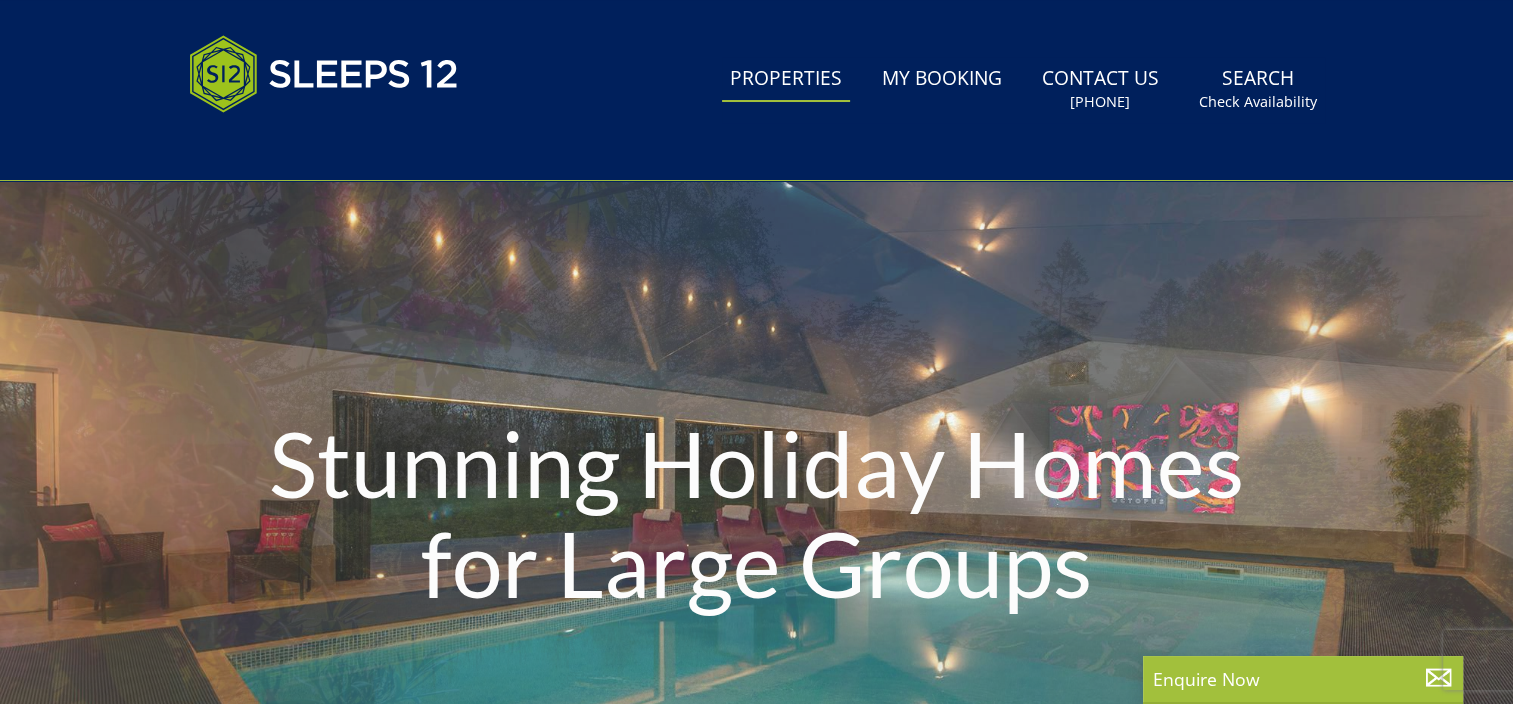 scroll, scrollTop: 400, scrollLeft: 0, axis: vertical 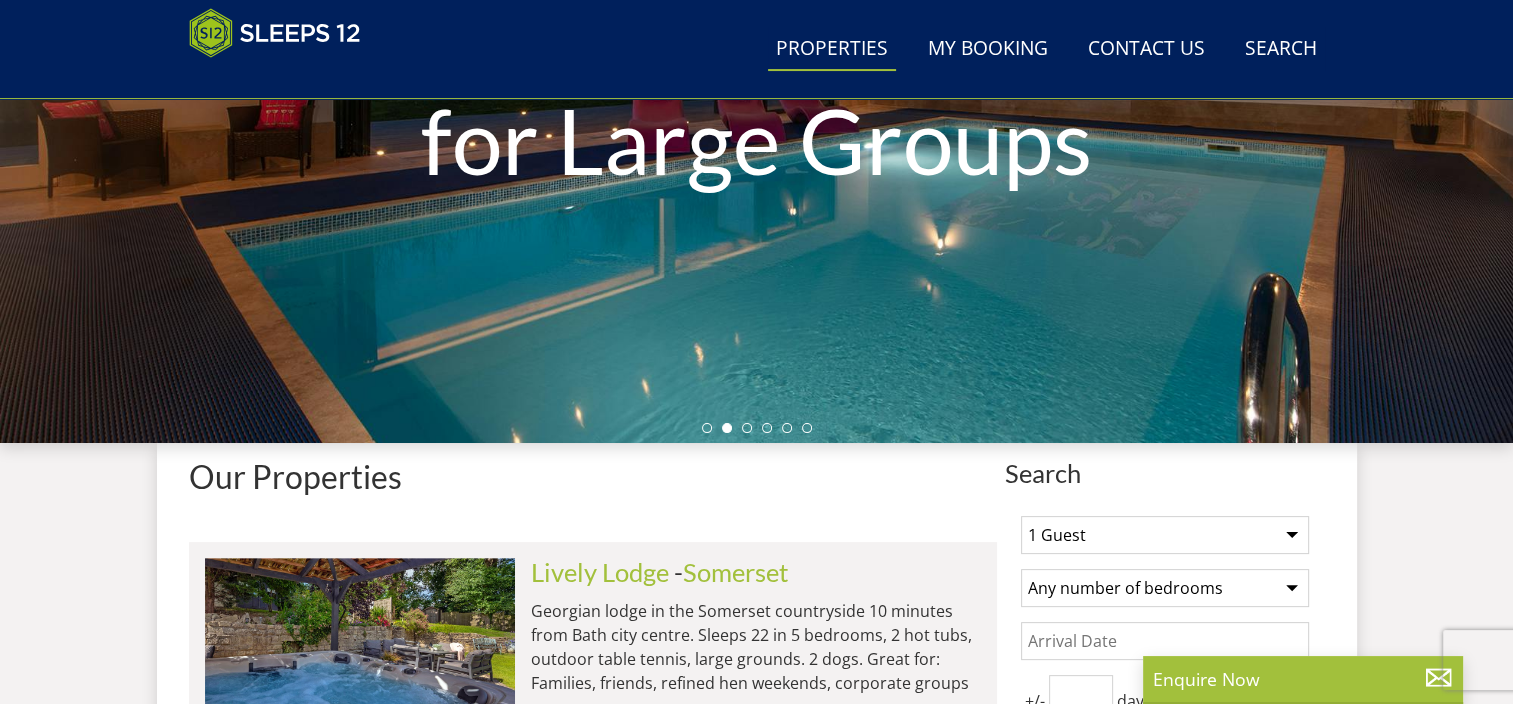 click on "1 Guest
2 Guests
3 Guests
4 Guests
5 Guests
6 Guests
7 Guests
8 Guests
9 Guests
10 Guests
11 Guests
12 Guests
13 Guests
14 Guests
15 Guests
16 Guests
17 Guests
18 Guests
19 Guests
20 Guests
21 Guests
22 Guests
23 Guests
24 Guests
25 Guests
26 Guests
27 Guests
28 Guests
29 Guests
30 Guests
31 Guests
32 Guests" at bounding box center [1165, 535] 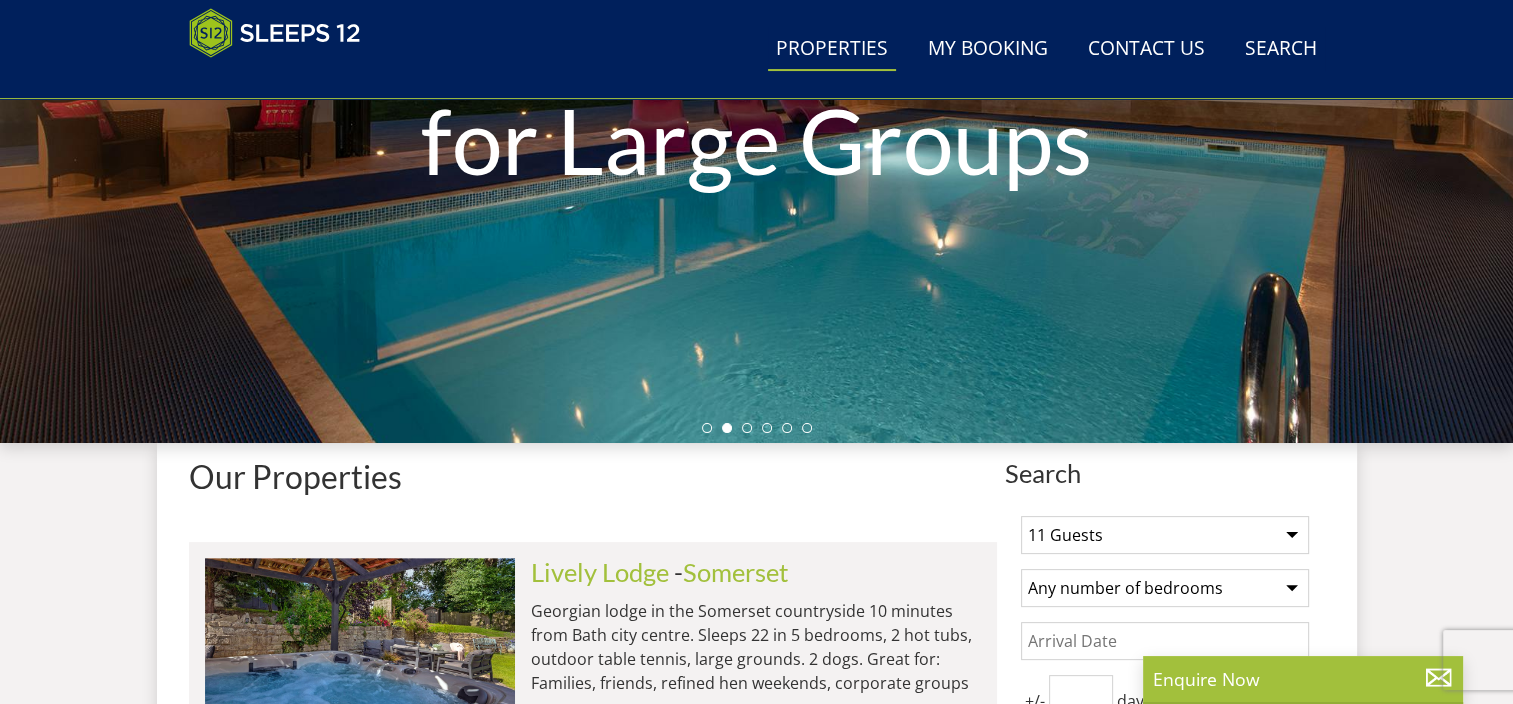 click on "1 Guest
2 Guests
3 Guests
4 Guests
5 Guests
6 Guests
7 Guests
8 Guests
9 Guests
10 Guests
11 Guests
12 Guests
13 Guests
14 Guests
15 Guests
16 Guests
17 Guests
18 Guests
19 Guests
20 Guests
21 Guests
22 Guests
23 Guests
24 Guests
25 Guests
26 Guests
27 Guests
28 Guests
29 Guests
30 Guests
31 Guests
32 Guests" at bounding box center [1165, 535] 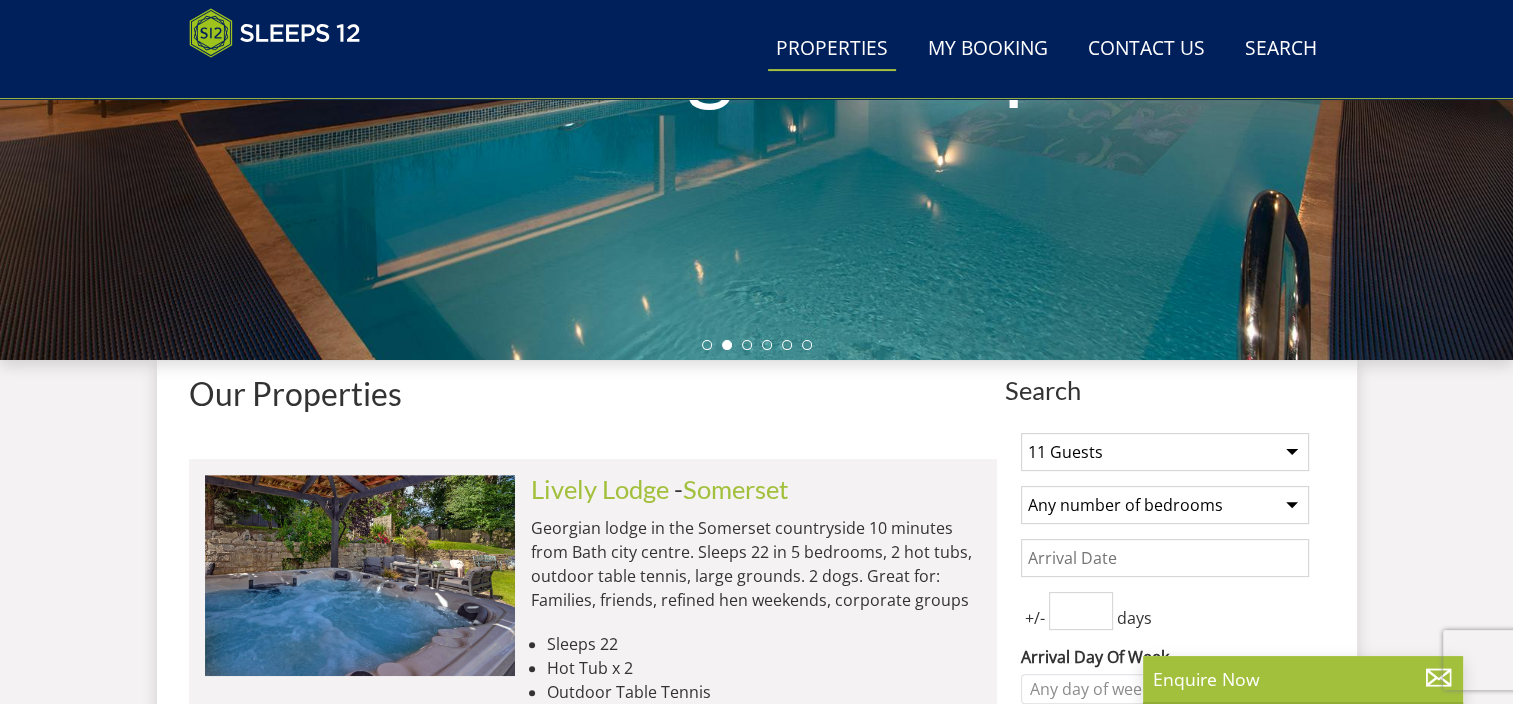 scroll, scrollTop: 700, scrollLeft: 0, axis: vertical 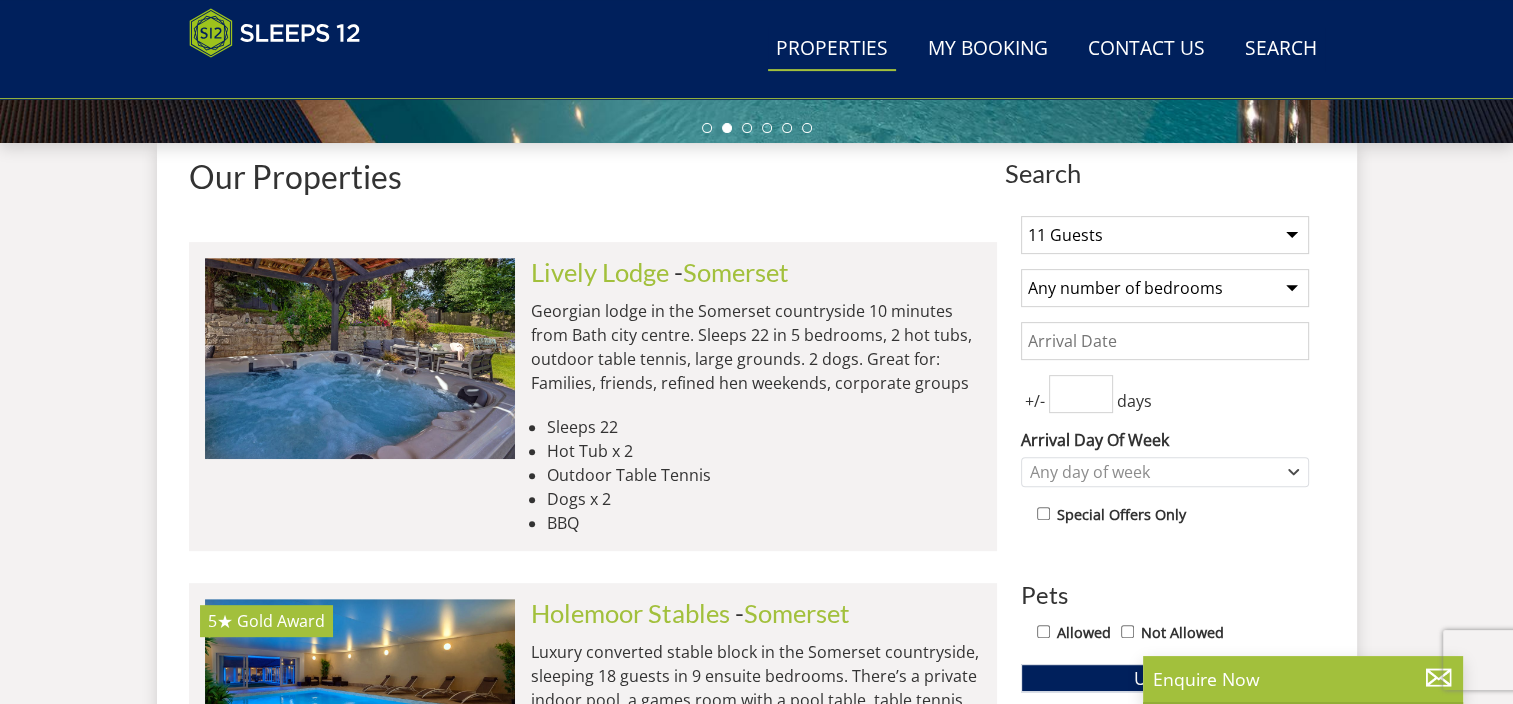 click on "Any number of bedrooms
4 Bedrooms
5 Bedrooms
6 Bedrooms
7 Bedrooms
8 Bedrooms
9 Bedrooms
10 Bedrooms
11 Bedrooms
12 Bedrooms
13 Bedrooms
14 Bedrooms
15 Bedrooms
16 Bedrooms" at bounding box center [1165, 288] 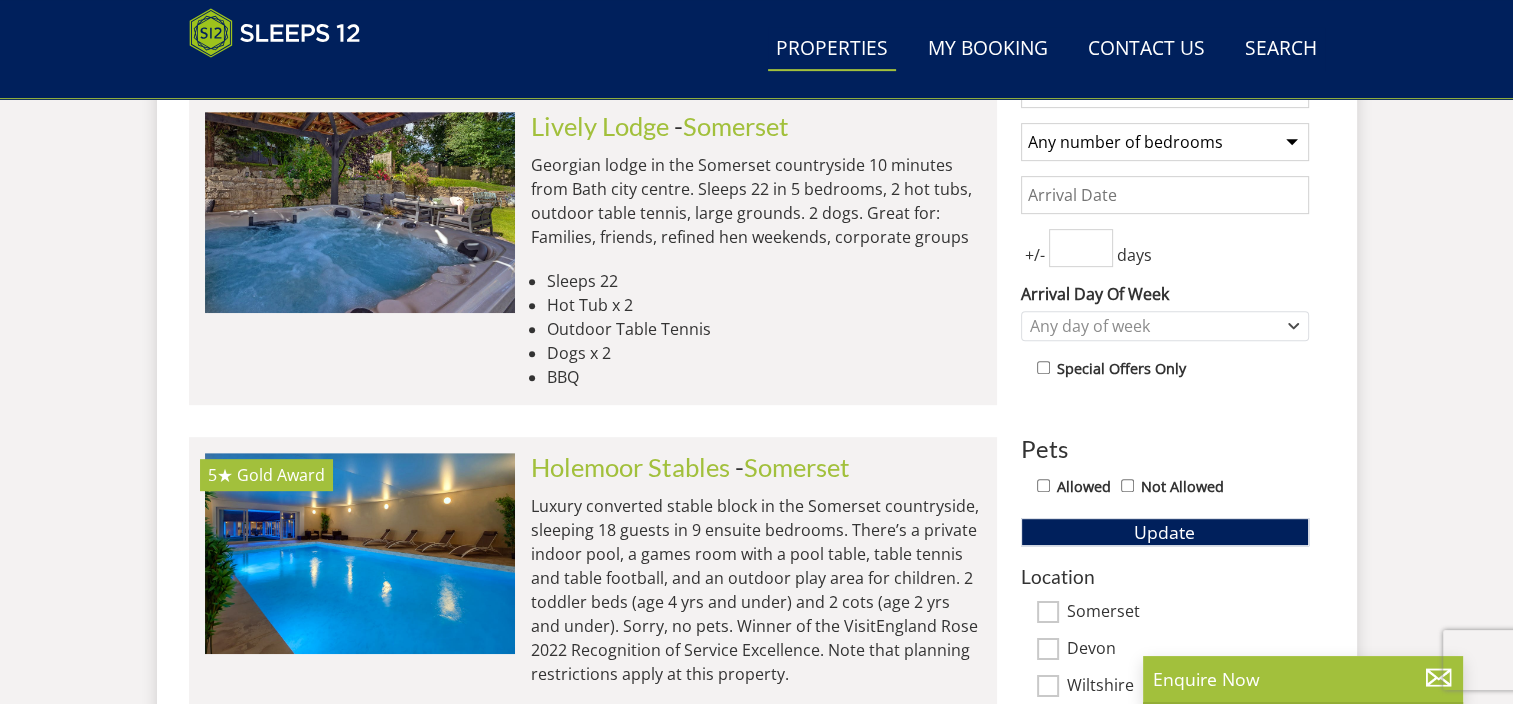 scroll, scrollTop: 800, scrollLeft: 0, axis: vertical 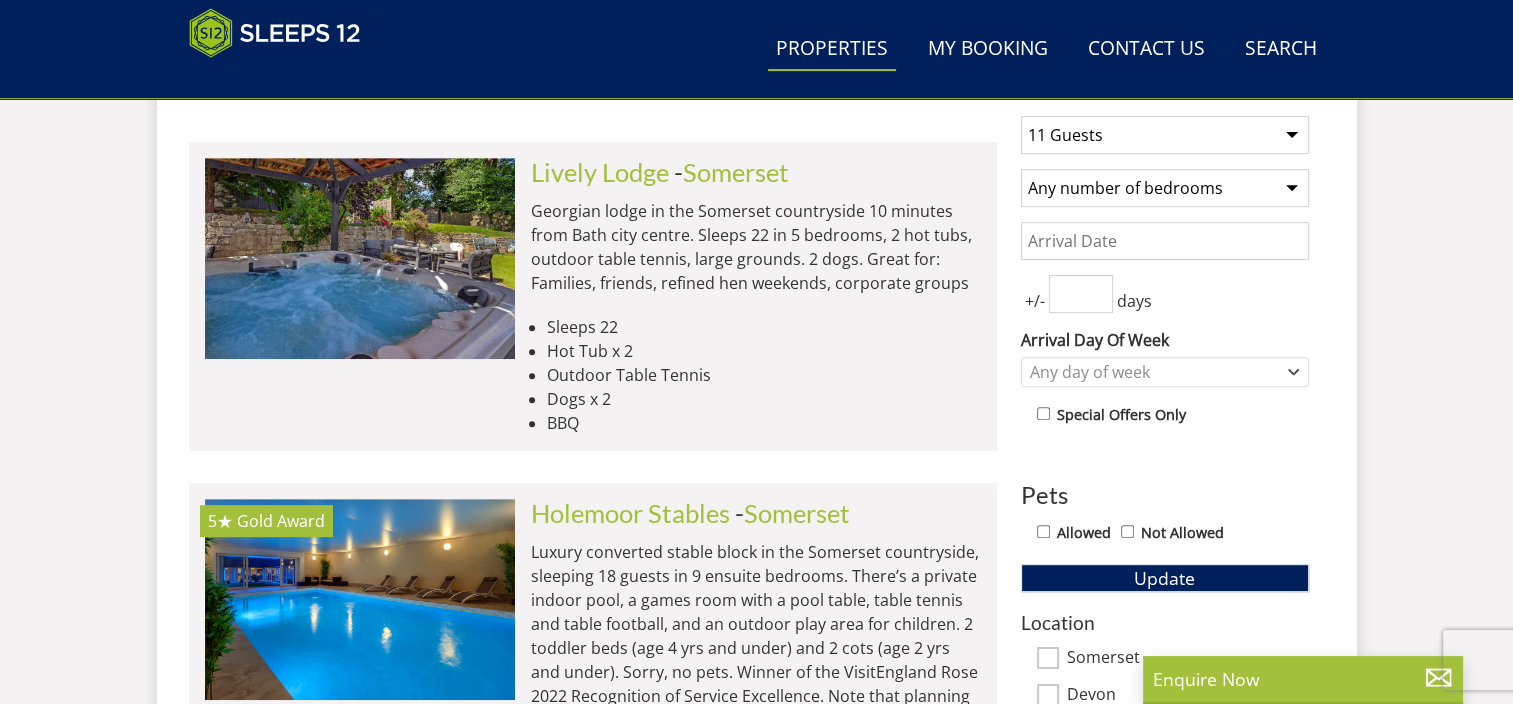 click on "Any number of bedrooms
4 Bedrooms
5 Bedrooms
6 Bedrooms
7 Bedrooms
8 Bedrooms
9 Bedrooms
10 Bedrooms
11 Bedrooms
12 Bedrooms
13 Bedrooms
14 Bedrooms
15 Bedrooms
16 Bedrooms" at bounding box center (1165, 188) 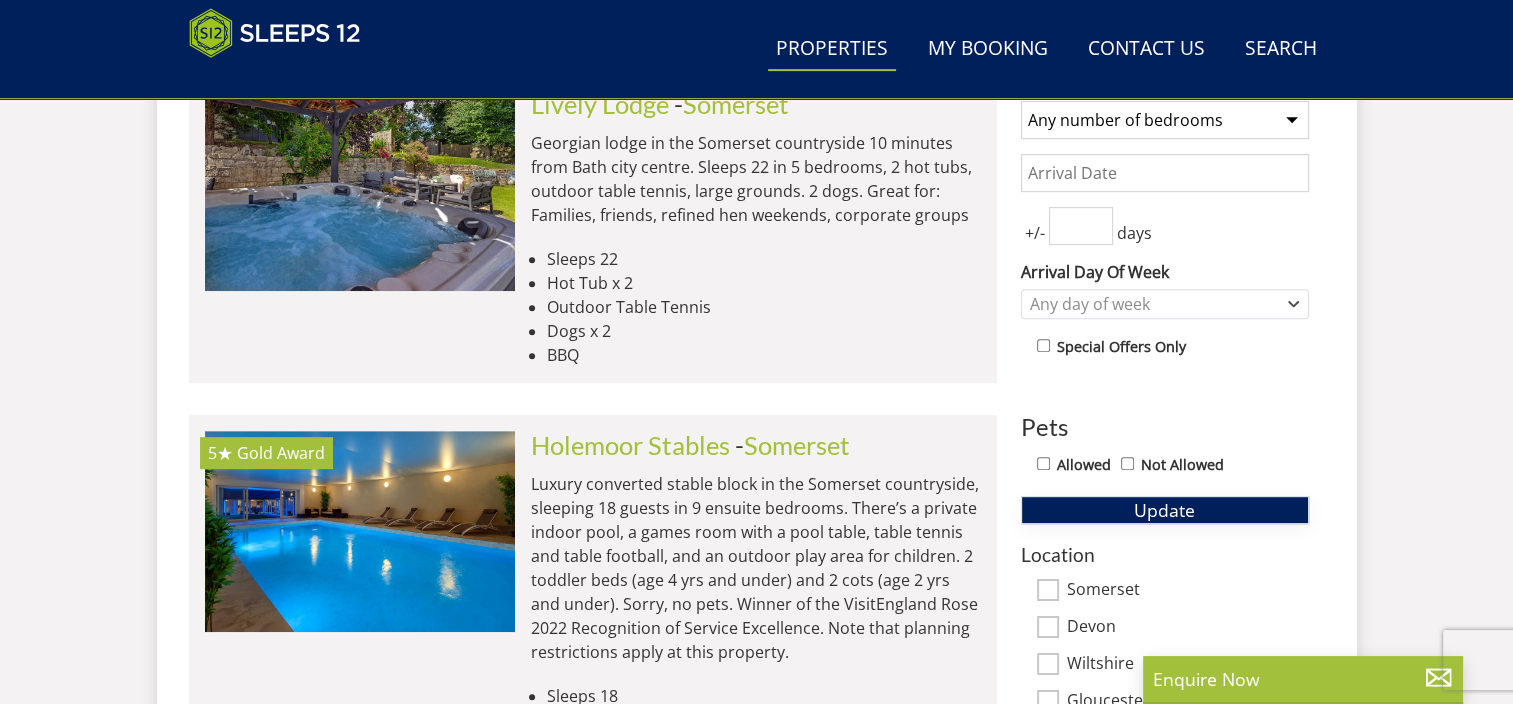 scroll, scrollTop: 1000, scrollLeft: 0, axis: vertical 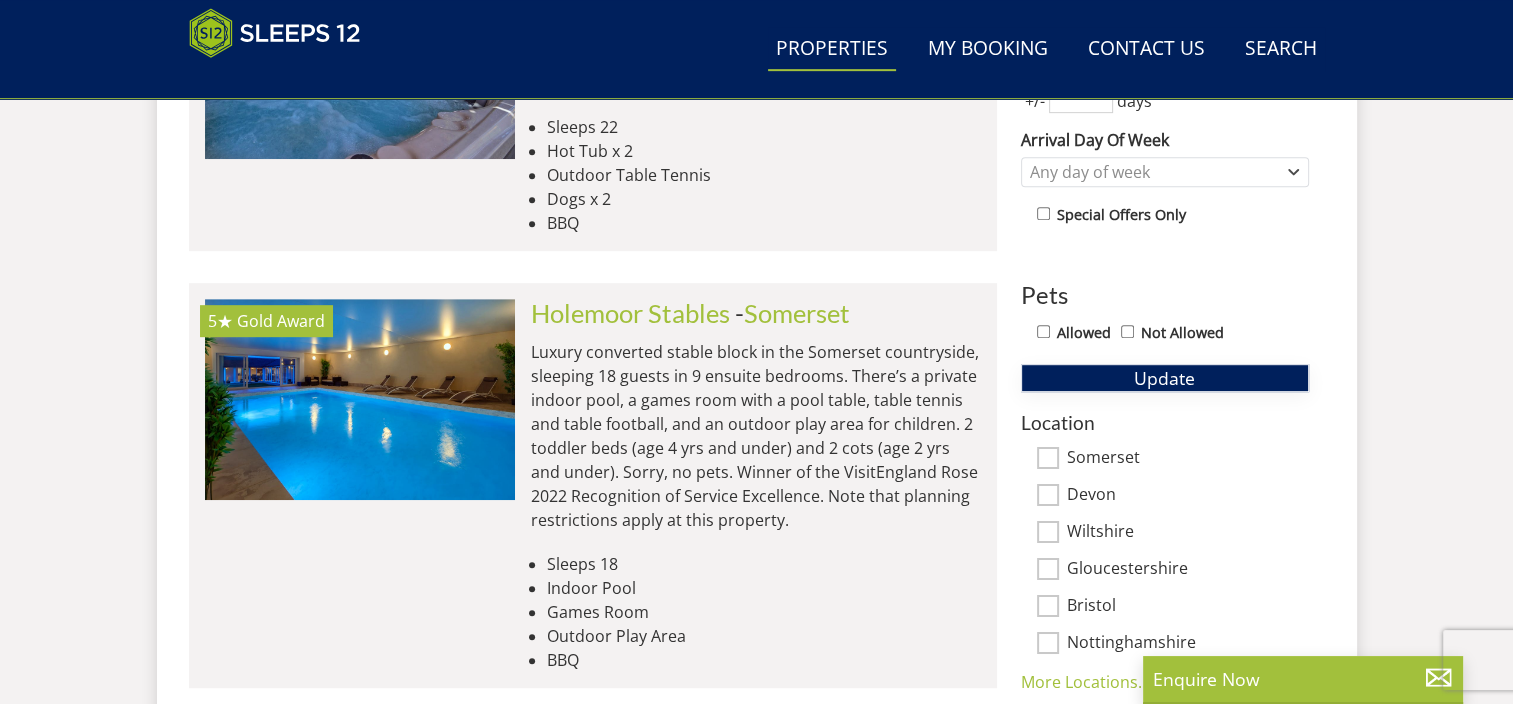 click on "Update" at bounding box center (1165, 378) 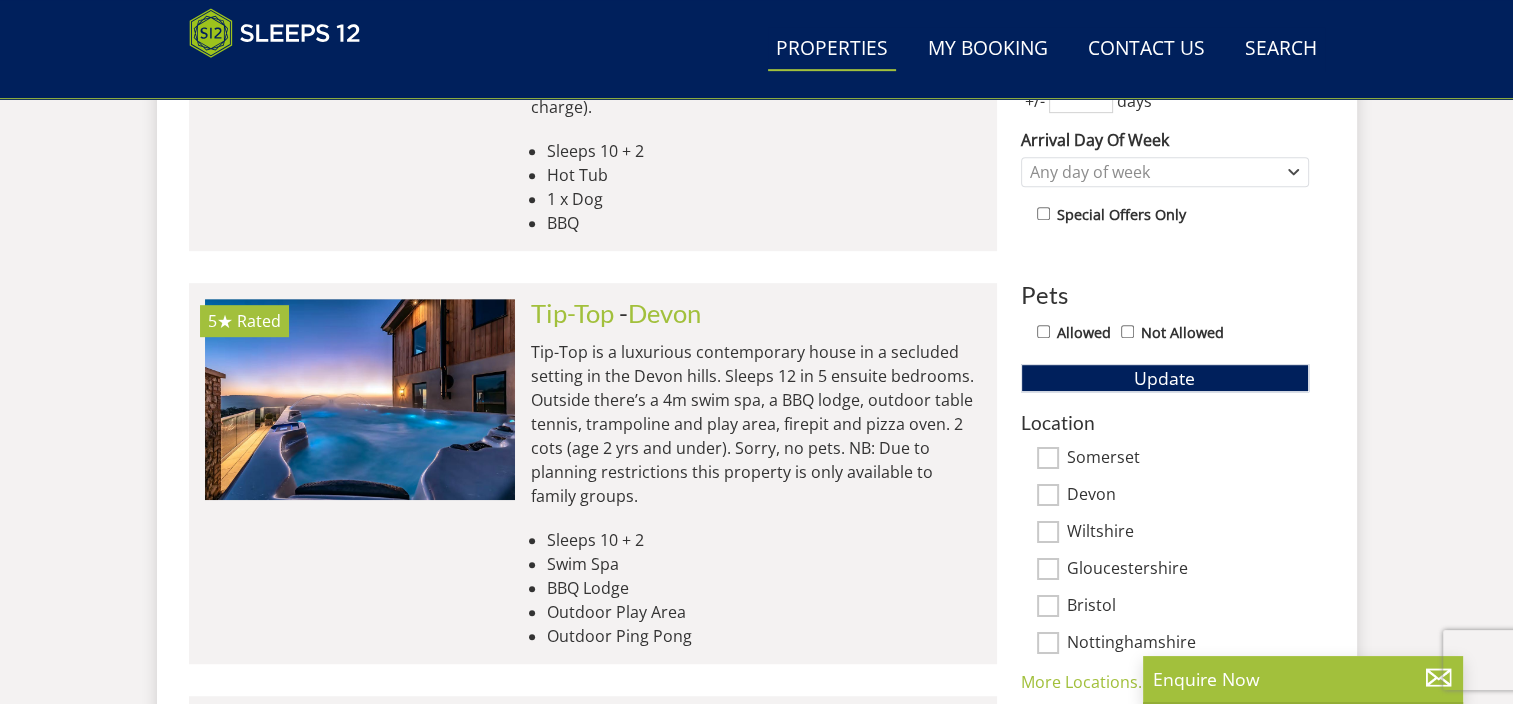 scroll, scrollTop: 1100, scrollLeft: 0, axis: vertical 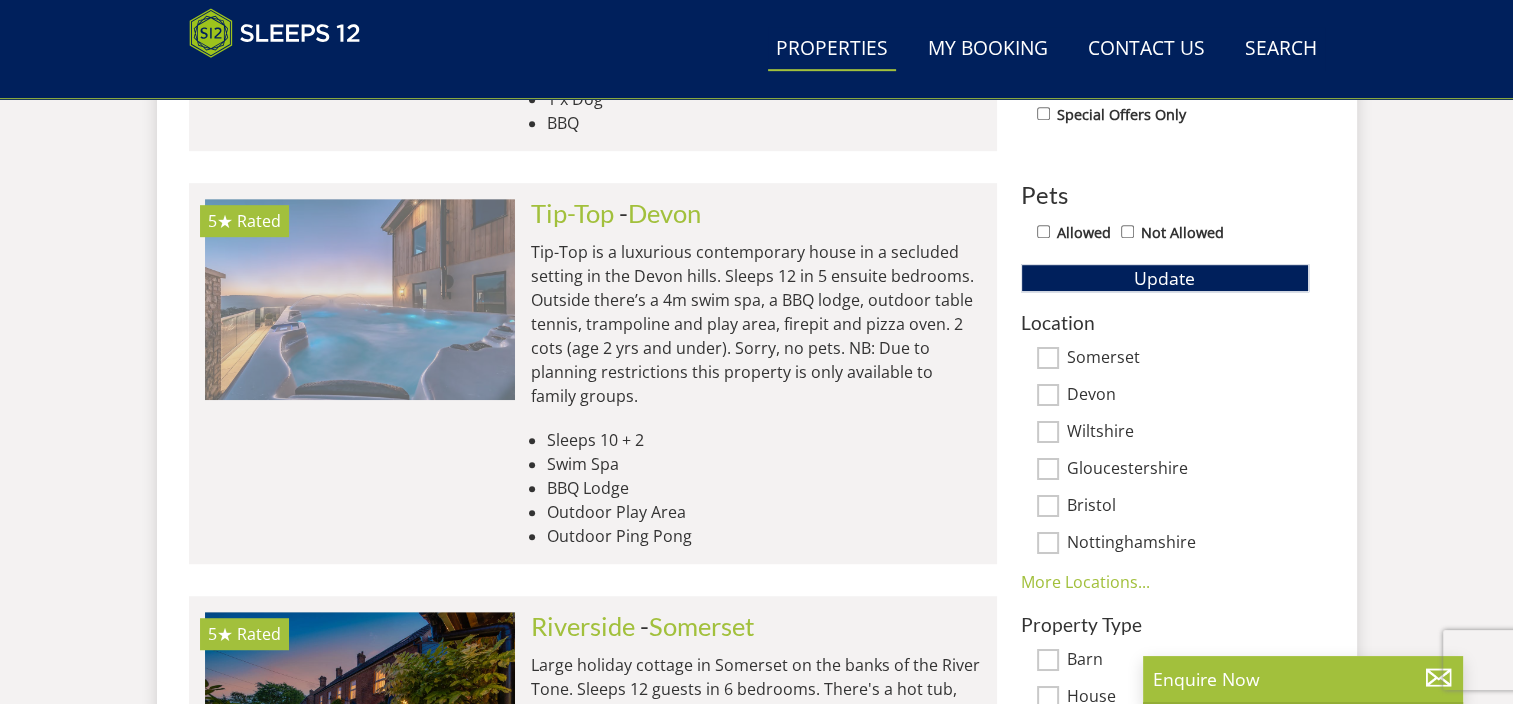 click at bounding box center [360, 299] 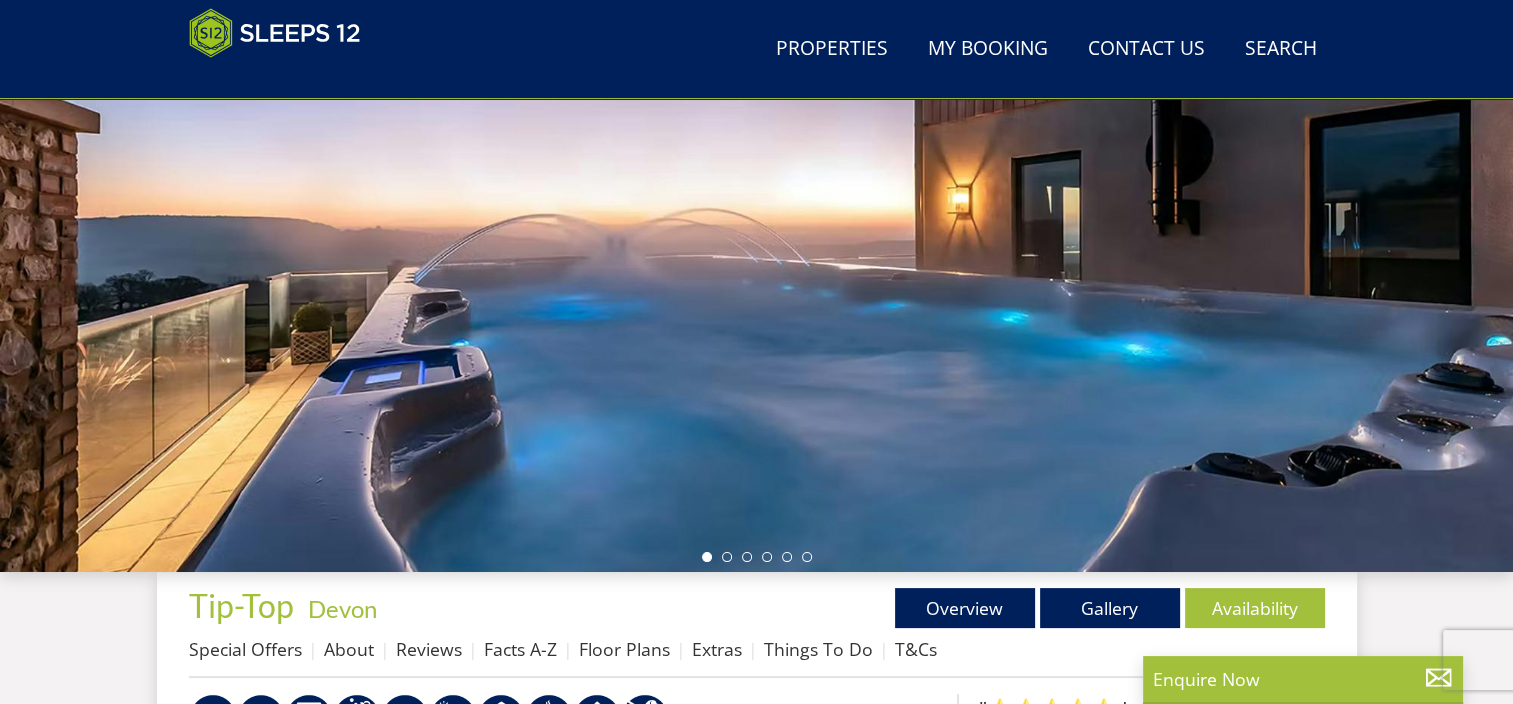 scroll, scrollTop: 292, scrollLeft: 0, axis: vertical 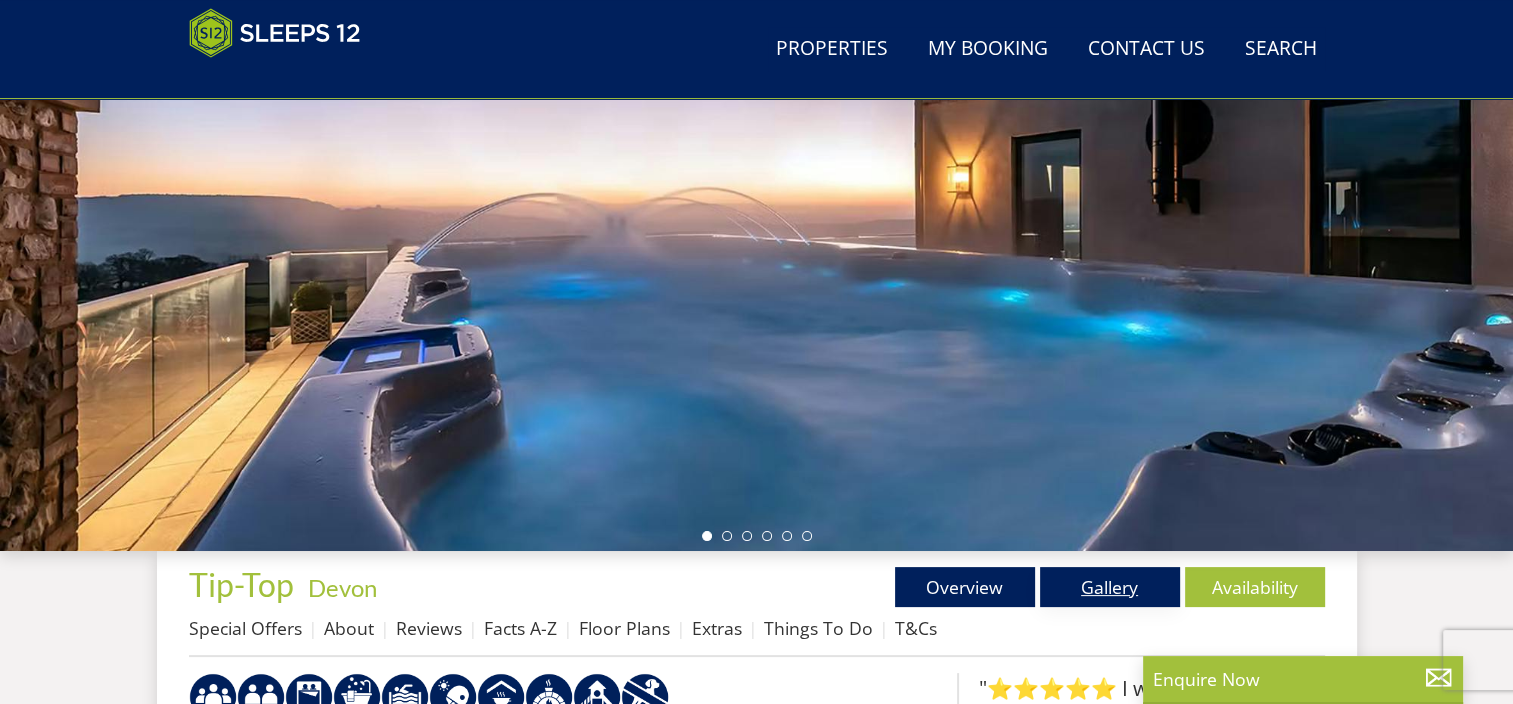 click on "Gallery" at bounding box center (1110, 587) 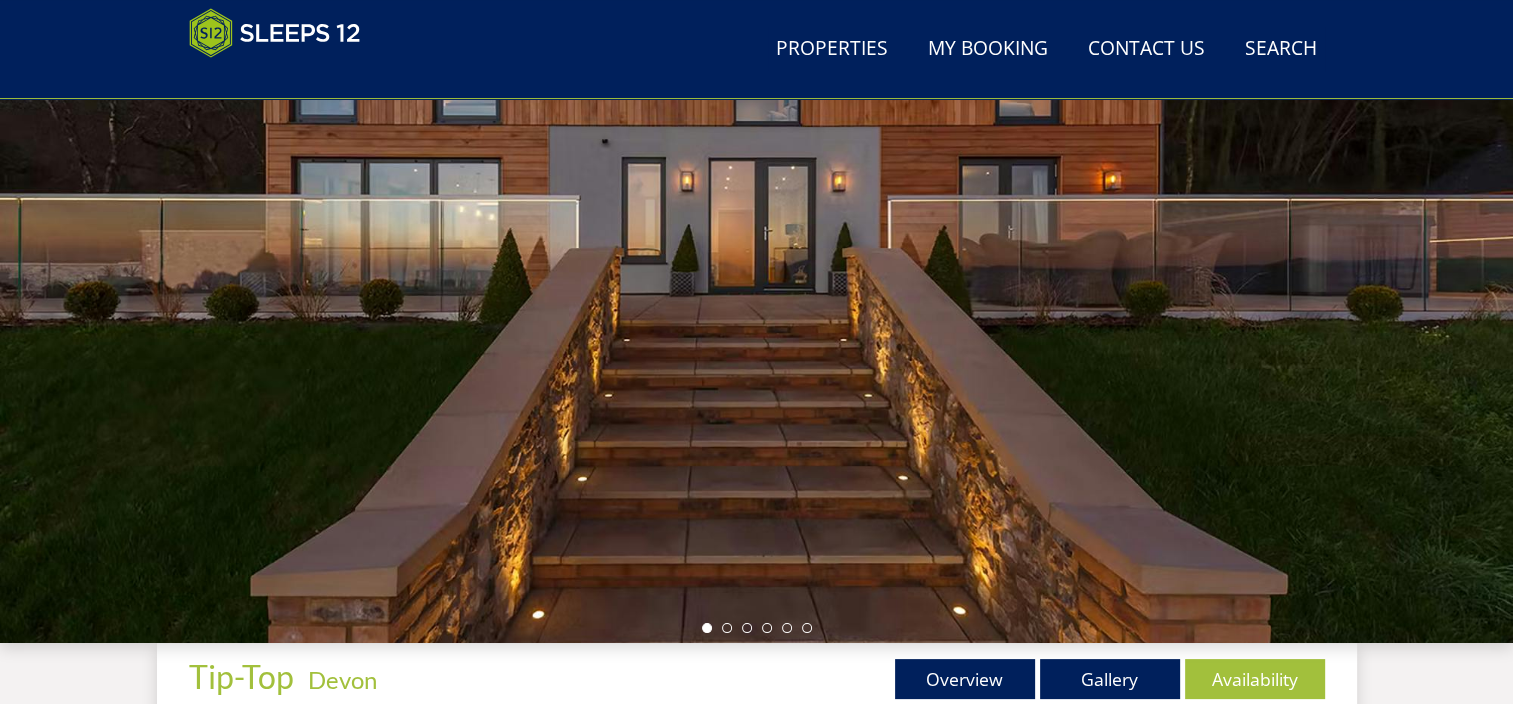 scroll, scrollTop: 500, scrollLeft: 0, axis: vertical 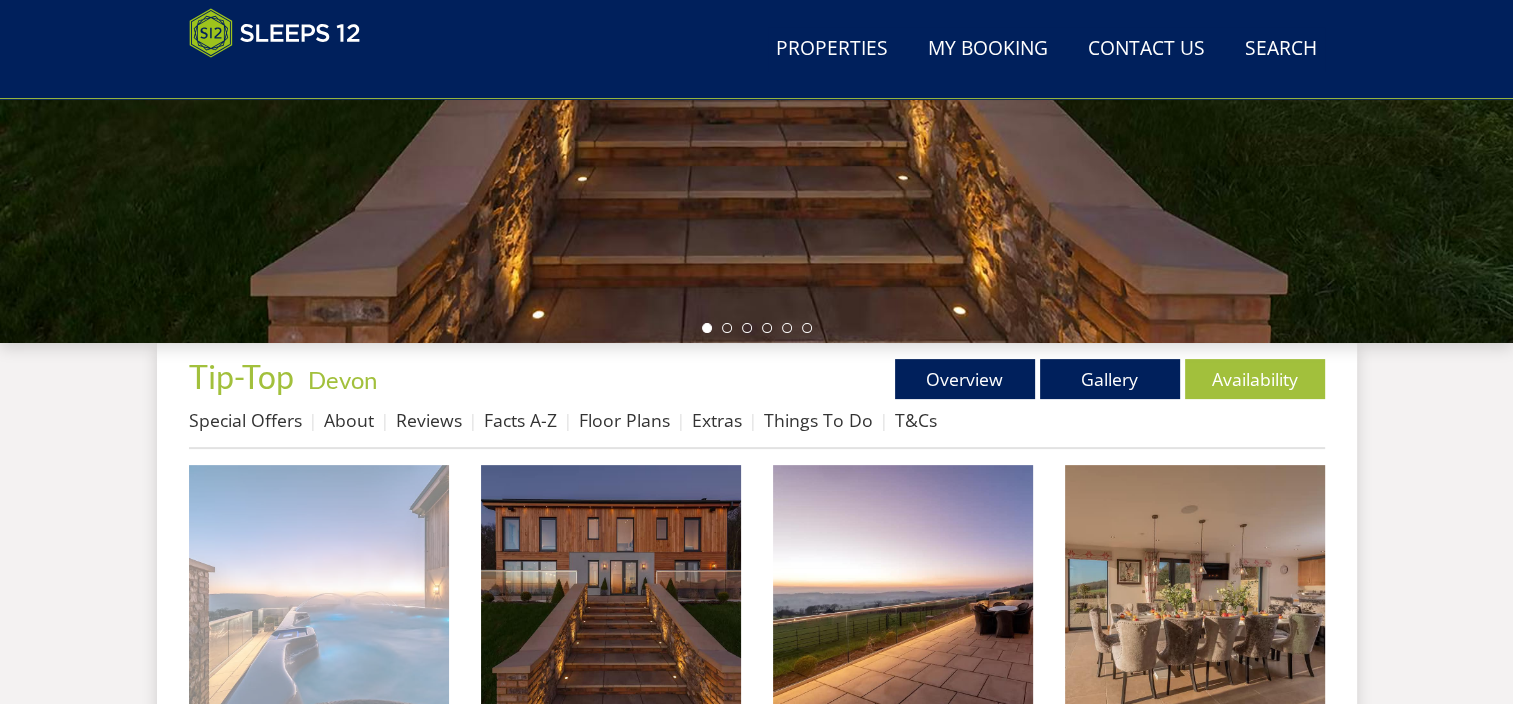 click at bounding box center (319, 595) 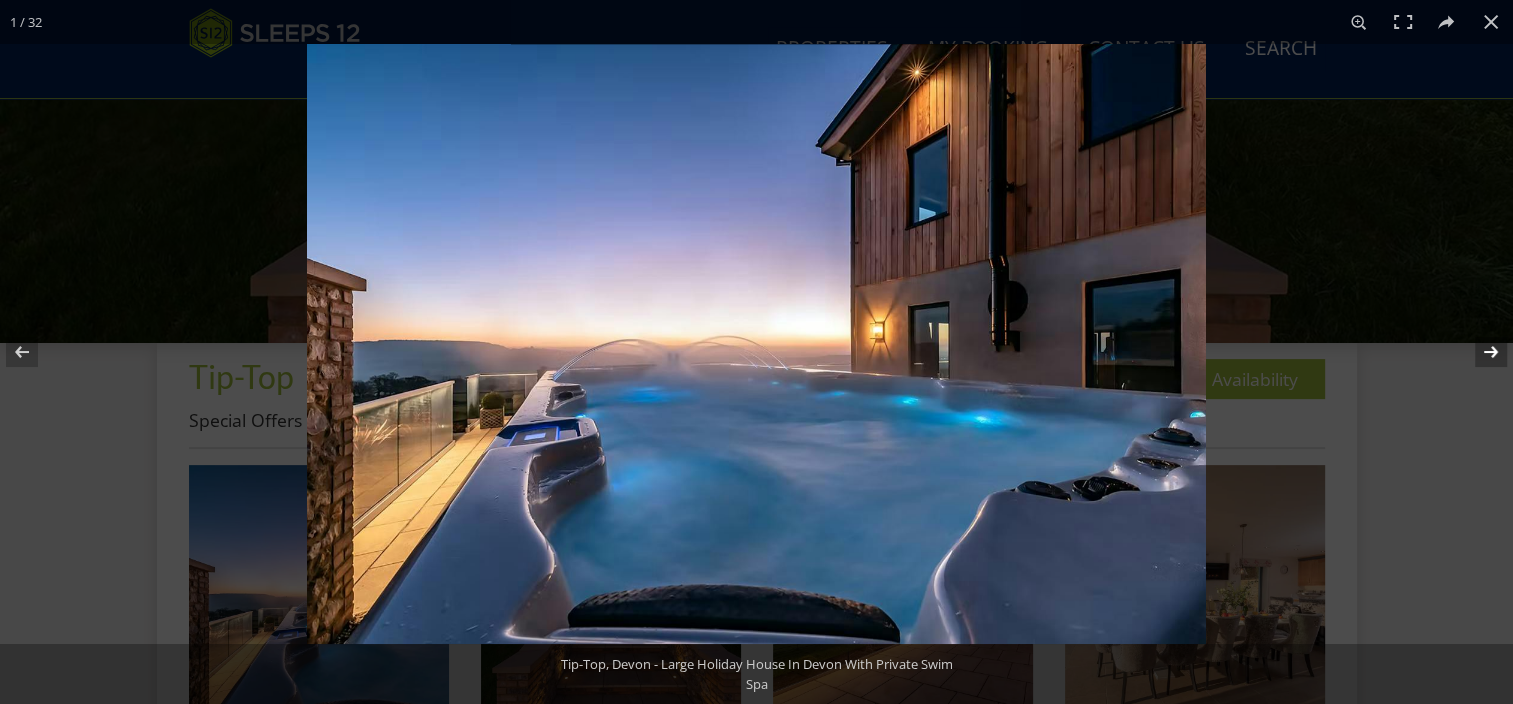 click at bounding box center (1478, 352) 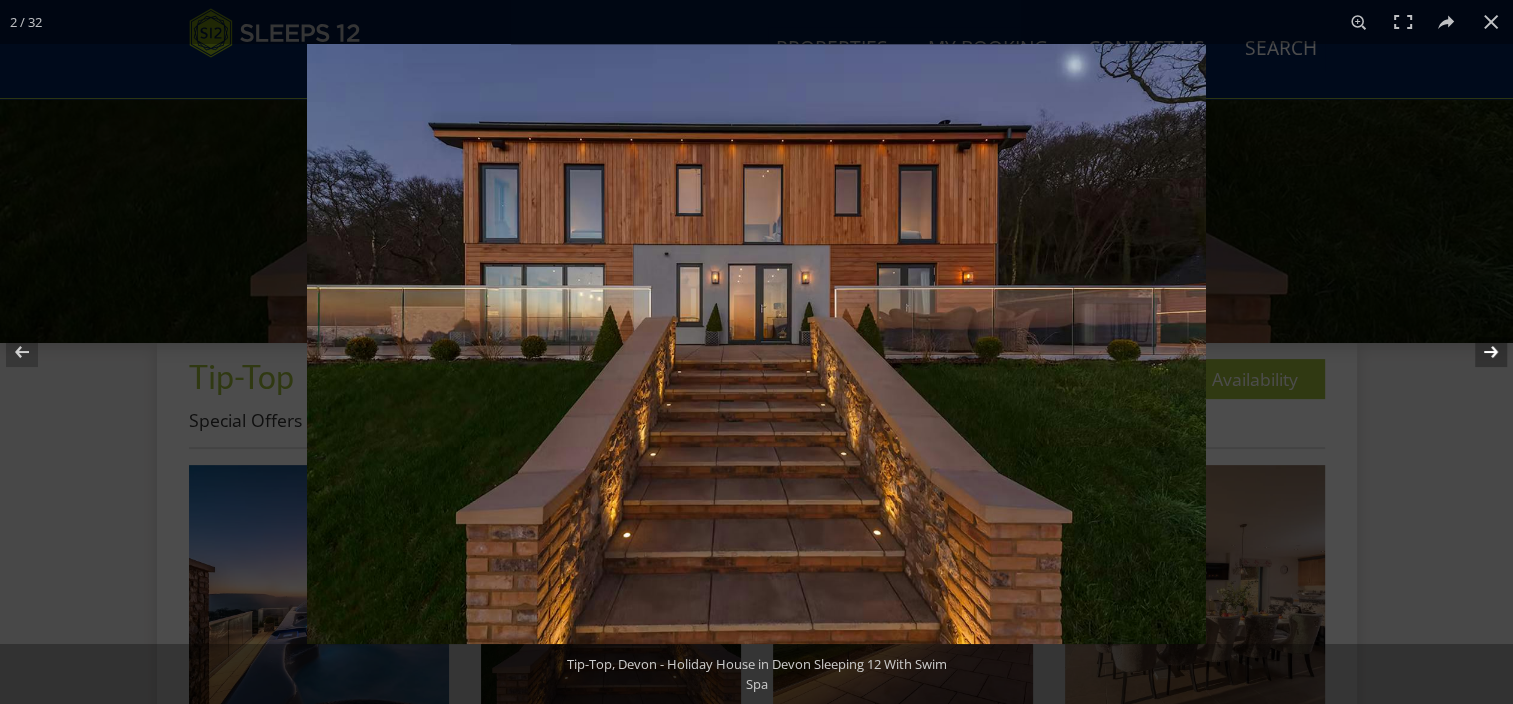 click at bounding box center [1478, 352] 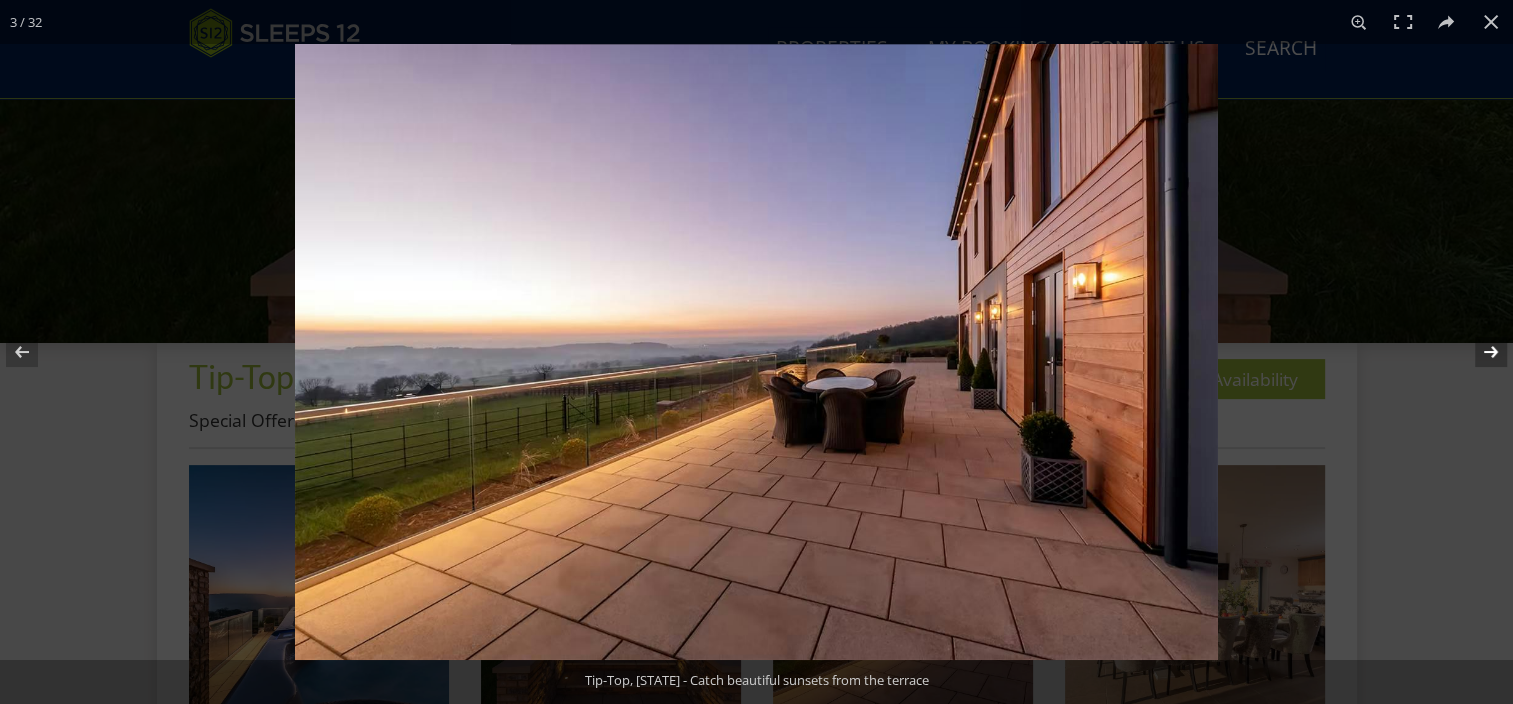 click at bounding box center (1478, 352) 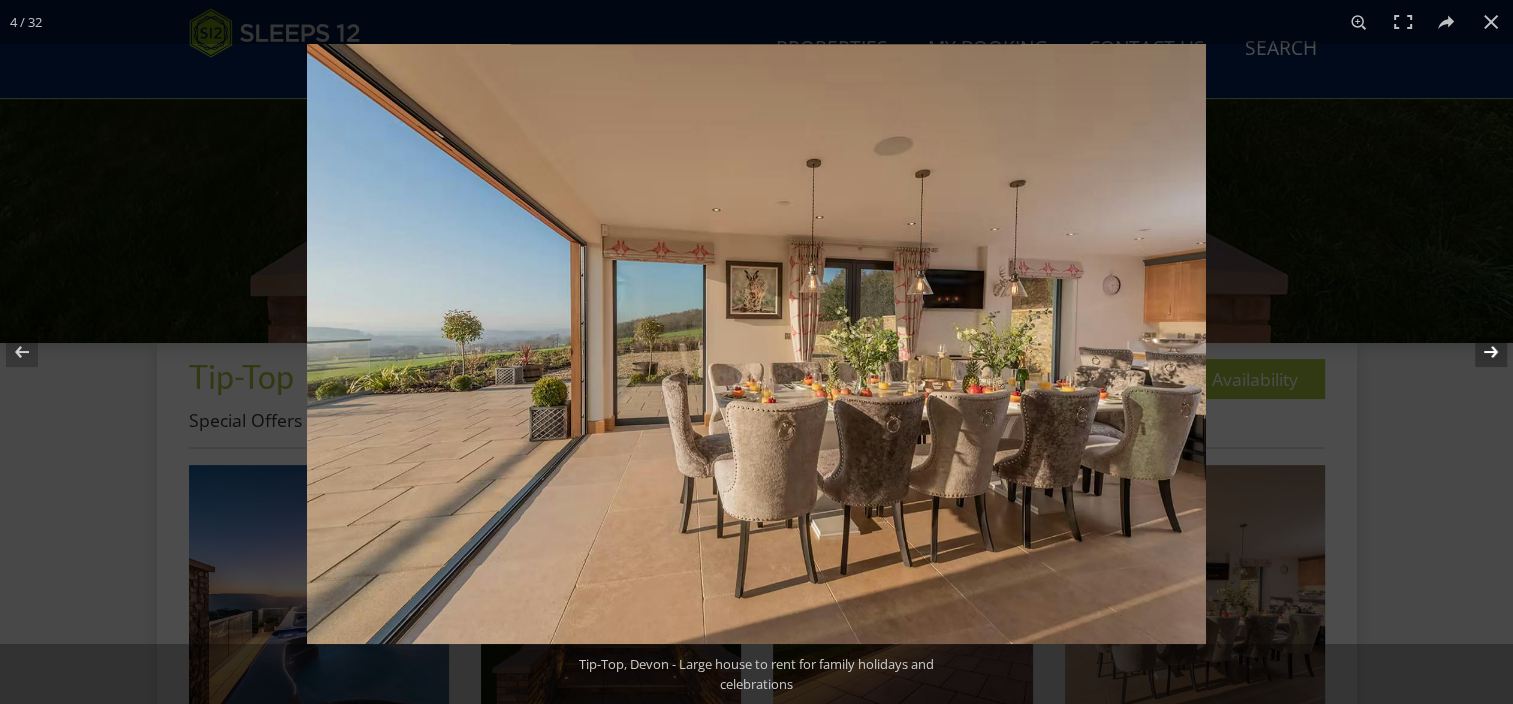 click at bounding box center [1478, 352] 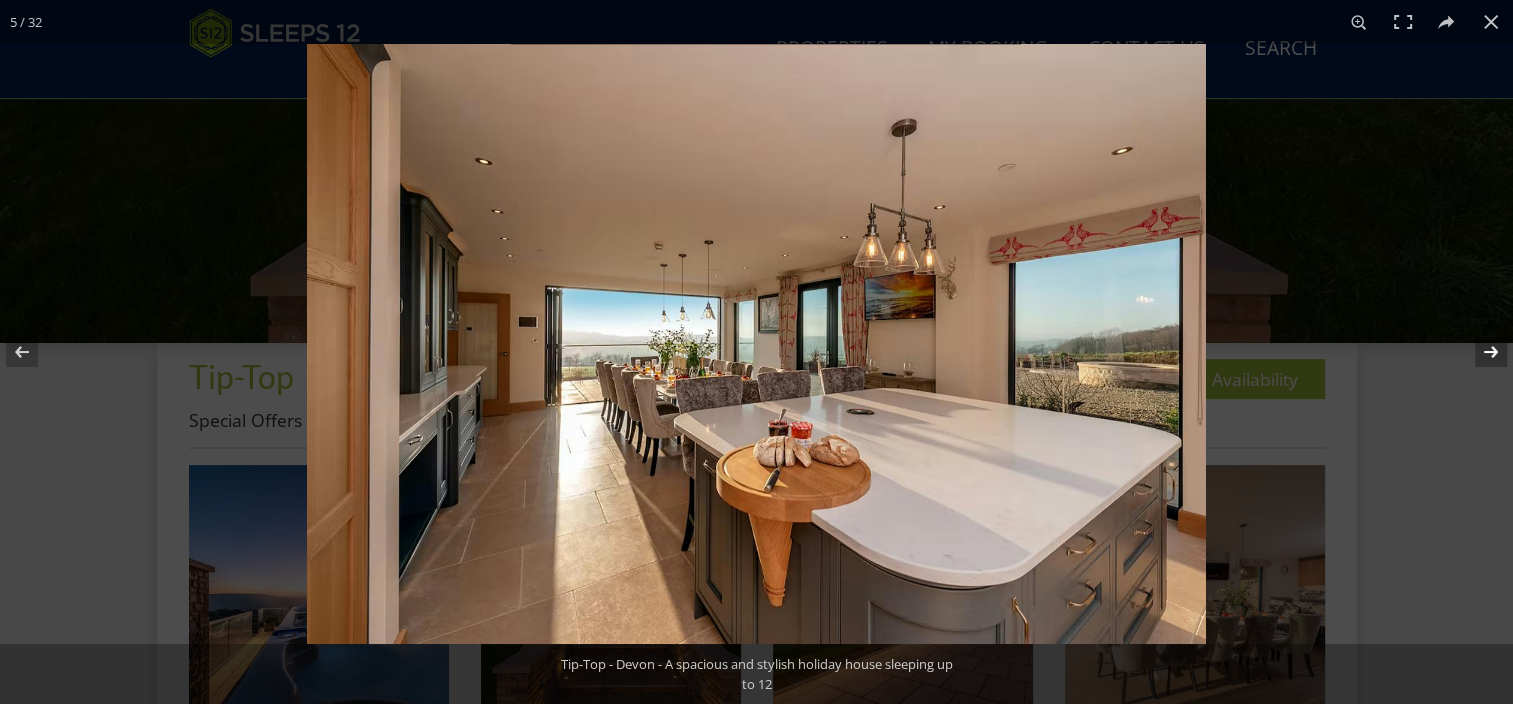 click at bounding box center [1478, 352] 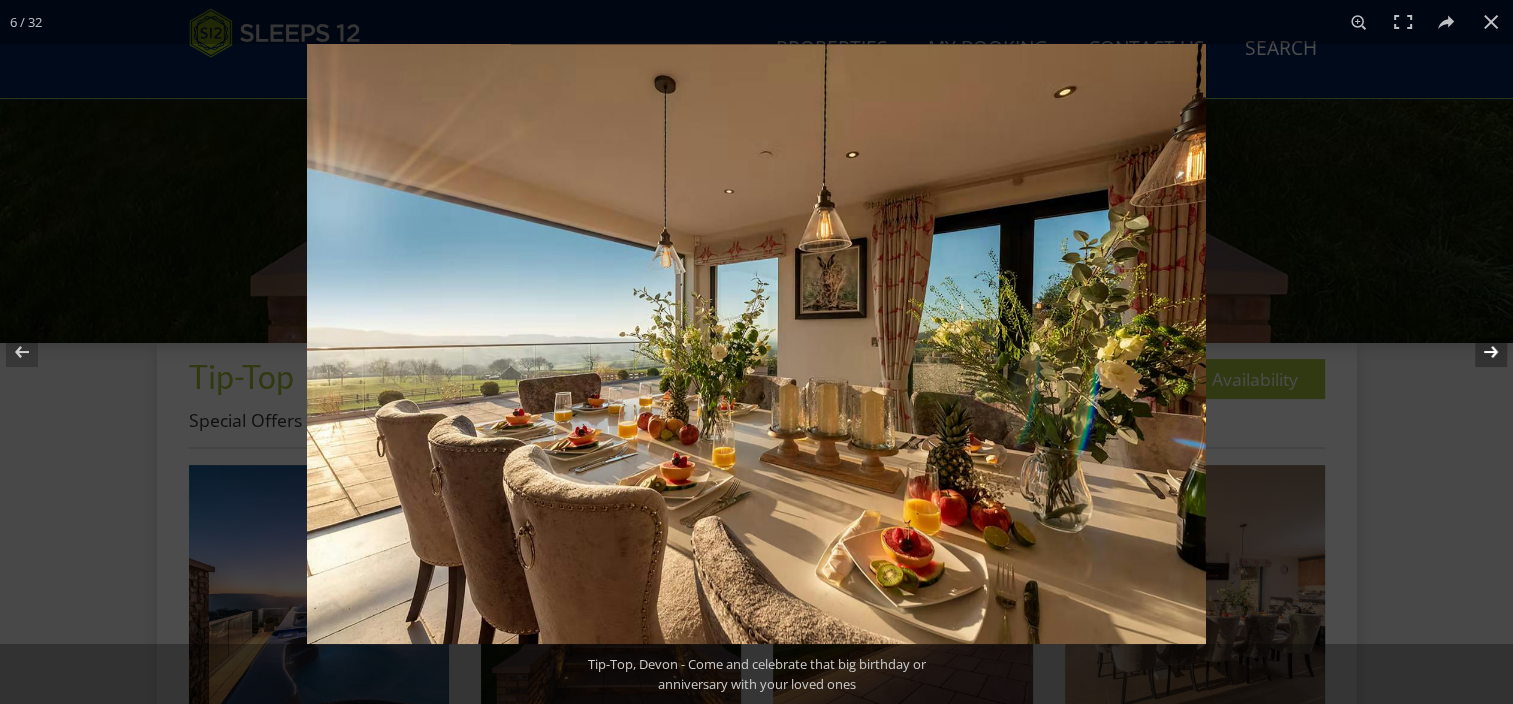 click at bounding box center [1478, 352] 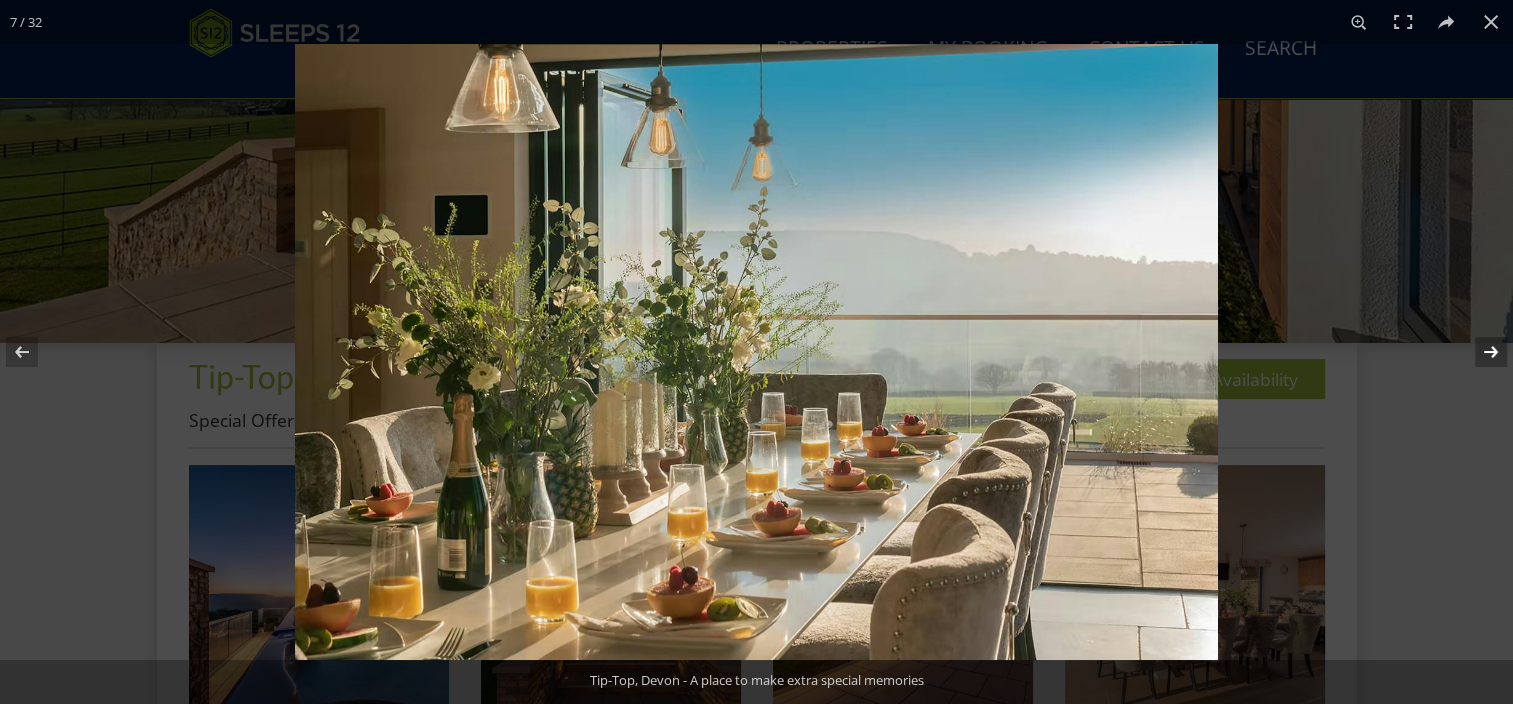 click at bounding box center (1478, 352) 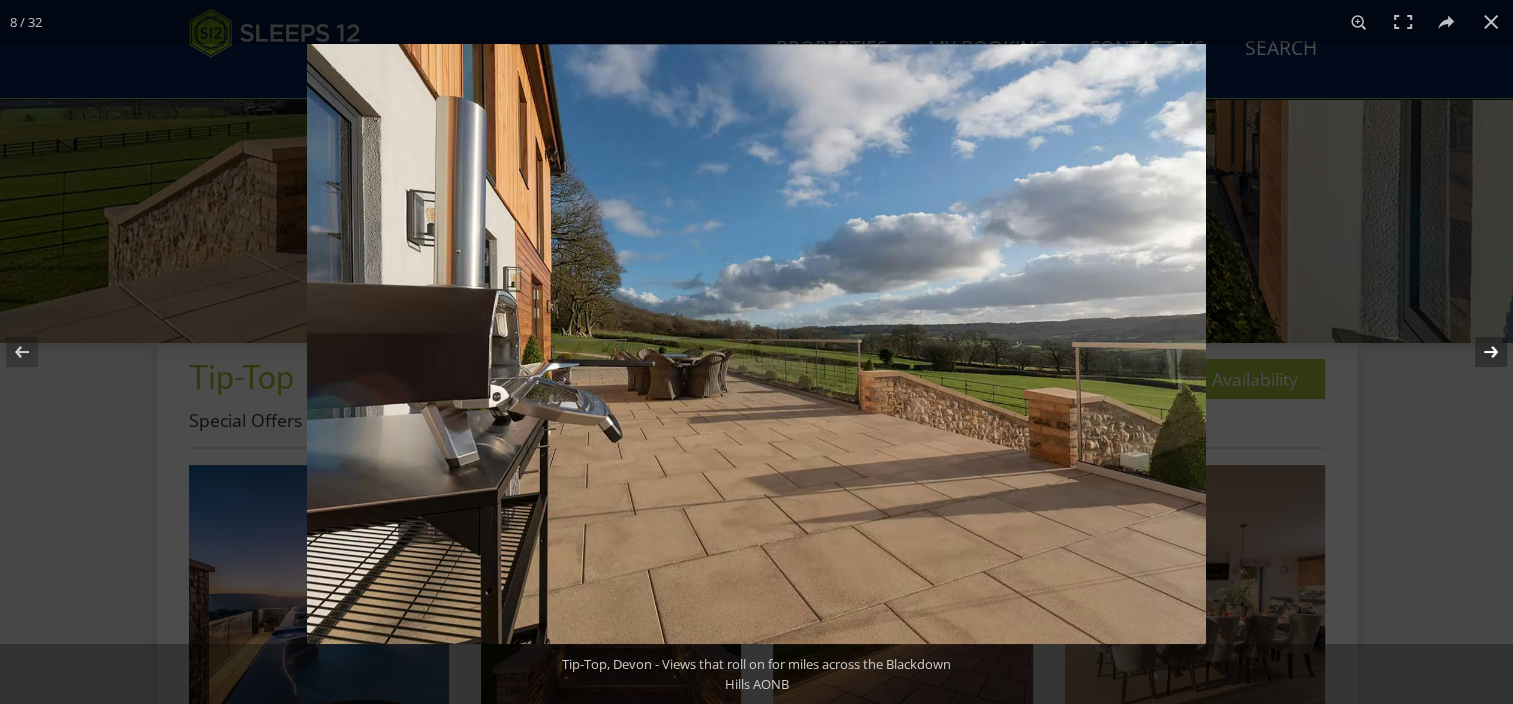 click at bounding box center (1478, 352) 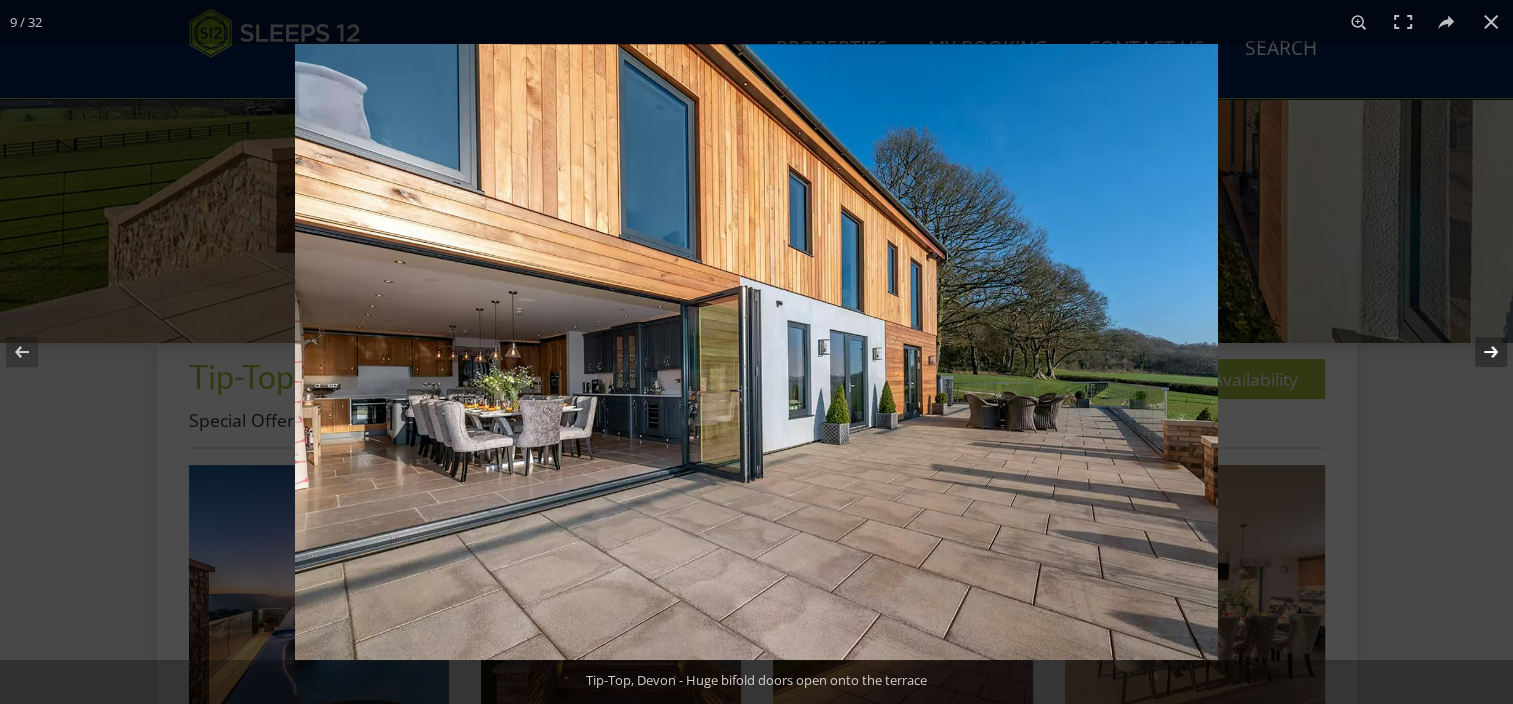 click at bounding box center [1478, 352] 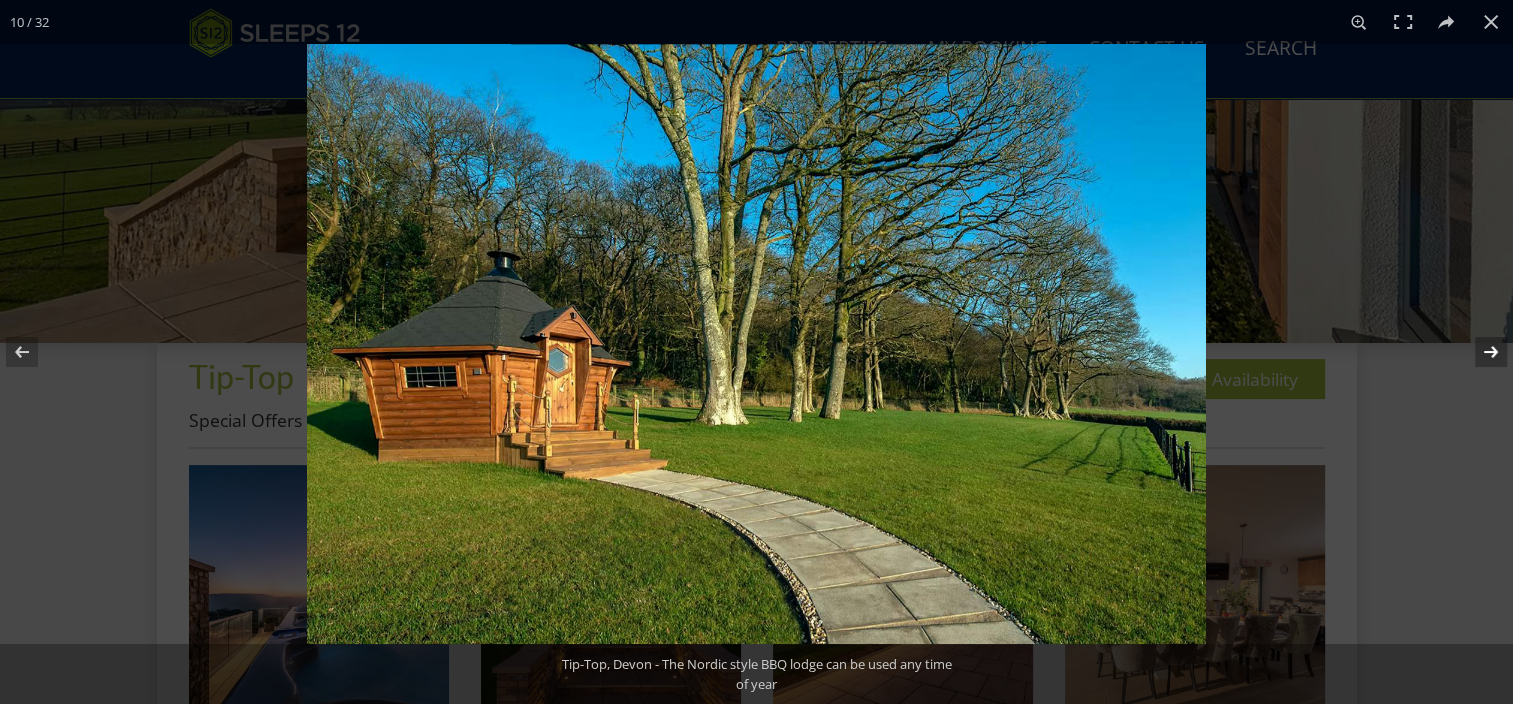 click at bounding box center (1478, 352) 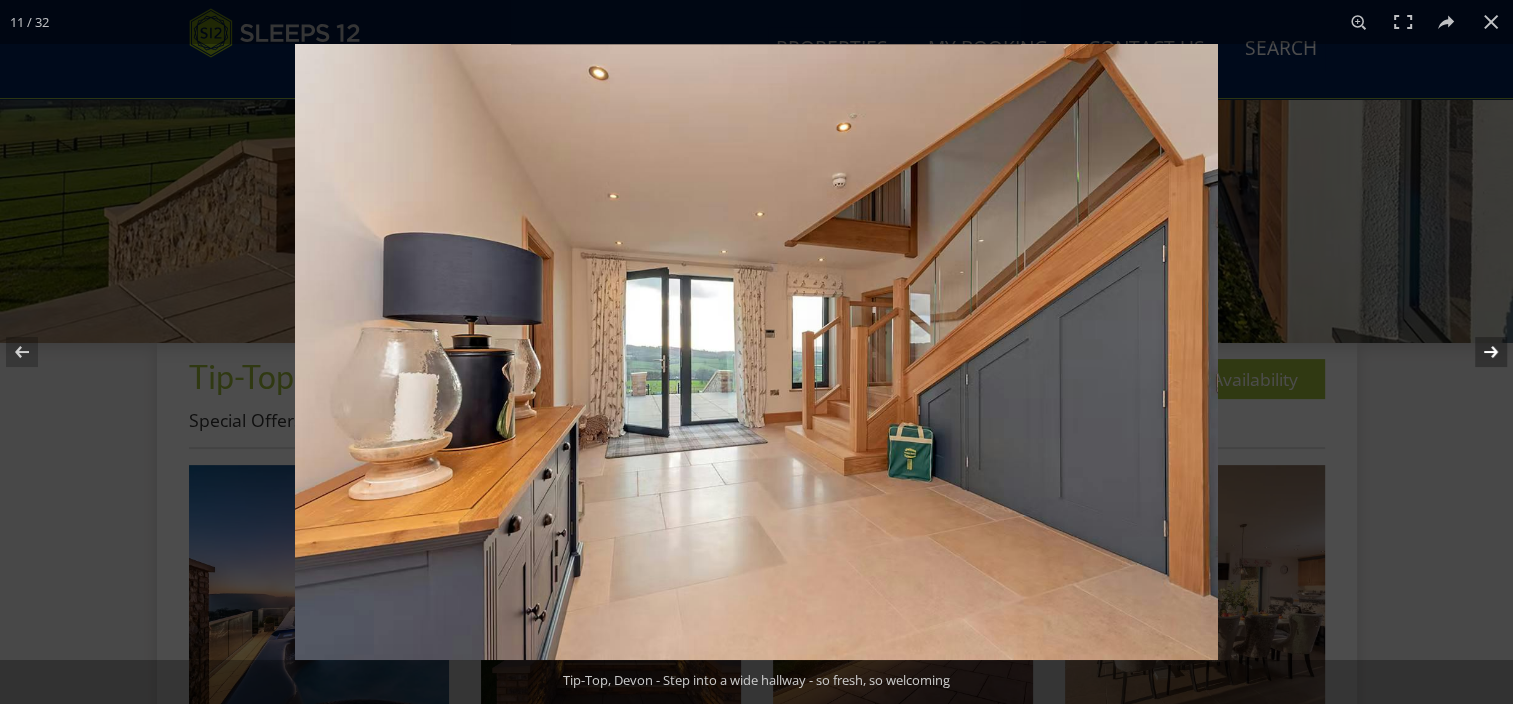 click at bounding box center (1478, 352) 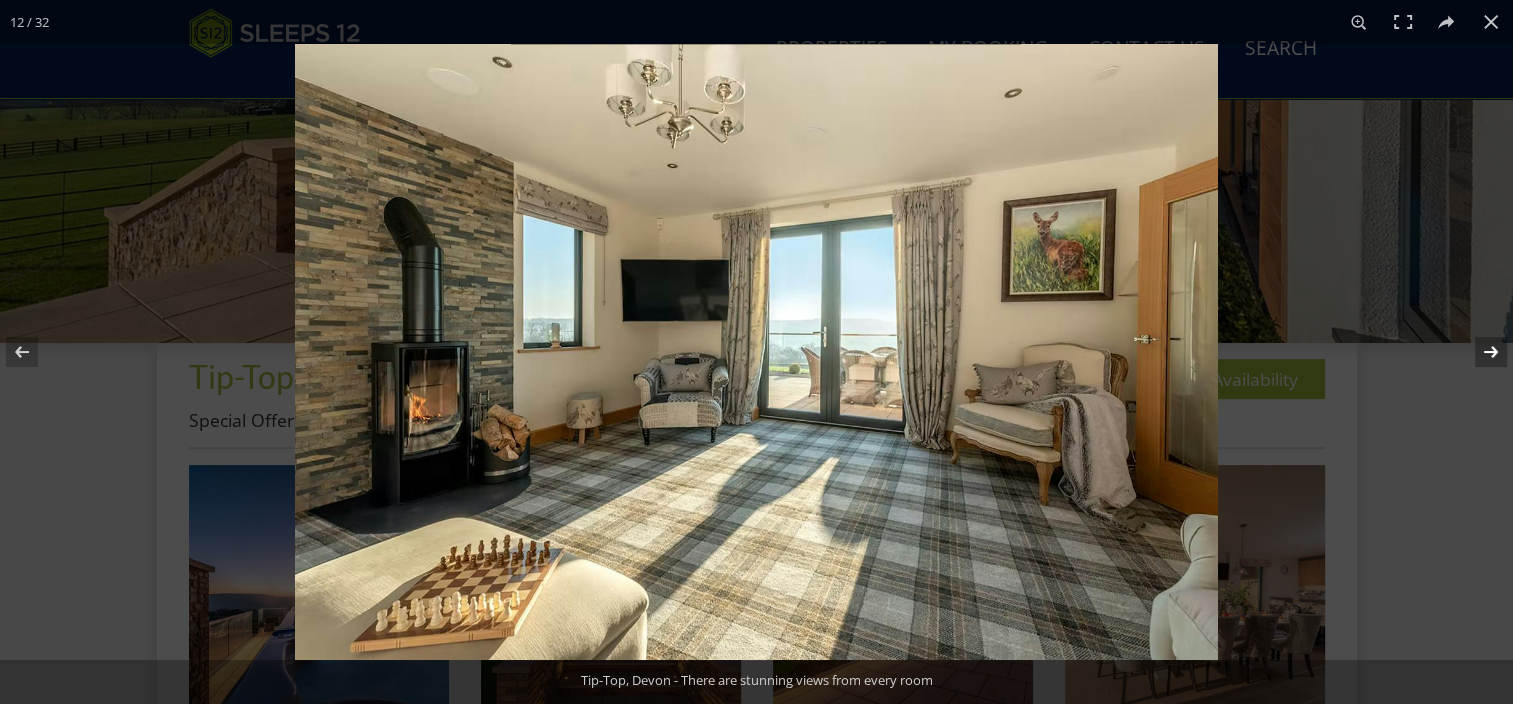click at bounding box center (1478, 352) 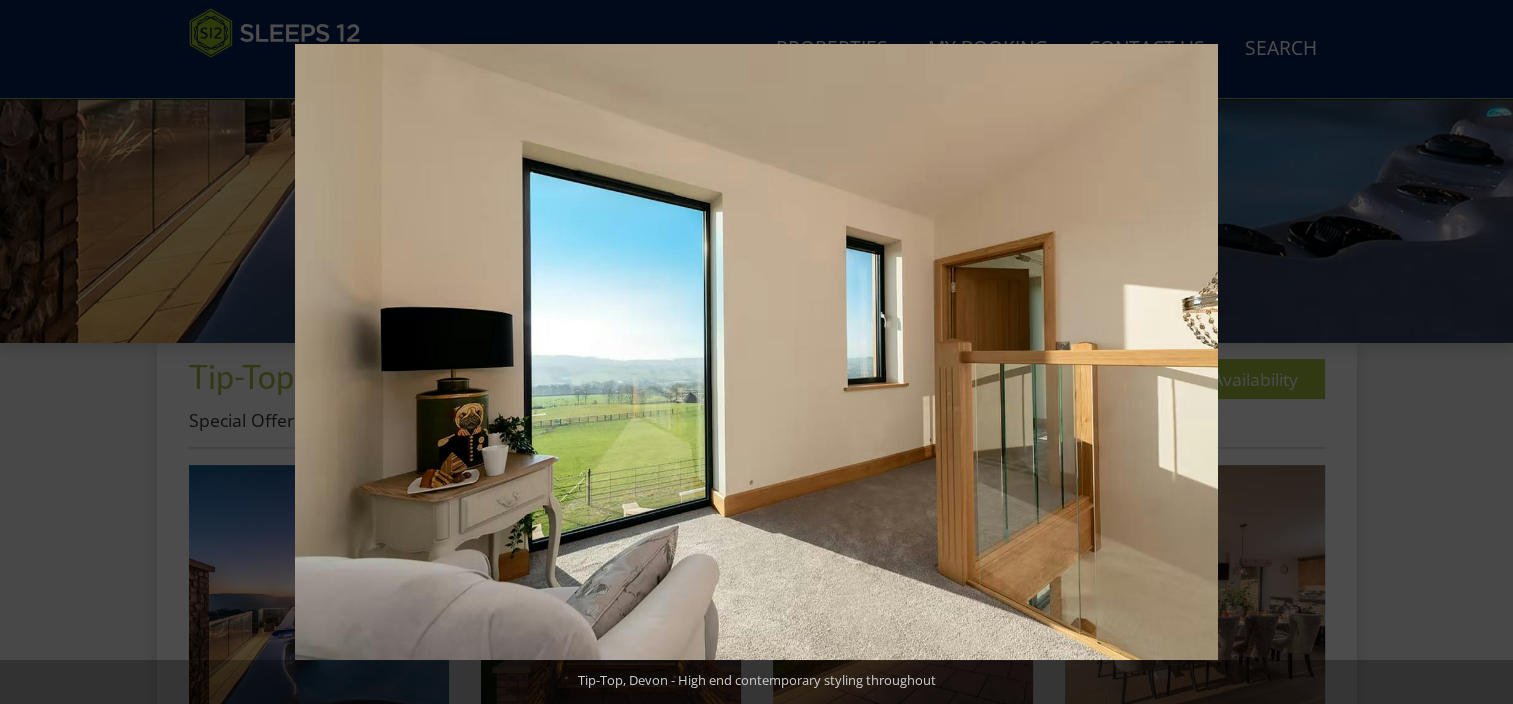 click at bounding box center [1478, 352] 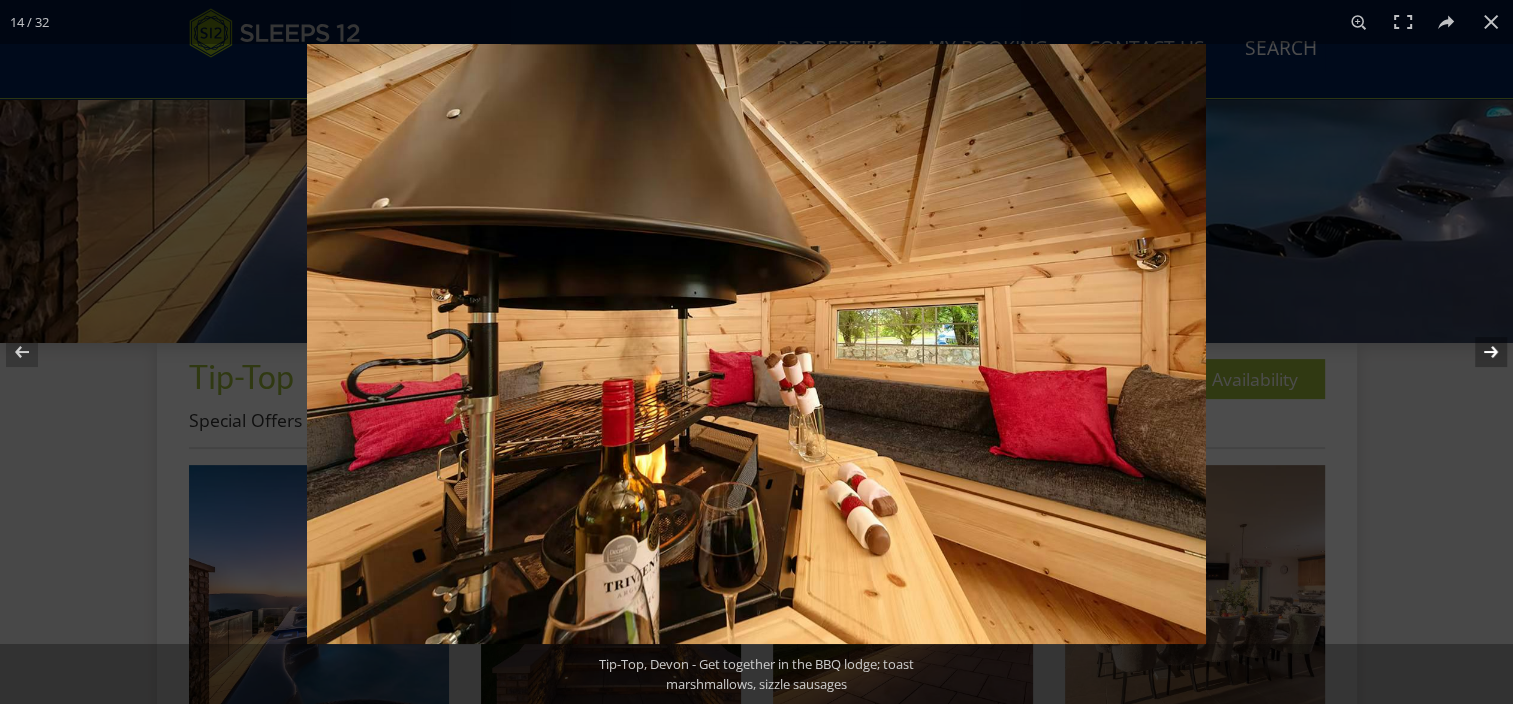click at bounding box center (1478, 352) 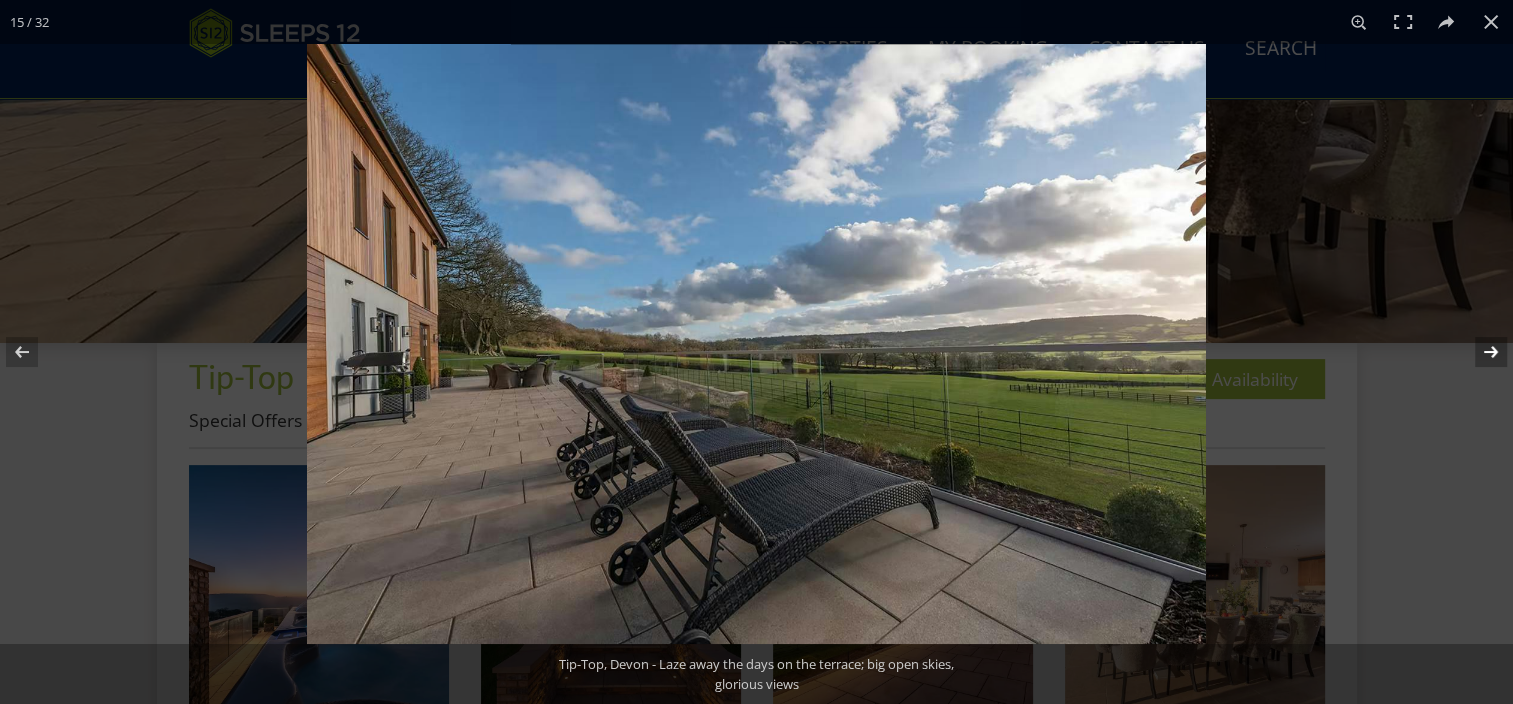 click at bounding box center [1478, 352] 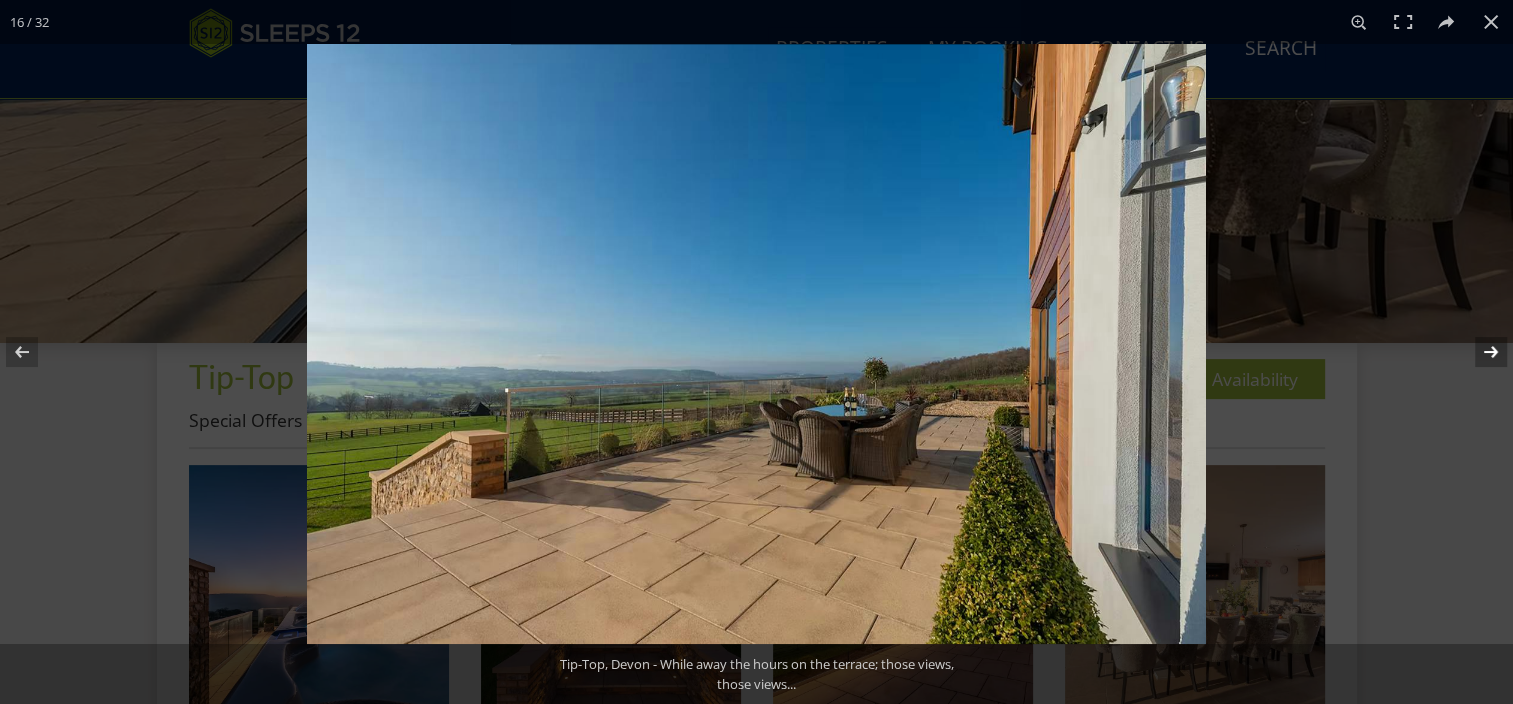 click at bounding box center (1478, 352) 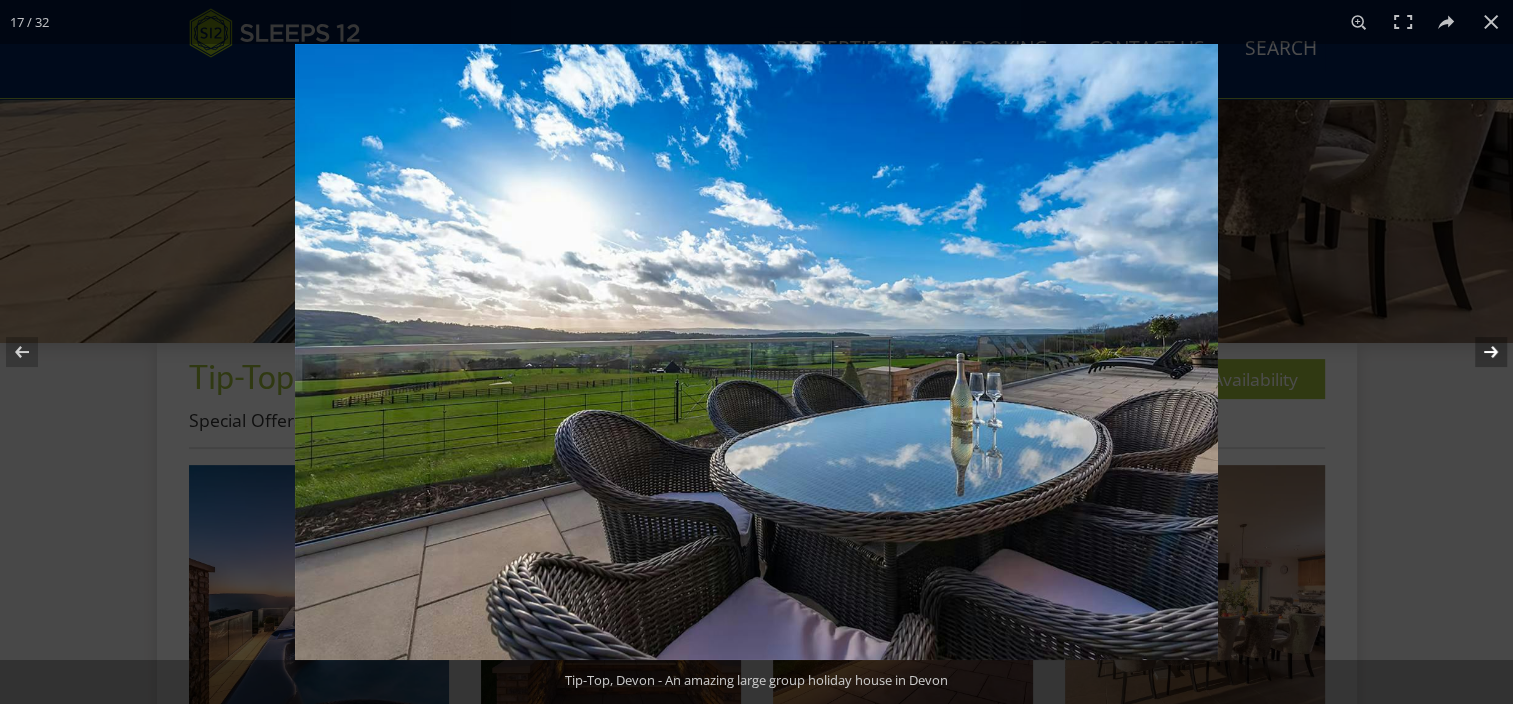 click at bounding box center [1478, 352] 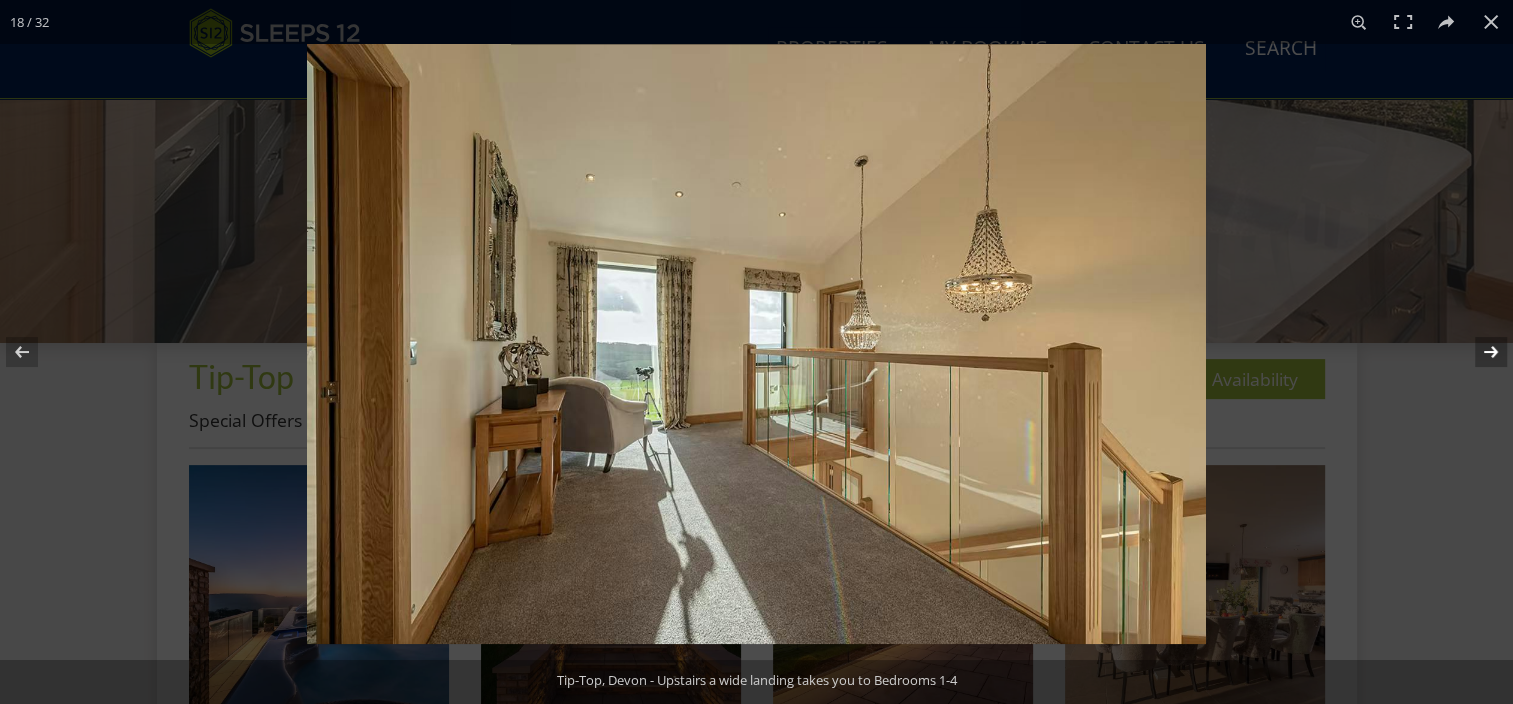 click at bounding box center (1478, 352) 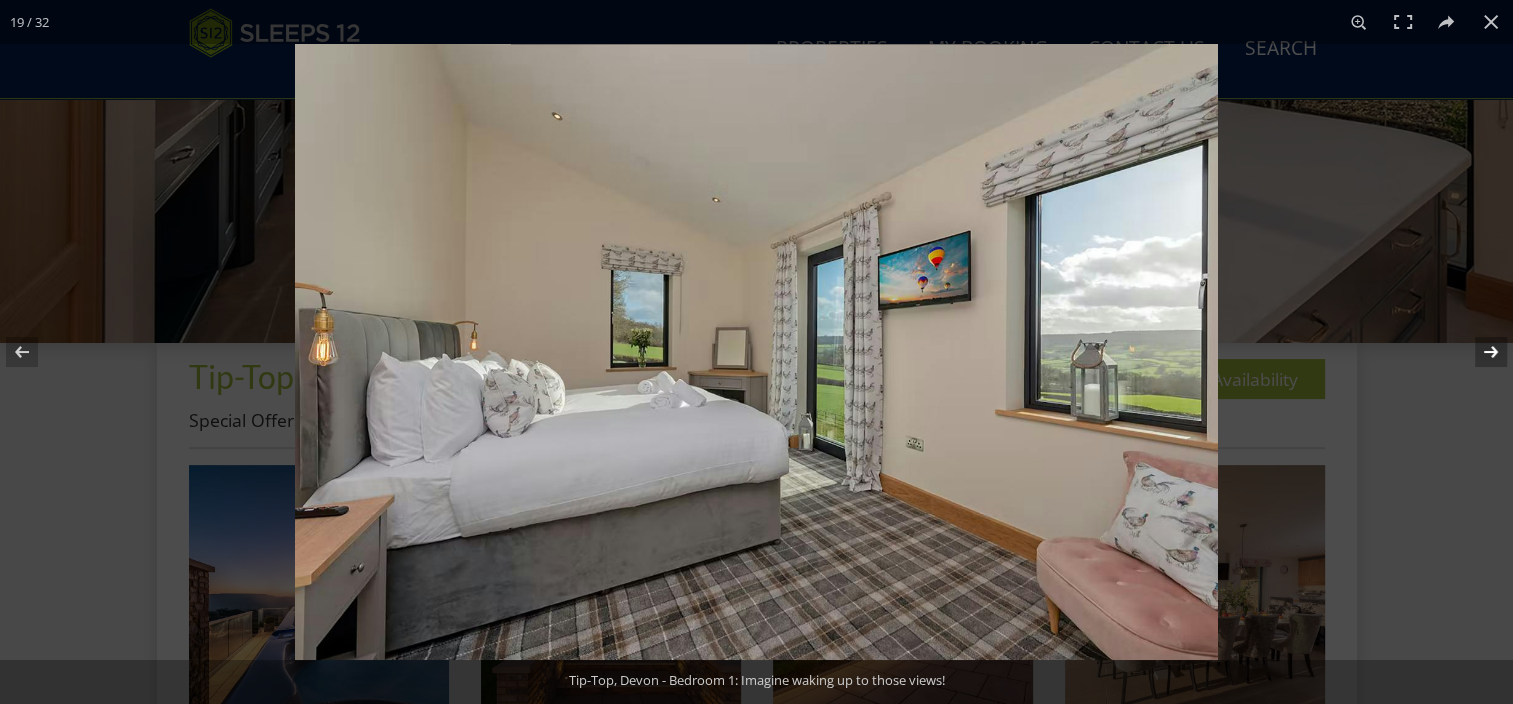click at bounding box center [1478, 352] 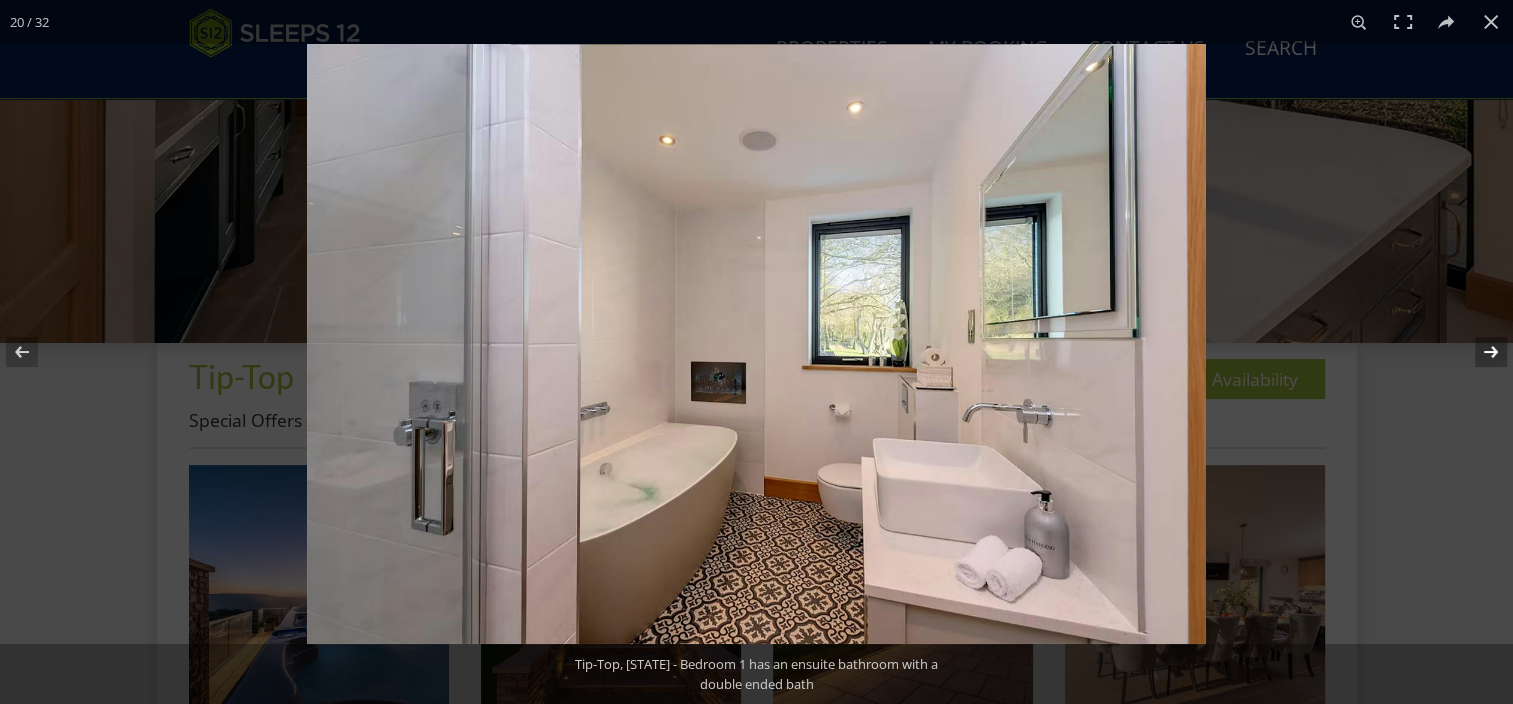 click at bounding box center (1478, 352) 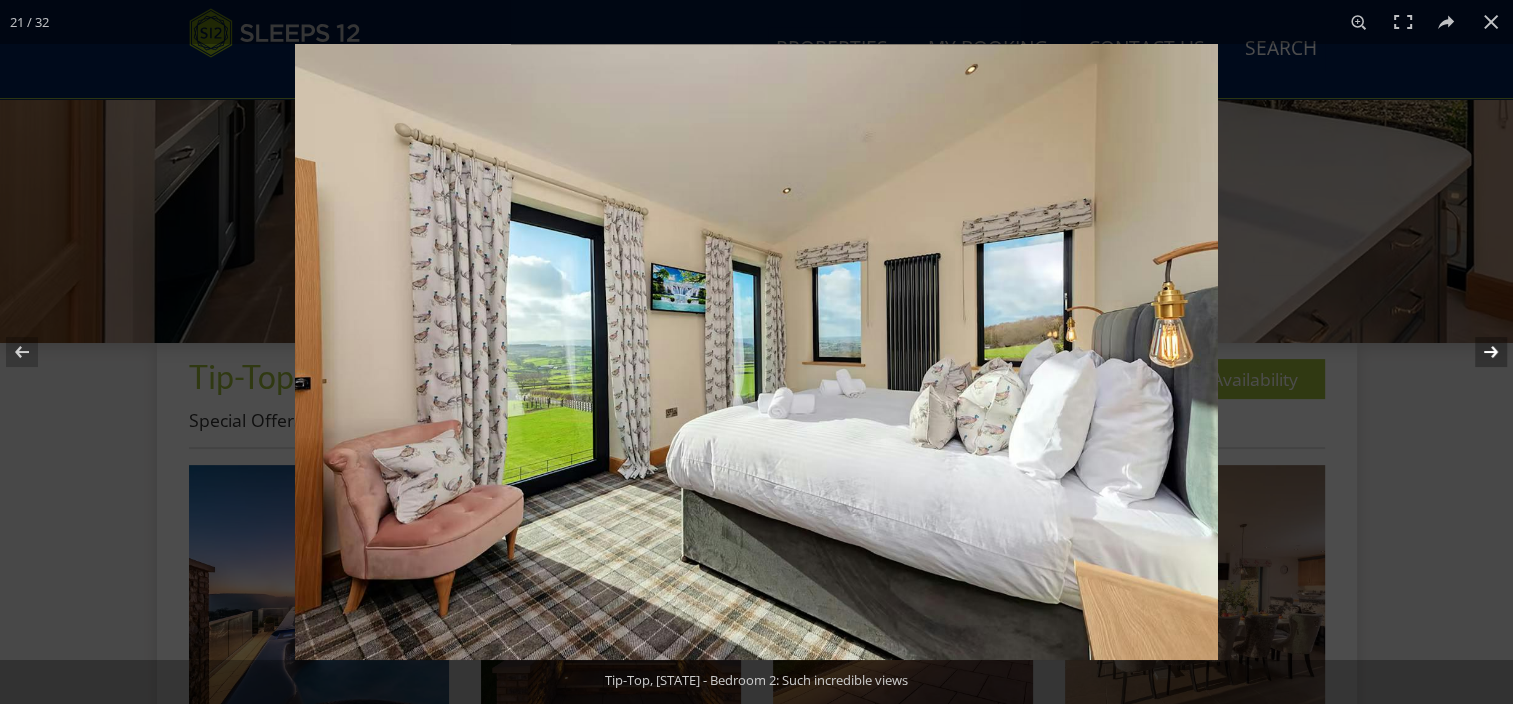 click at bounding box center (1478, 352) 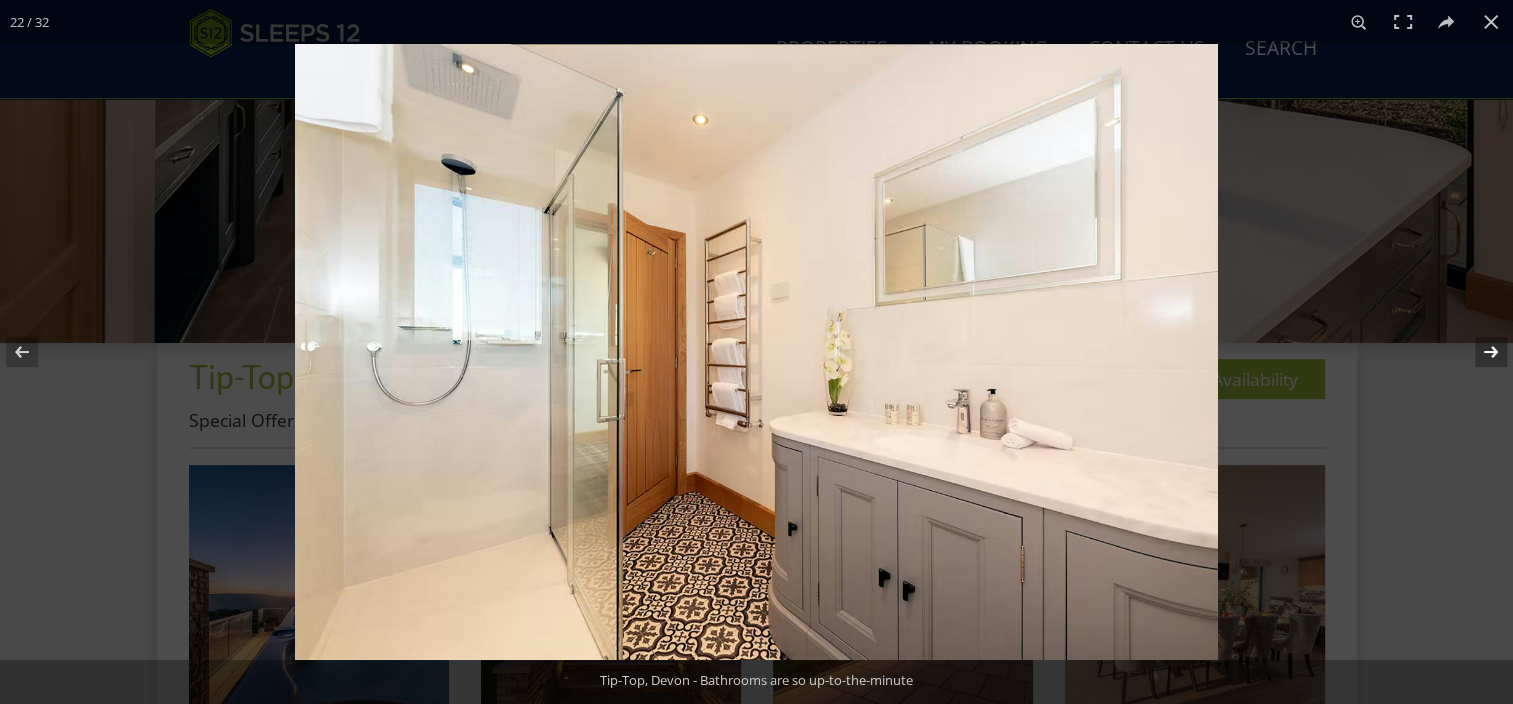 click at bounding box center (1478, 352) 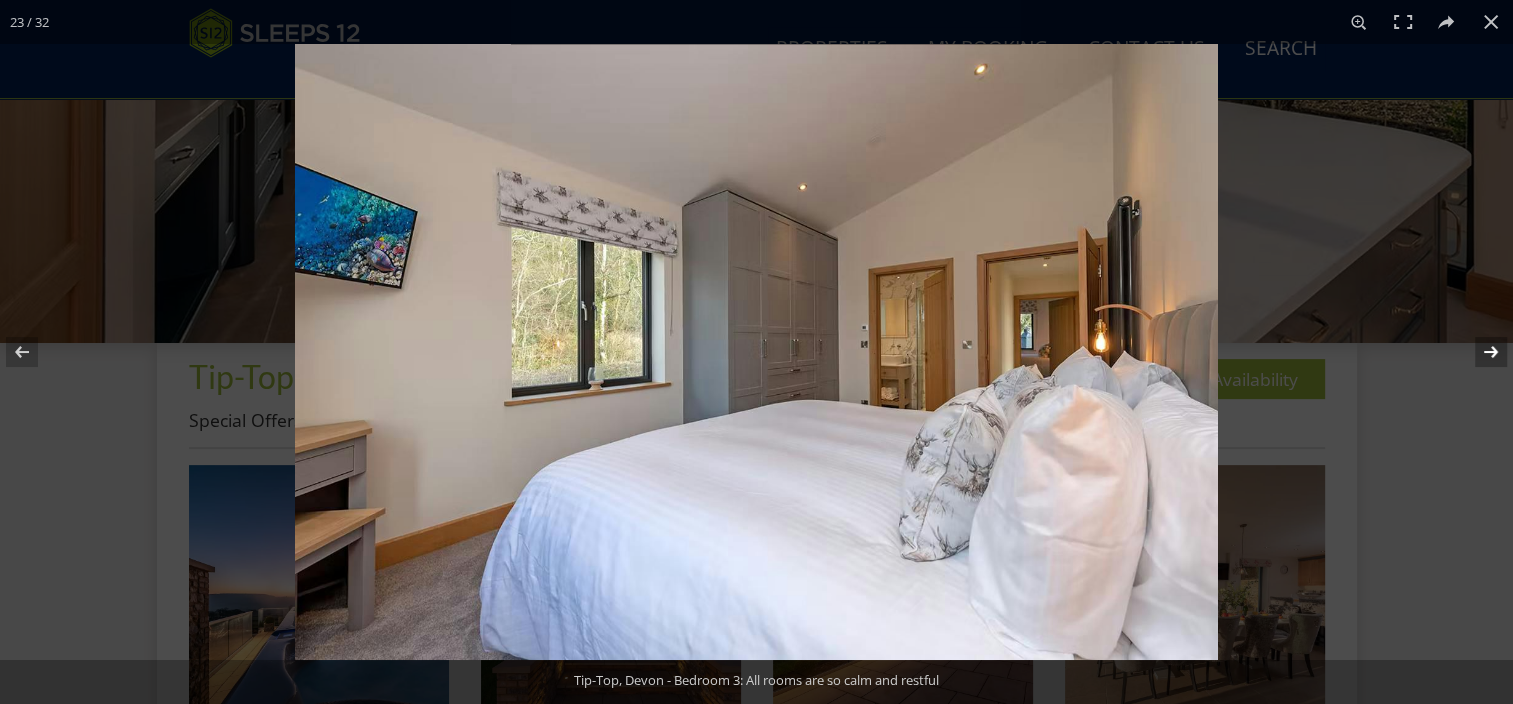 click at bounding box center (1478, 352) 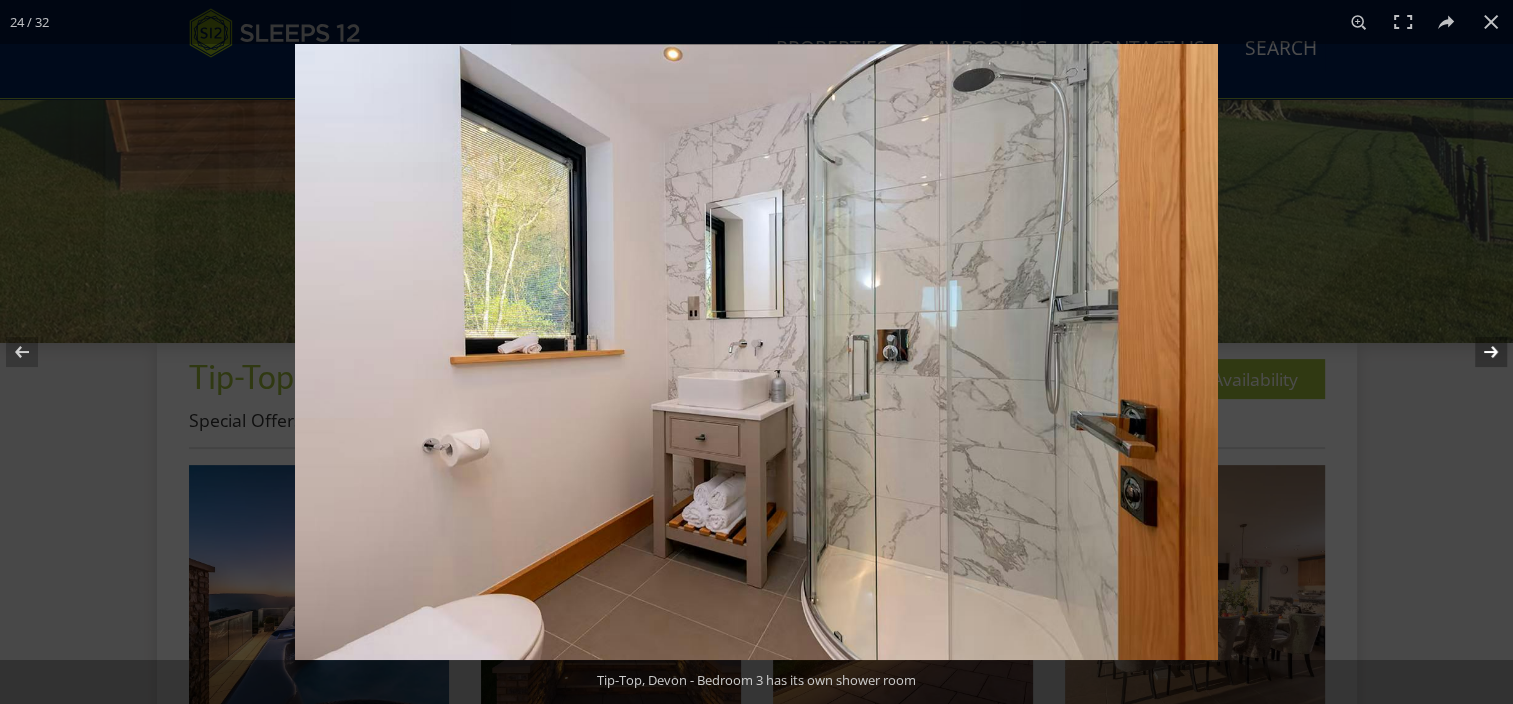 click at bounding box center [1478, 352] 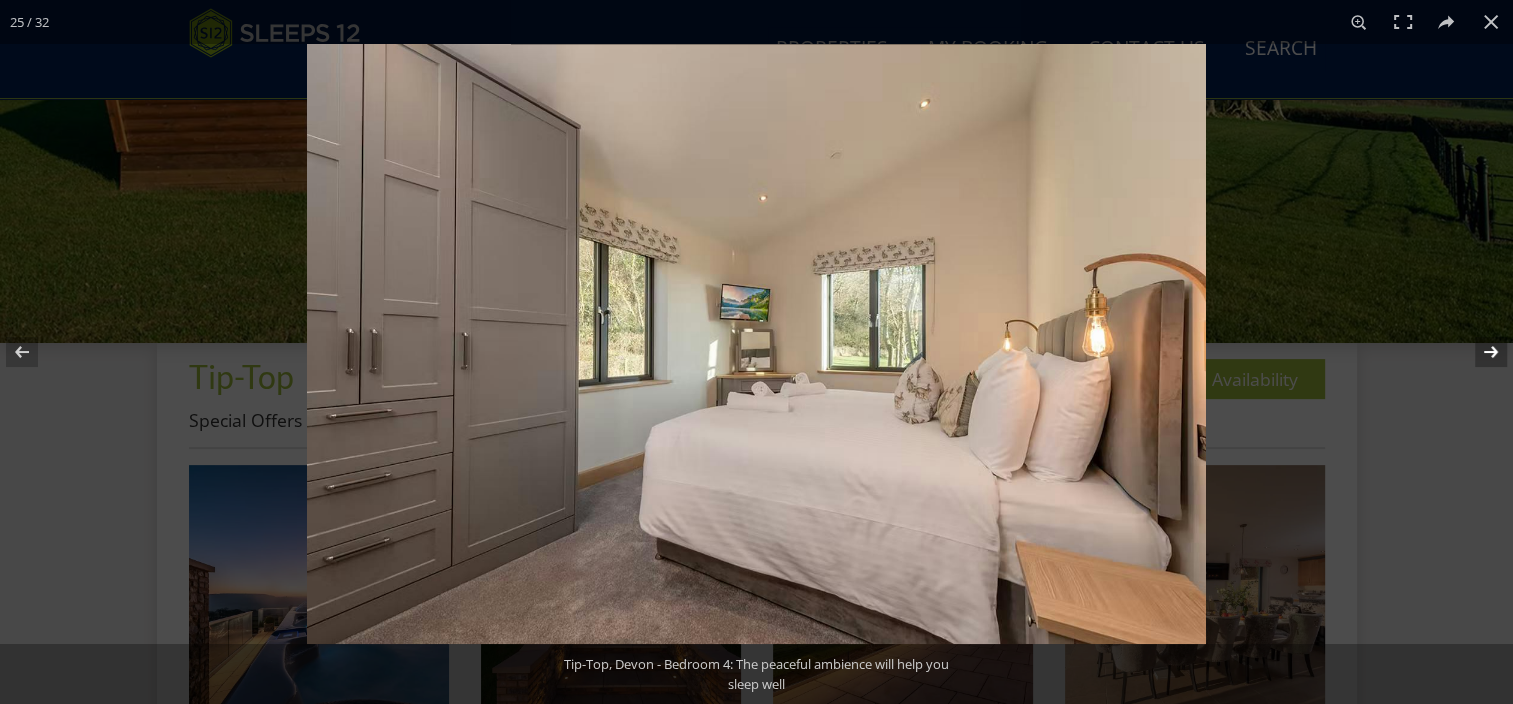 click at bounding box center (1478, 352) 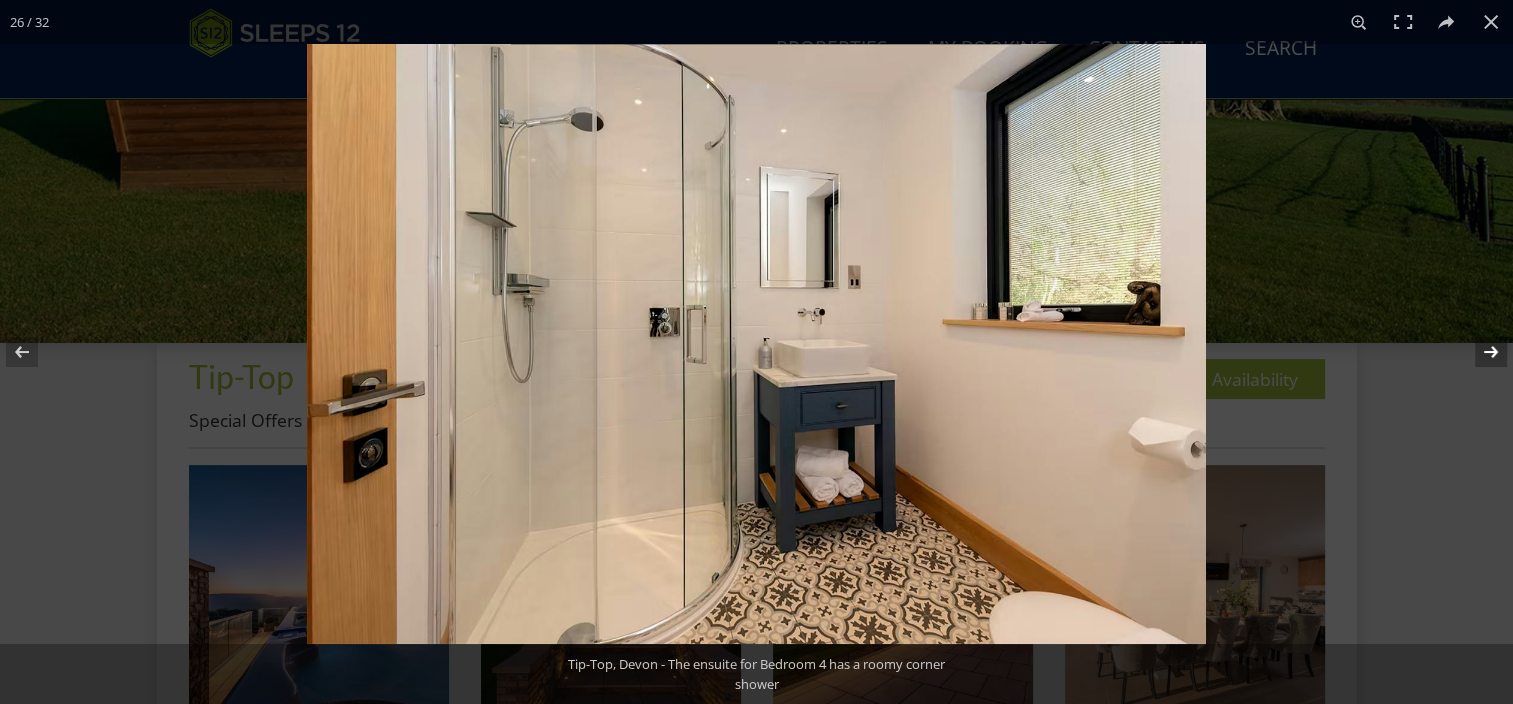 click at bounding box center (1478, 352) 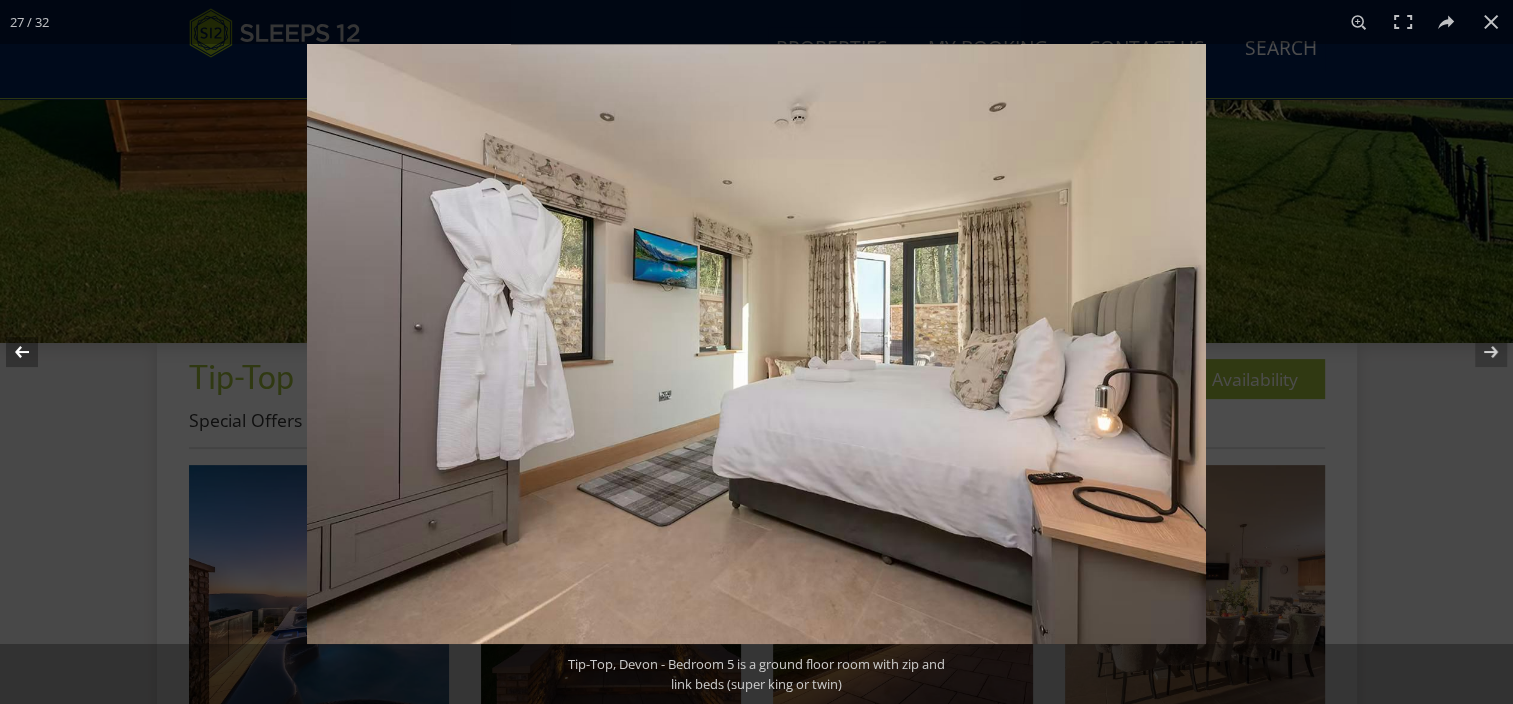 click at bounding box center [35, 352] 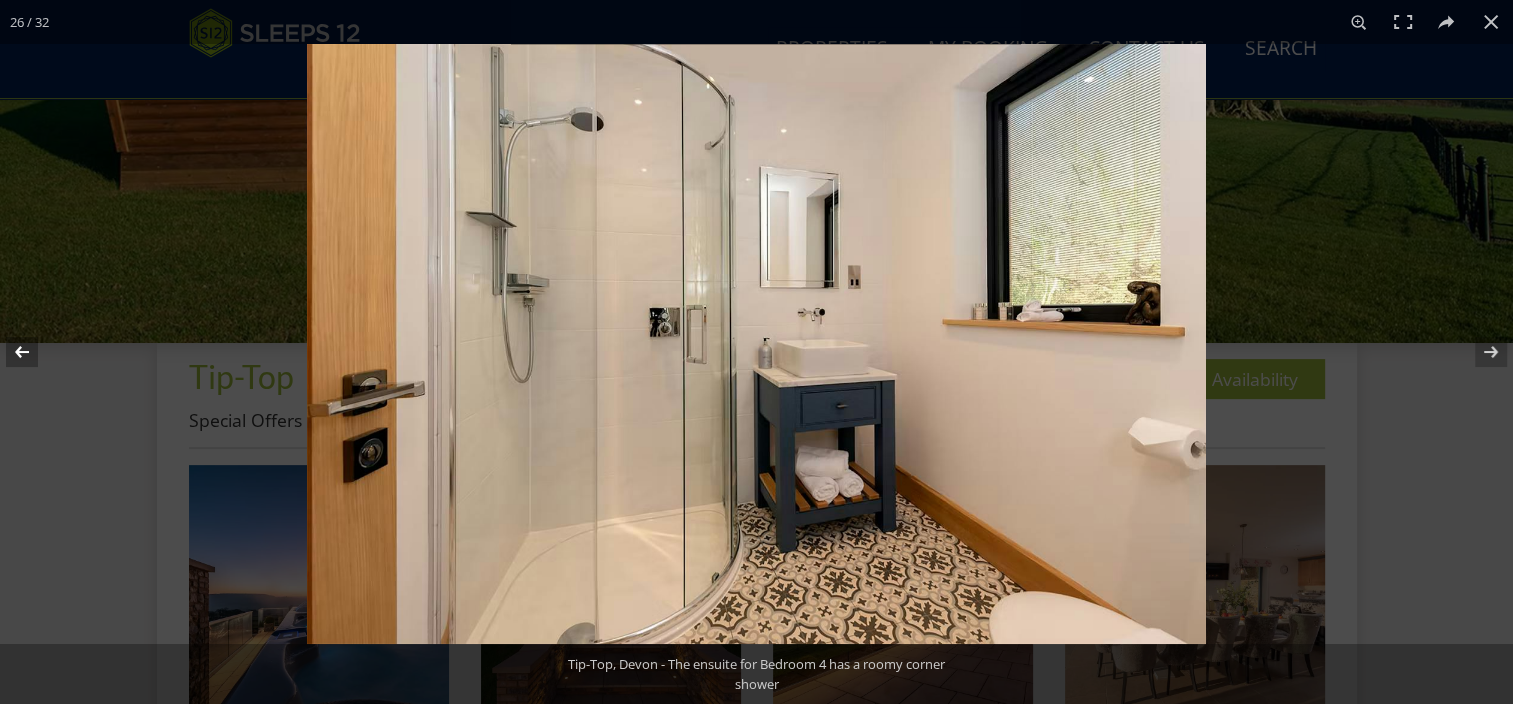 click at bounding box center (35, 352) 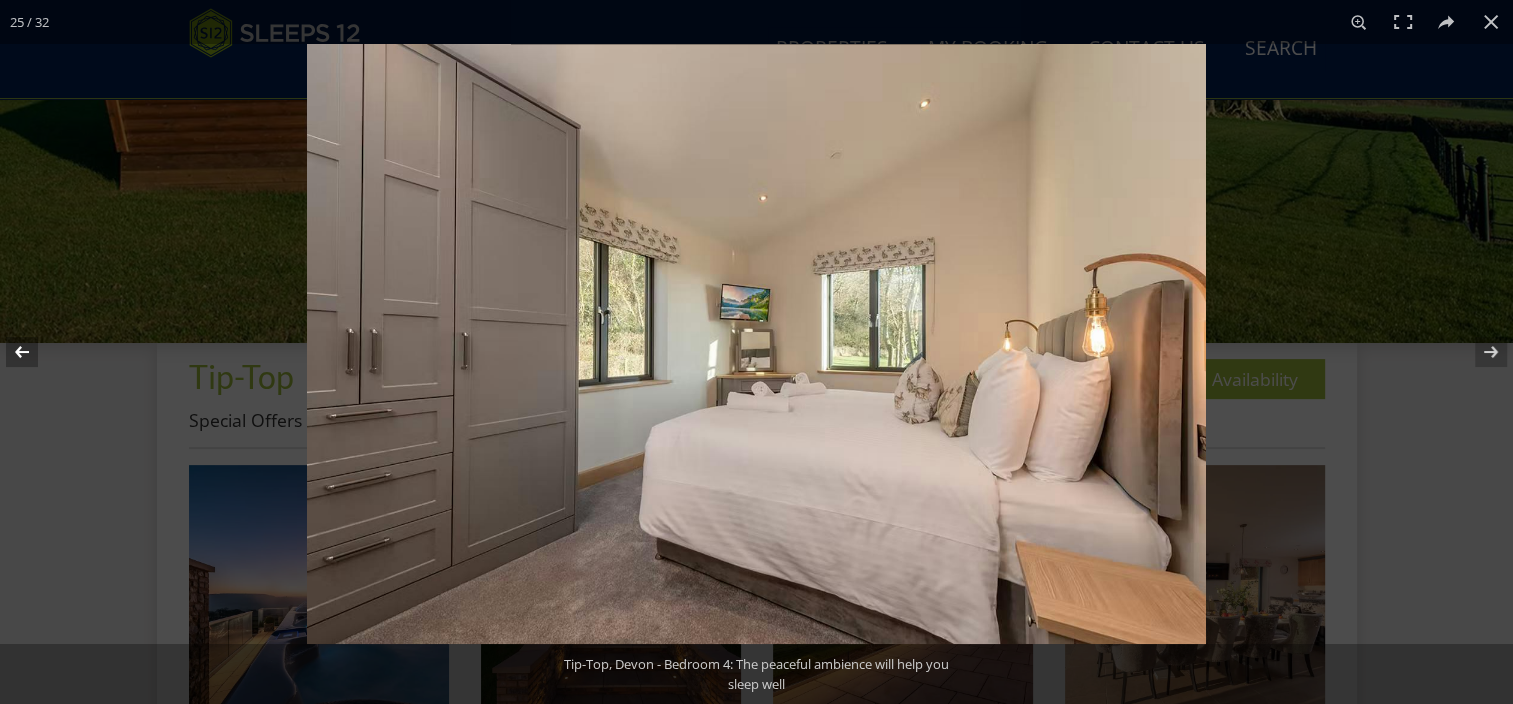 click at bounding box center [35, 352] 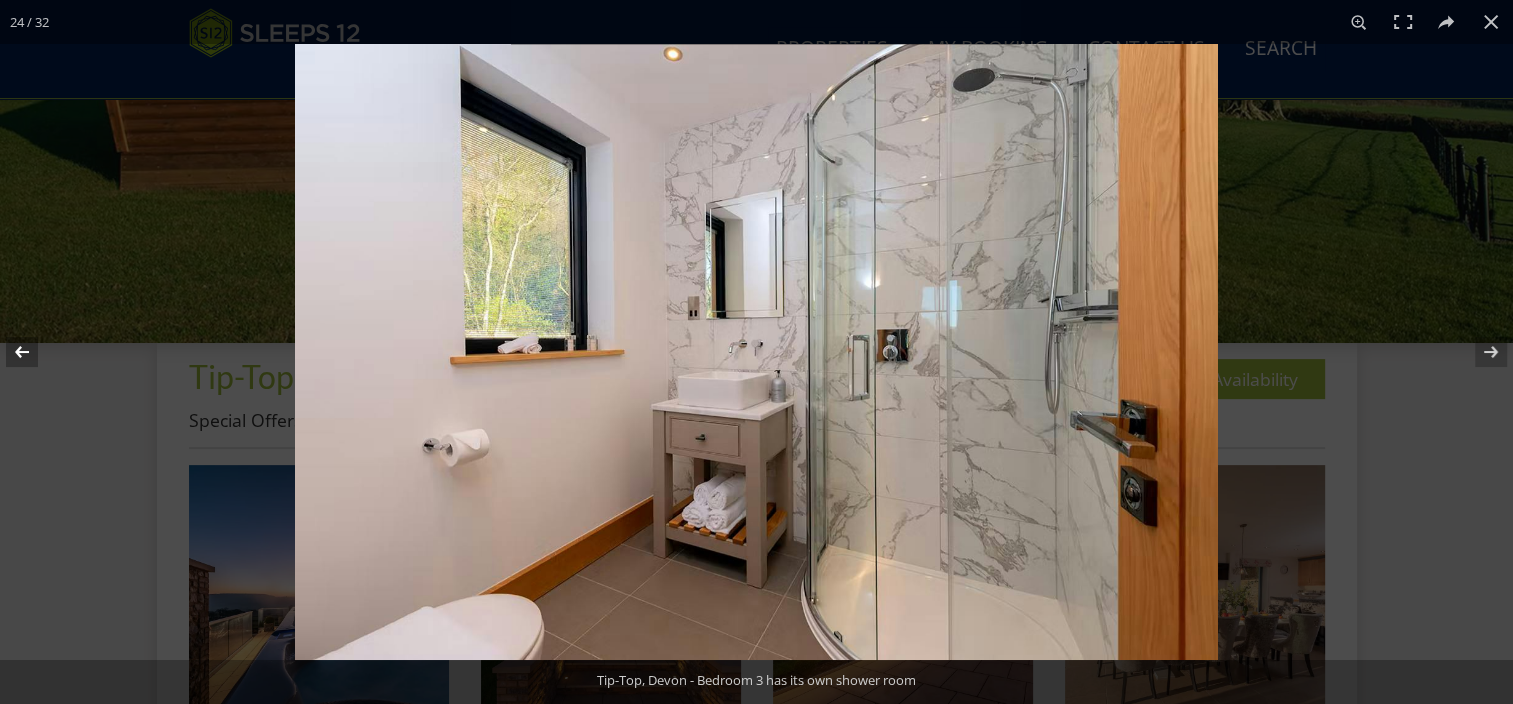 click at bounding box center (35, 352) 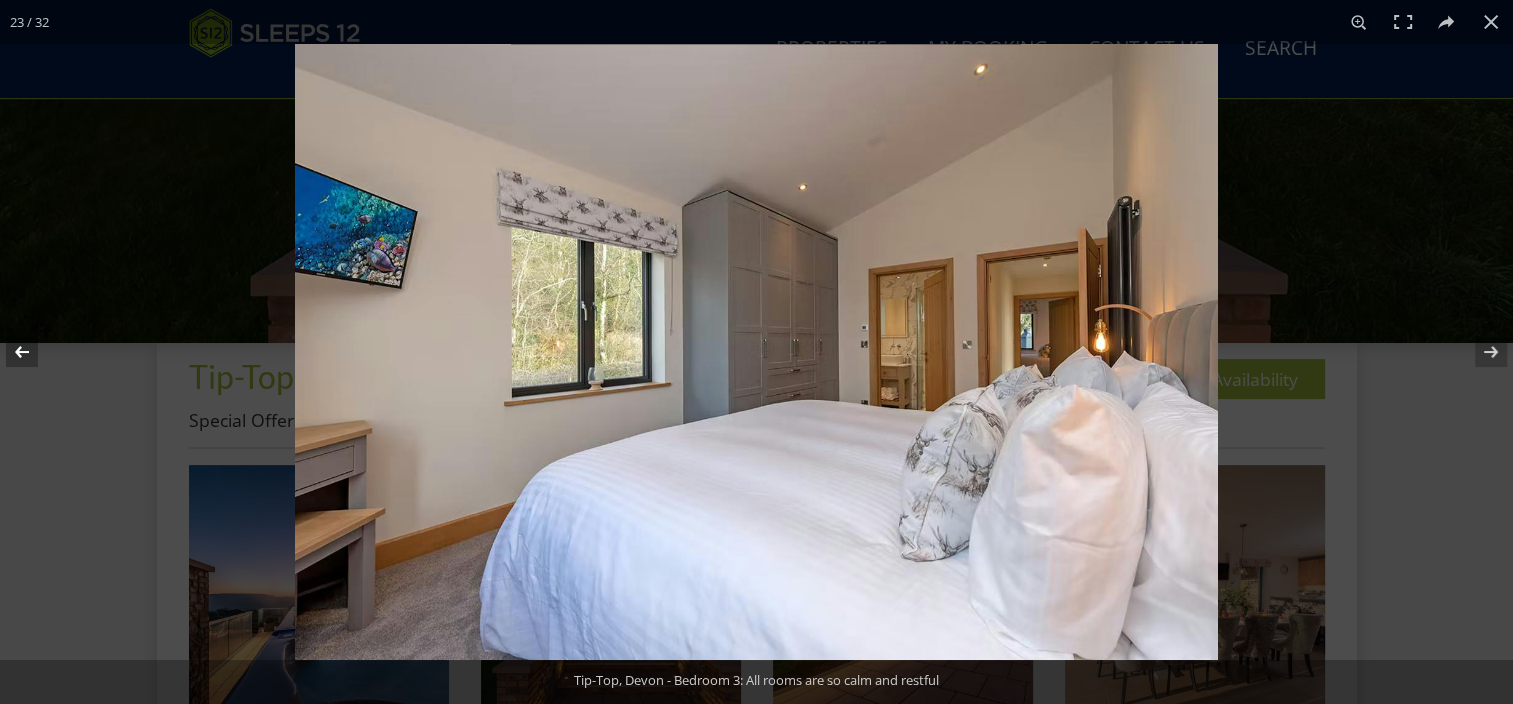 click at bounding box center [35, 352] 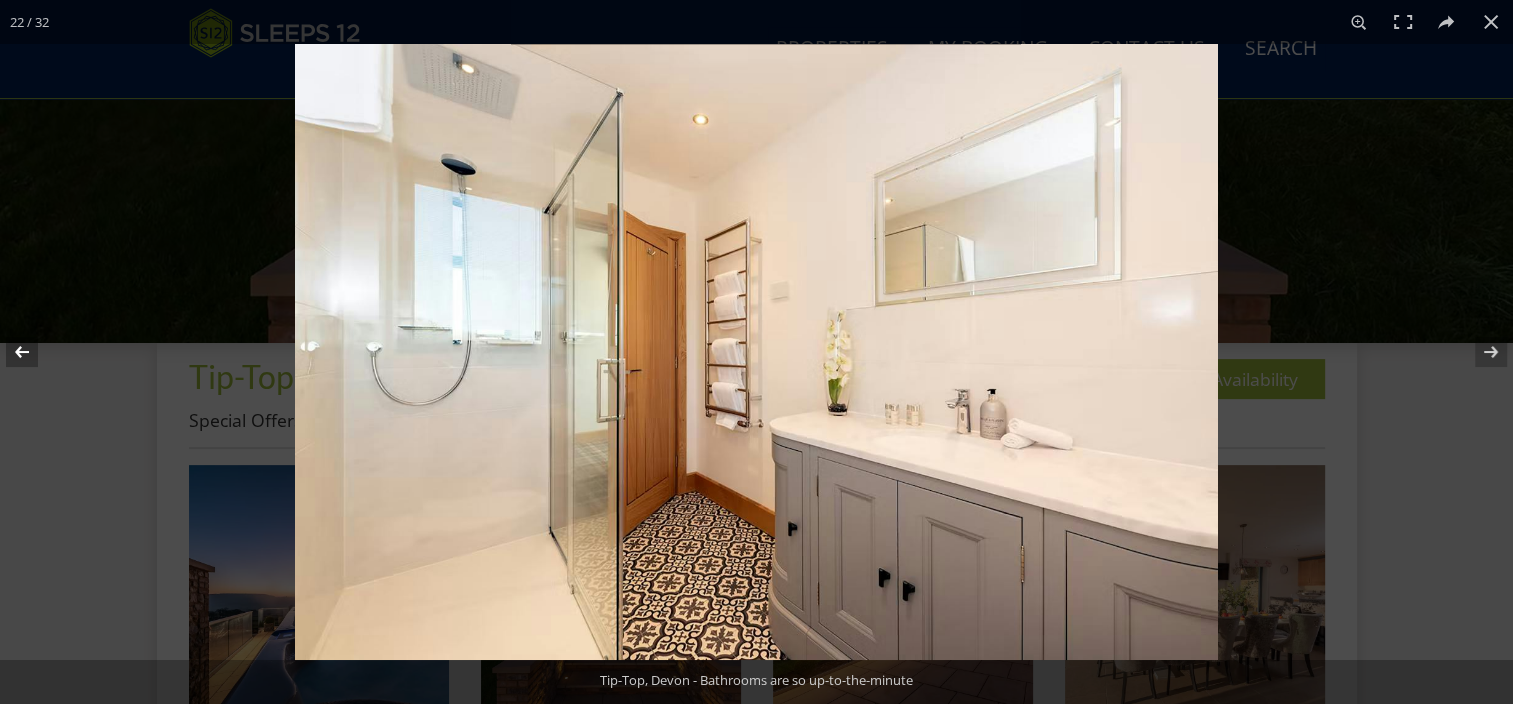 click at bounding box center (35, 352) 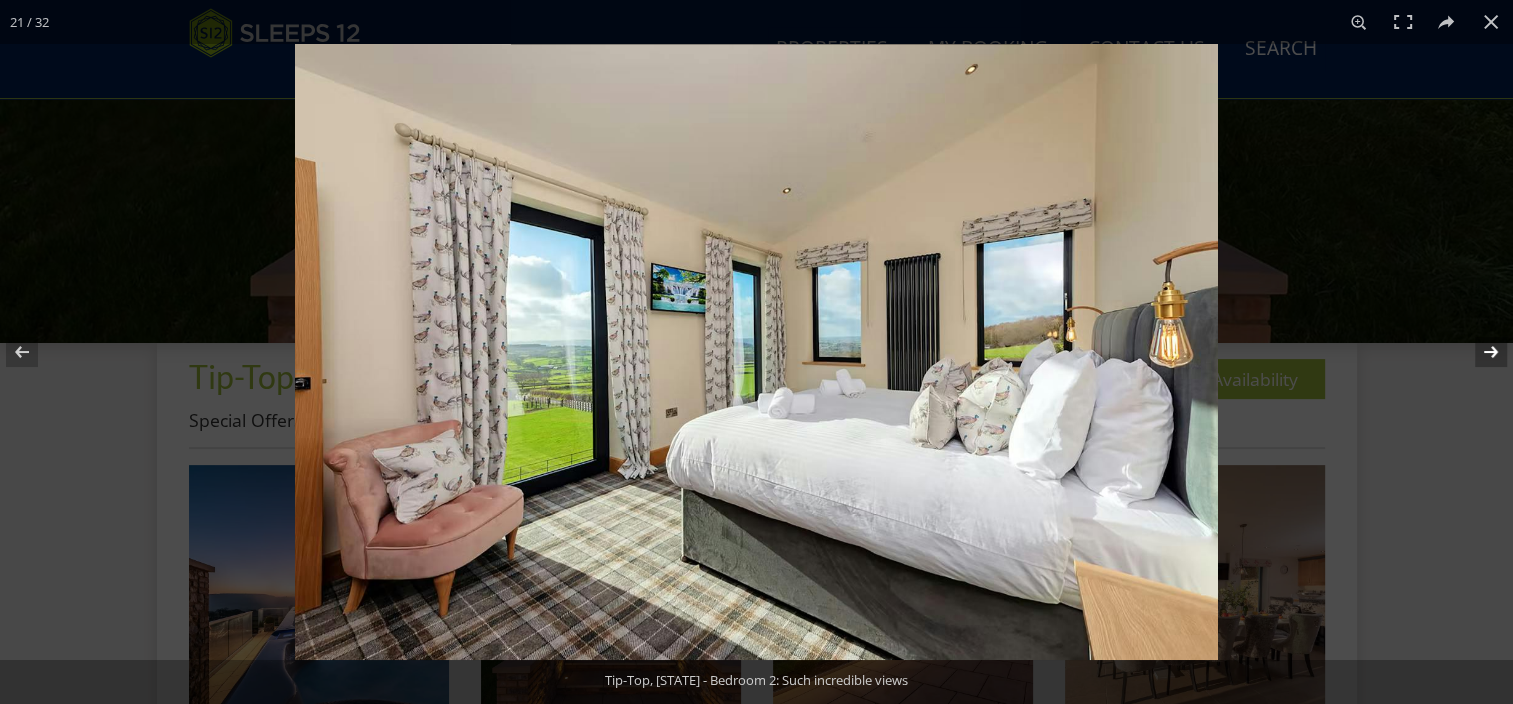 click at bounding box center (1478, 352) 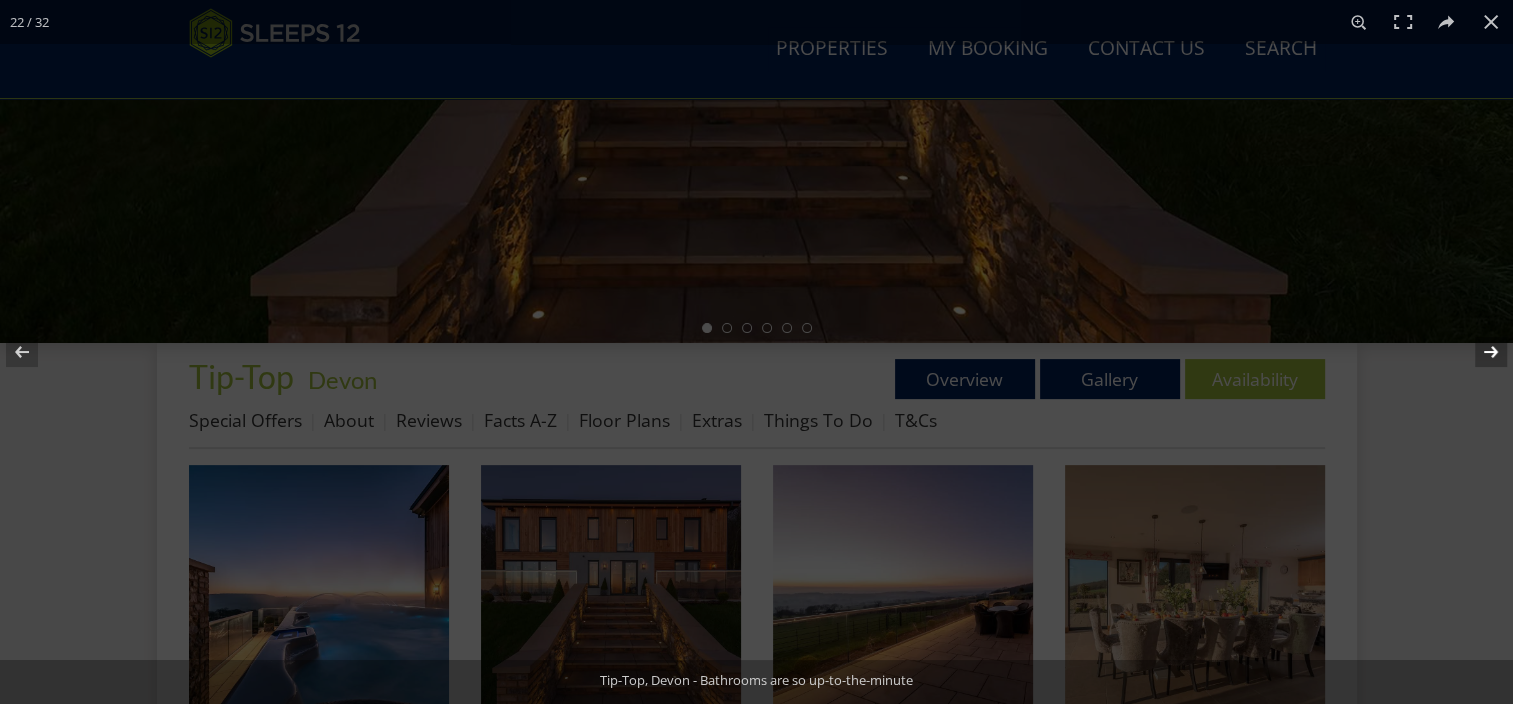 click at bounding box center (1478, 352) 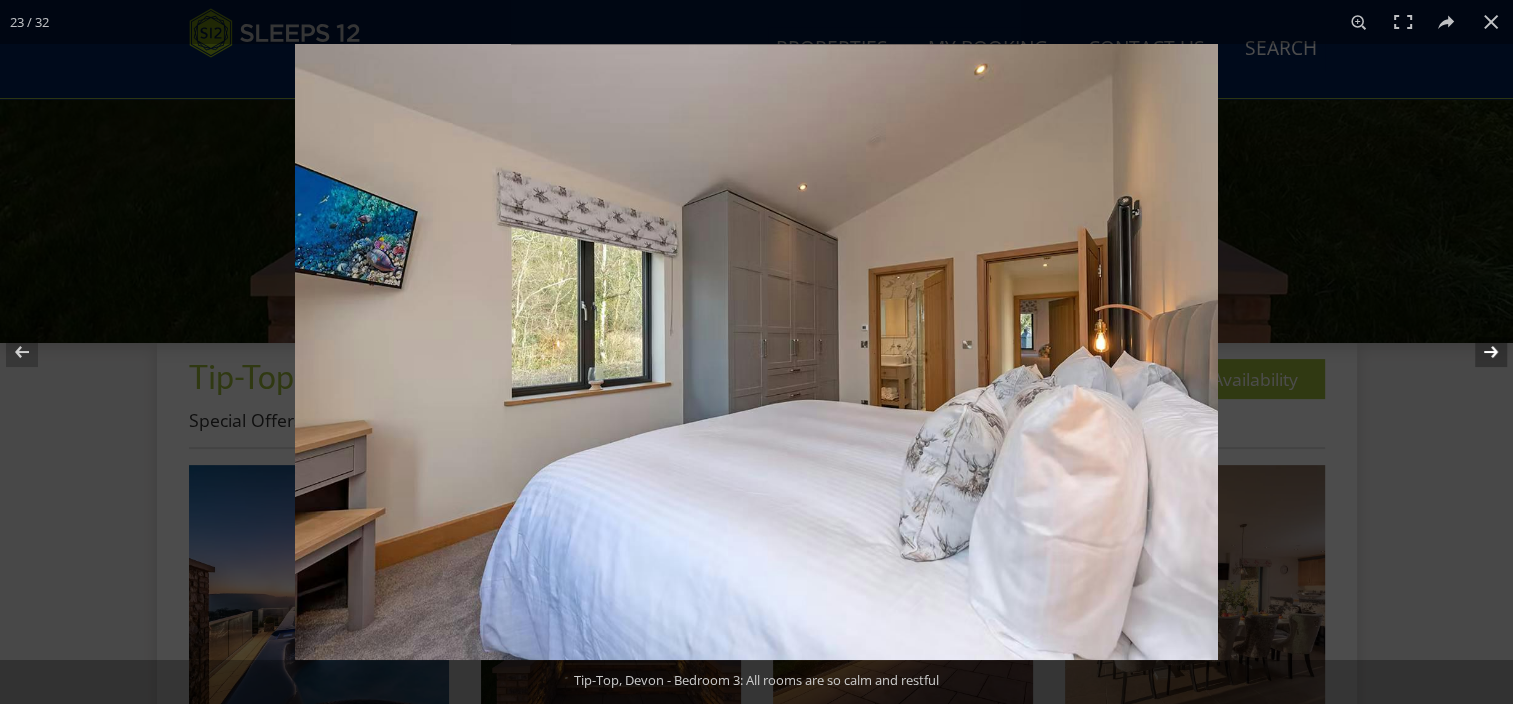 click at bounding box center [1478, 352] 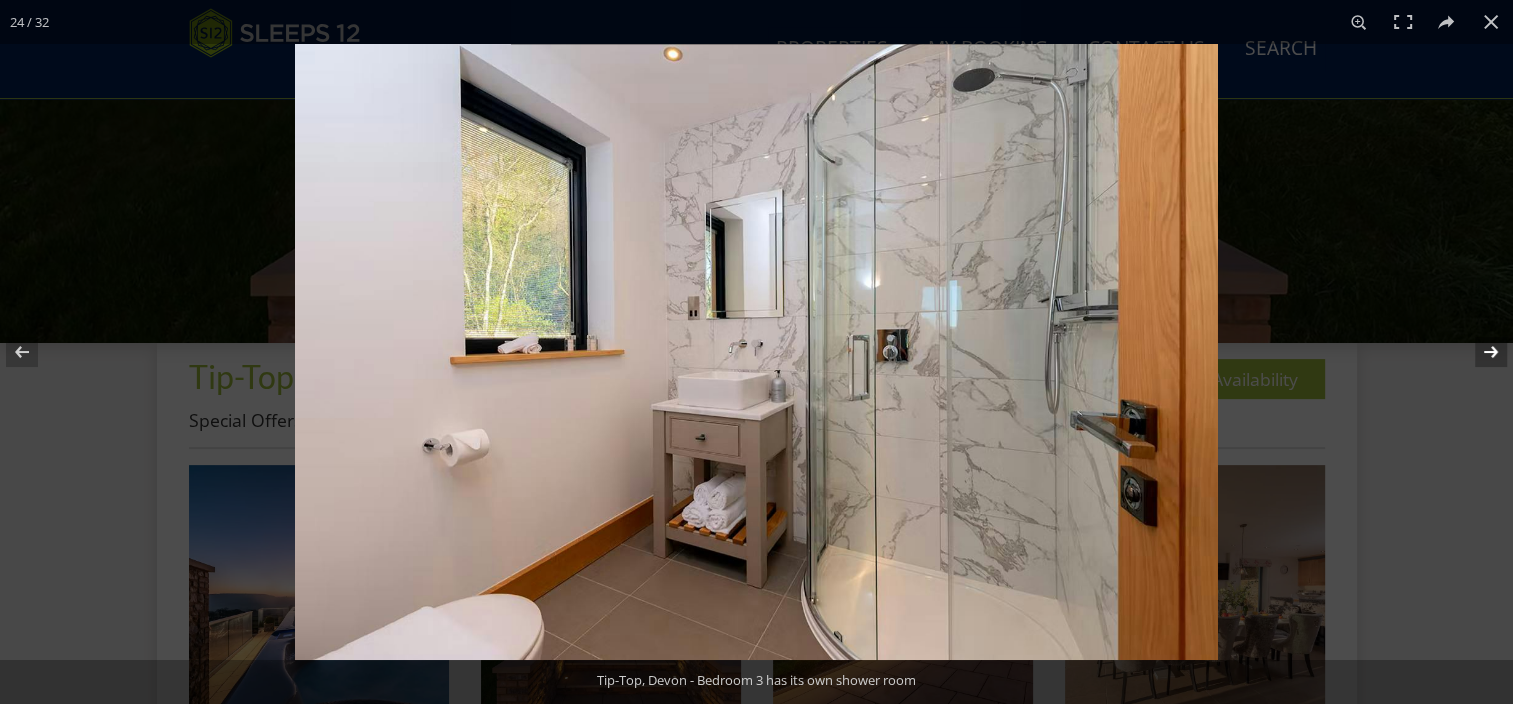 click at bounding box center [1478, 352] 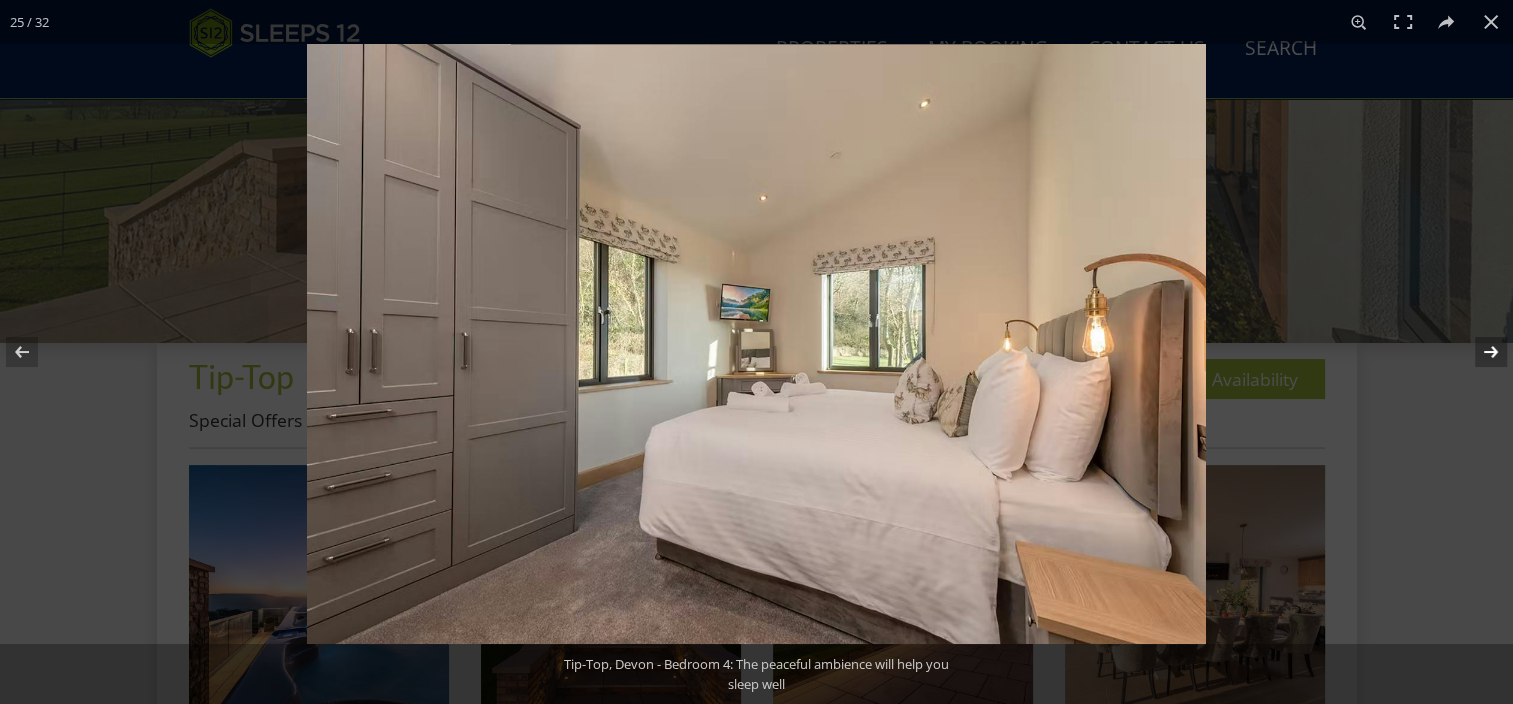 click at bounding box center [1478, 352] 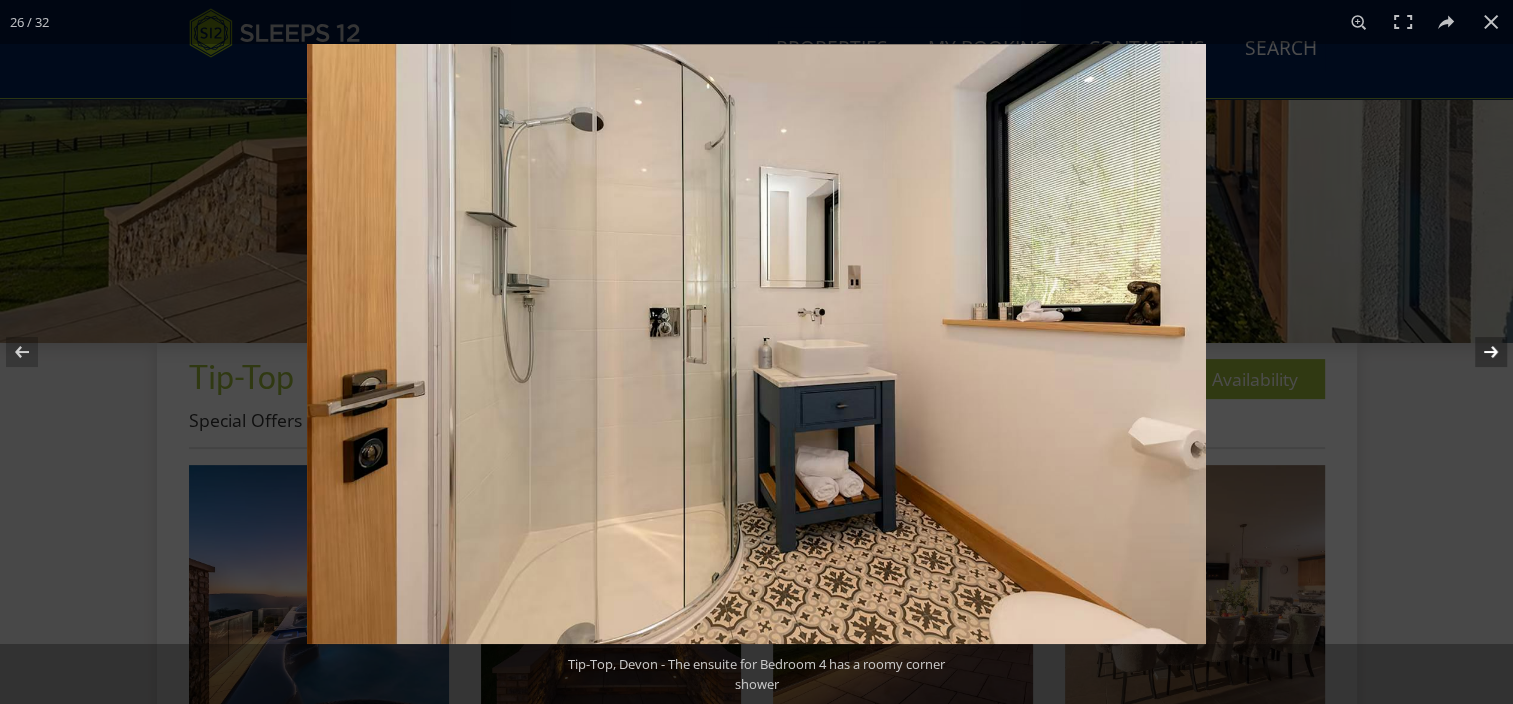 click at bounding box center (1478, 352) 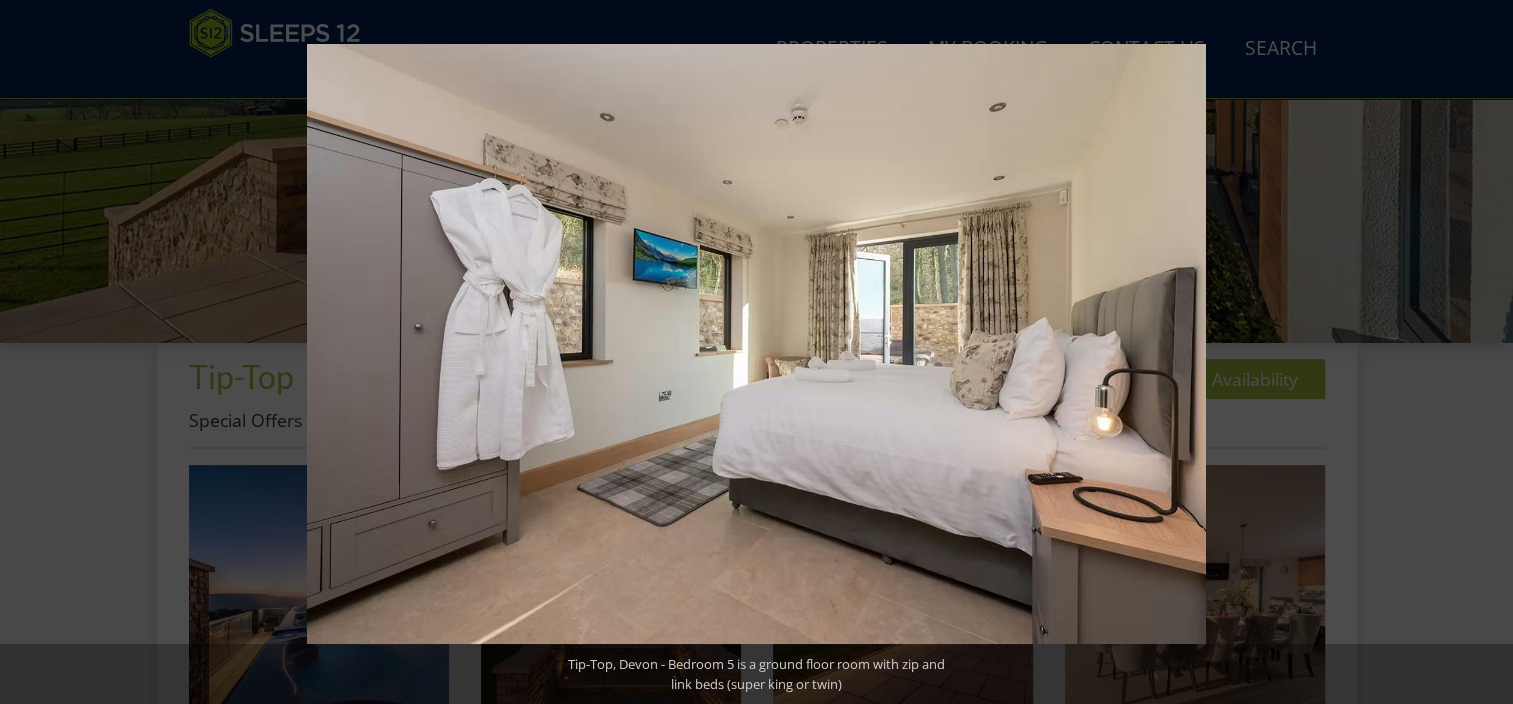 click at bounding box center [1478, 352] 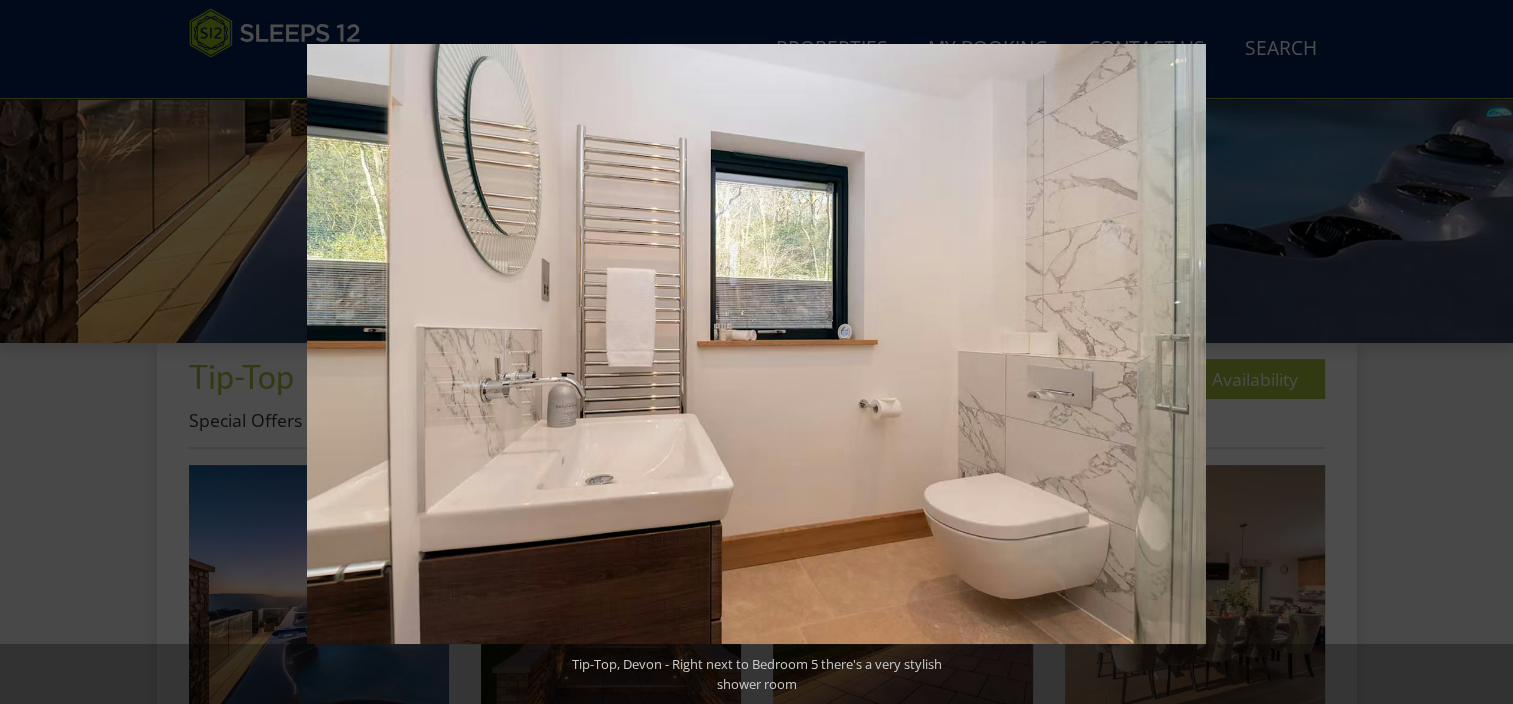 click at bounding box center [1478, 352] 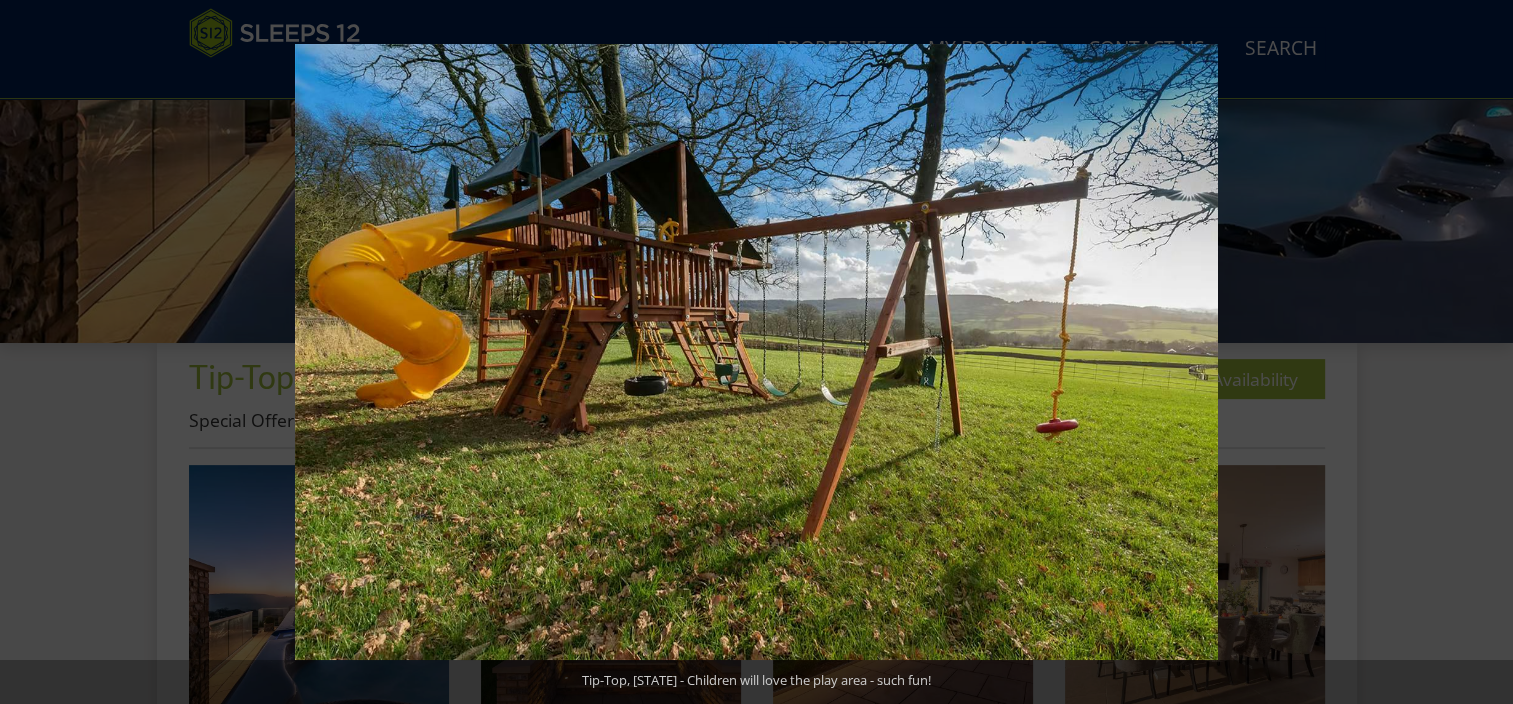 click at bounding box center (1478, 352) 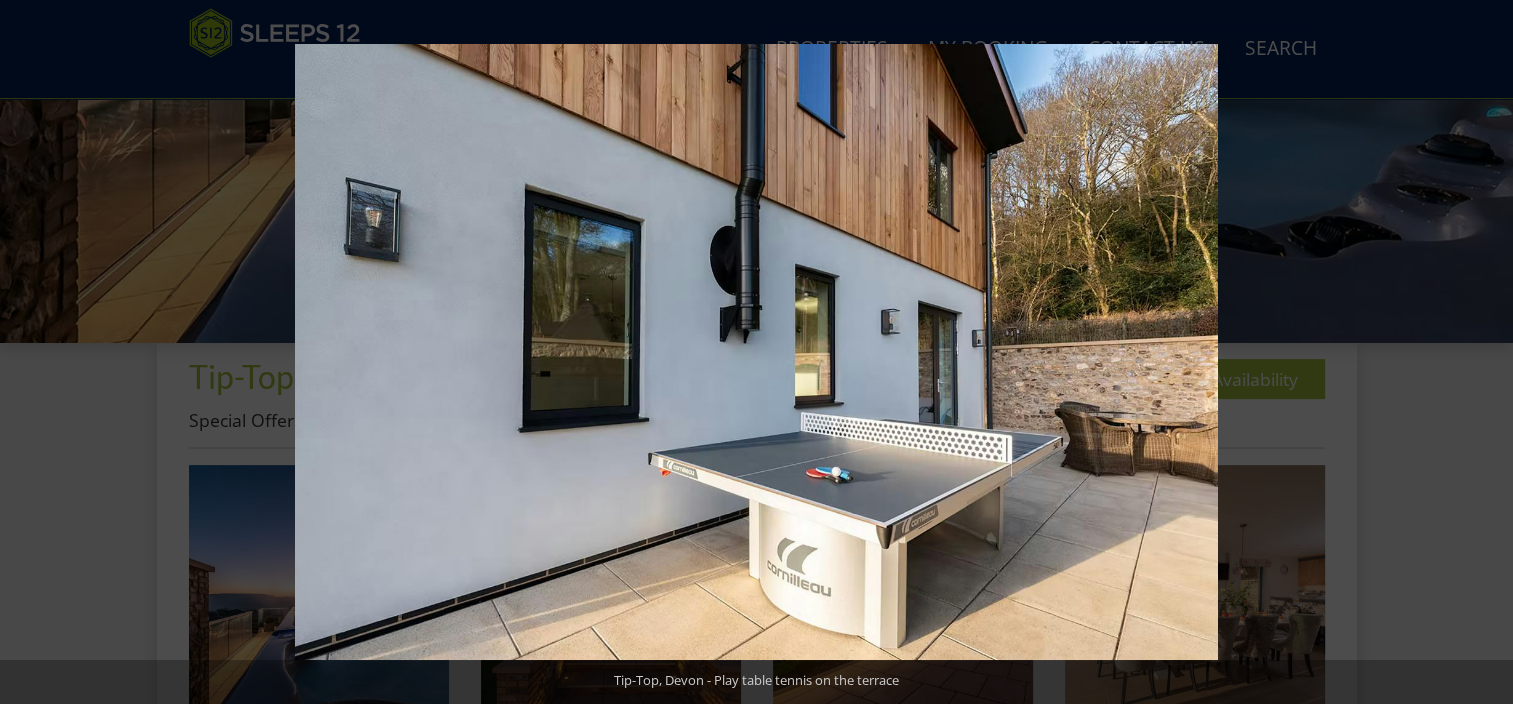click at bounding box center (1478, 352) 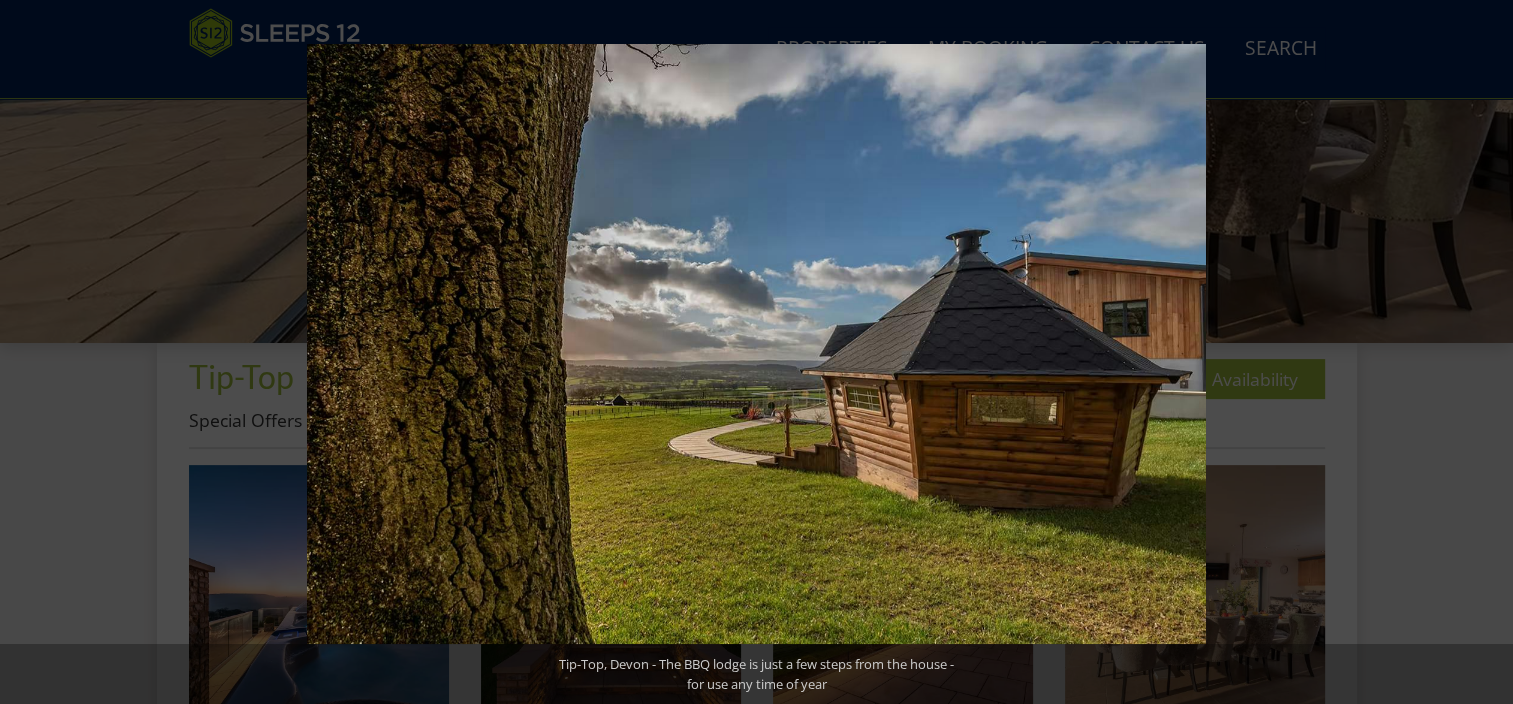 click at bounding box center [1478, 352] 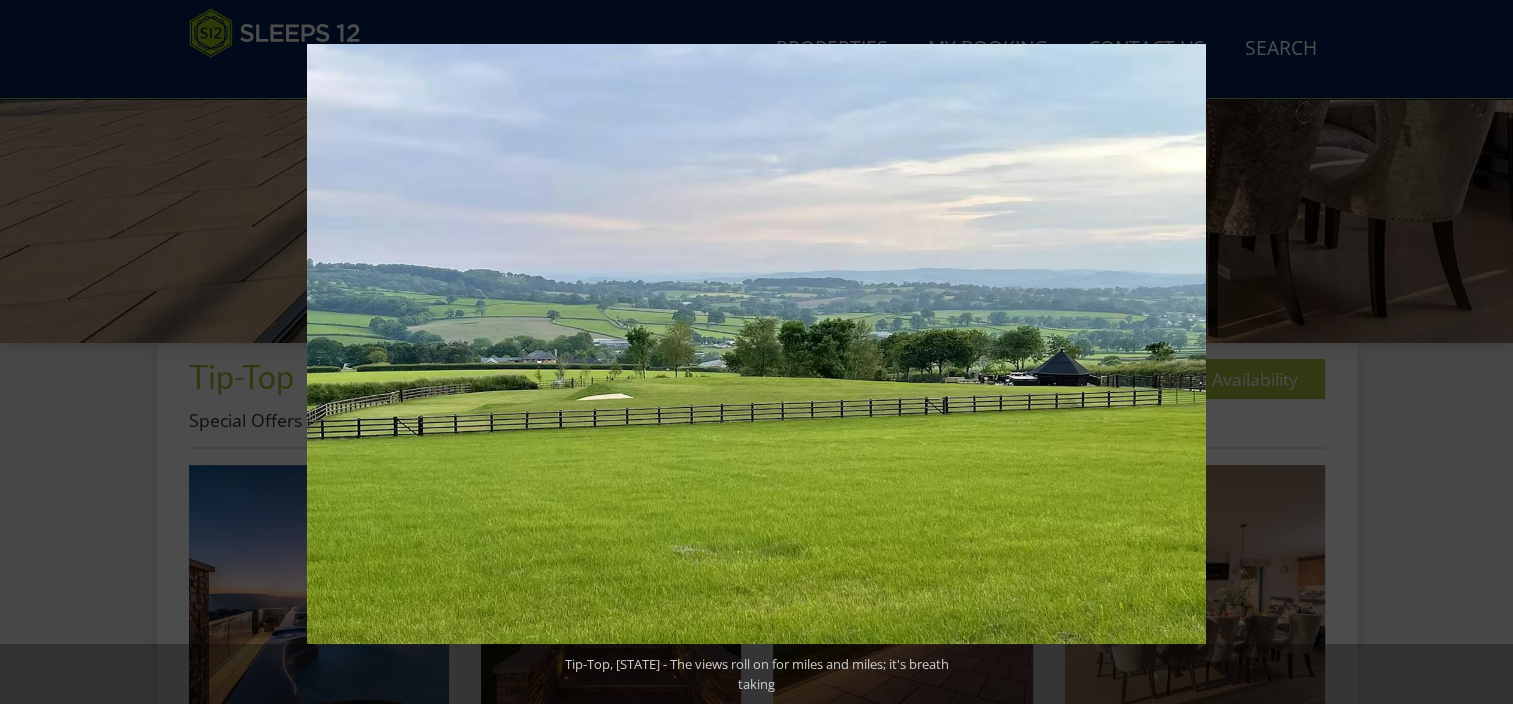 click at bounding box center (1478, 352) 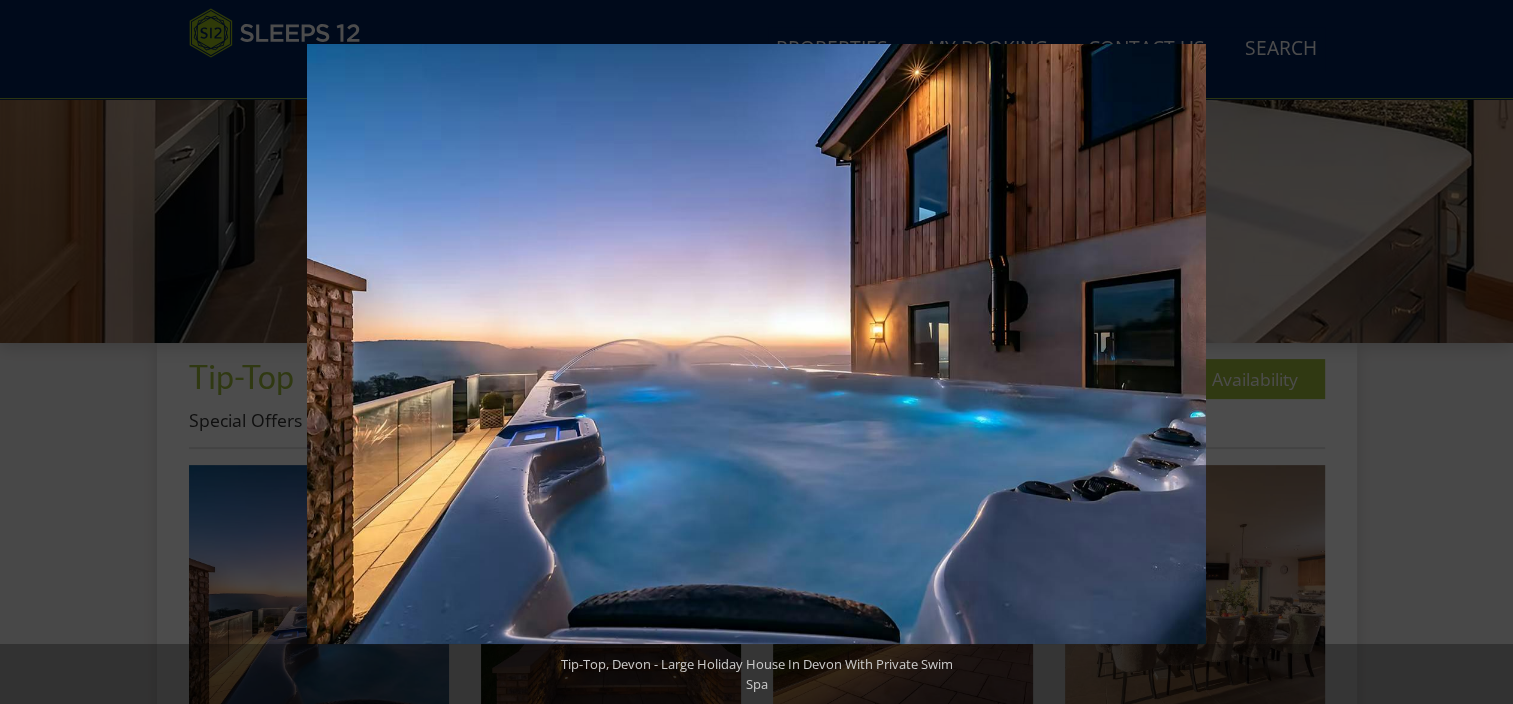 click at bounding box center [1478, 352] 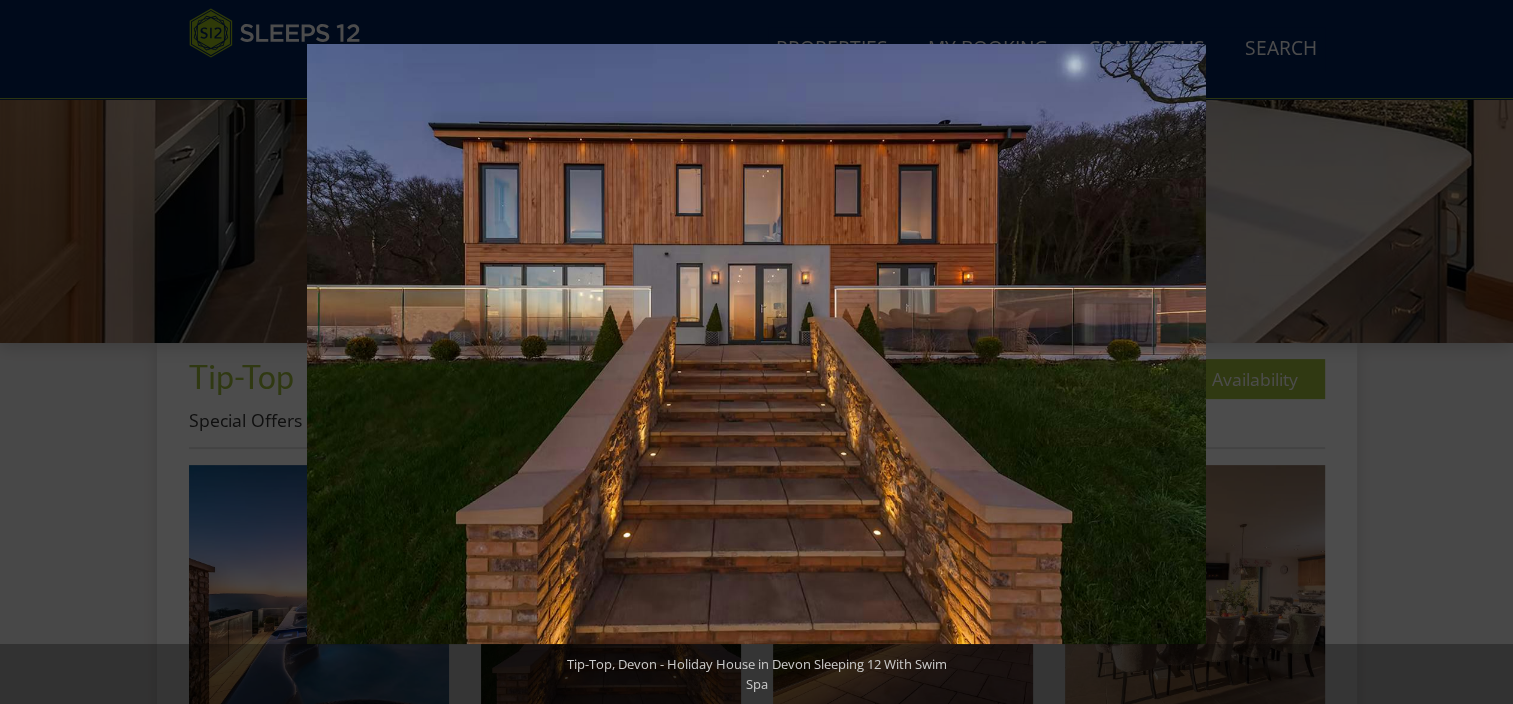 click at bounding box center [1478, 352] 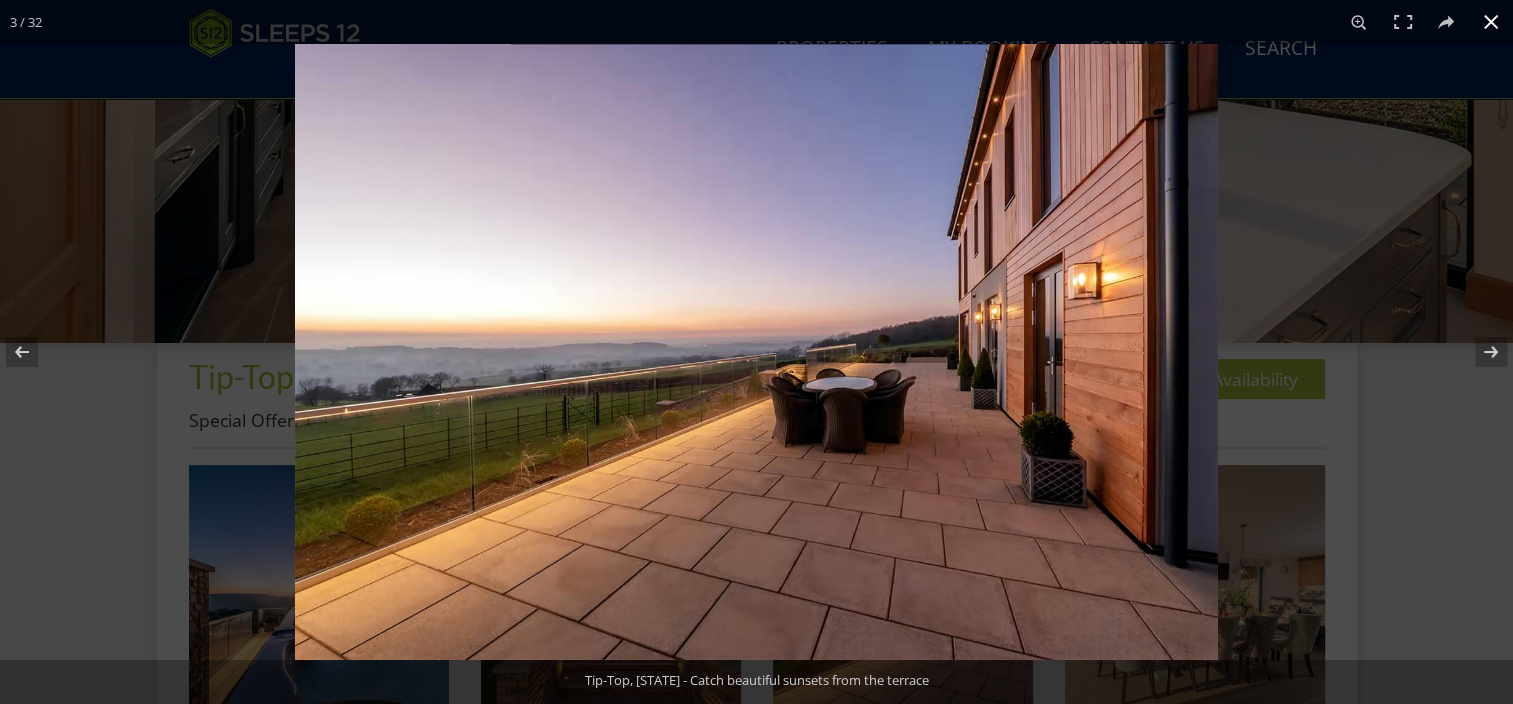 click at bounding box center [1491, 22] 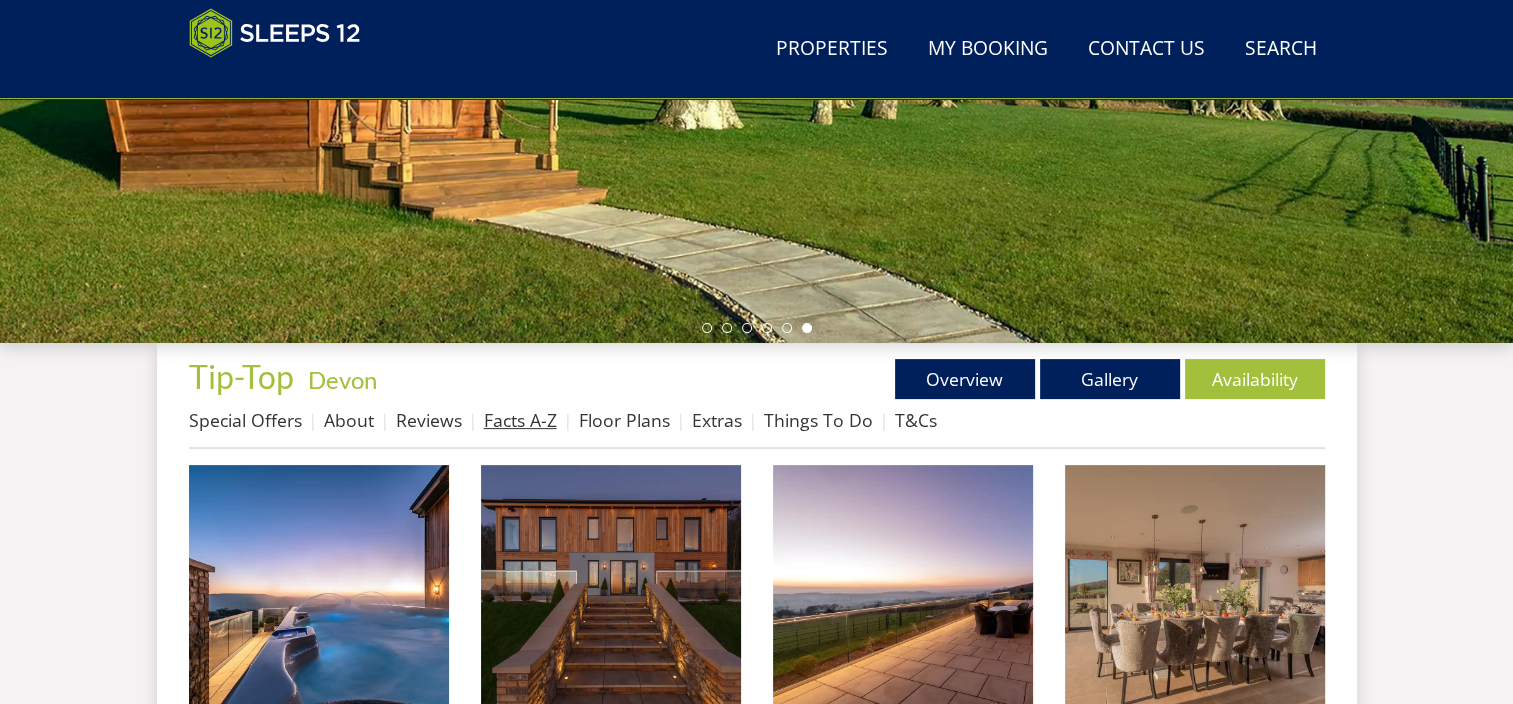 click on "Facts A-Z" at bounding box center [520, 420] 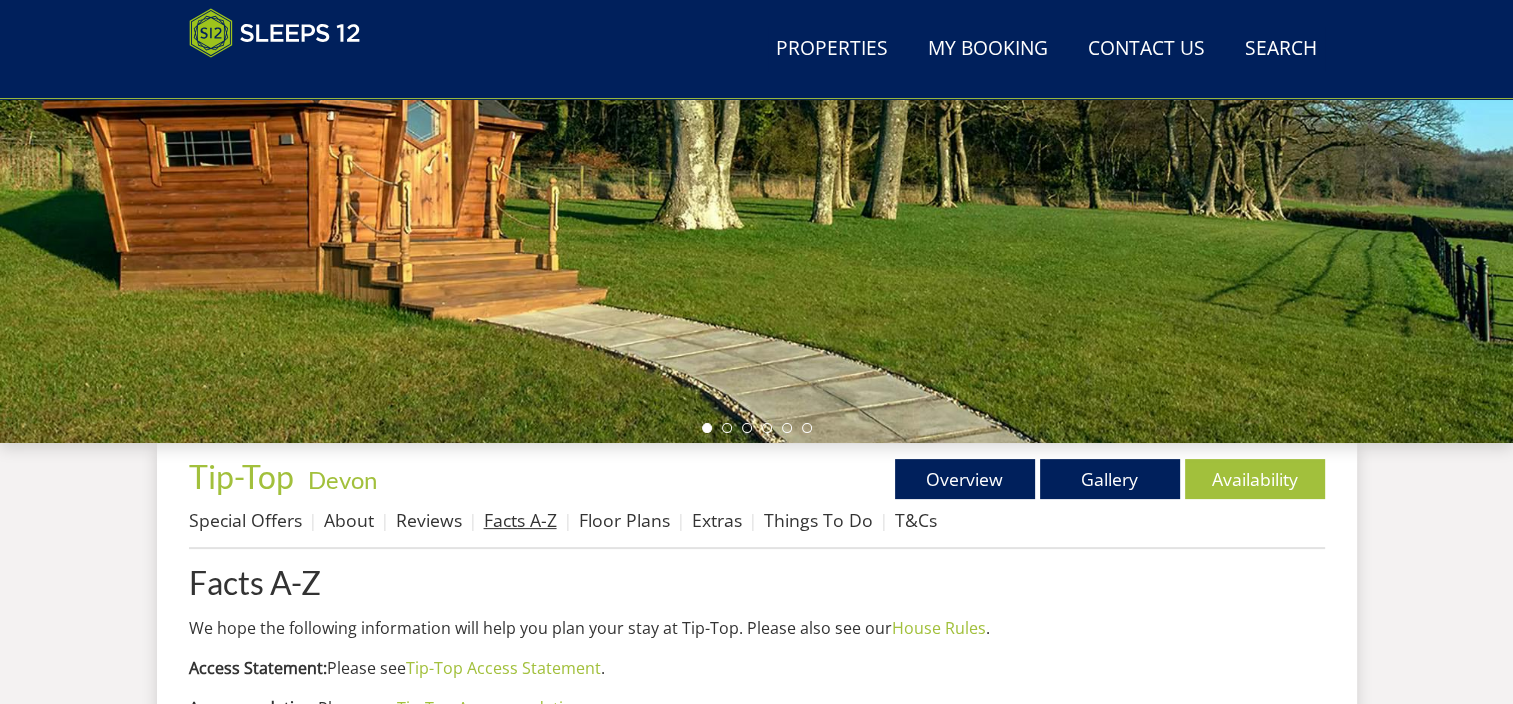 scroll, scrollTop: 900, scrollLeft: 0, axis: vertical 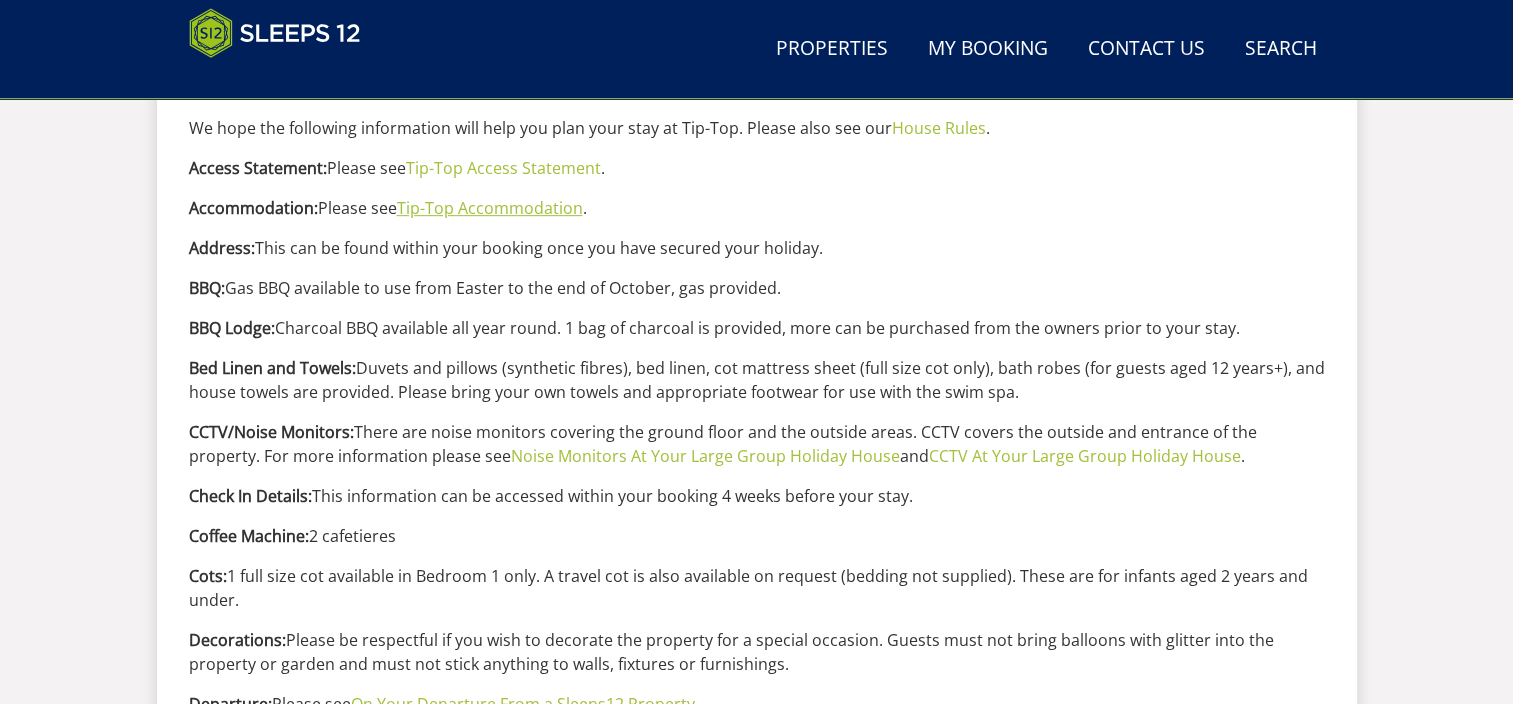 click on "Tip-Top Accommodation" at bounding box center (490, 208) 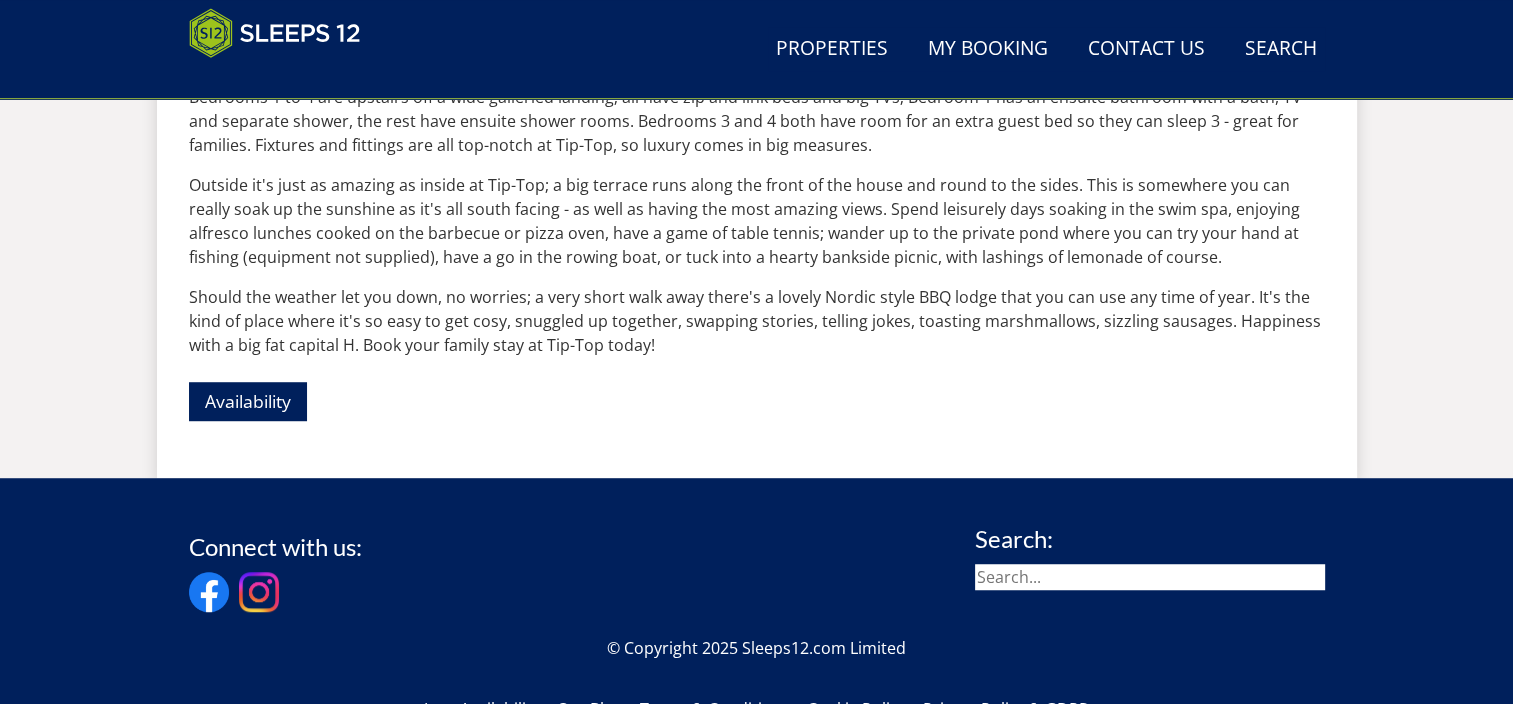 scroll, scrollTop: 1300, scrollLeft: 0, axis: vertical 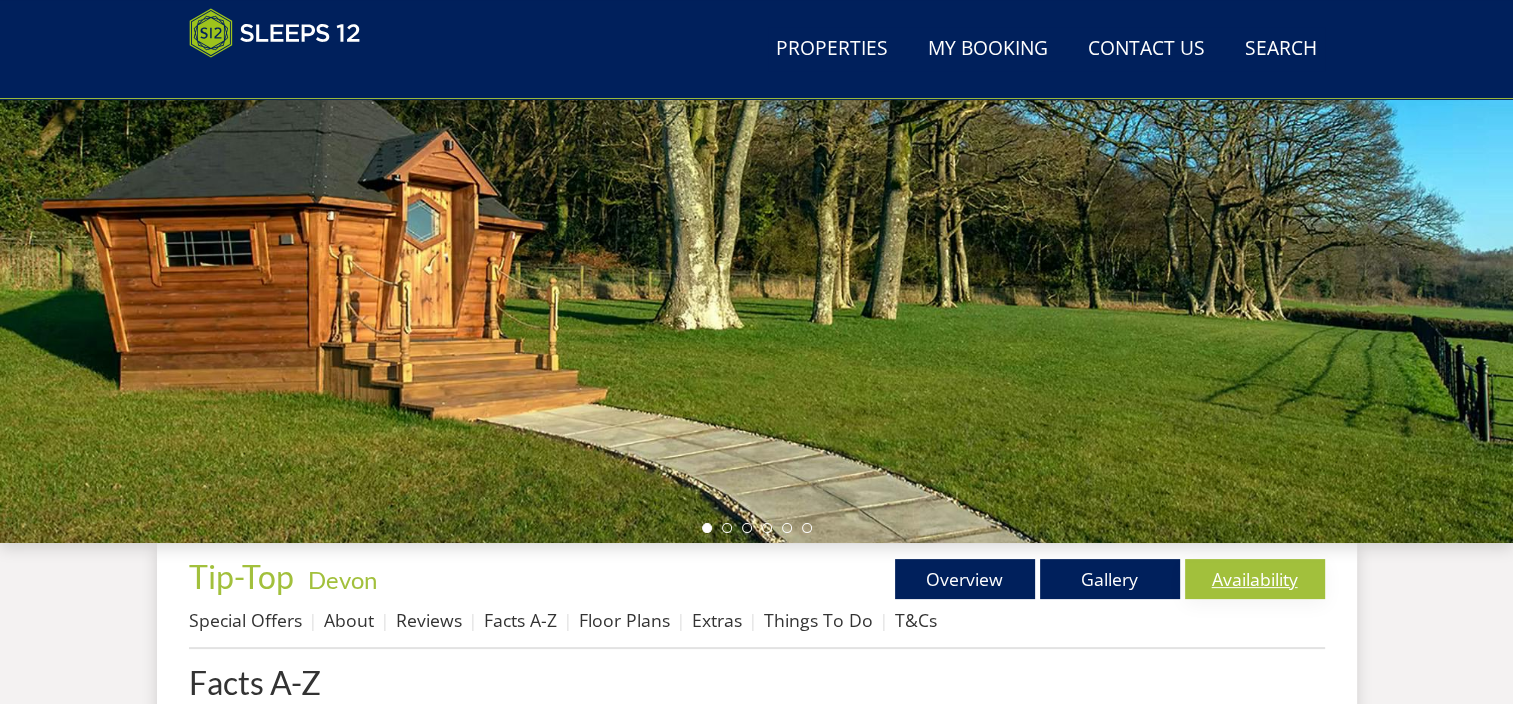 click on "Availability" at bounding box center (1255, 579) 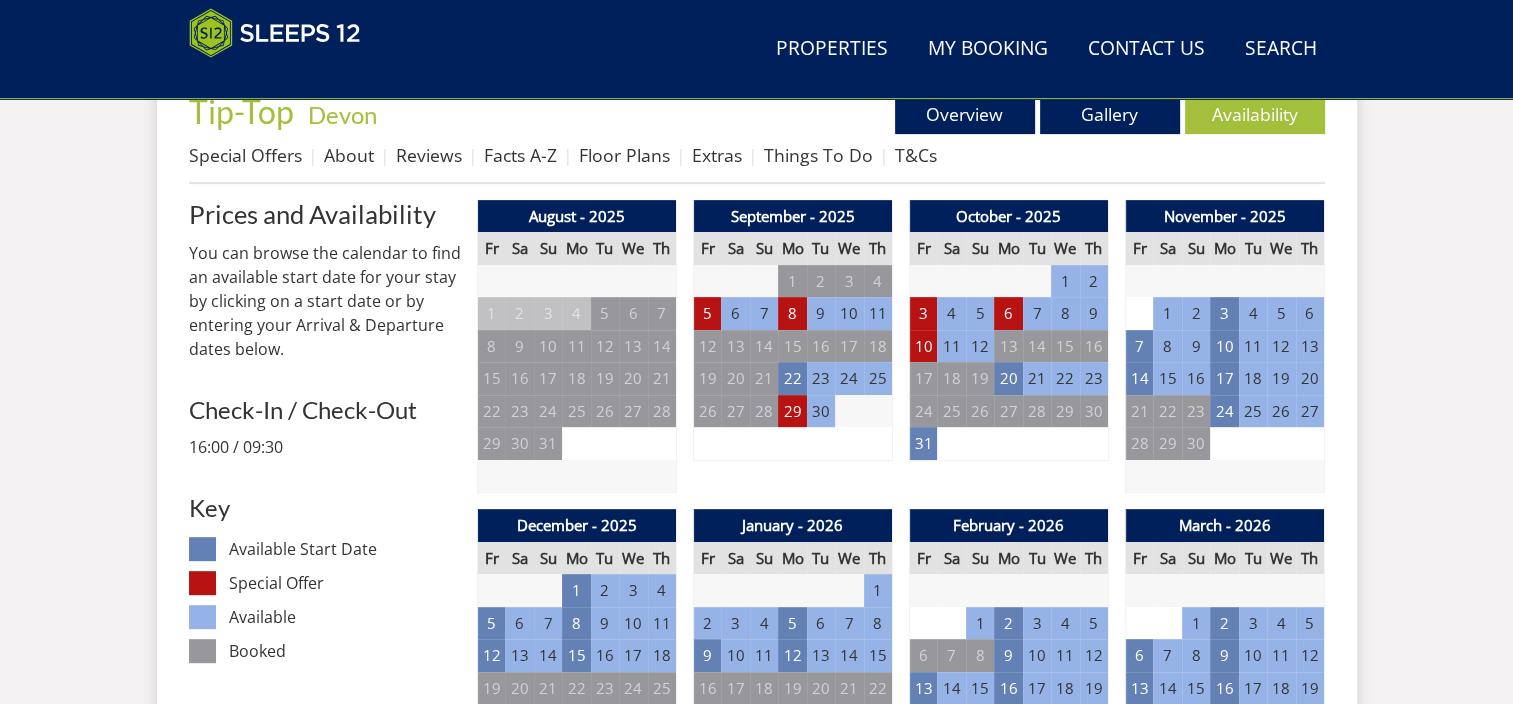 scroll, scrollTop: 800, scrollLeft: 0, axis: vertical 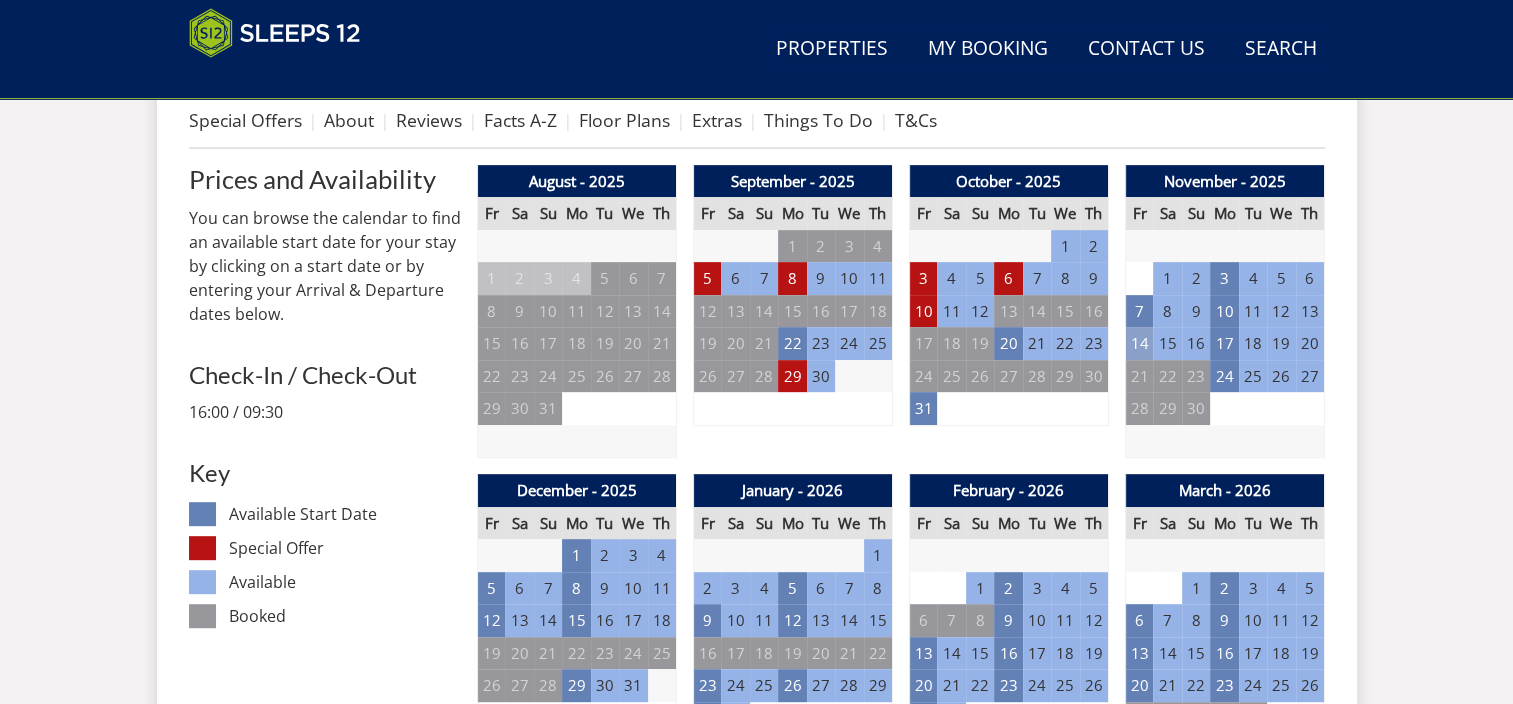 click on "14" at bounding box center (1139, 343) 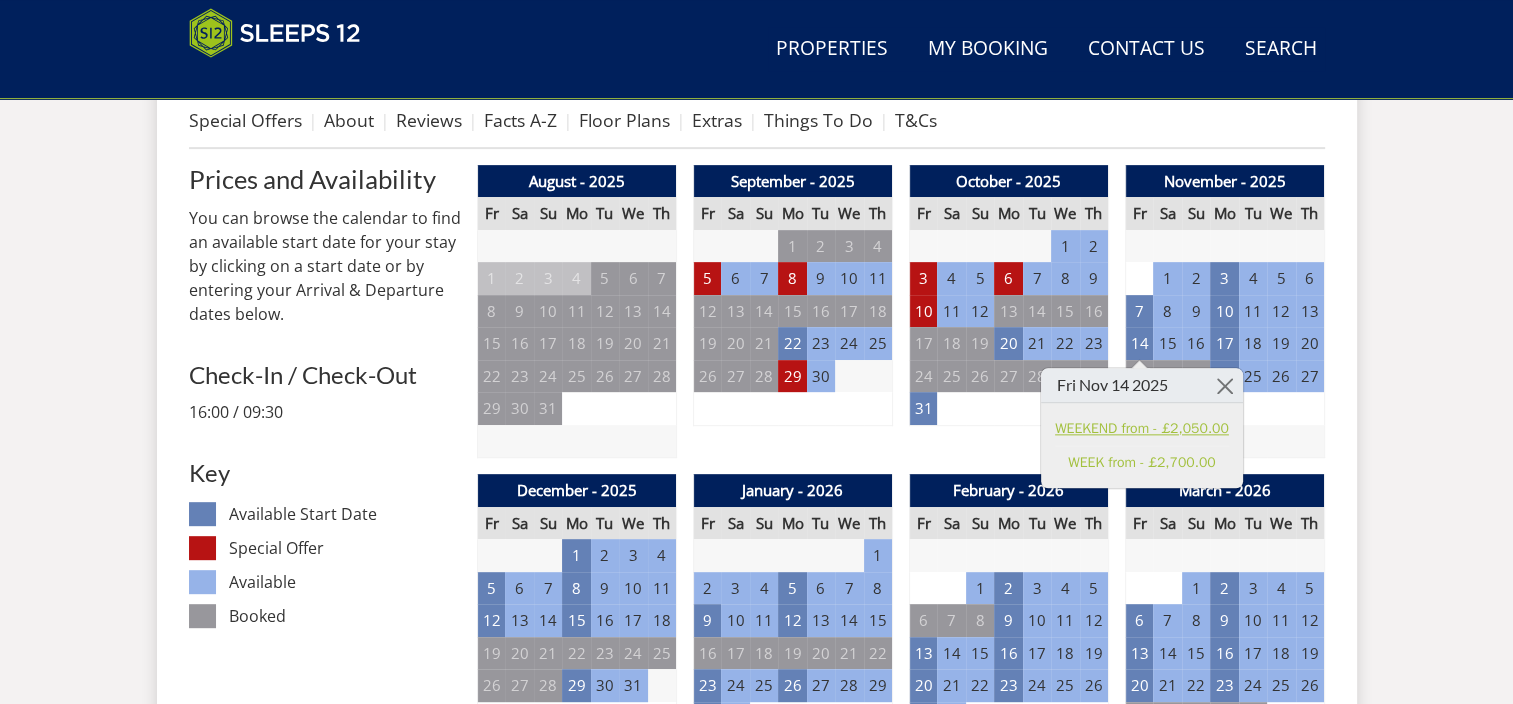 click on "WEEKEND from  - £2,050.00" at bounding box center (1142, 428) 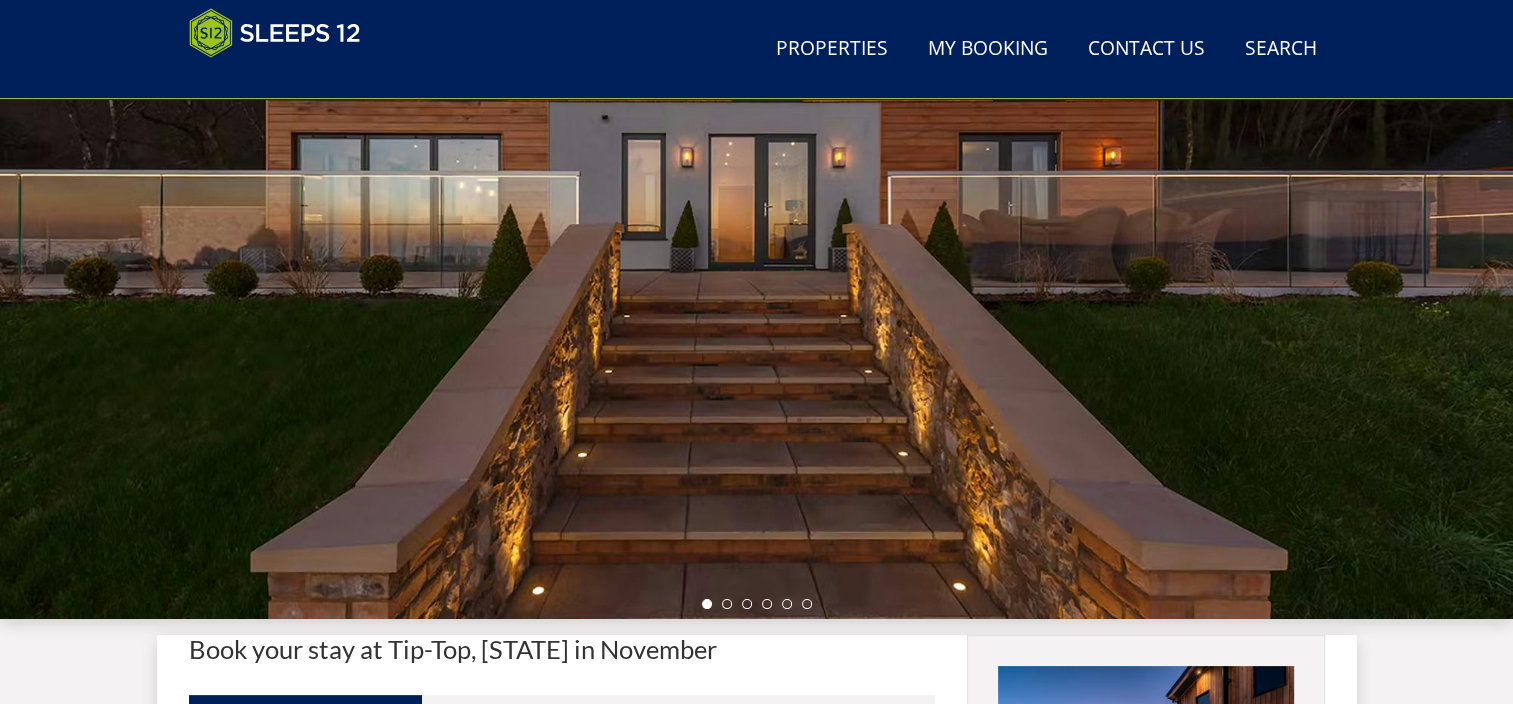 scroll, scrollTop: 0, scrollLeft: 0, axis: both 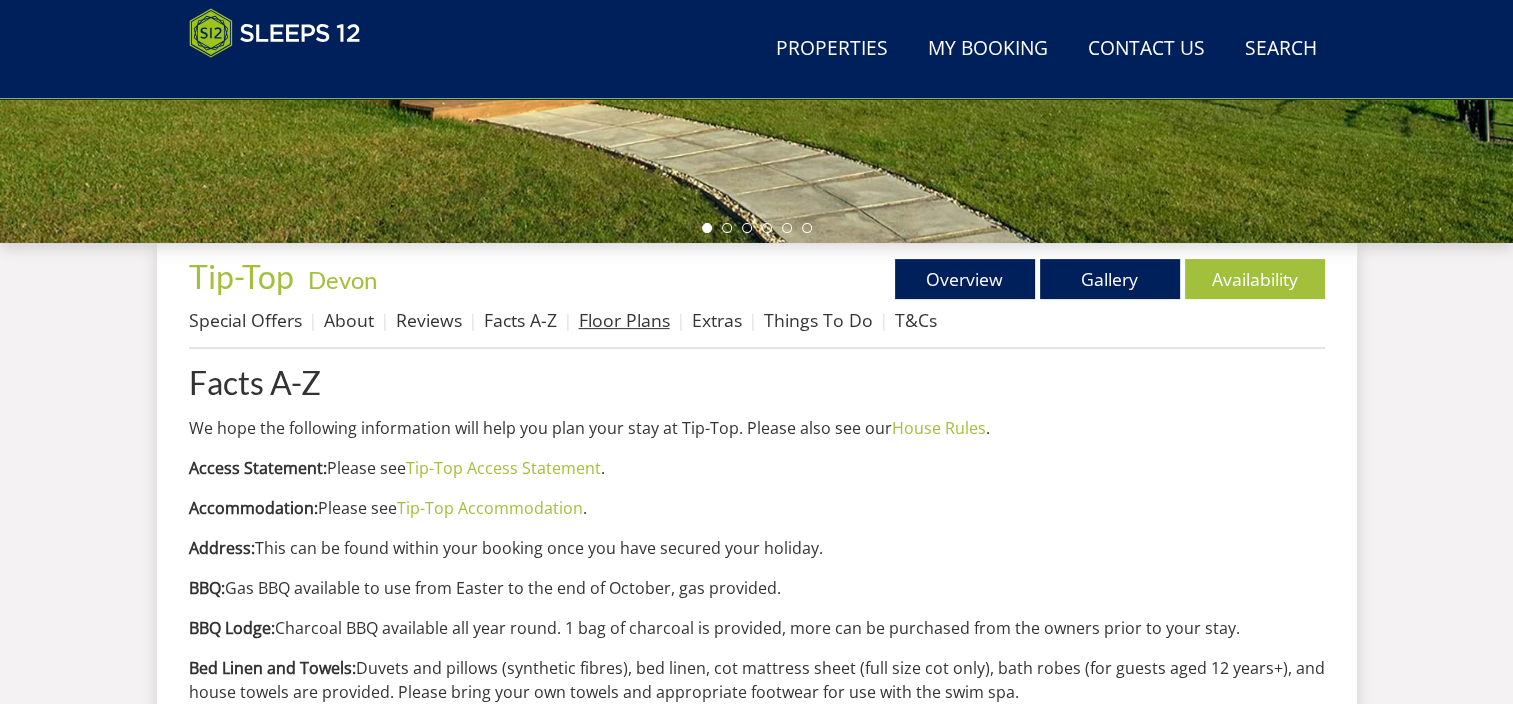 click on "Floor Plans" at bounding box center [624, 320] 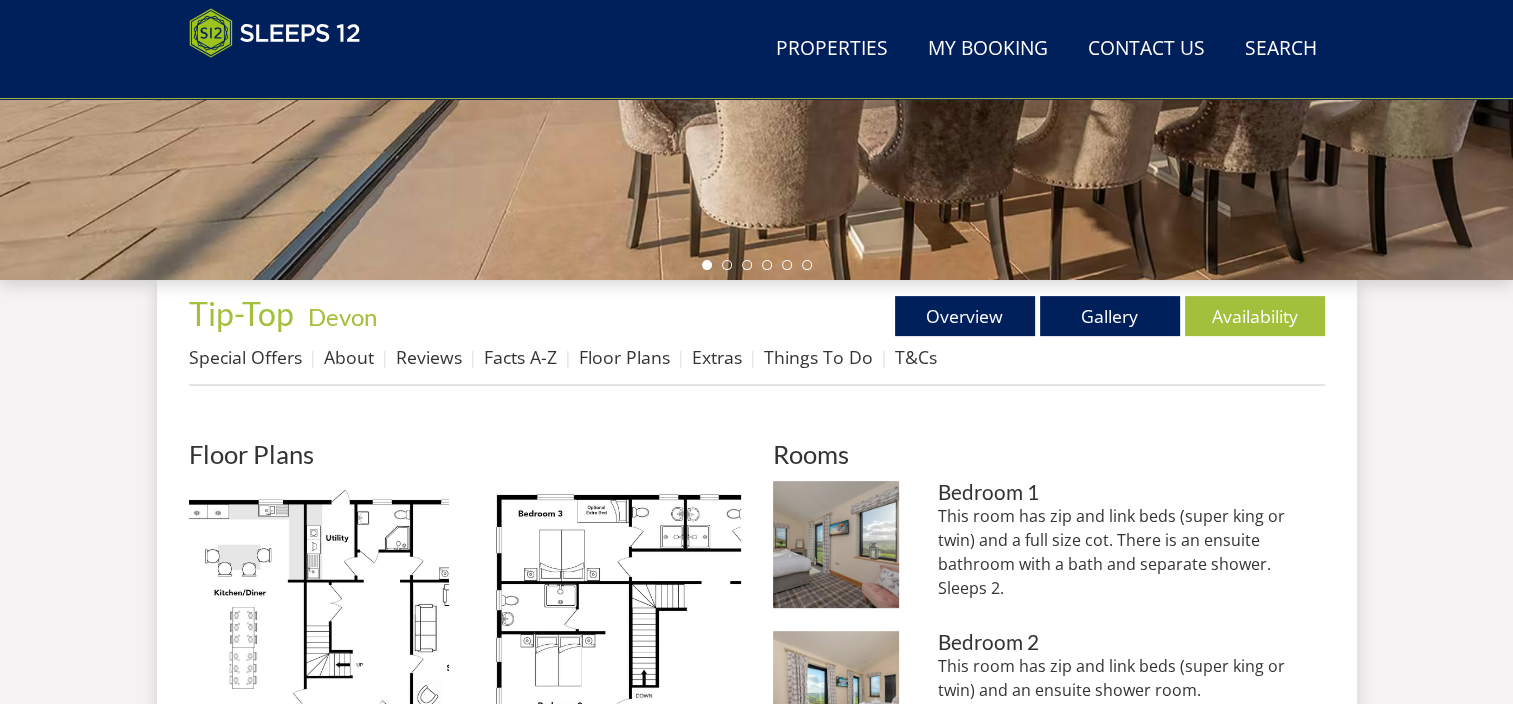 scroll, scrollTop: 800, scrollLeft: 0, axis: vertical 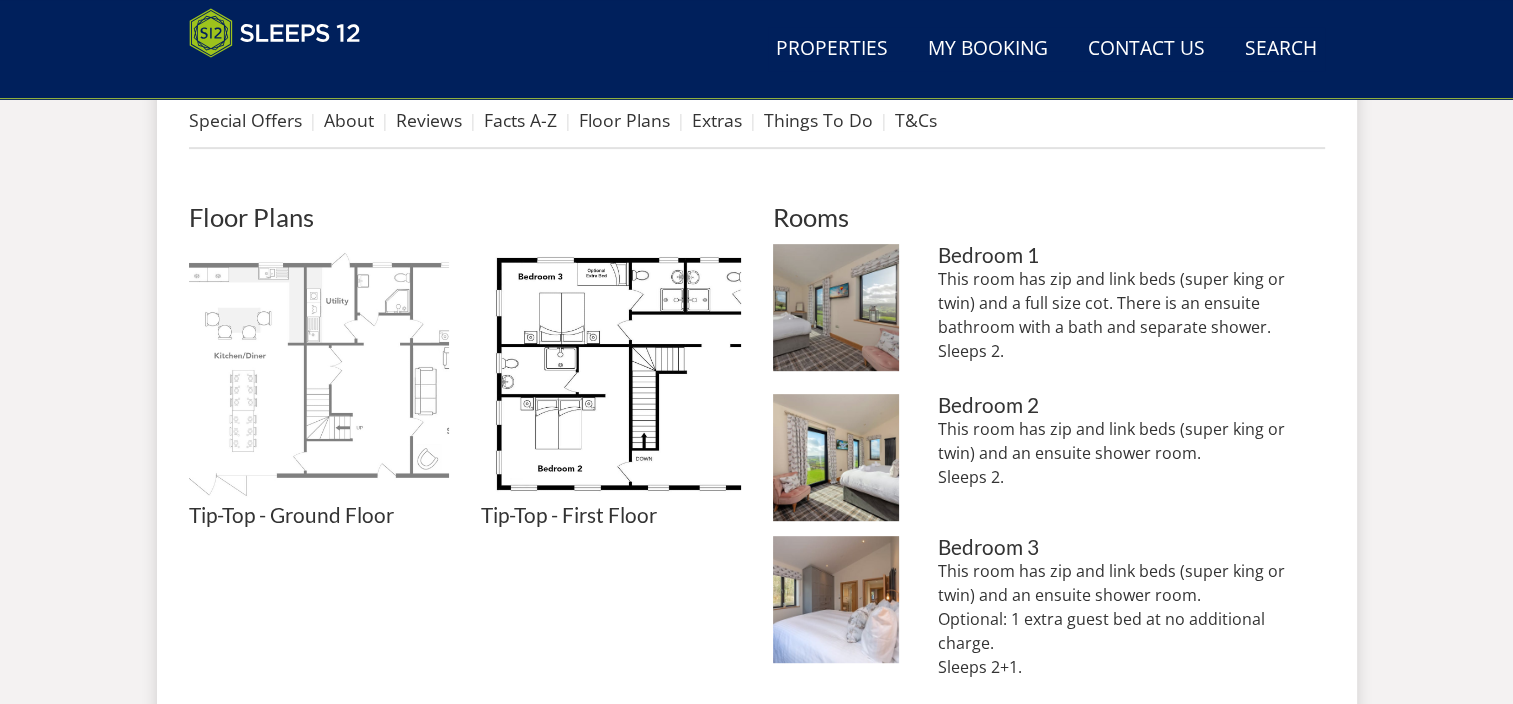 click at bounding box center (319, 374) 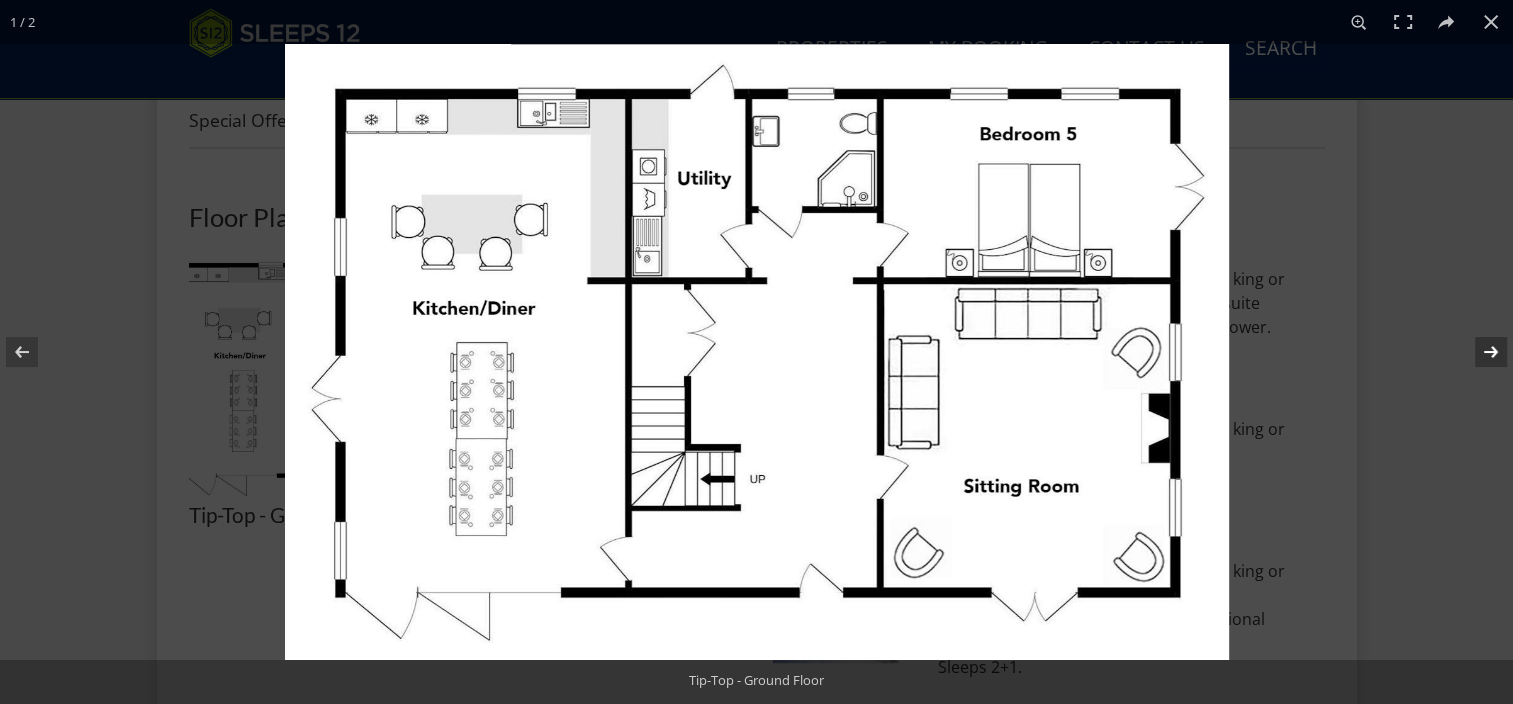 click at bounding box center (1478, 352) 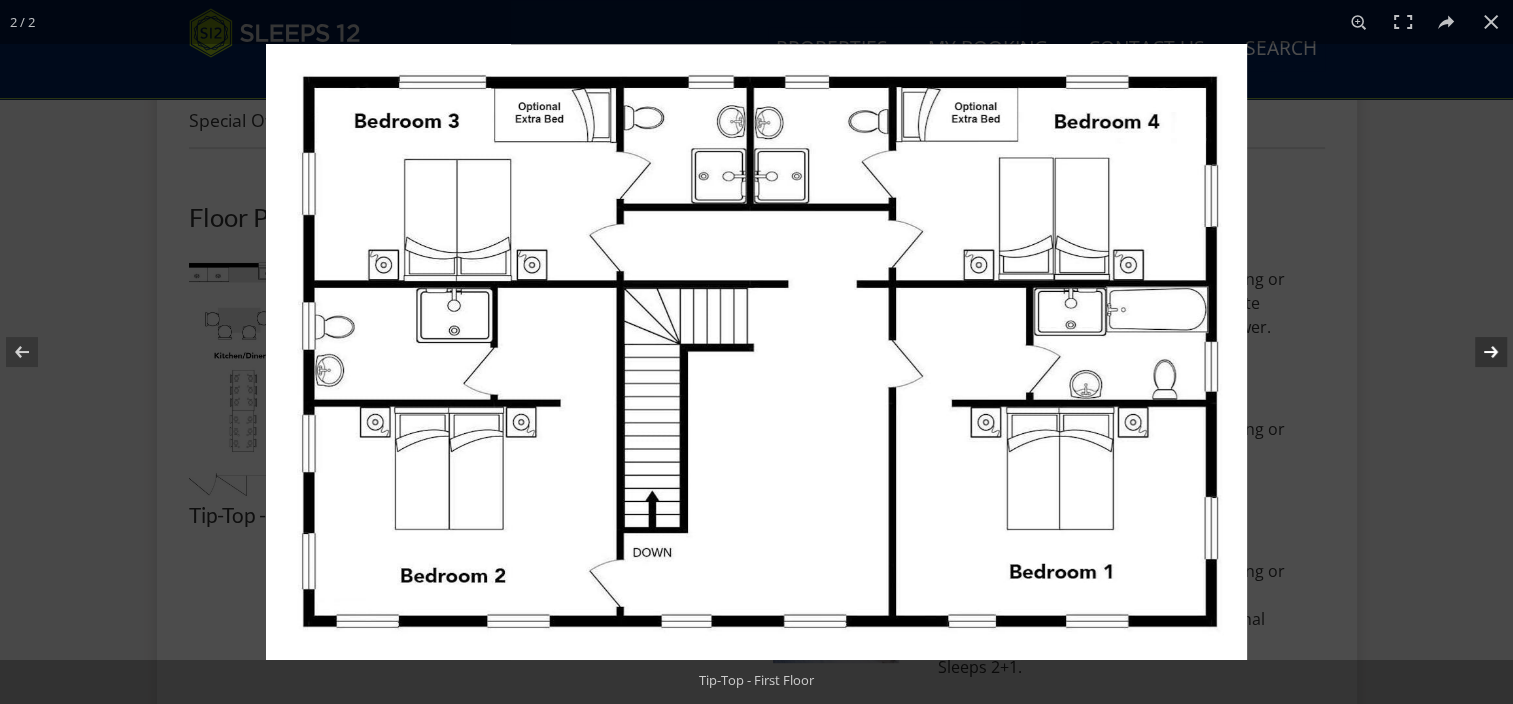 click at bounding box center (1478, 352) 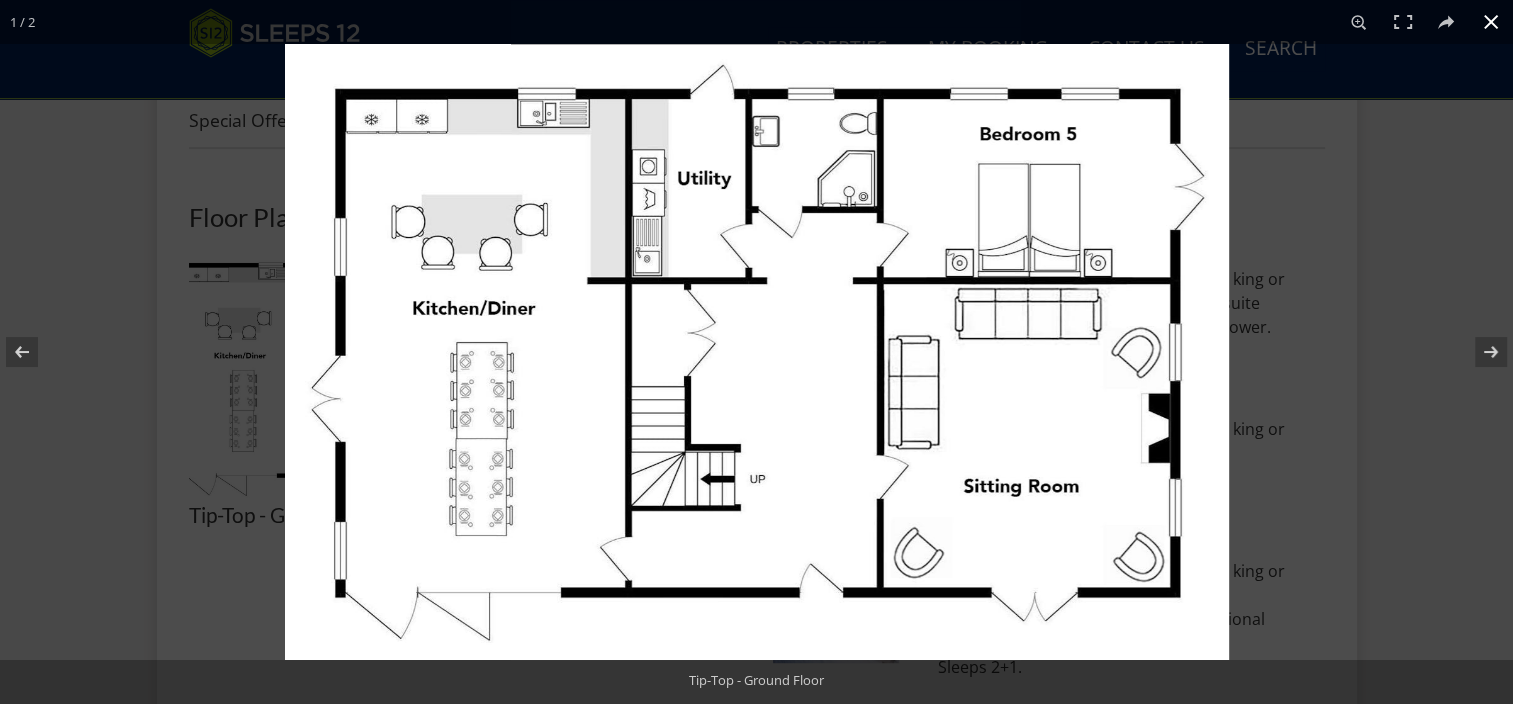 click at bounding box center (1491, 22) 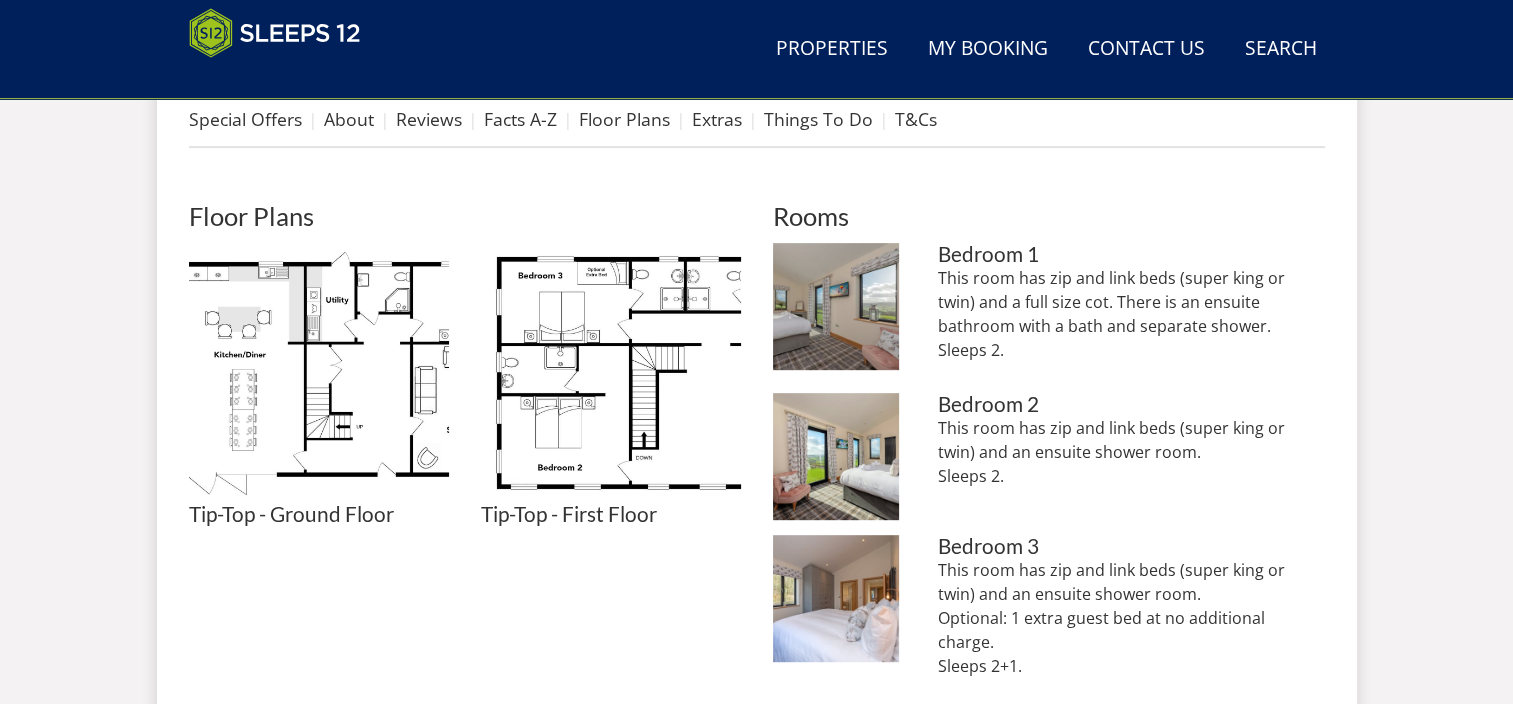 scroll, scrollTop: 800, scrollLeft: 0, axis: vertical 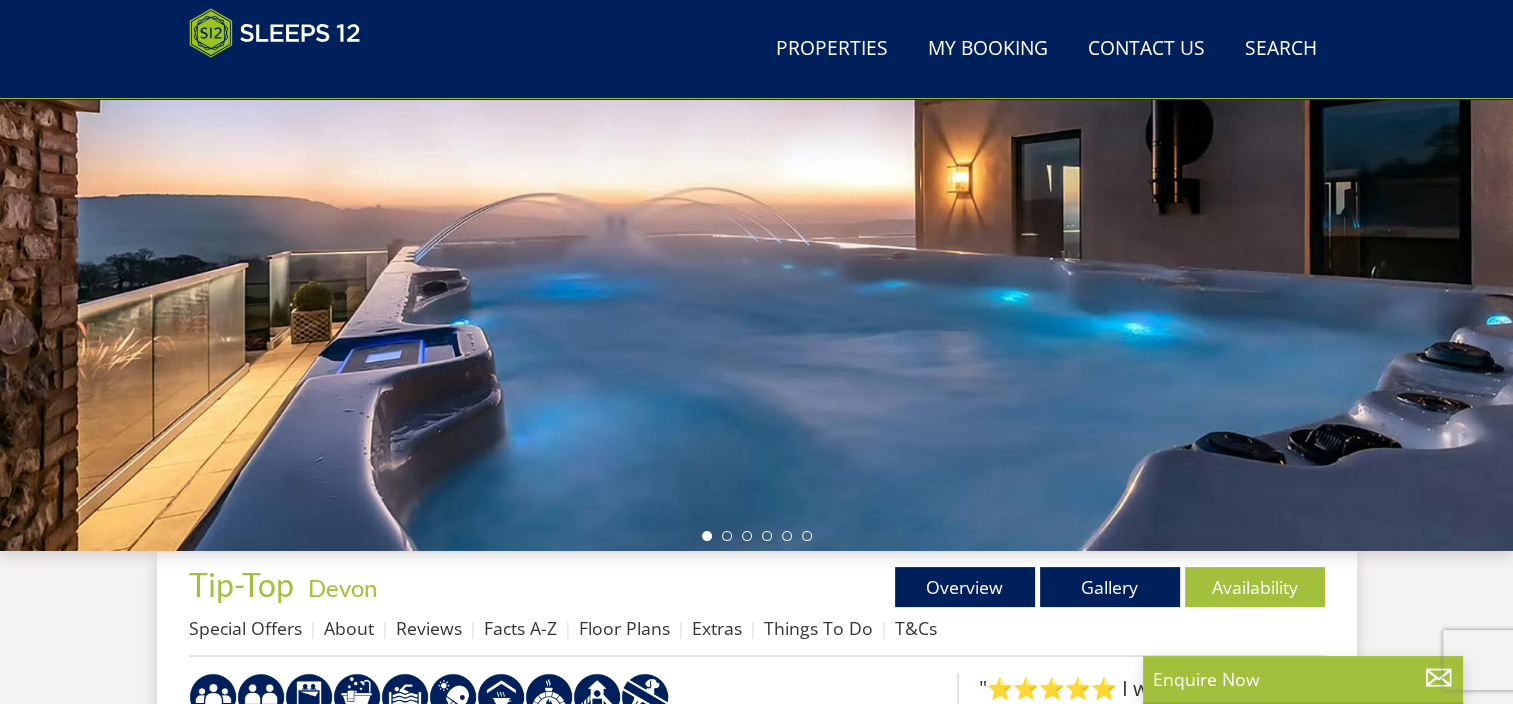 select on "11" 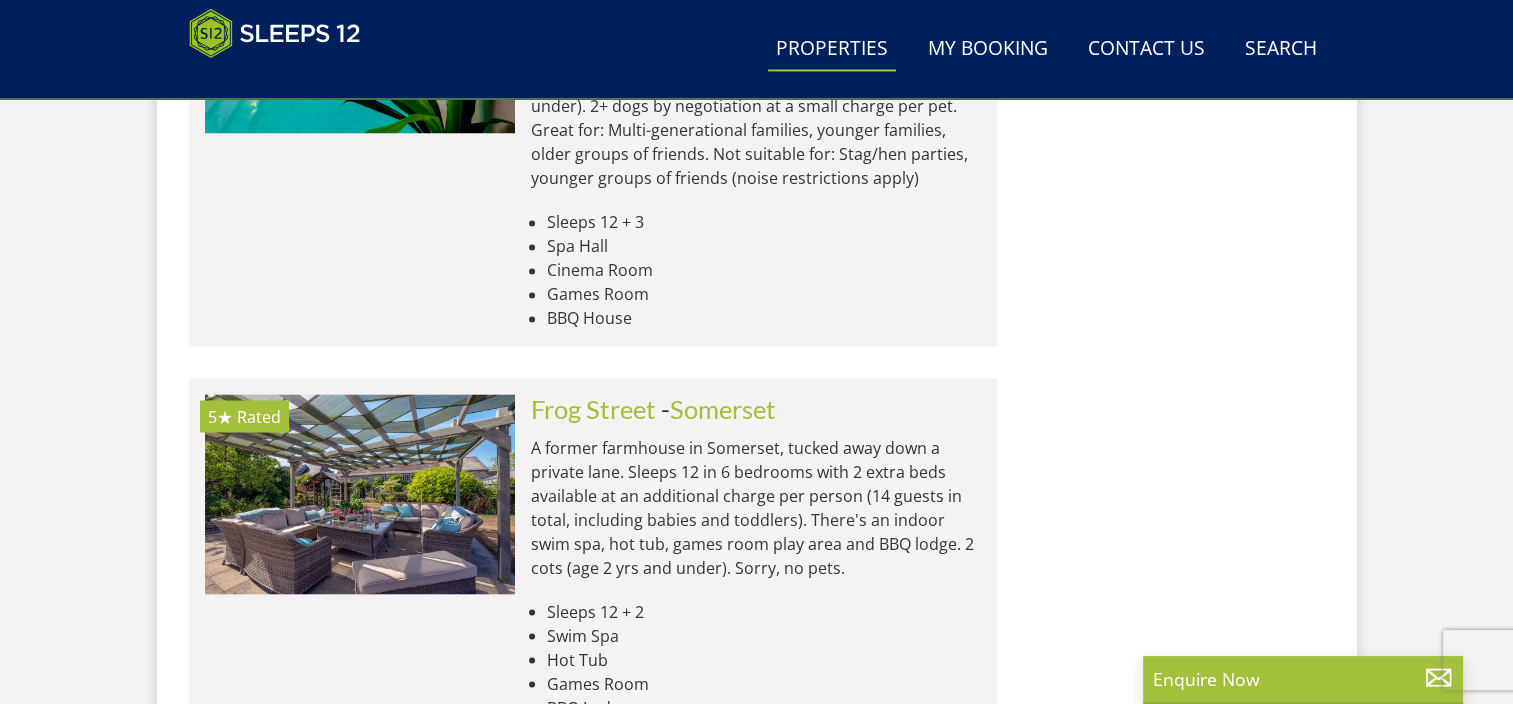 scroll, scrollTop: 3400, scrollLeft: 0, axis: vertical 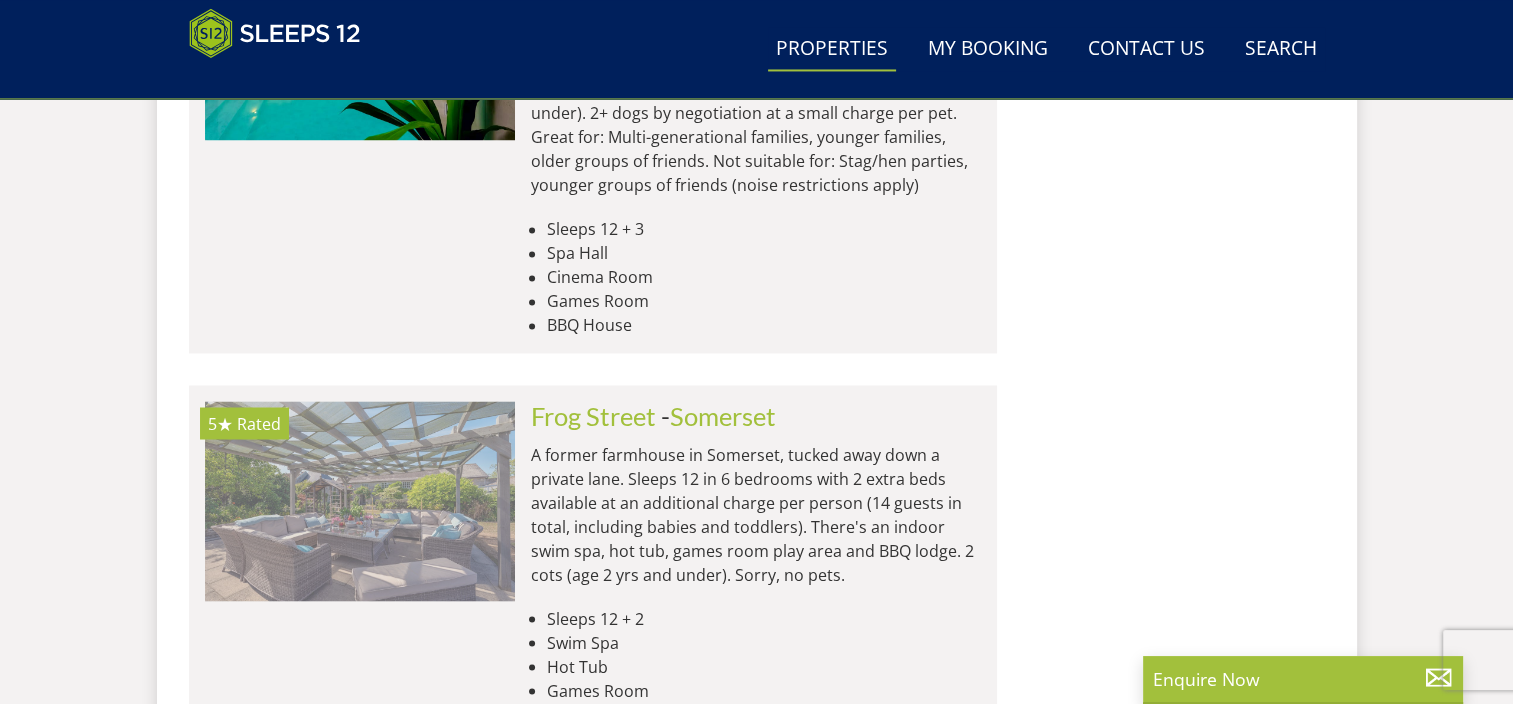 click at bounding box center [360, 501] 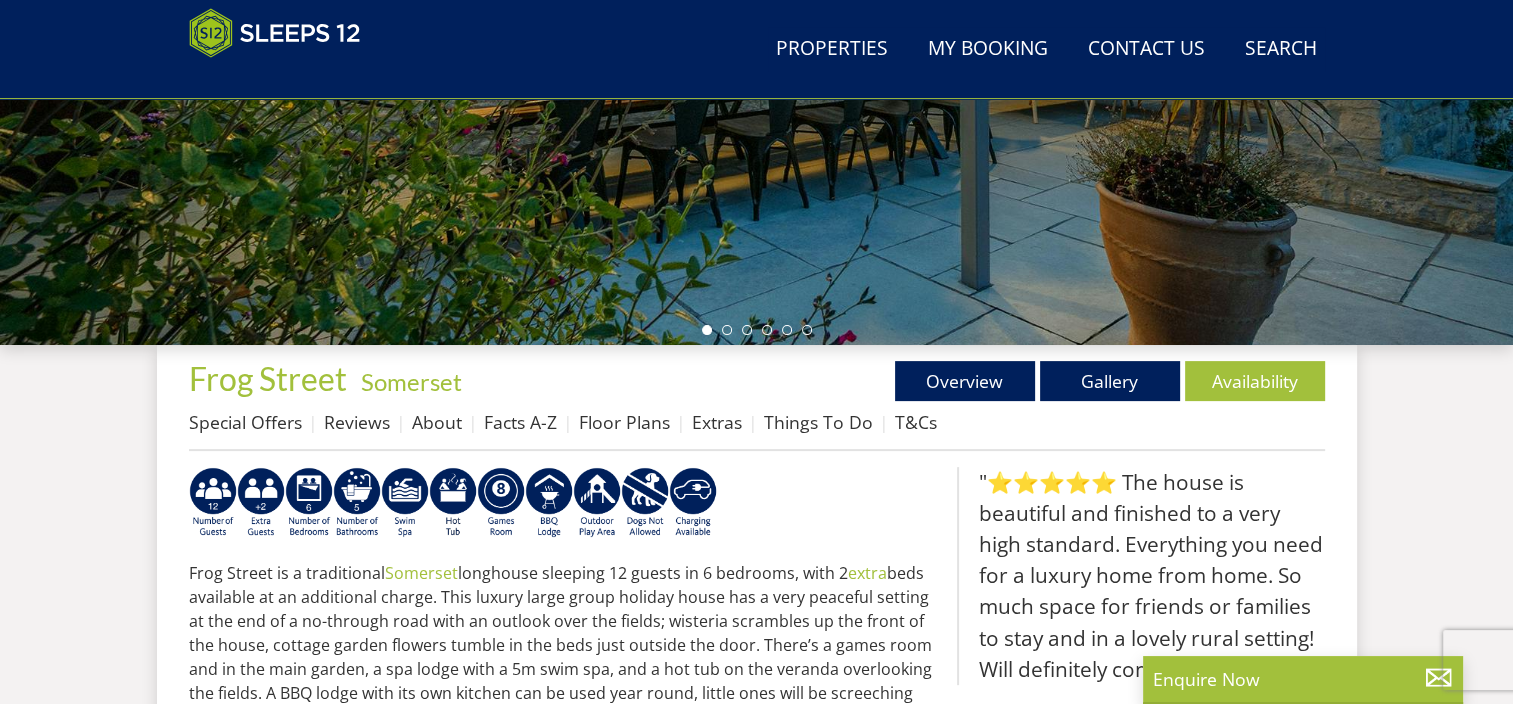 scroll, scrollTop: 500, scrollLeft: 0, axis: vertical 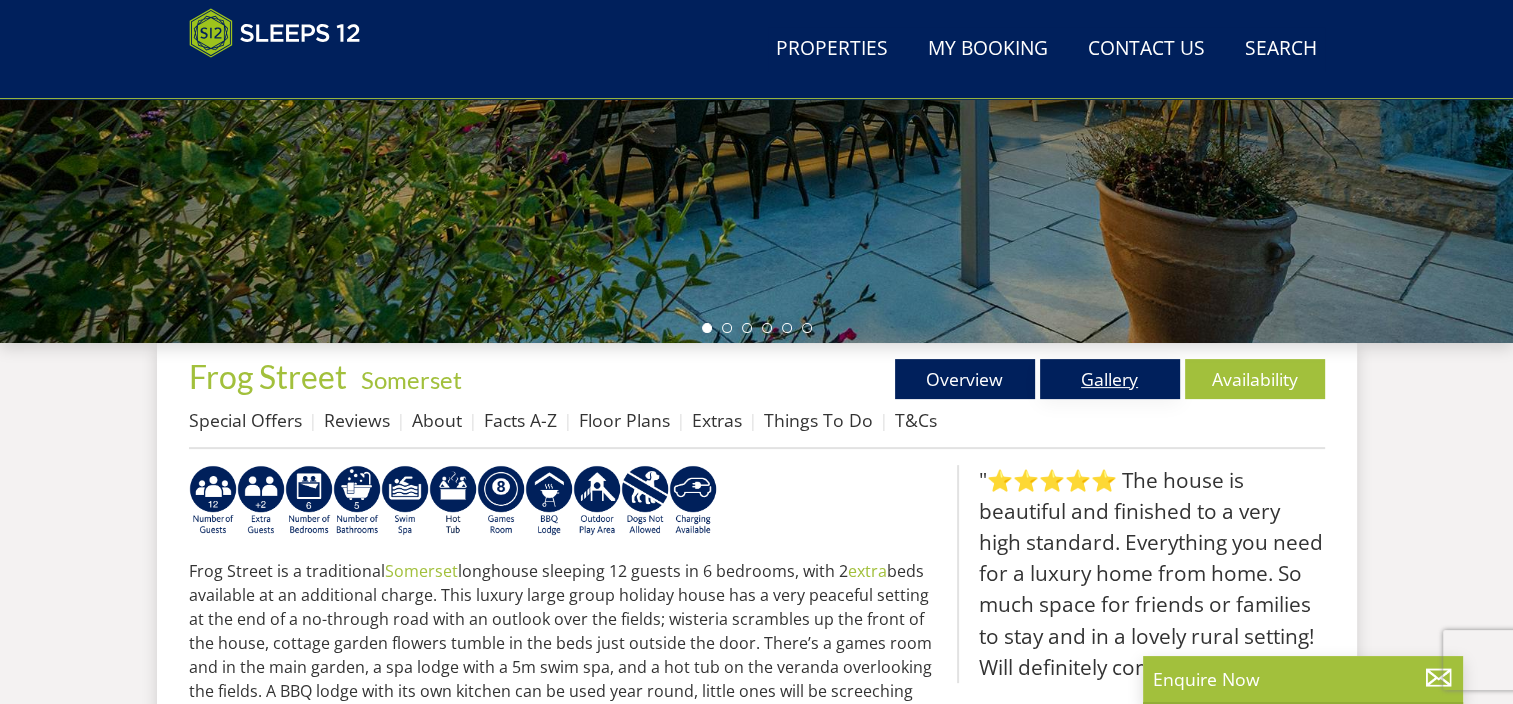 click on "Gallery" at bounding box center [1110, 379] 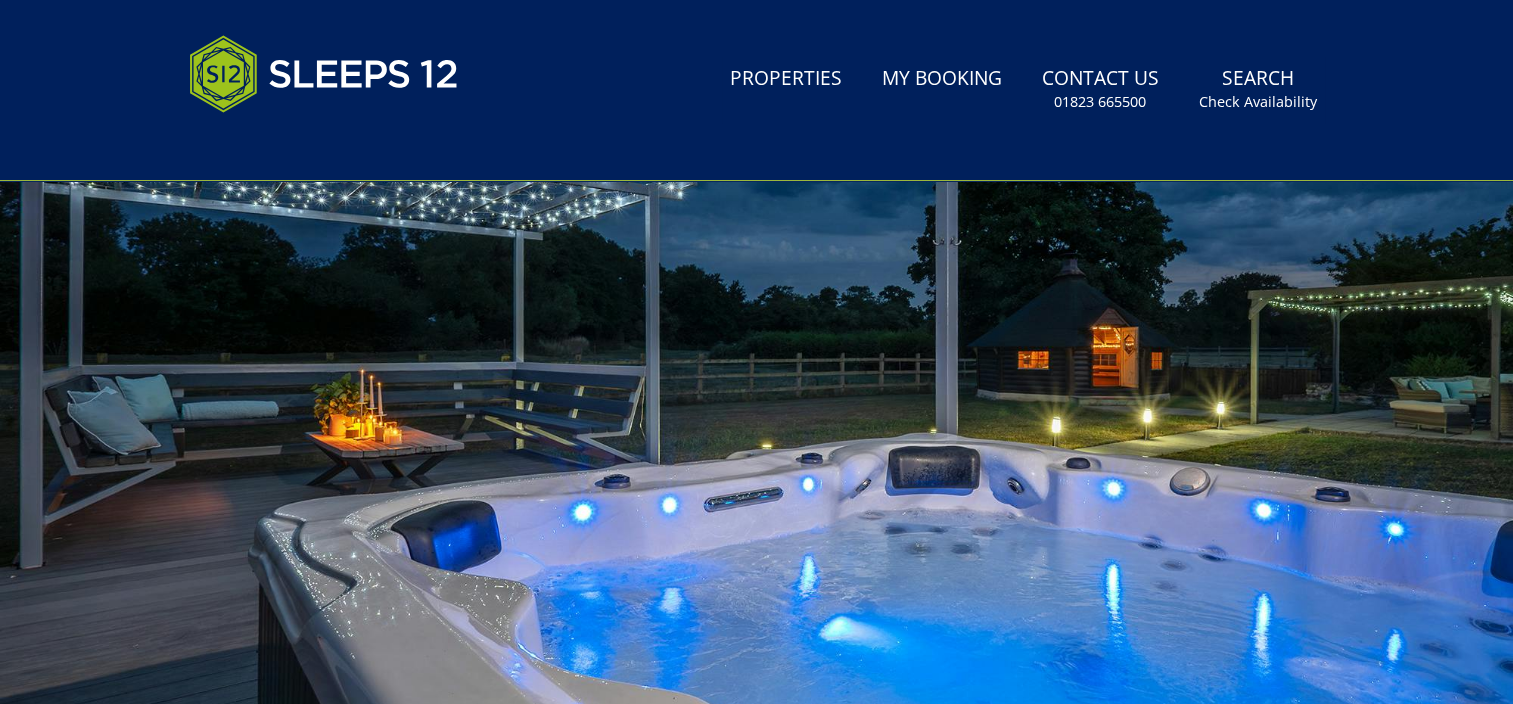 scroll, scrollTop: 500, scrollLeft: 0, axis: vertical 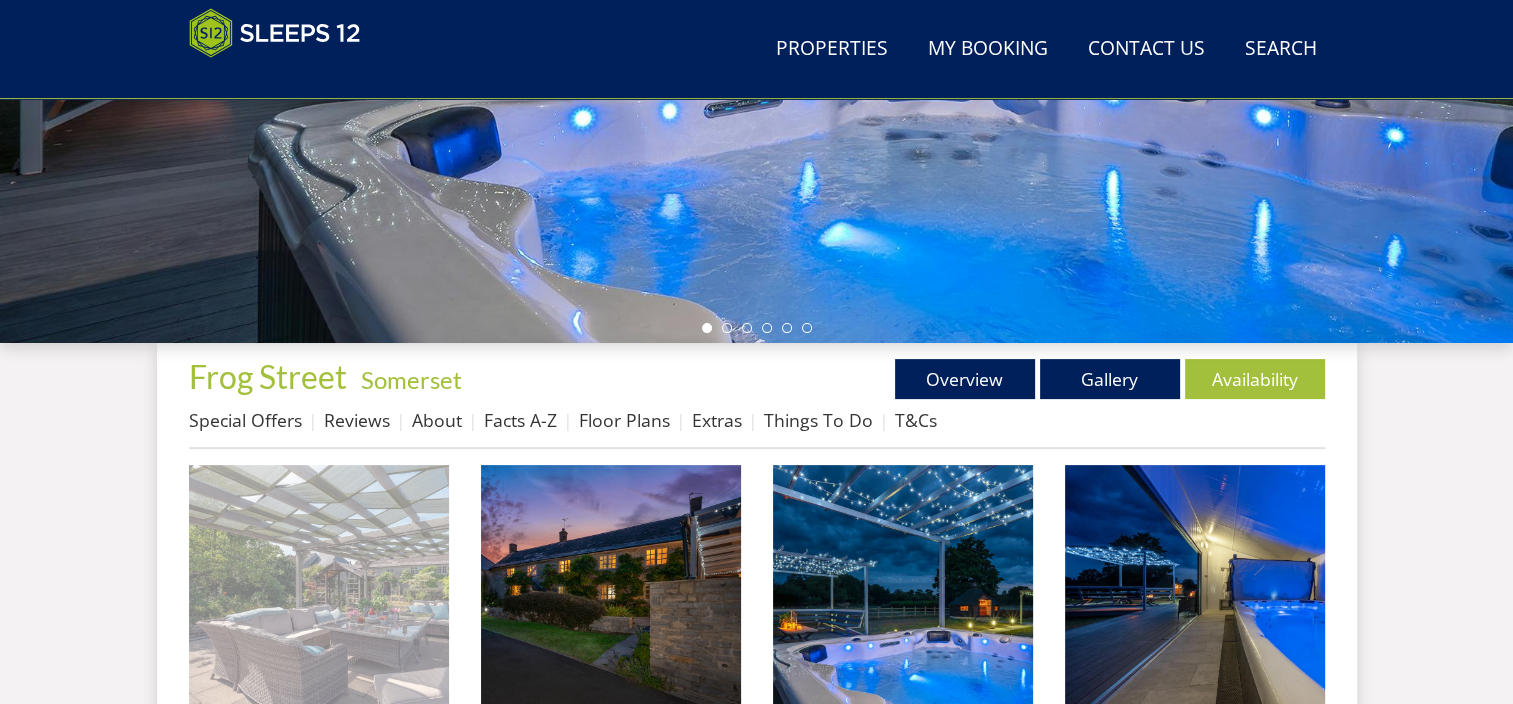 click at bounding box center [319, 595] 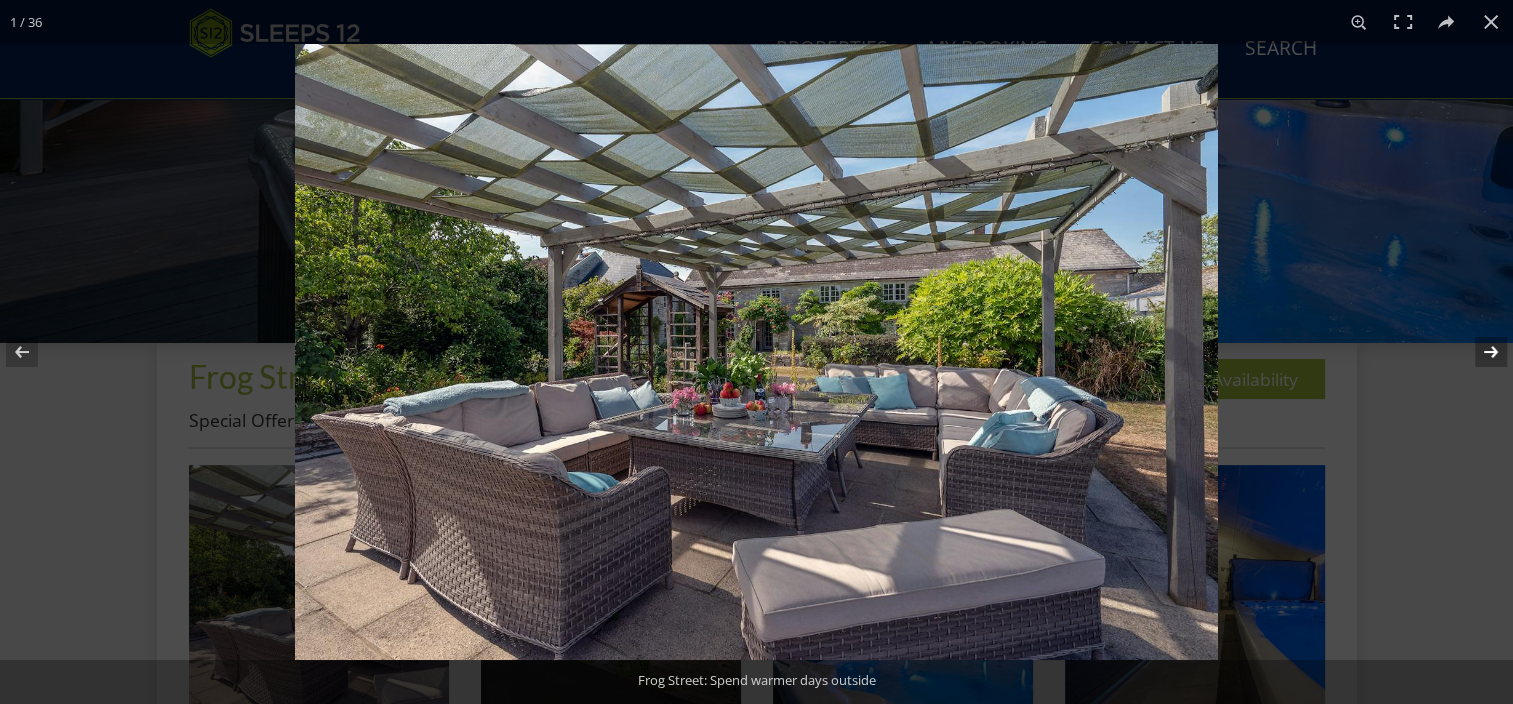 click at bounding box center (1478, 352) 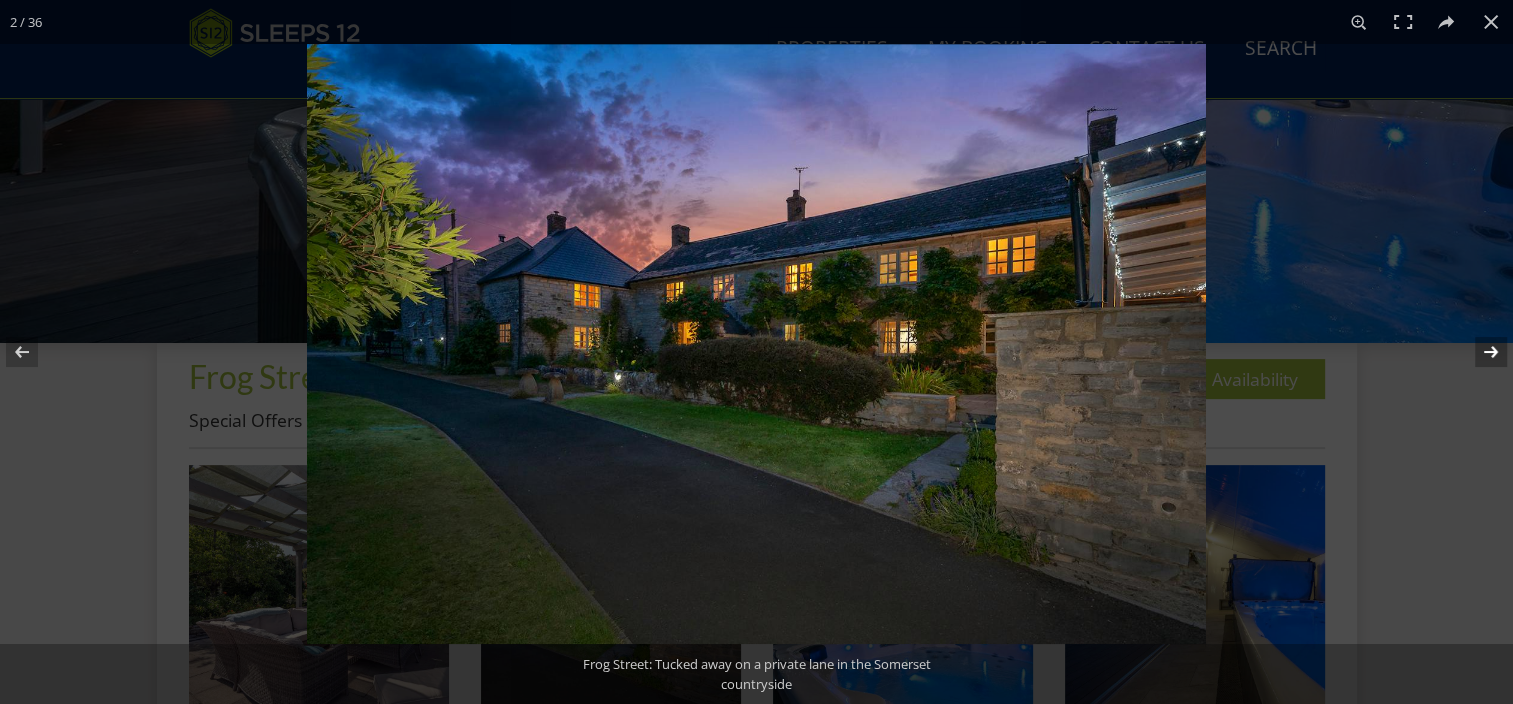 click at bounding box center [1478, 352] 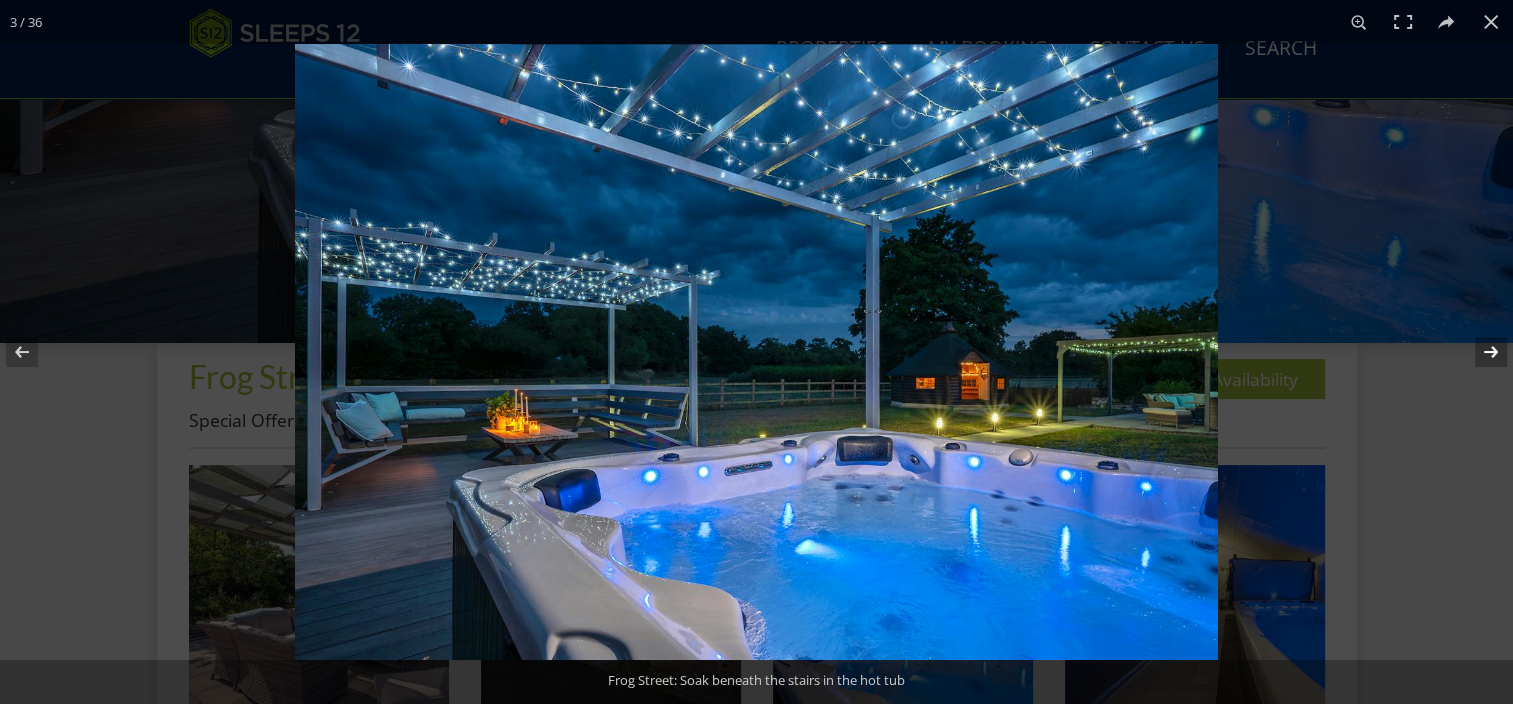 click at bounding box center [1478, 352] 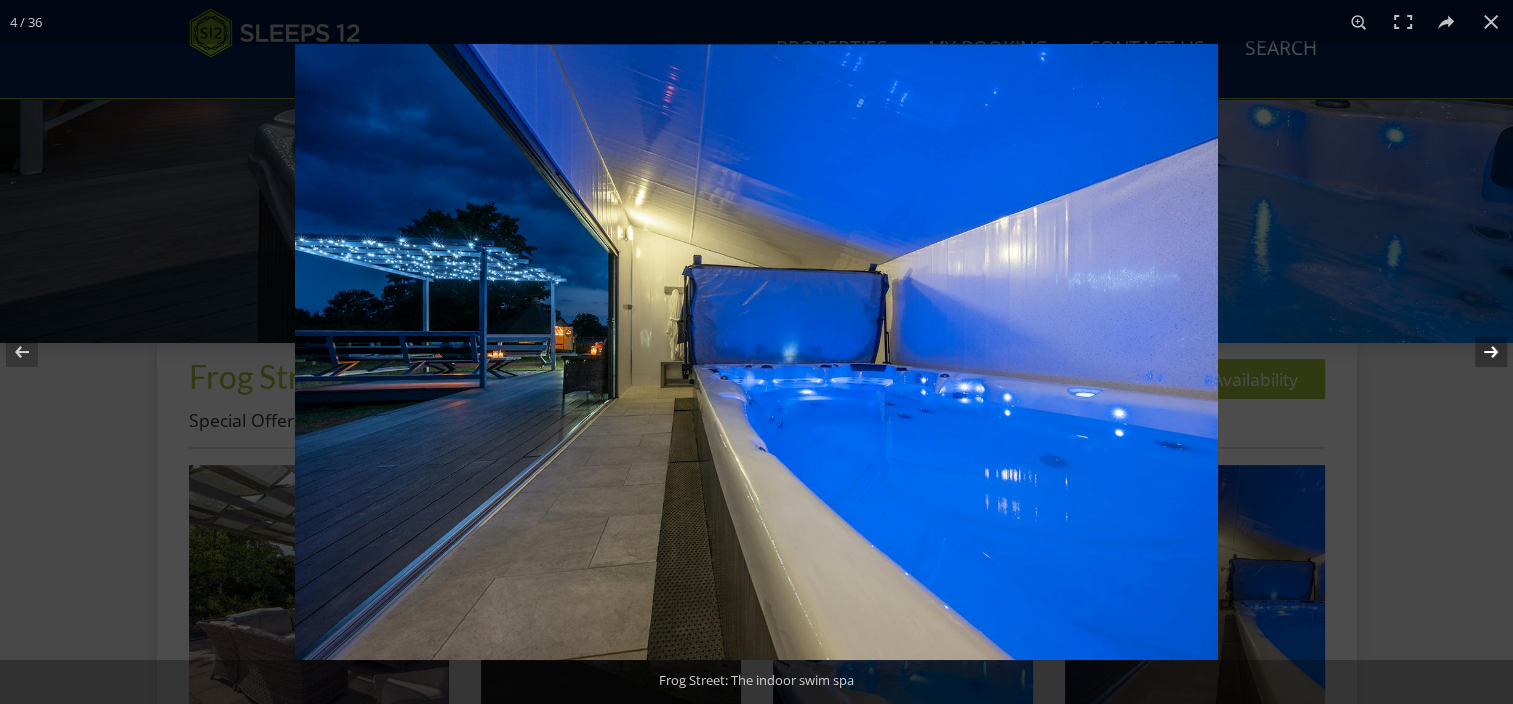 click at bounding box center (1478, 352) 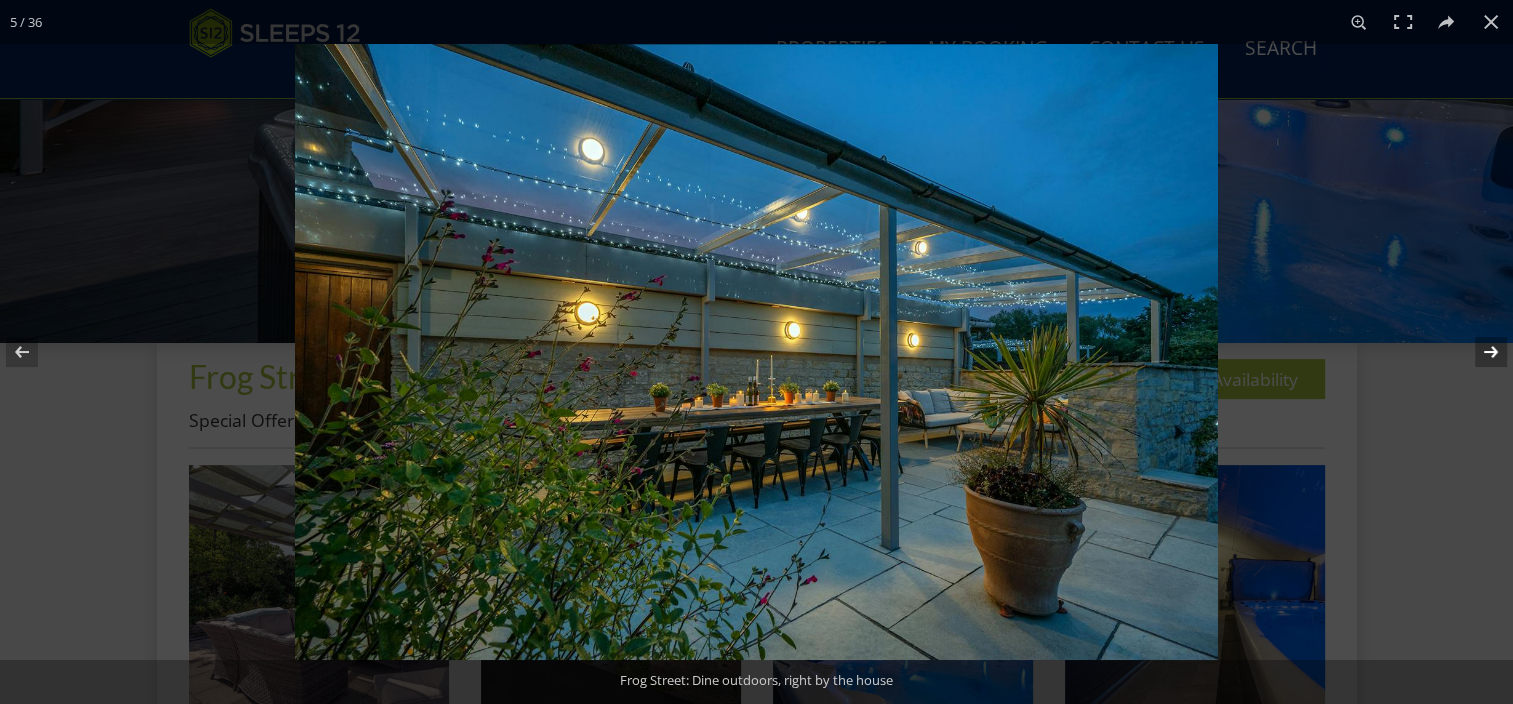 click at bounding box center (1478, 352) 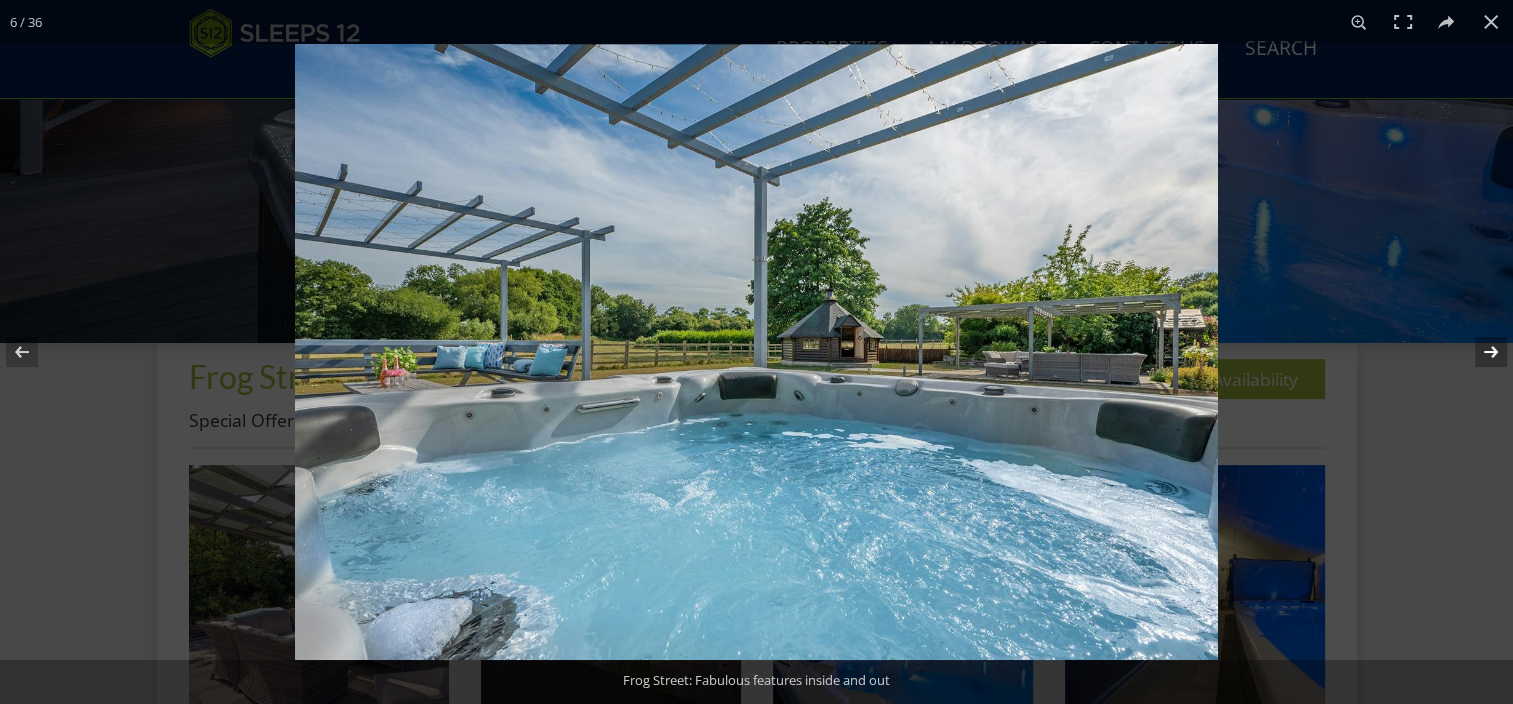 click at bounding box center [1478, 352] 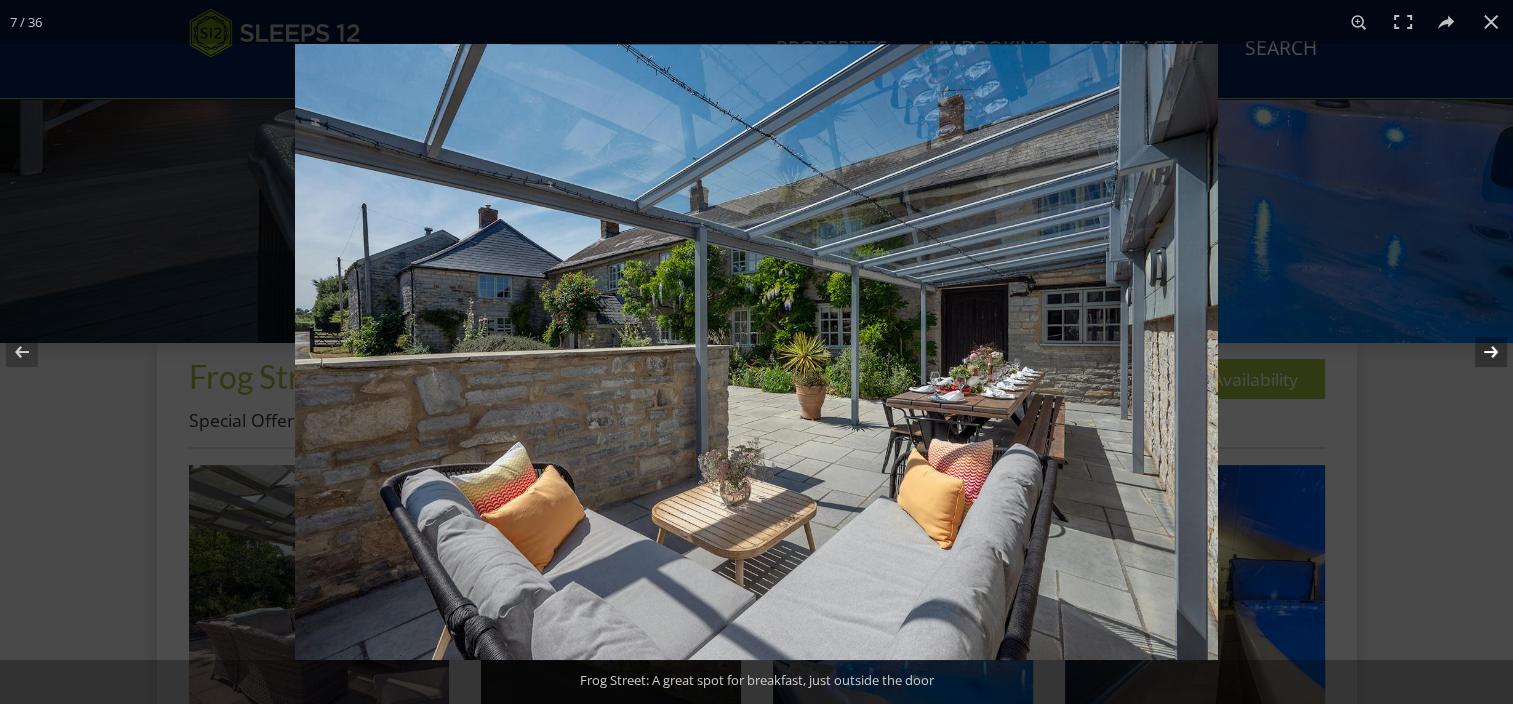 click at bounding box center [1478, 352] 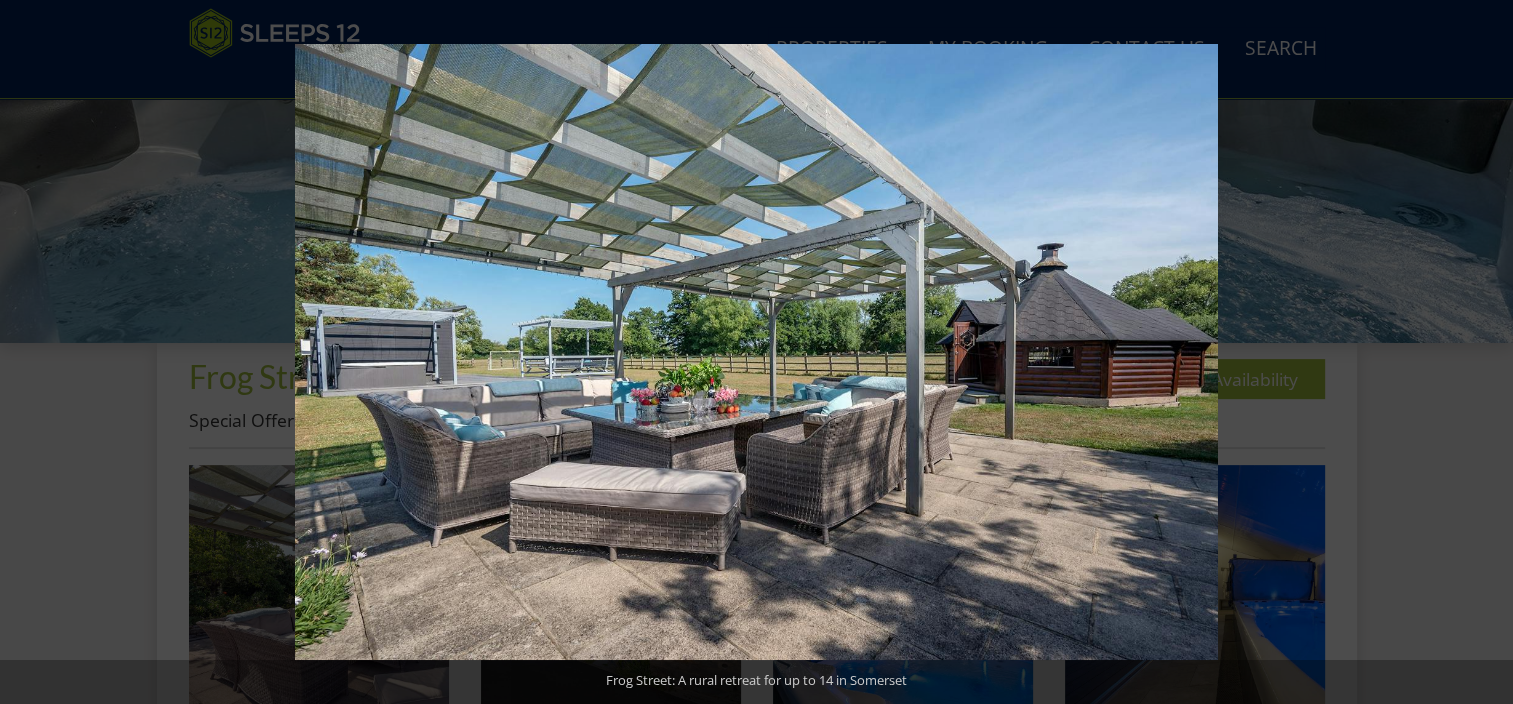 click at bounding box center [1478, 352] 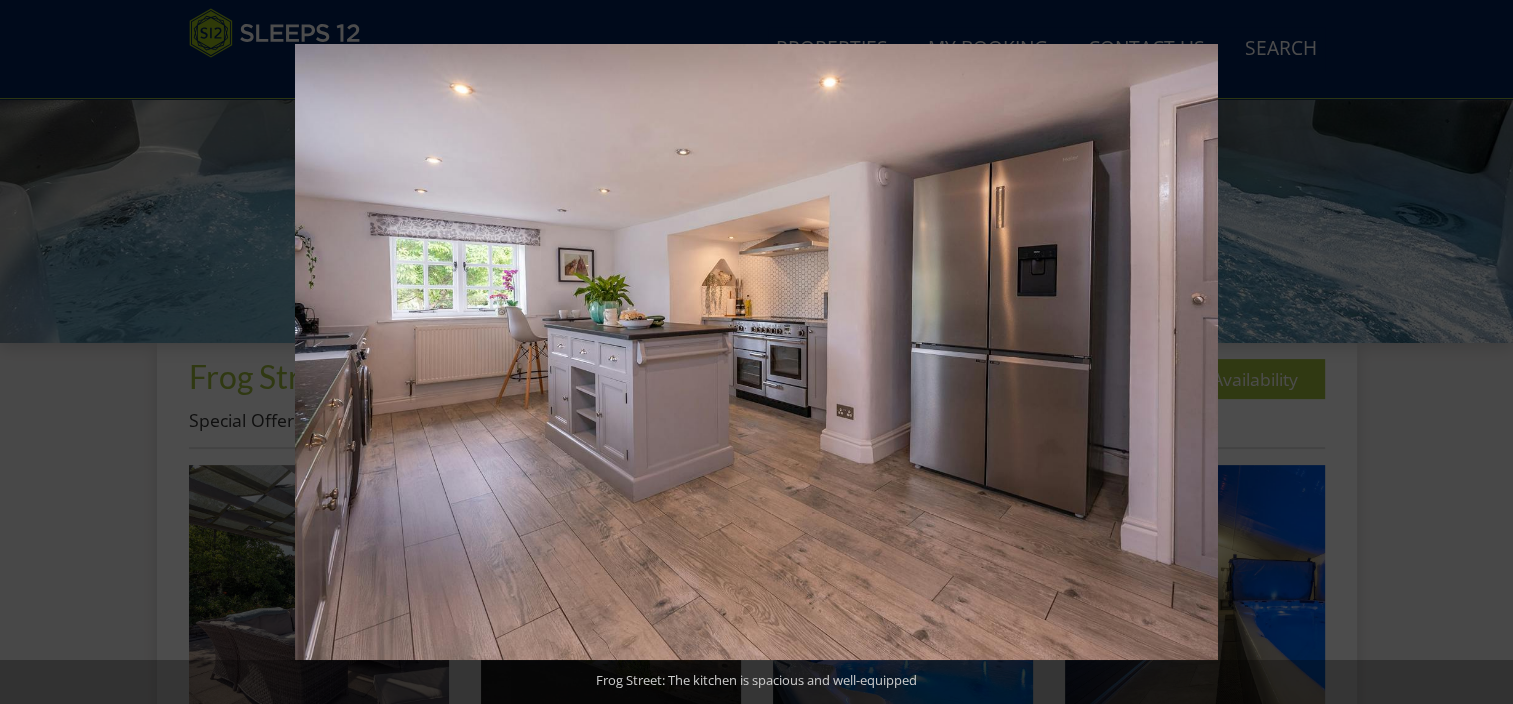 click at bounding box center (1478, 352) 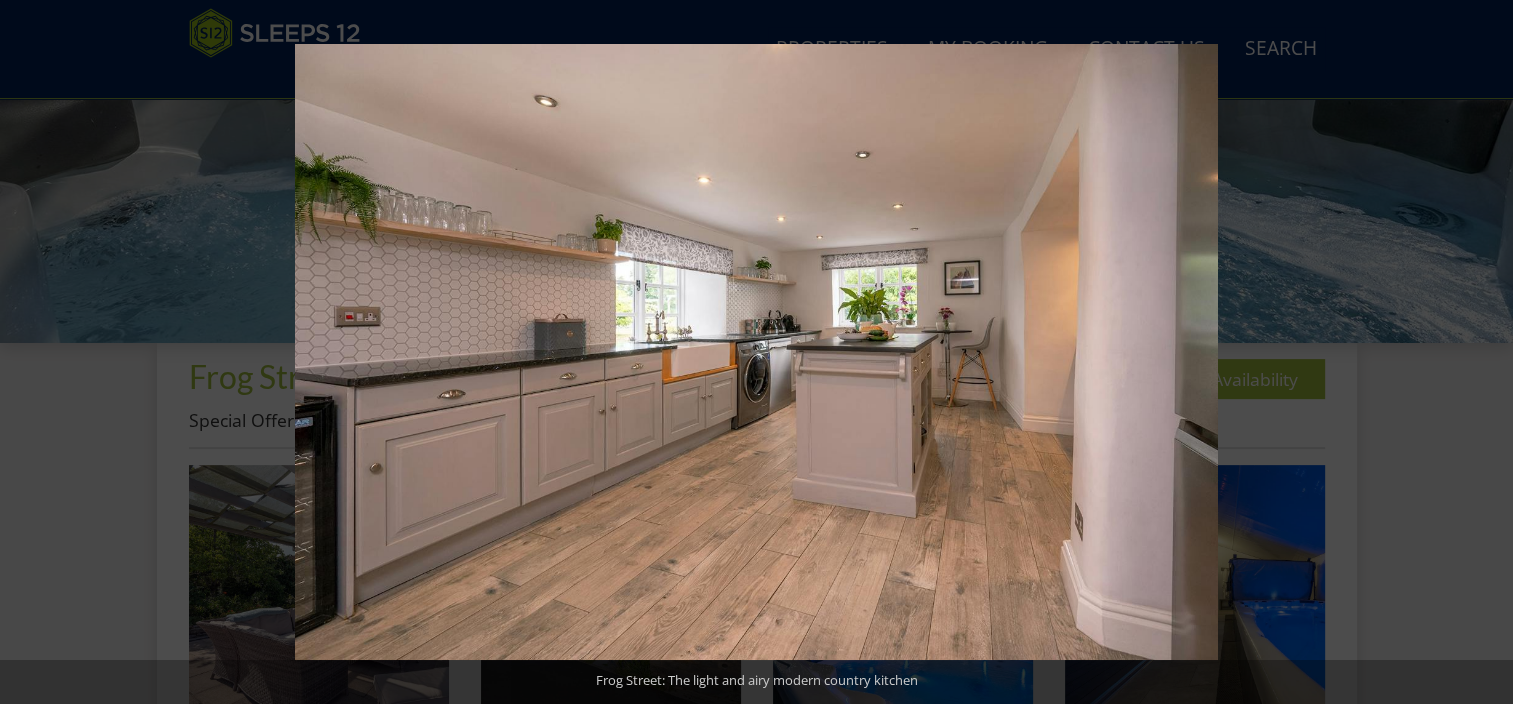 click at bounding box center [1478, 352] 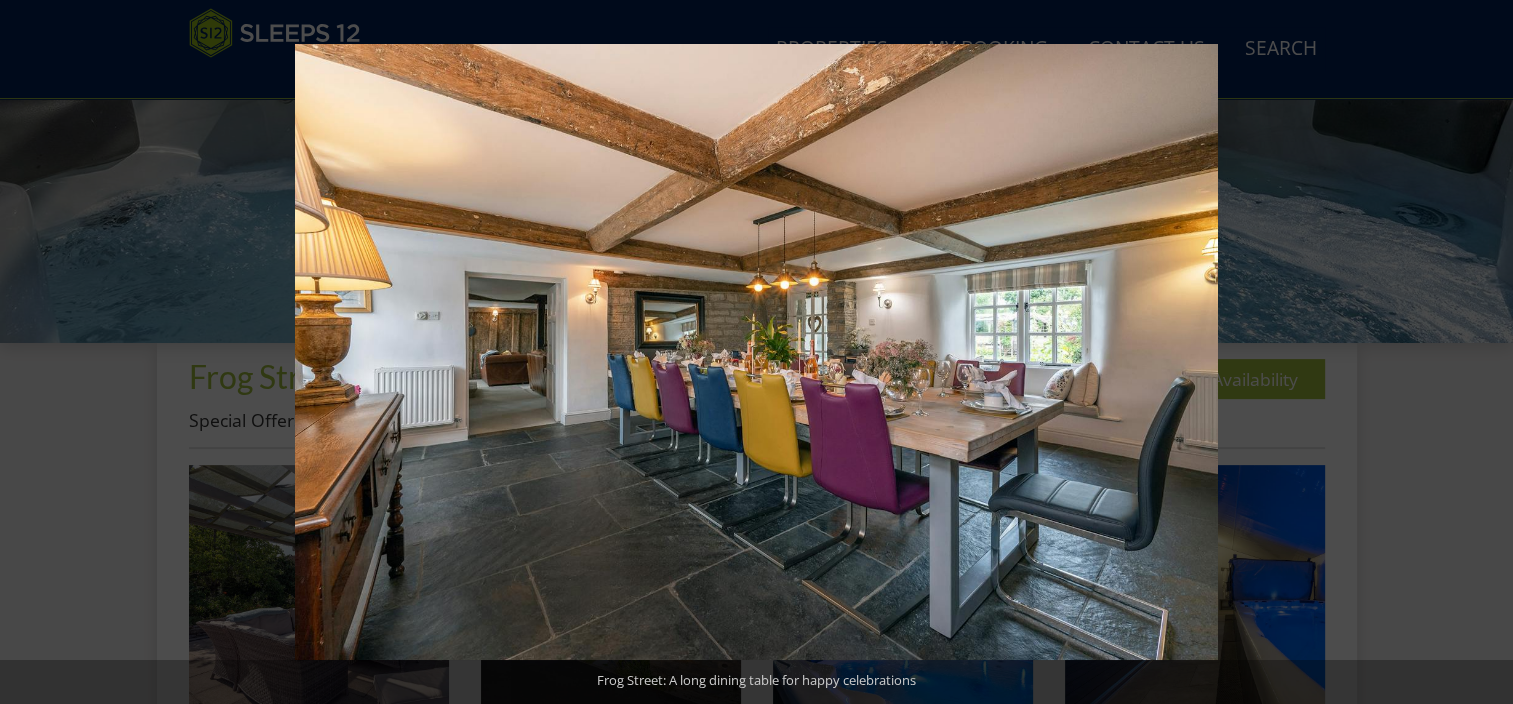 click at bounding box center [1478, 352] 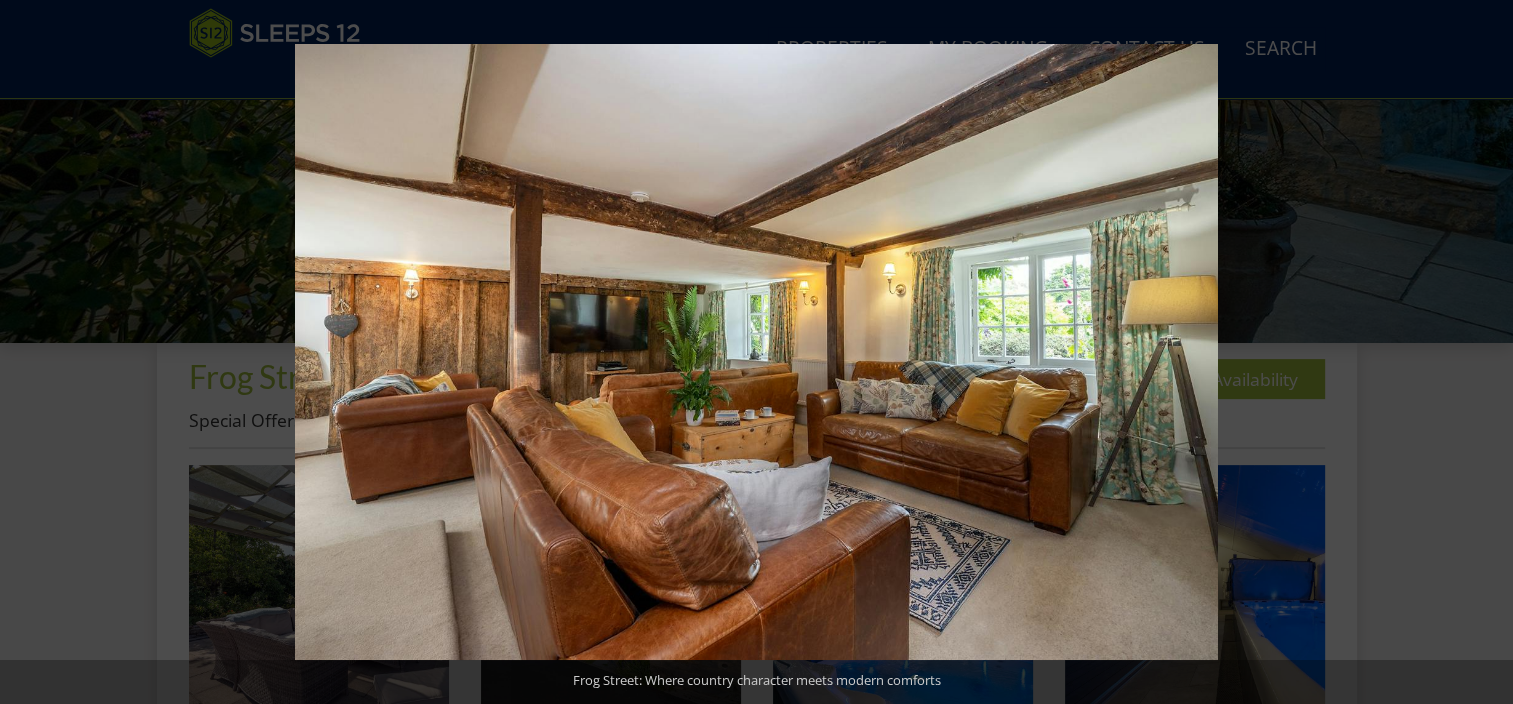 click at bounding box center (1478, 352) 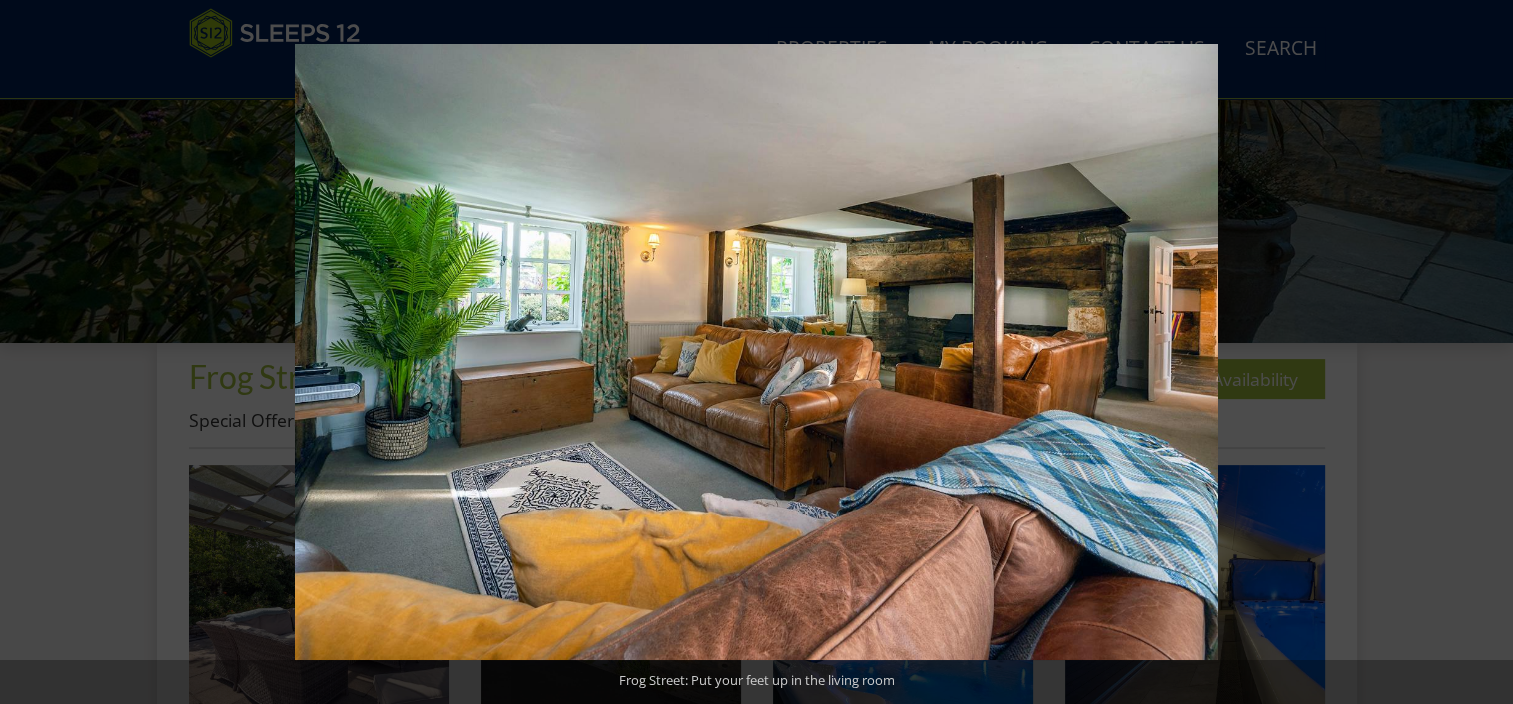 click at bounding box center [1478, 352] 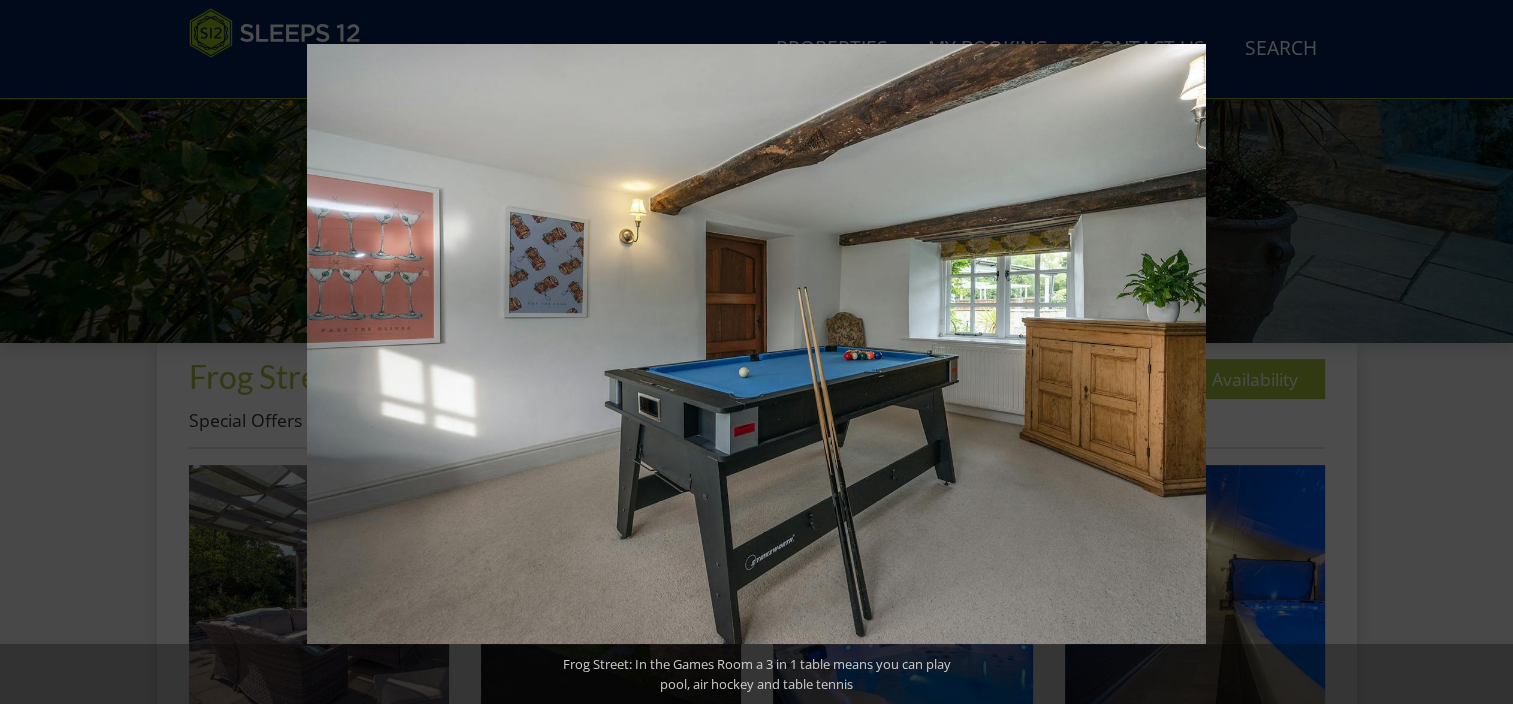 click at bounding box center [1478, 352] 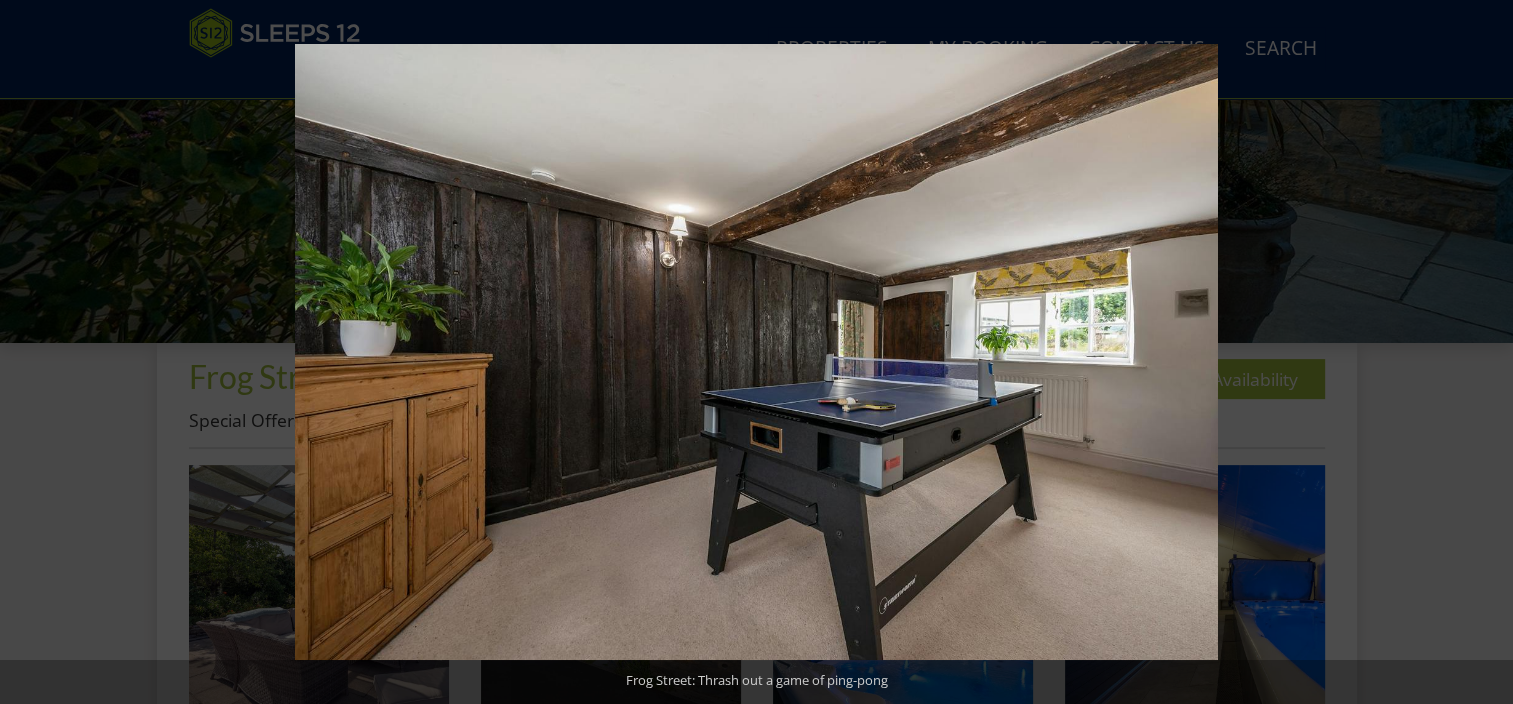 click at bounding box center (1478, 352) 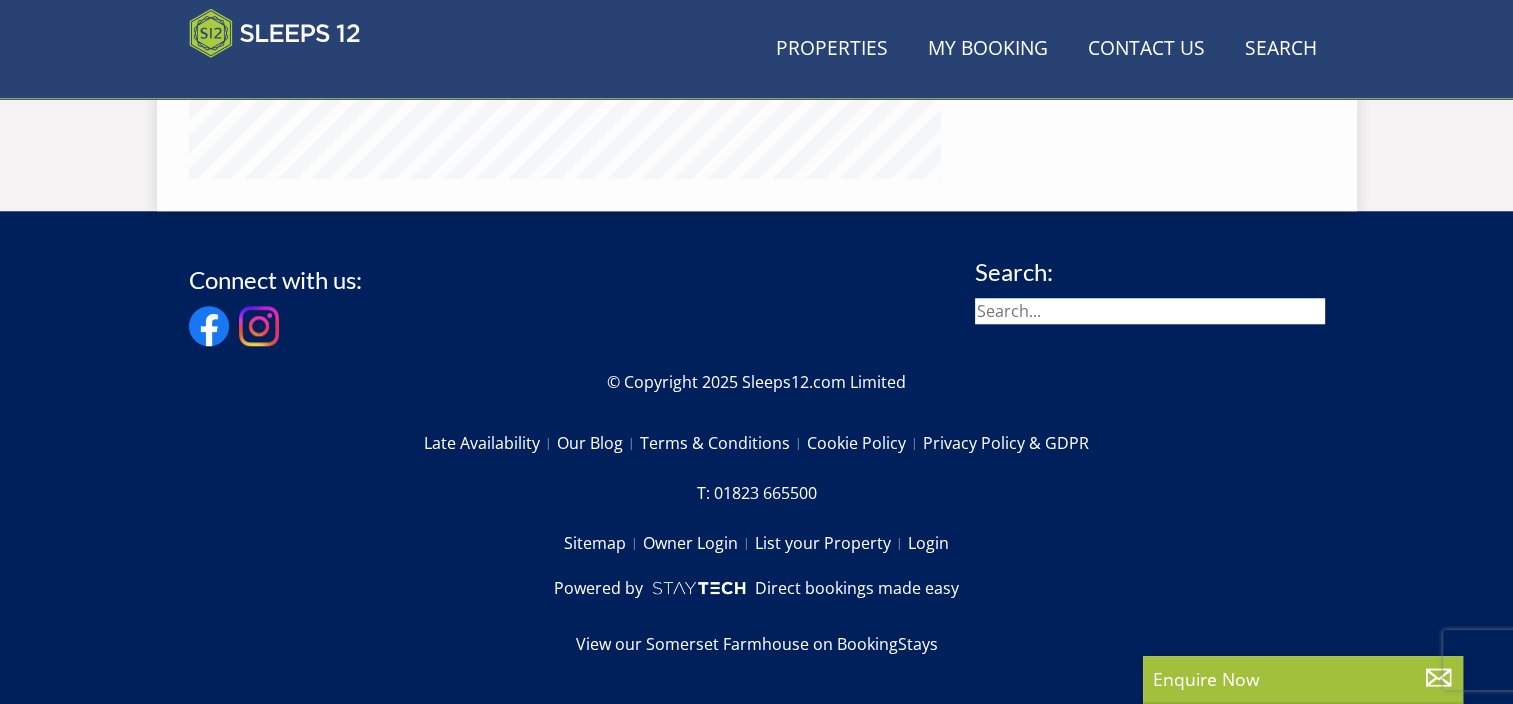 select on "11" 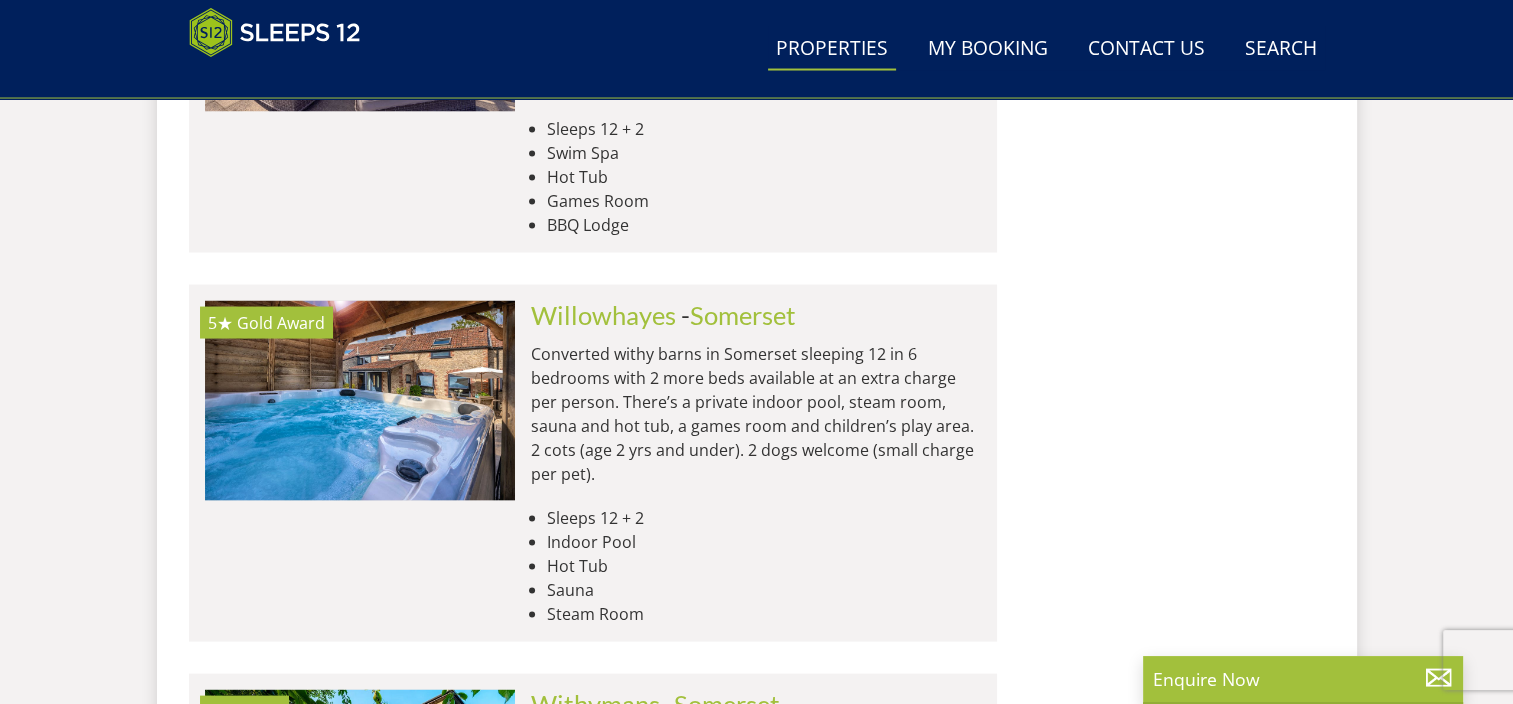 scroll, scrollTop: 3900, scrollLeft: 0, axis: vertical 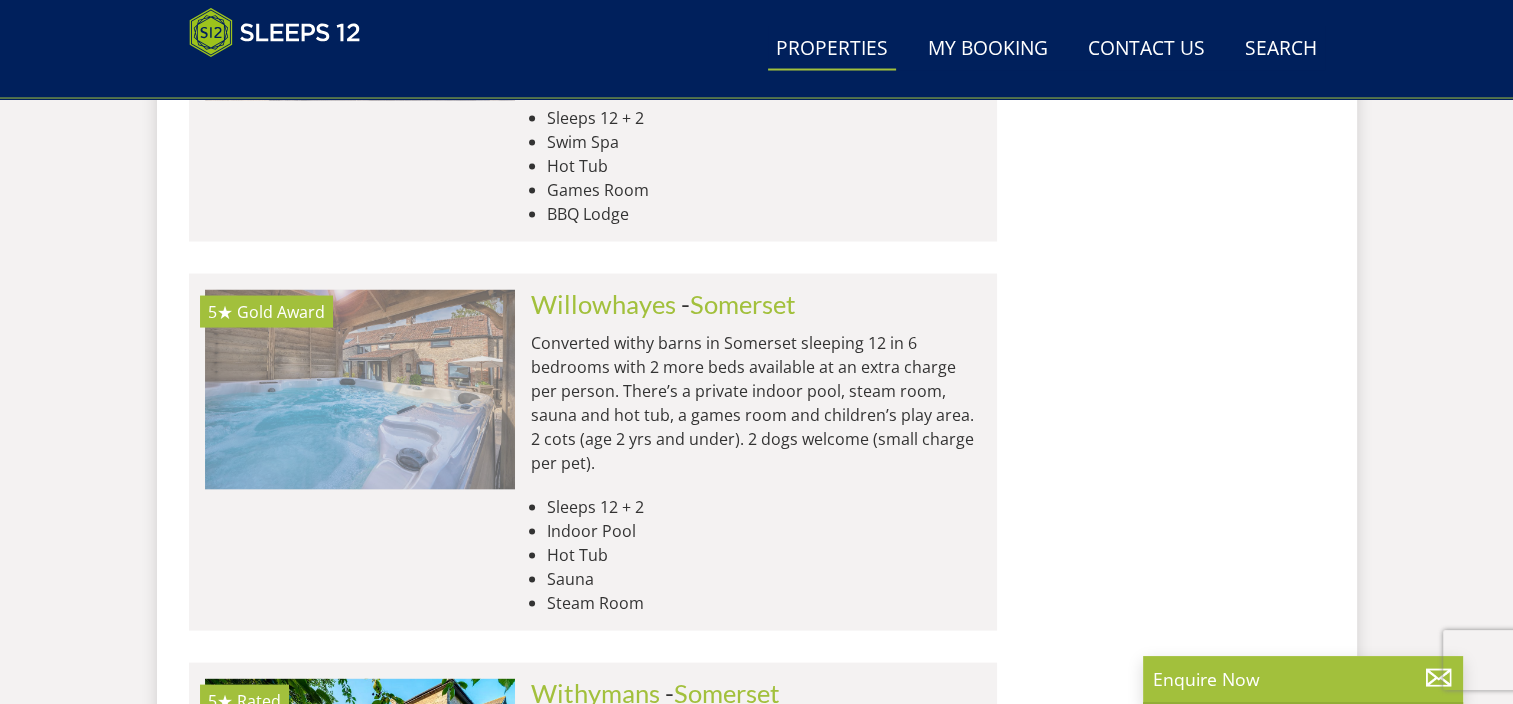 click at bounding box center (360, 390) 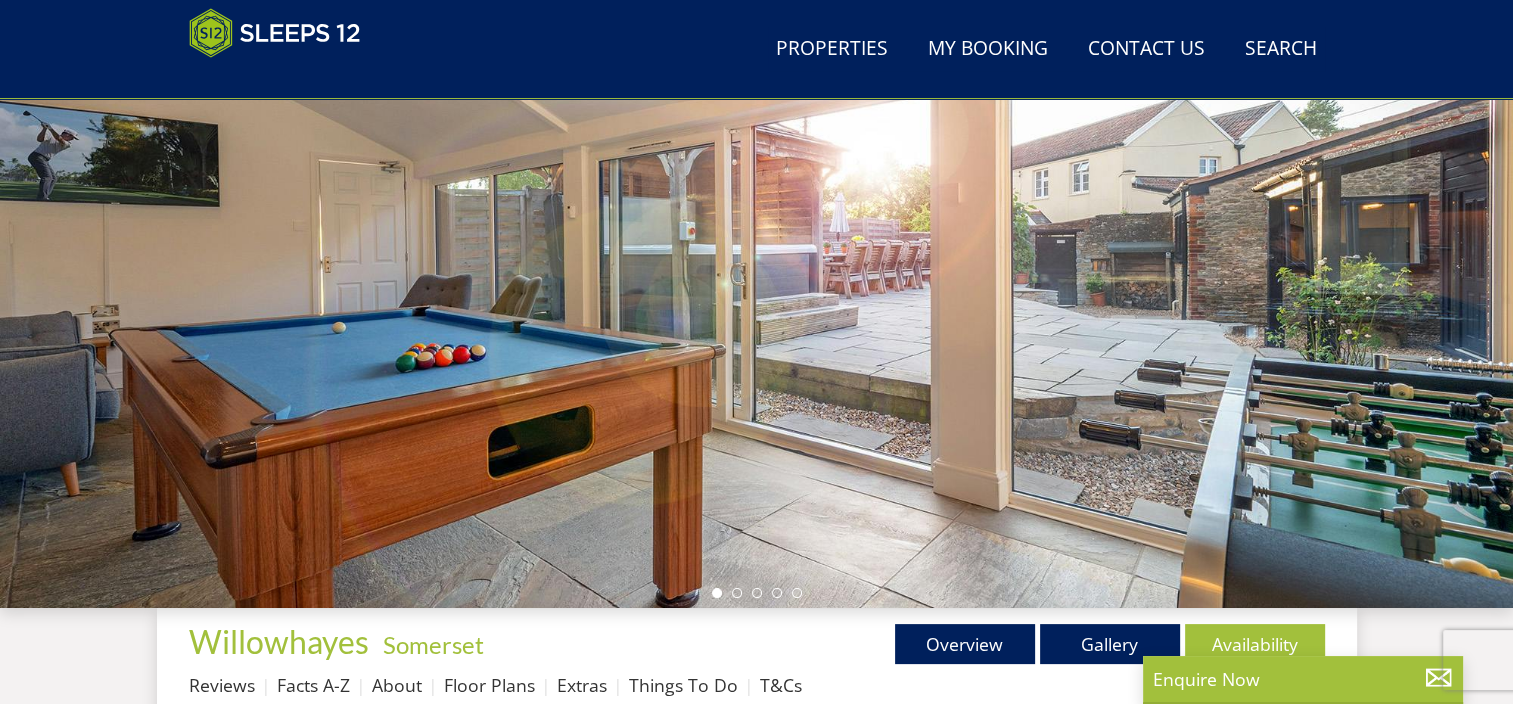 scroll, scrollTop: 200, scrollLeft: 0, axis: vertical 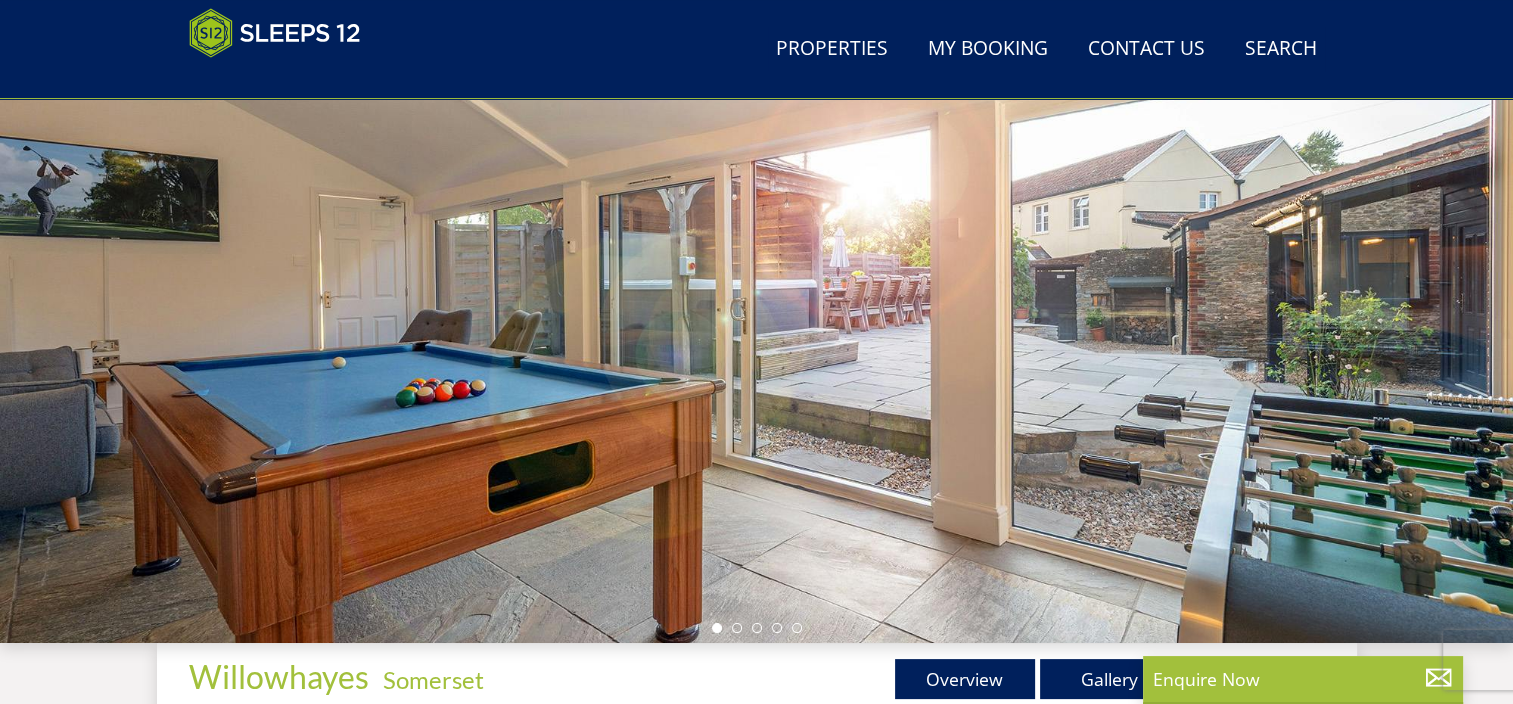 select on "11" 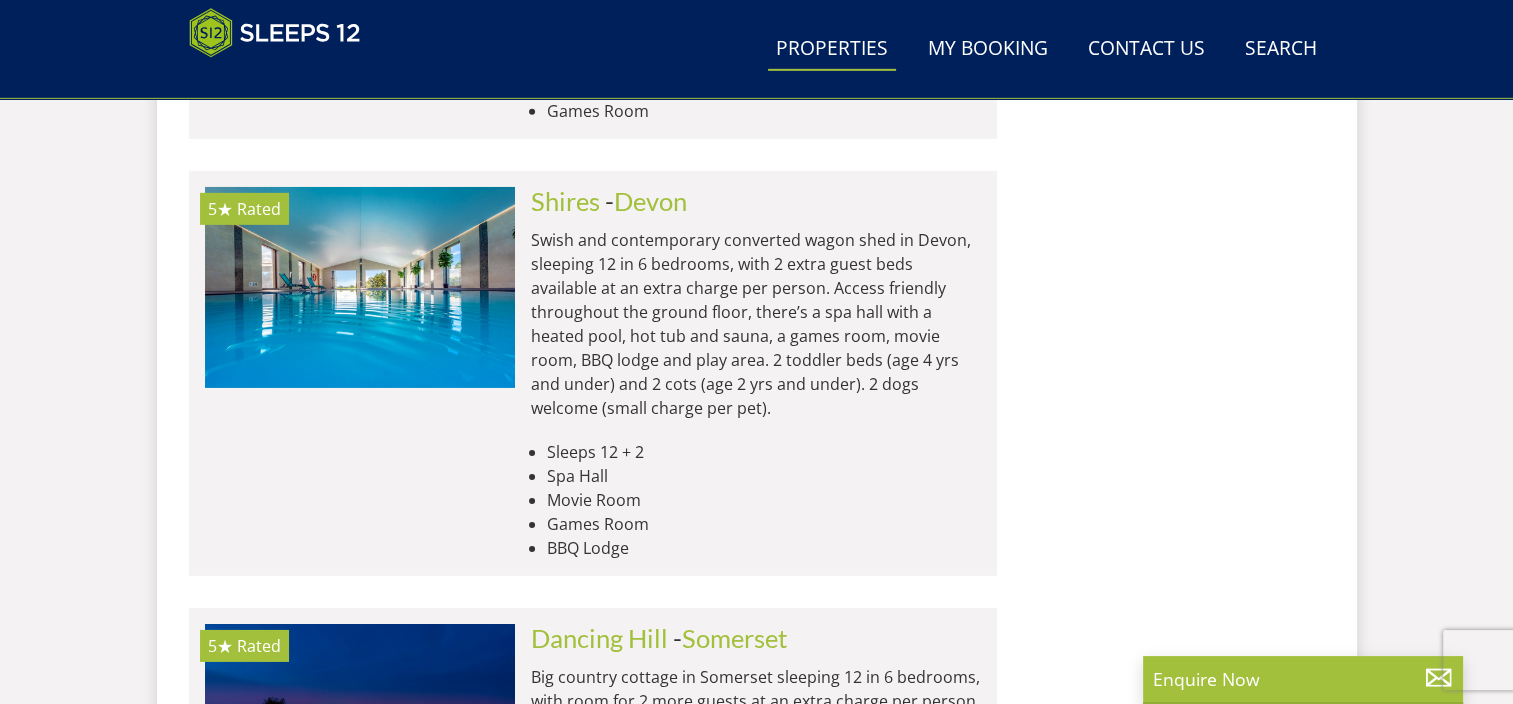 scroll, scrollTop: 6300, scrollLeft: 0, axis: vertical 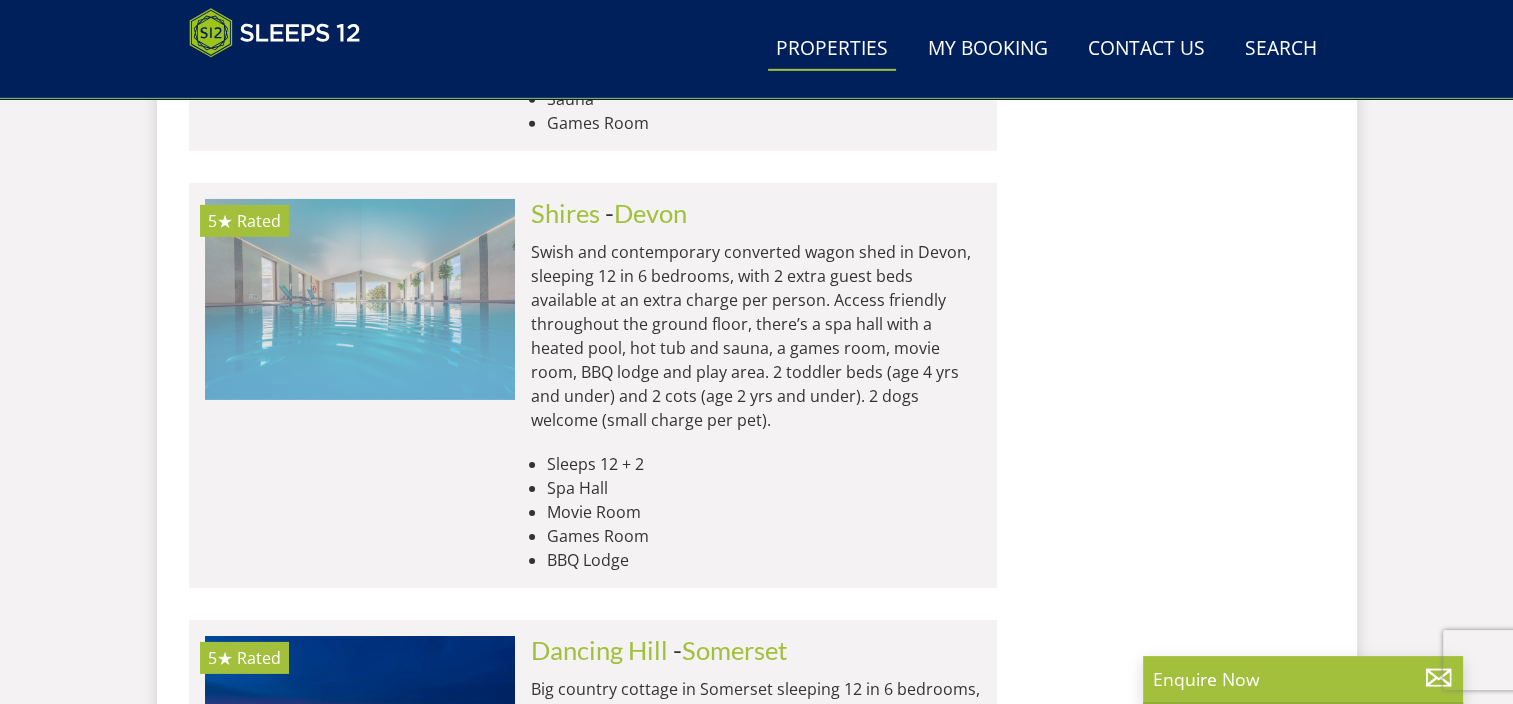 click at bounding box center (360, 299) 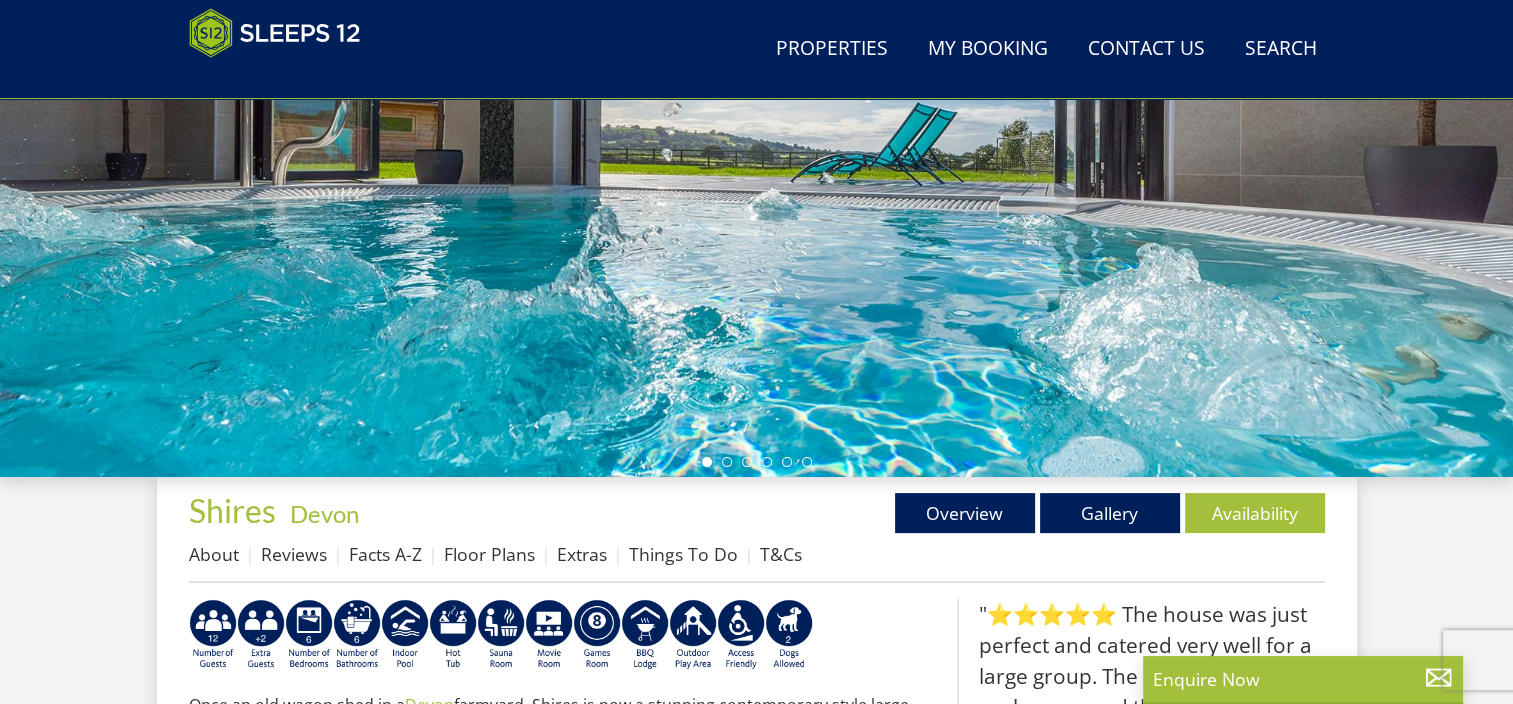 scroll, scrollTop: 600, scrollLeft: 0, axis: vertical 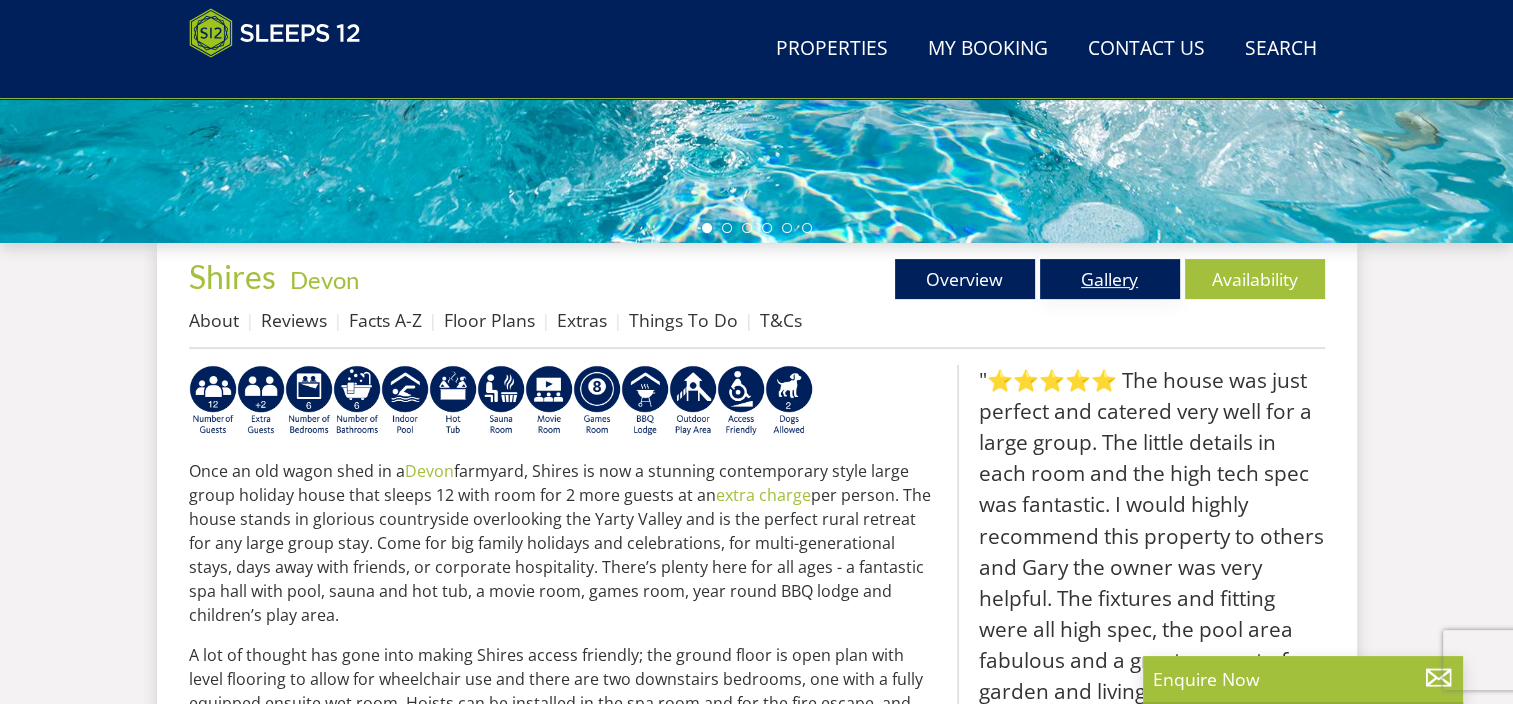 click on "Gallery" at bounding box center [1110, 279] 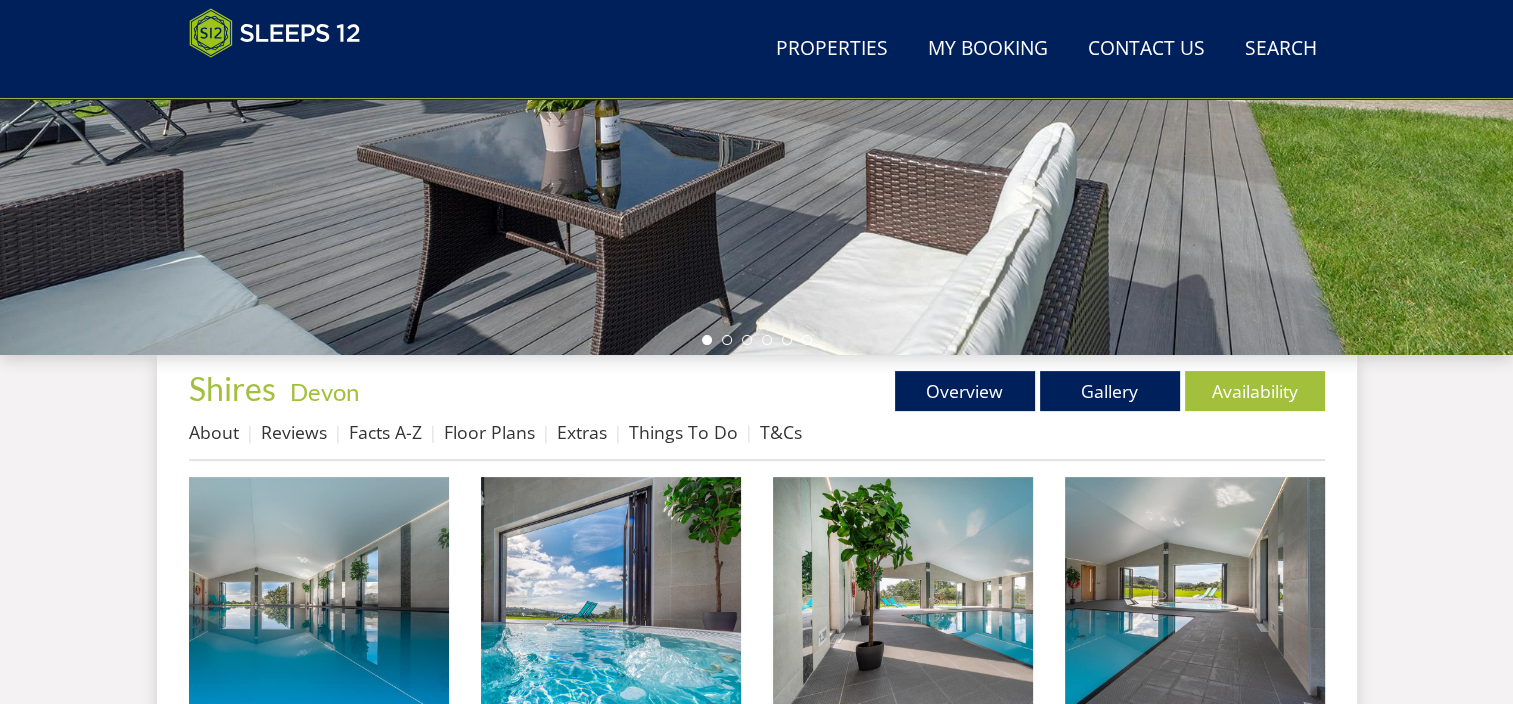scroll, scrollTop: 688, scrollLeft: 0, axis: vertical 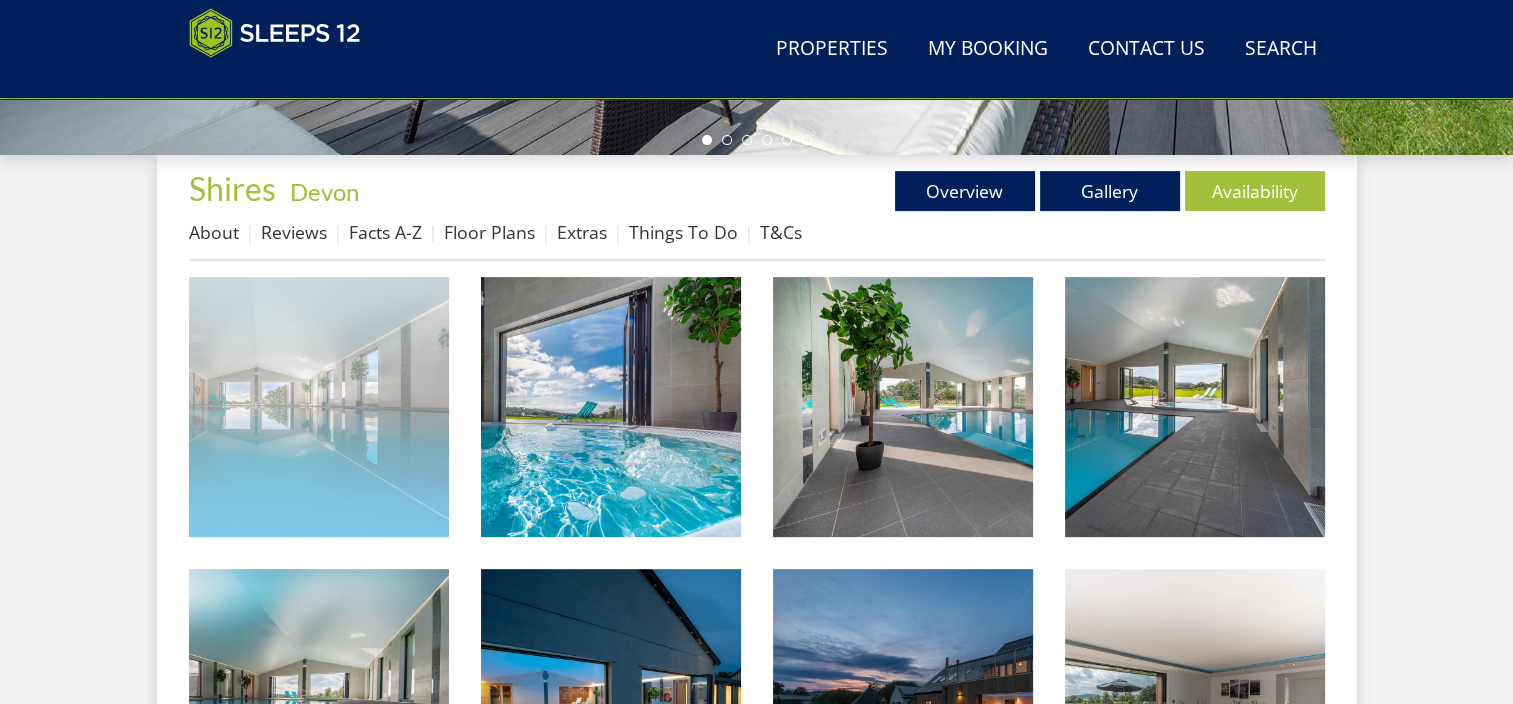 click at bounding box center [319, 407] 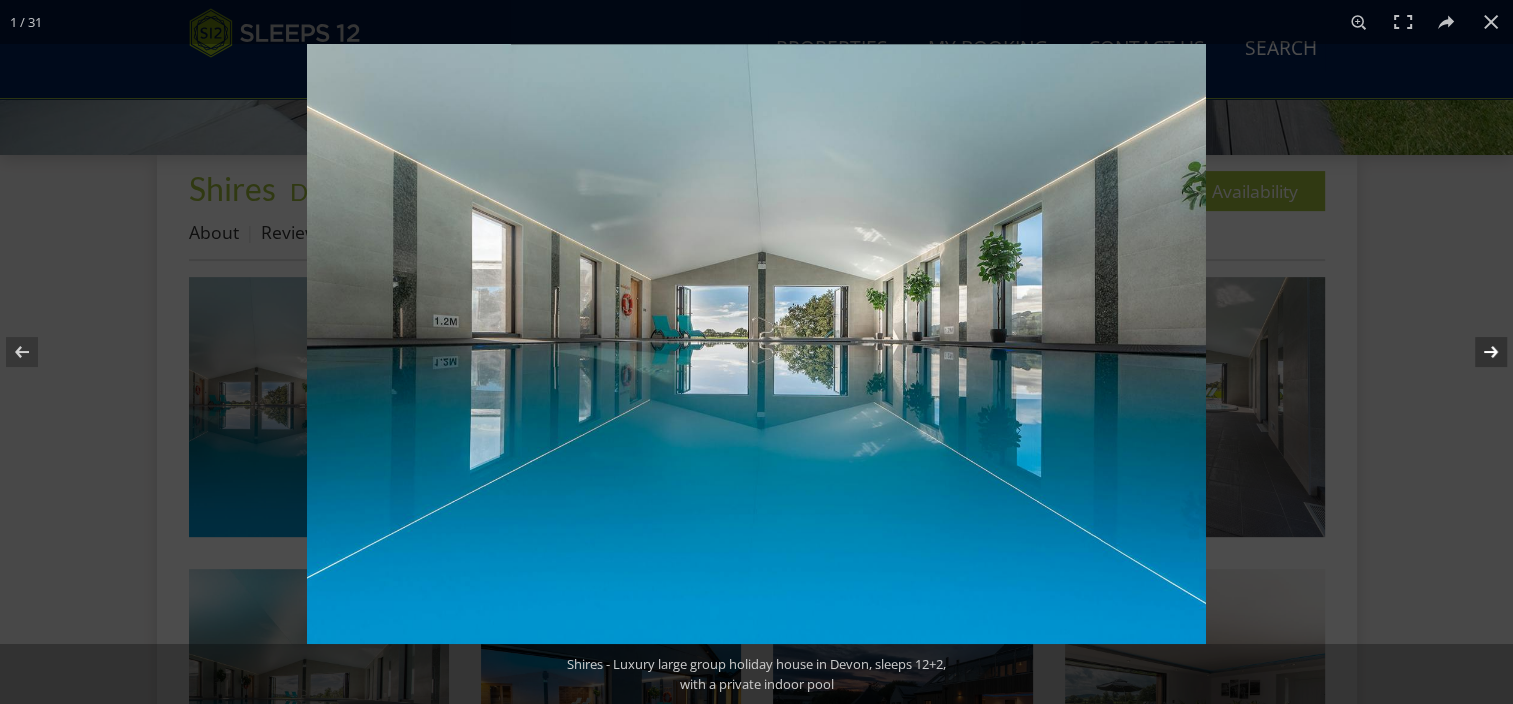 click at bounding box center (1478, 352) 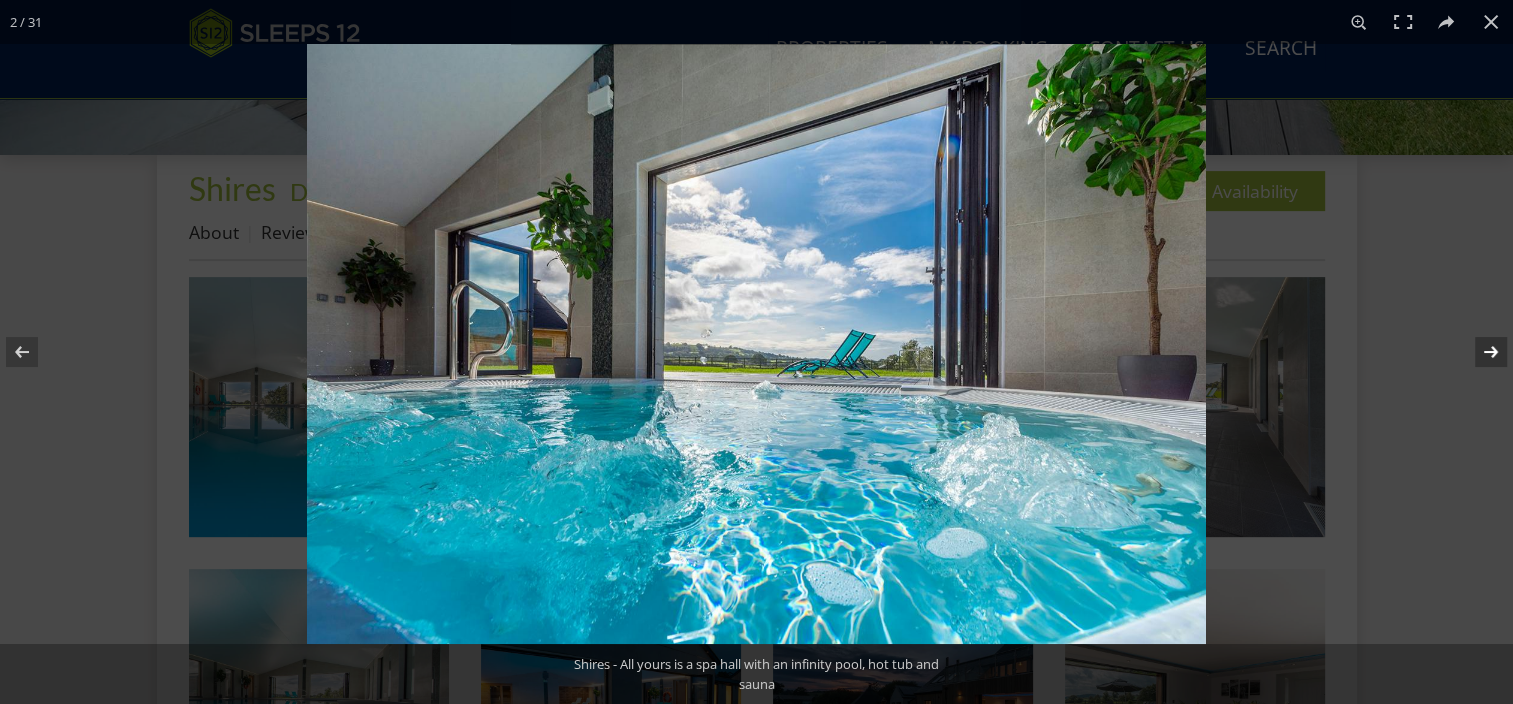 click at bounding box center [1478, 352] 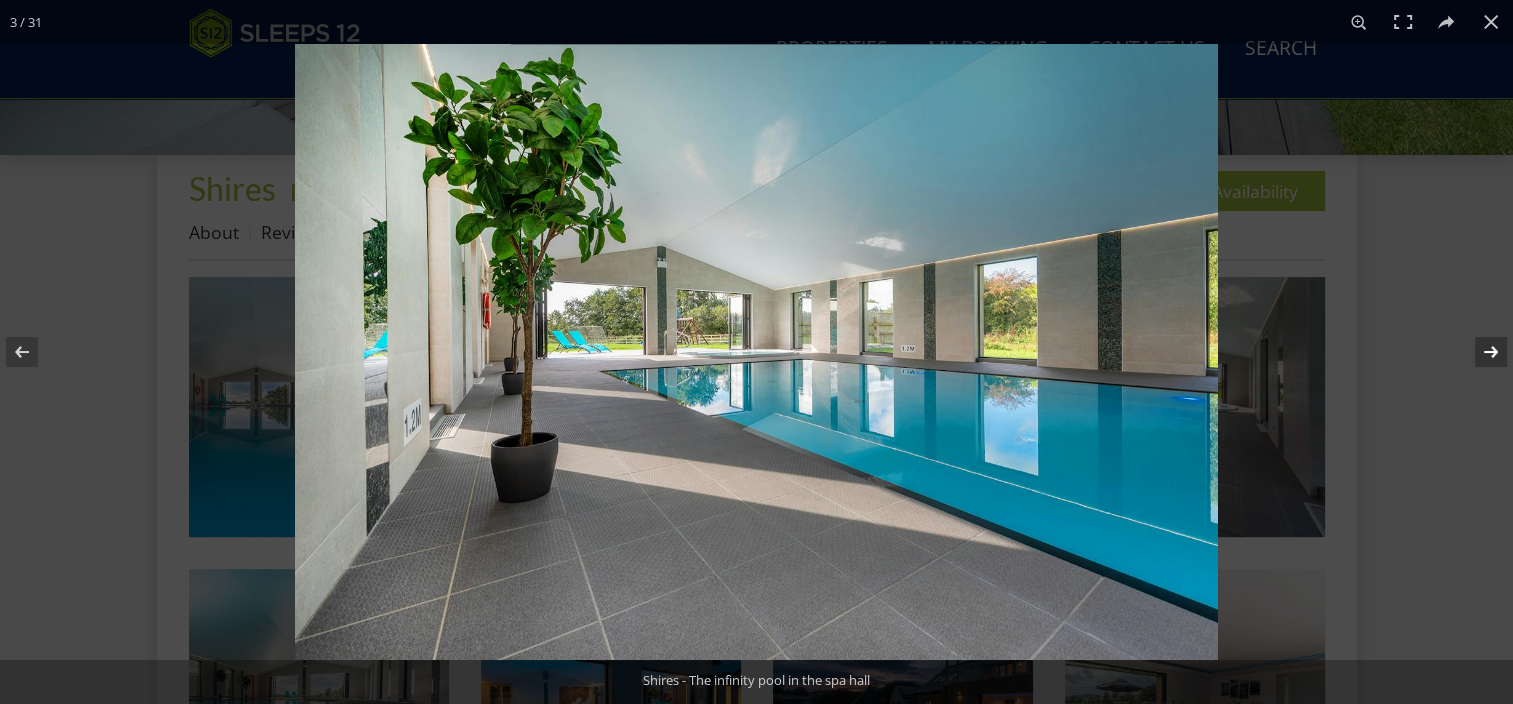 click at bounding box center (1478, 352) 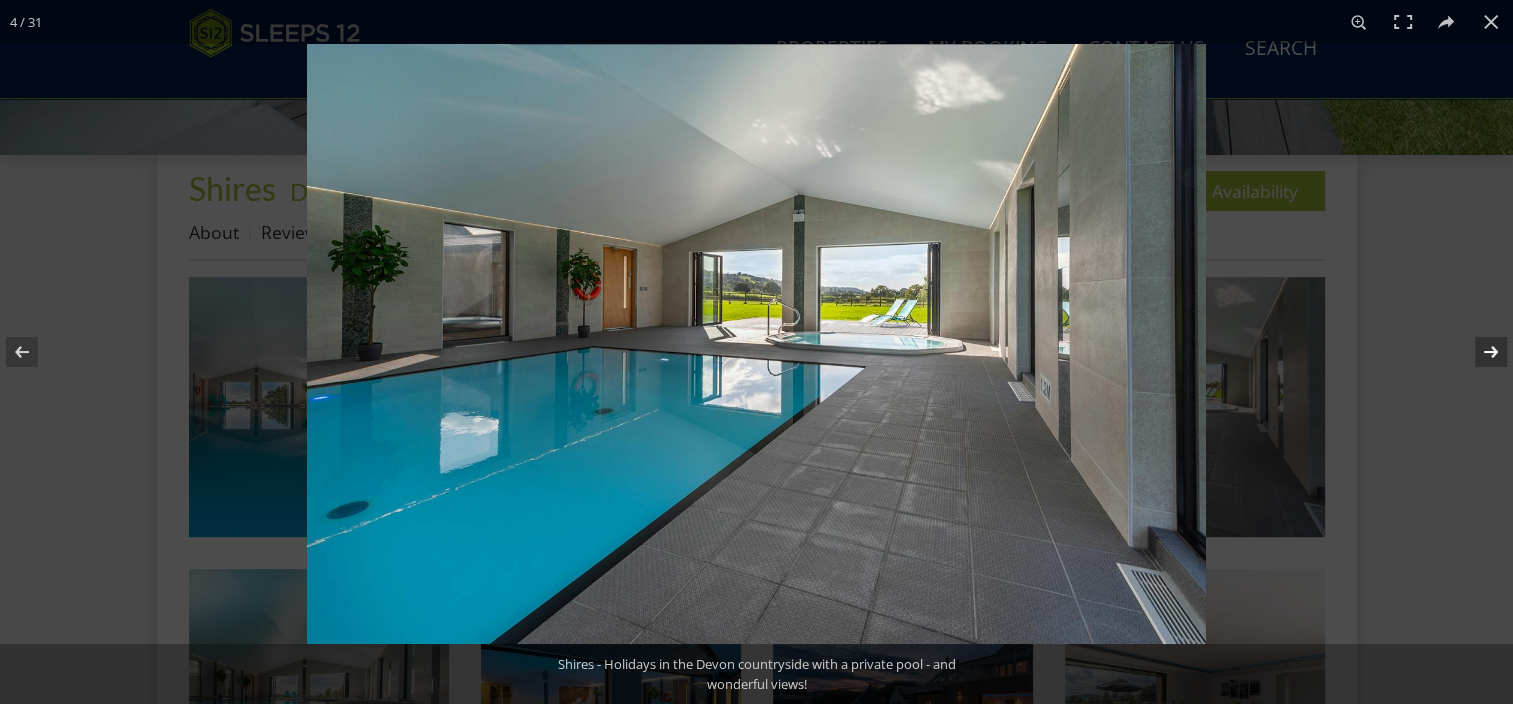 click at bounding box center (1478, 352) 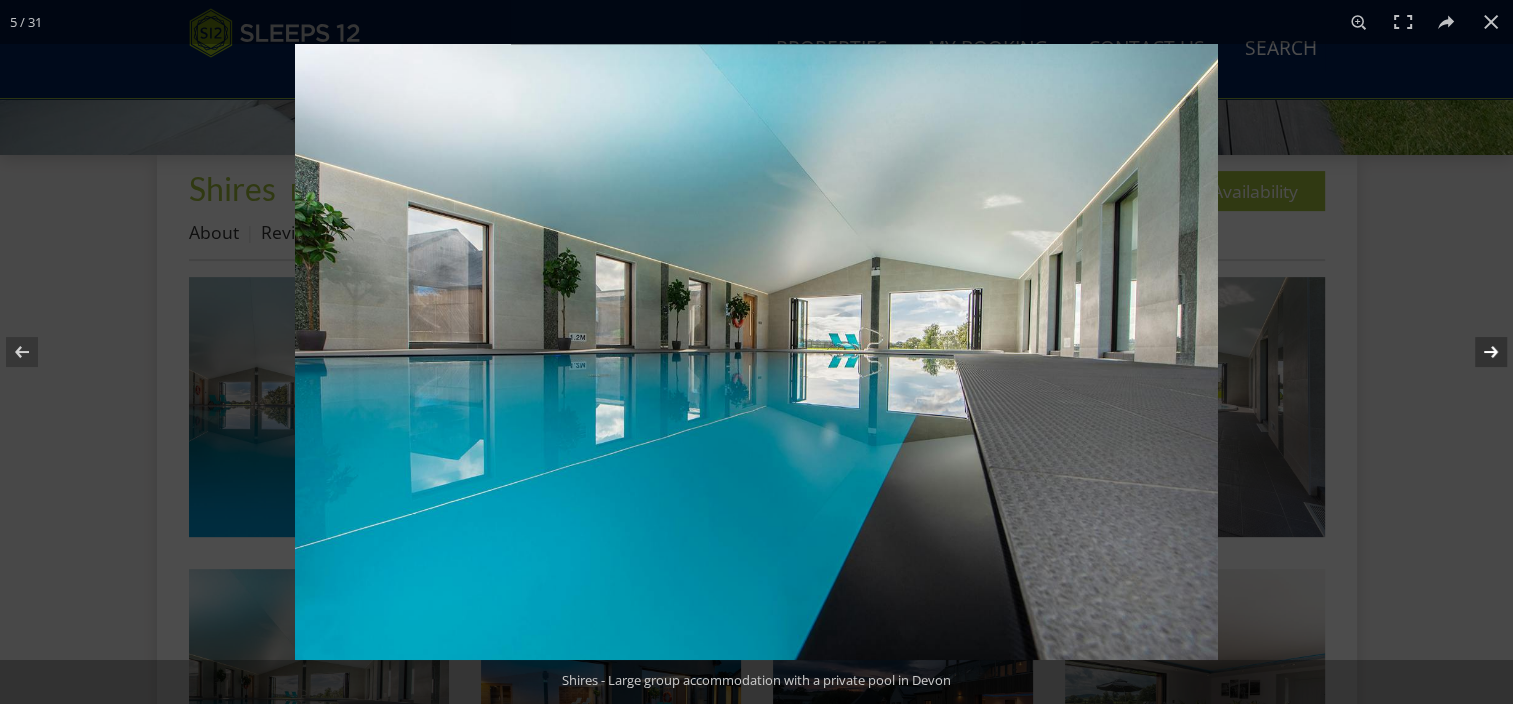 click at bounding box center (1478, 352) 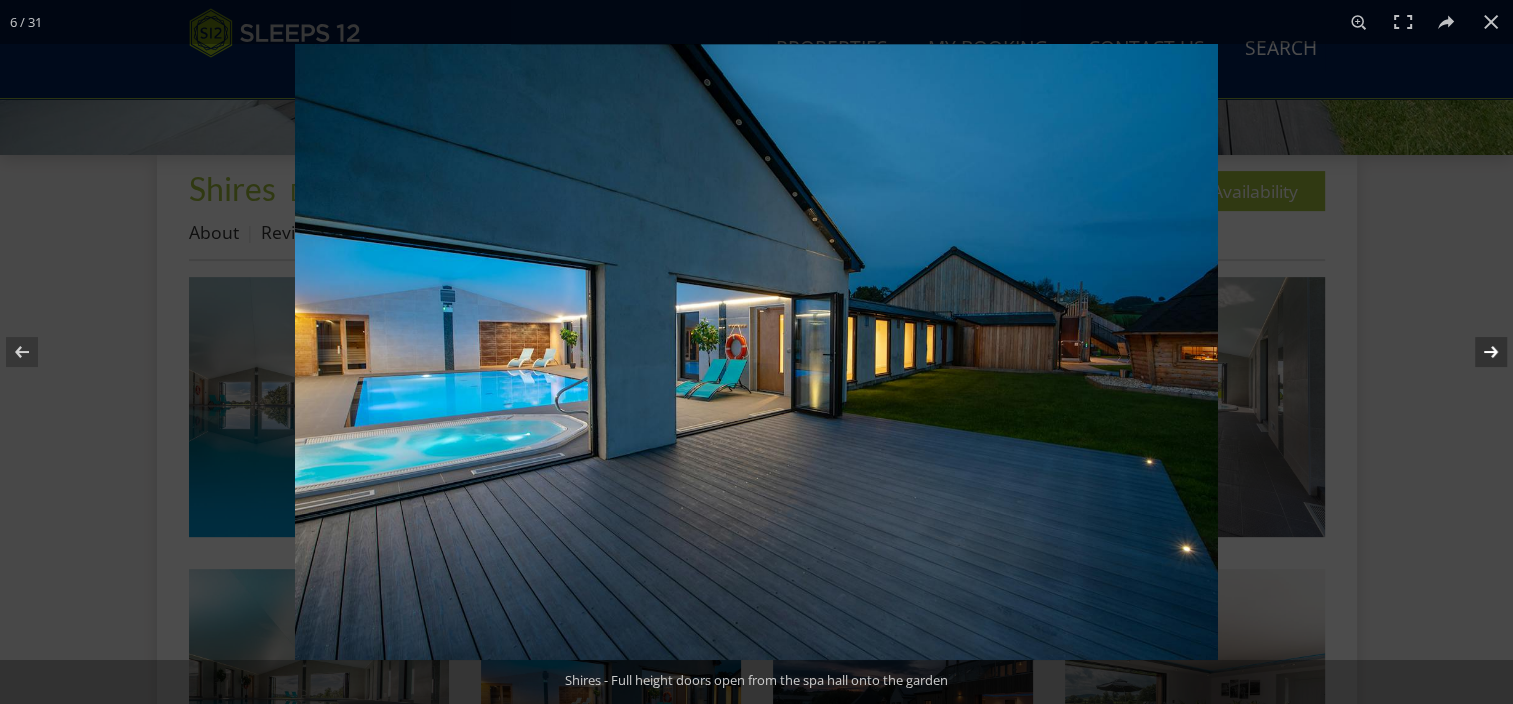 click at bounding box center [1478, 352] 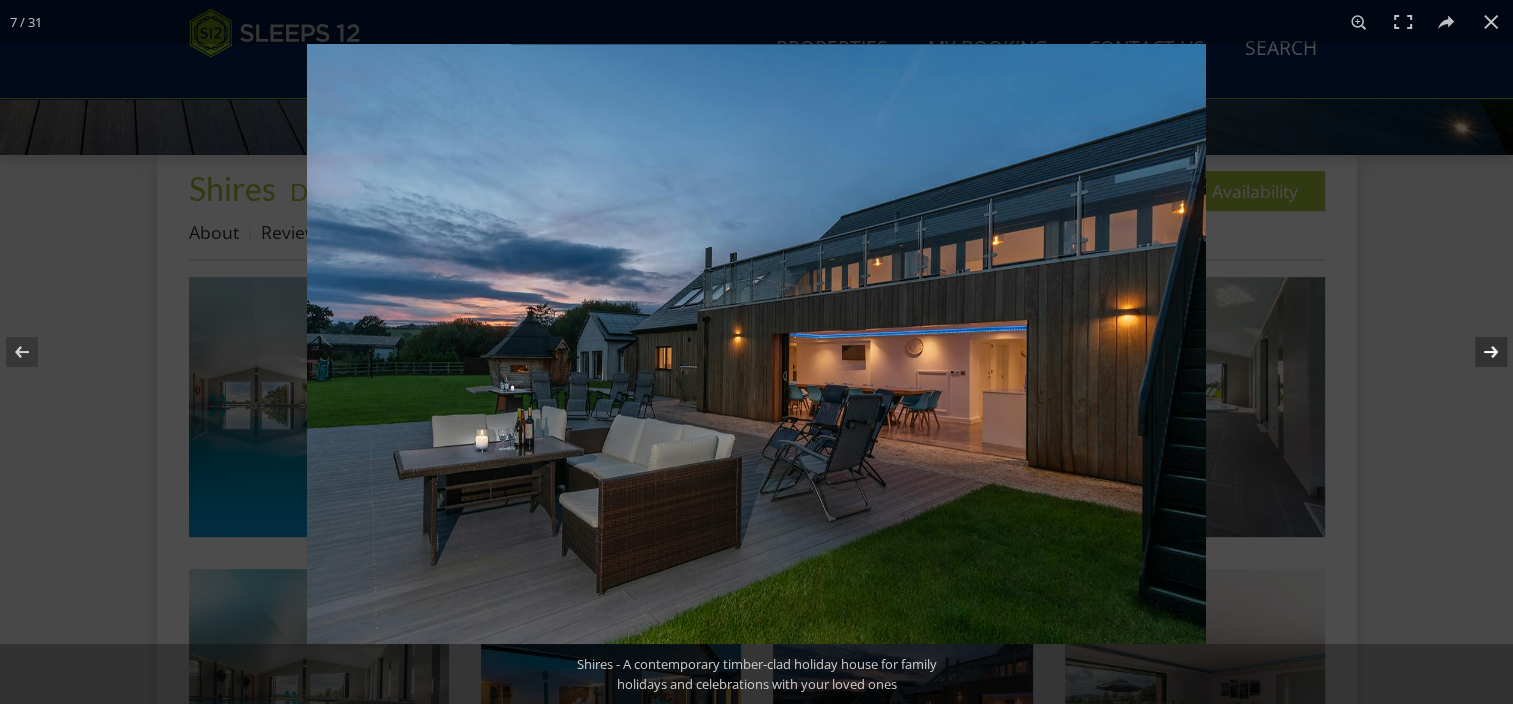 click at bounding box center [1478, 352] 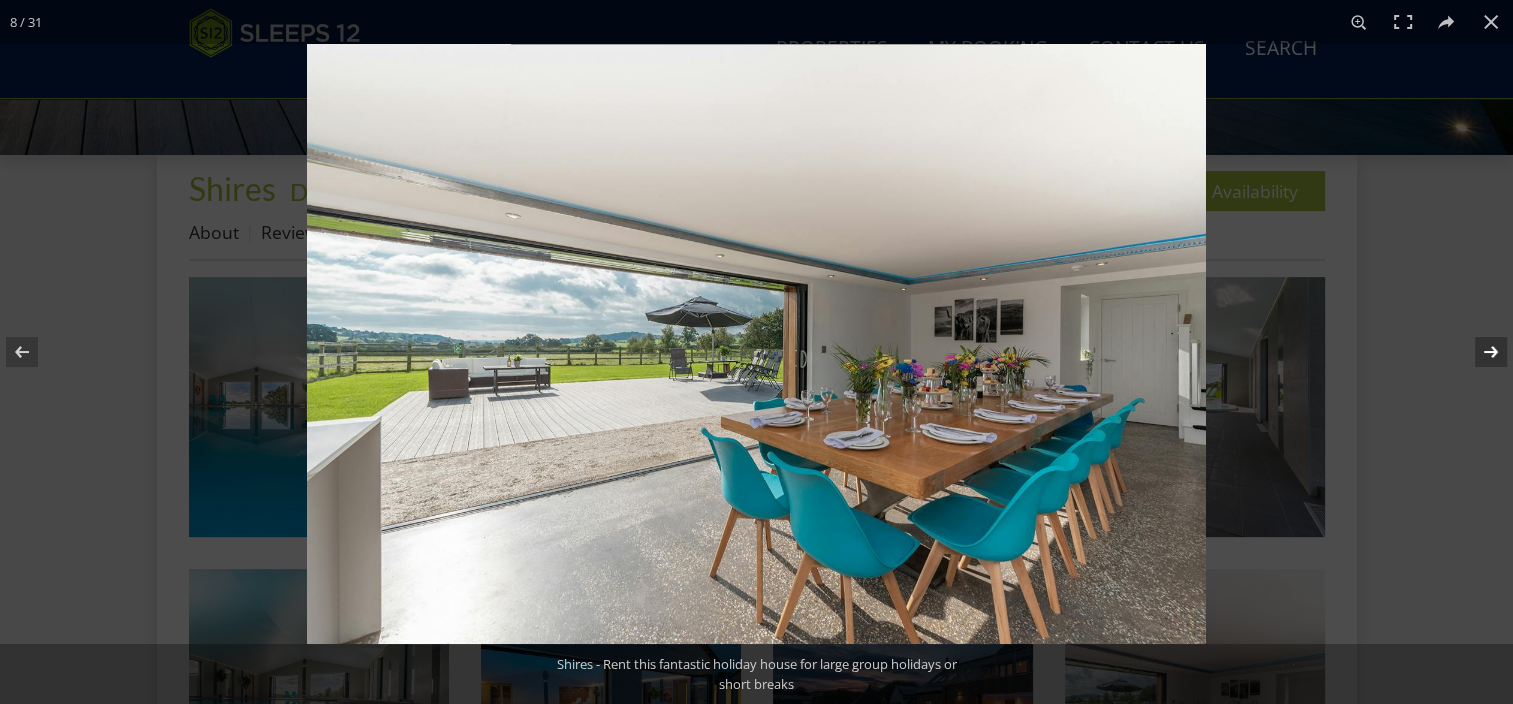 click at bounding box center (1478, 352) 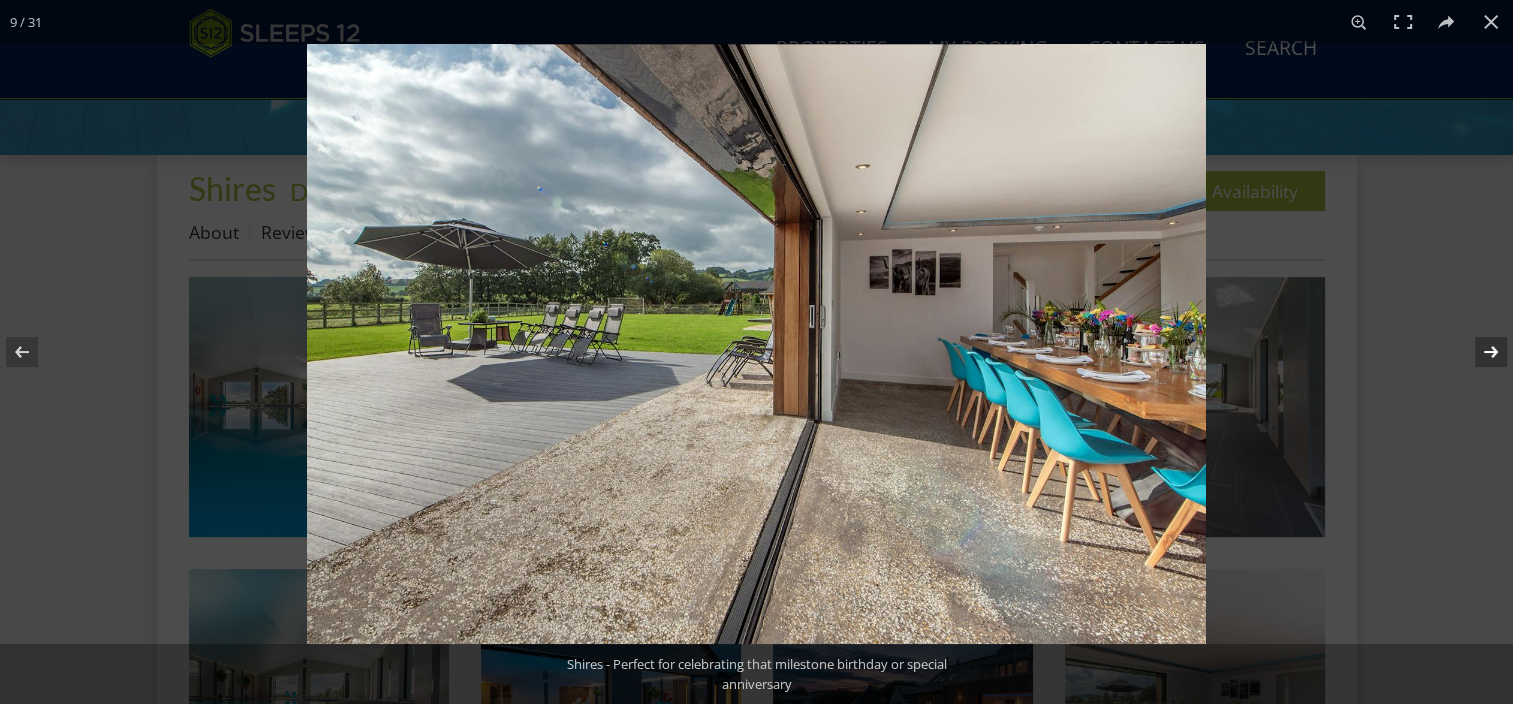 click at bounding box center [1478, 352] 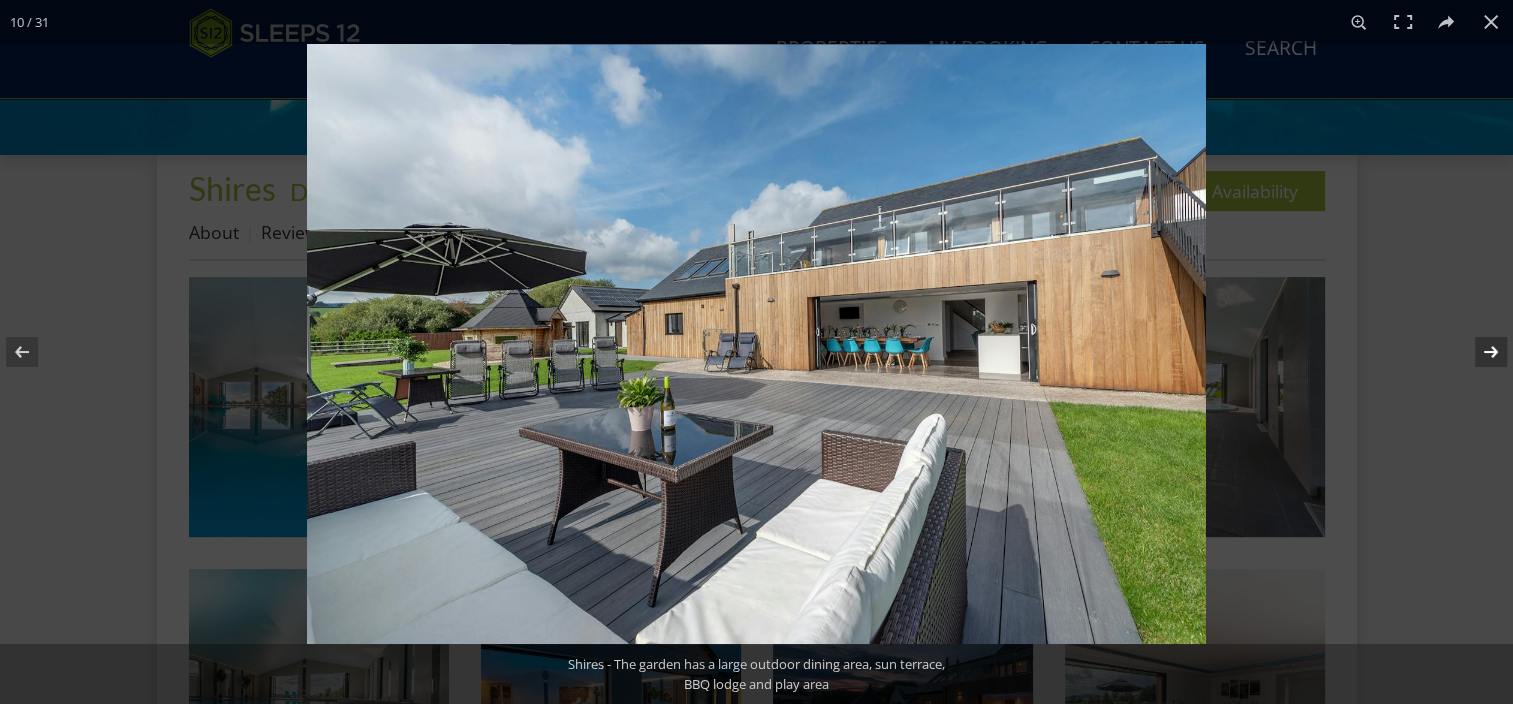 click at bounding box center [1478, 352] 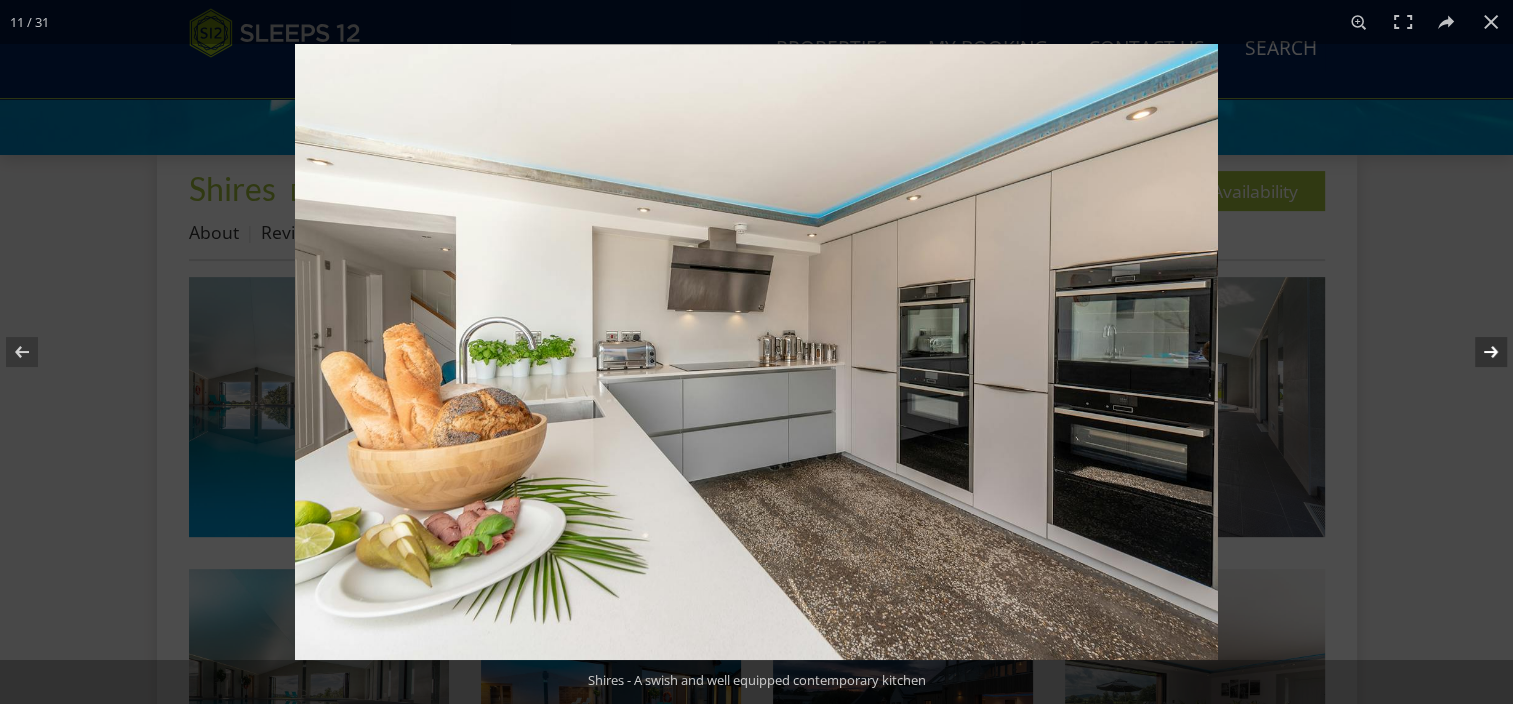 click at bounding box center [1478, 352] 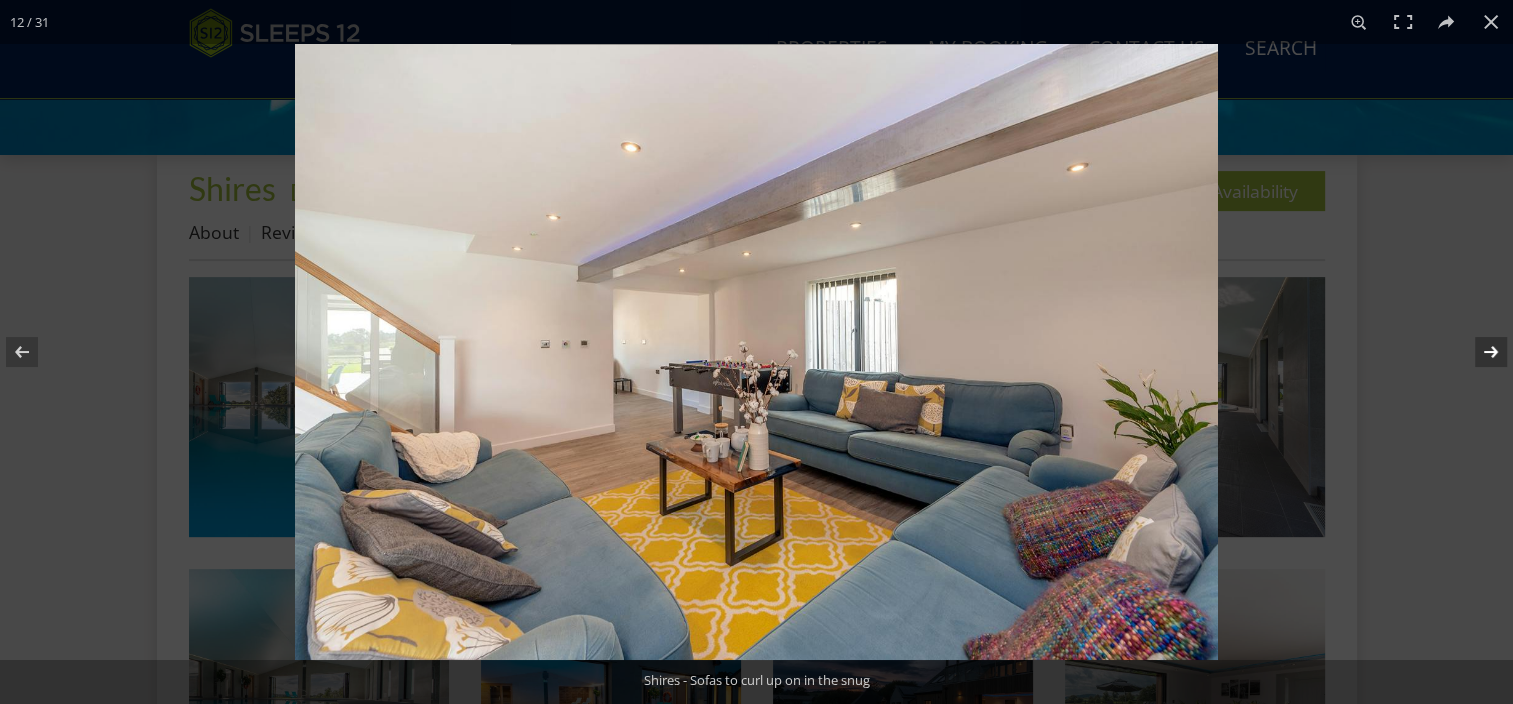 click at bounding box center [1478, 352] 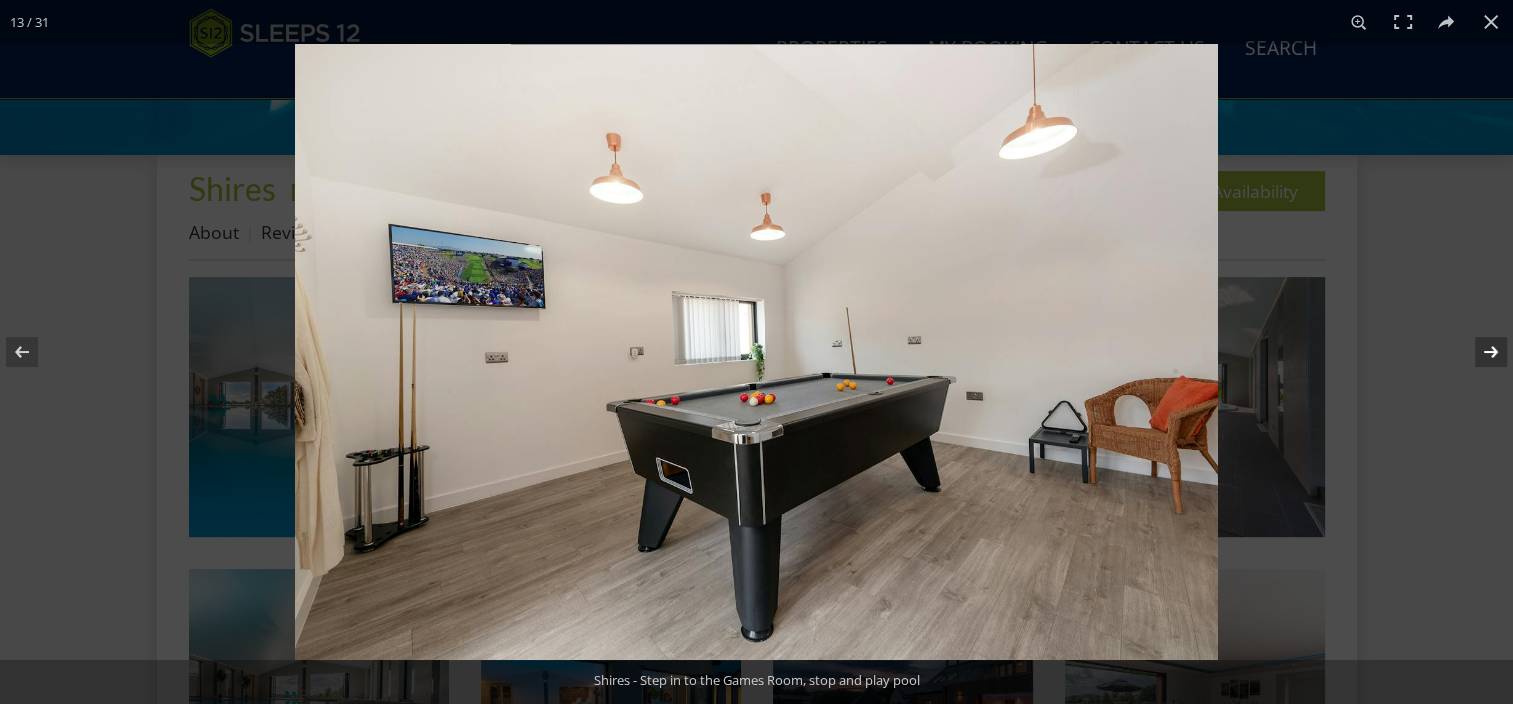 click at bounding box center [1478, 352] 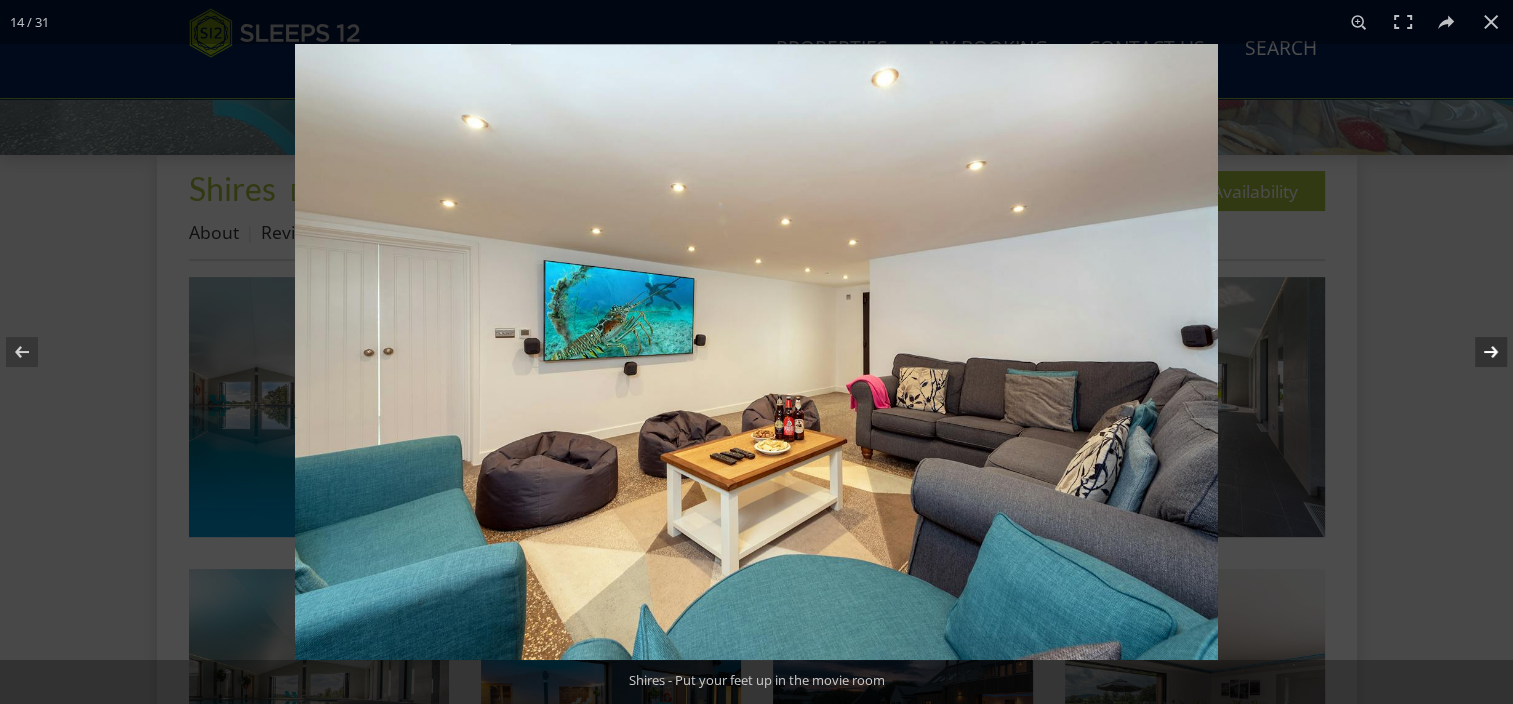 click at bounding box center [1478, 352] 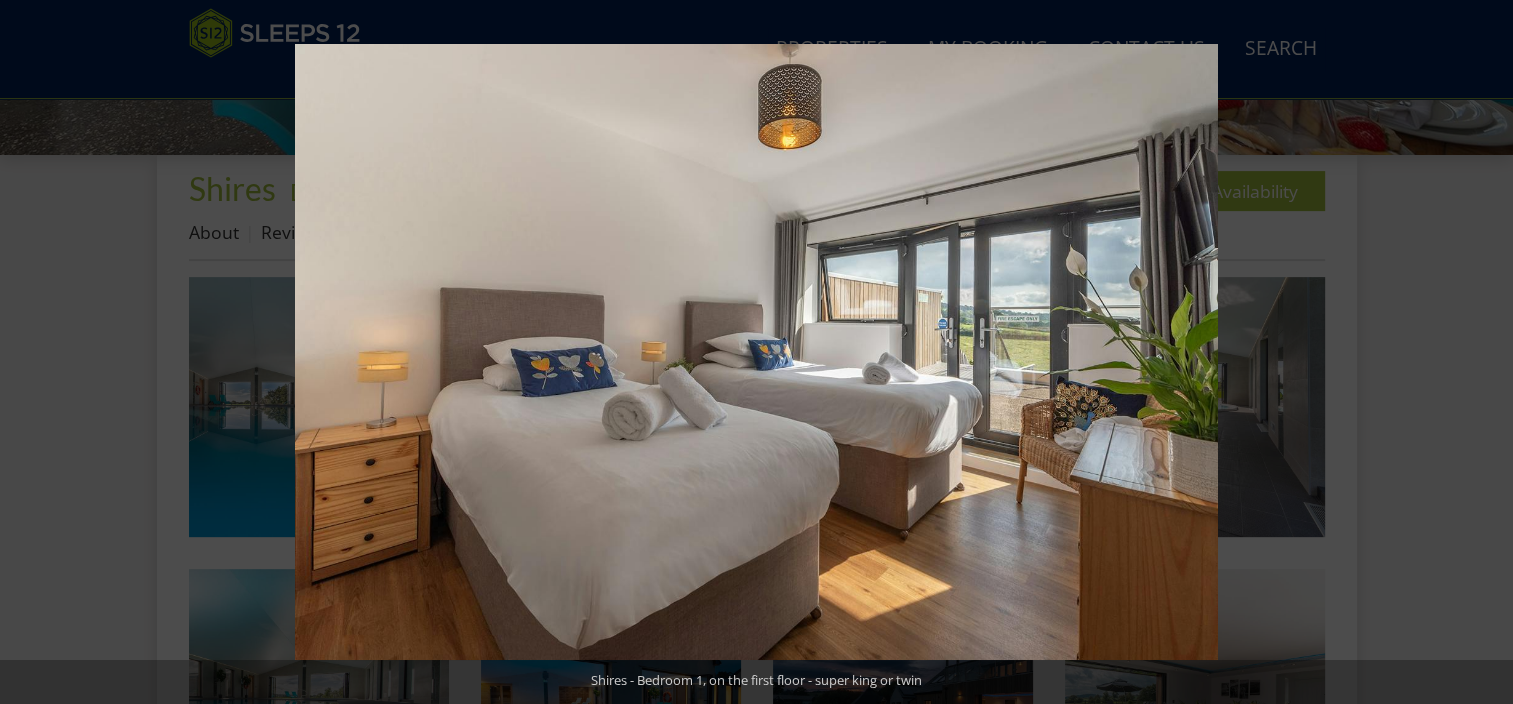 click at bounding box center (1478, 352) 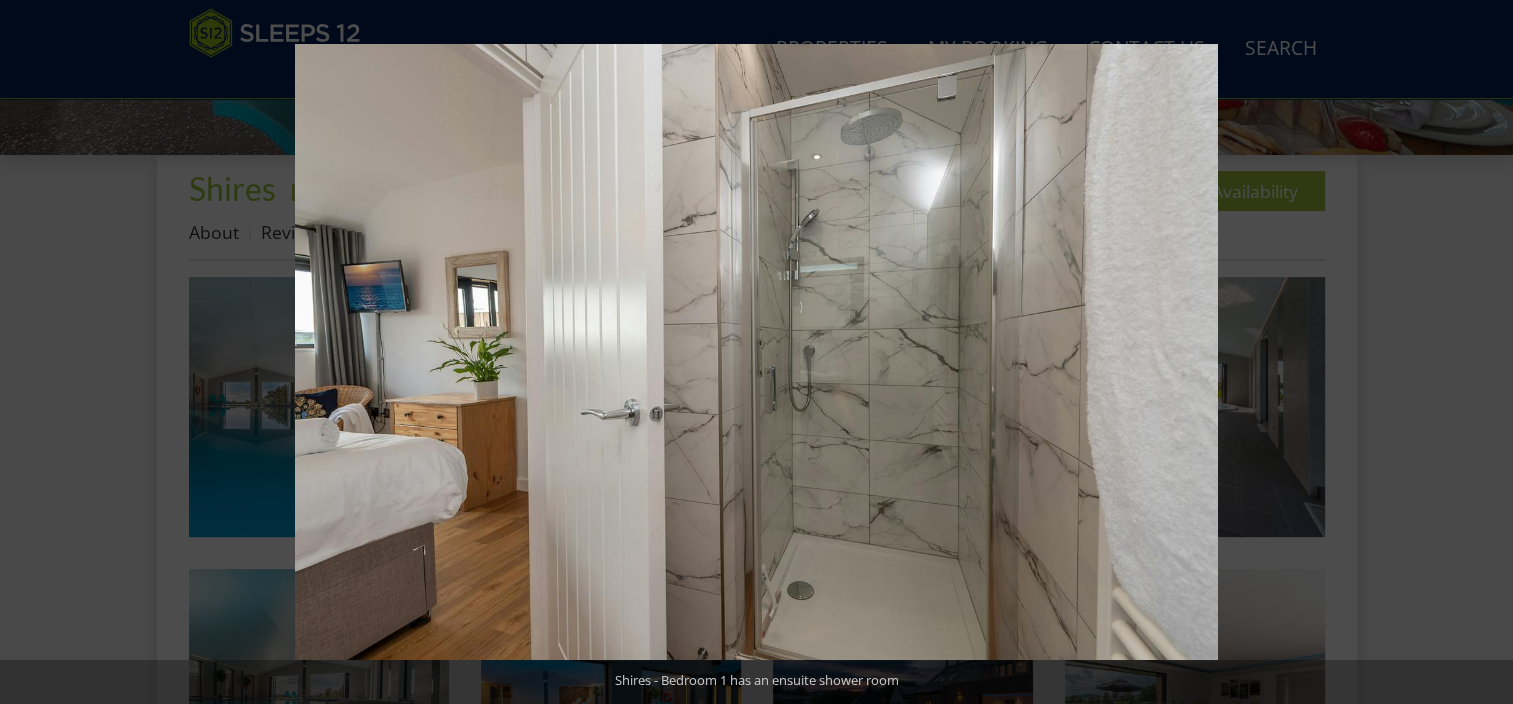 click at bounding box center (1478, 352) 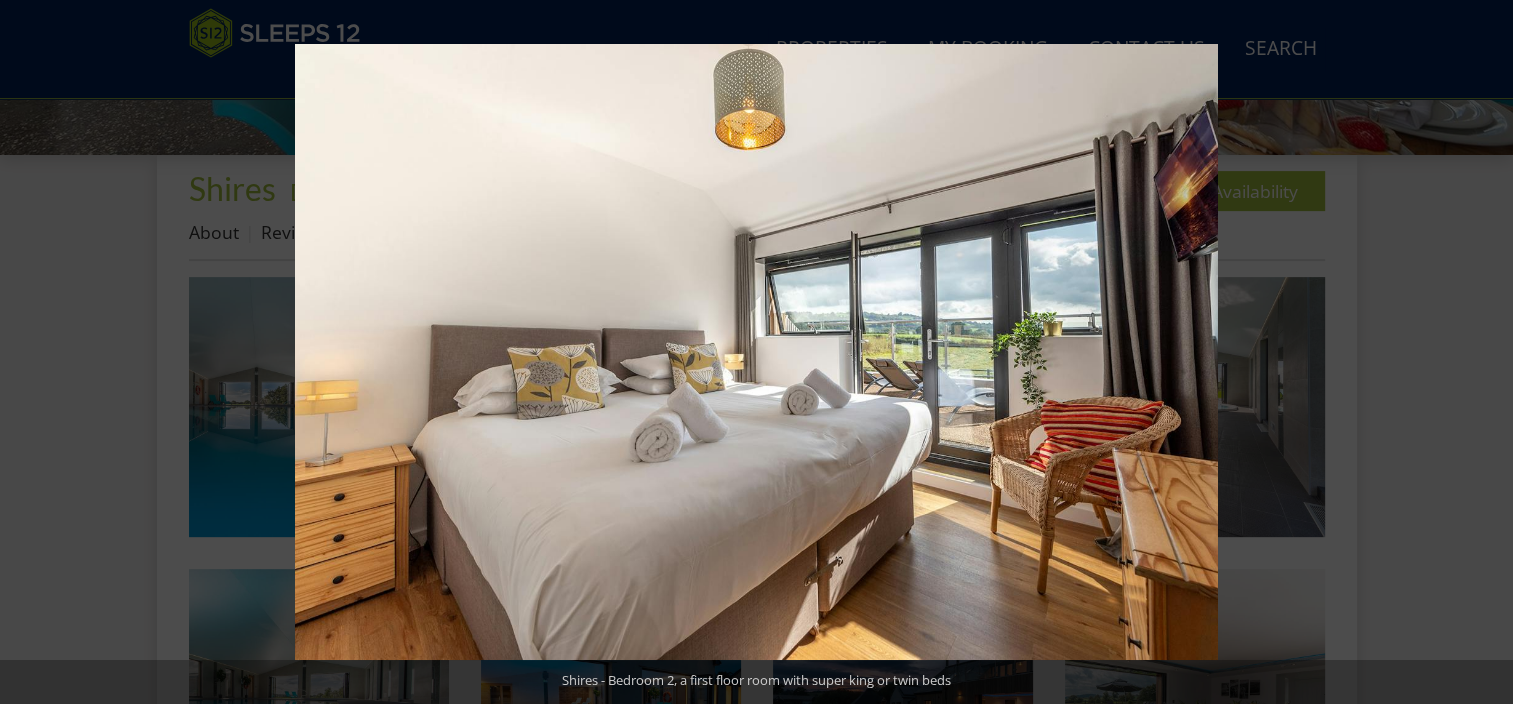 click at bounding box center (1478, 352) 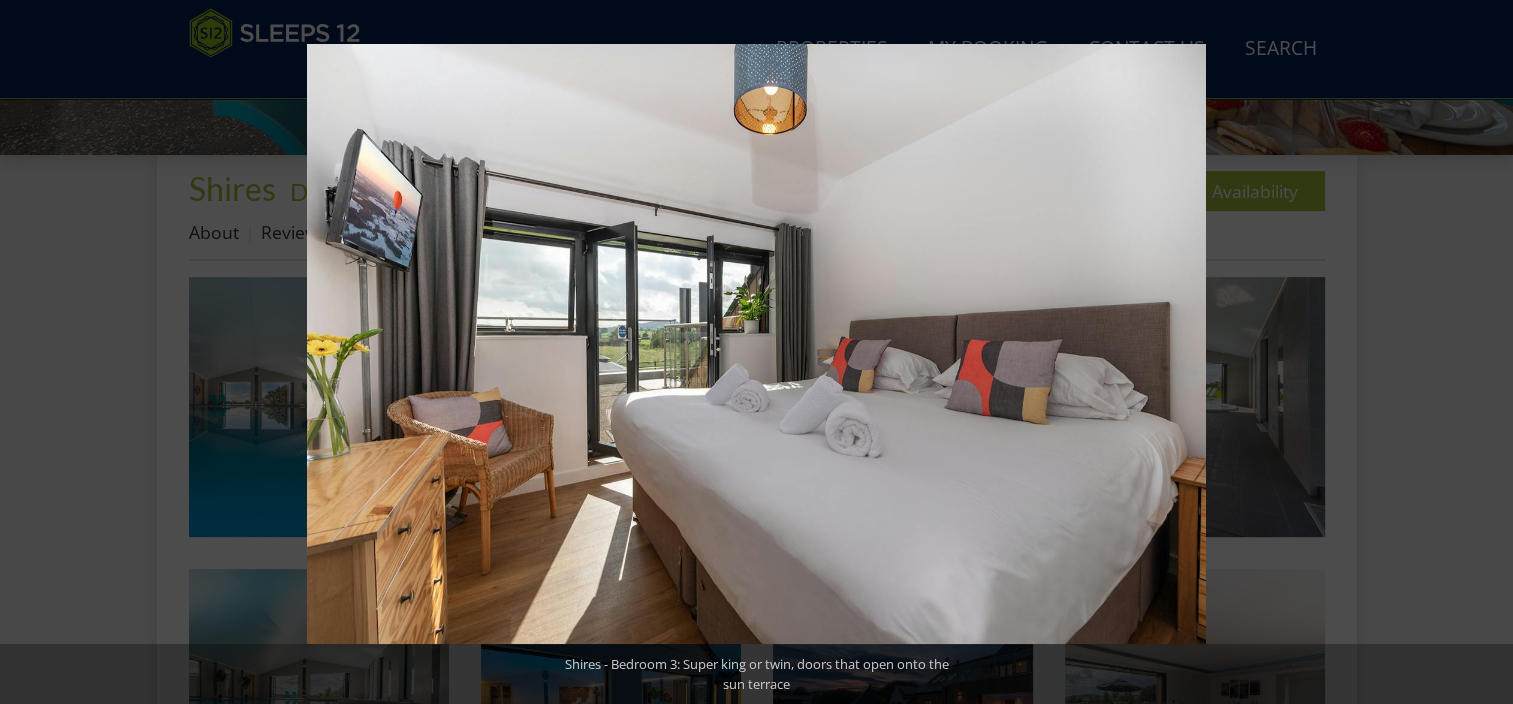 click at bounding box center [1478, 352] 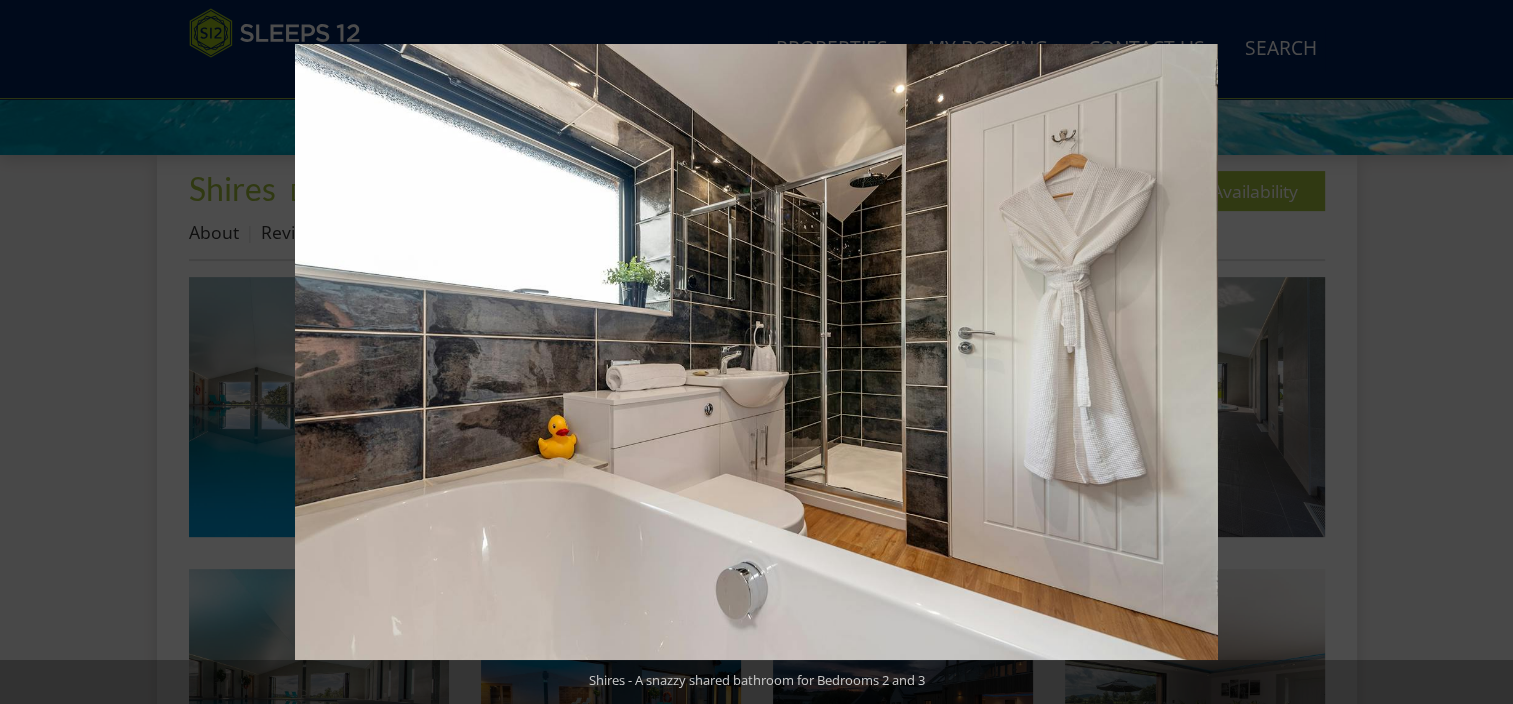 click at bounding box center [1478, 352] 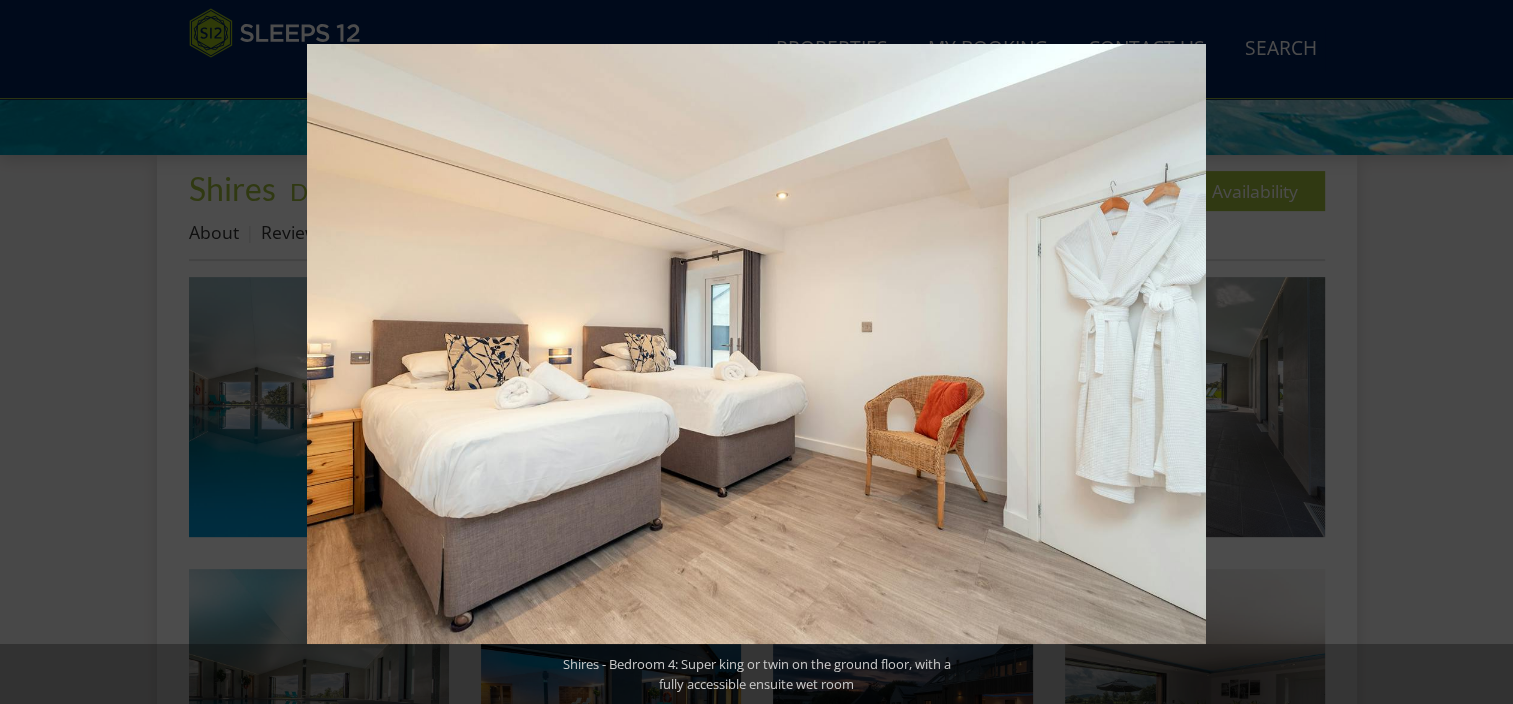 click at bounding box center (1478, 352) 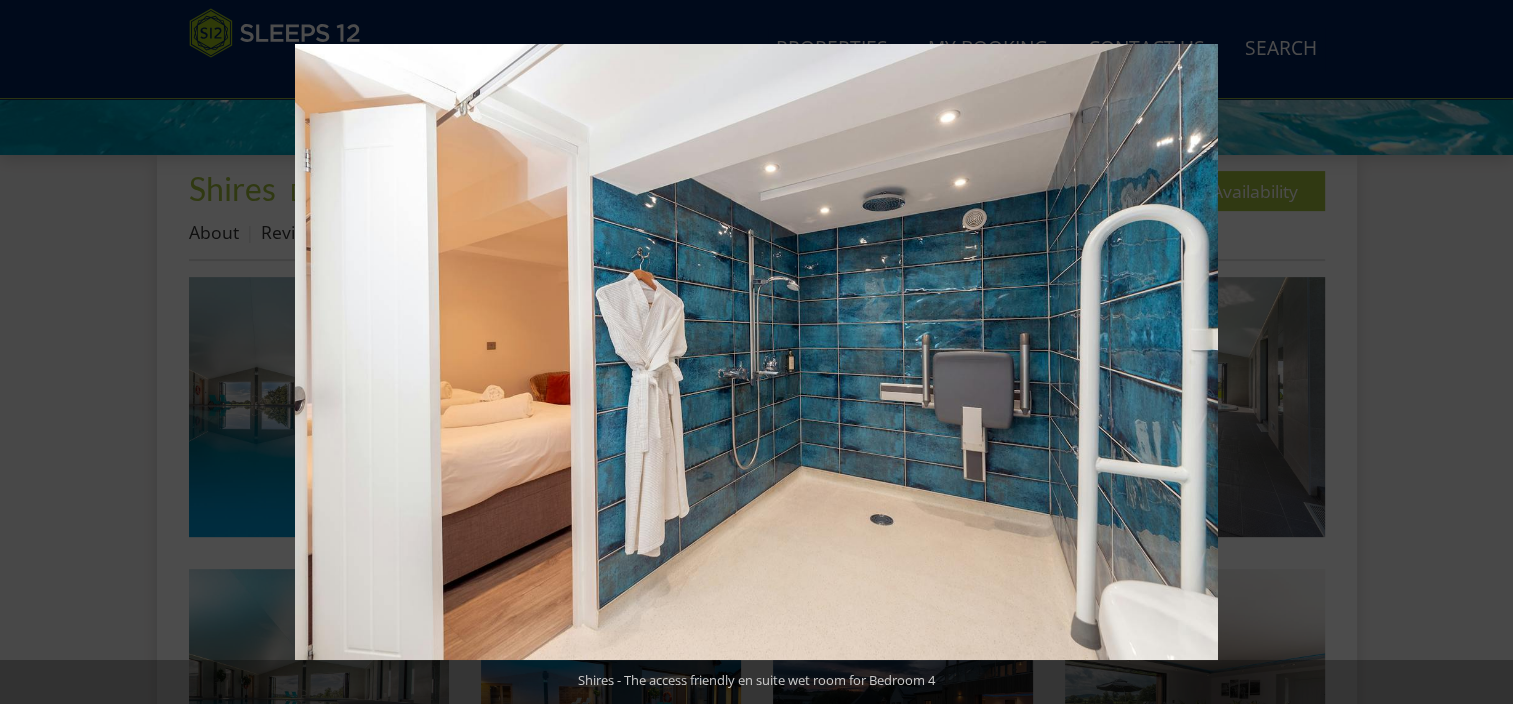 click at bounding box center (1478, 352) 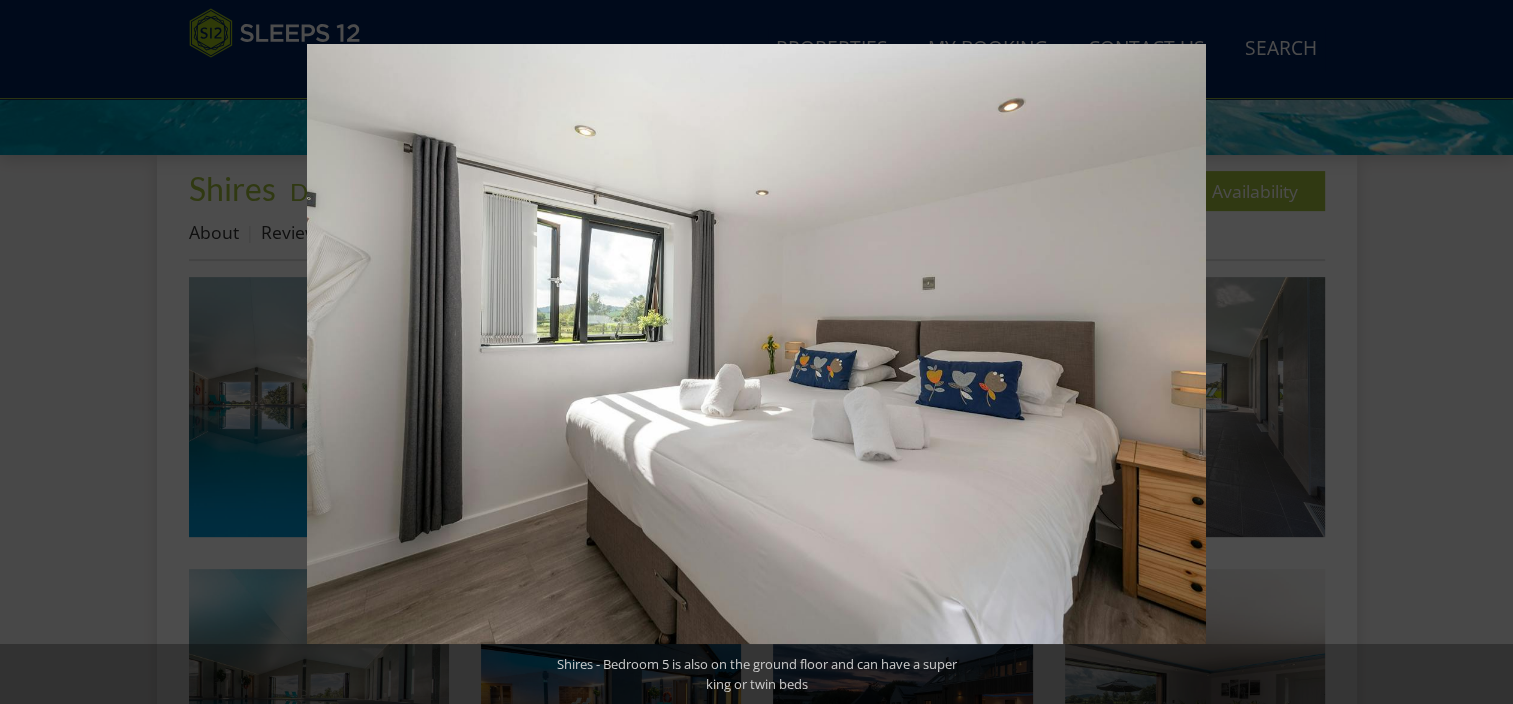 click at bounding box center [1478, 352] 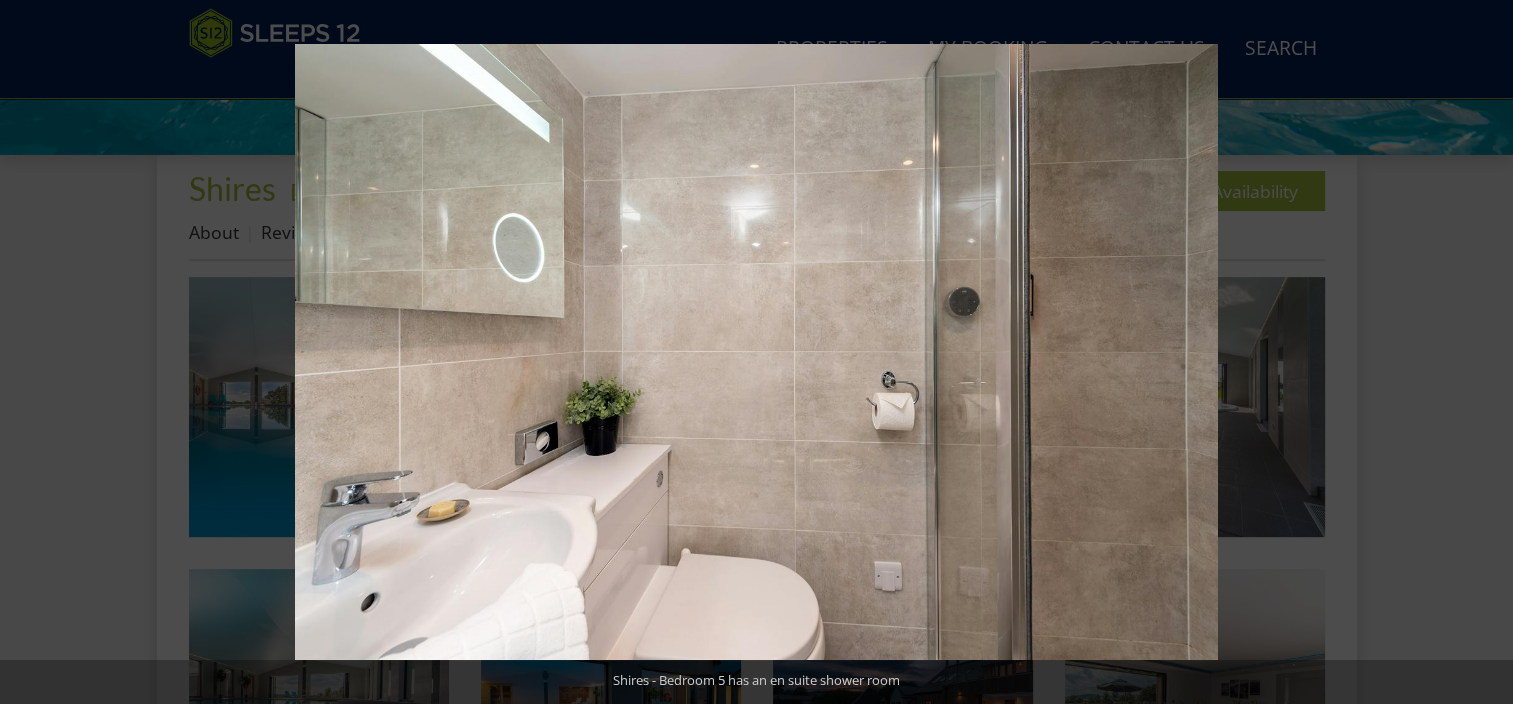 click at bounding box center [1478, 352] 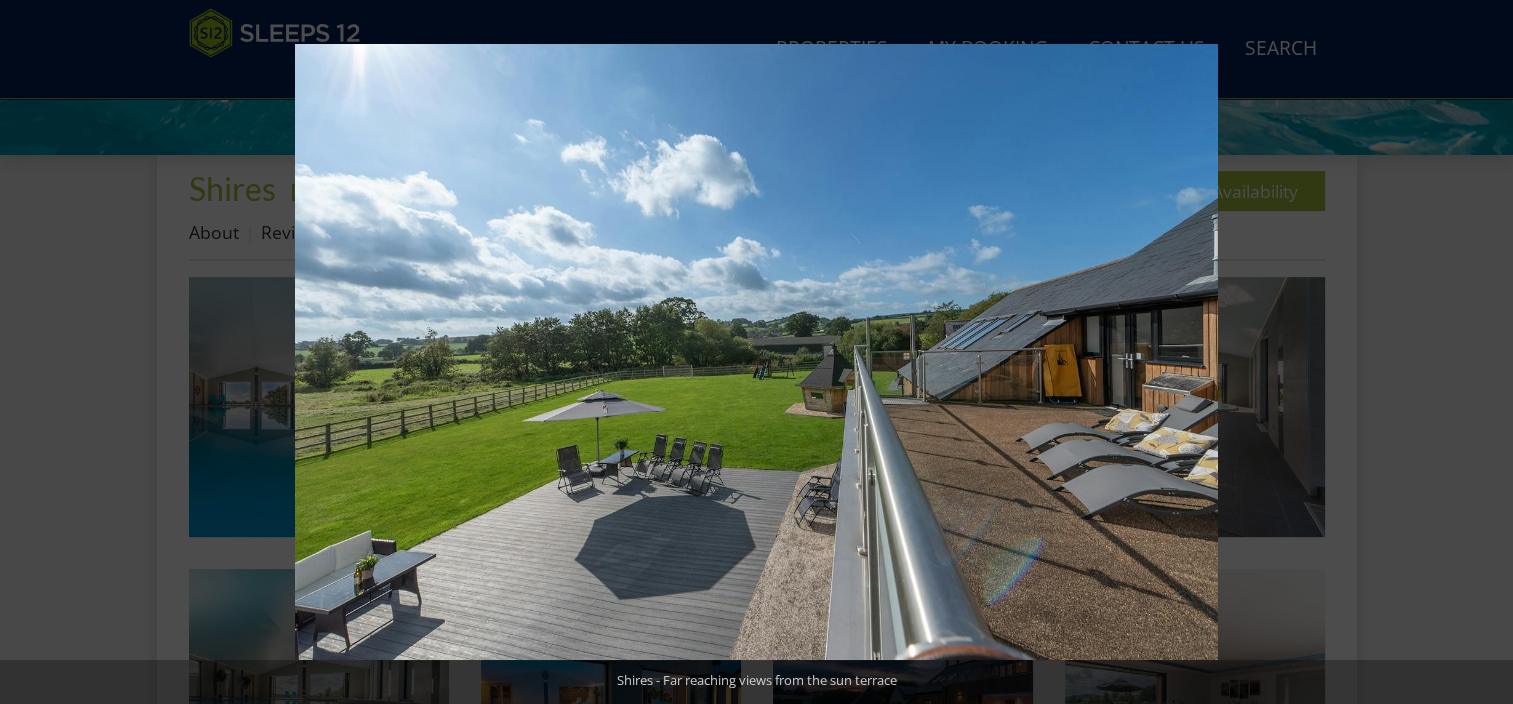 click at bounding box center (1478, 352) 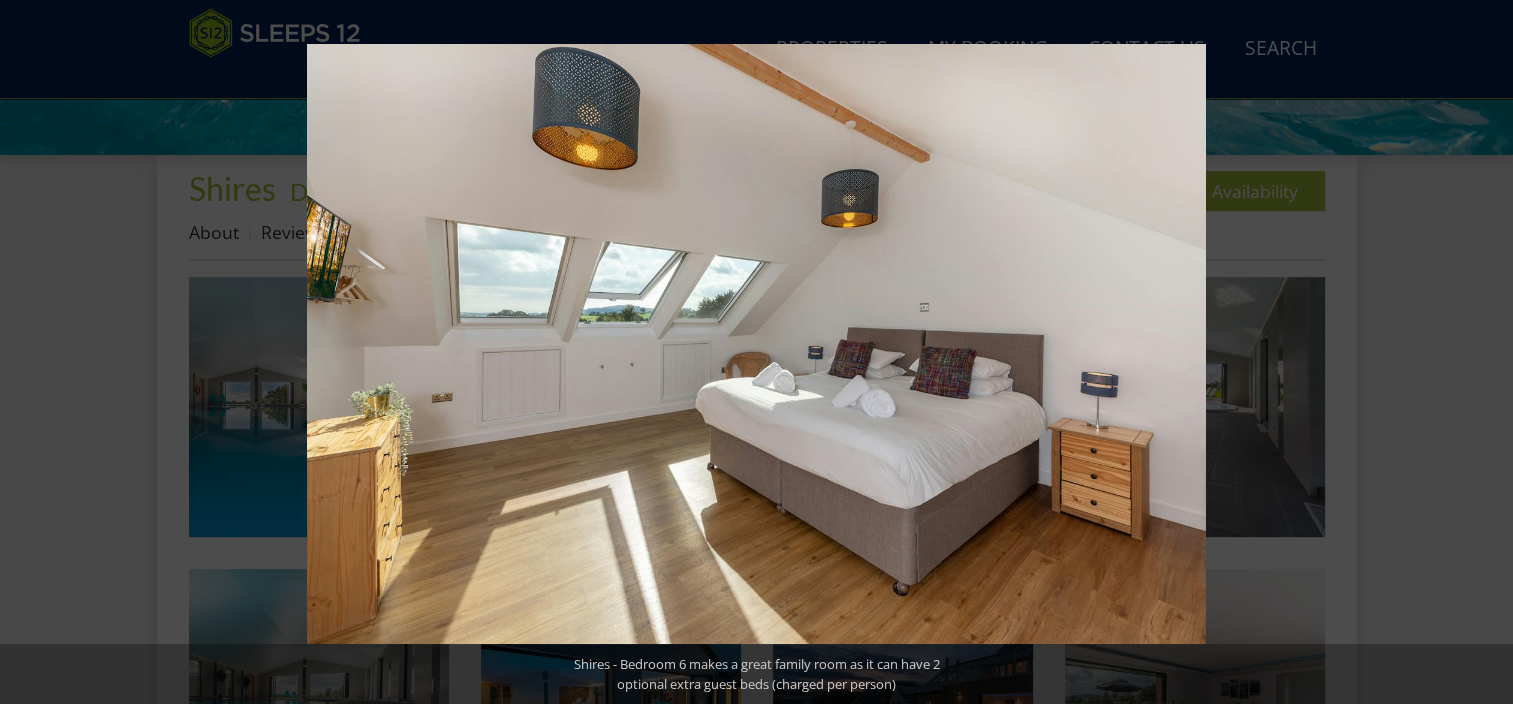 click at bounding box center (1478, 352) 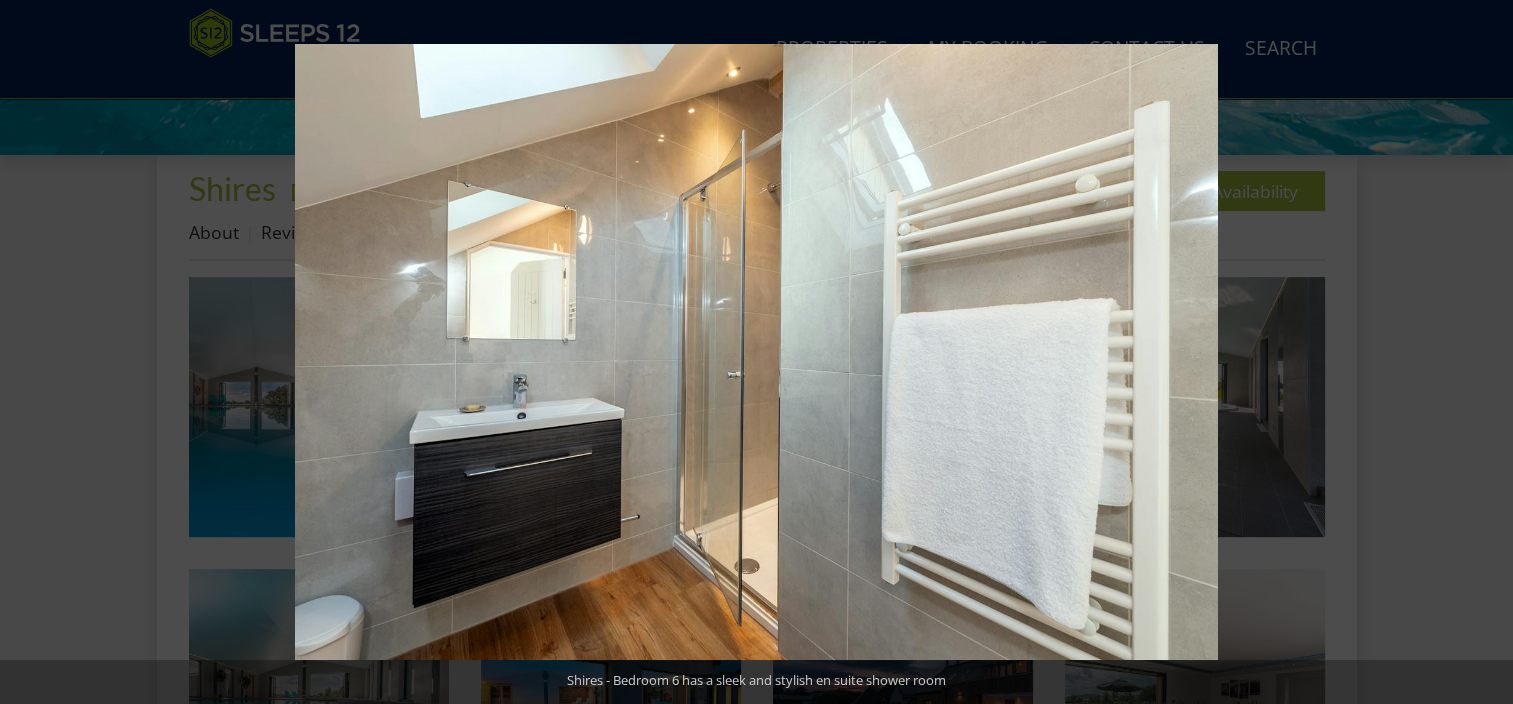 click at bounding box center (1478, 352) 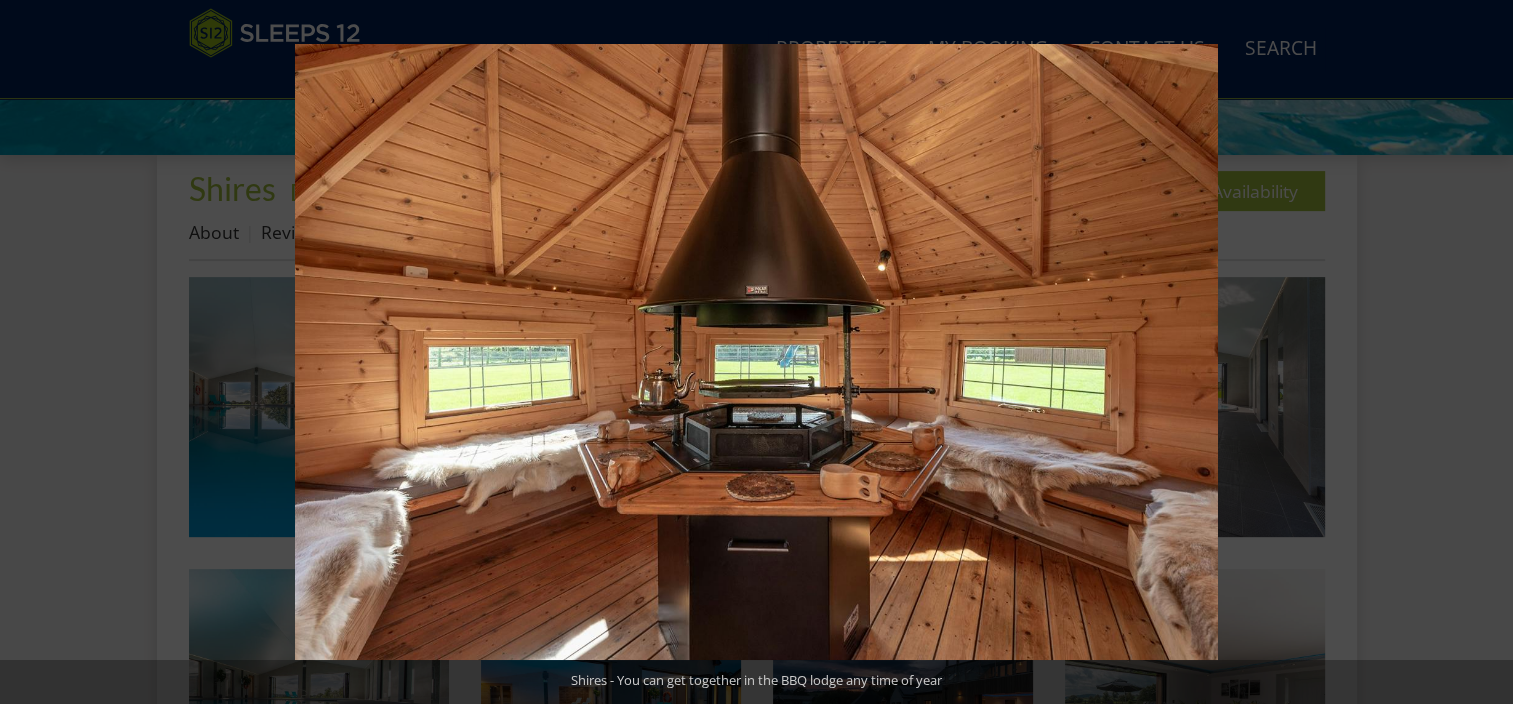 click at bounding box center (1478, 352) 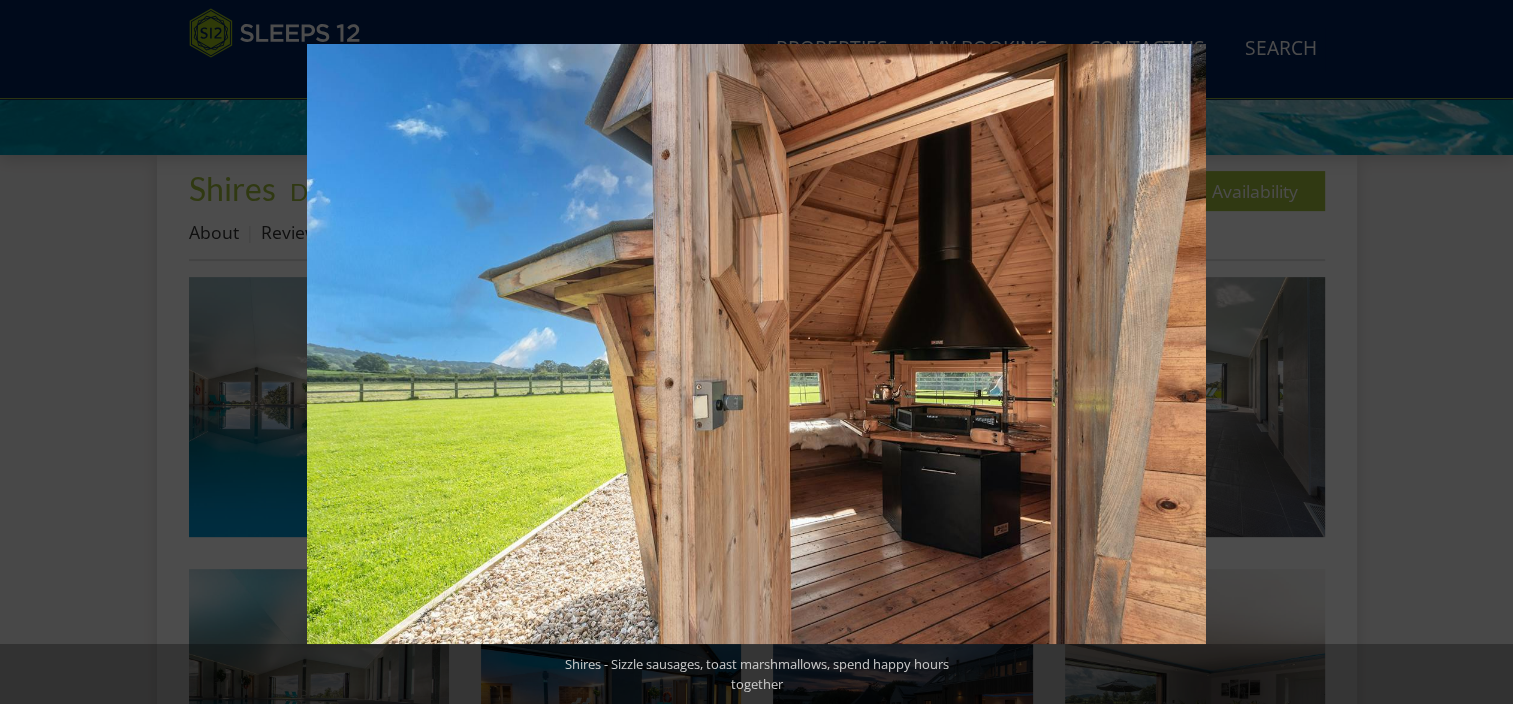 click at bounding box center [1478, 352] 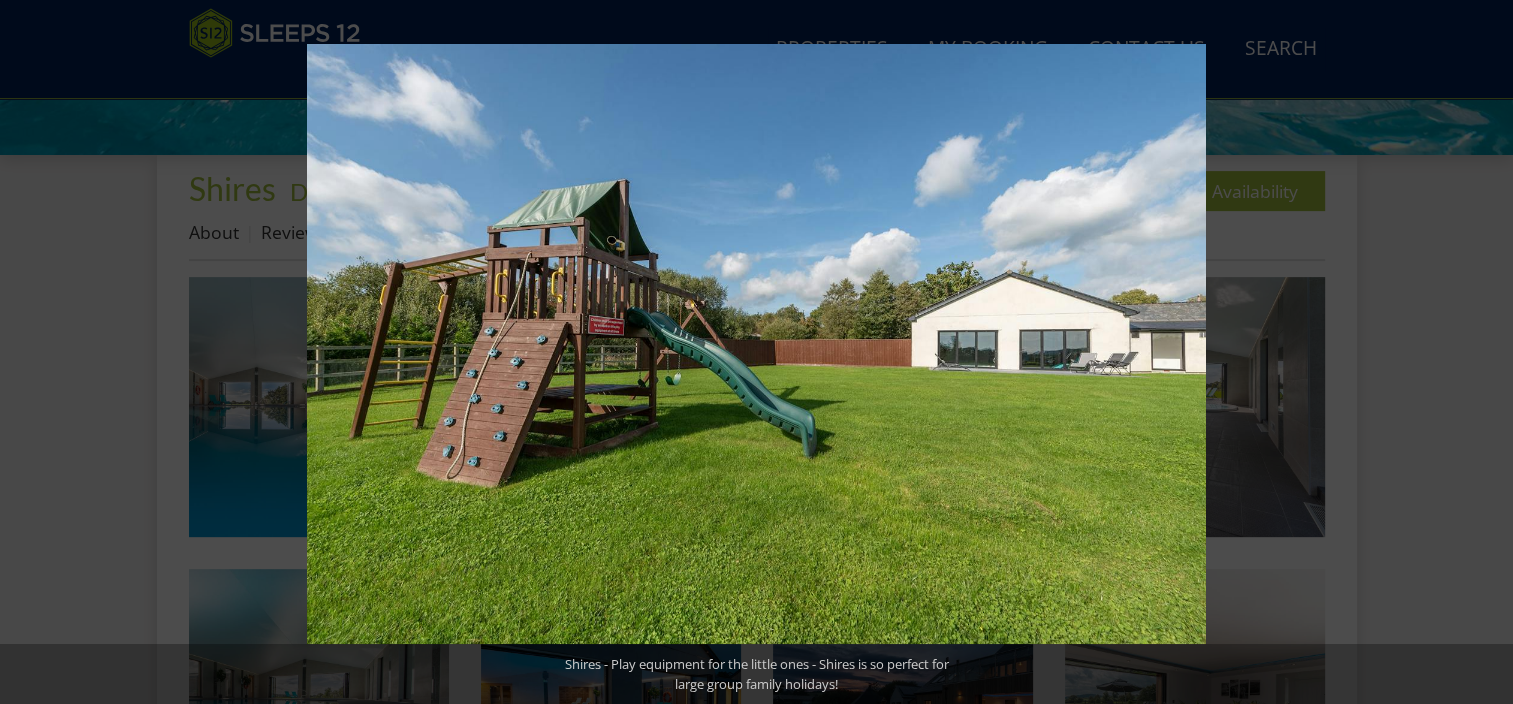 click at bounding box center (1478, 352) 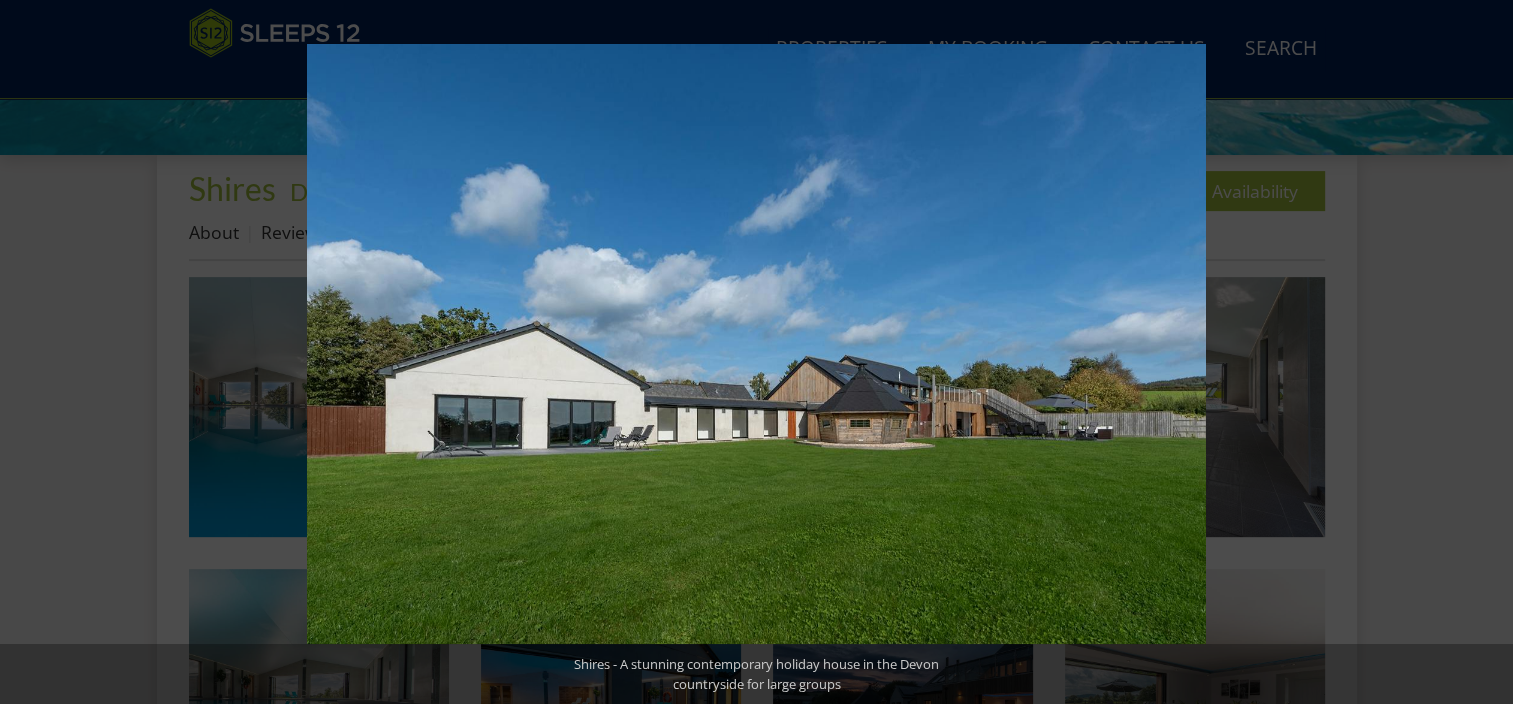 click at bounding box center (1478, 352) 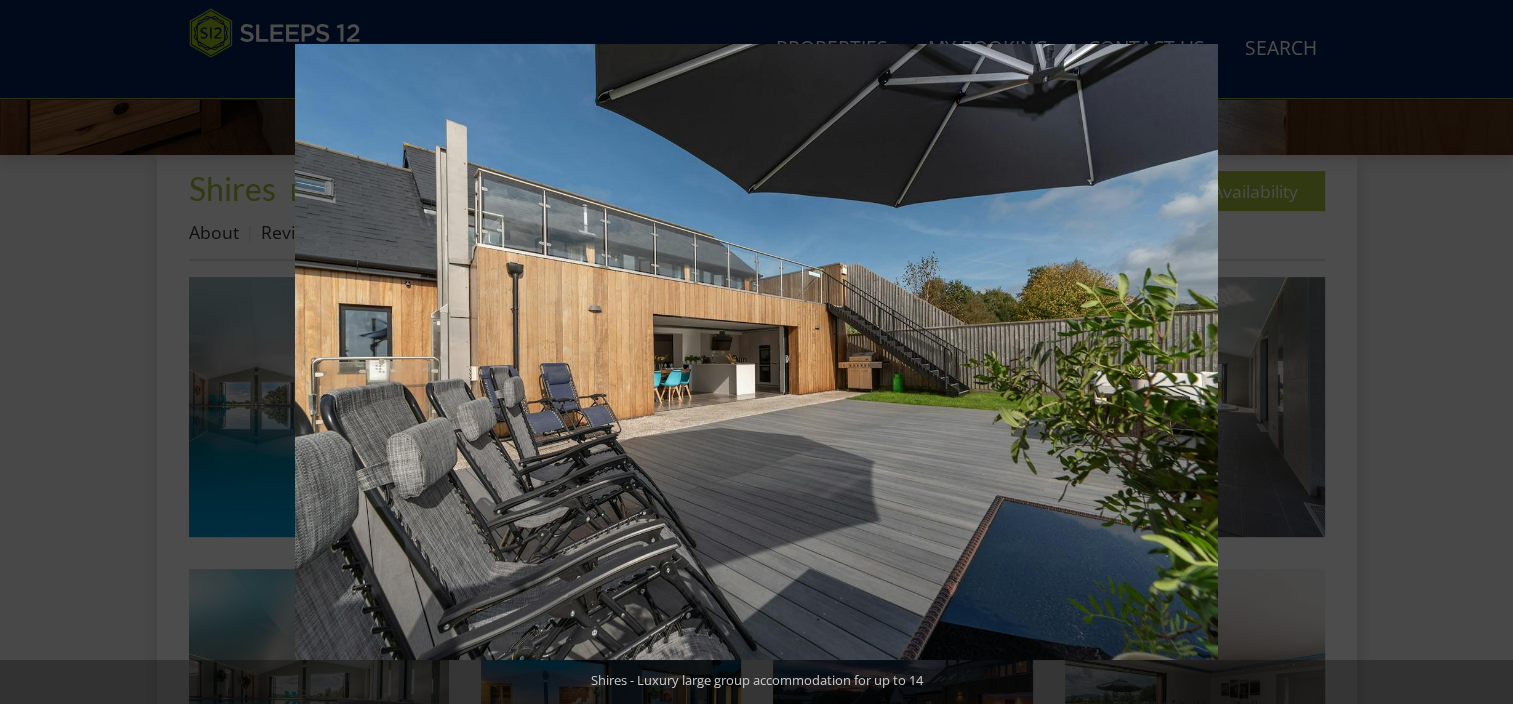 click at bounding box center (1478, 352) 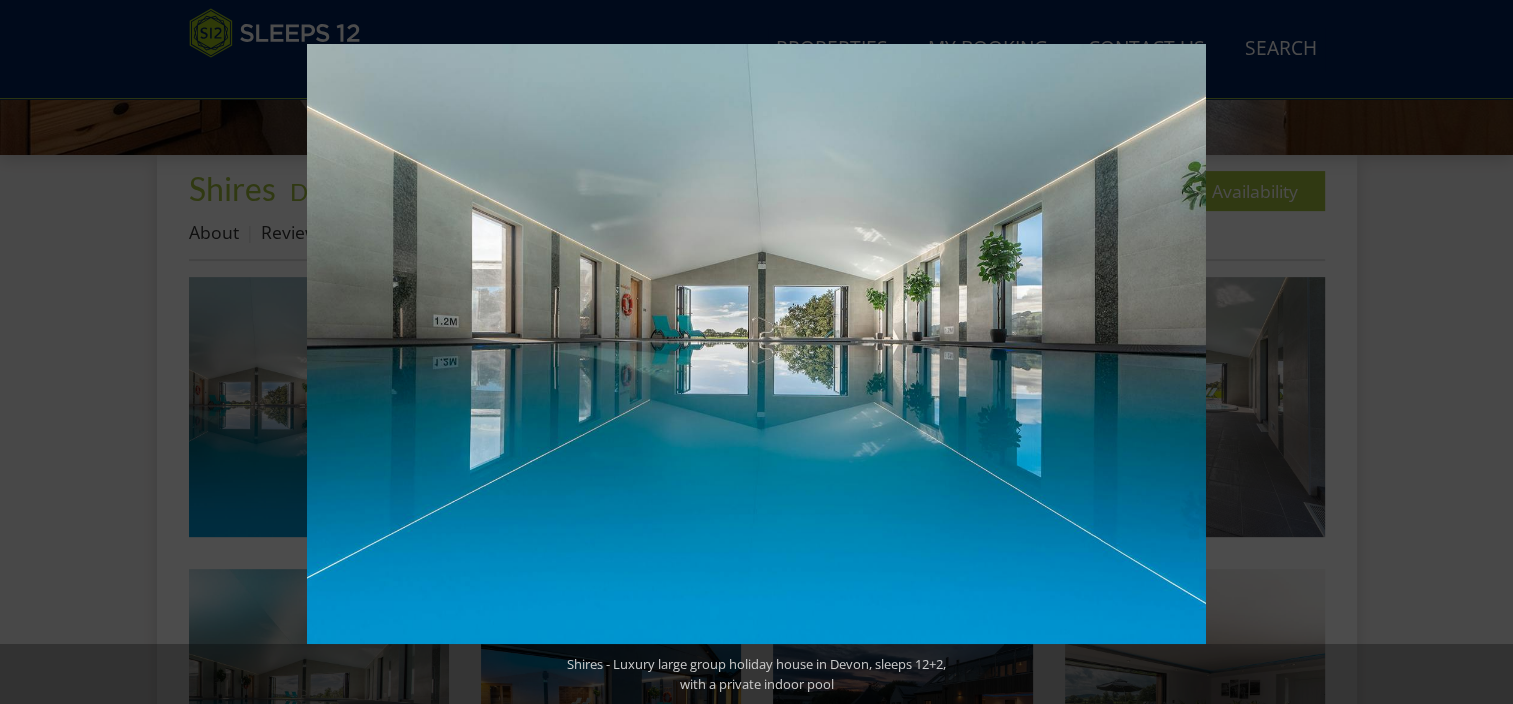 click at bounding box center [1478, 352] 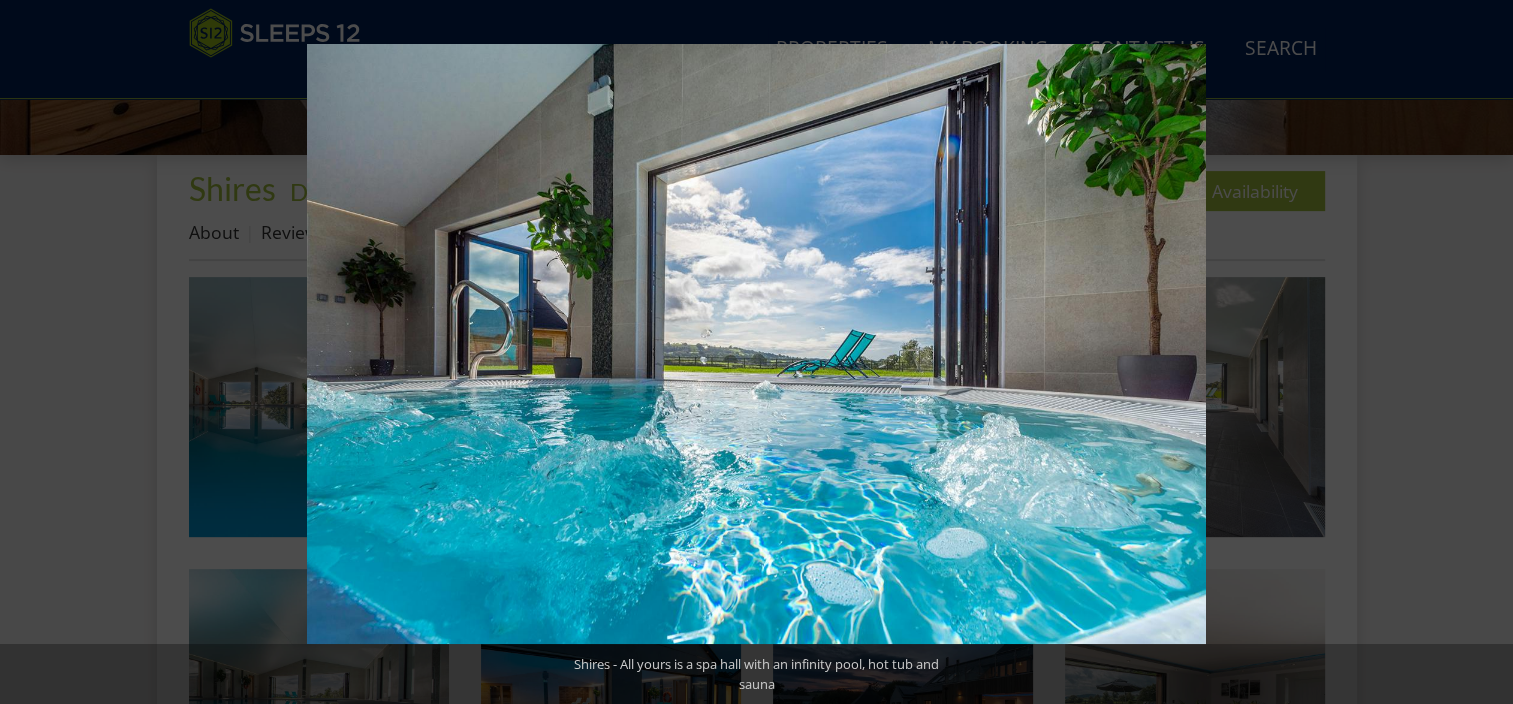 click at bounding box center (1478, 352) 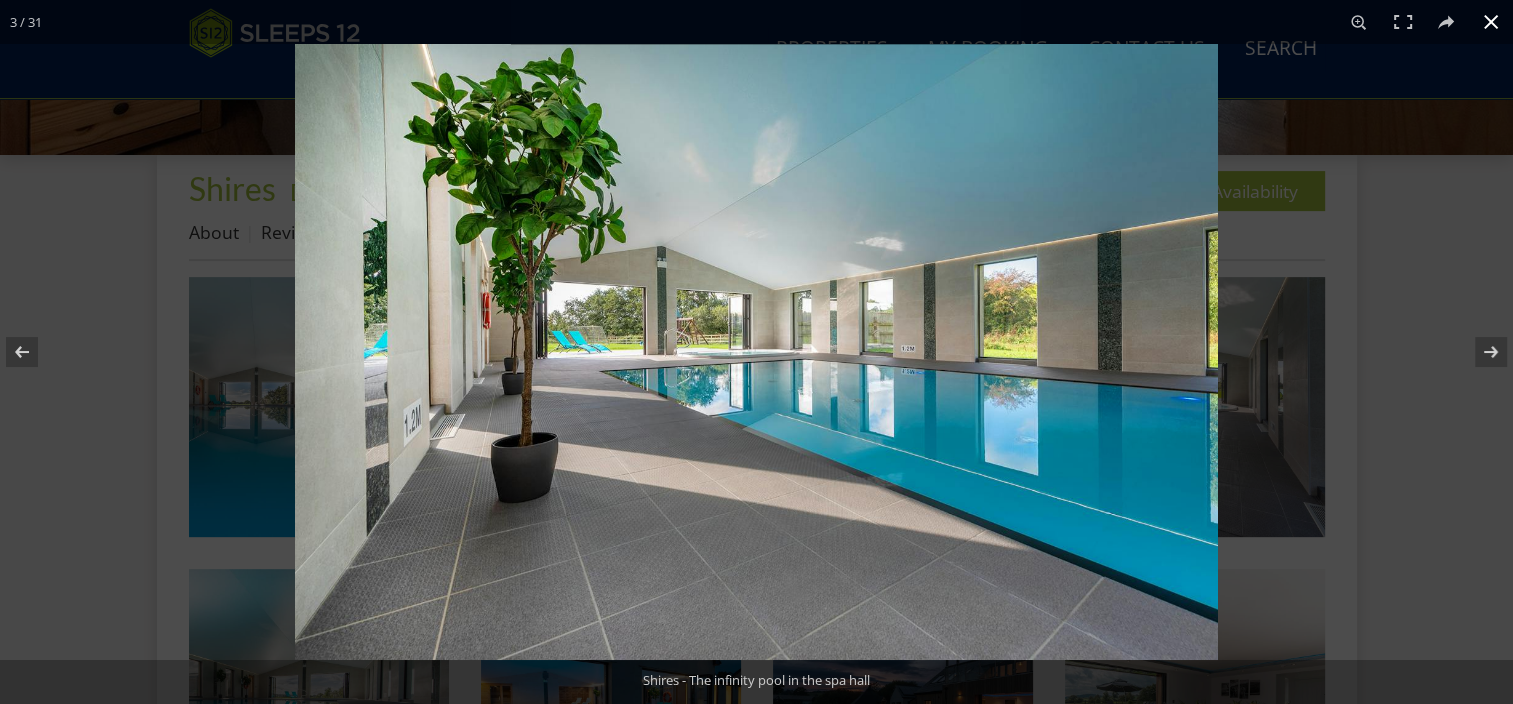 click at bounding box center (1491, 22) 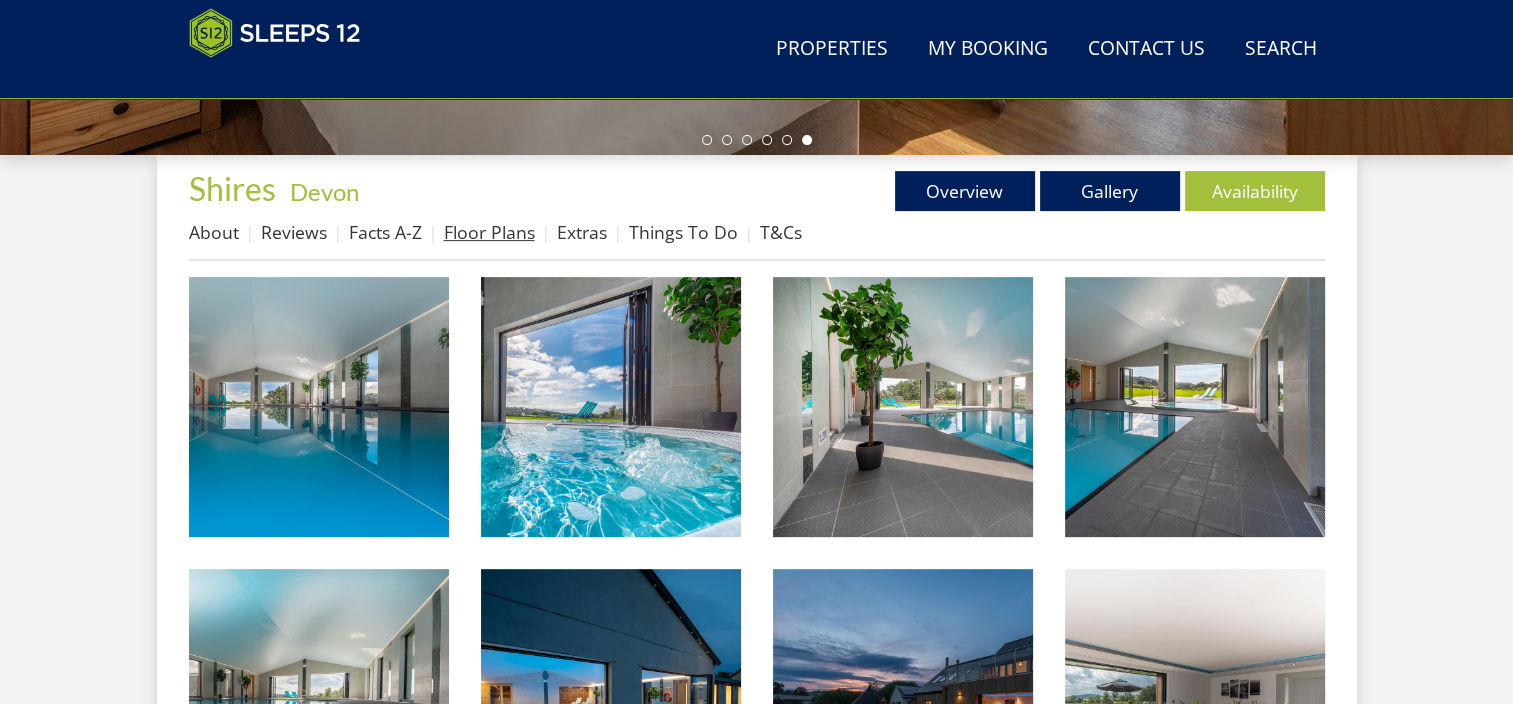 click on "Floor Plans" at bounding box center (489, 232) 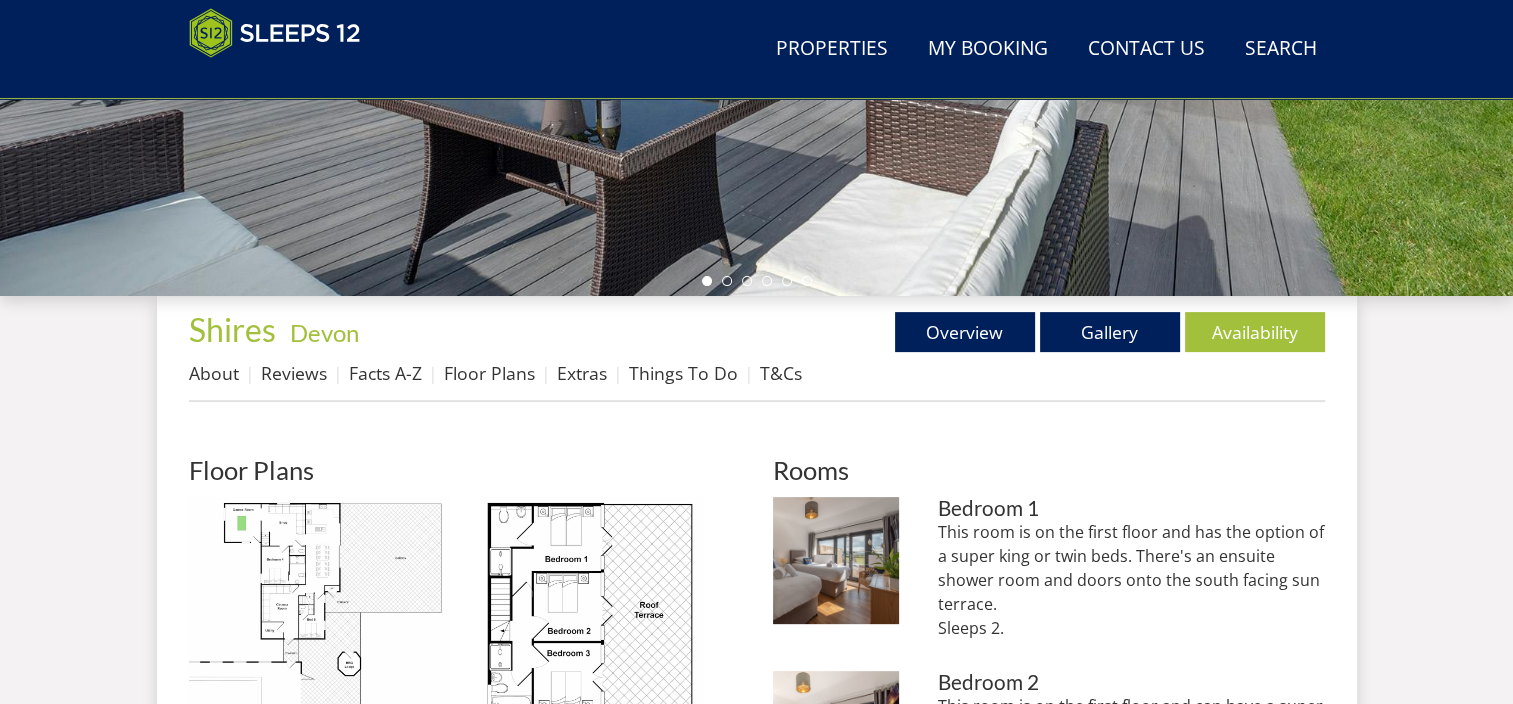scroll, scrollTop: 700, scrollLeft: 0, axis: vertical 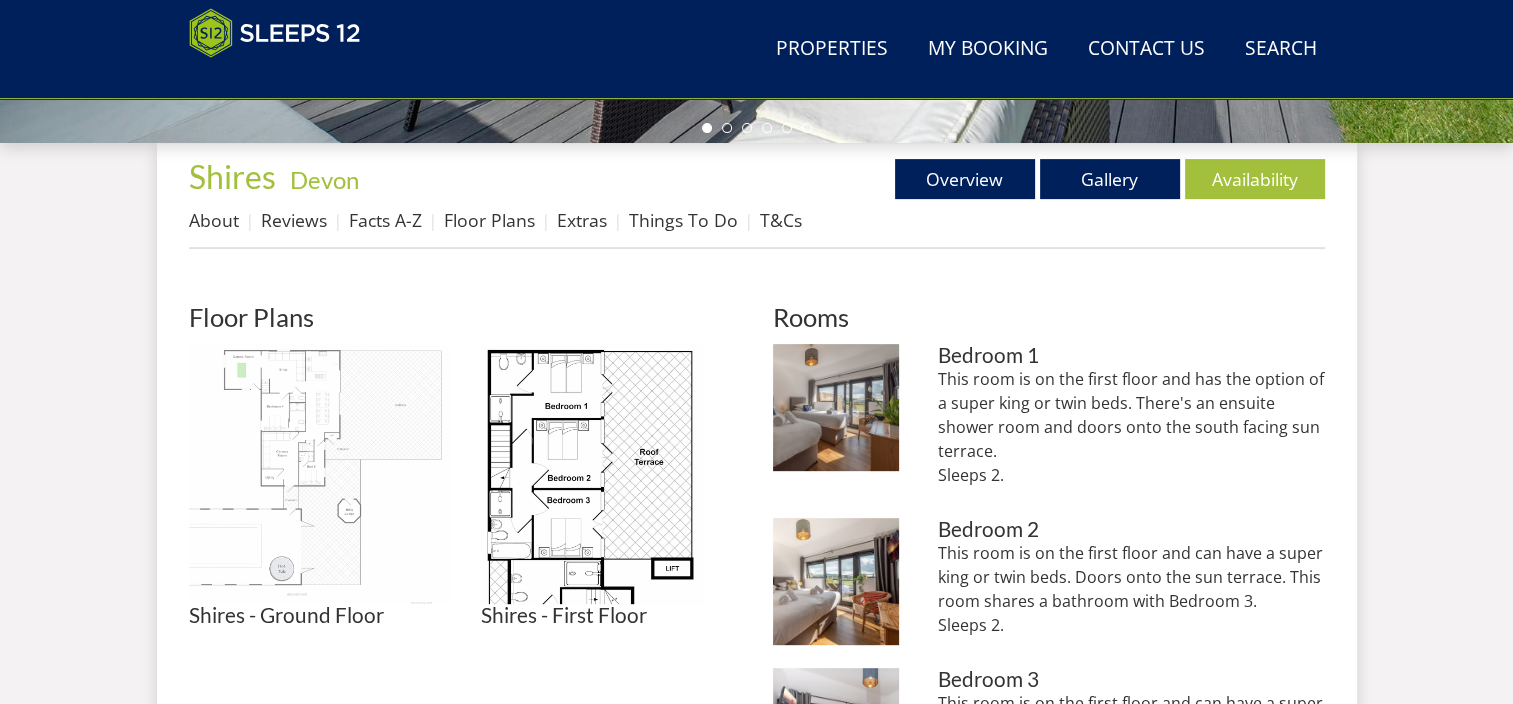 click at bounding box center [319, 474] 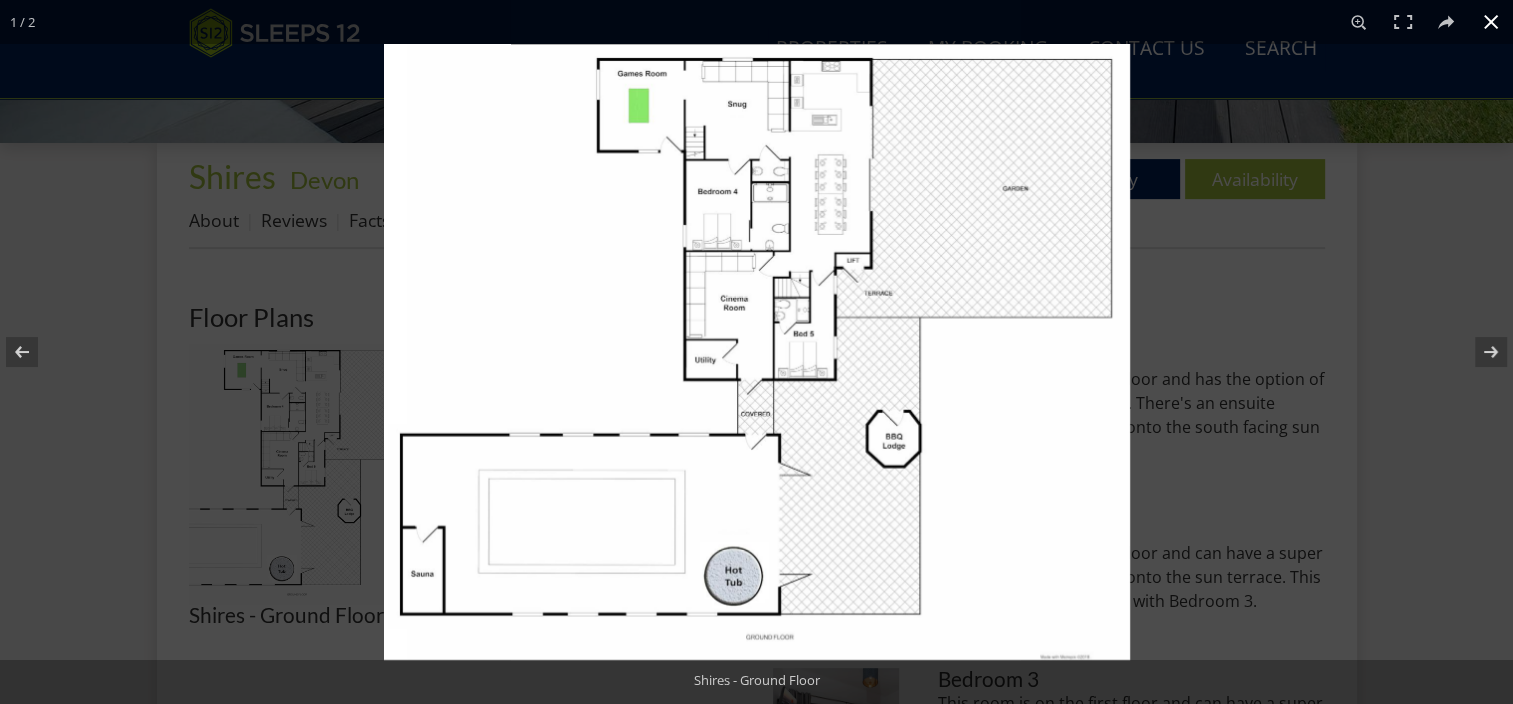 click at bounding box center [1491, 22] 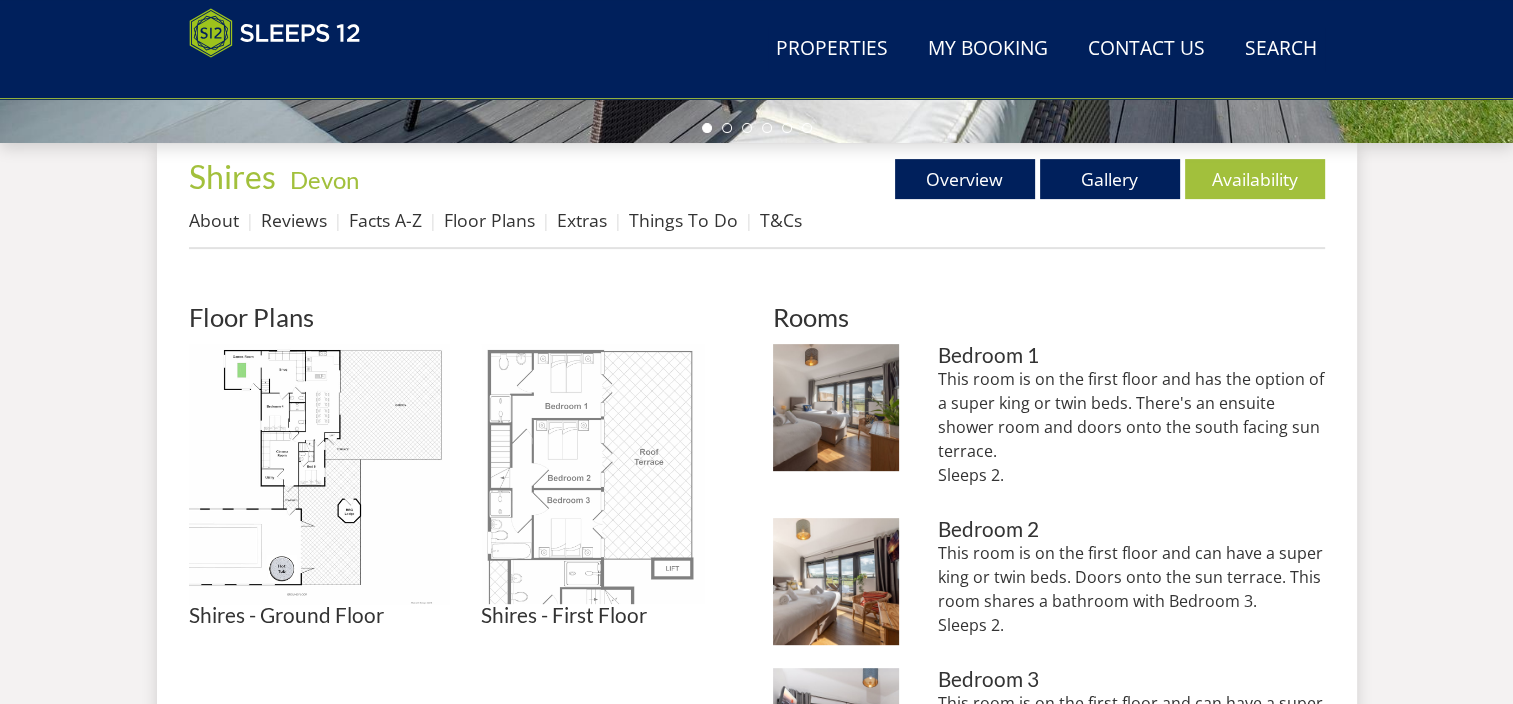 click at bounding box center [611, 474] 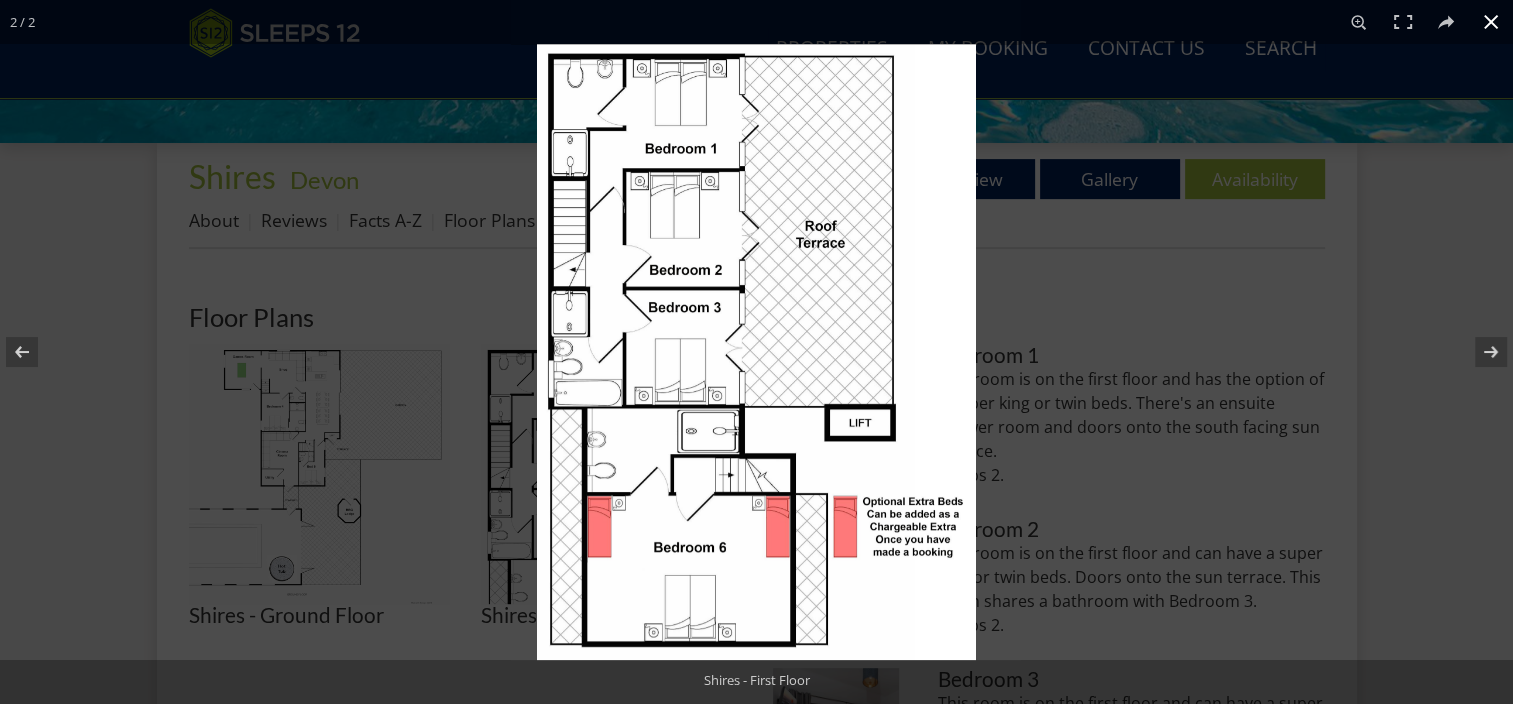 click at bounding box center (1491, 22) 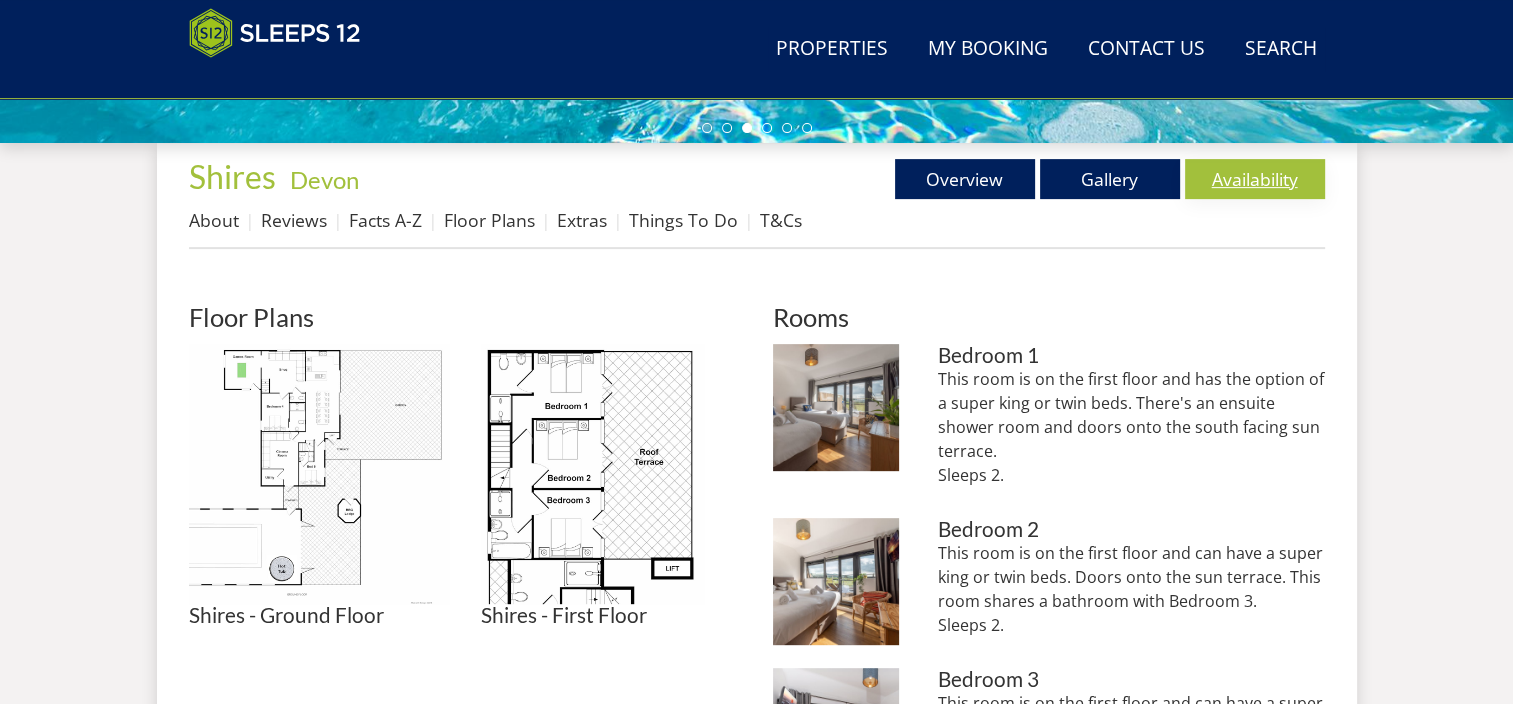 scroll, scrollTop: 700, scrollLeft: 0, axis: vertical 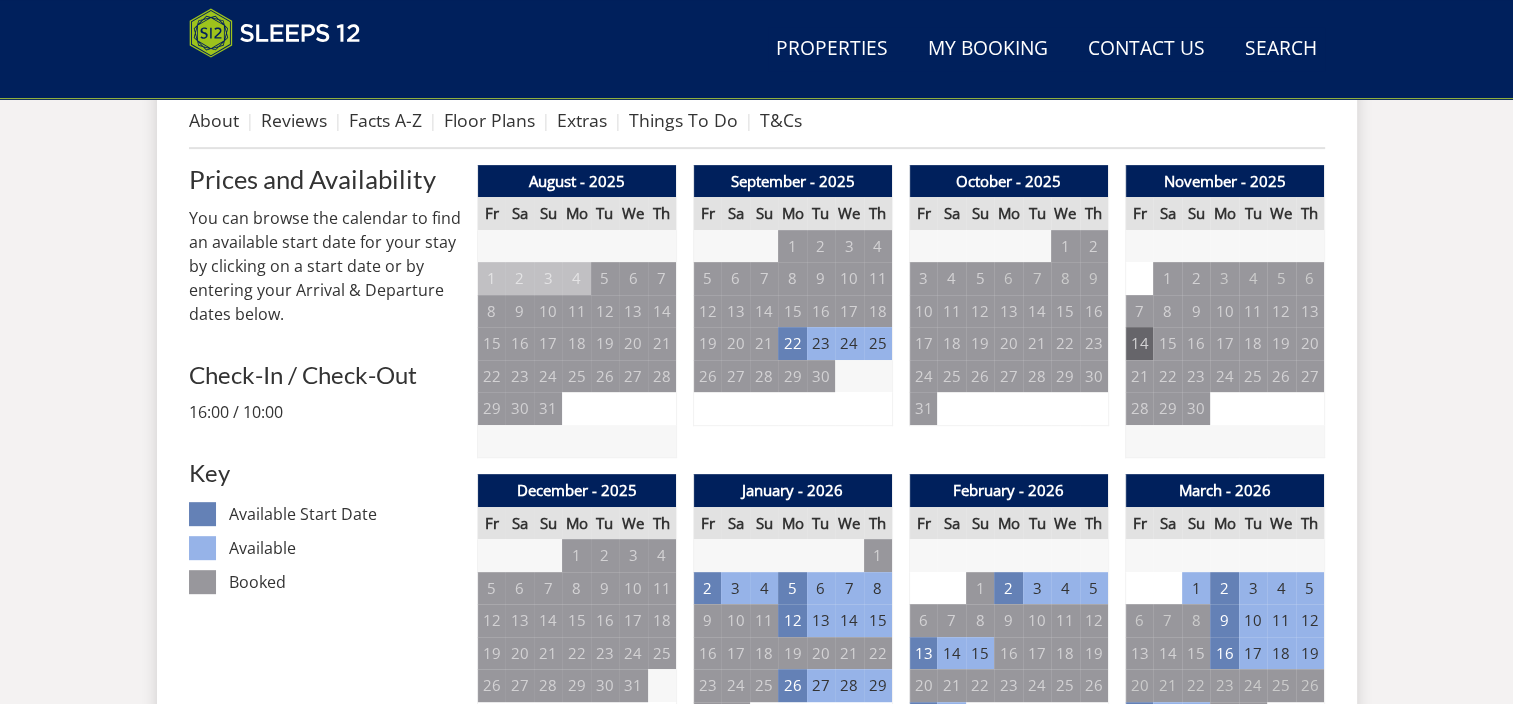 click on "14" at bounding box center [1139, 343] 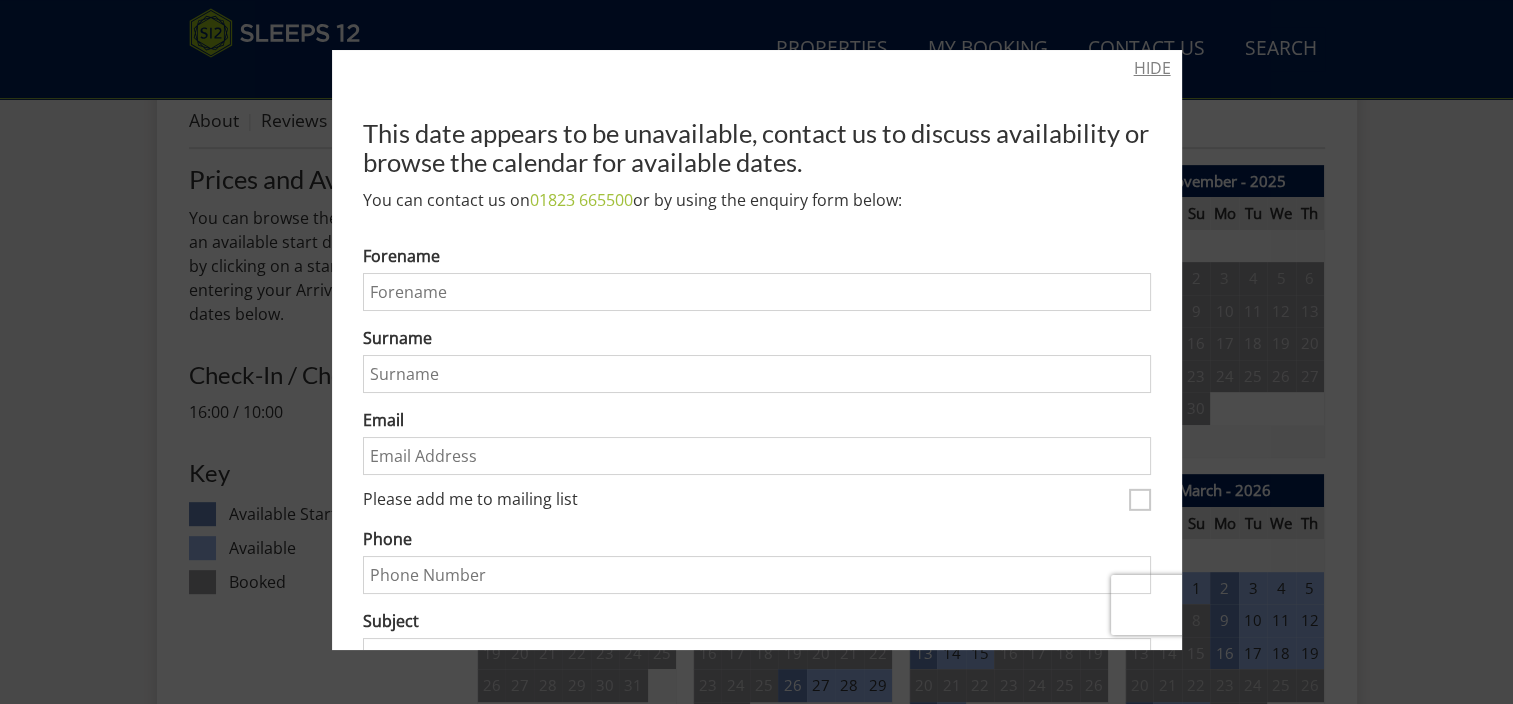 click on "HIDE" at bounding box center (1152, 68) 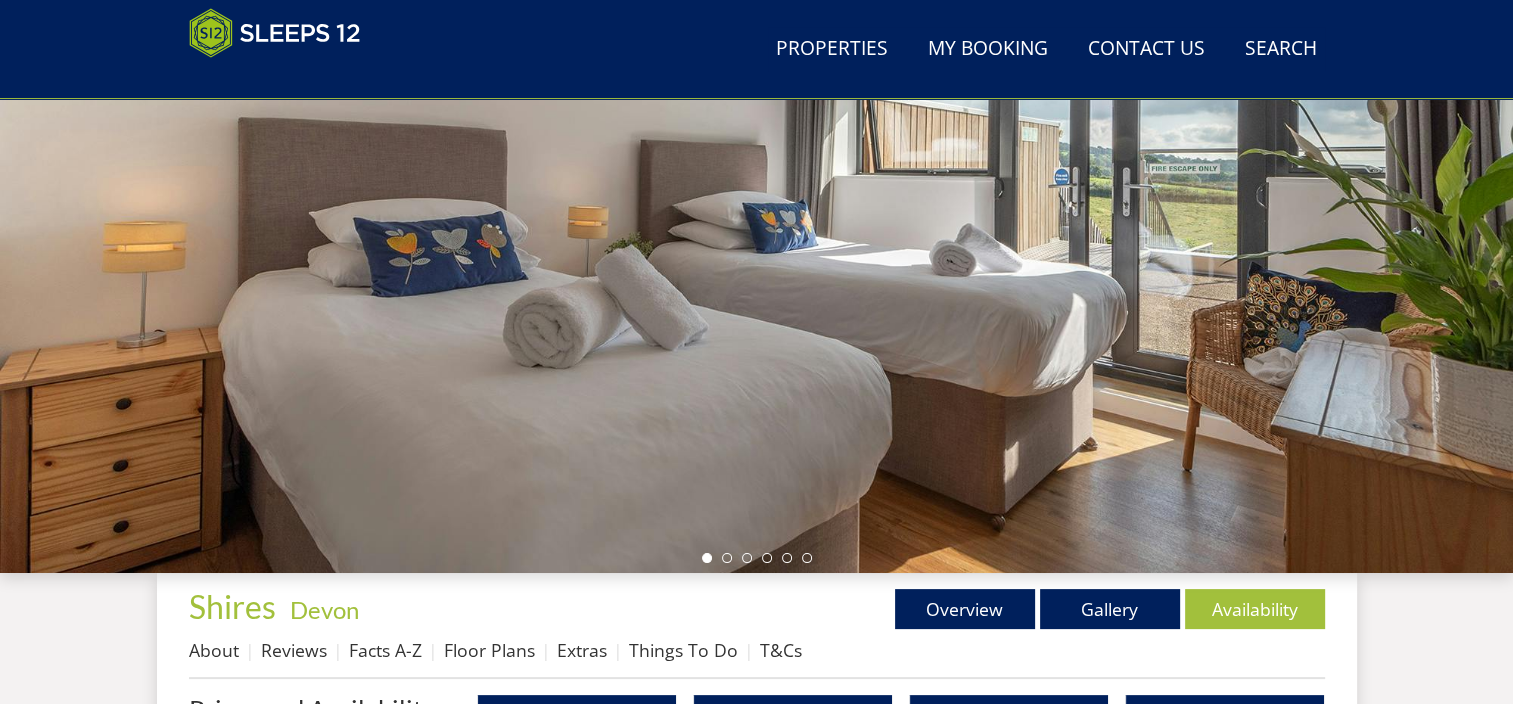 scroll, scrollTop: 0, scrollLeft: 0, axis: both 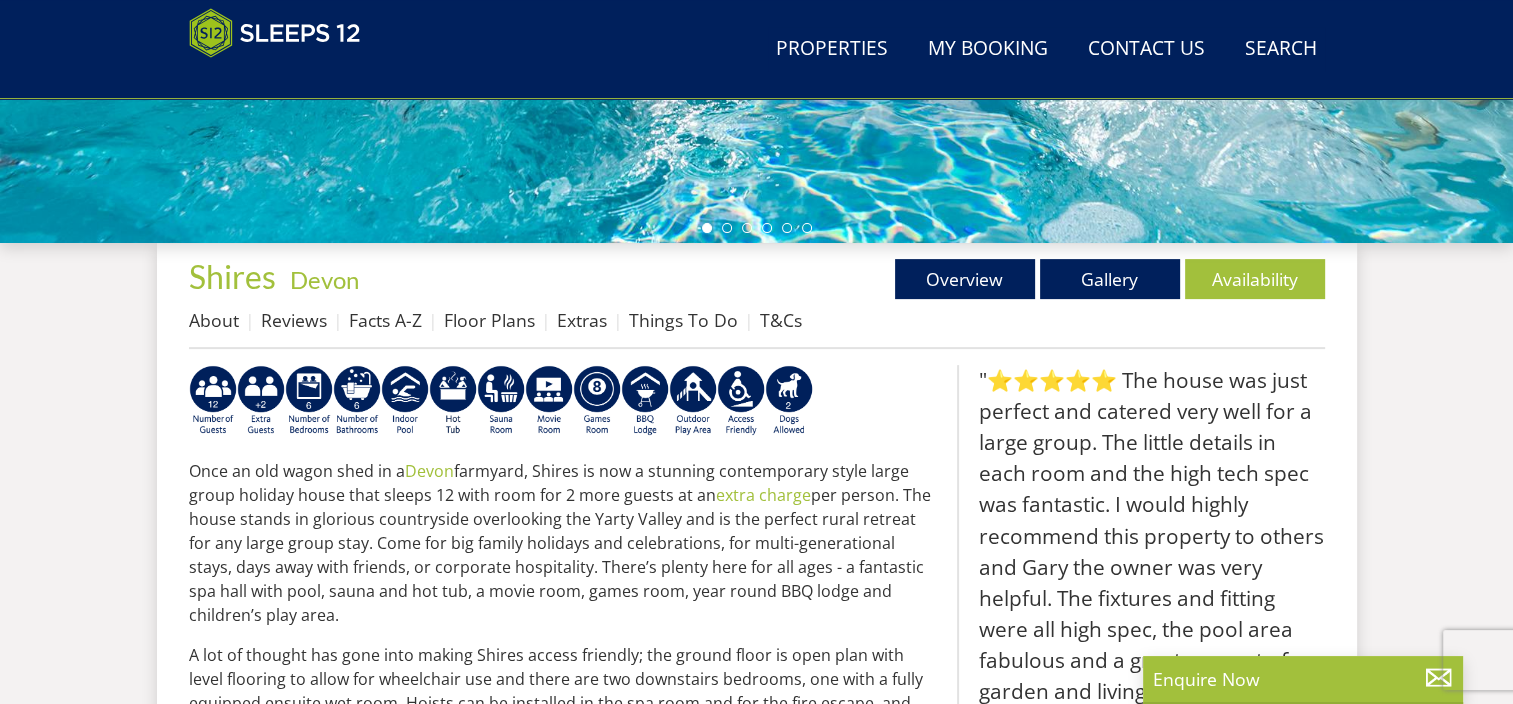 select on "11" 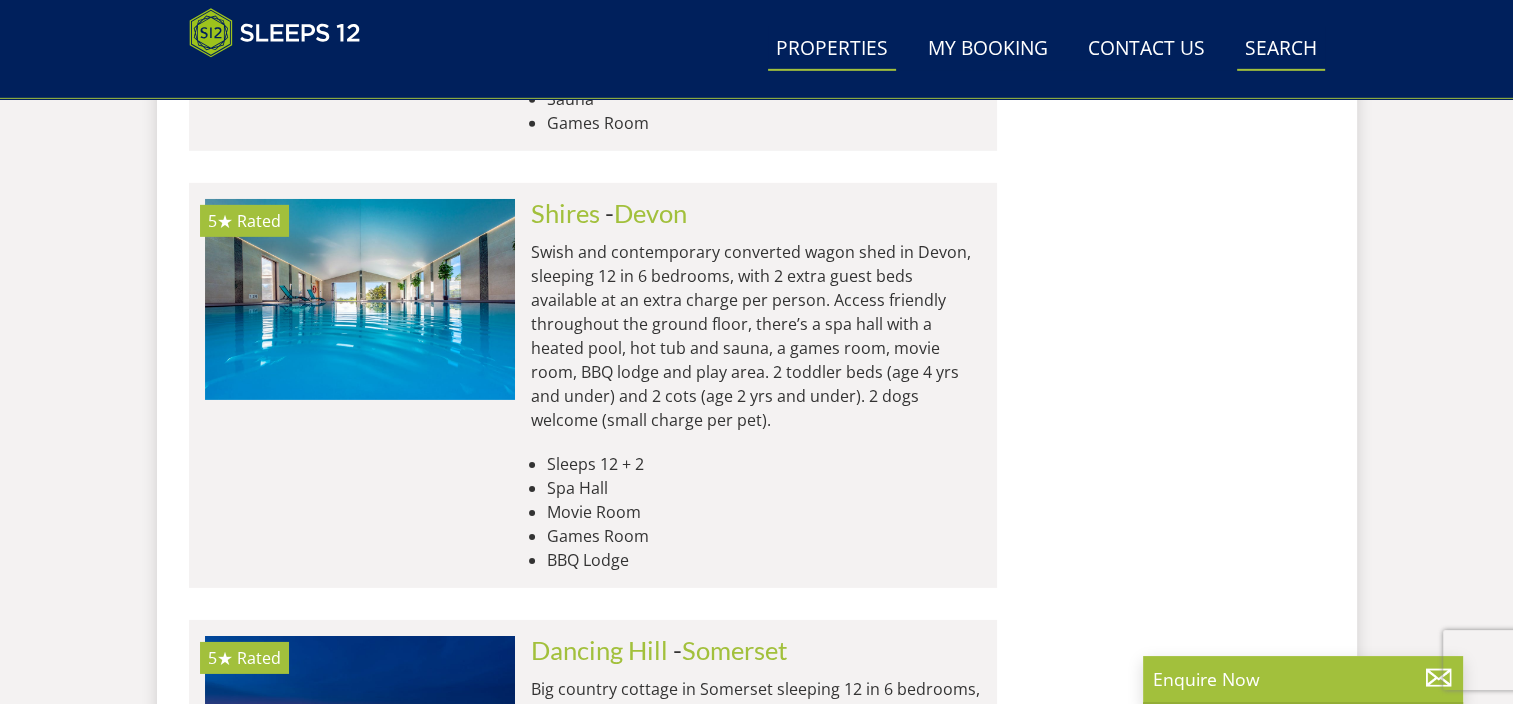 click on "Search  Check Availability" at bounding box center (1281, 49) 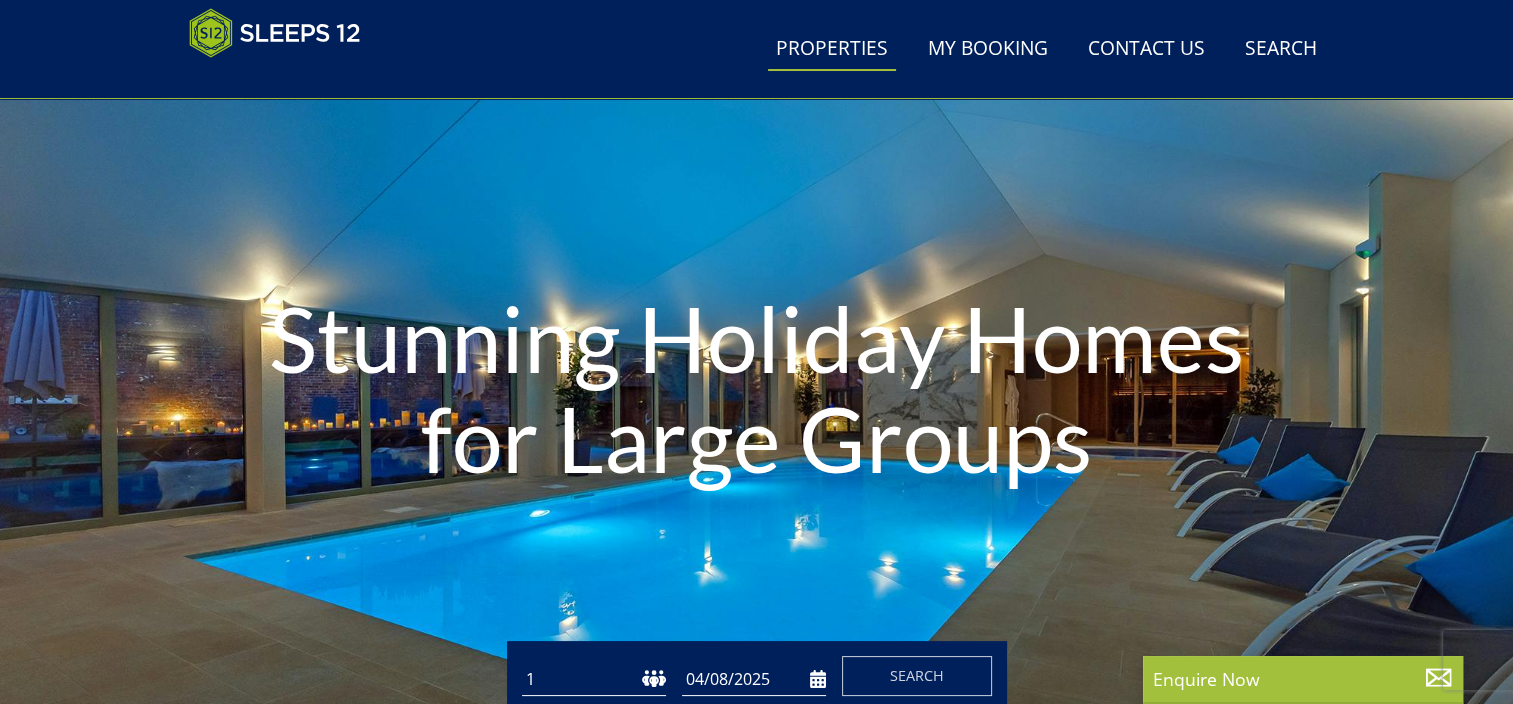 scroll, scrollTop: 420, scrollLeft: 0, axis: vertical 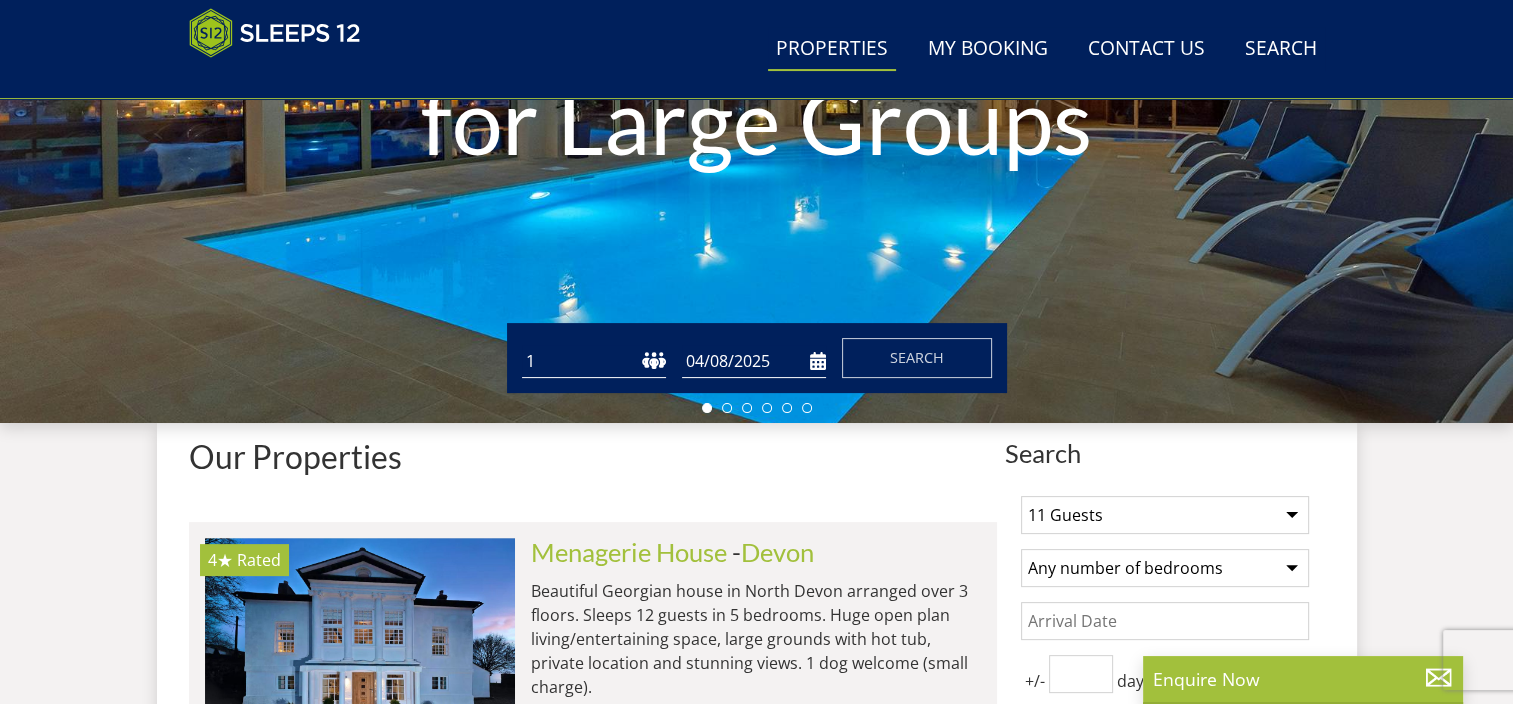 click on "Date" at bounding box center (1165, 621) 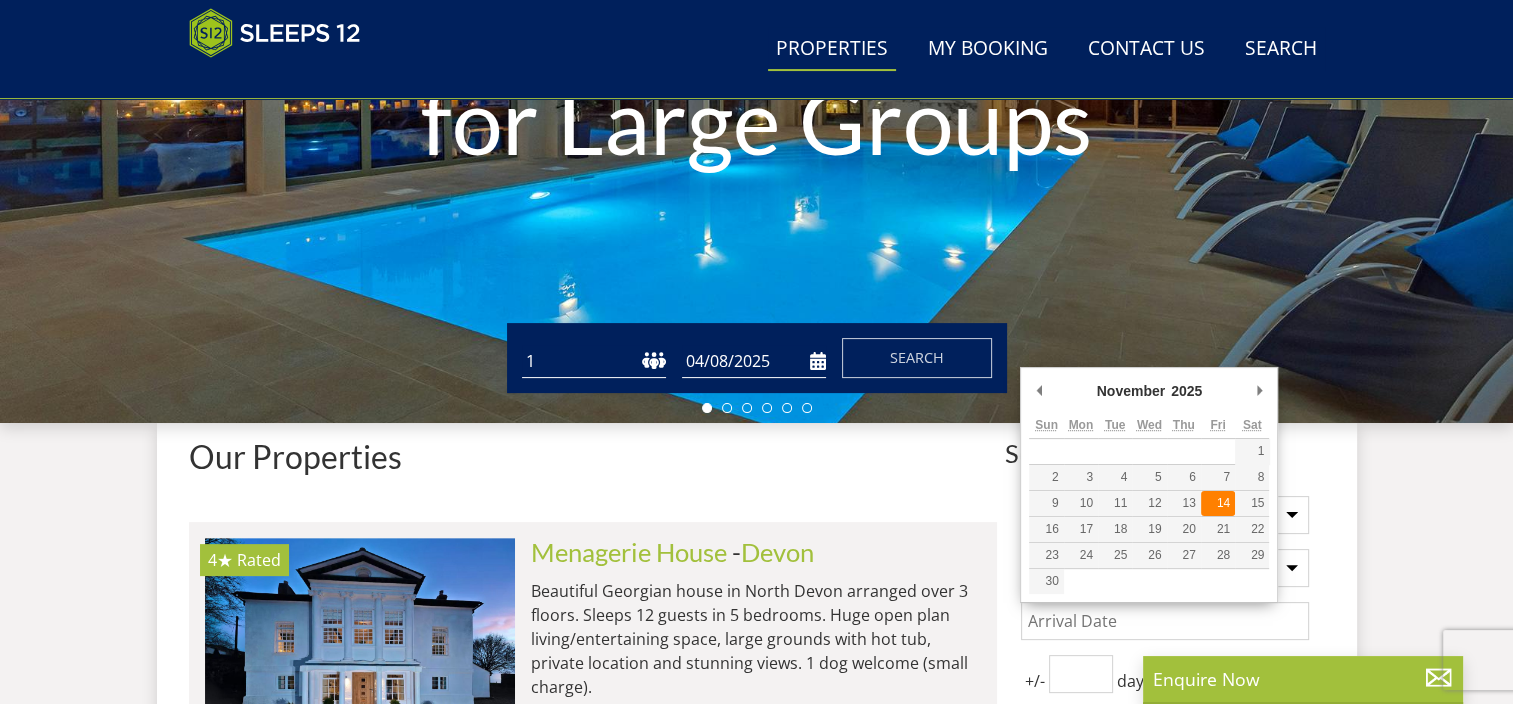 type on "14/11/2025" 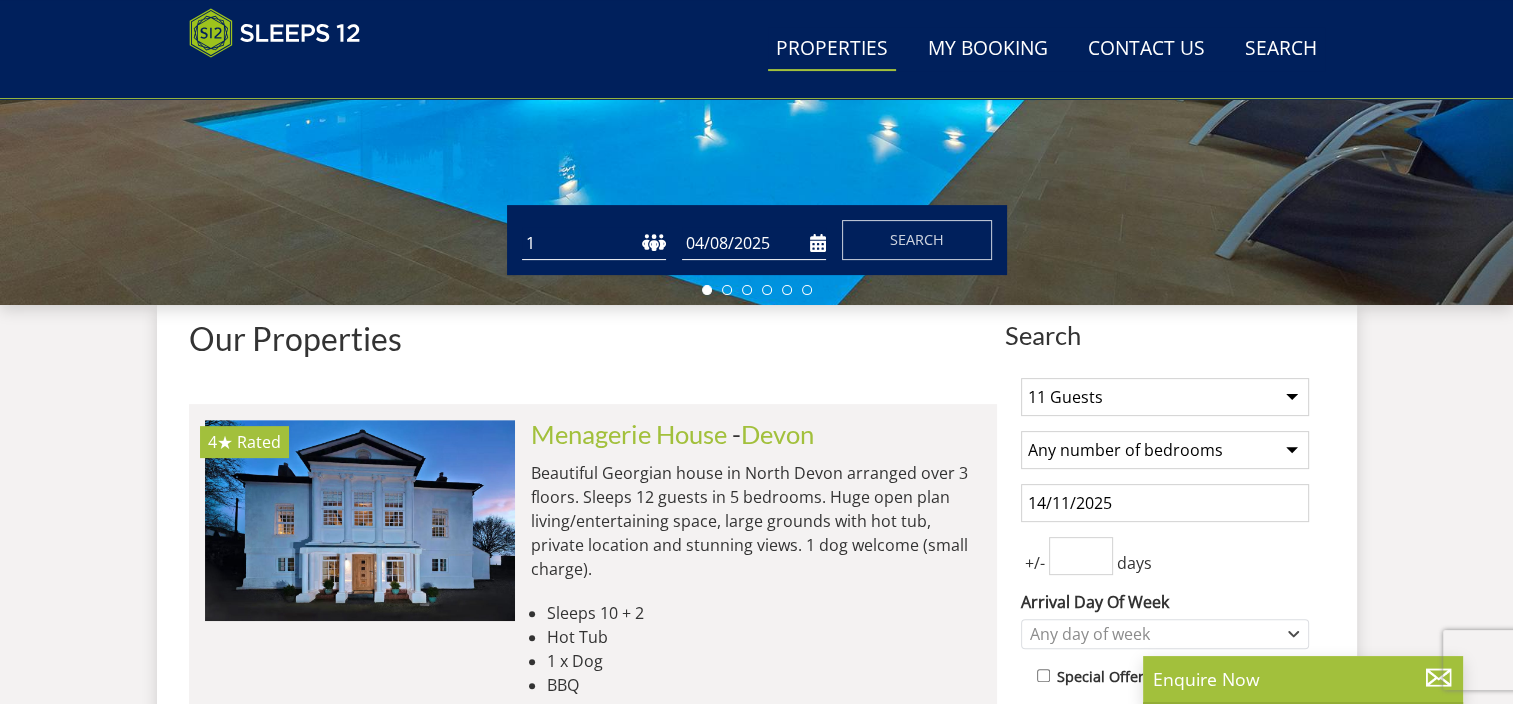 scroll, scrollTop: 820, scrollLeft: 0, axis: vertical 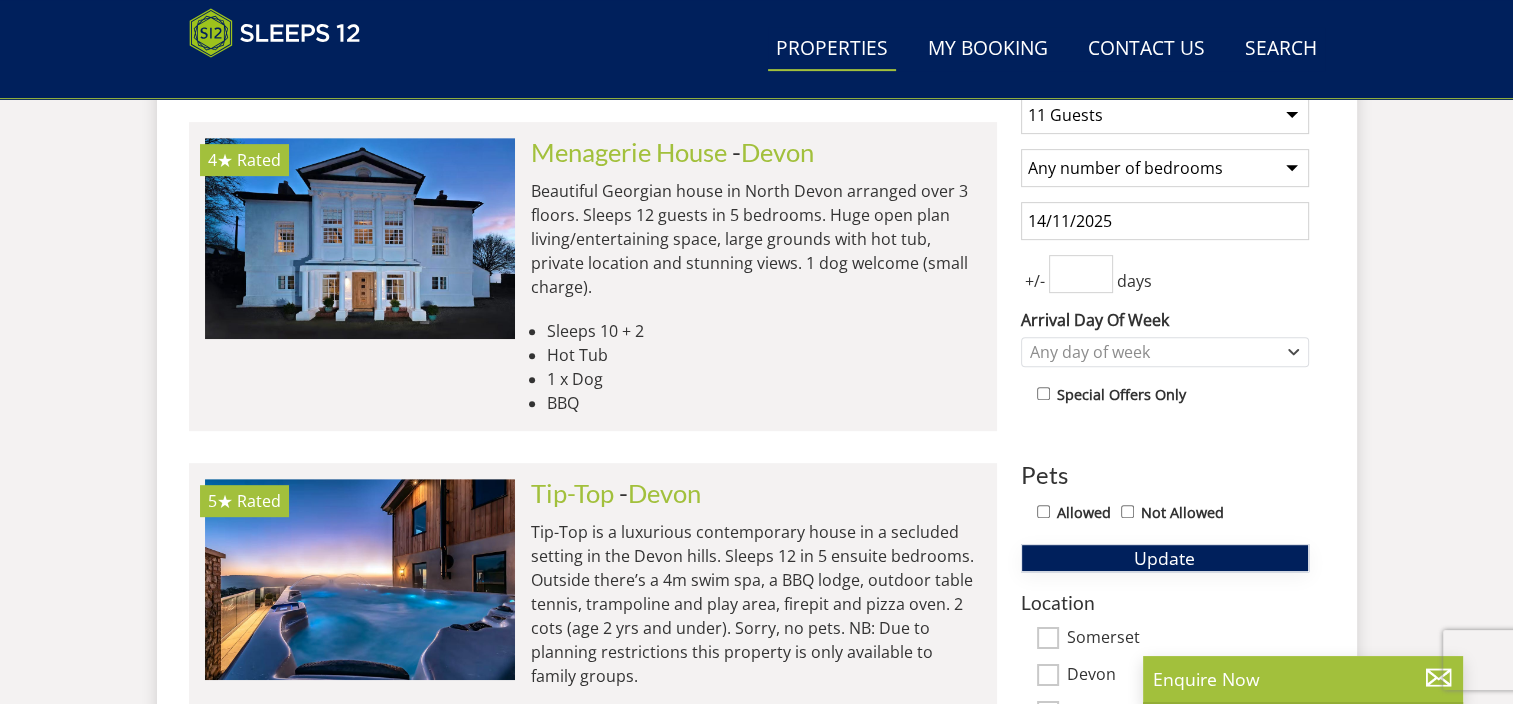 click on "Update" at bounding box center (1165, 558) 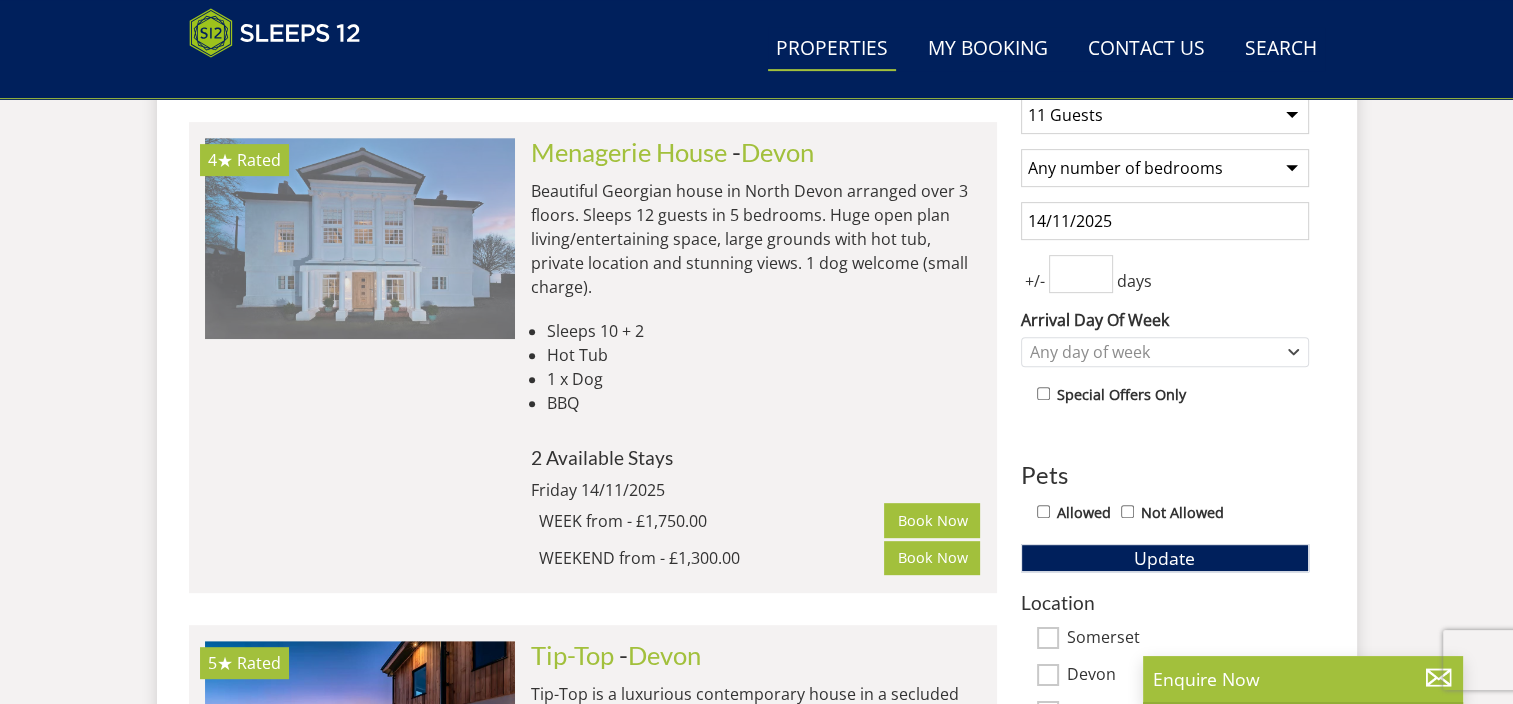 click at bounding box center (360, 238) 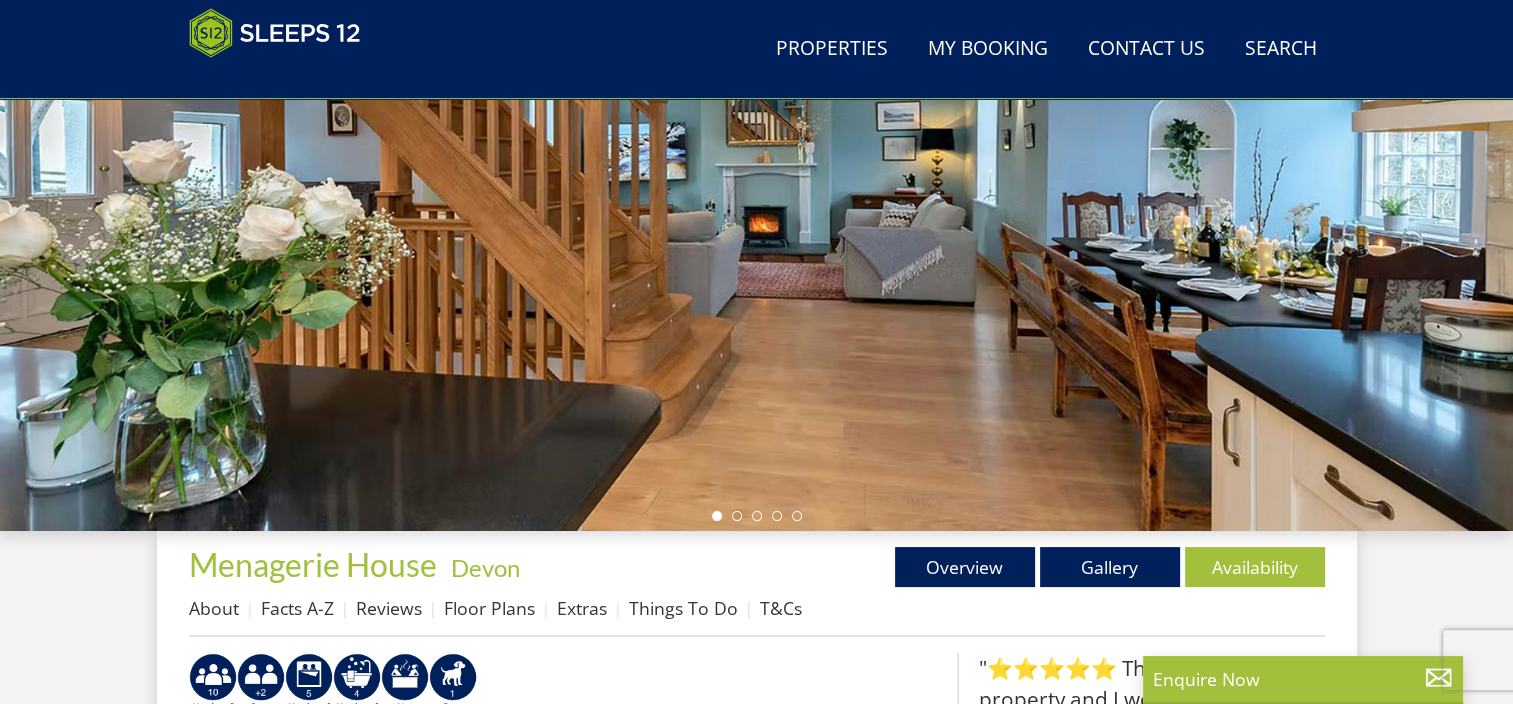 scroll, scrollTop: 300, scrollLeft: 0, axis: vertical 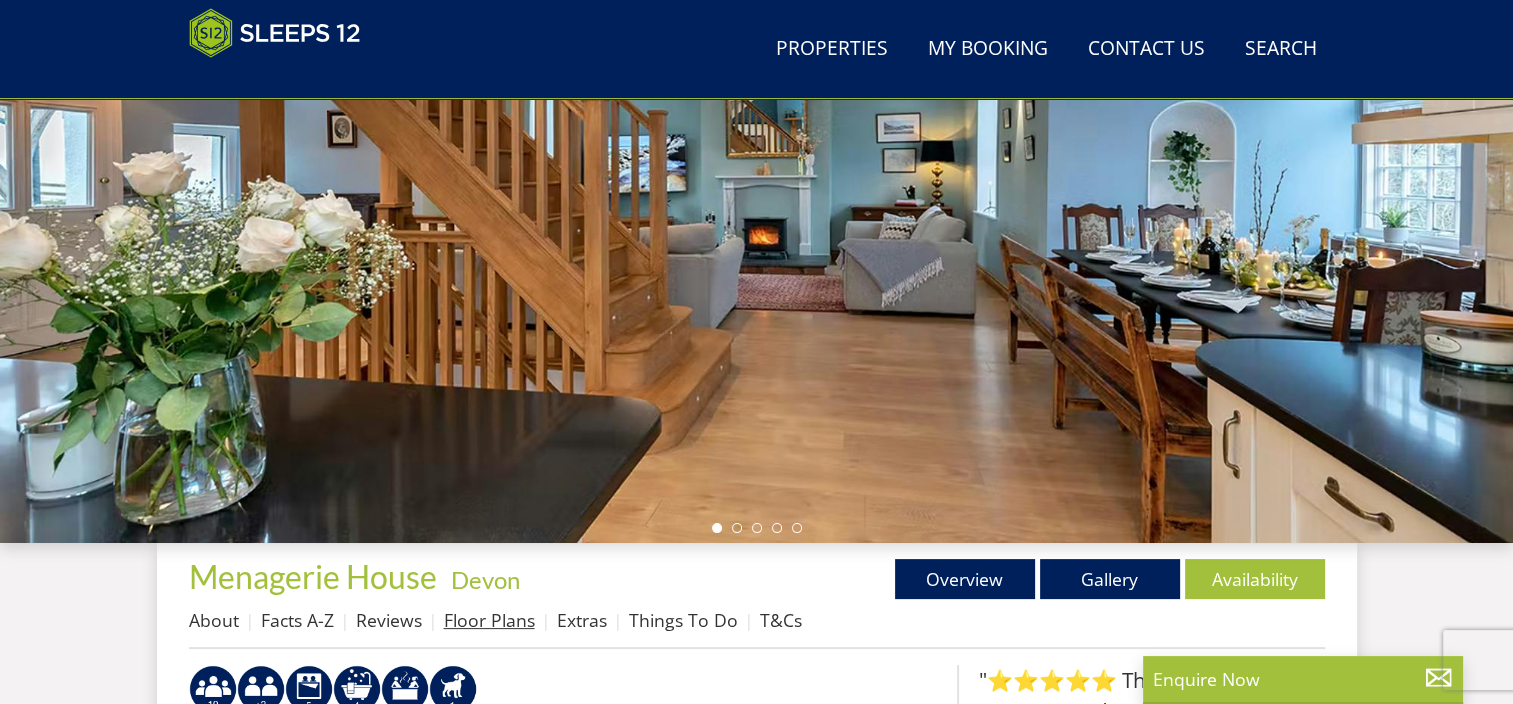 click on "Floor Plans" at bounding box center (489, 620) 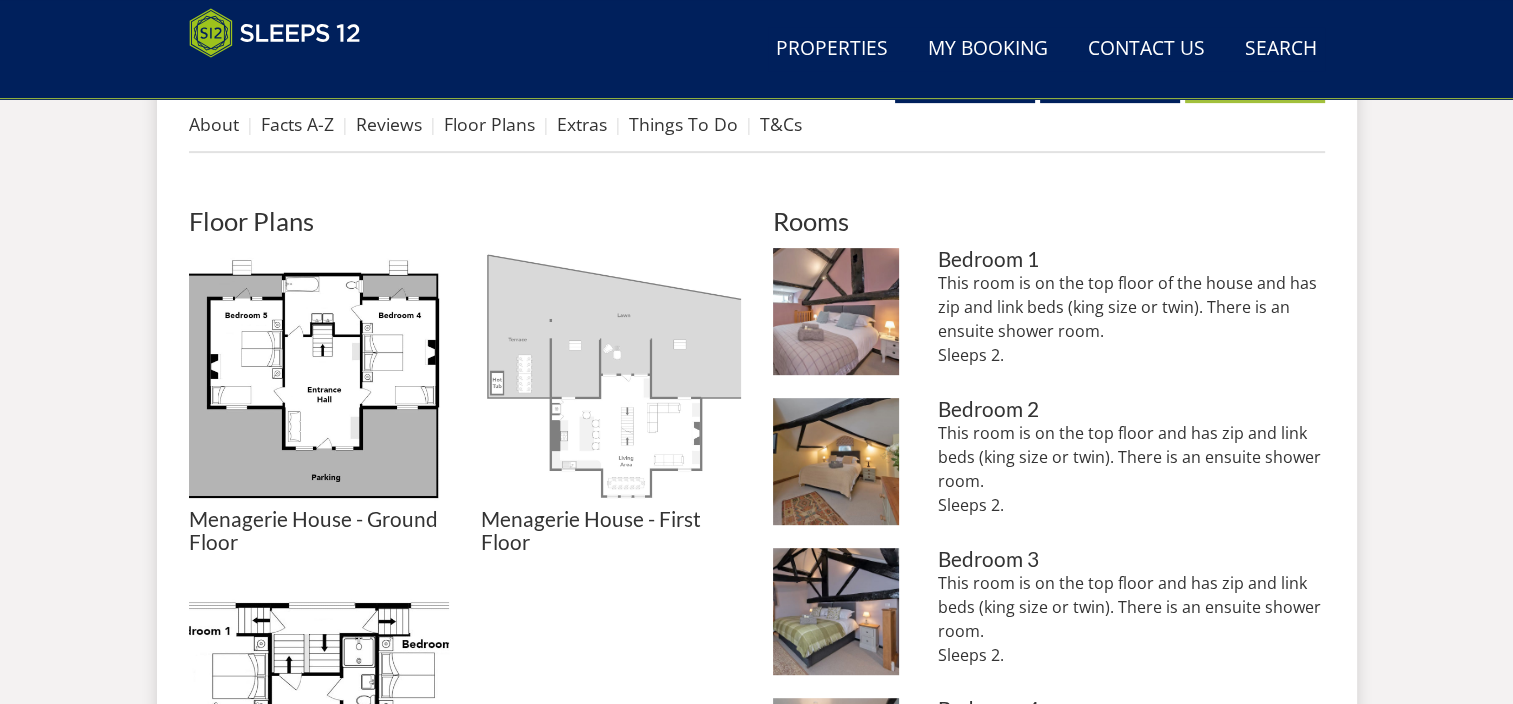 scroll, scrollTop: 700, scrollLeft: 0, axis: vertical 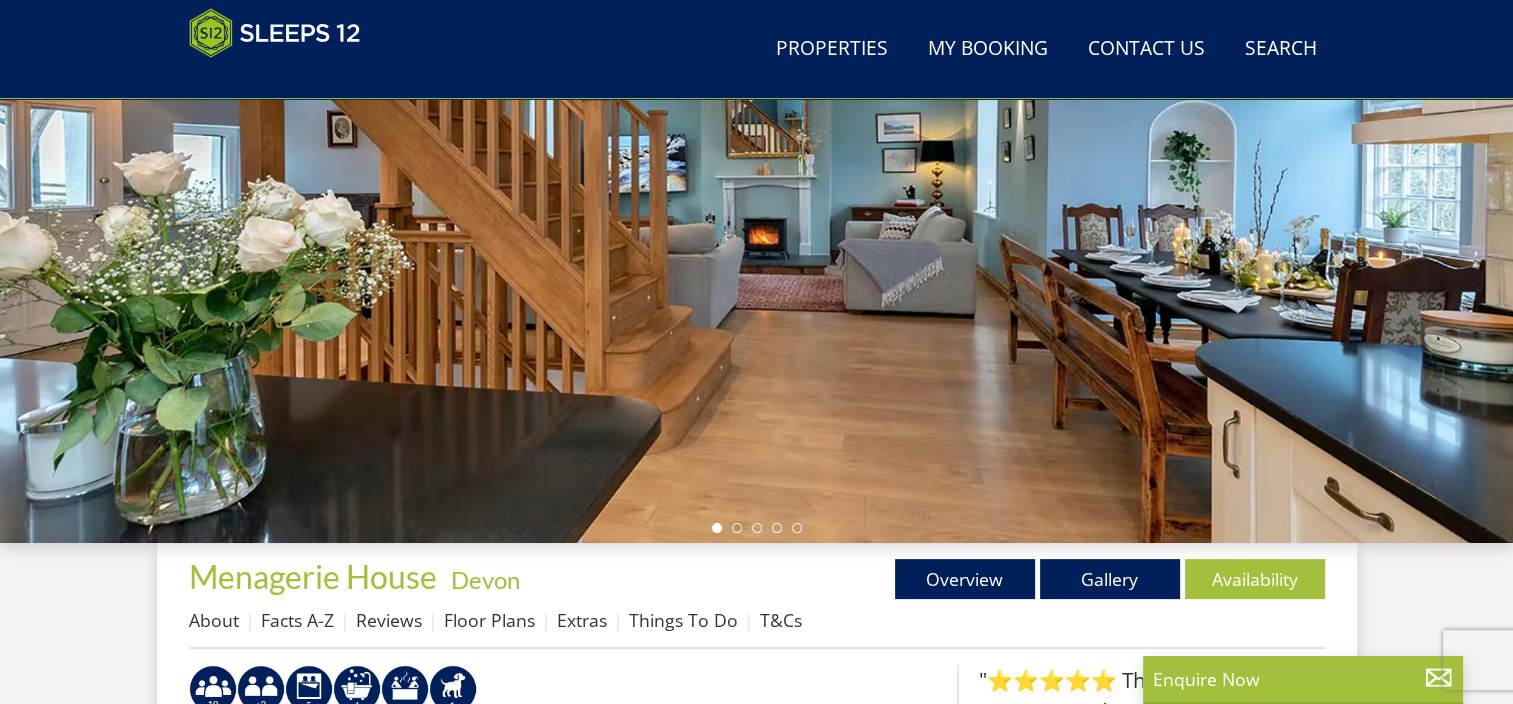 select on "11" 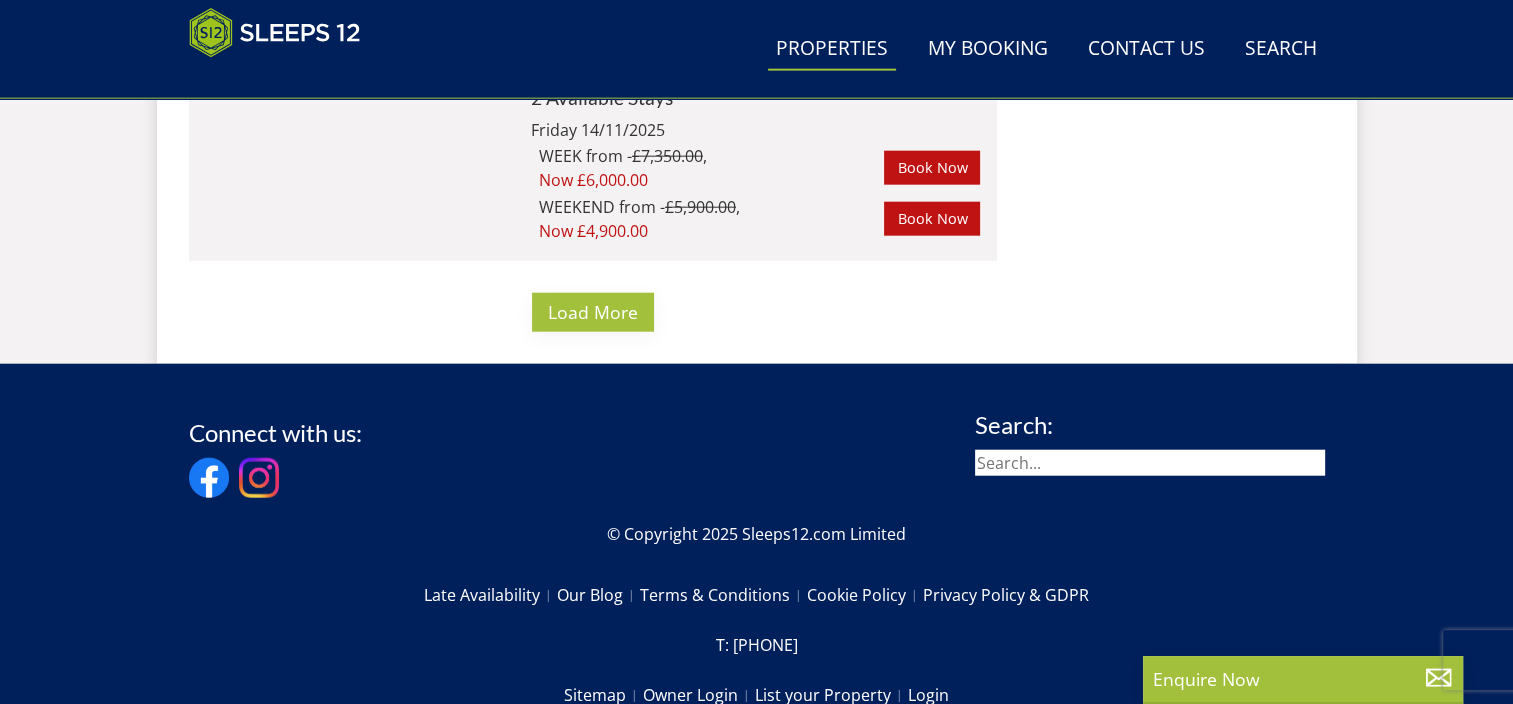scroll, scrollTop: 12356, scrollLeft: 0, axis: vertical 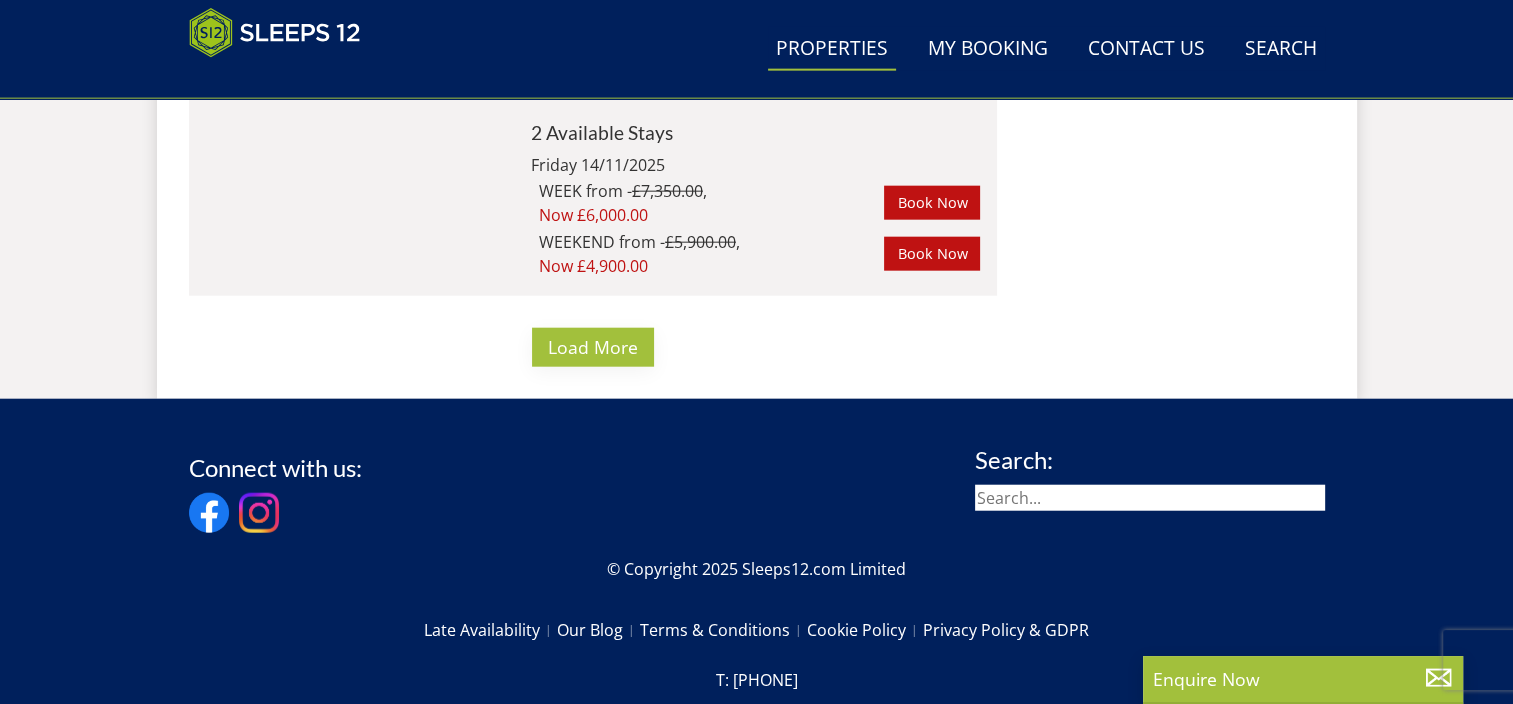 click on "Load More" at bounding box center (593, 347) 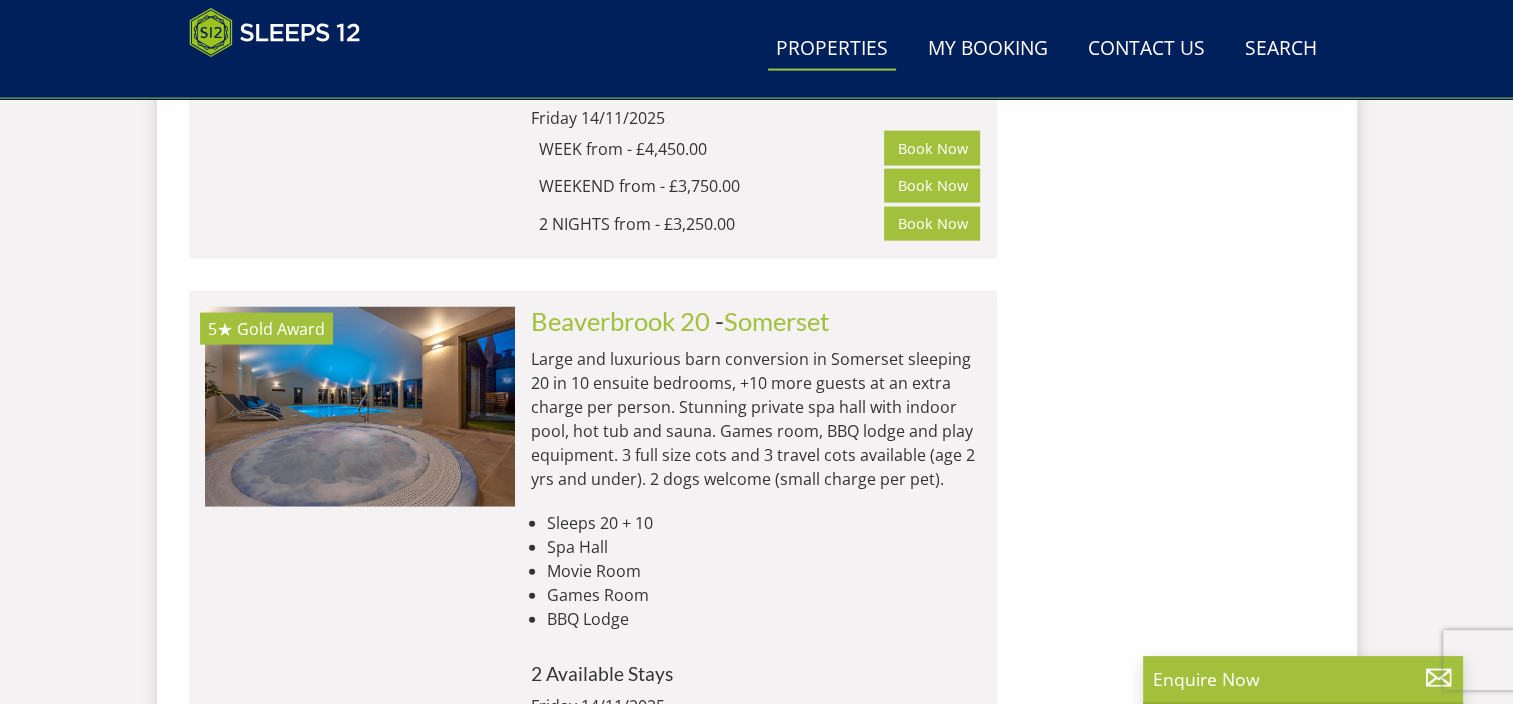 scroll, scrollTop: 11756, scrollLeft: 0, axis: vertical 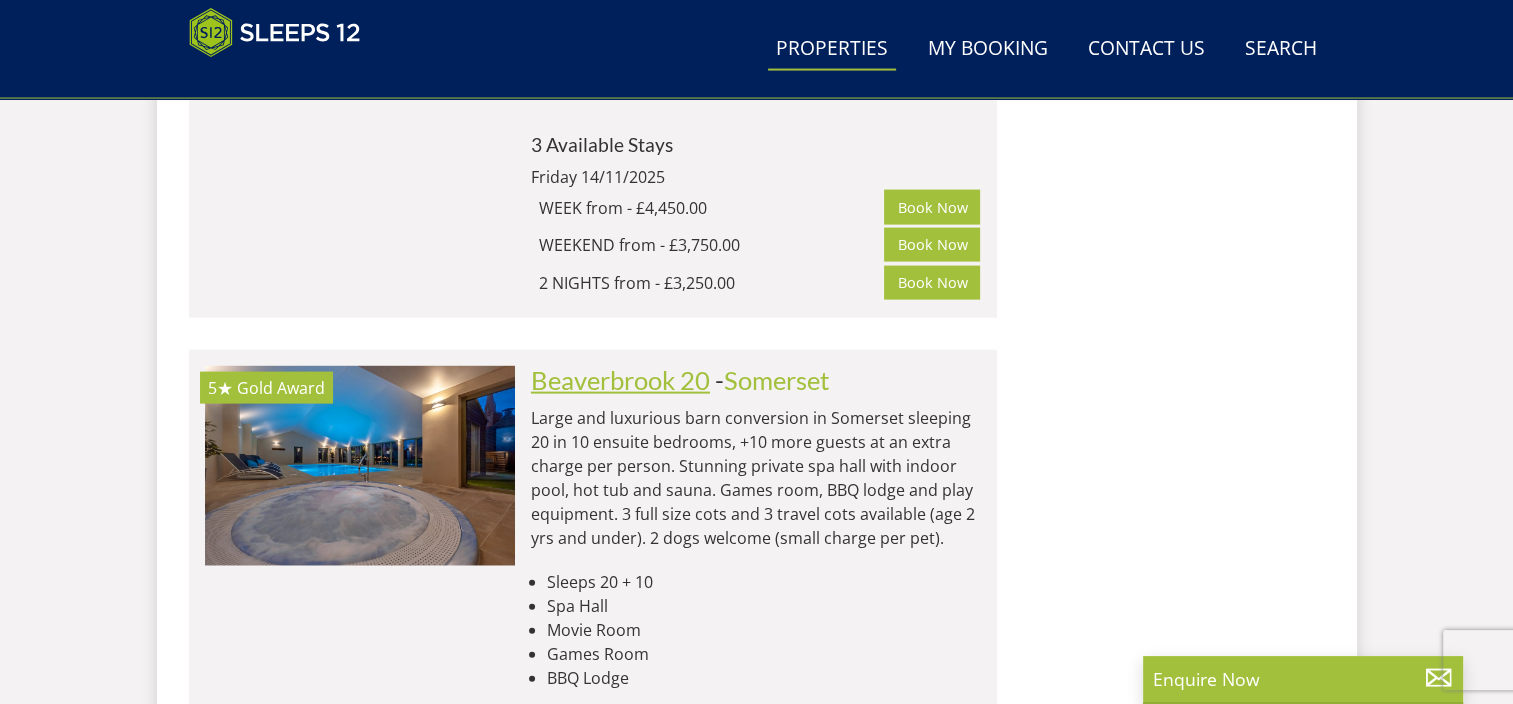 click on "Beaverbrook 20" at bounding box center (620, 380) 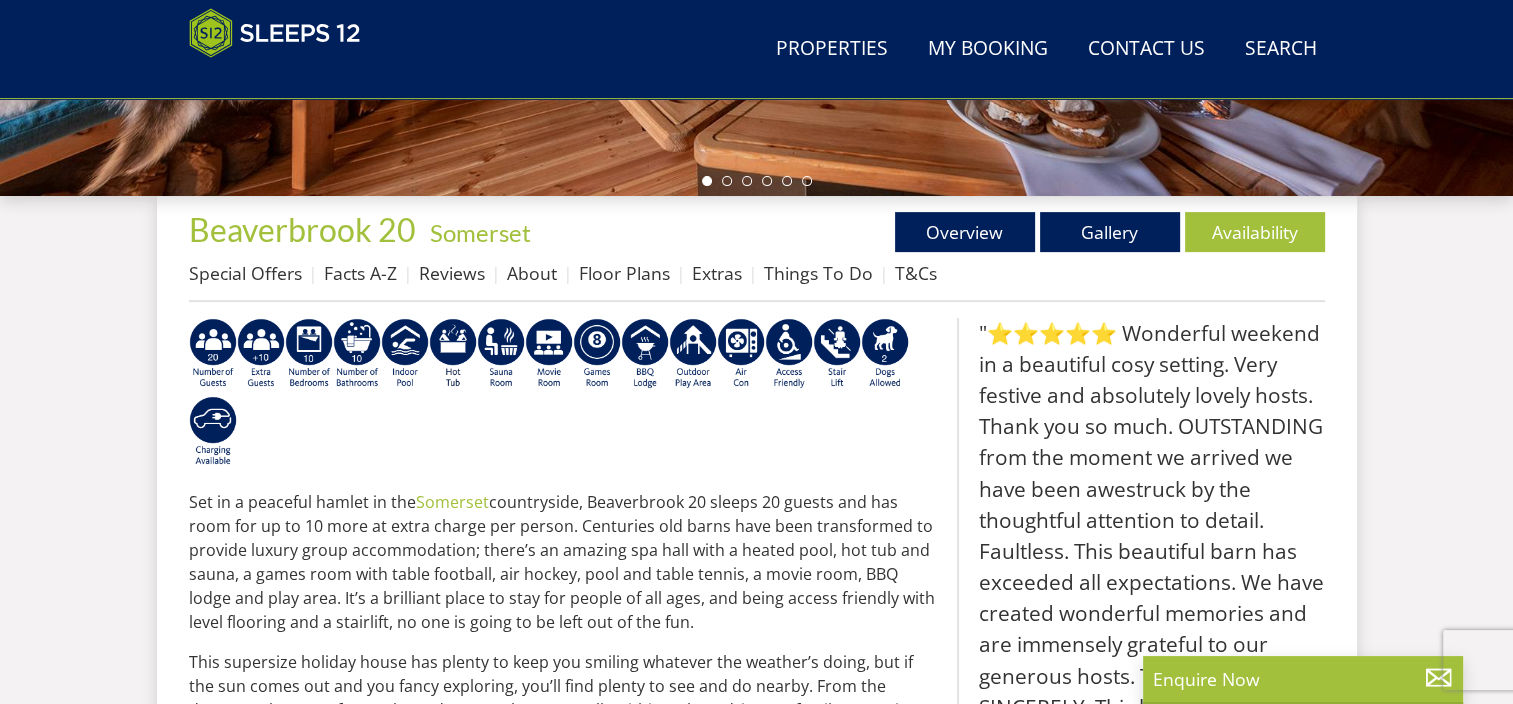 scroll, scrollTop: 600, scrollLeft: 0, axis: vertical 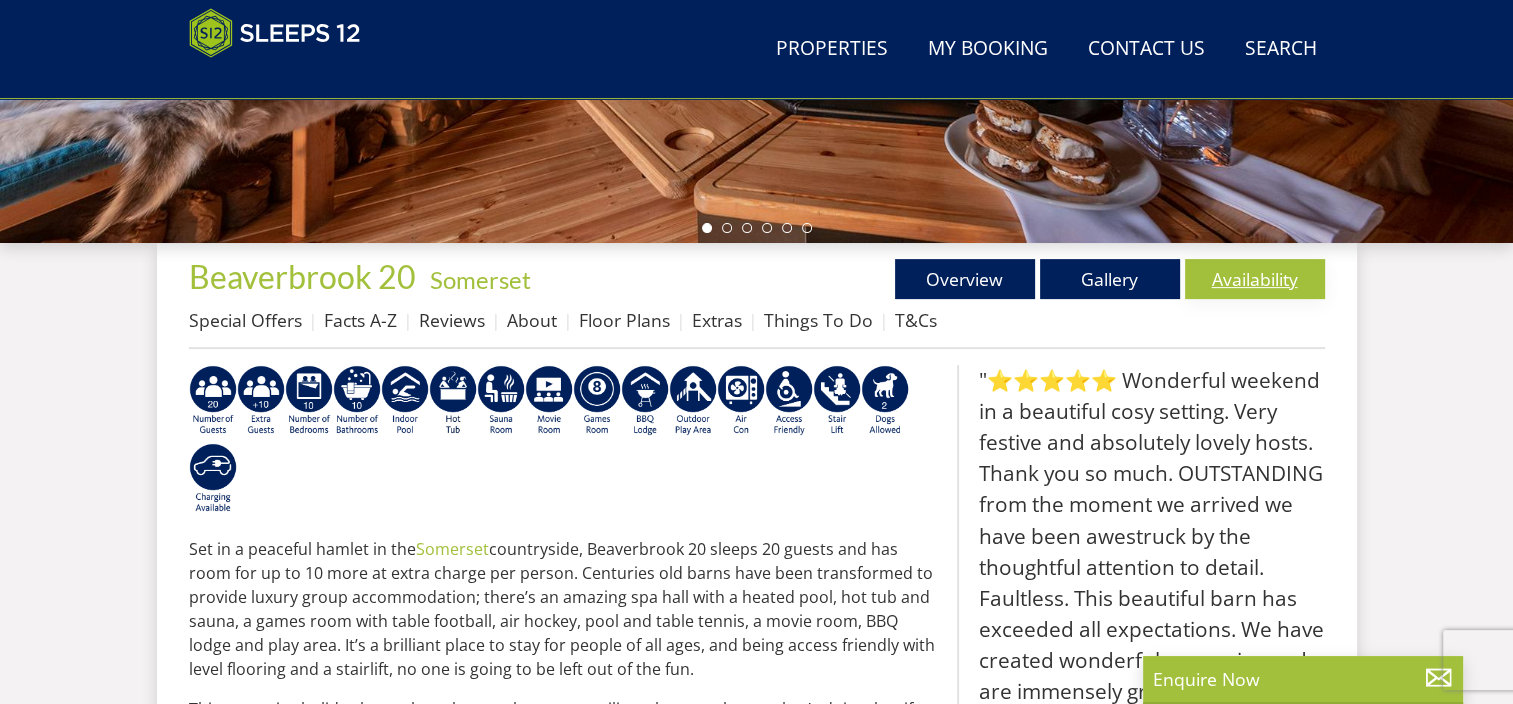 click on "Availability" at bounding box center [1255, 279] 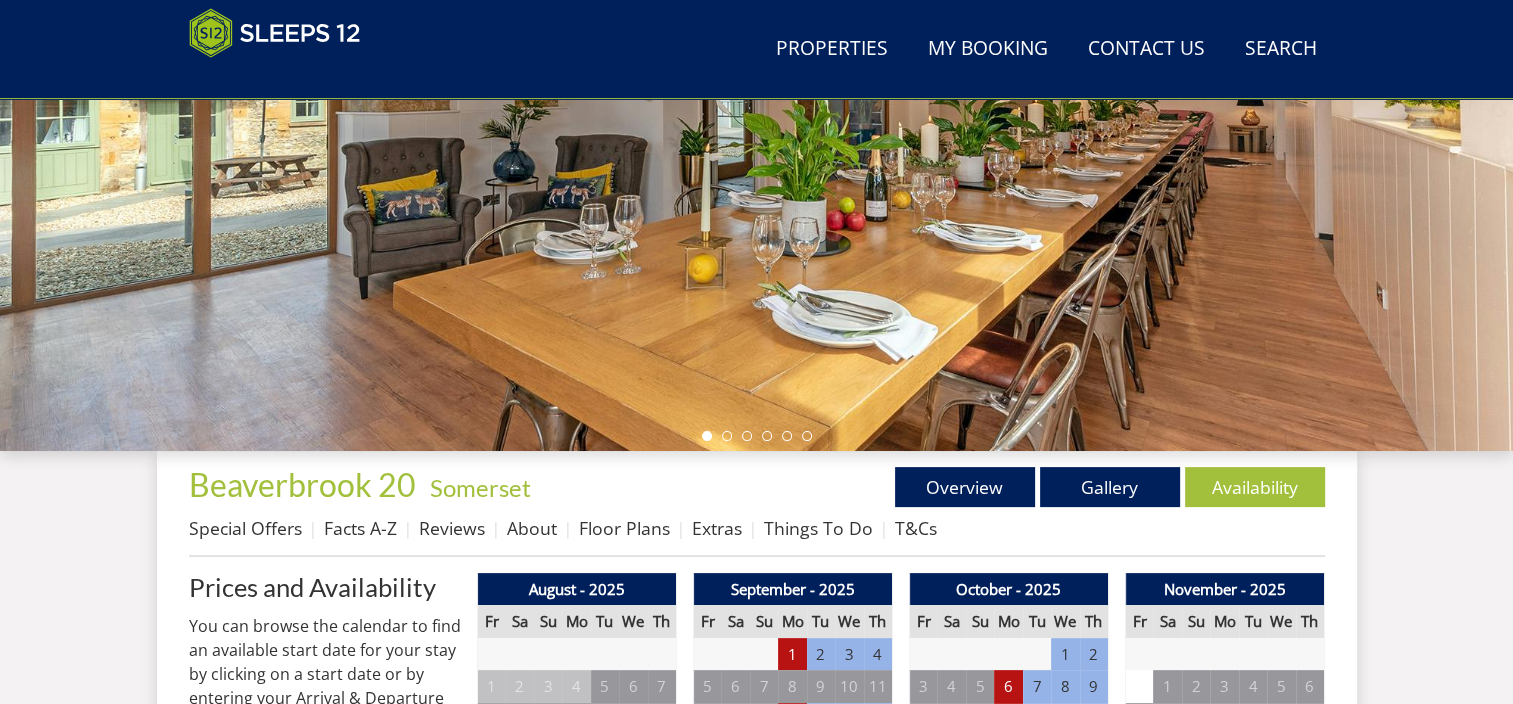 scroll, scrollTop: 700, scrollLeft: 0, axis: vertical 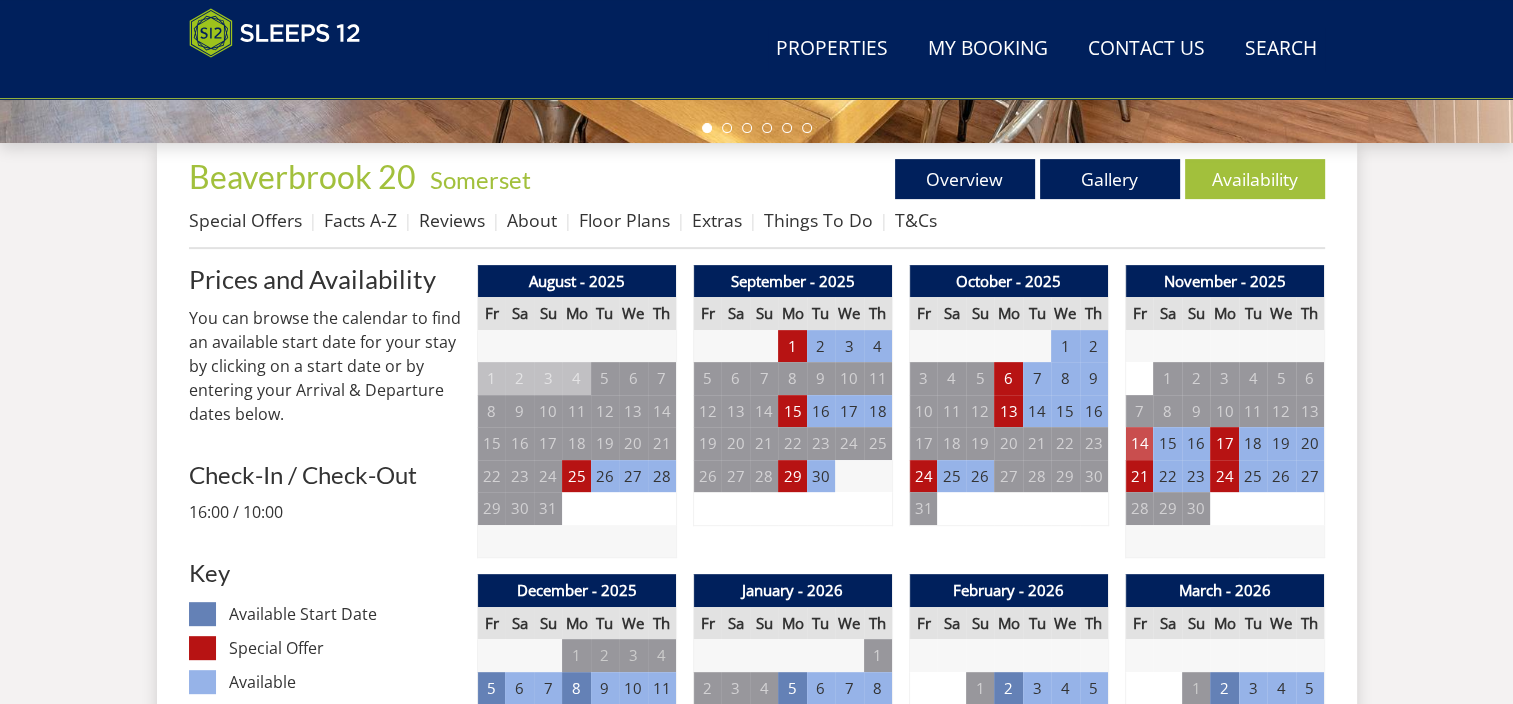 click on "14" at bounding box center (1139, 443) 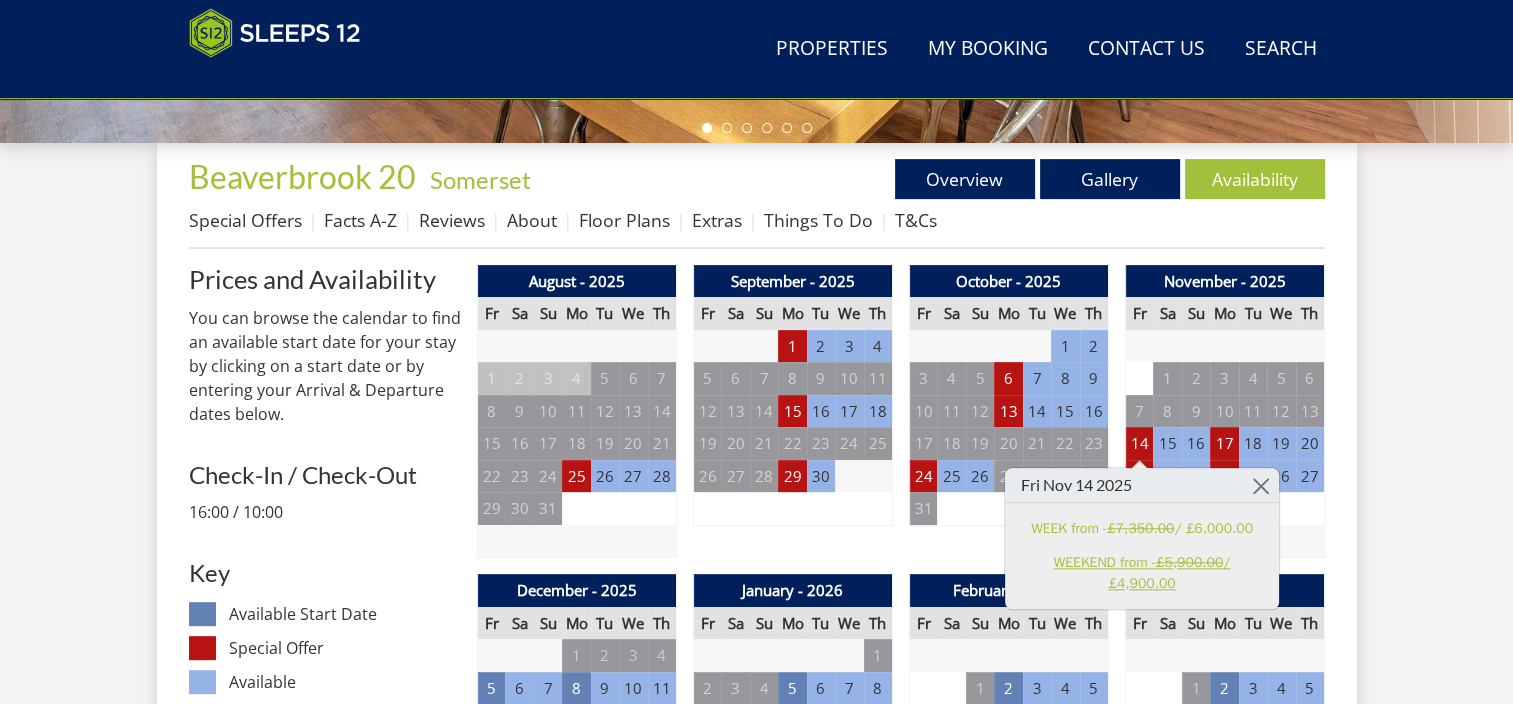 click on "WEEKEND from  -  £5,900.00  / £4,900.00" at bounding box center (1142, 573) 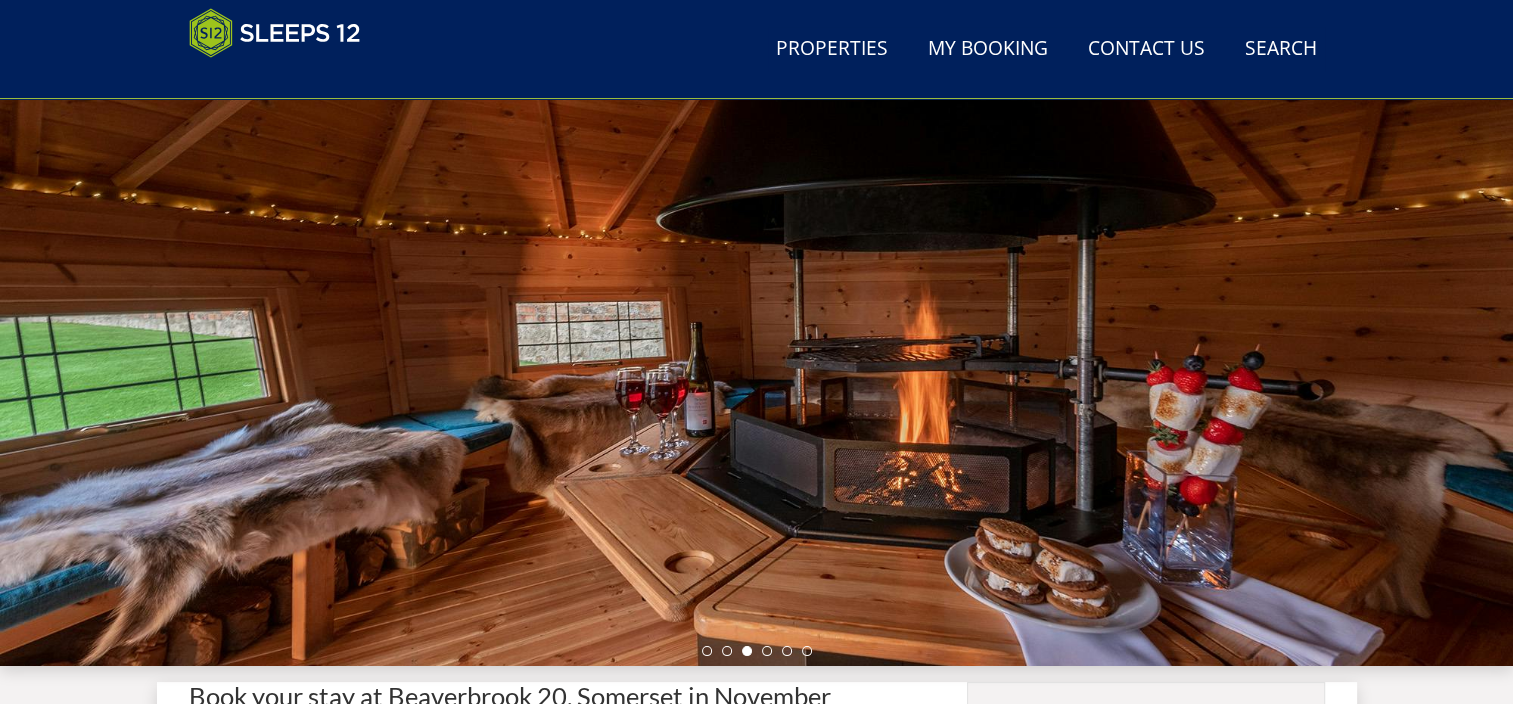 scroll, scrollTop: 0, scrollLeft: 0, axis: both 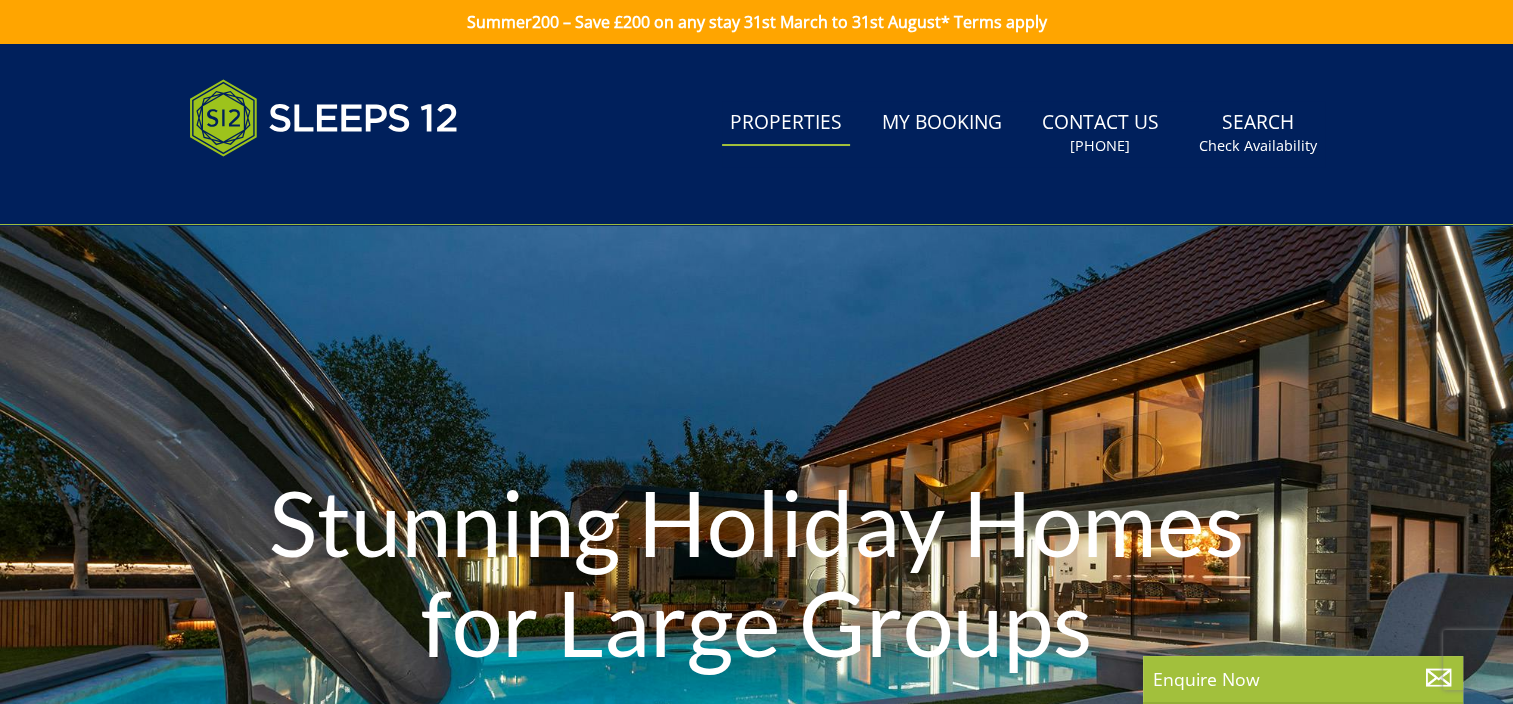 click on "Summer200 – Save £200 on any stay 31st March to 31st August* Terms apply" at bounding box center (756, 22) 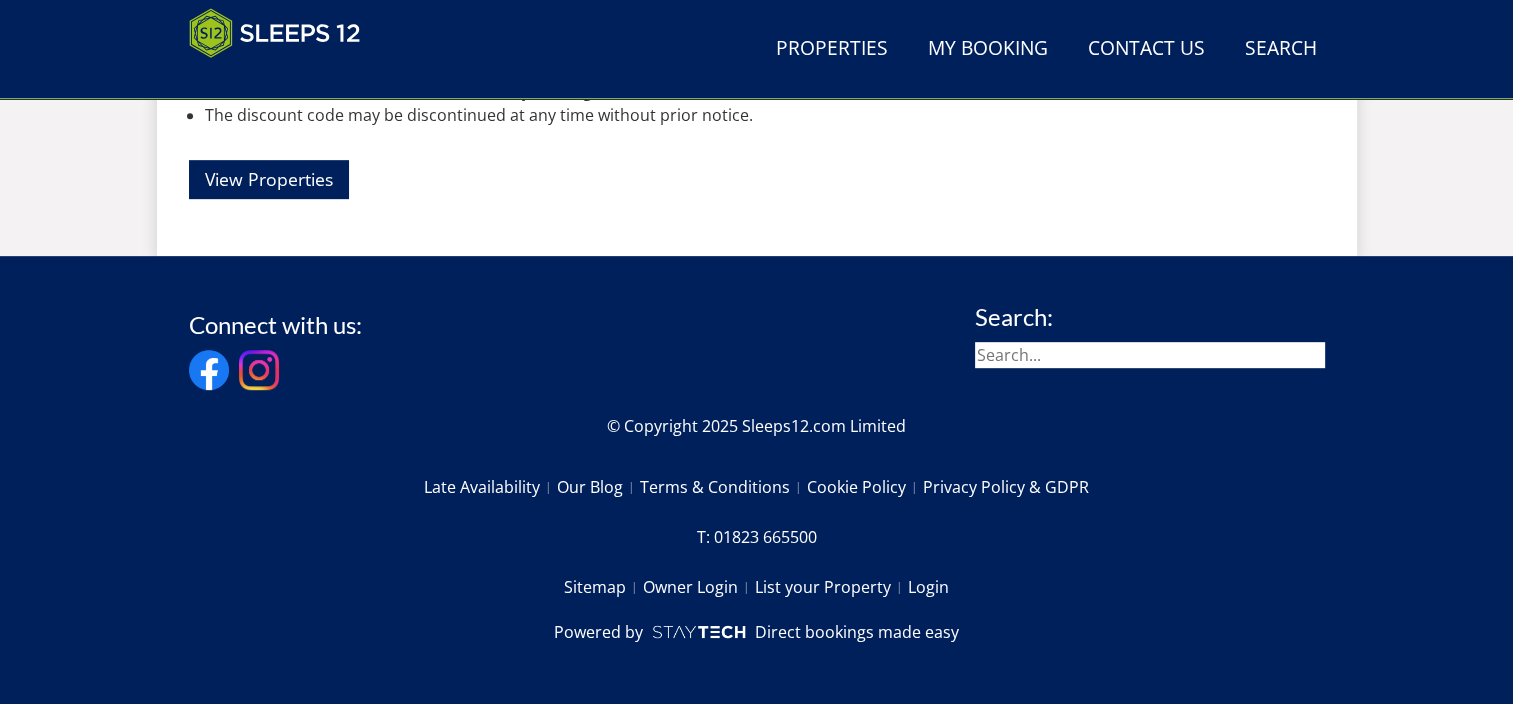 scroll, scrollTop: 1003, scrollLeft: 0, axis: vertical 